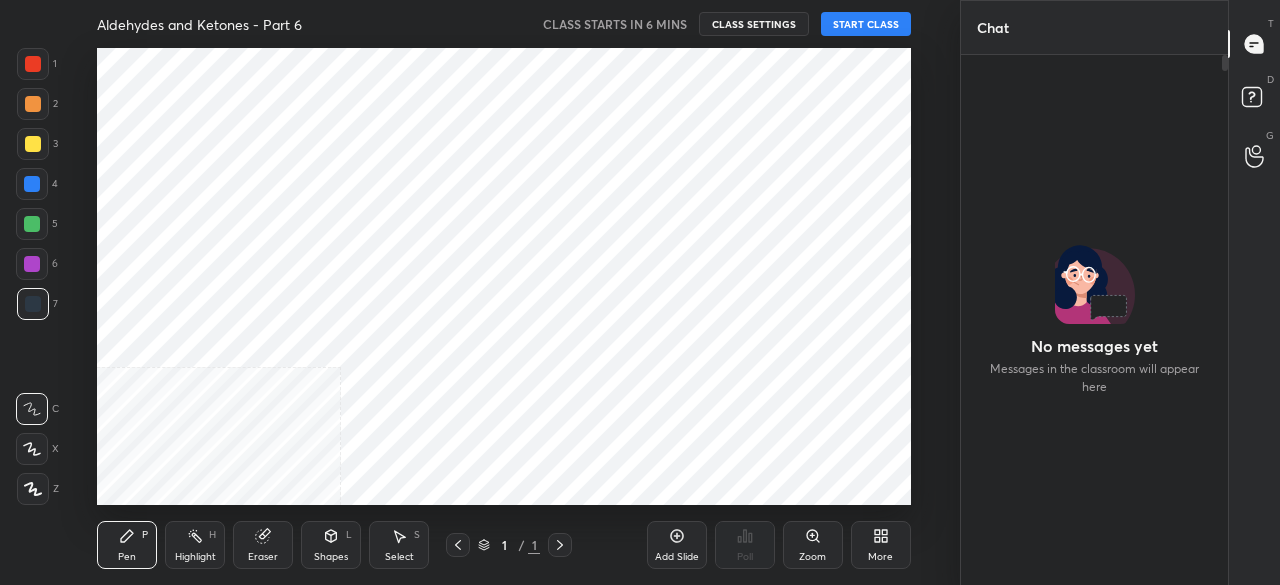scroll, scrollTop: 0, scrollLeft: 0, axis: both 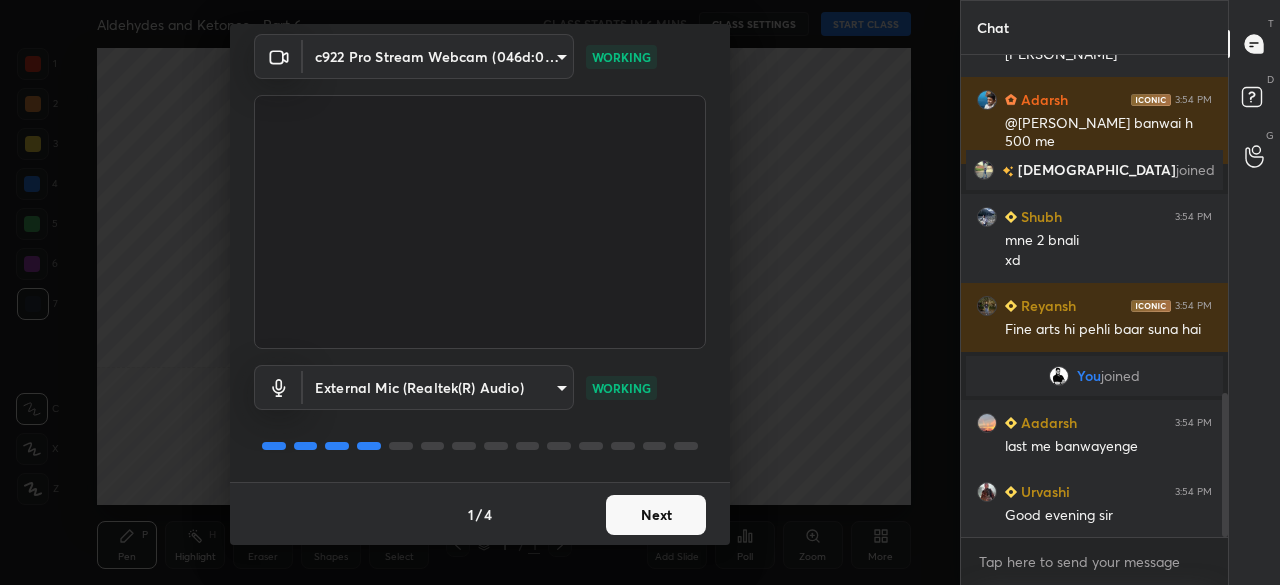 click on "Next" at bounding box center (656, 515) 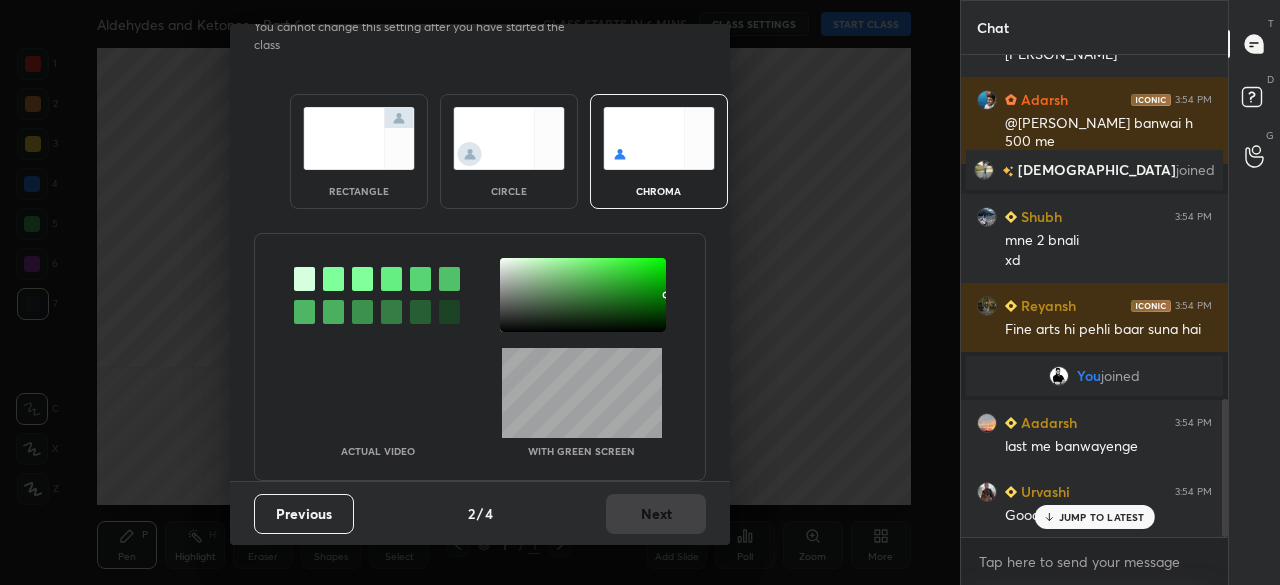 scroll, scrollTop: 0, scrollLeft: 0, axis: both 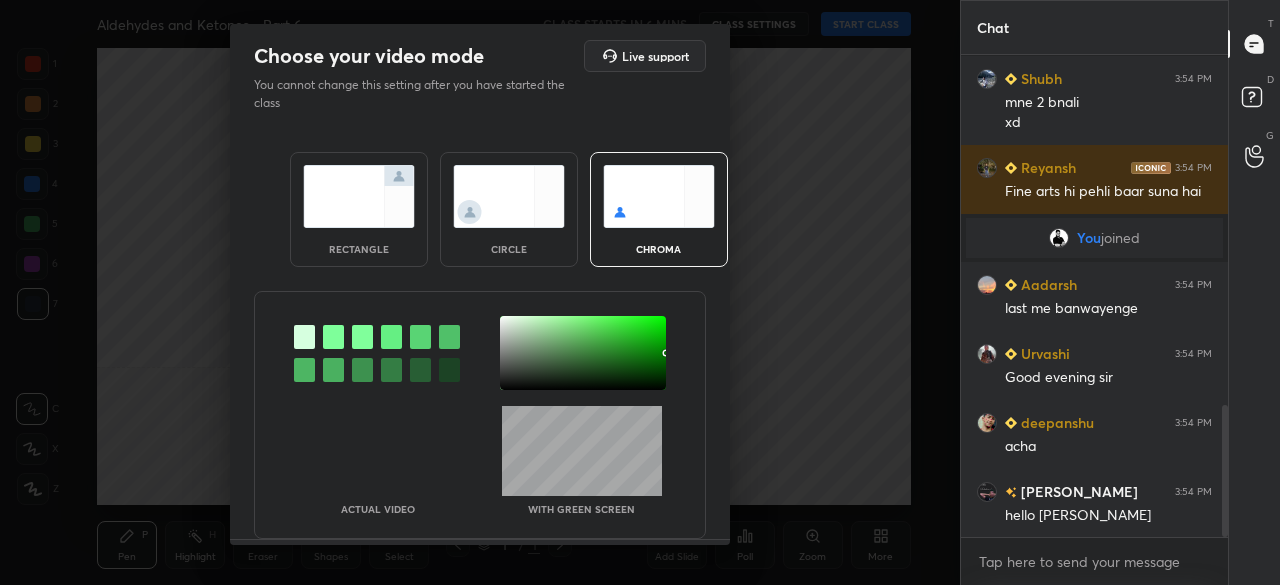 click at bounding box center [359, 196] 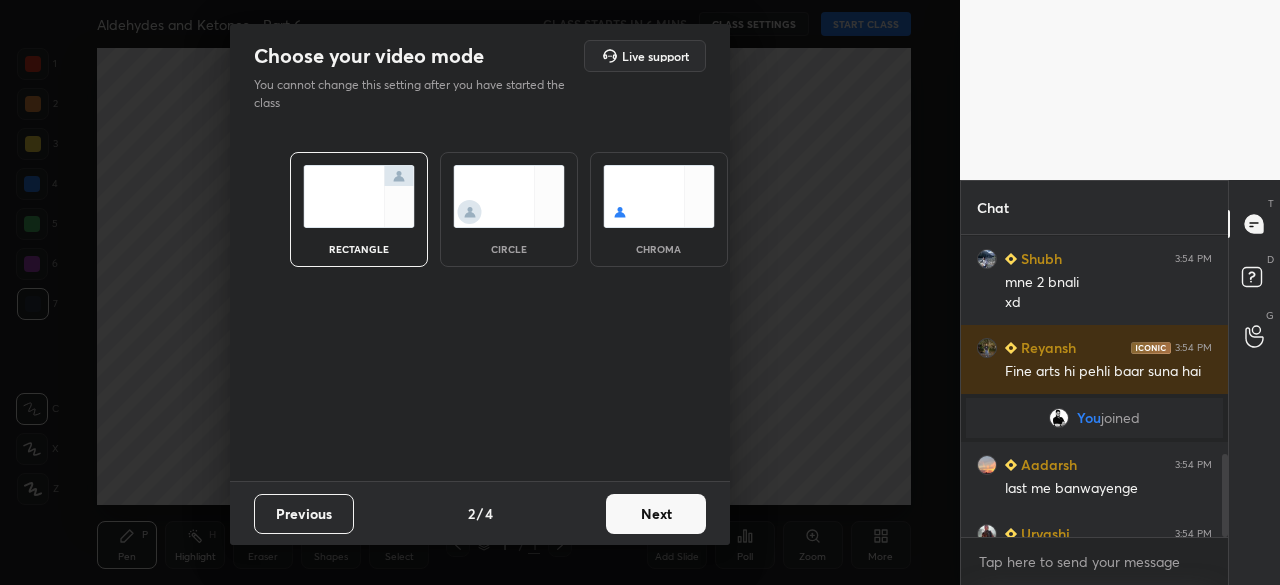 scroll, scrollTop: 1524, scrollLeft: 0, axis: vertical 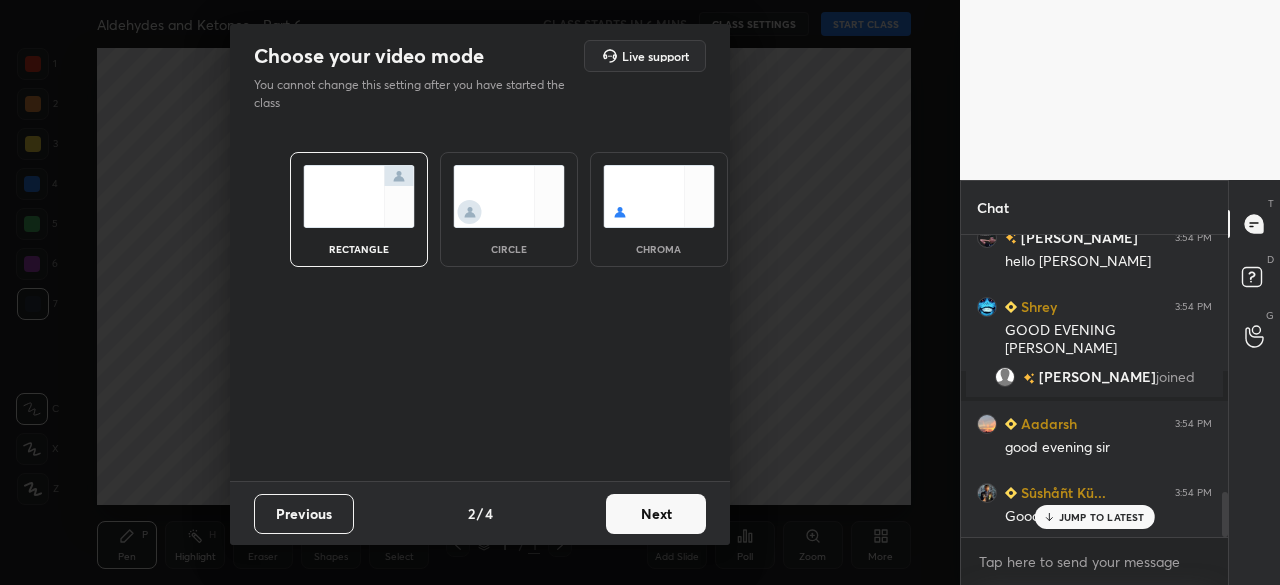 click at bounding box center [359, 196] 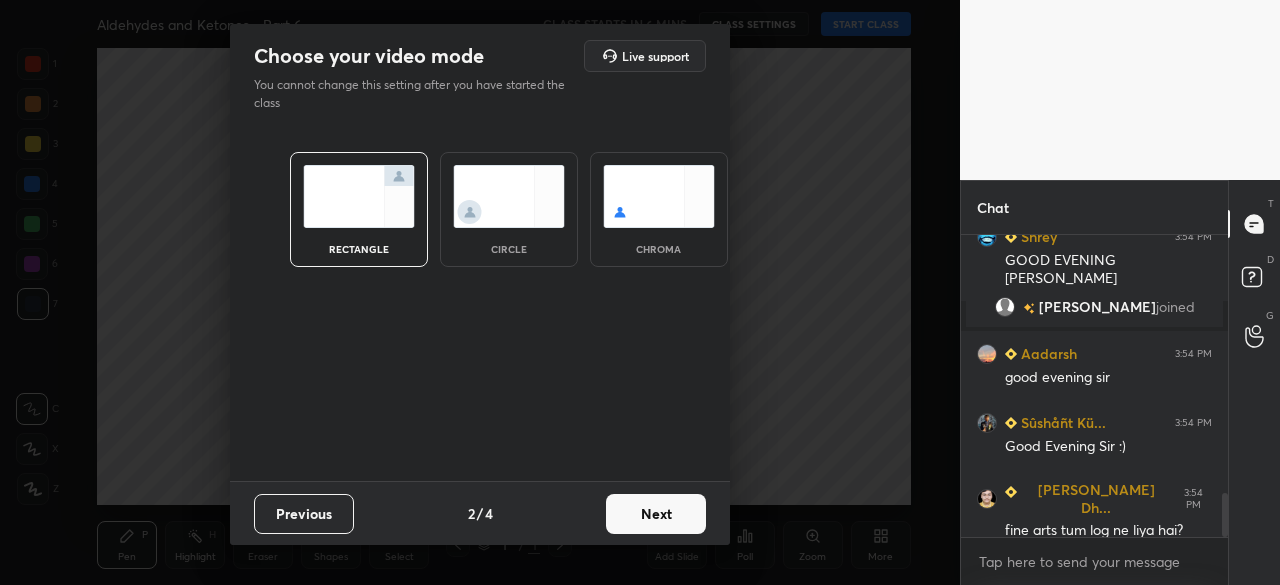 click on "Next" at bounding box center [656, 514] 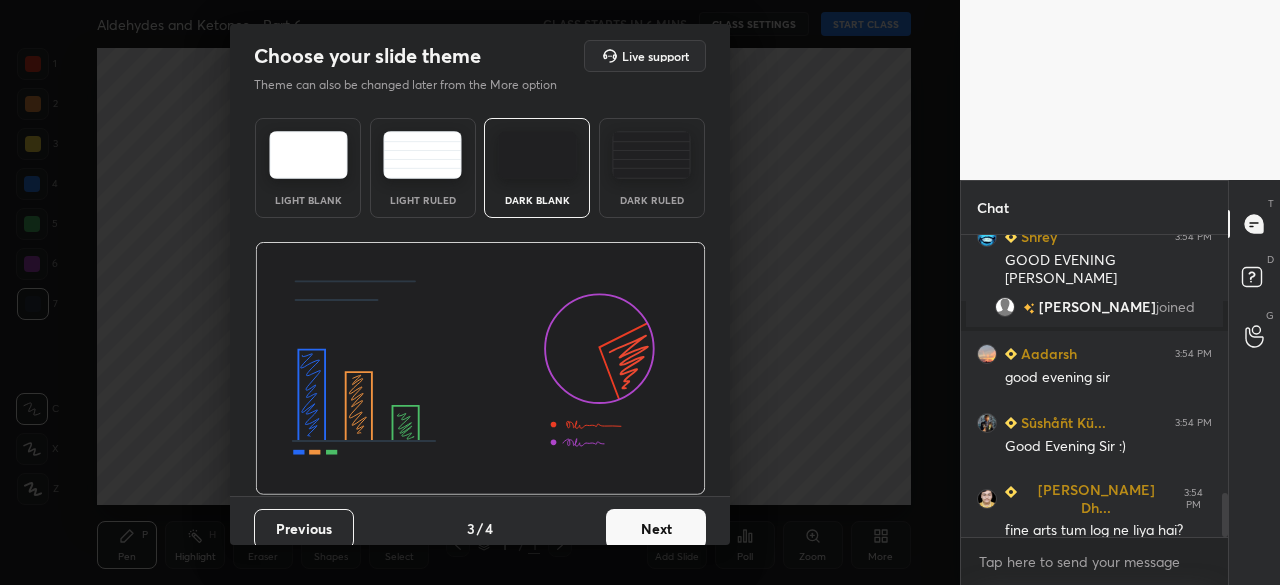 click at bounding box center (537, 155) 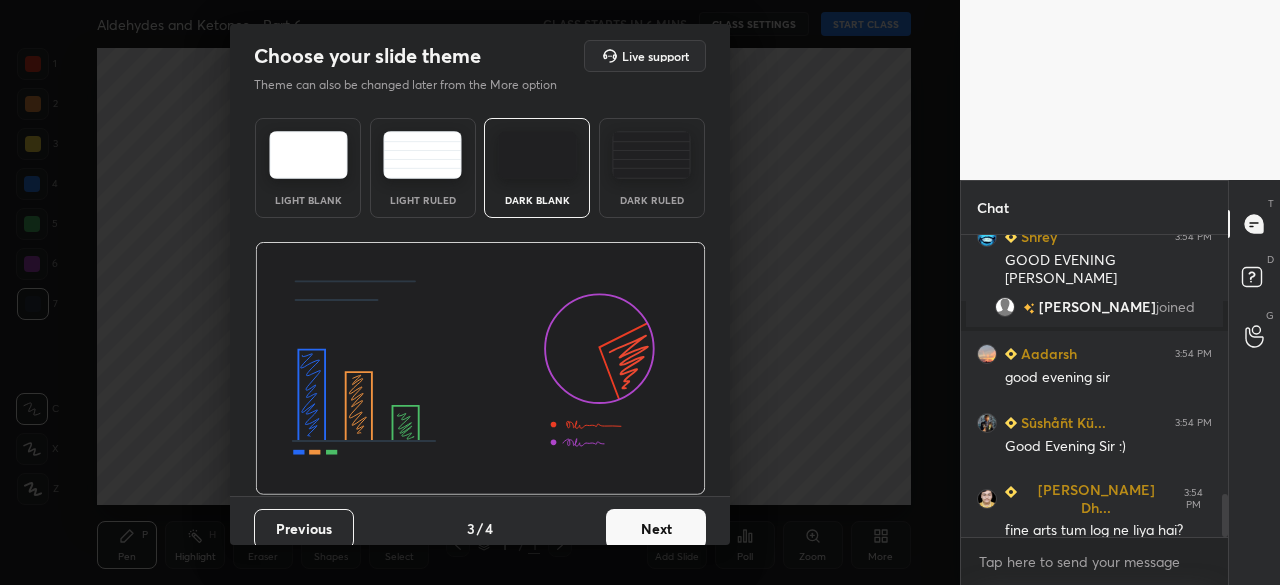 scroll, scrollTop: 1828, scrollLeft: 0, axis: vertical 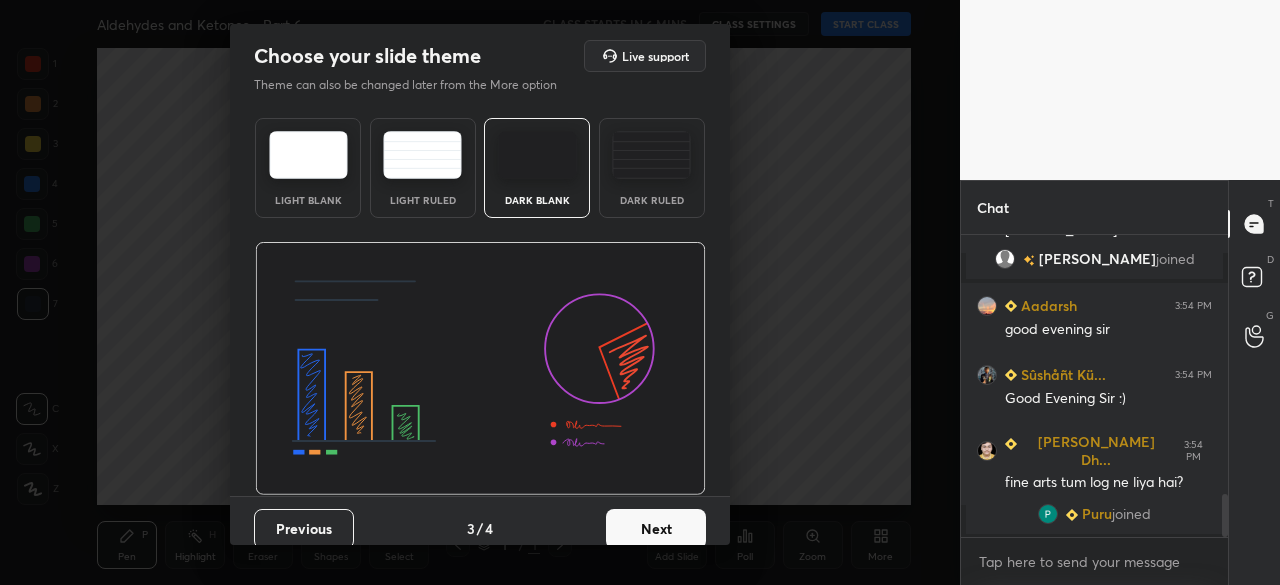 click on "Next" at bounding box center (656, 529) 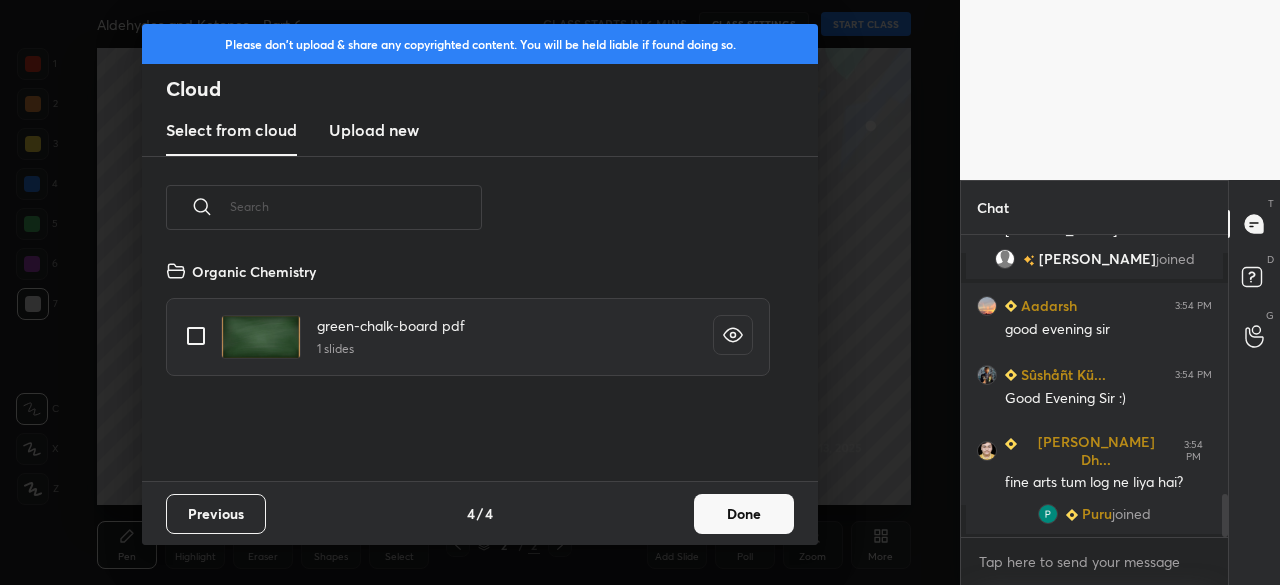 scroll, scrollTop: 222, scrollLeft: 642, axis: both 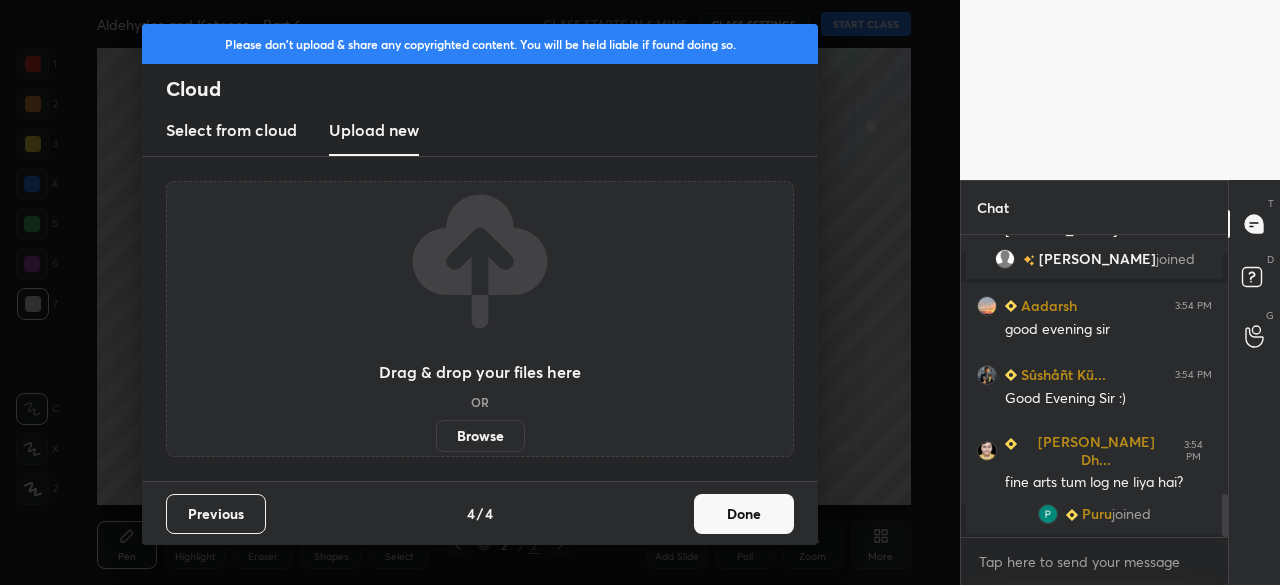click on "Browse" at bounding box center (480, 436) 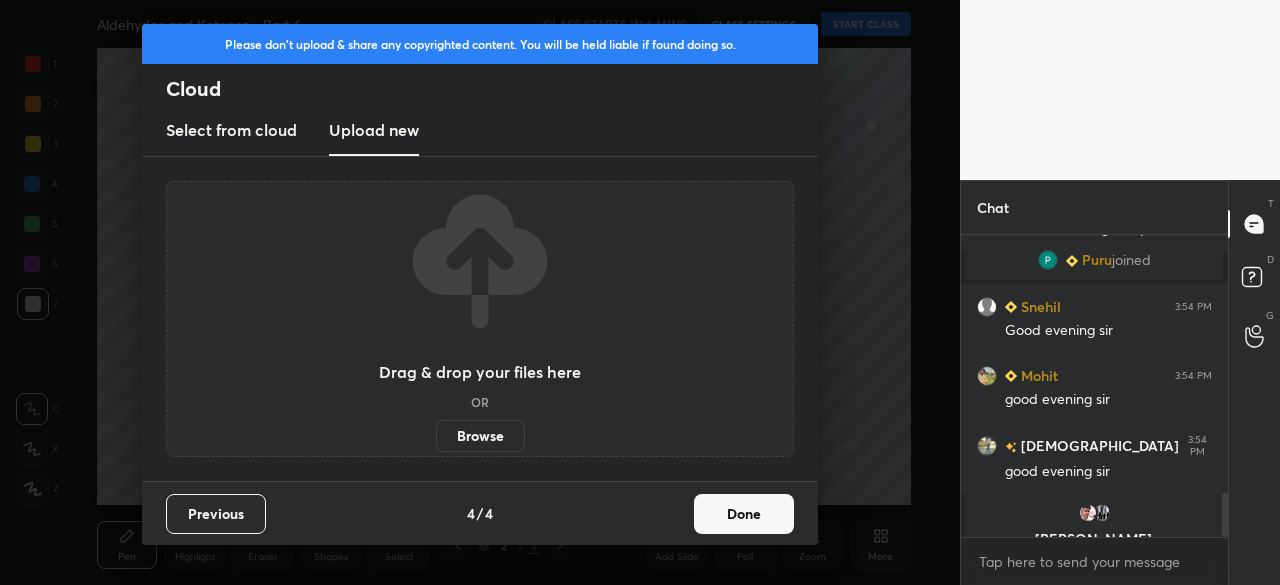 scroll, scrollTop: 1736, scrollLeft: 0, axis: vertical 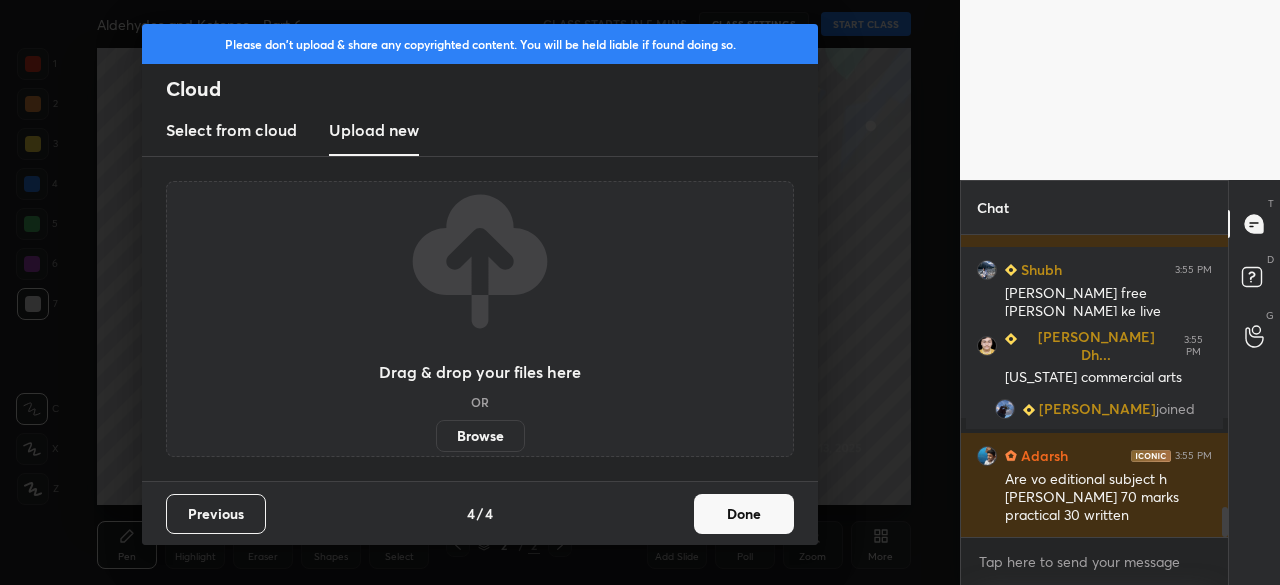 click on "Drag & drop your files here OR Browse" at bounding box center (480, 319) 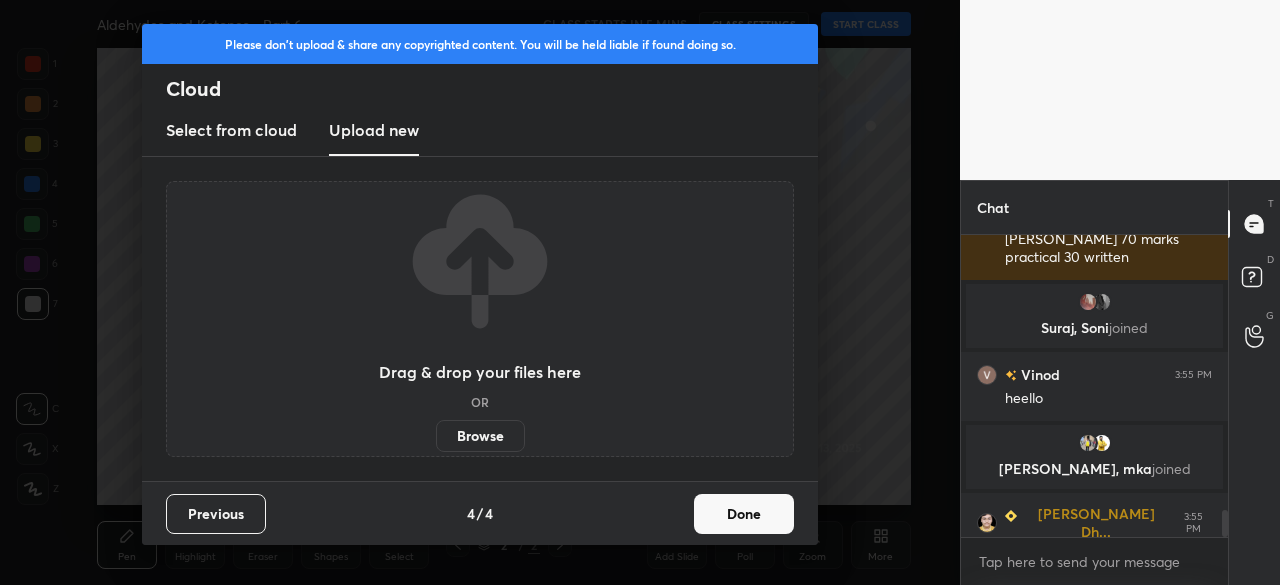 scroll, scrollTop: 3068, scrollLeft: 0, axis: vertical 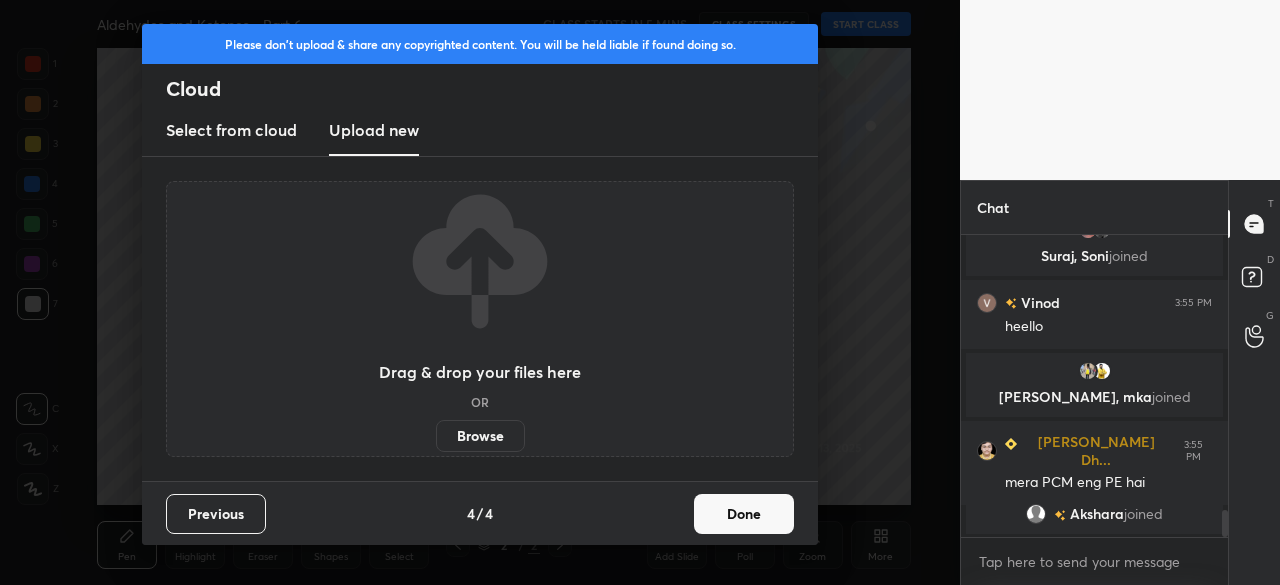 click on "Drag & drop your files here OR Browse" at bounding box center [480, 319] 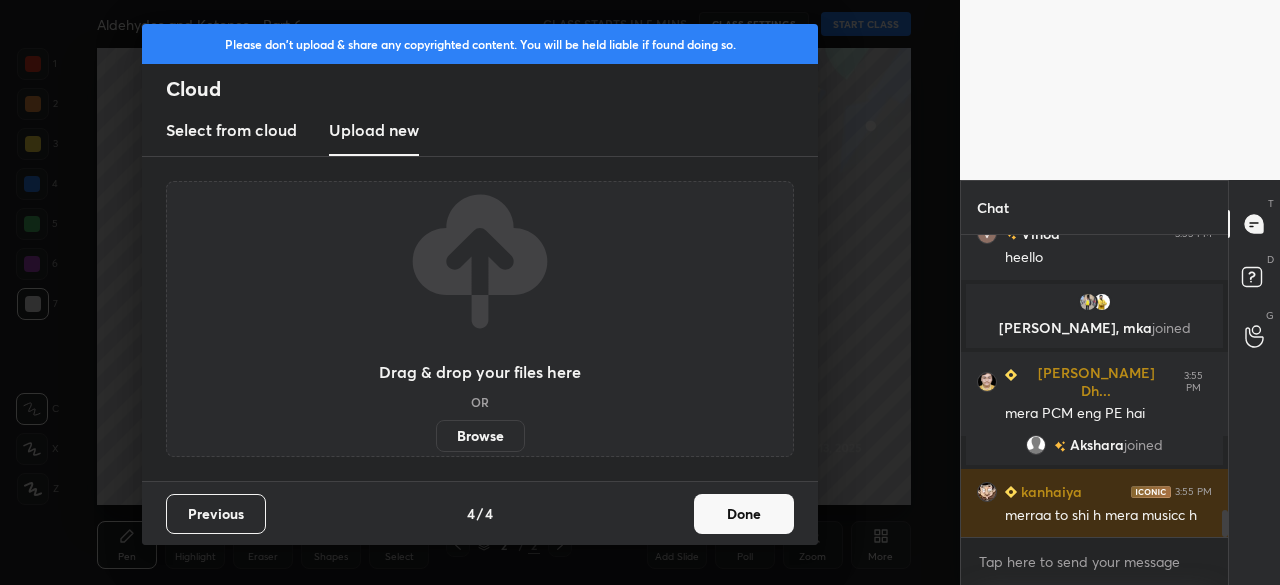 scroll, scrollTop: 3150, scrollLeft: 0, axis: vertical 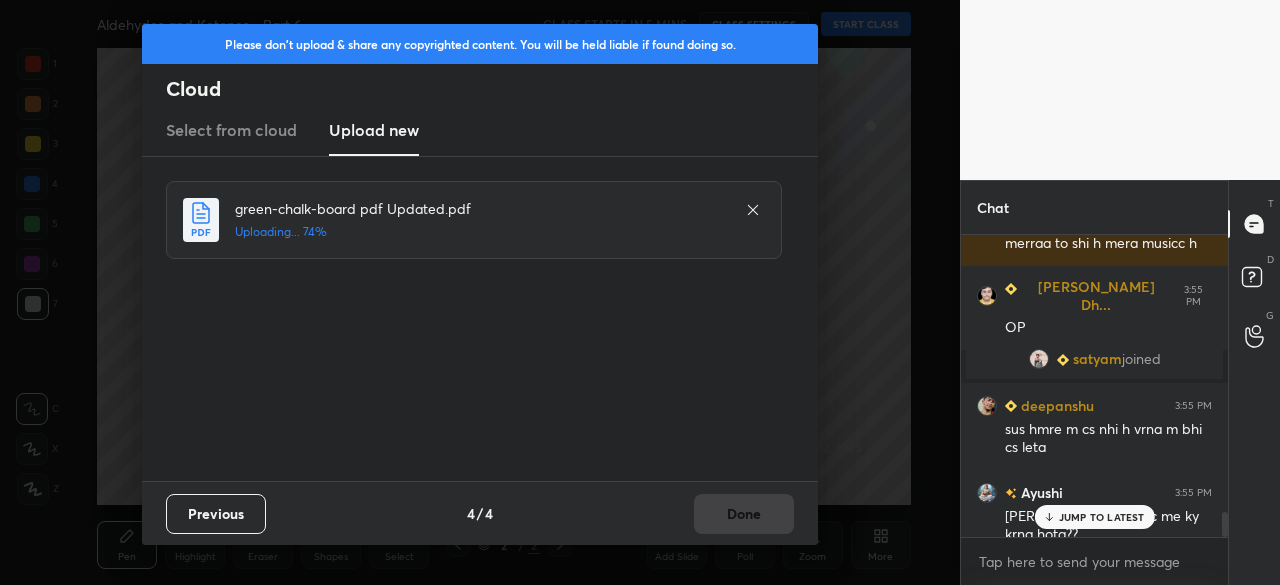 click on "Previous 4 / 4 Done" at bounding box center (480, 513) 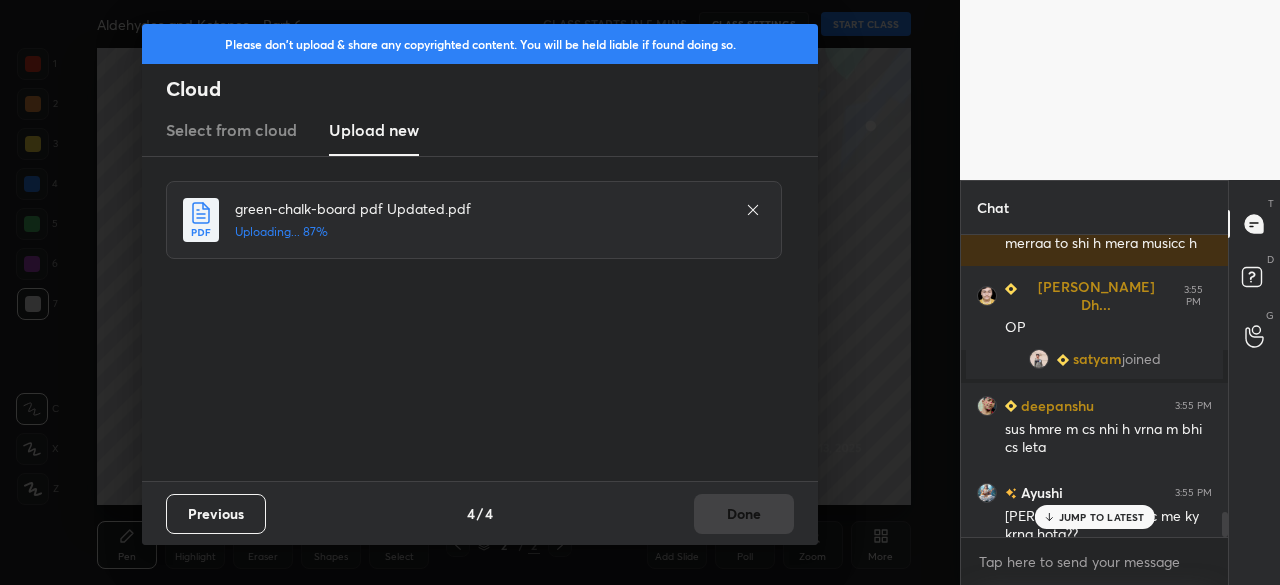 click on "Previous 4 / 4 Done" at bounding box center [480, 513] 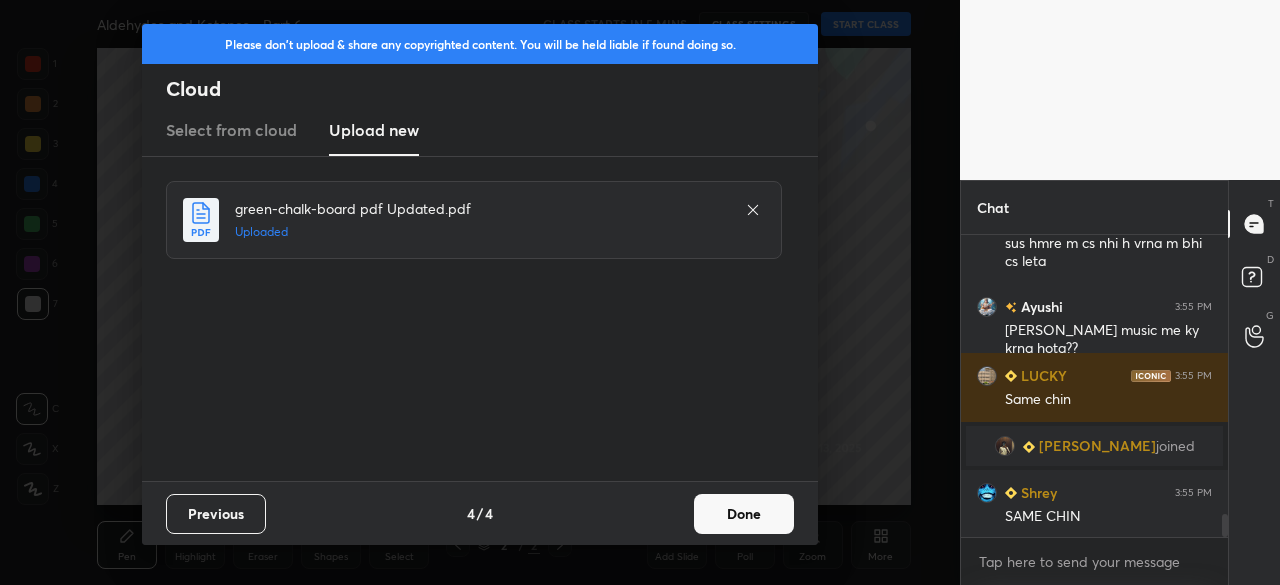 scroll, scrollTop: 3610, scrollLeft: 0, axis: vertical 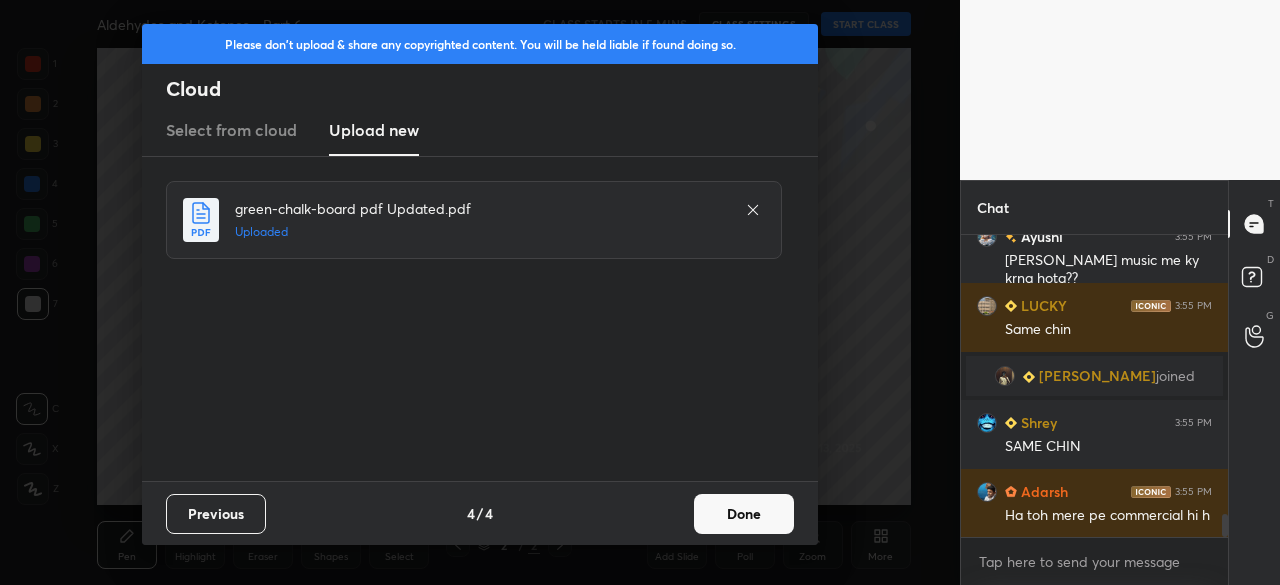 click on "Done" at bounding box center [744, 514] 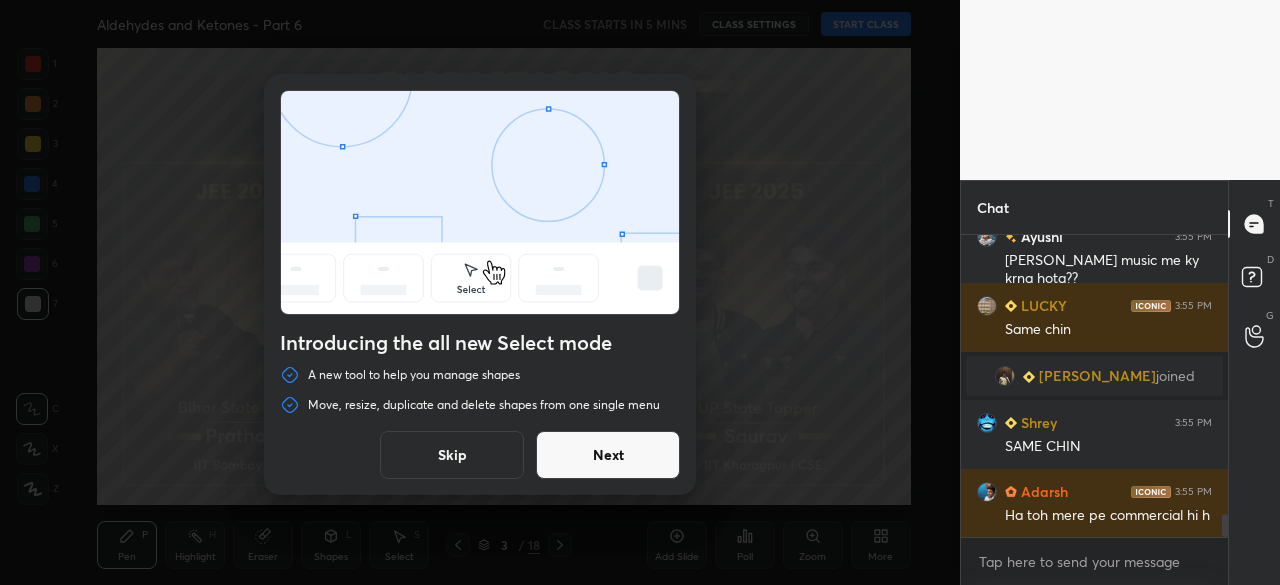 click on "Skip" at bounding box center (452, 455) 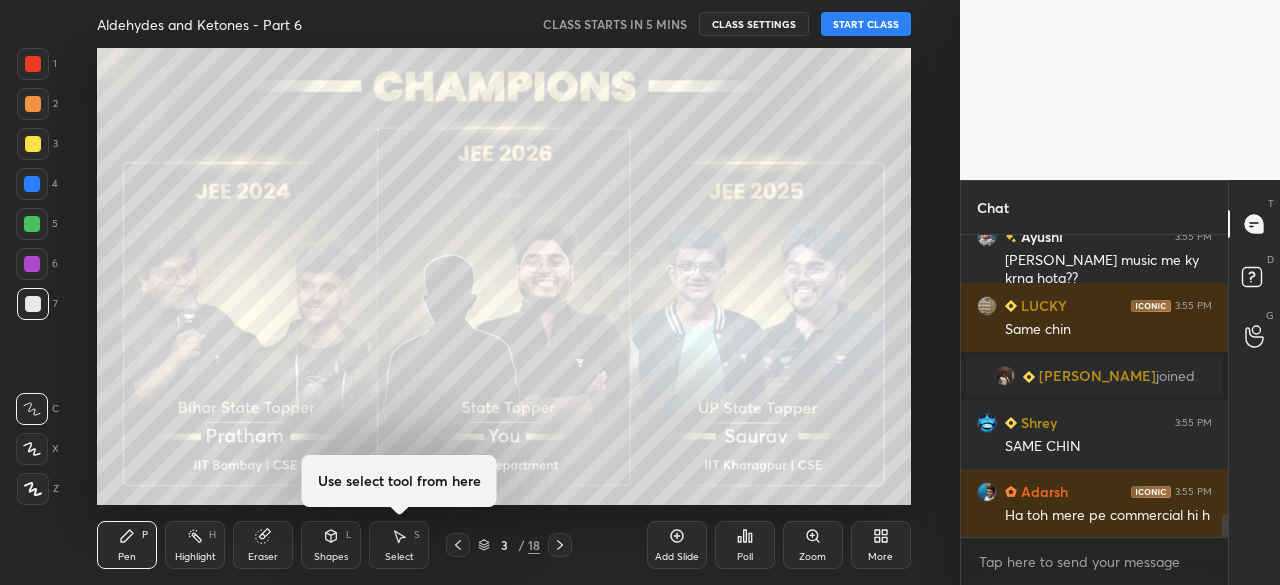 scroll, scrollTop: 3678, scrollLeft: 0, axis: vertical 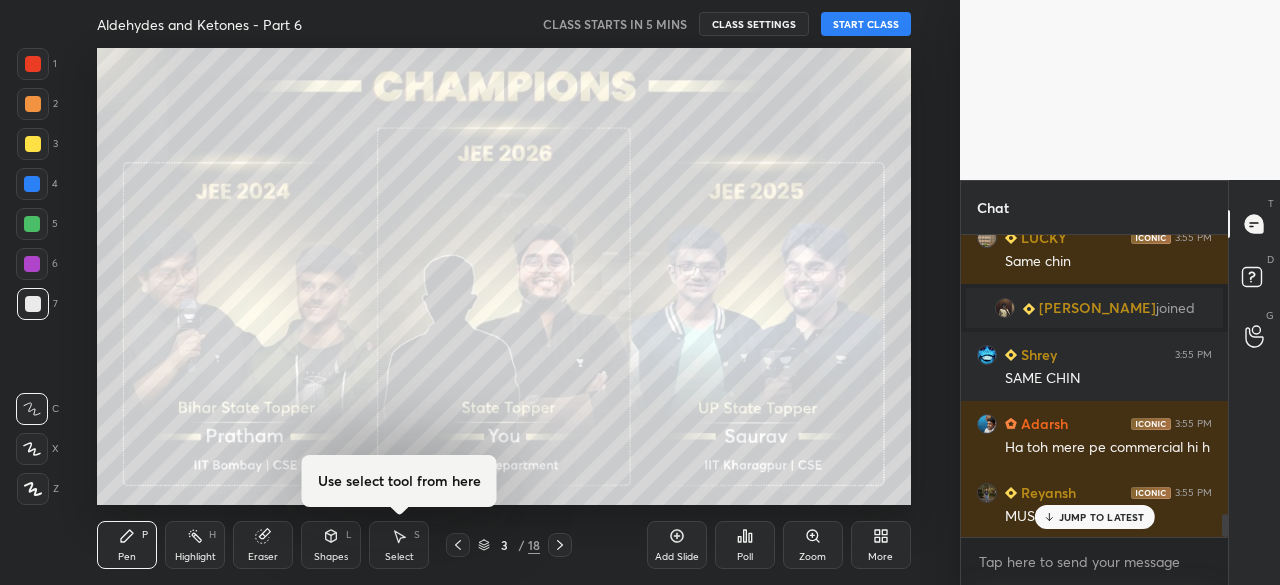 click 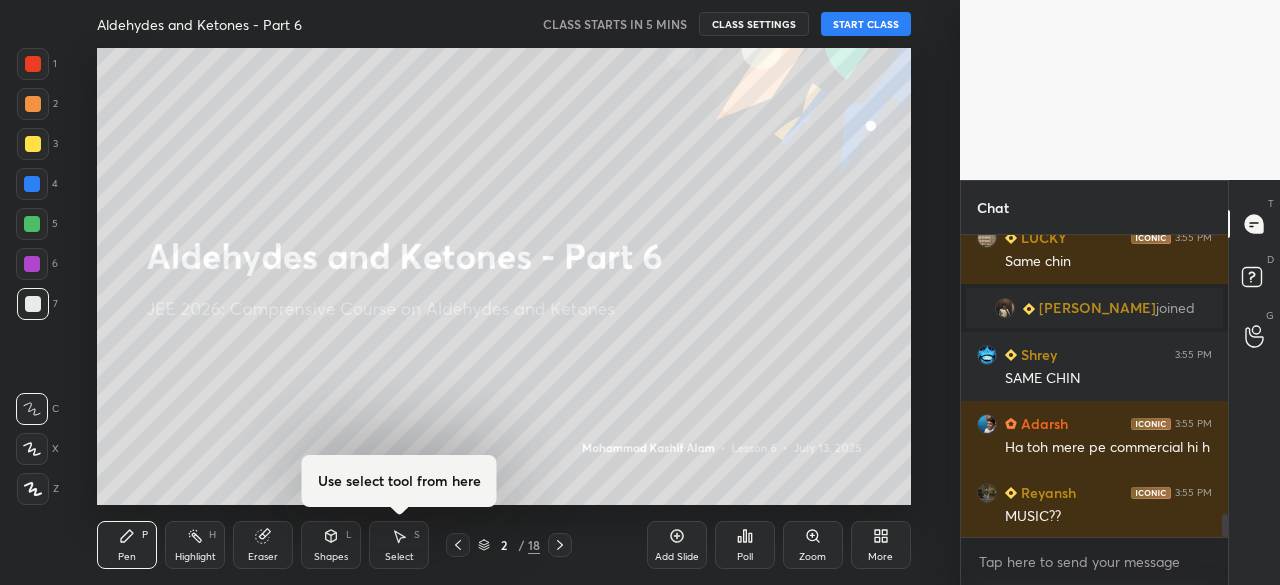 scroll, scrollTop: 3748, scrollLeft: 0, axis: vertical 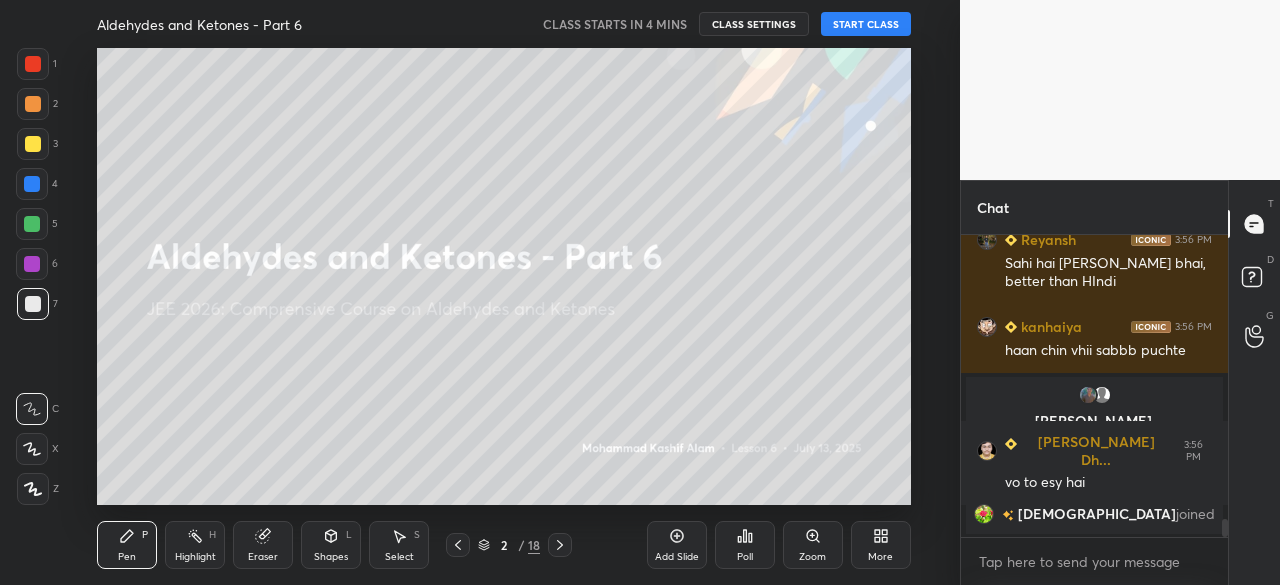 click on "More" at bounding box center (881, 545) 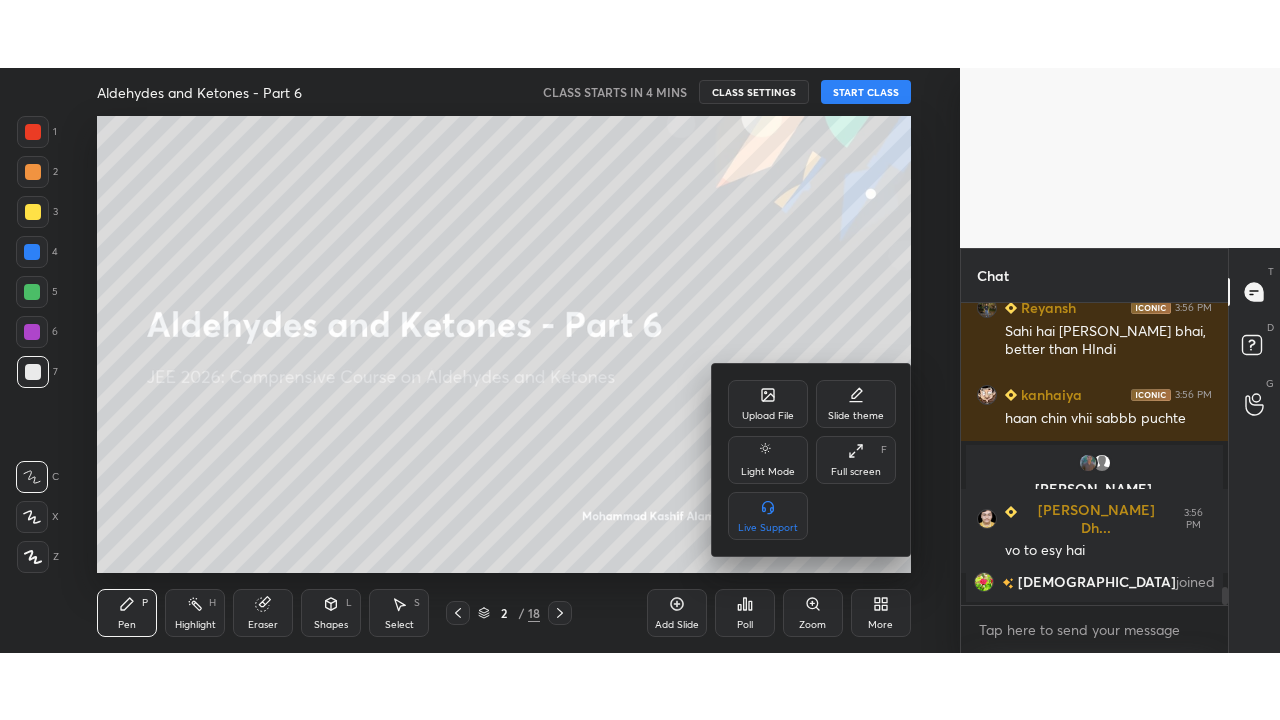 scroll, scrollTop: 4750, scrollLeft: 0, axis: vertical 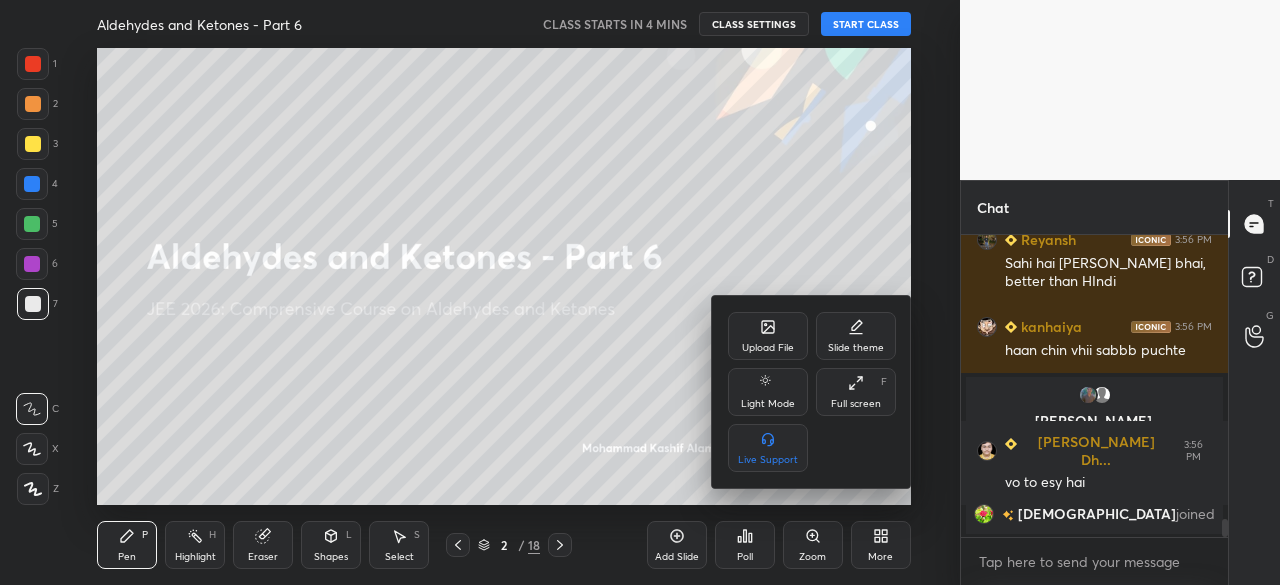 click 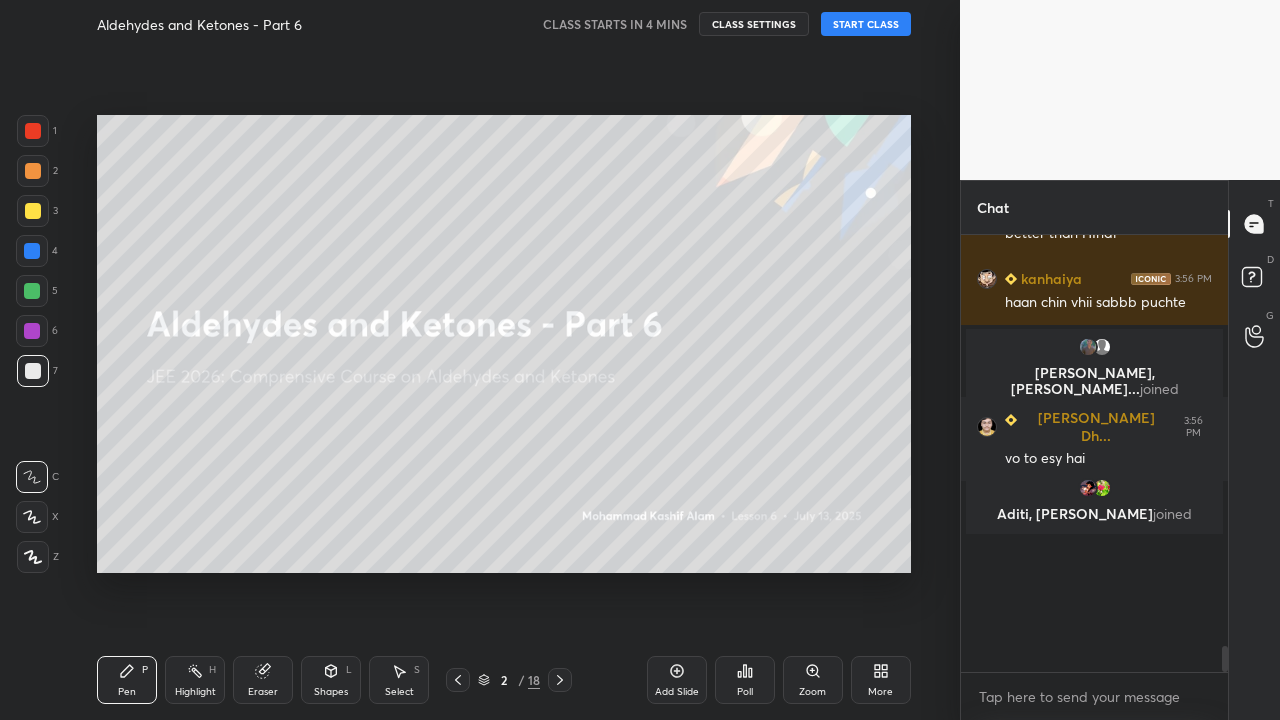 scroll, scrollTop: 99408, scrollLeft: 99120, axis: both 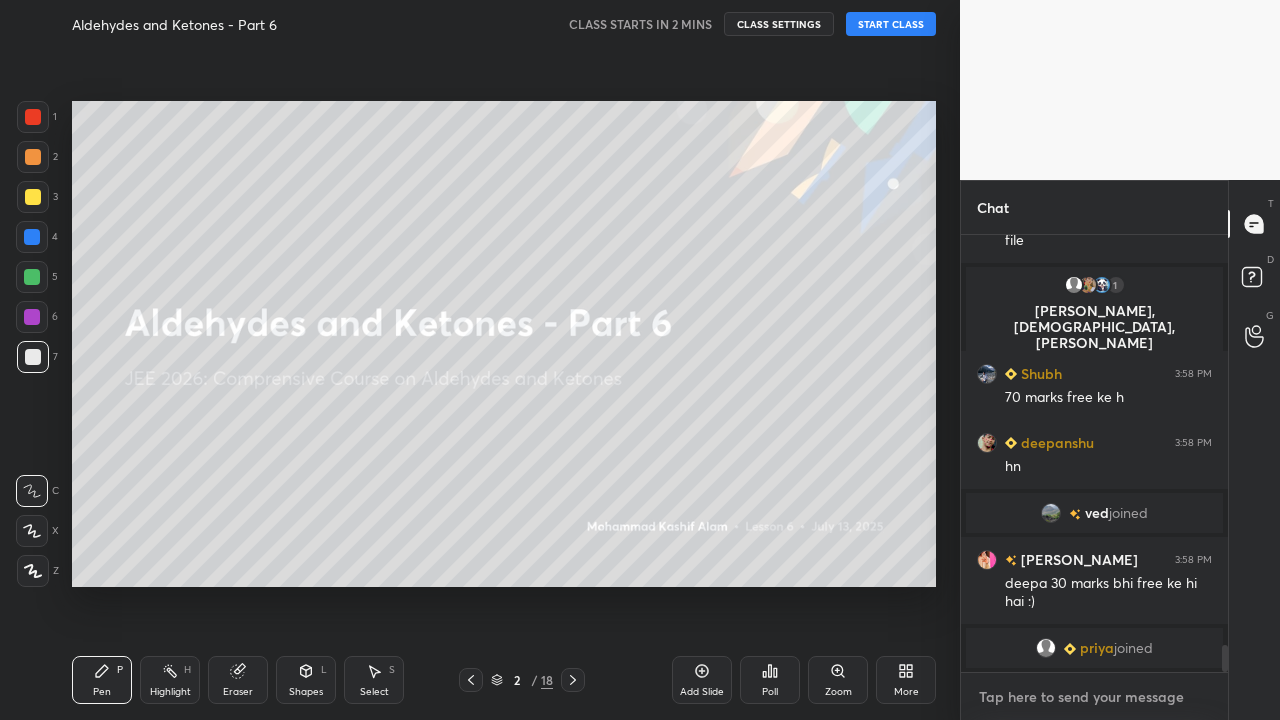 click at bounding box center [1094, 697] 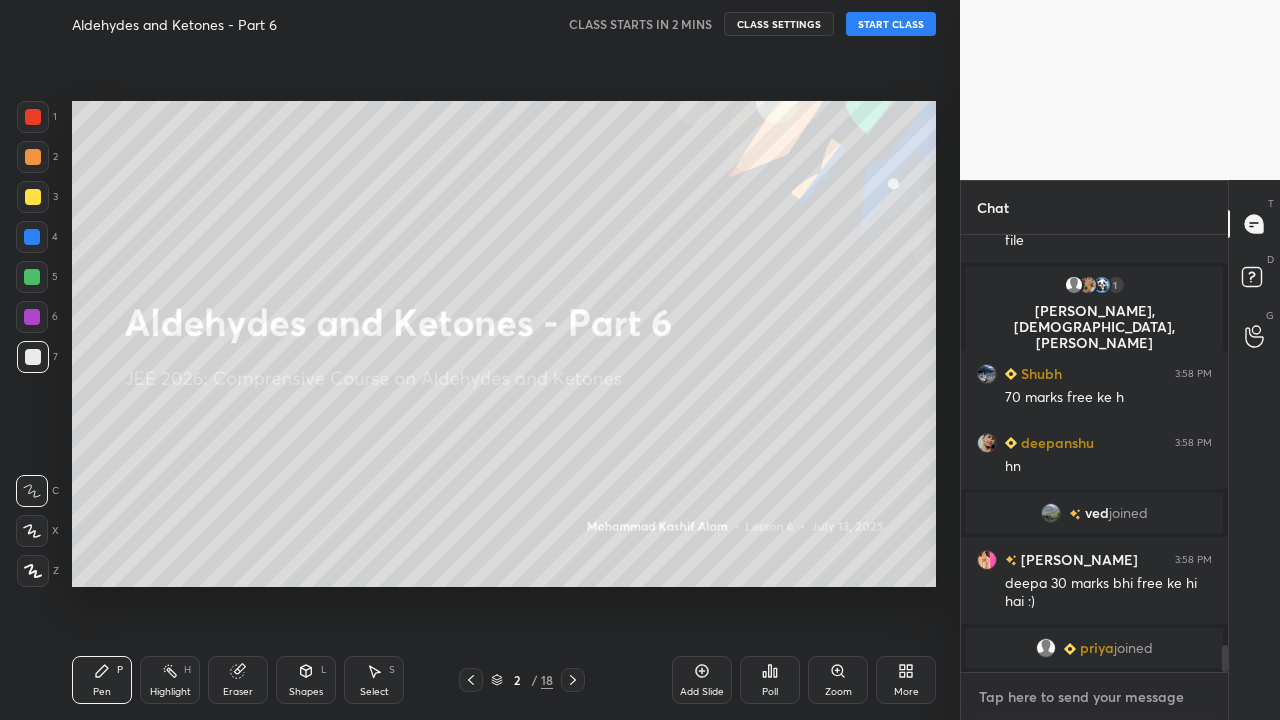 paste on "[URL][DOMAIN_NAME]" 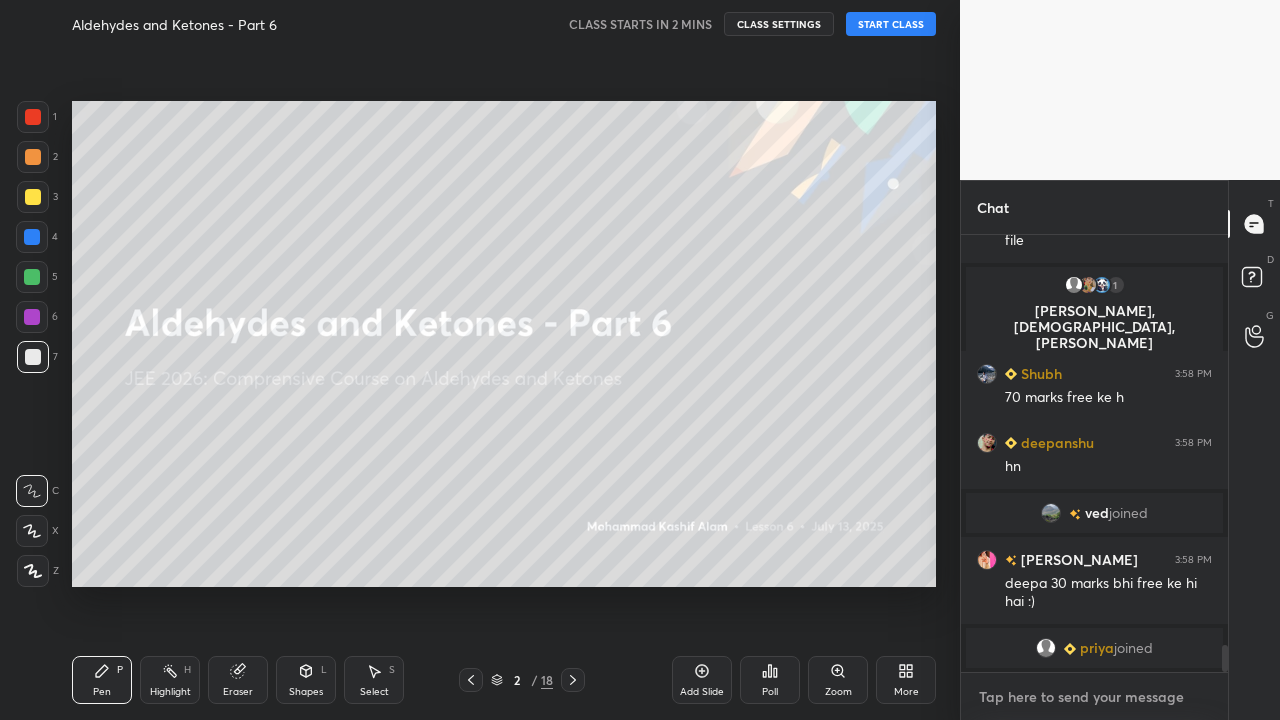 type on "[URL][DOMAIN_NAME]" 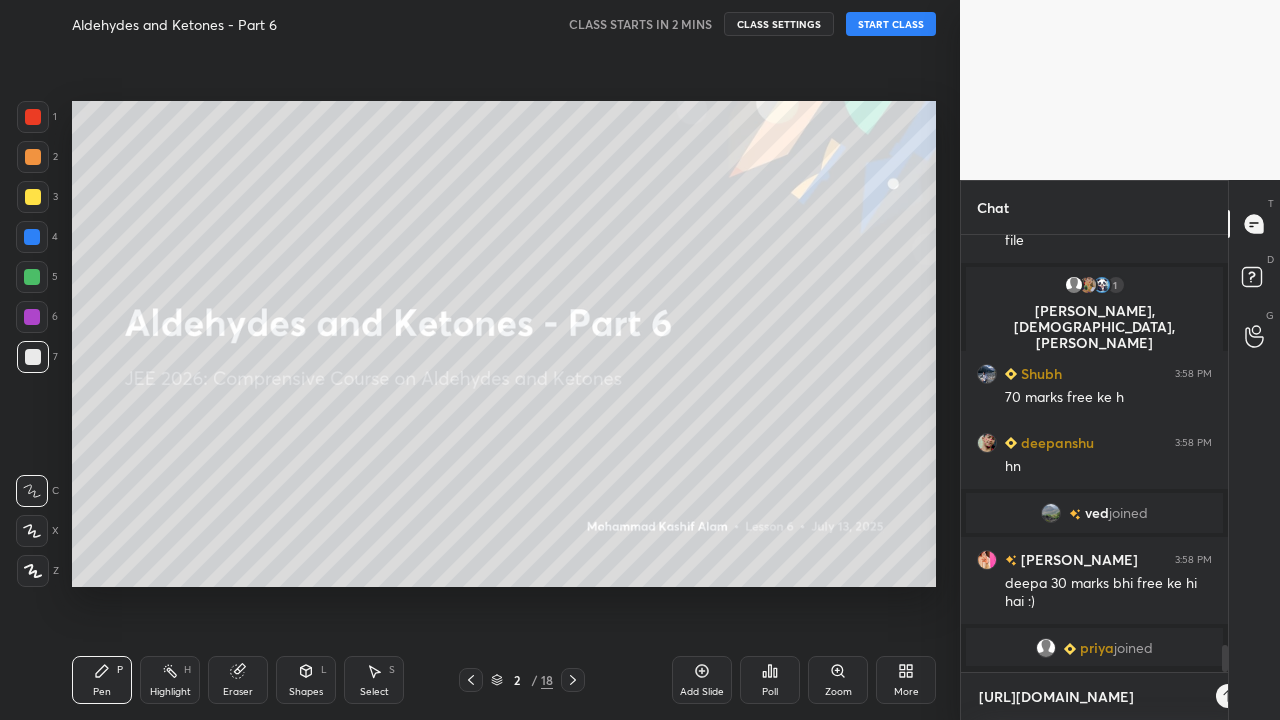 scroll, scrollTop: 425, scrollLeft: 261, axis: both 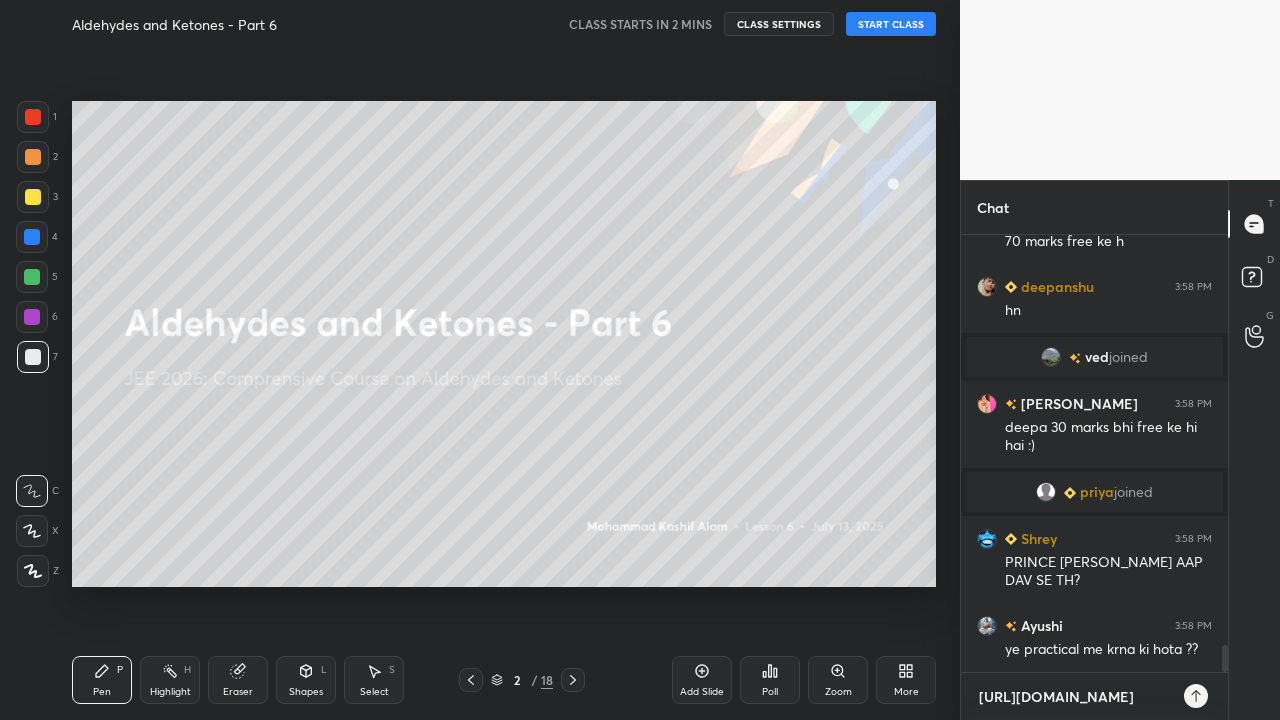 click on "[URL][DOMAIN_NAME]" at bounding box center (1074, 697) 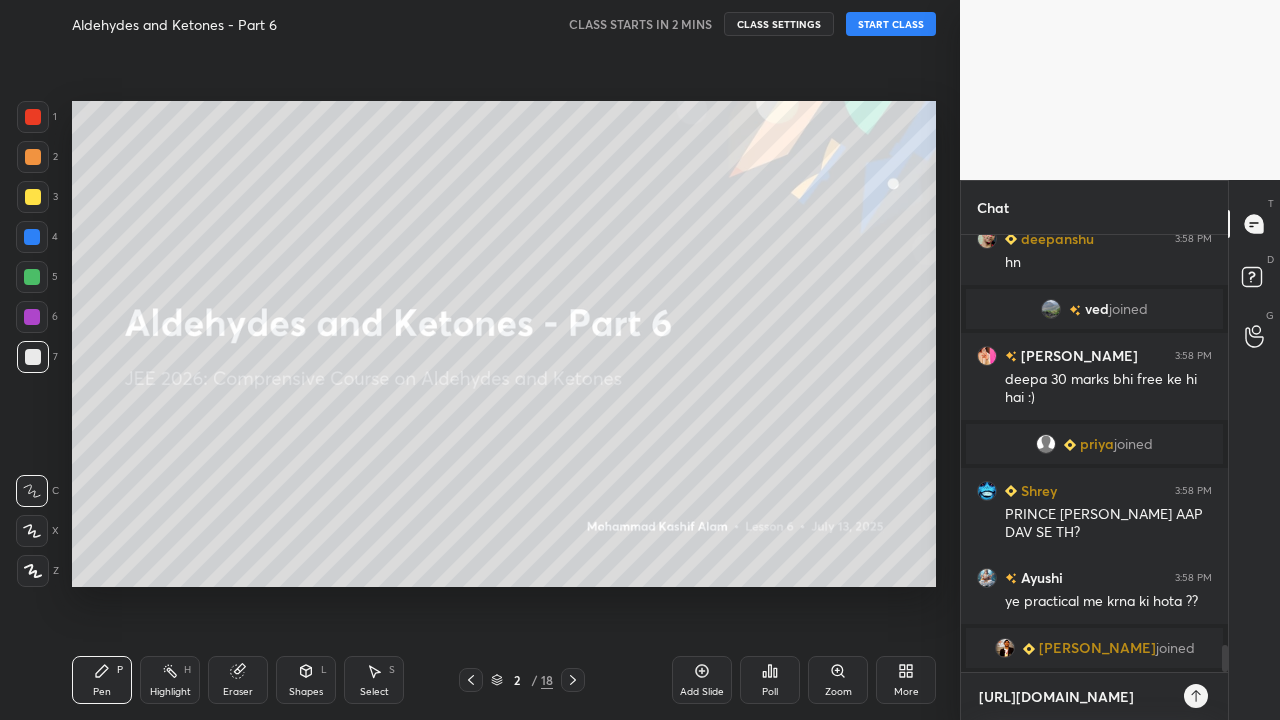 type on "[URL][DOMAIN_NAME]" 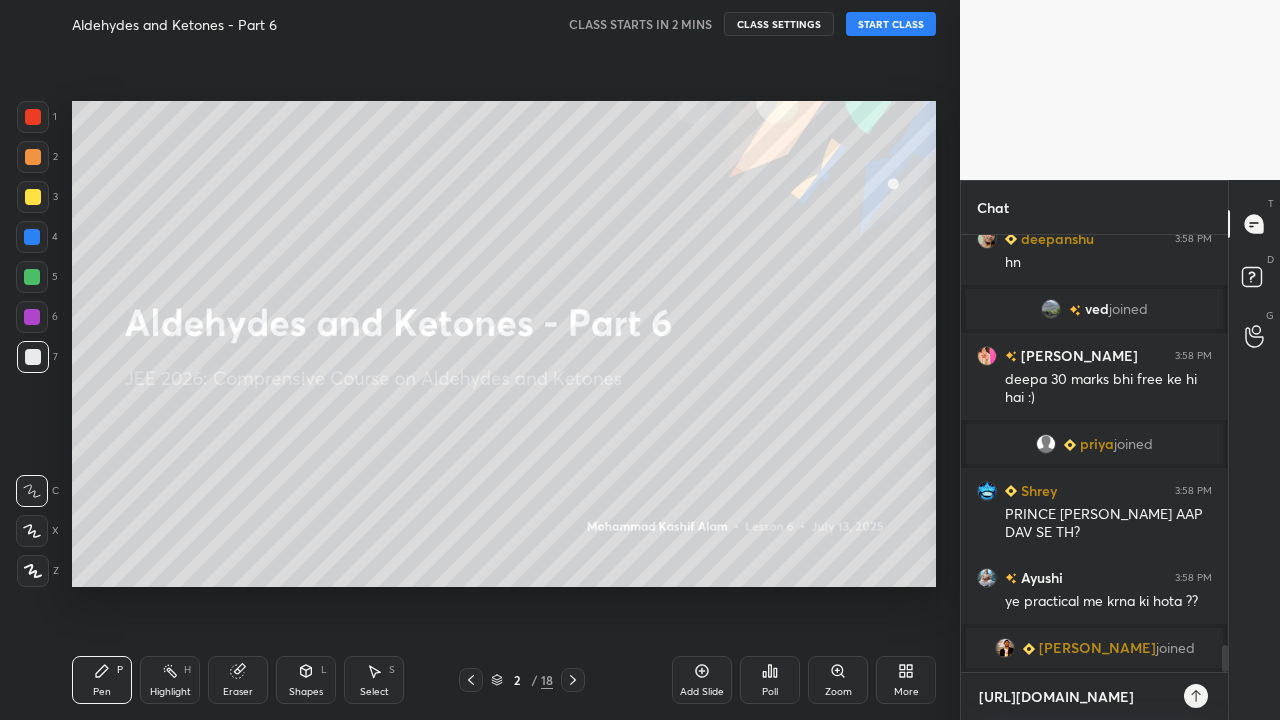 type on "x" 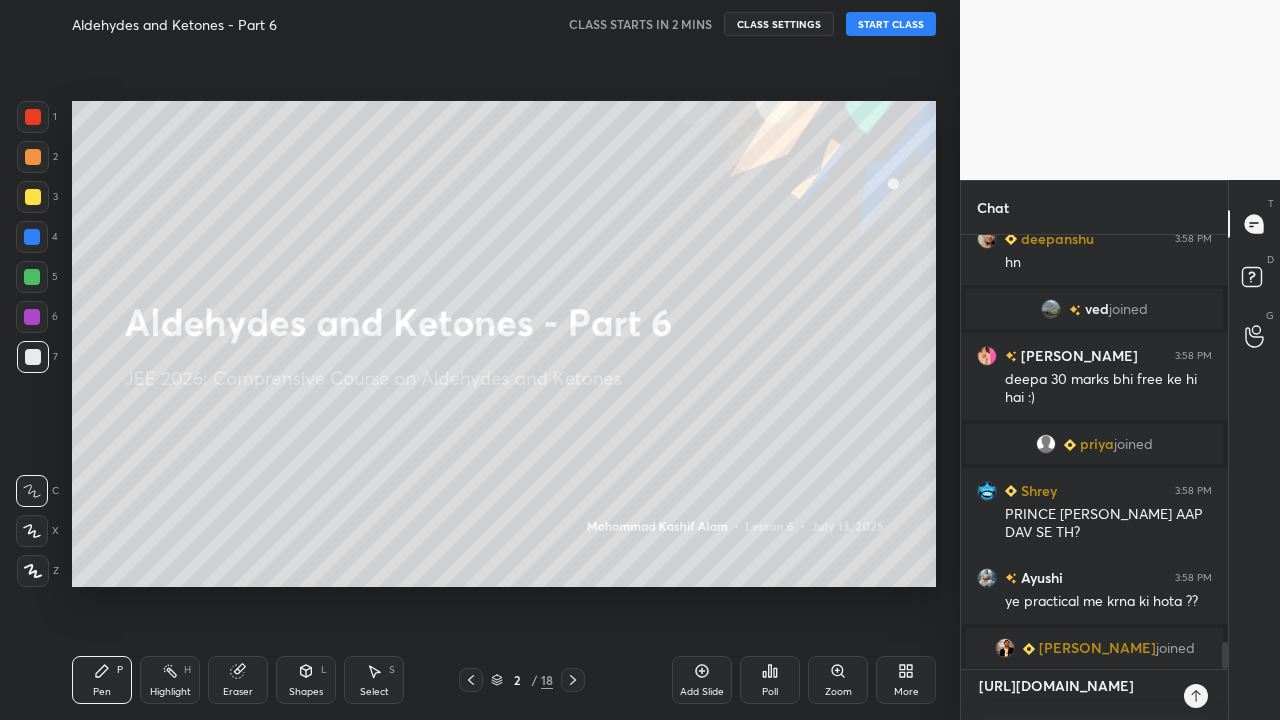 type on "[URL][DOMAIN_NAME]" 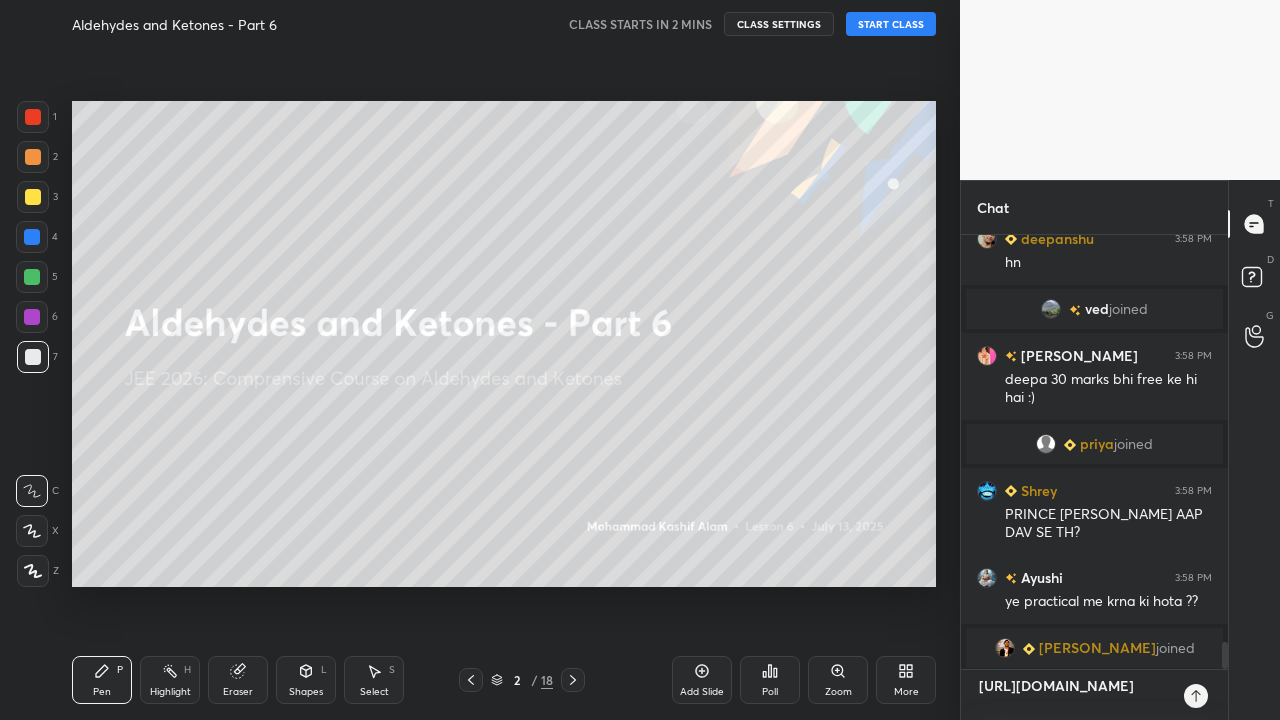 type on "[URL][DOMAIN_NAME]" 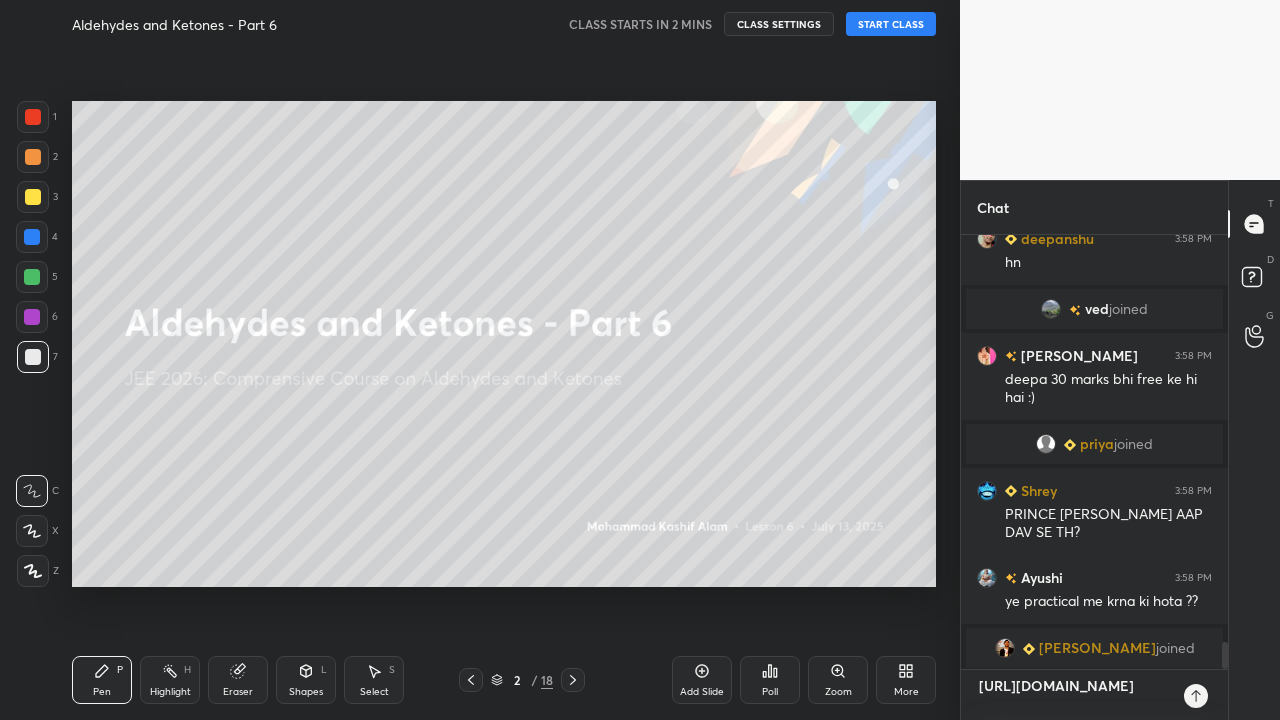 type on "x" 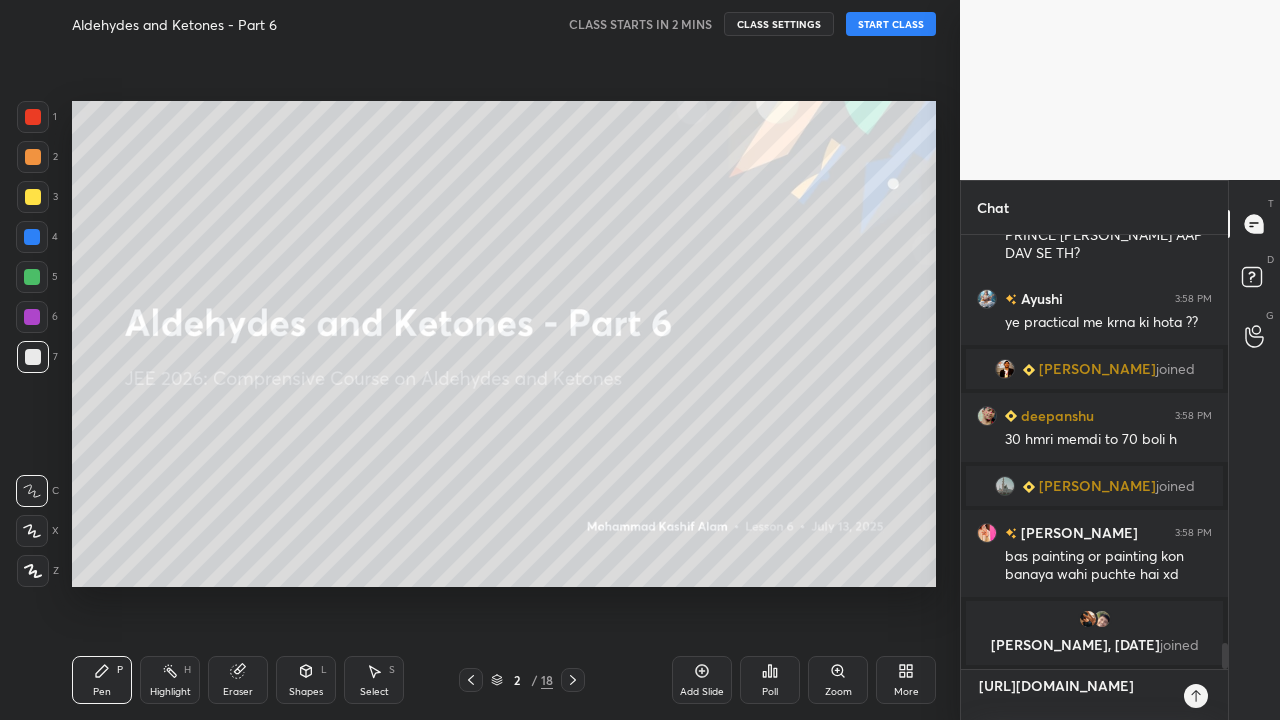 type on "[URL][DOMAIN_NAME]" 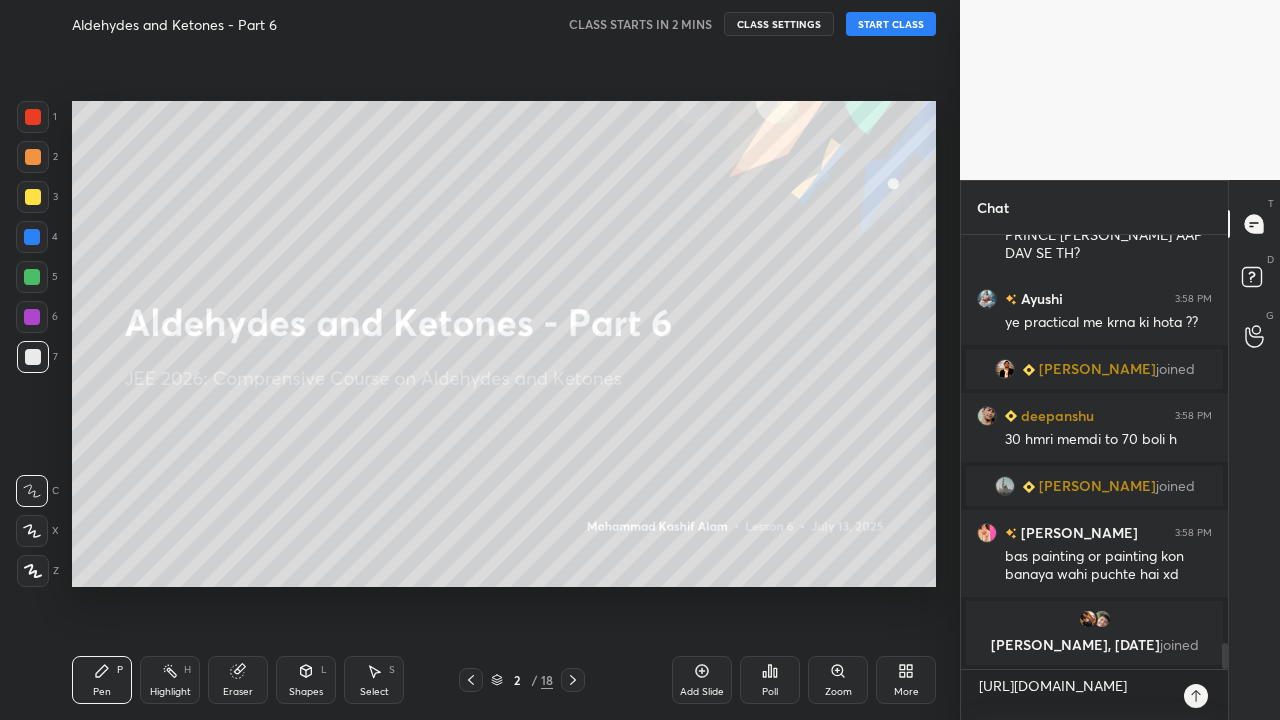 type on "x" 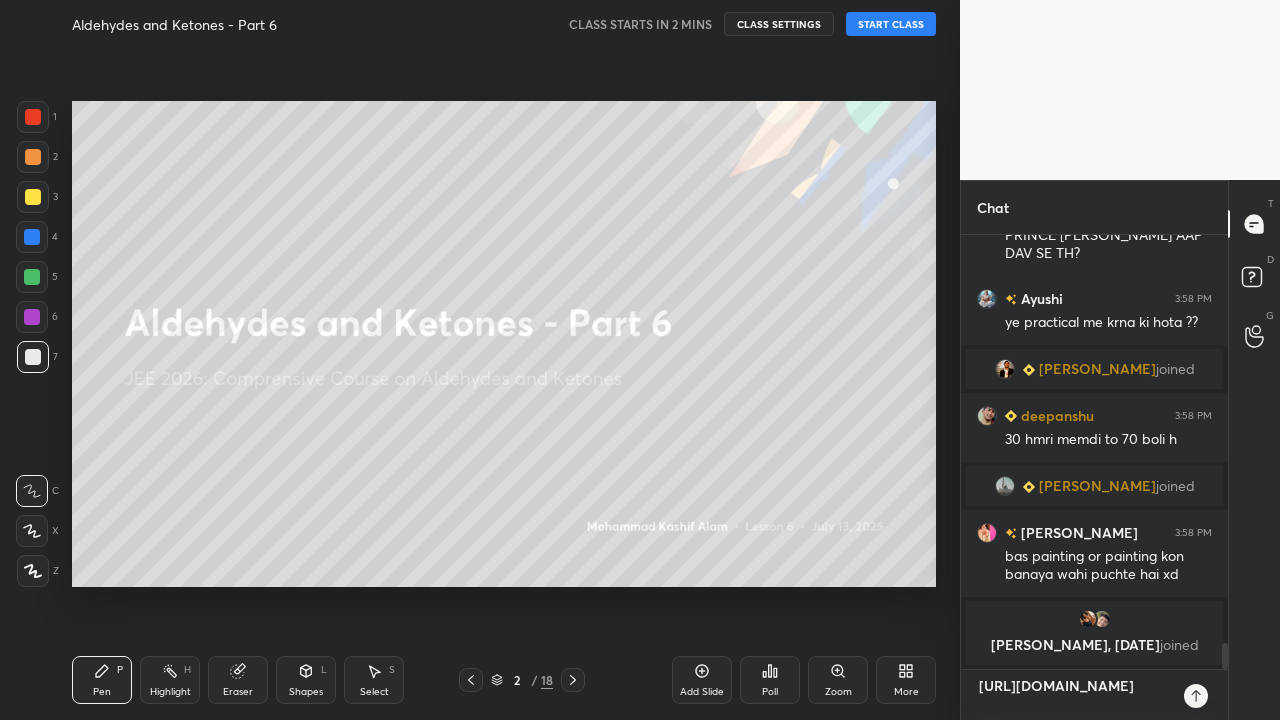 type 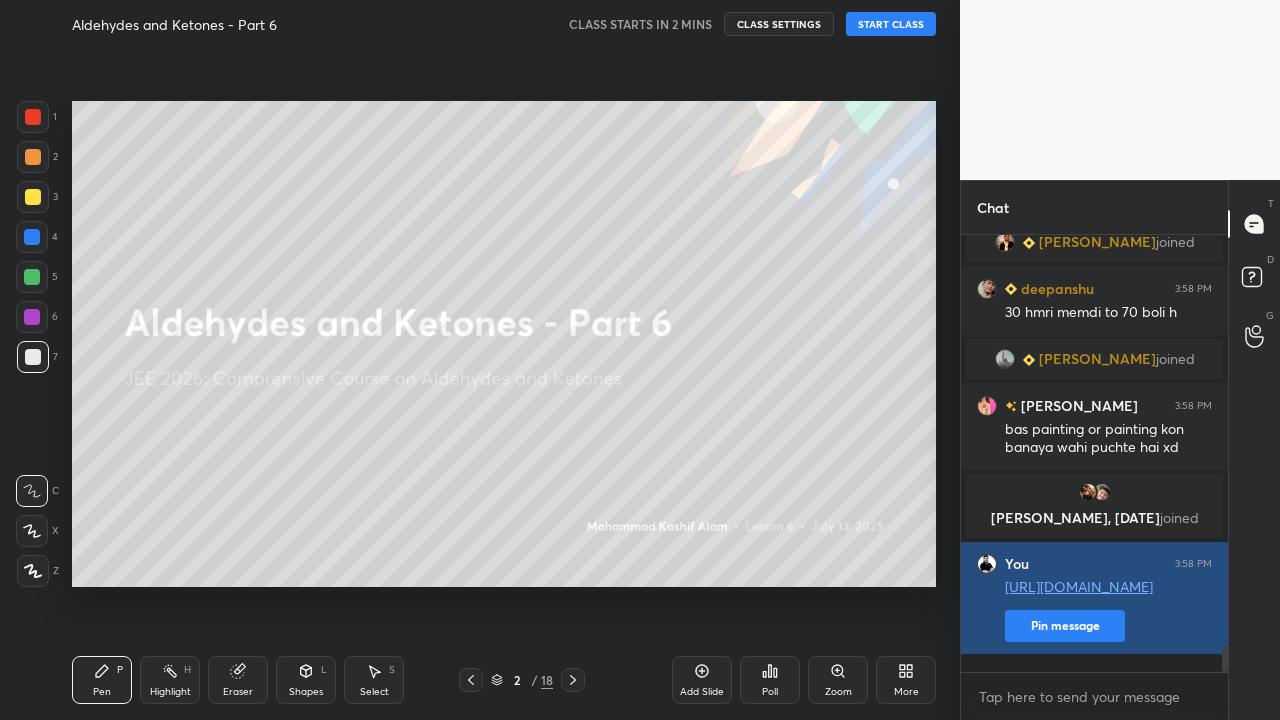 click on "Pin message" at bounding box center [1065, 626] 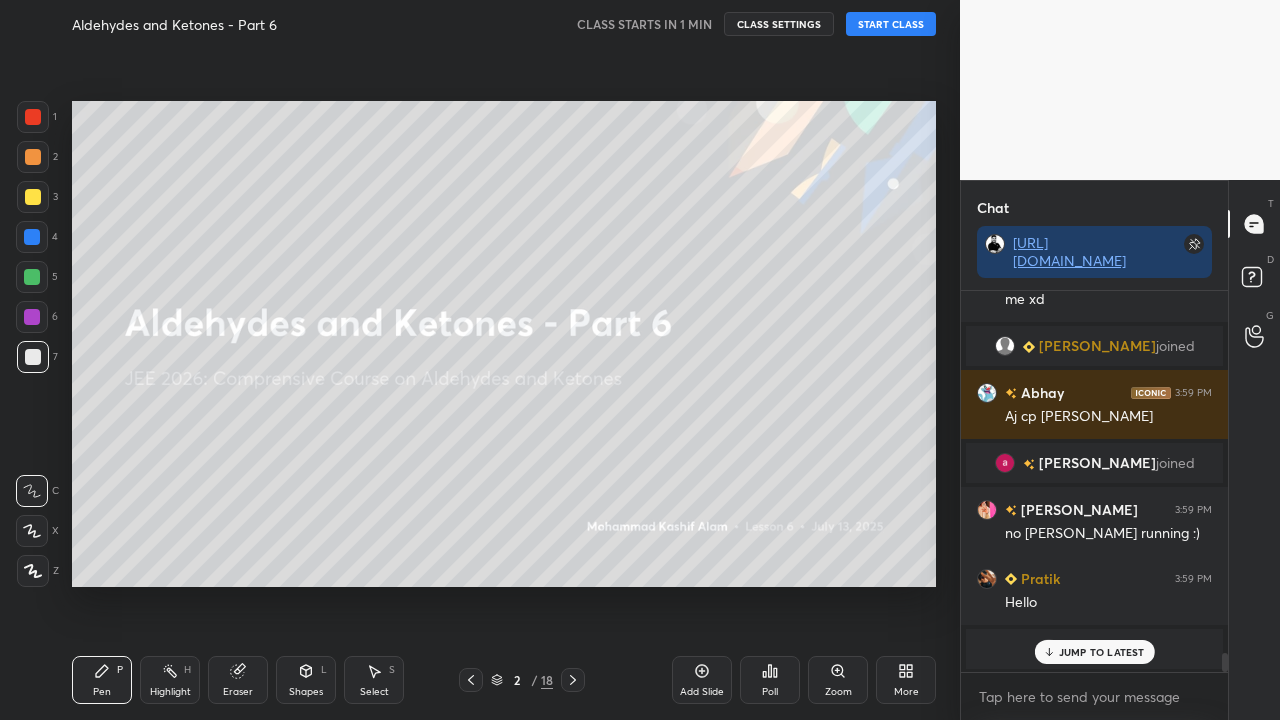 click on "JUMP TO LATEST" at bounding box center (1102, 652) 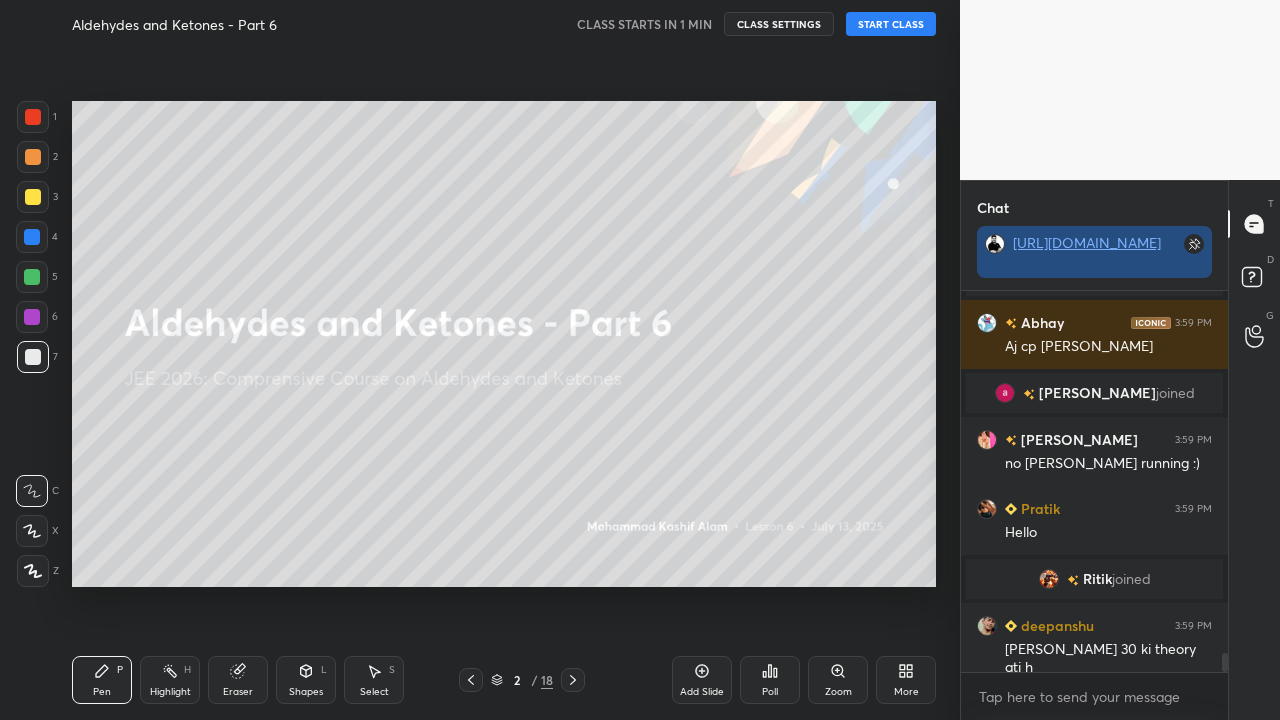click on "[URL][DOMAIN_NAME]" at bounding box center [1087, 242] 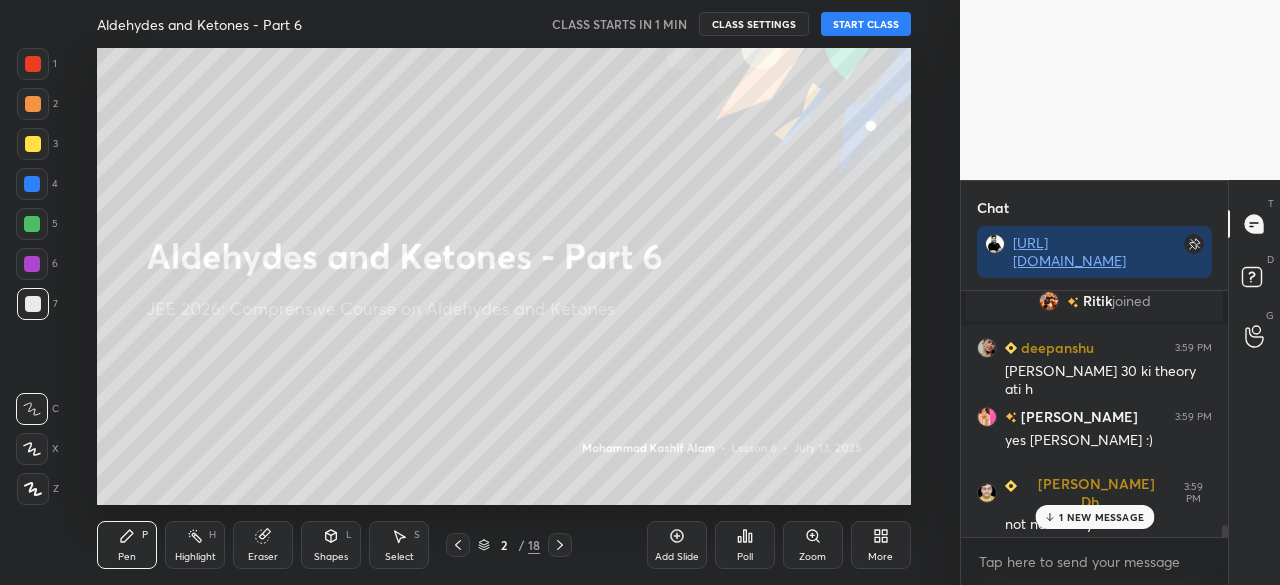 click on "More" at bounding box center [881, 545] 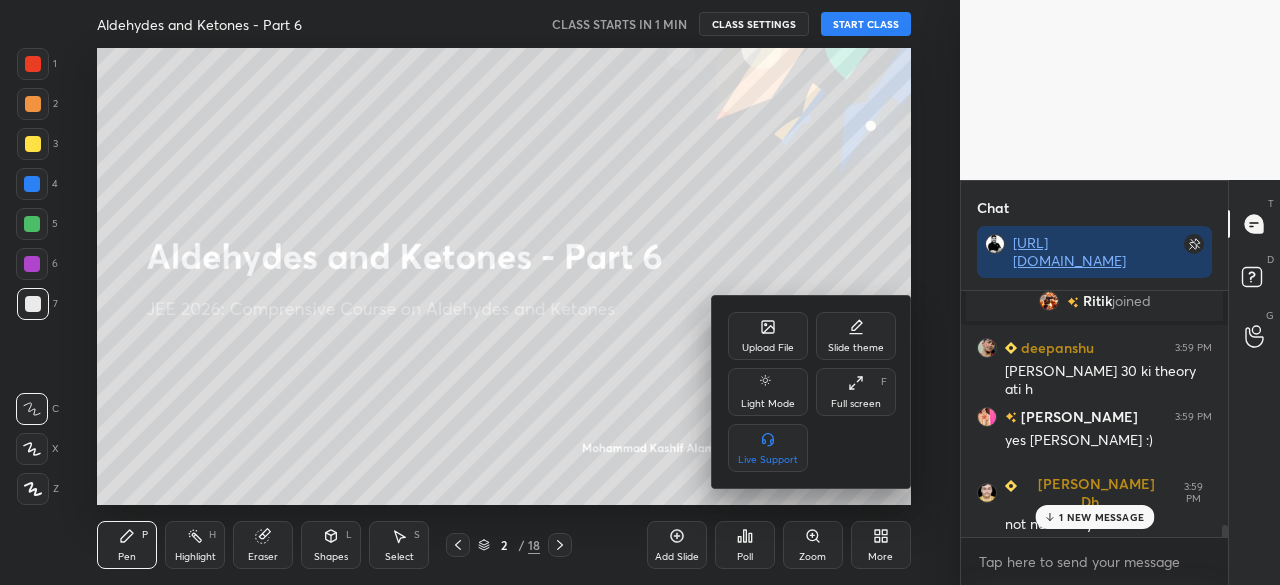 click on "Full screen F" at bounding box center (856, 392) 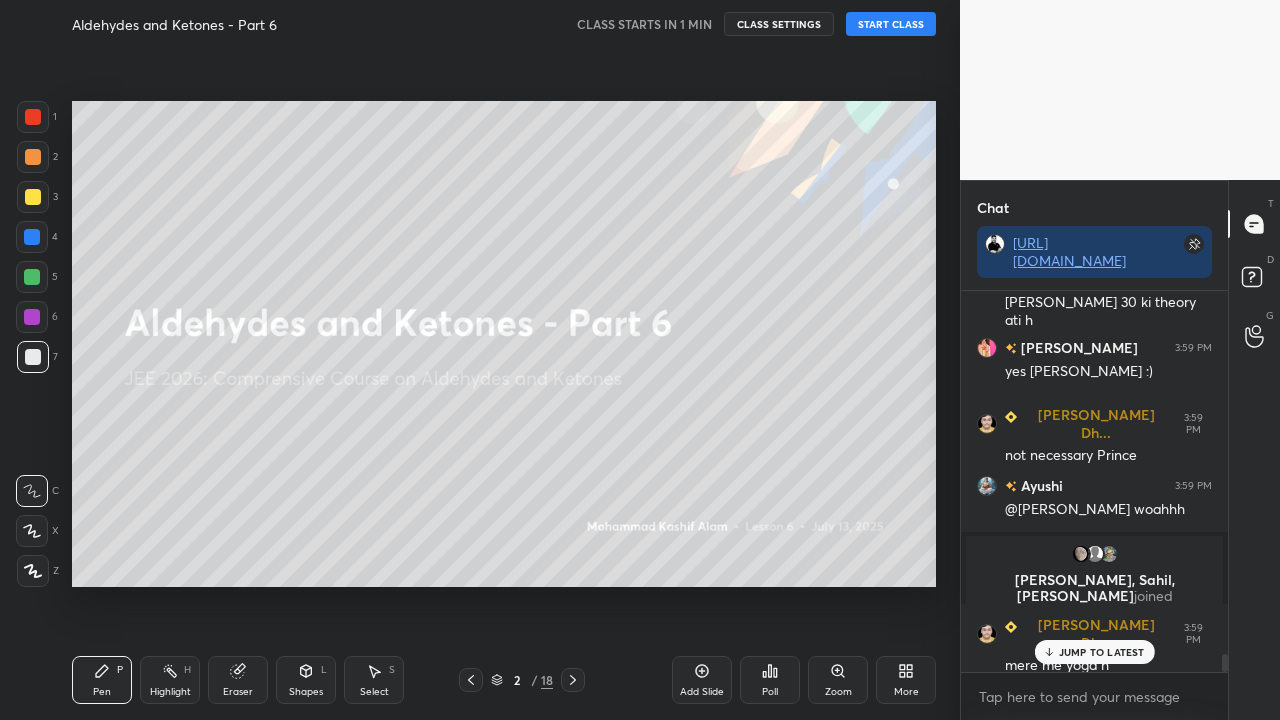 click on "START CLASS" at bounding box center (891, 24) 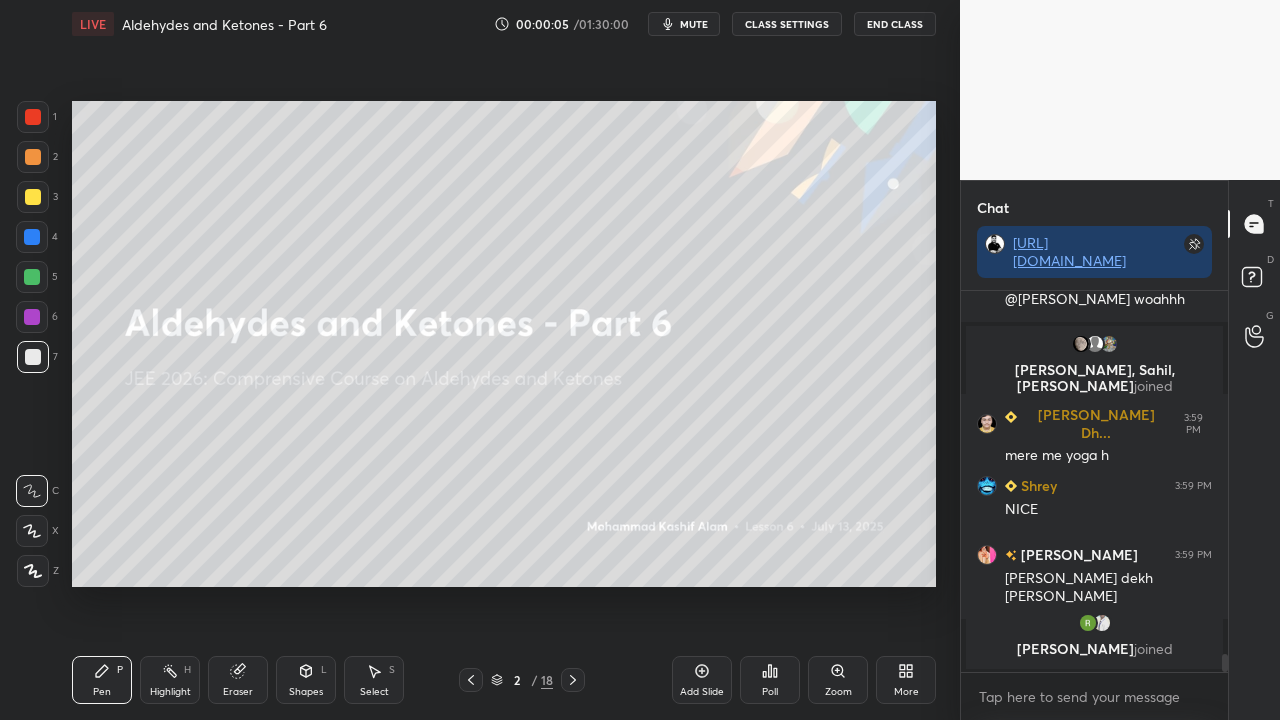 click on "CLASS SETTINGS" at bounding box center (787, 24) 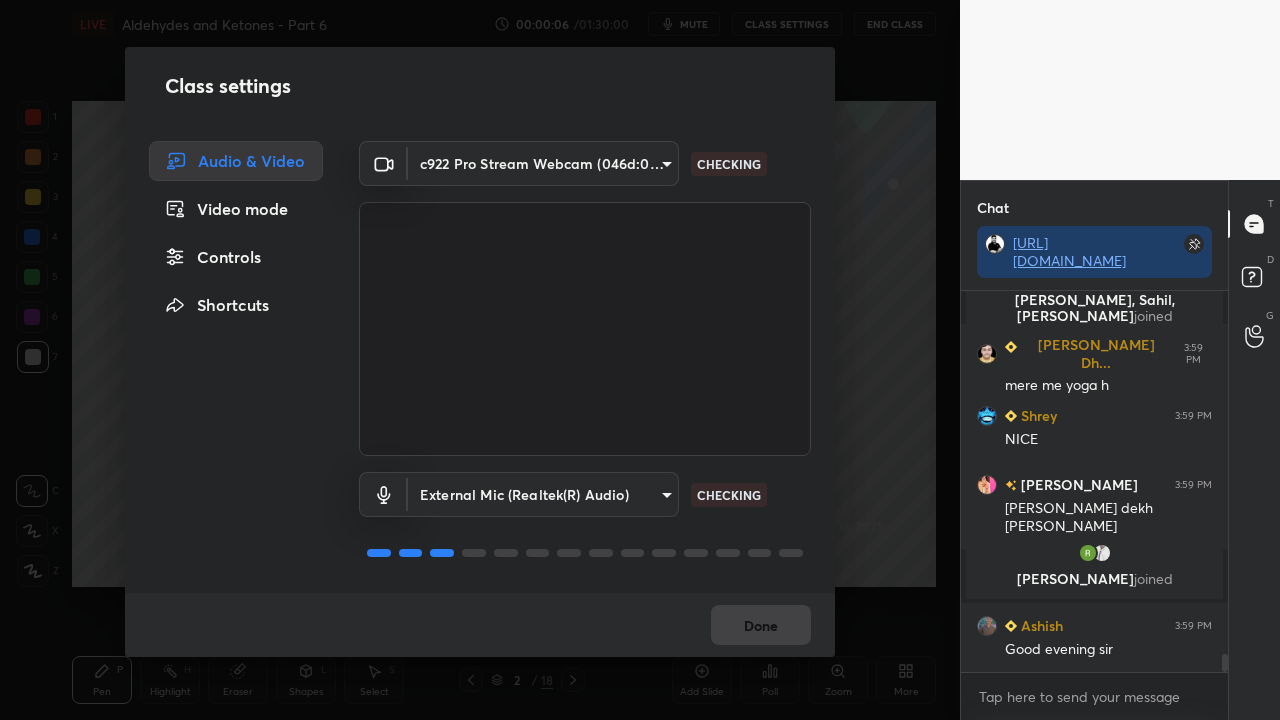 click on "Controls" at bounding box center (236, 257) 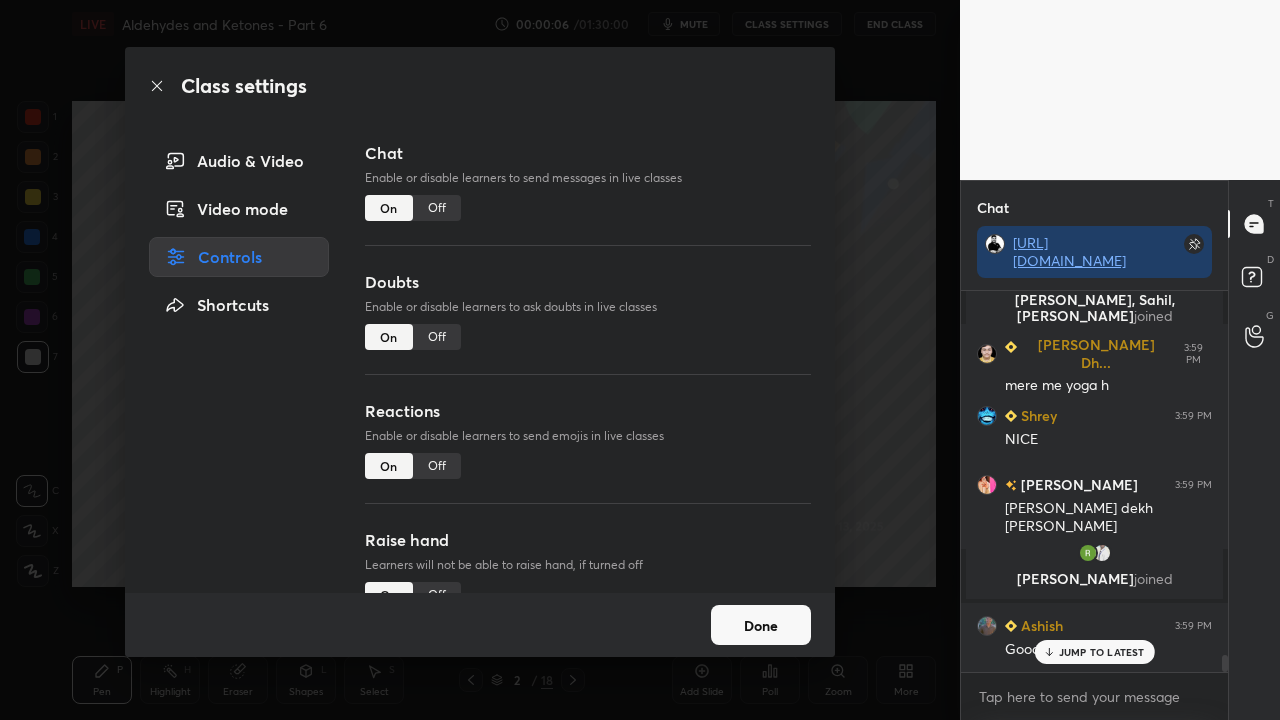 click on "Off" at bounding box center (437, 337) 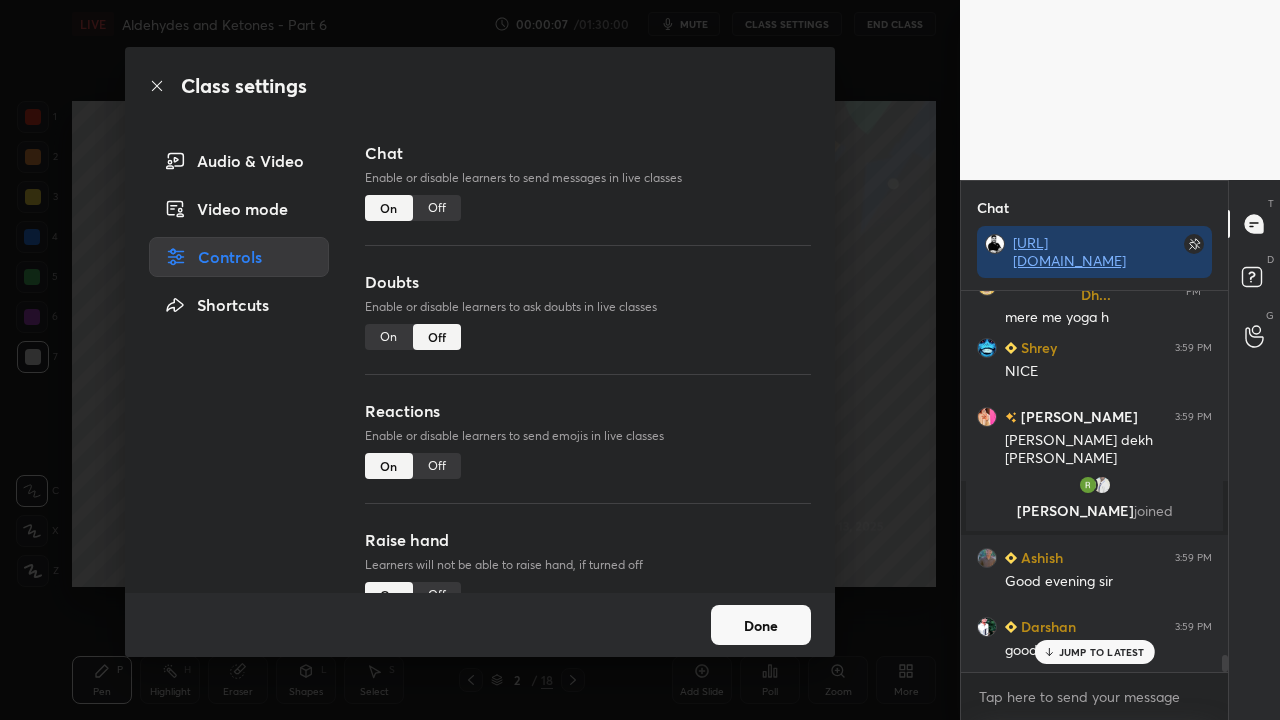 click on "Off" at bounding box center (437, 466) 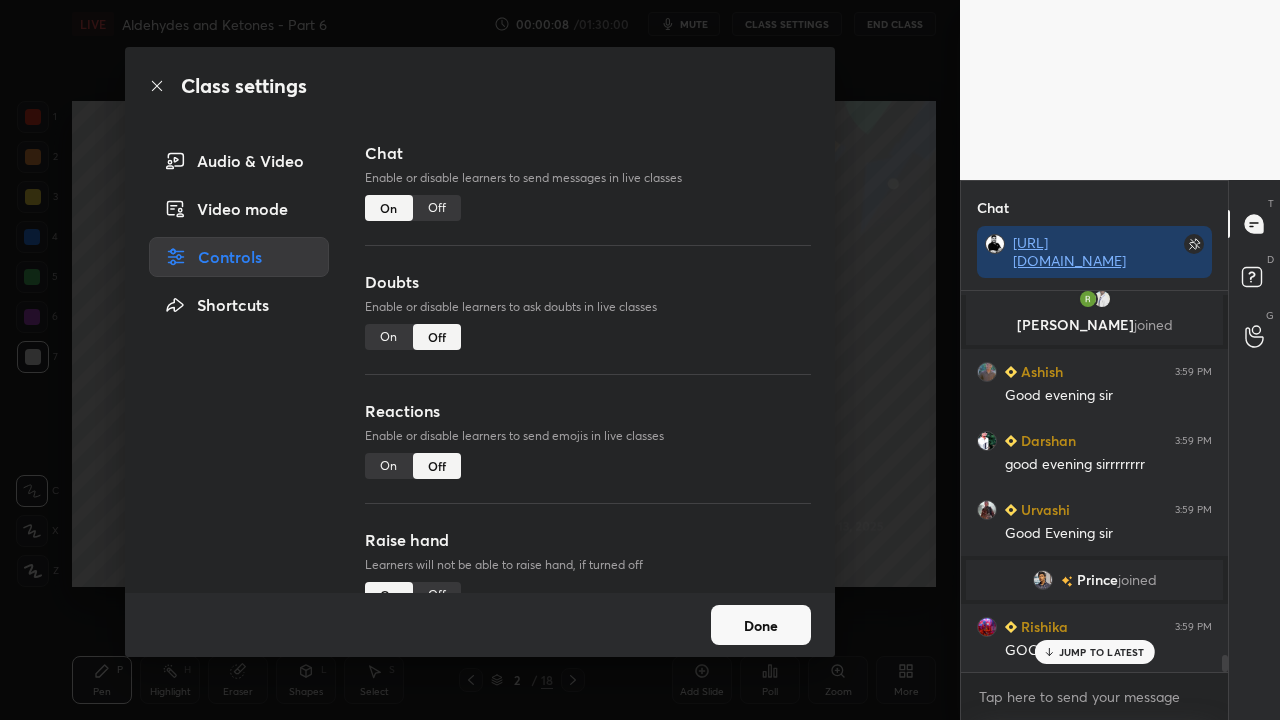 click on "Off" at bounding box center [437, 595] 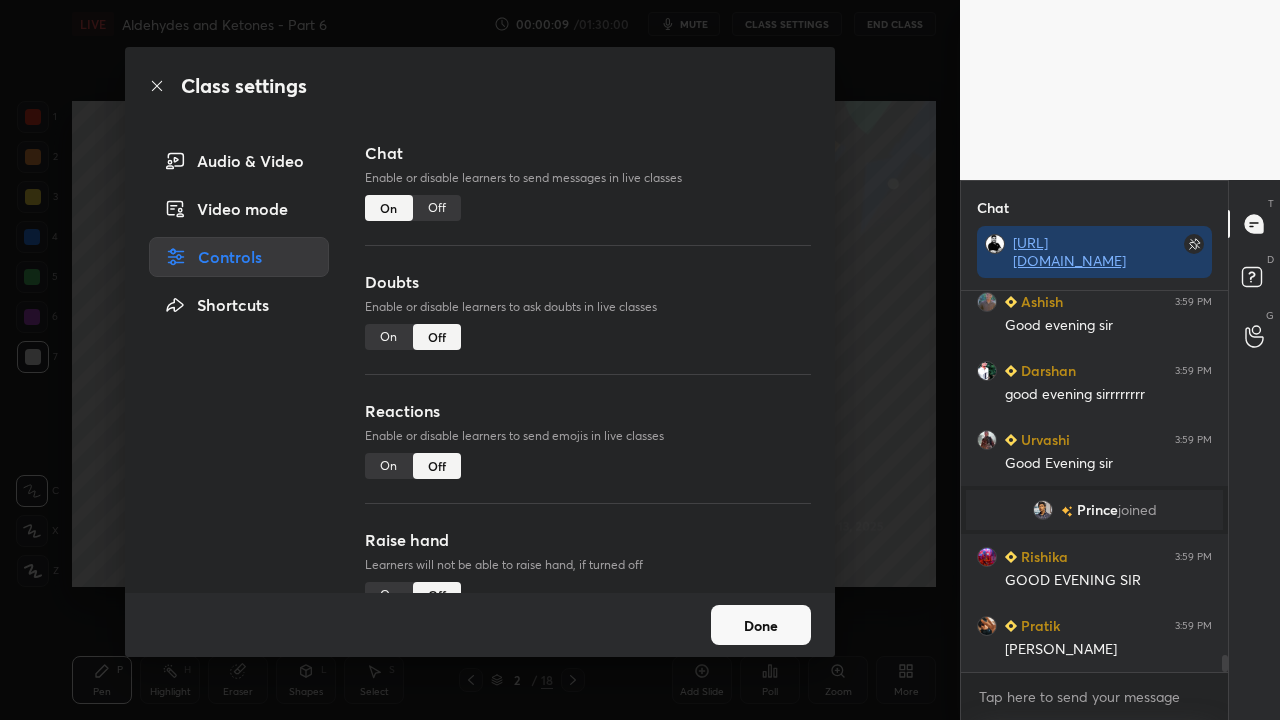 click on "Done" at bounding box center (761, 625) 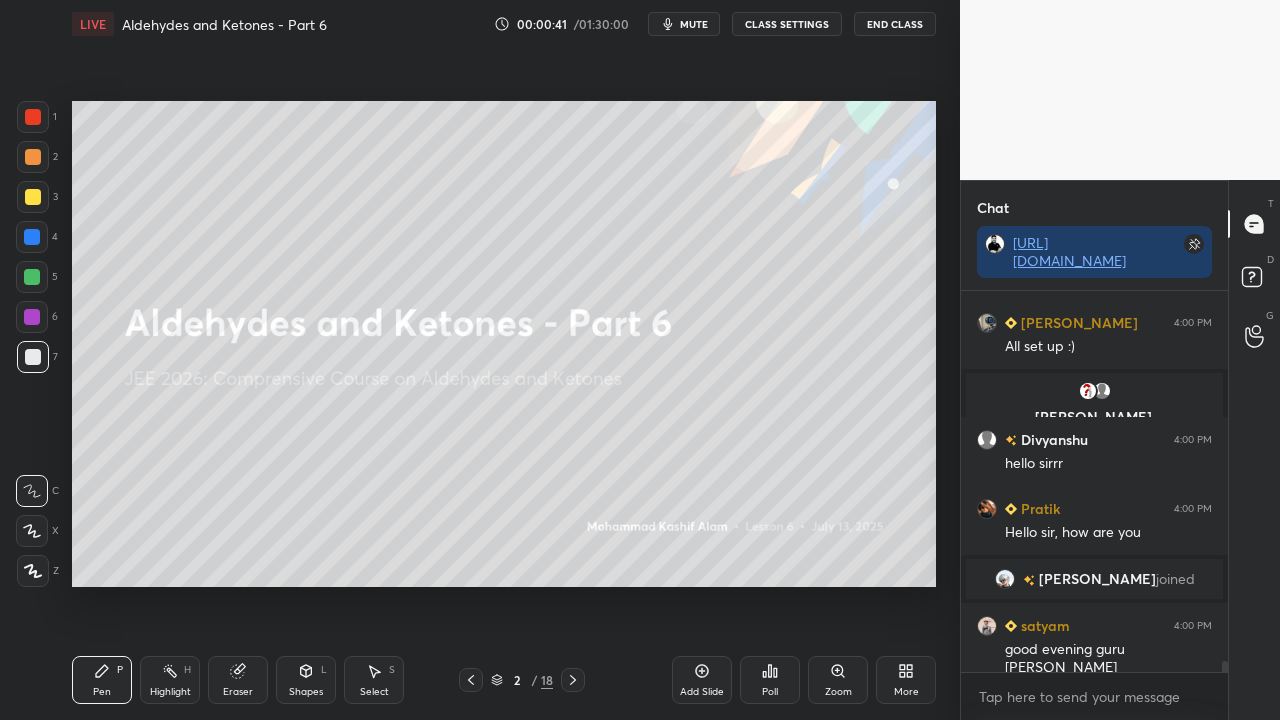 click 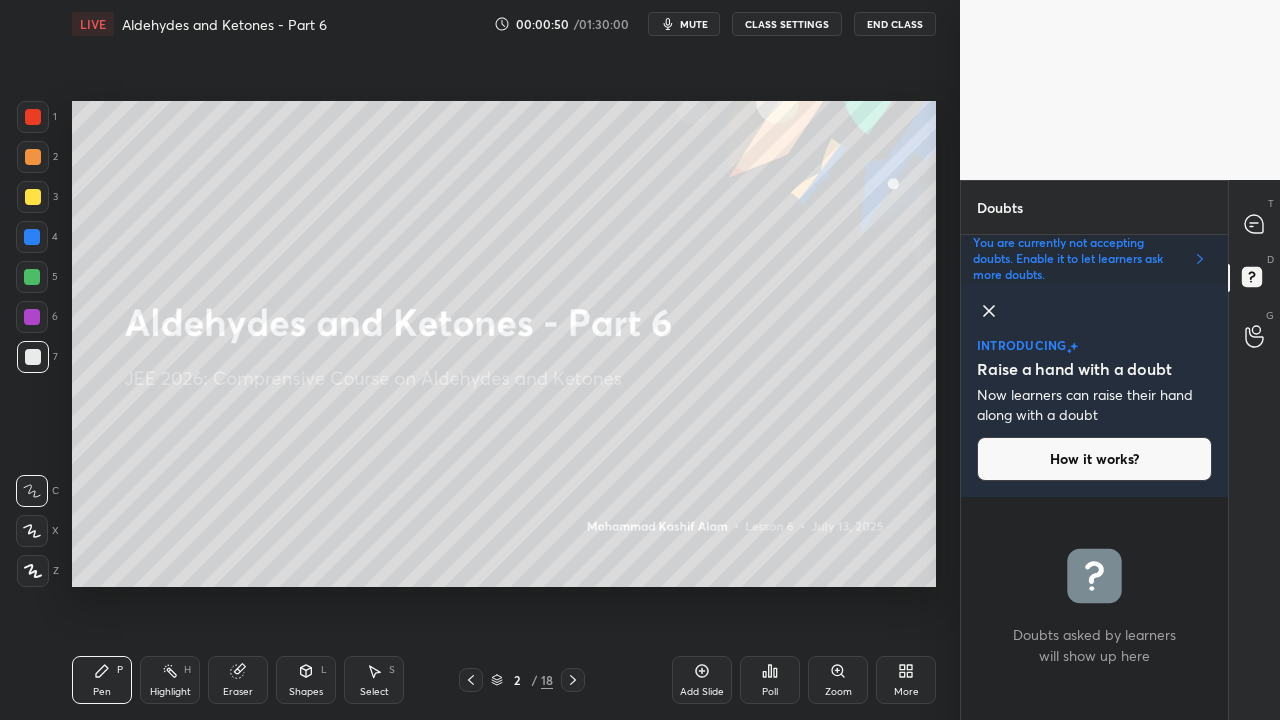 click 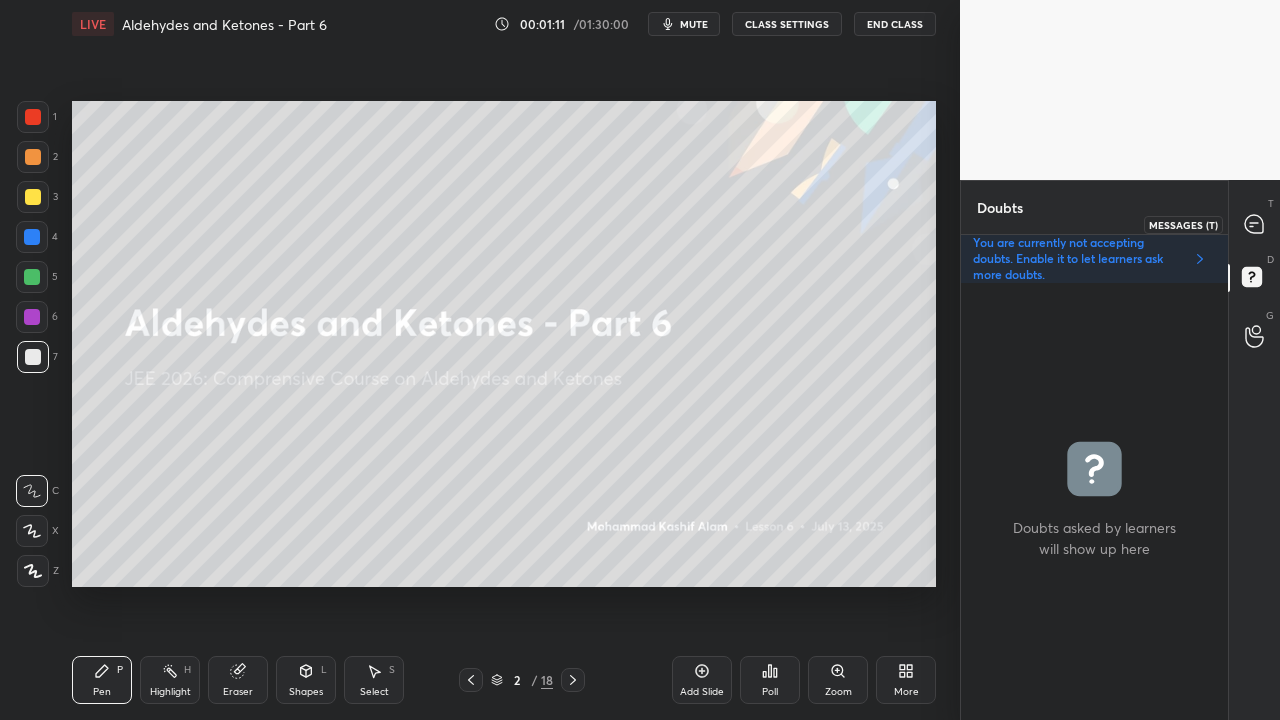 click 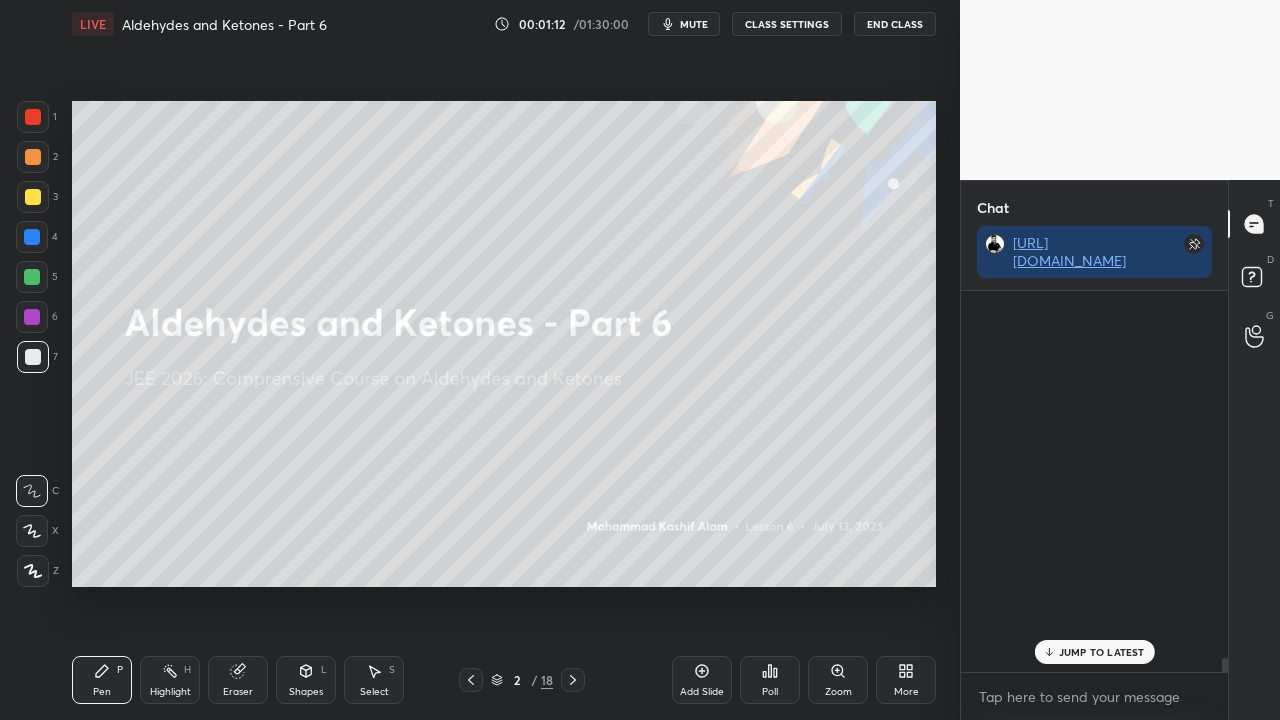 scroll, scrollTop: 423, scrollLeft: 261, axis: both 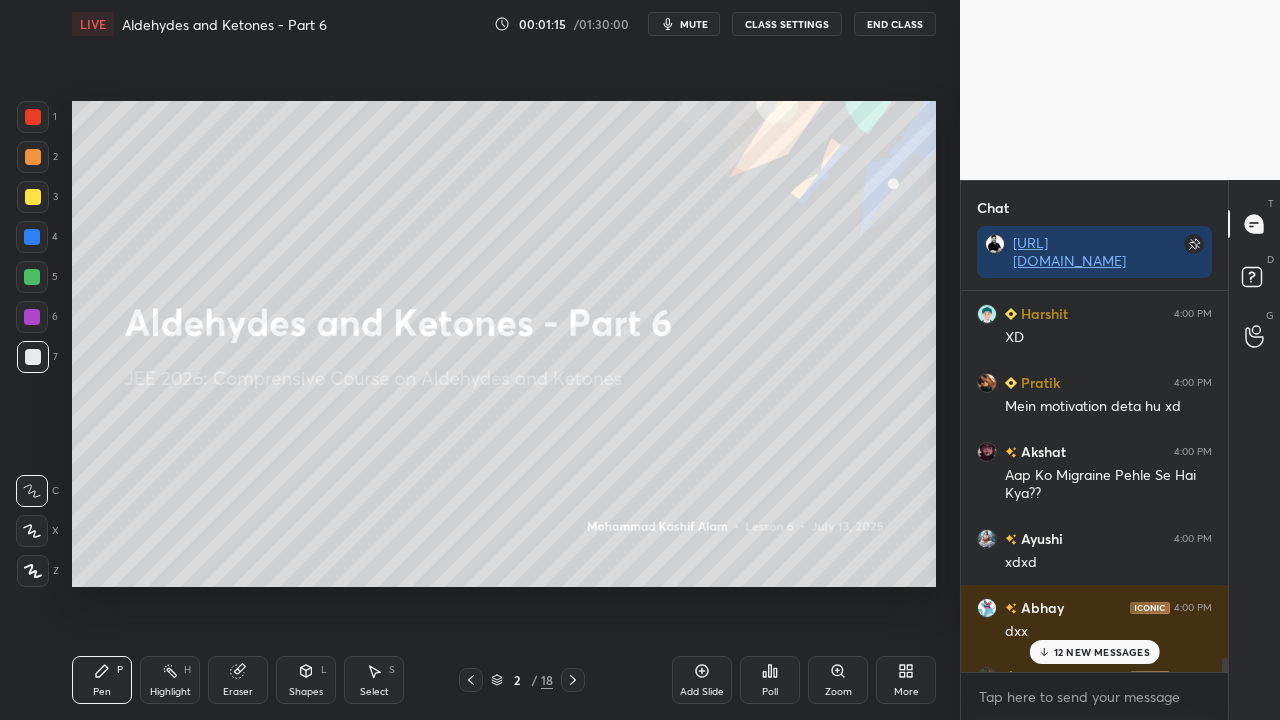 click on "12 NEW MESSAGES" at bounding box center (1102, 652) 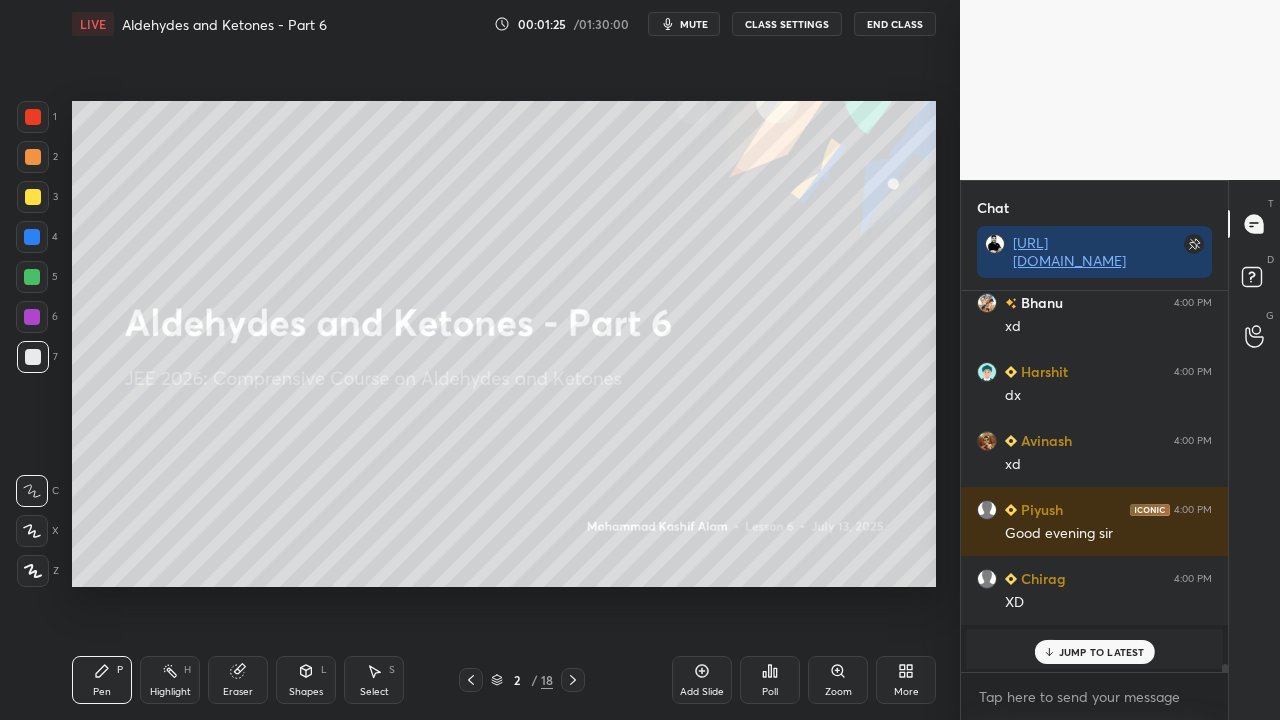 scroll, scrollTop: 17298, scrollLeft: 0, axis: vertical 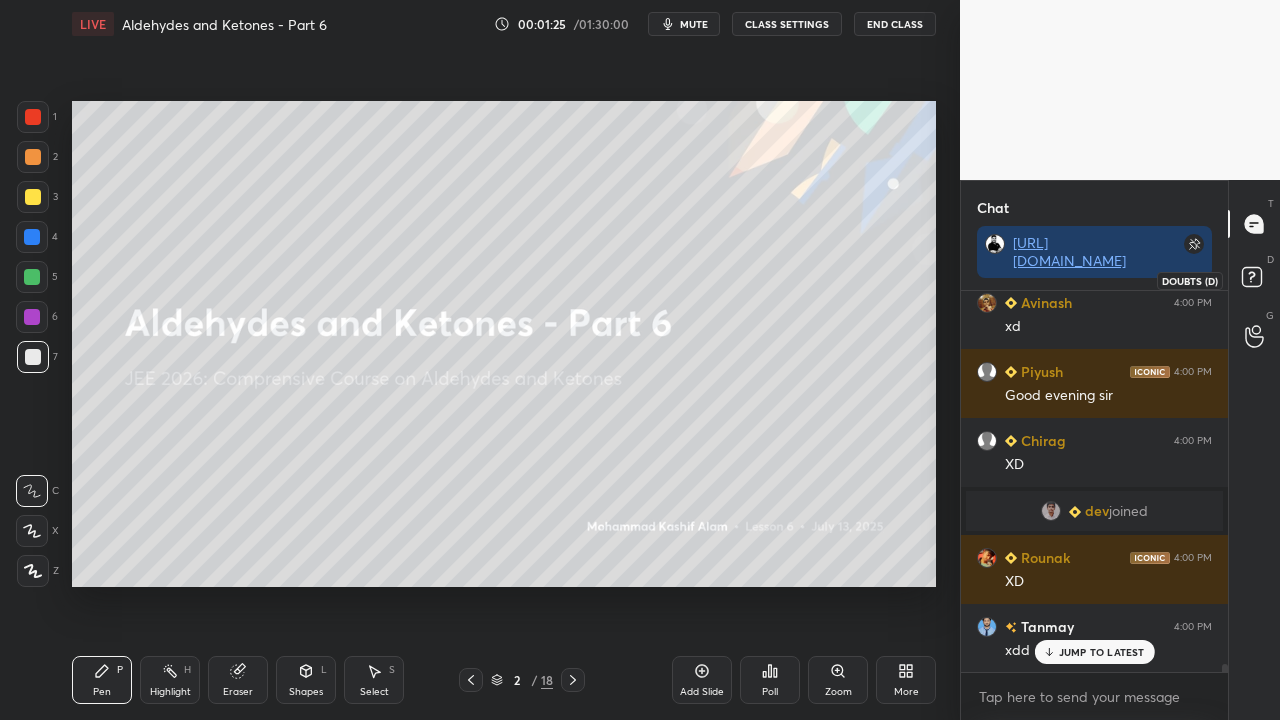 click 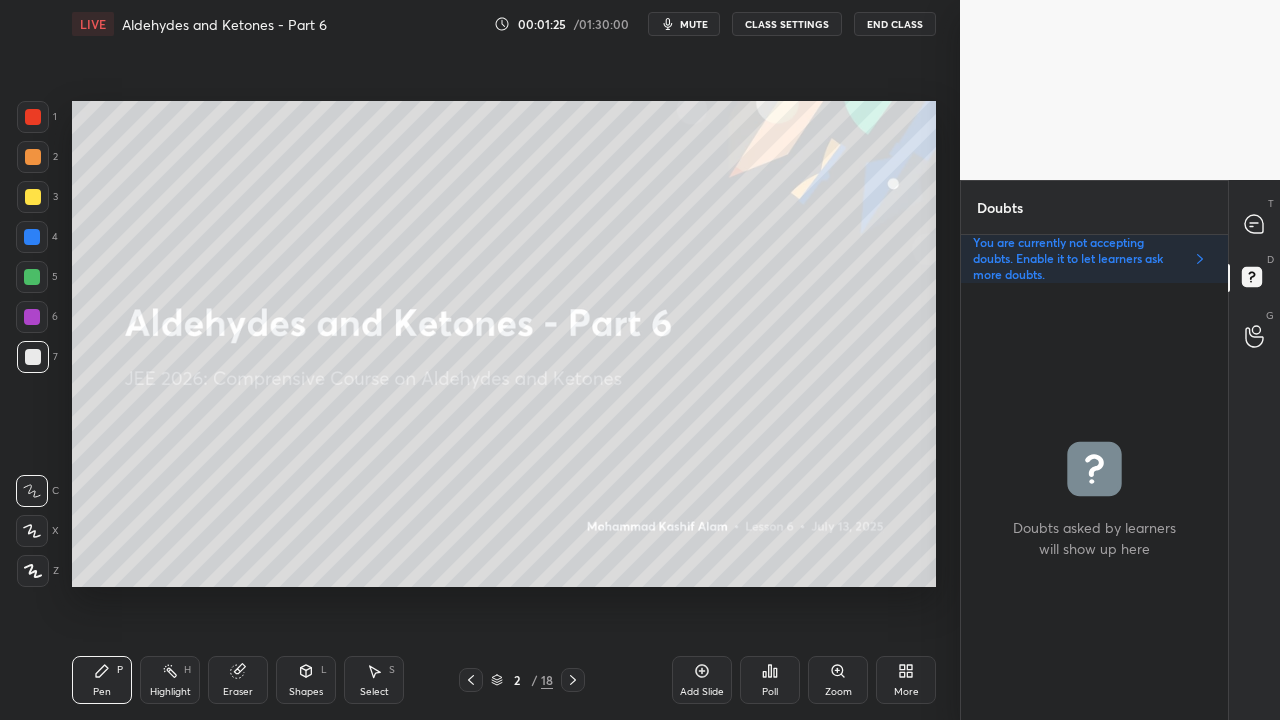 scroll, scrollTop: 6, scrollLeft: 6, axis: both 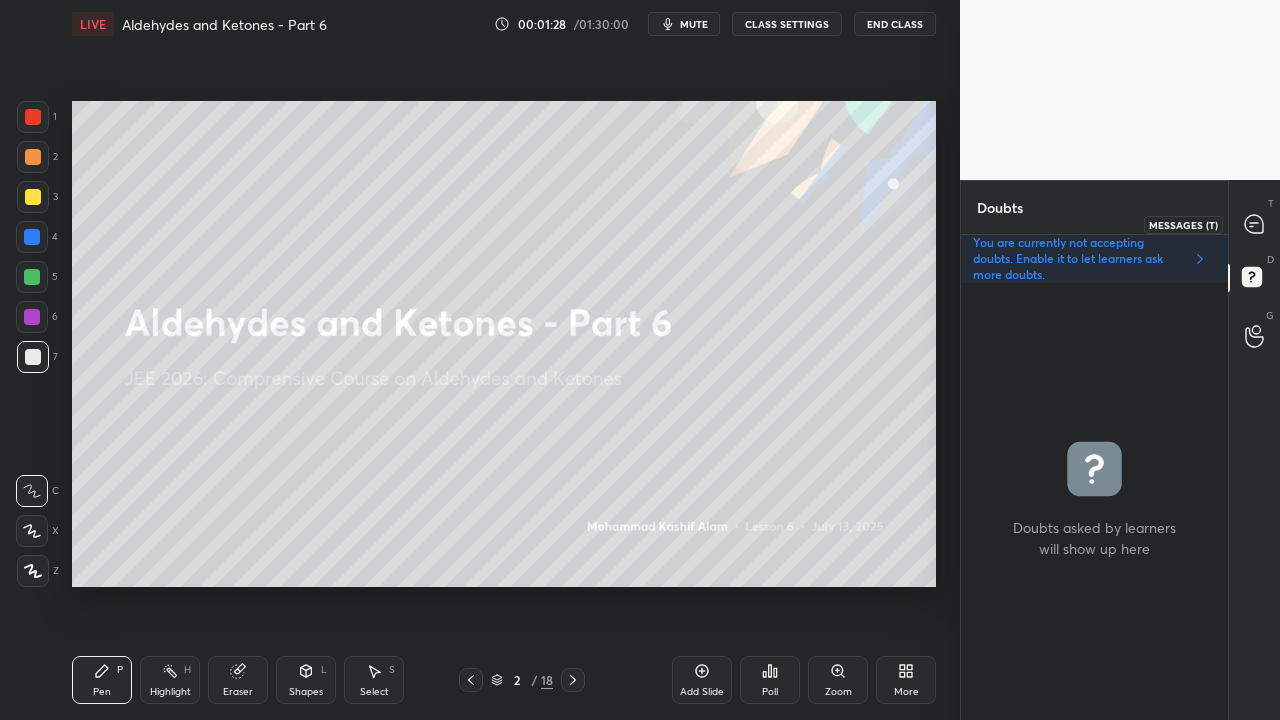 click at bounding box center (1255, 224) 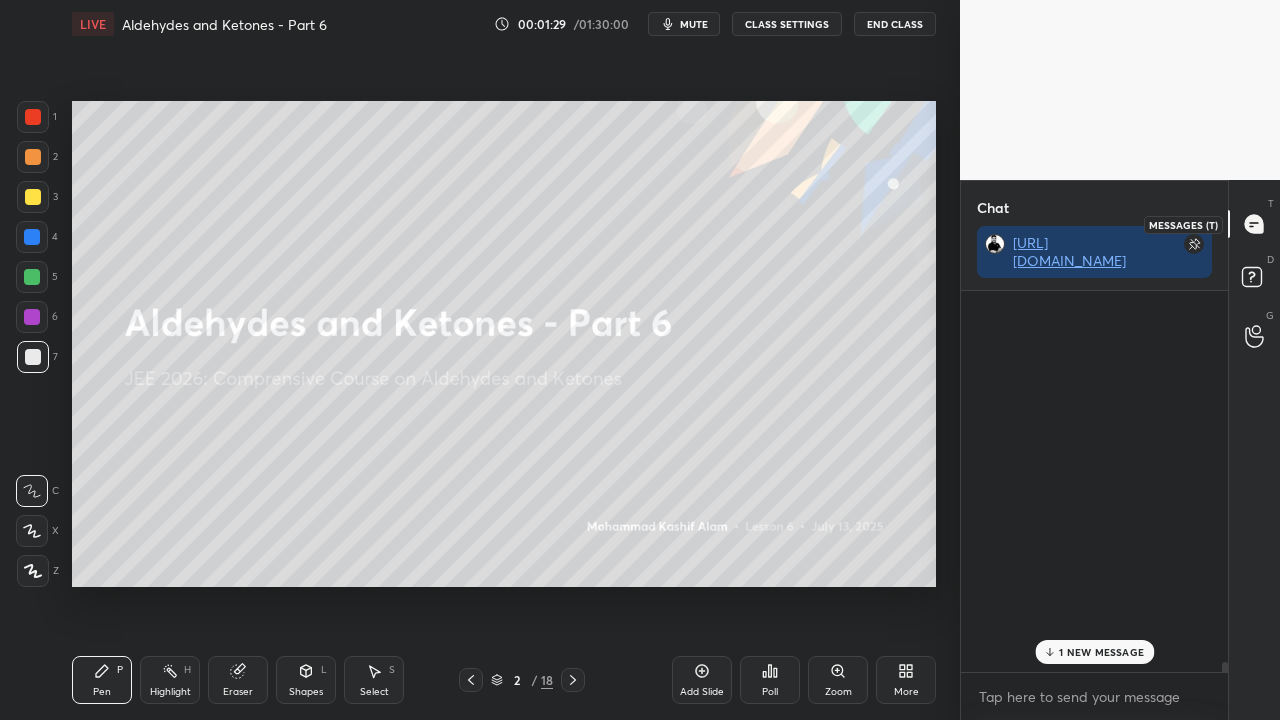 scroll, scrollTop: 17449, scrollLeft: 0, axis: vertical 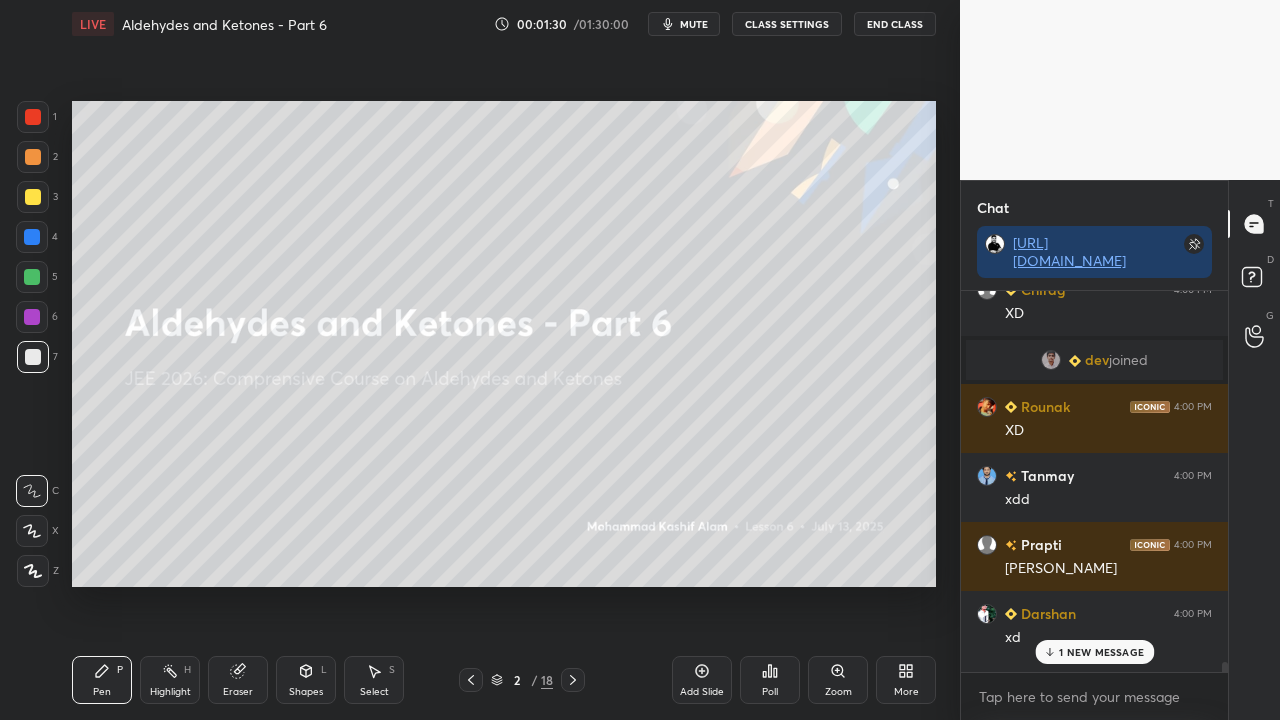click on "1 NEW MESSAGE" at bounding box center (1101, 652) 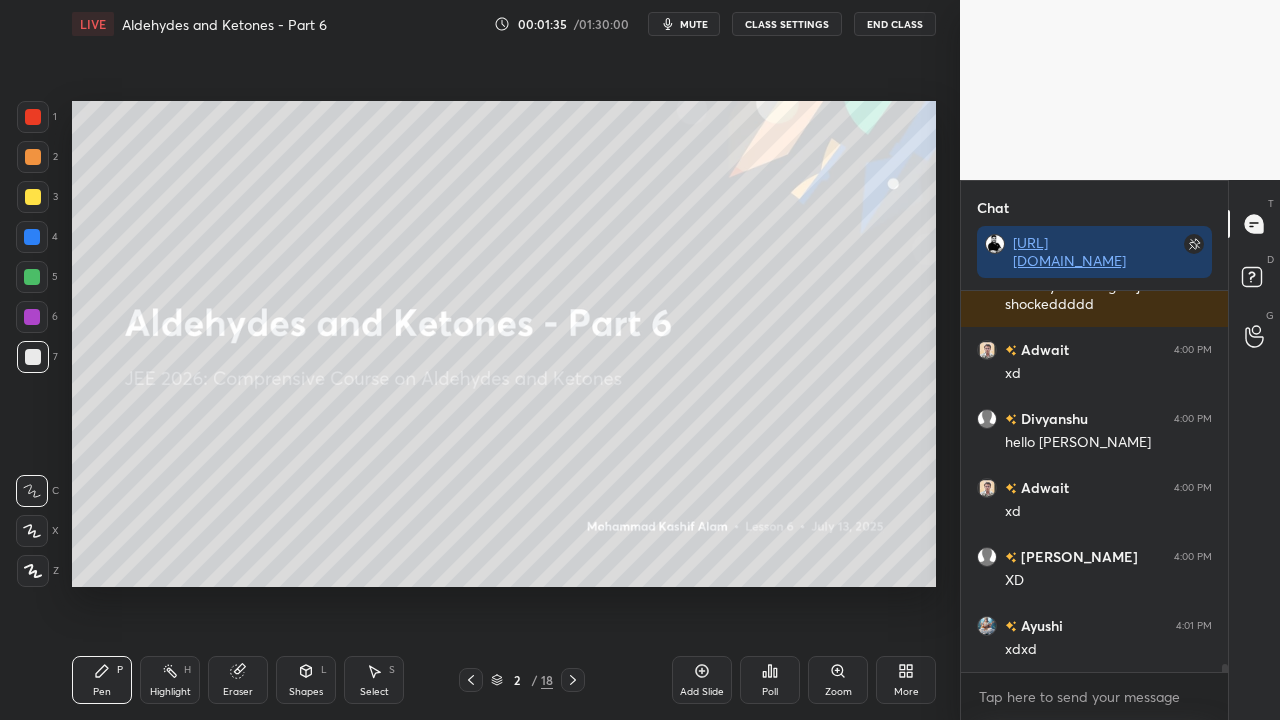 scroll, scrollTop: 18024, scrollLeft: 0, axis: vertical 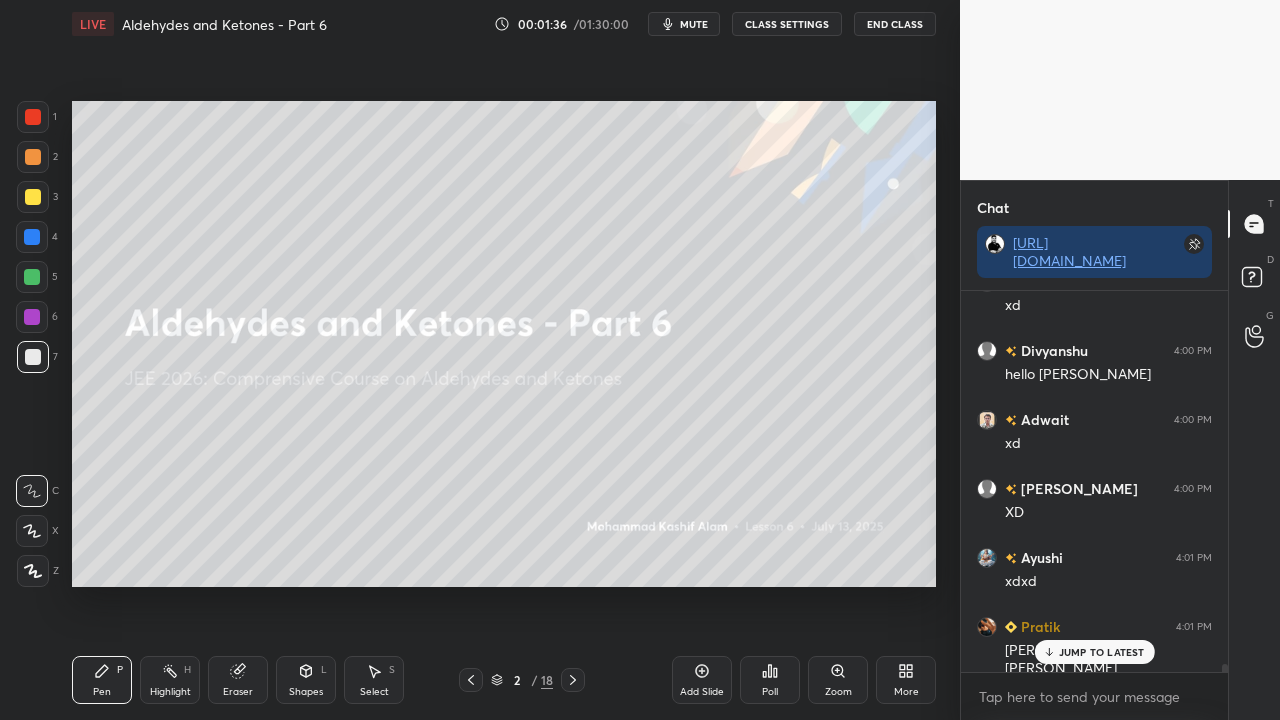 click on "JUMP TO LATEST" at bounding box center [1102, 652] 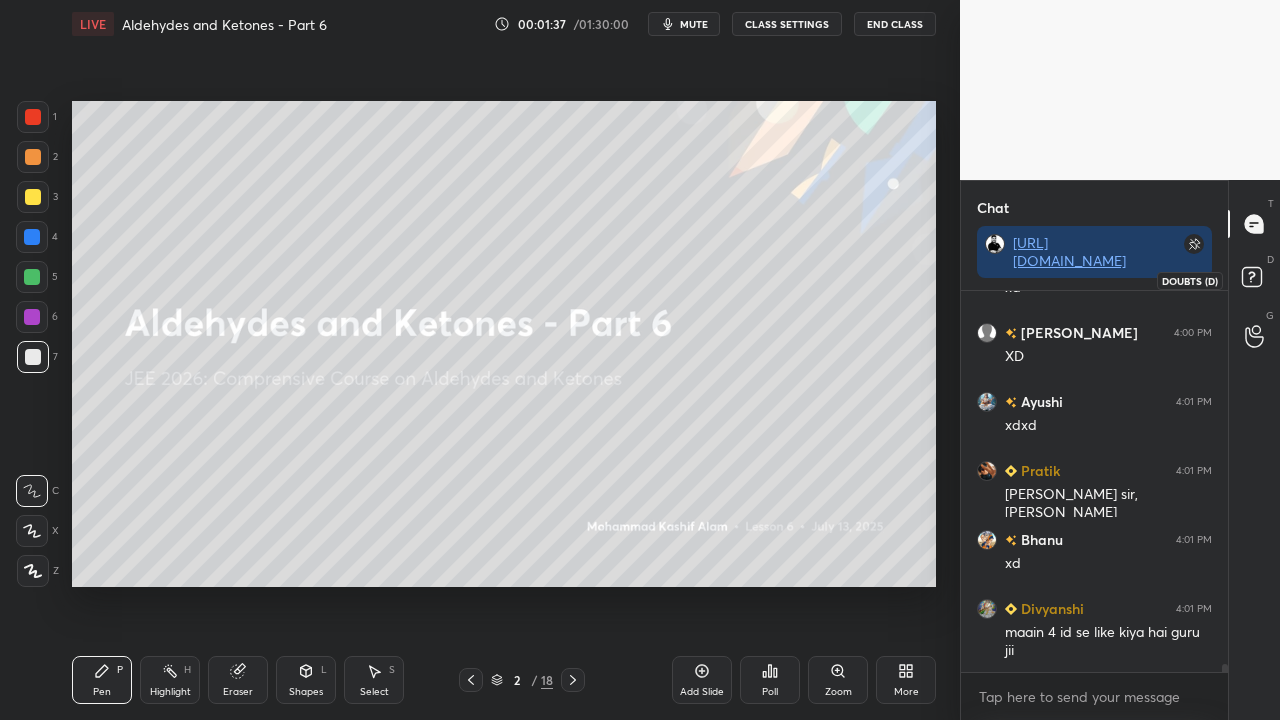 scroll, scrollTop: 18298, scrollLeft: 0, axis: vertical 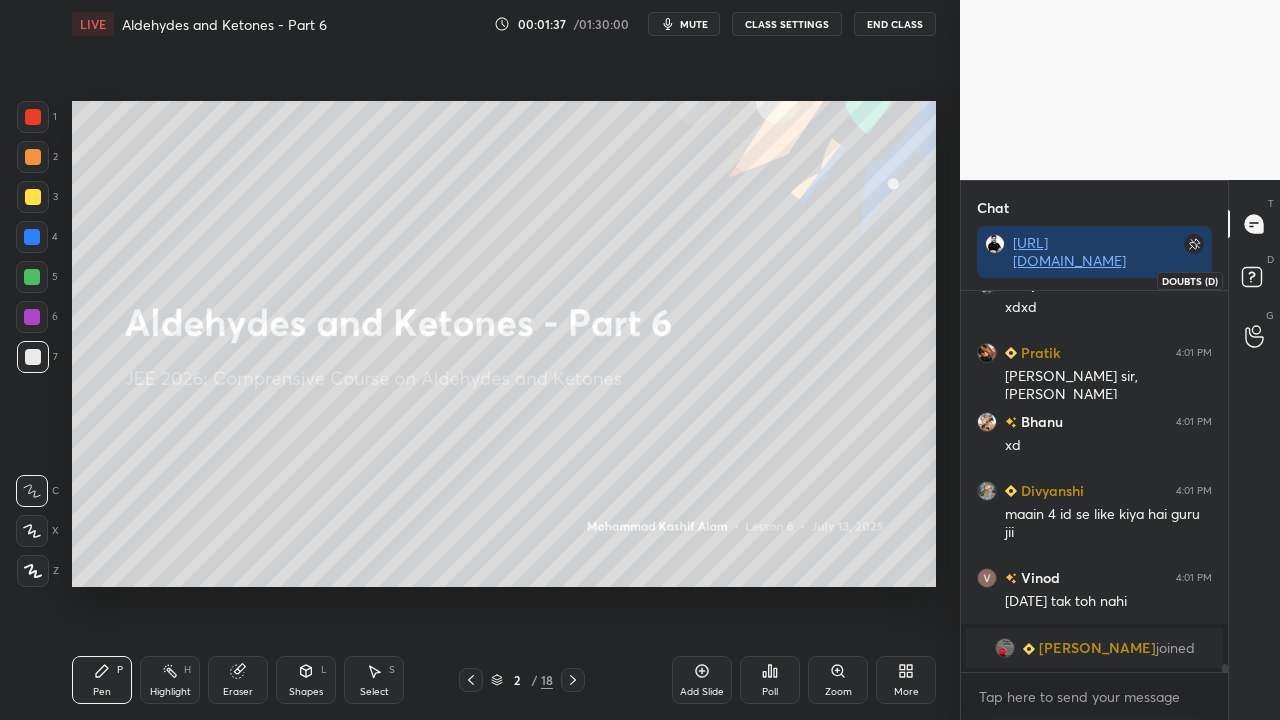 click 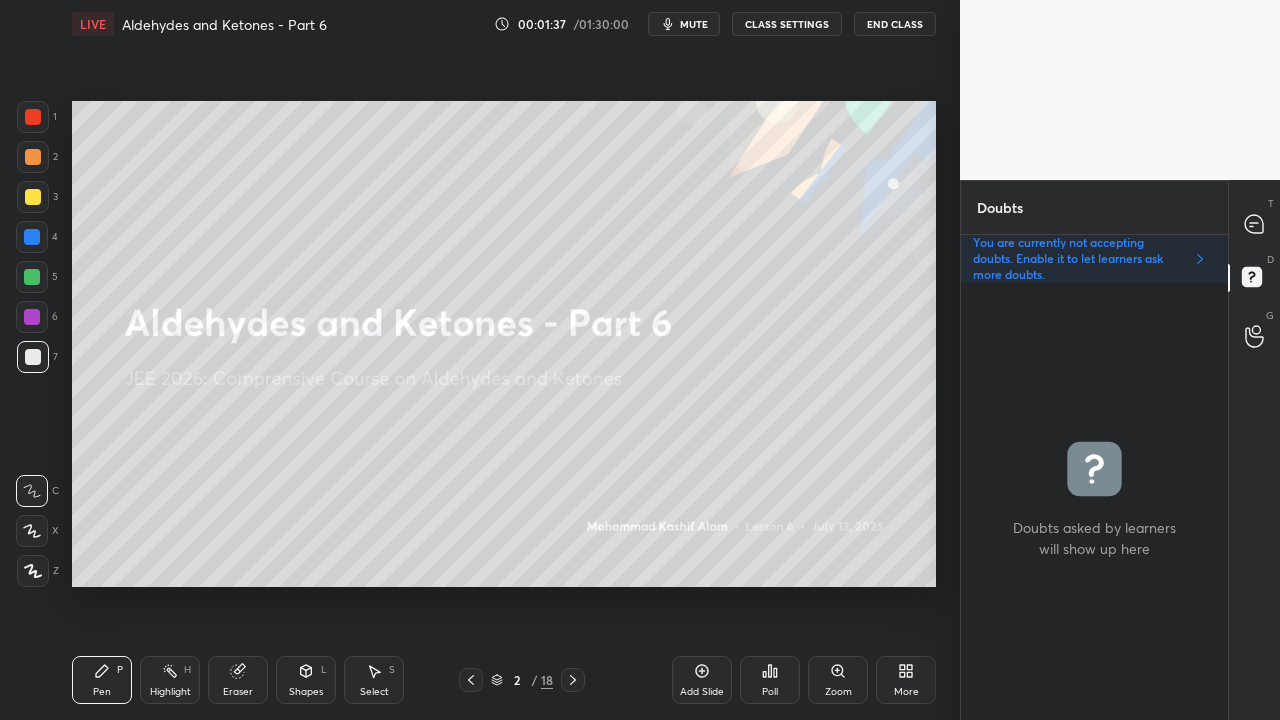 scroll, scrollTop: 6, scrollLeft: 6, axis: both 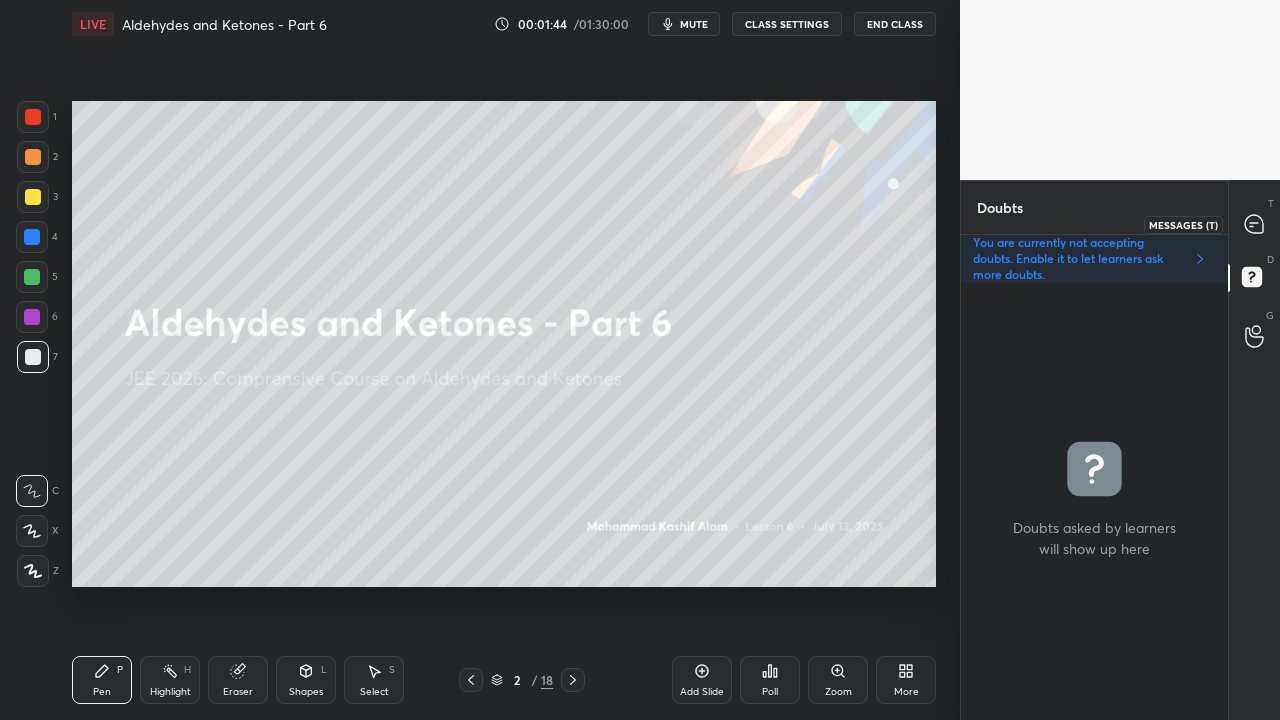 click 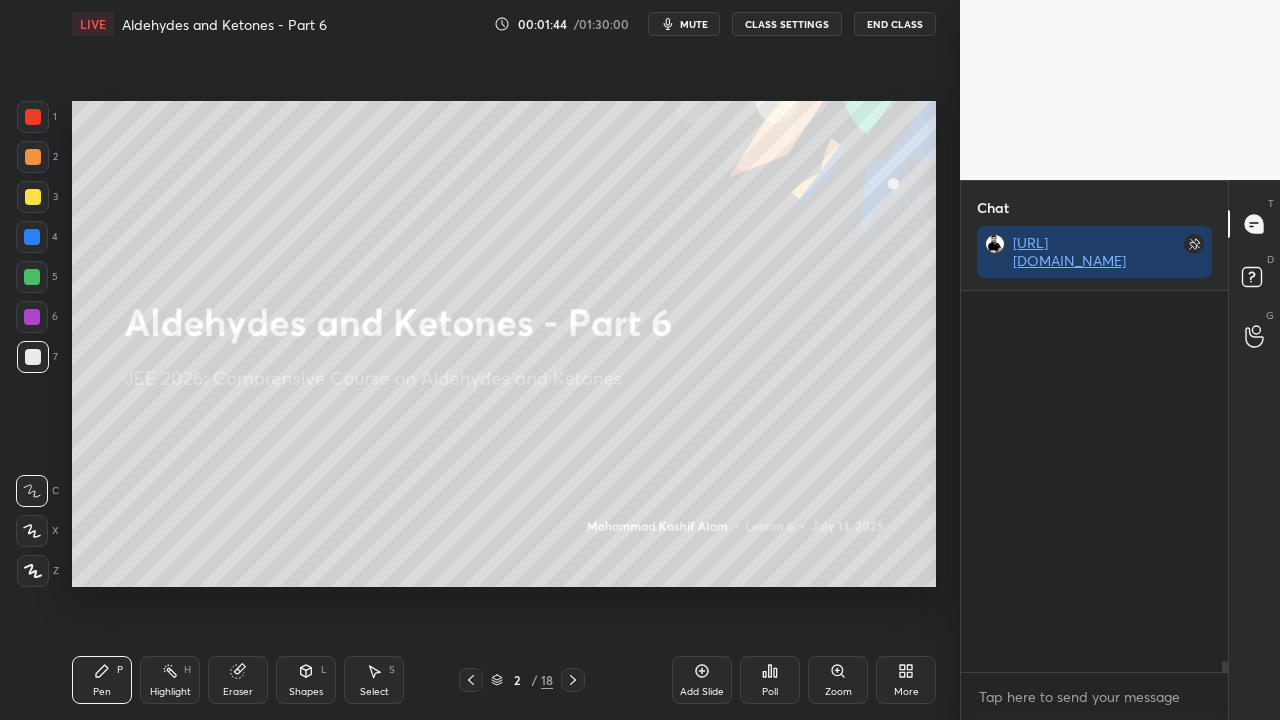 scroll, scrollTop: 17790, scrollLeft: 0, axis: vertical 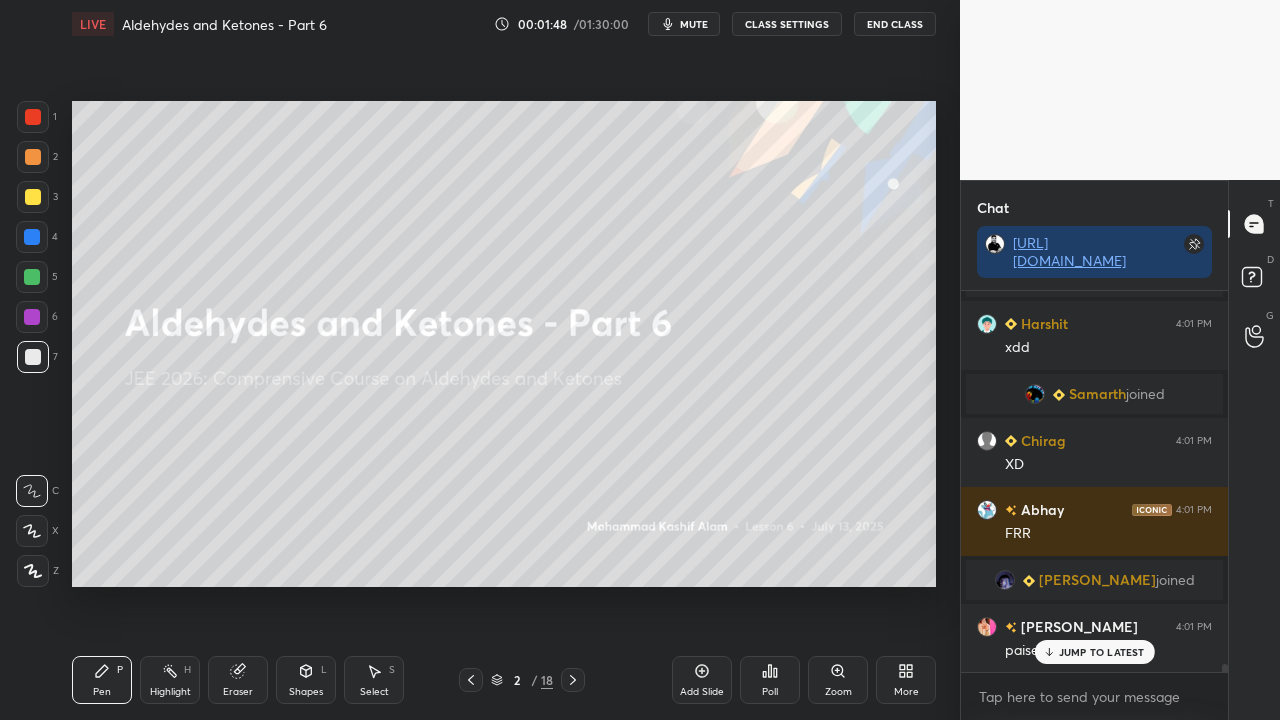 drag, startPoint x: 1124, startPoint y: 649, endPoint x: 1008, endPoint y: 689, distance: 122.702896 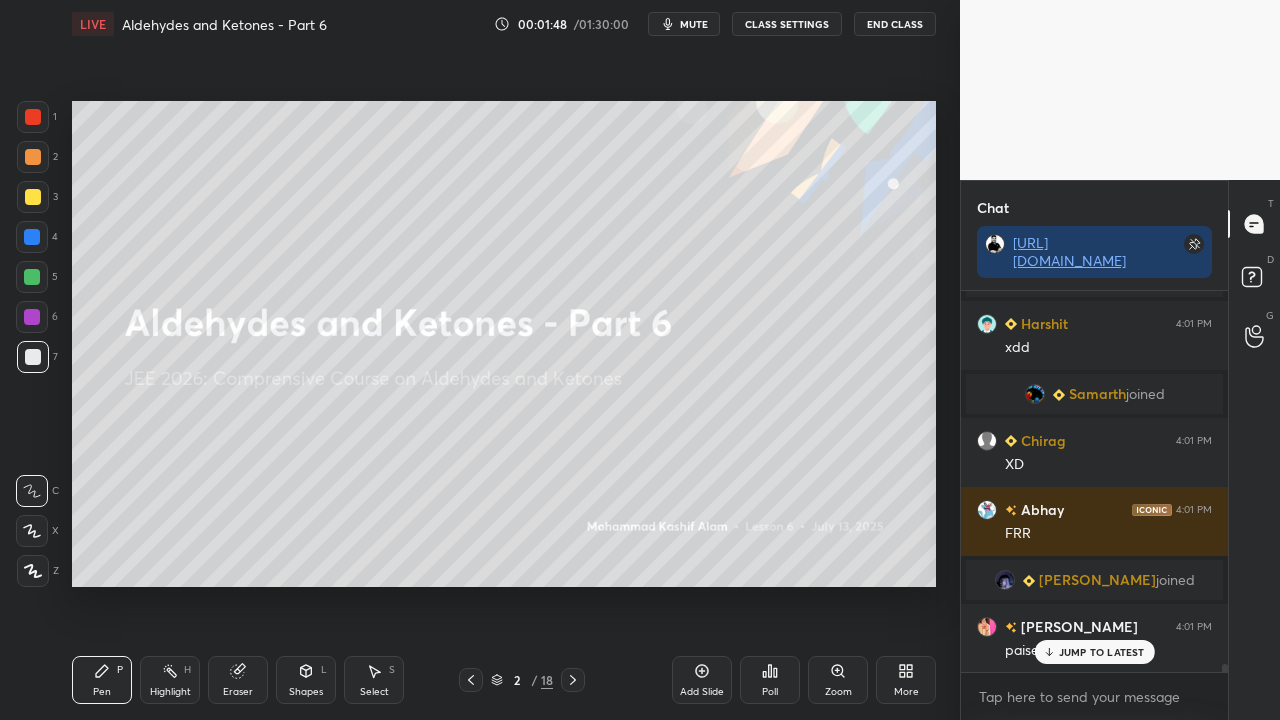 click on "JUMP TO LATEST" at bounding box center [1102, 652] 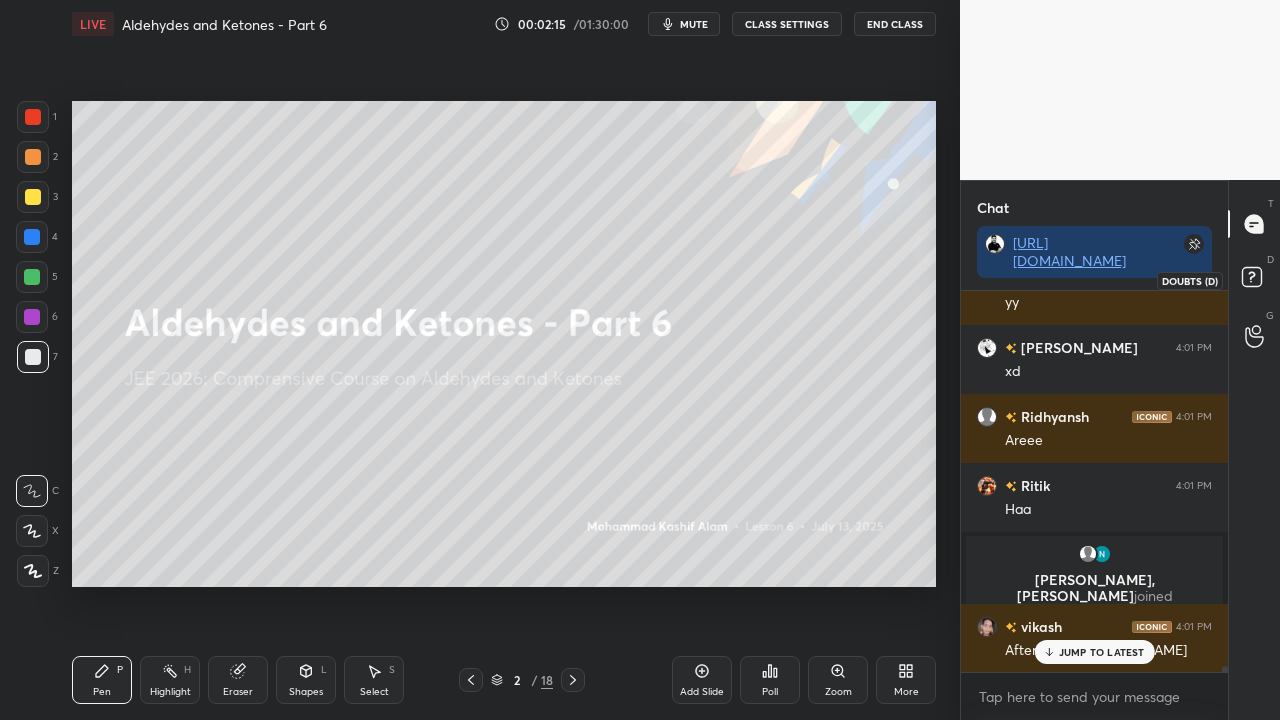 drag, startPoint x: 1254, startPoint y: 266, endPoint x: 1210, endPoint y: 284, distance: 47.539455 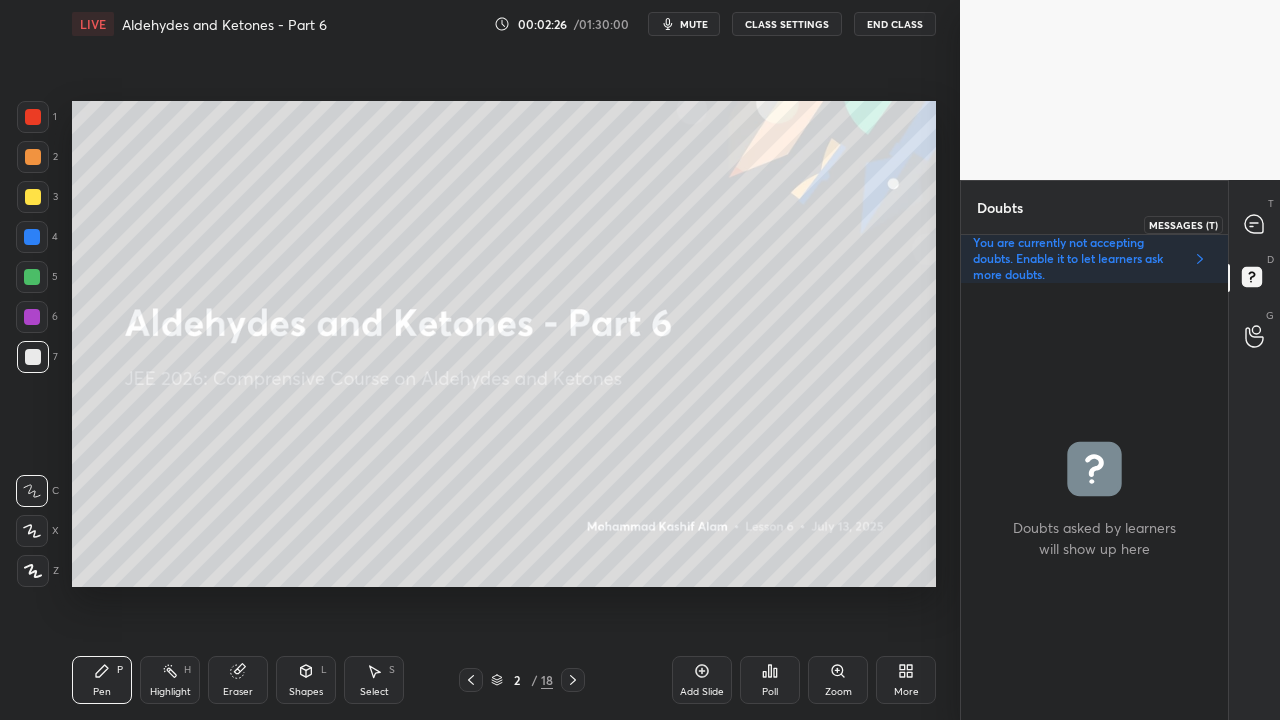 click 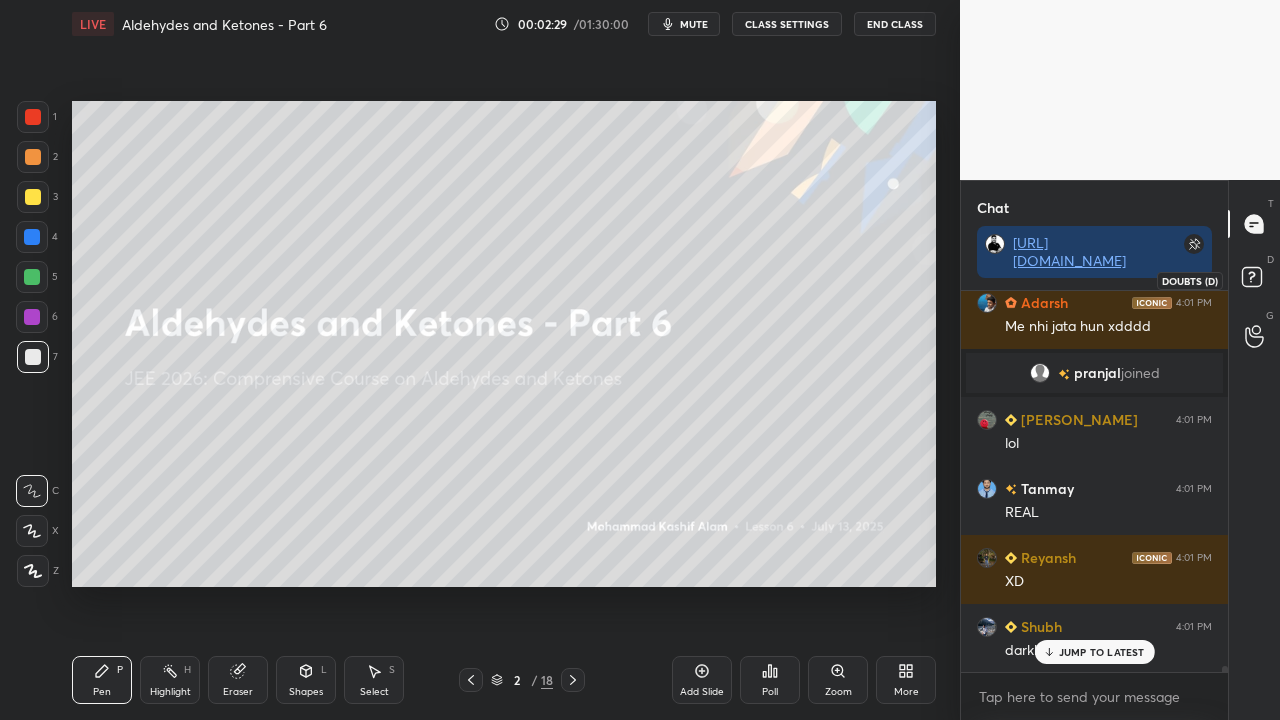 drag, startPoint x: 1254, startPoint y: 264, endPoint x: 1238, endPoint y: 269, distance: 16.763054 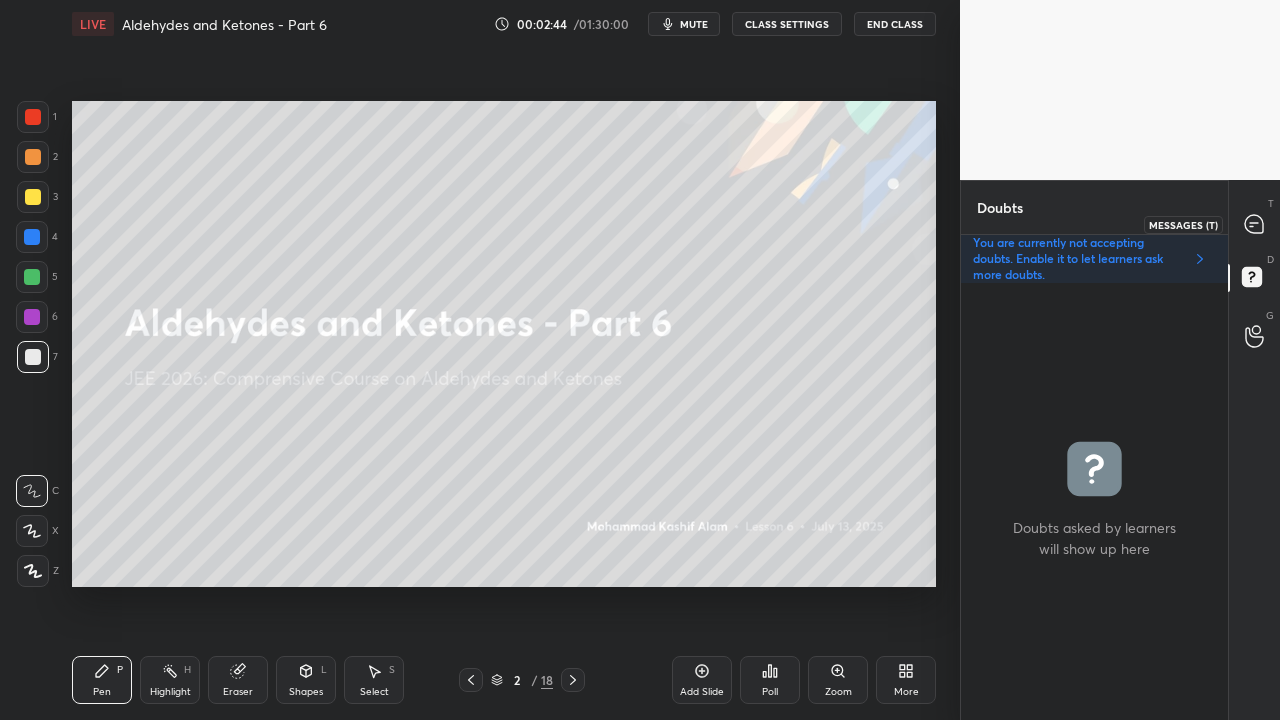 click 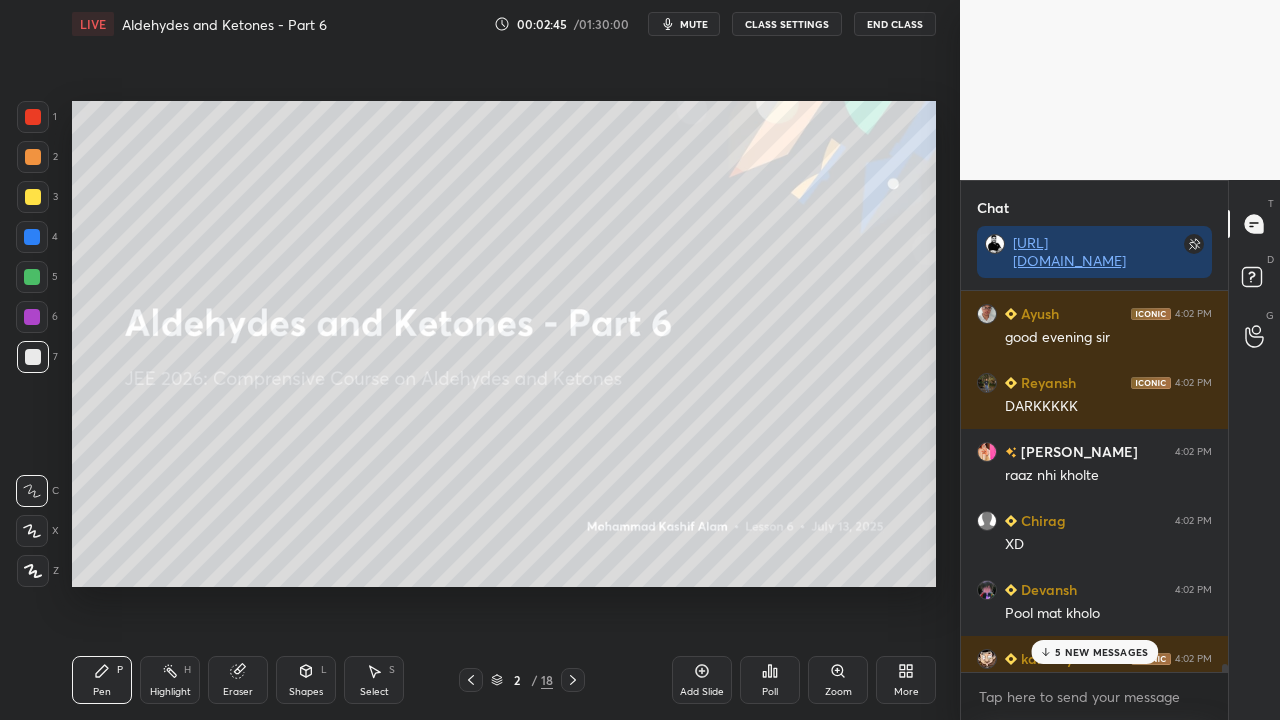 click on "5 NEW MESSAGES" at bounding box center [1101, 652] 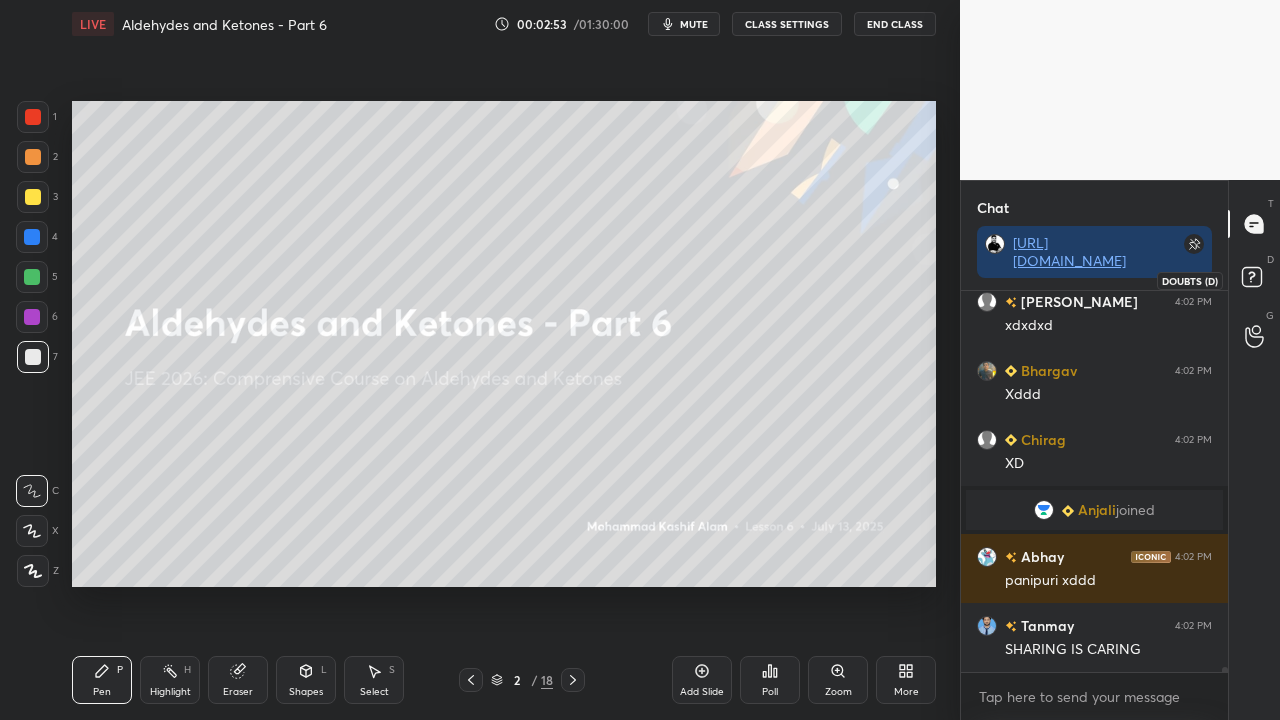 click 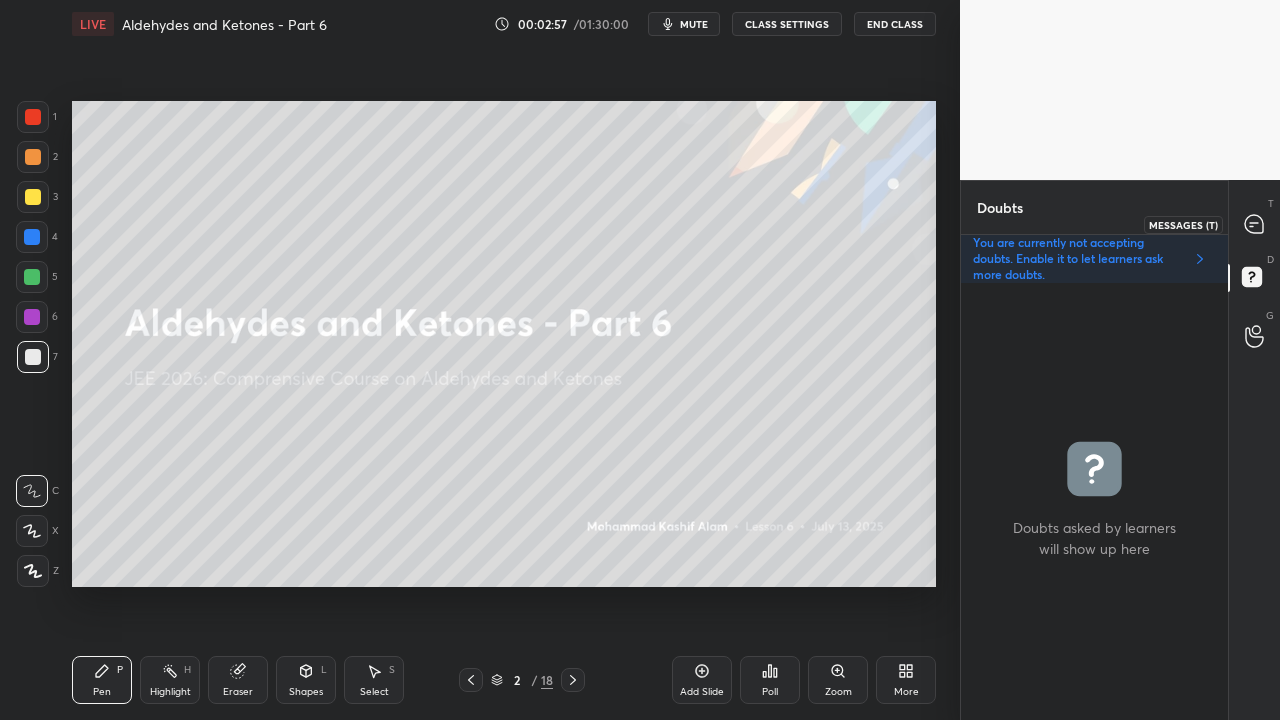 click 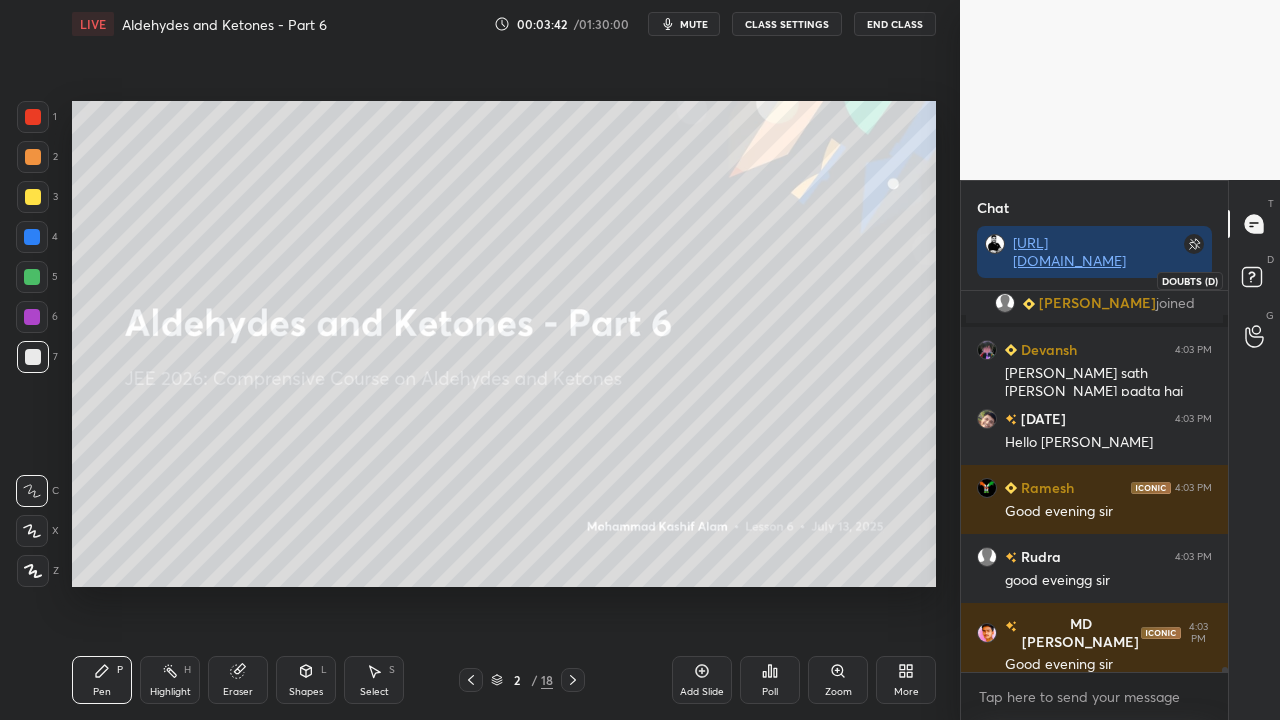 click 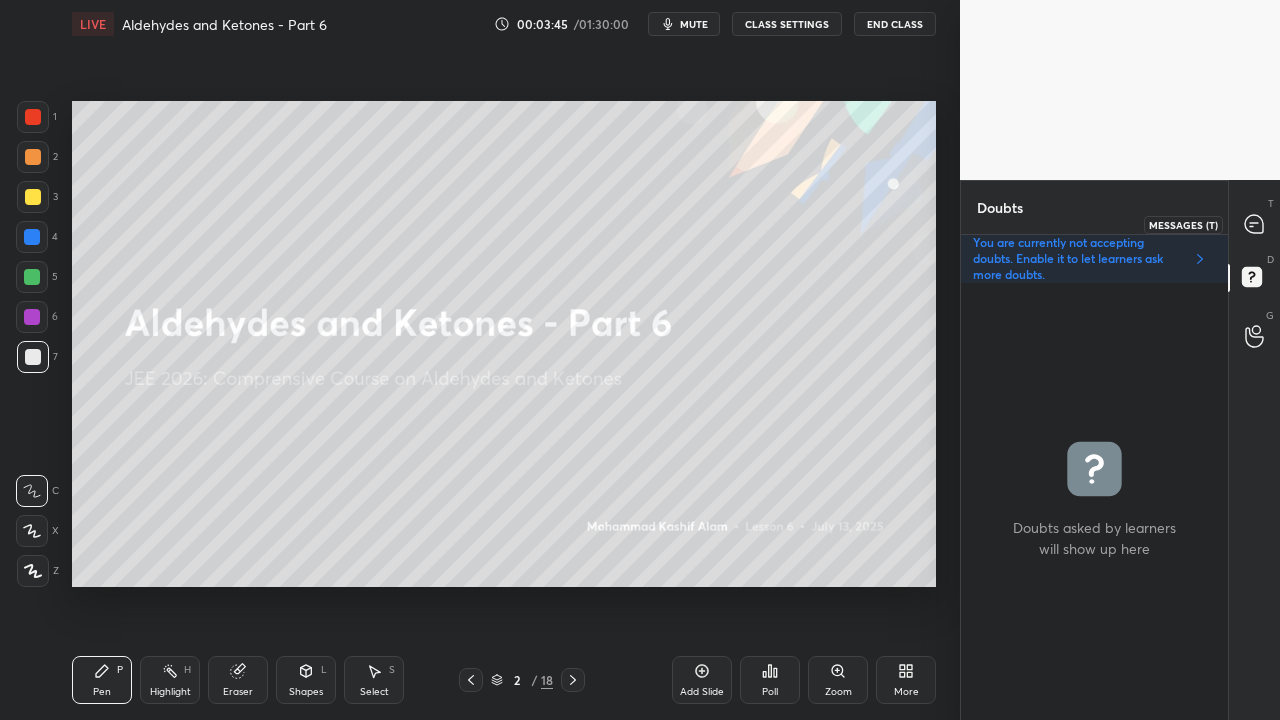 drag, startPoint x: 1250, startPoint y: 222, endPoint x: 1217, endPoint y: 224, distance: 33.06055 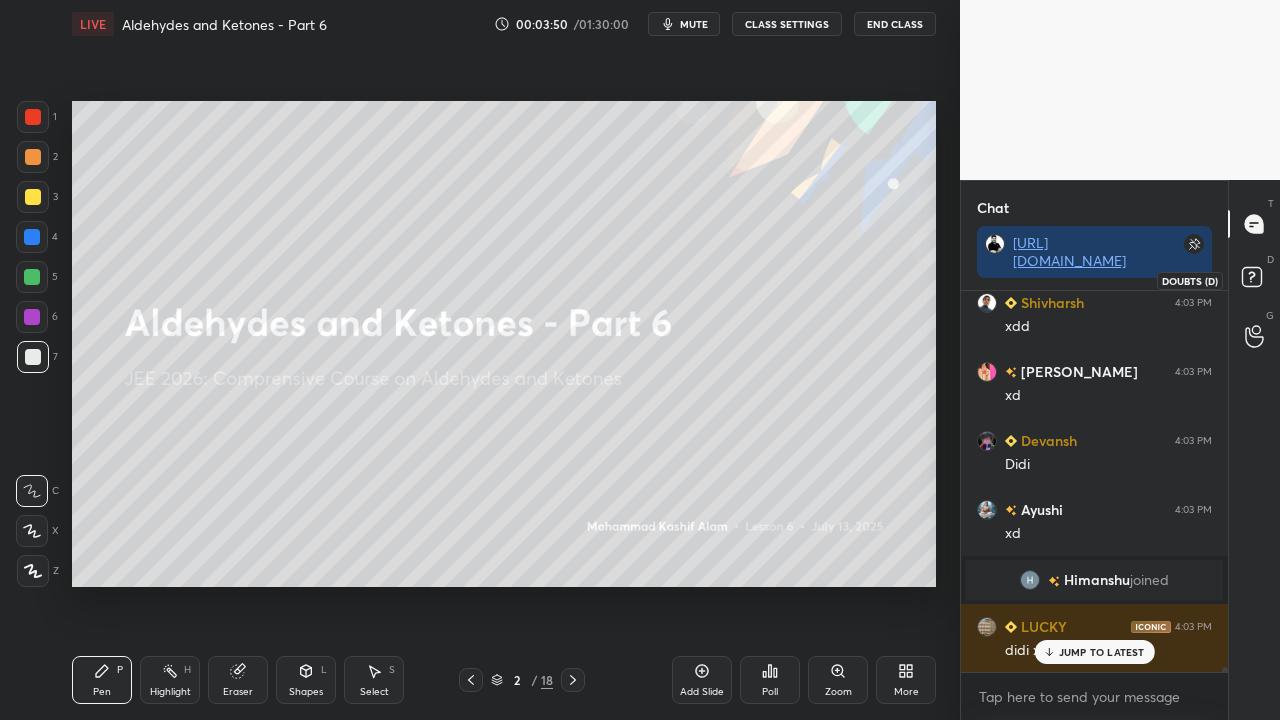click 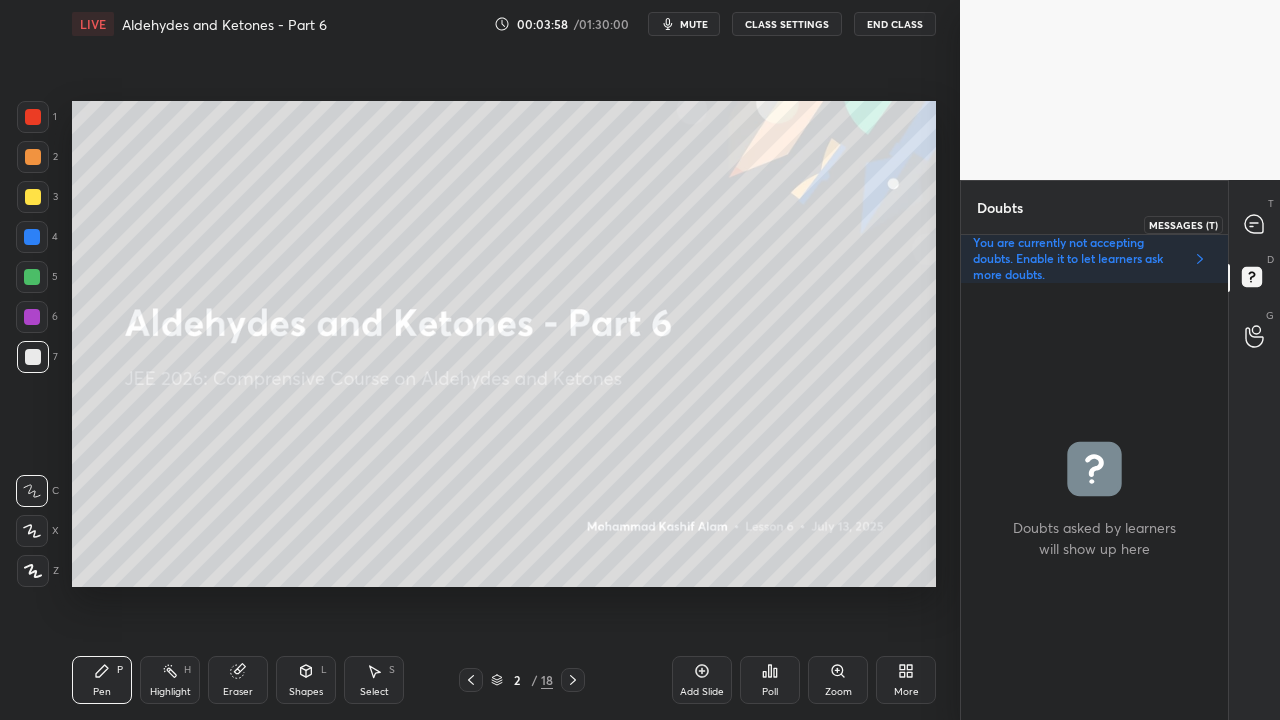 click 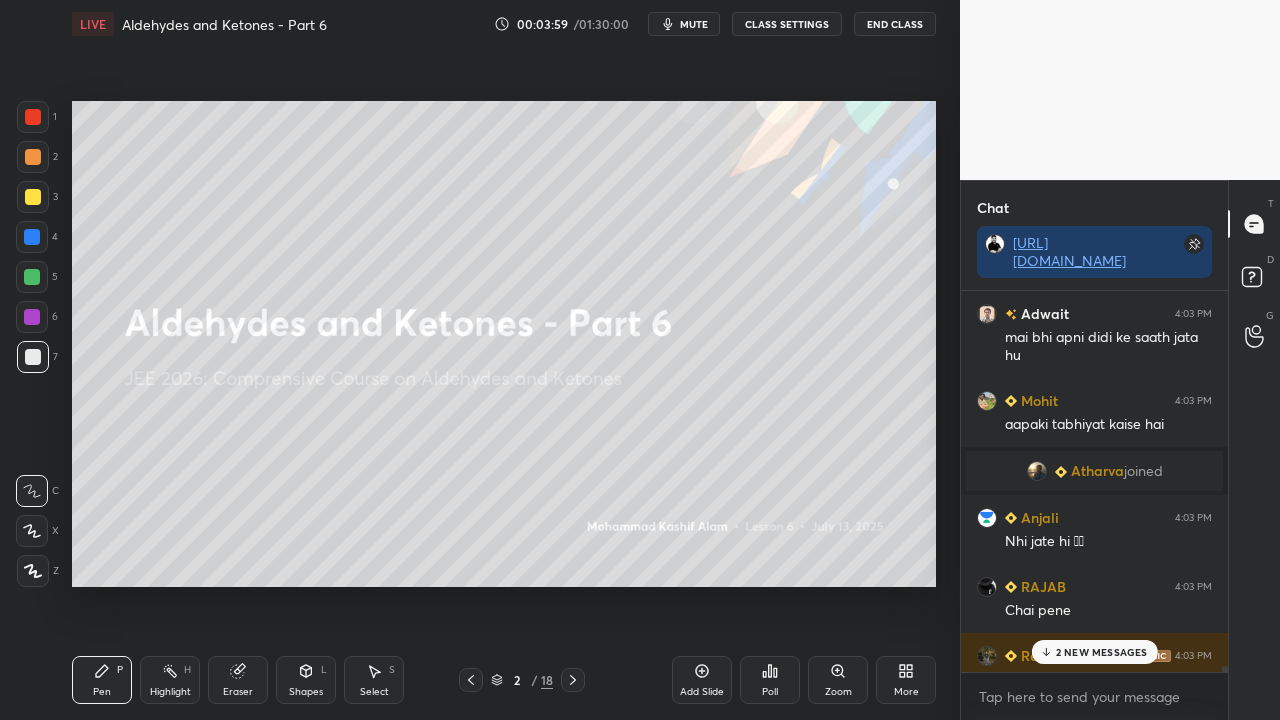 click on "2 NEW MESSAGES" at bounding box center [1102, 652] 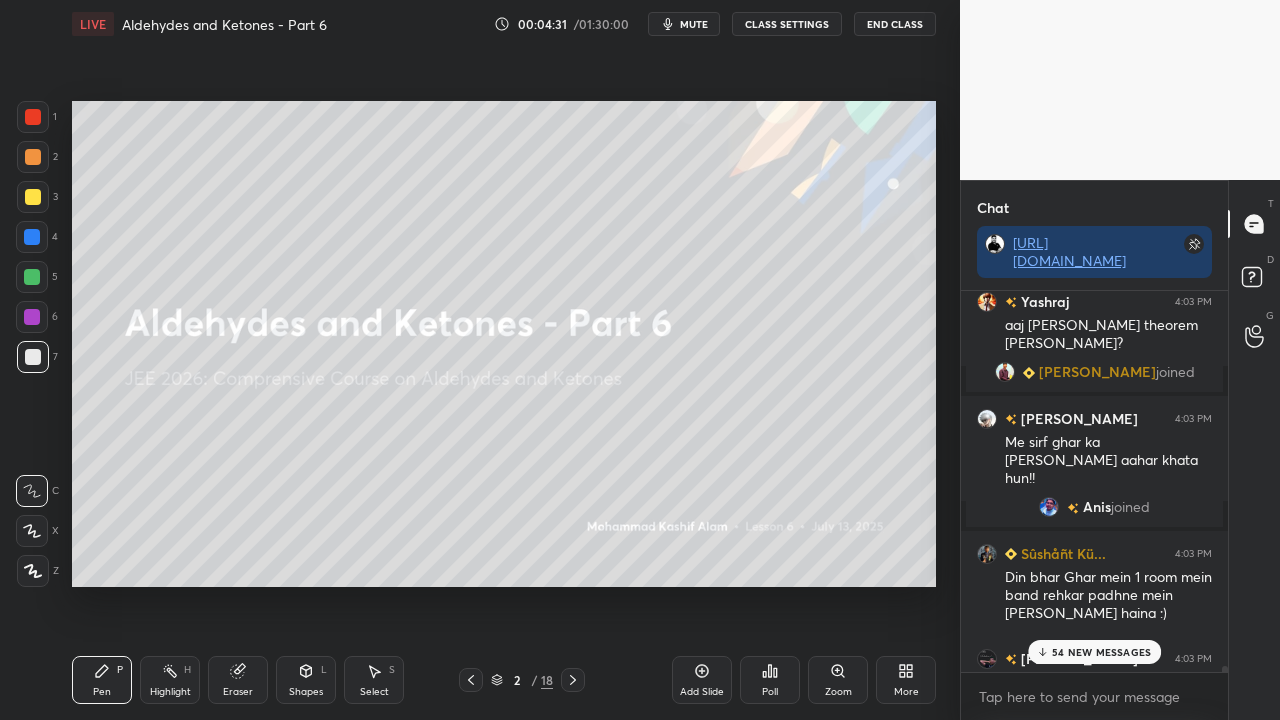 click on "54 NEW MESSAGES" at bounding box center (1095, 652) 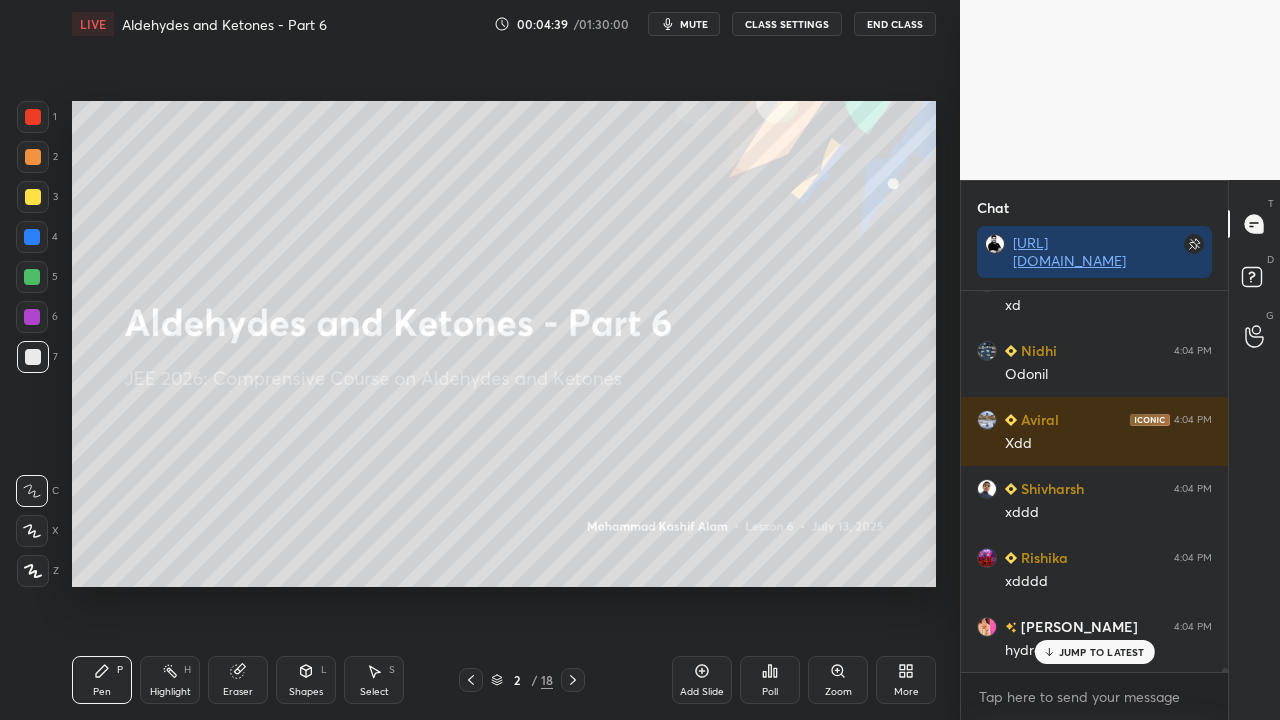 scroll, scrollTop: 36986, scrollLeft: 0, axis: vertical 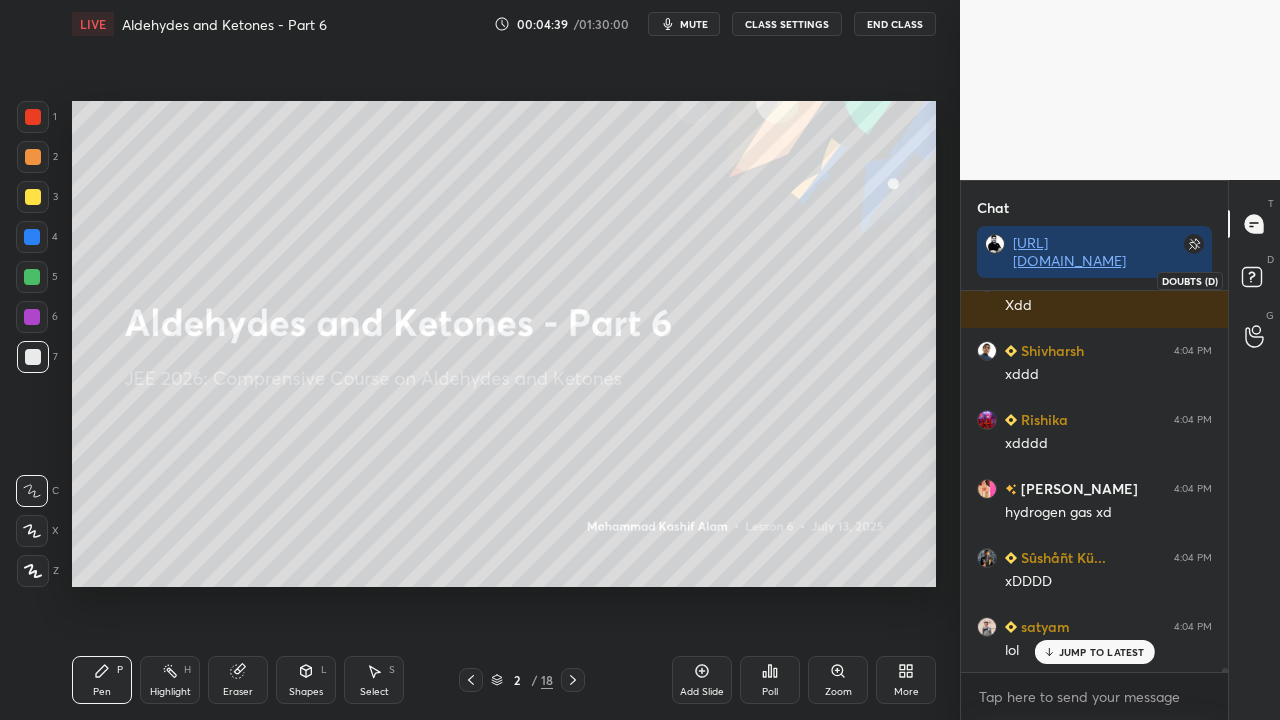 click 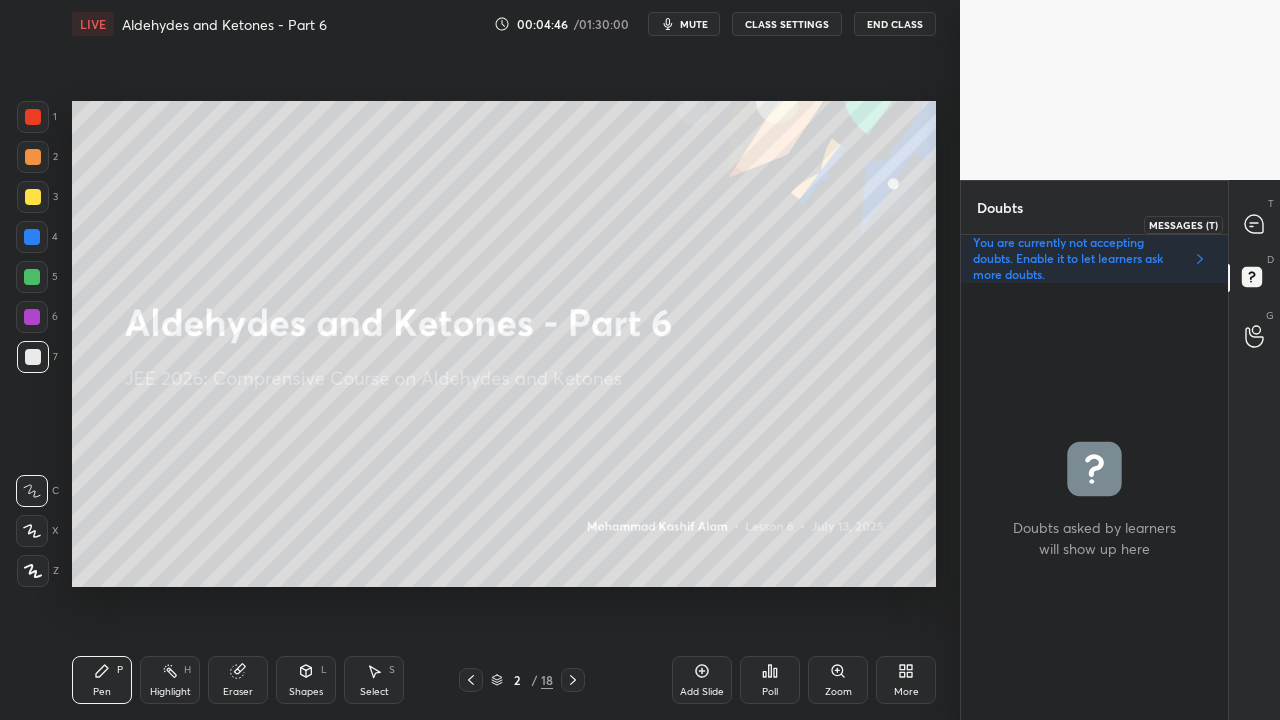 click 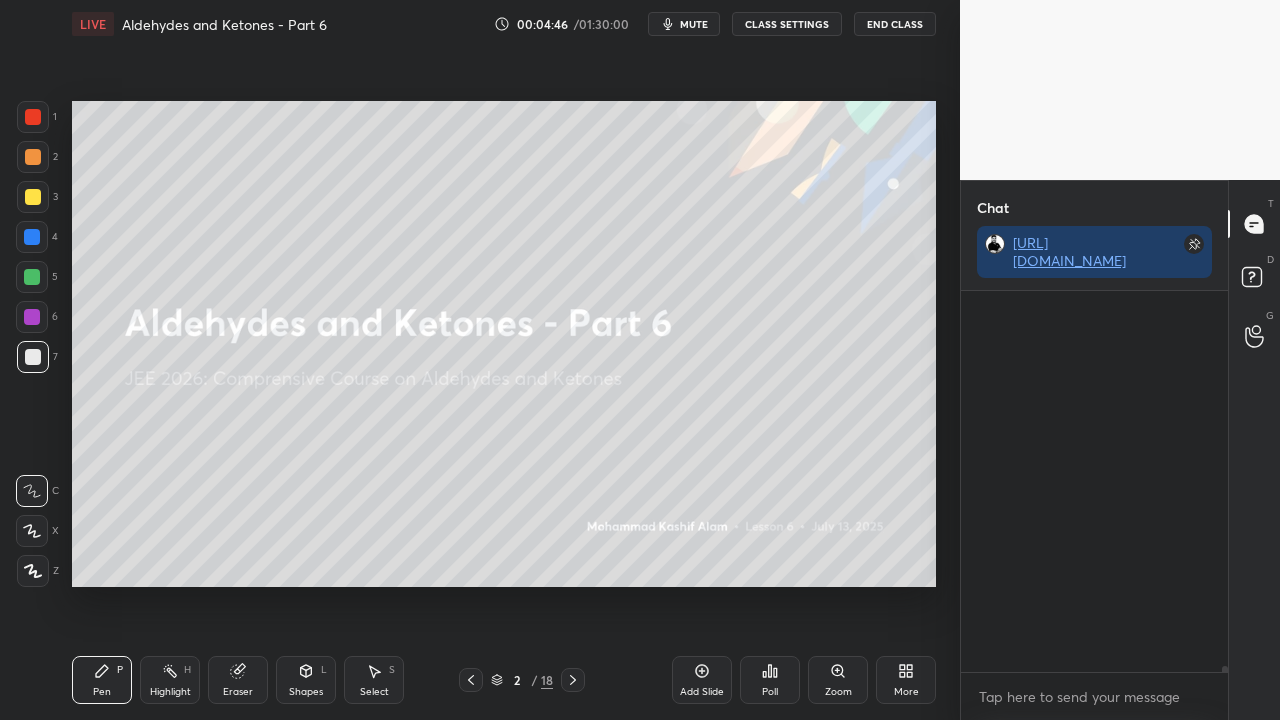 scroll, scrollTop: 423, scrollLeft: 261, axis: both 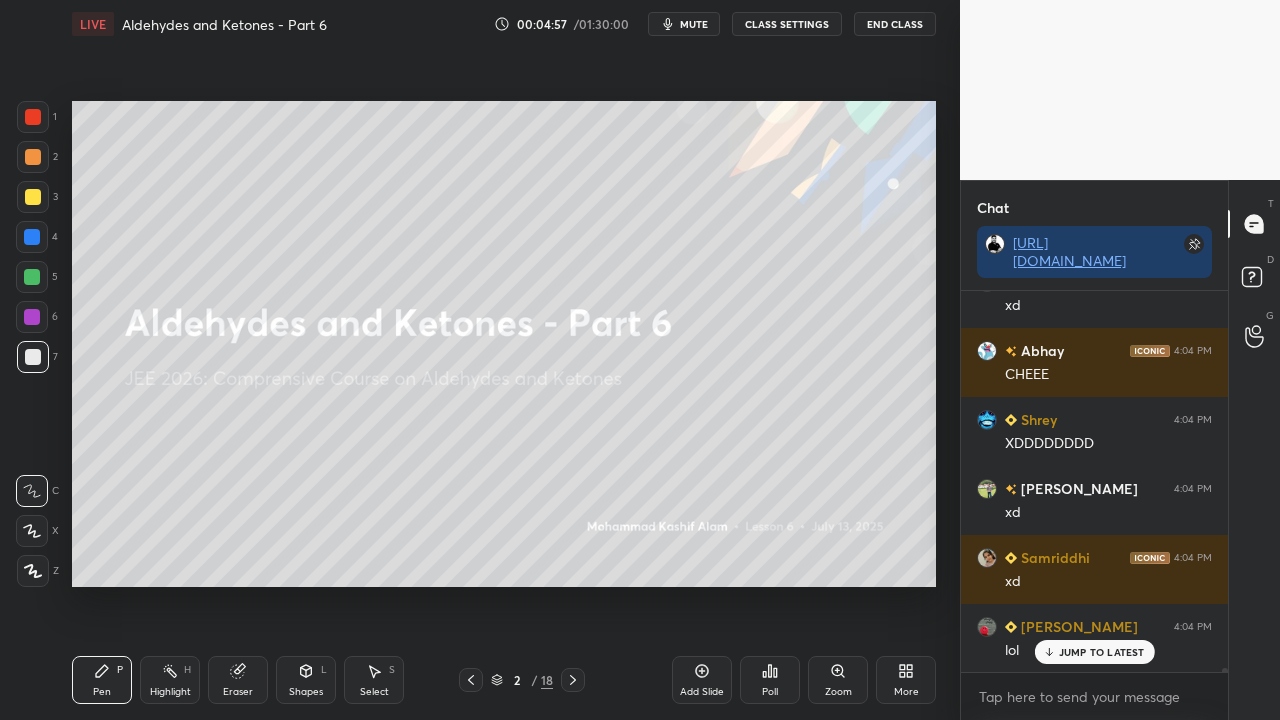 click on "Setting up your live class Poll for   secs No correct answer Start poll" at bounding box center [504, 344] 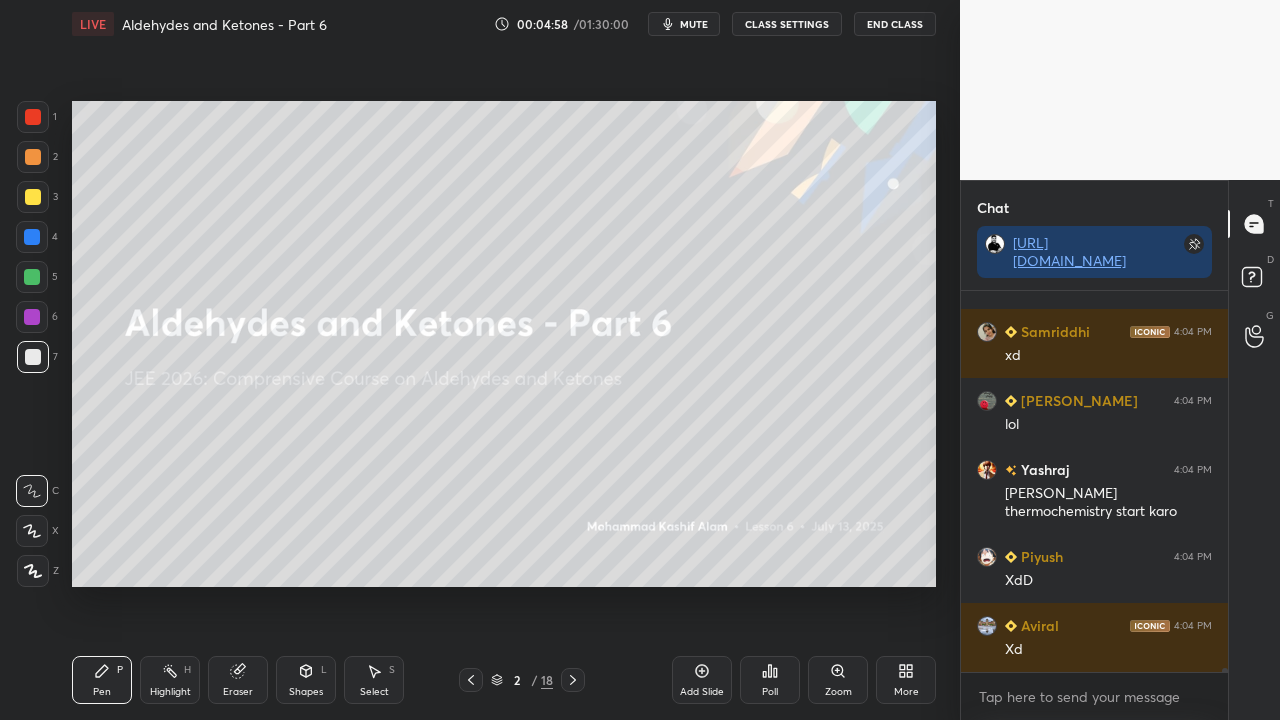 click 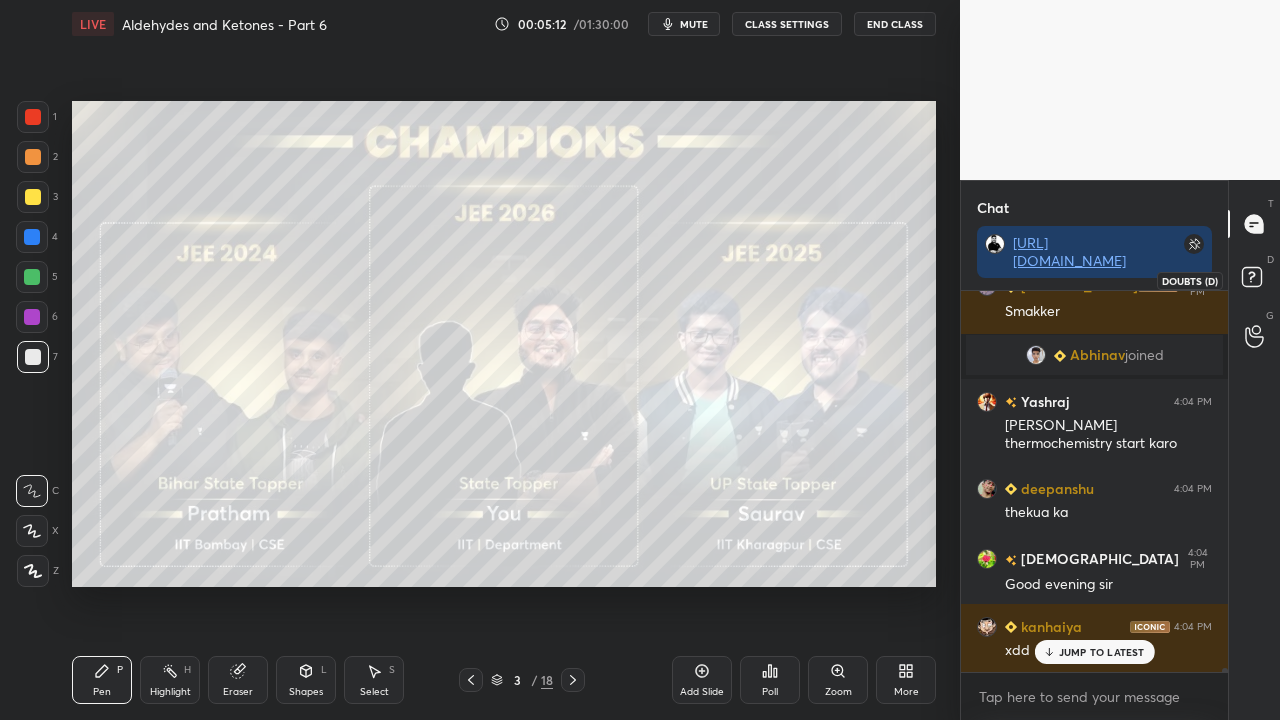 scroll, scrollTop: 40144, scrollLeft: 0, axis: vertical 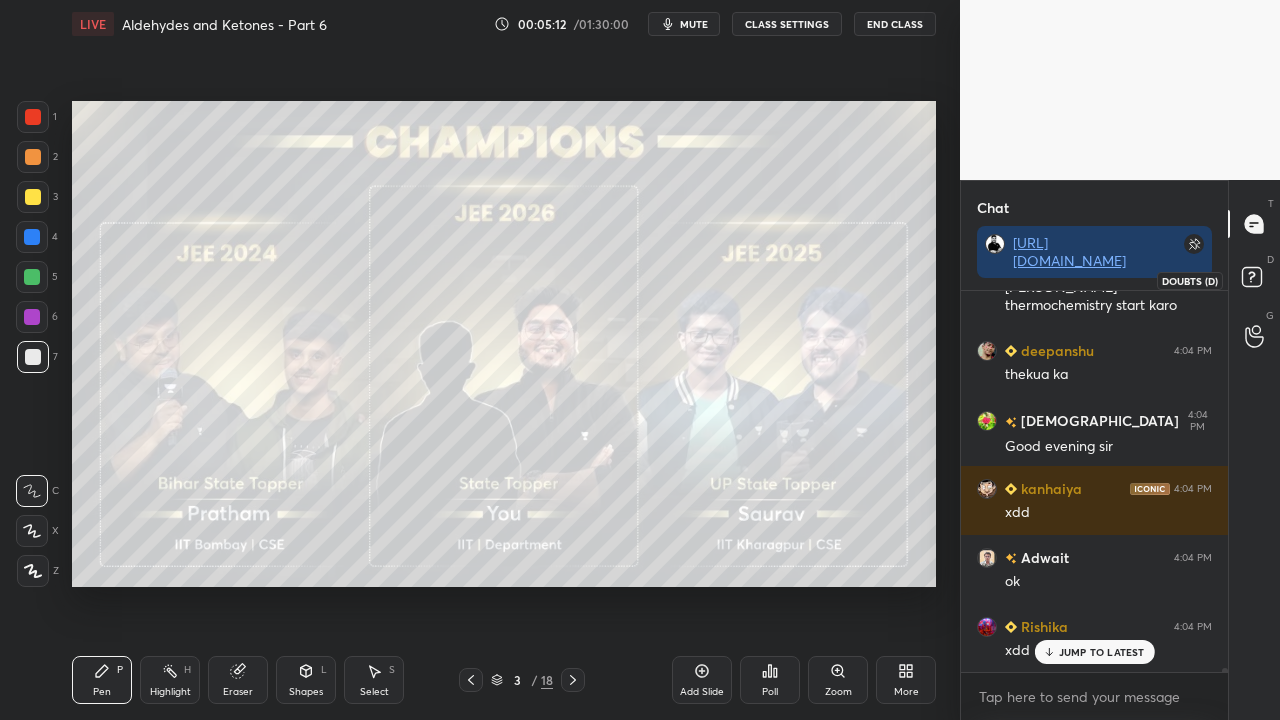 click 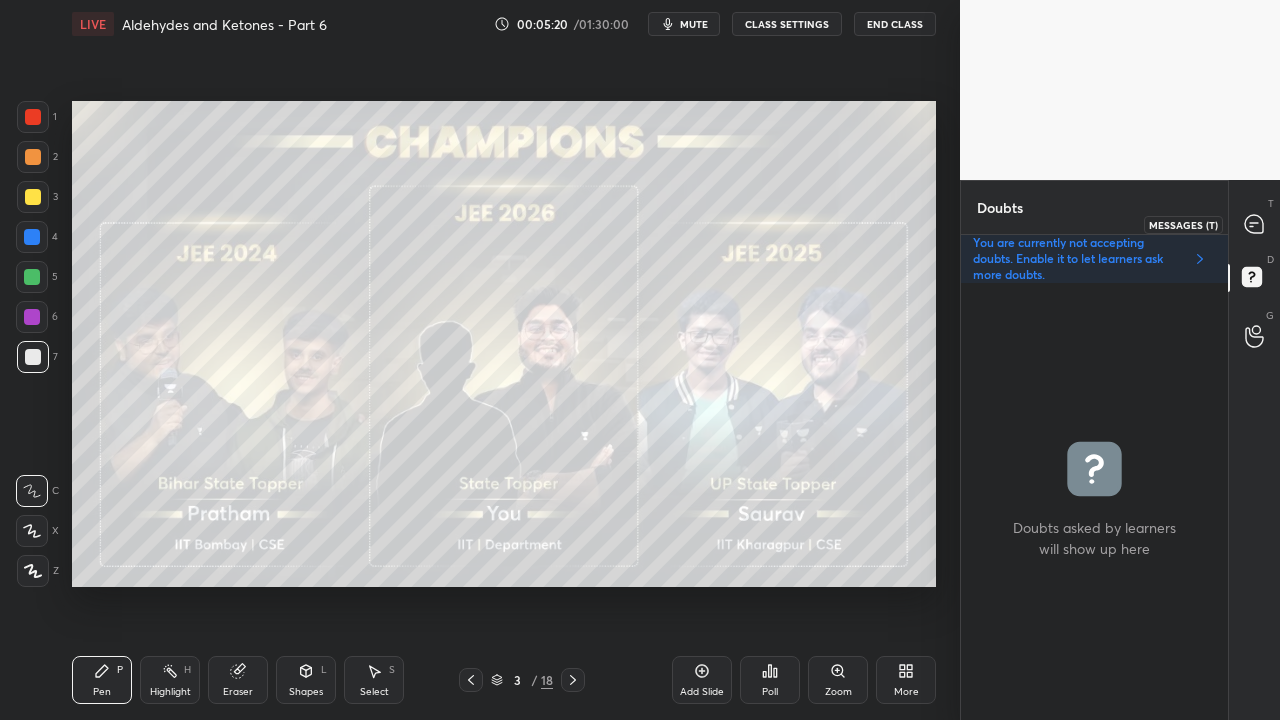 click 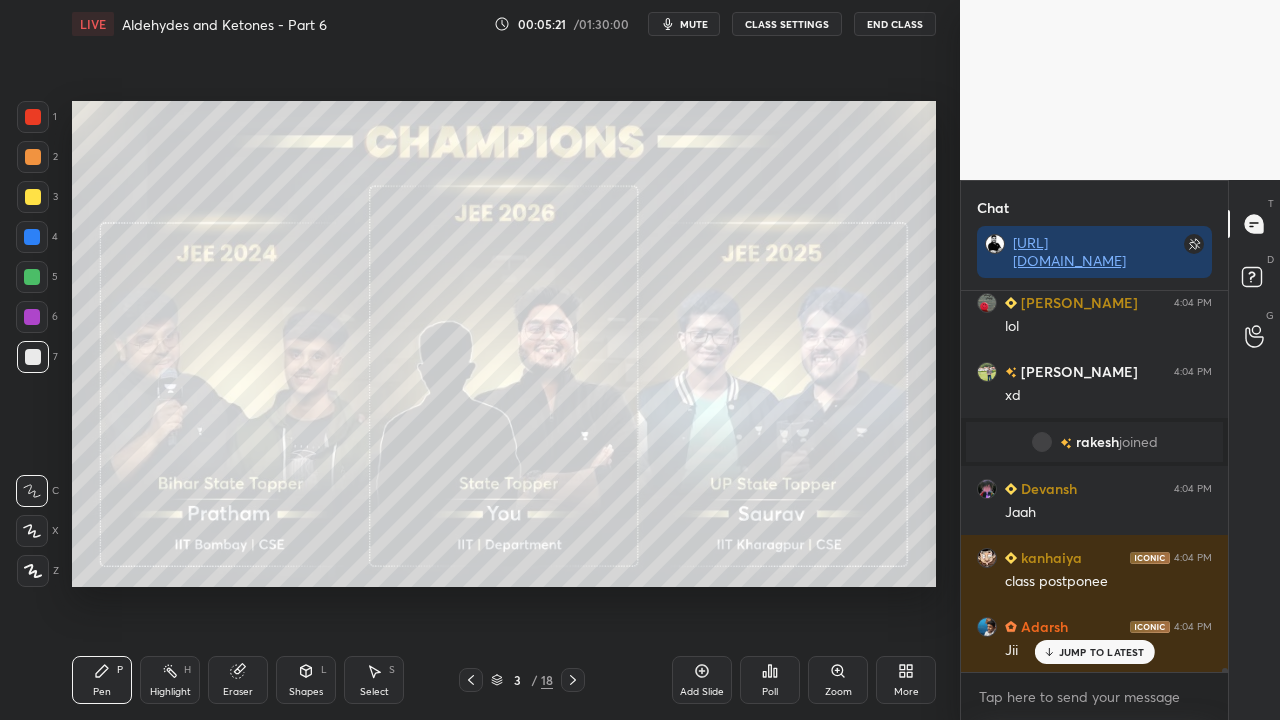 click on "JUMP TO LATEST" at bounding box center (1102, 652) 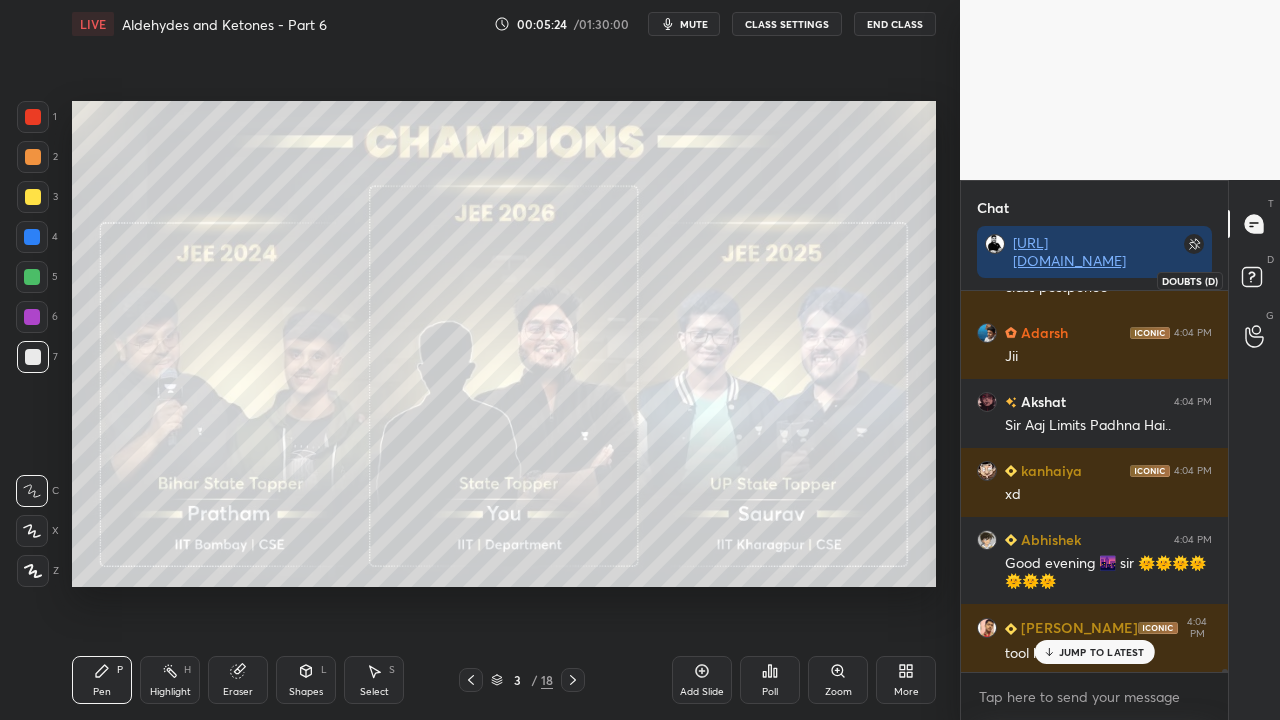 click 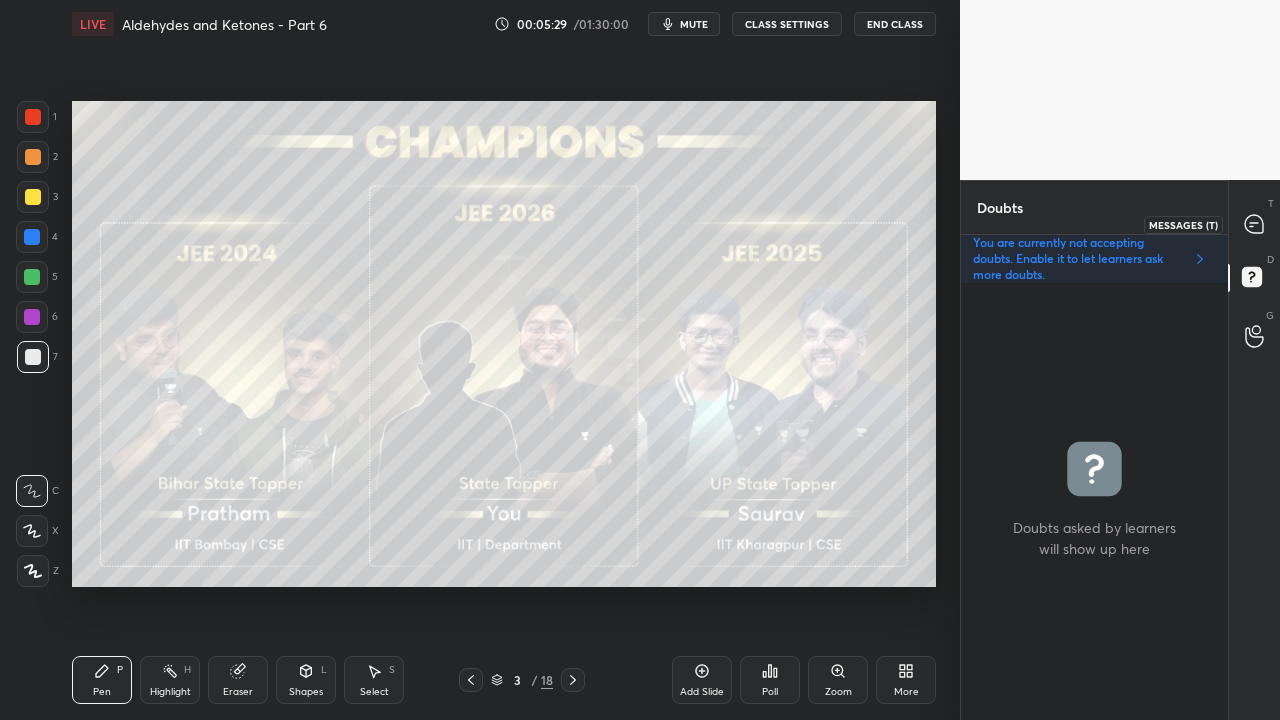 click at bounding box center [1255, 224] 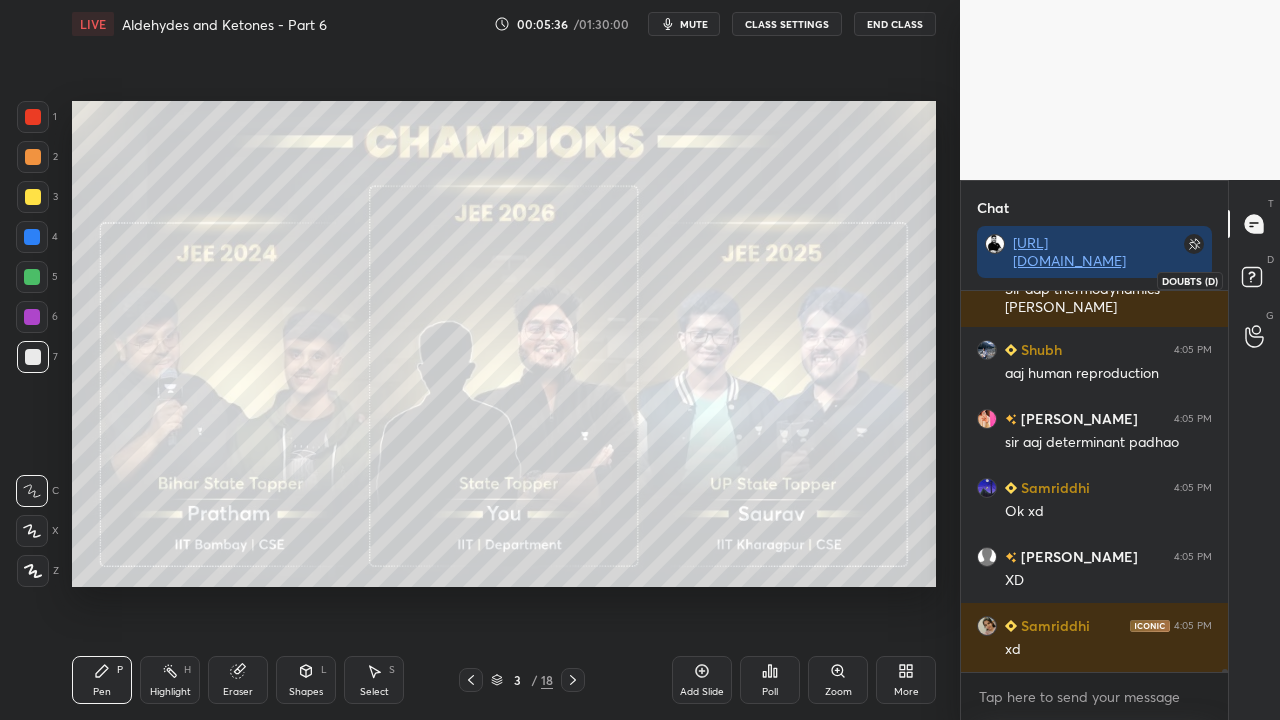 click 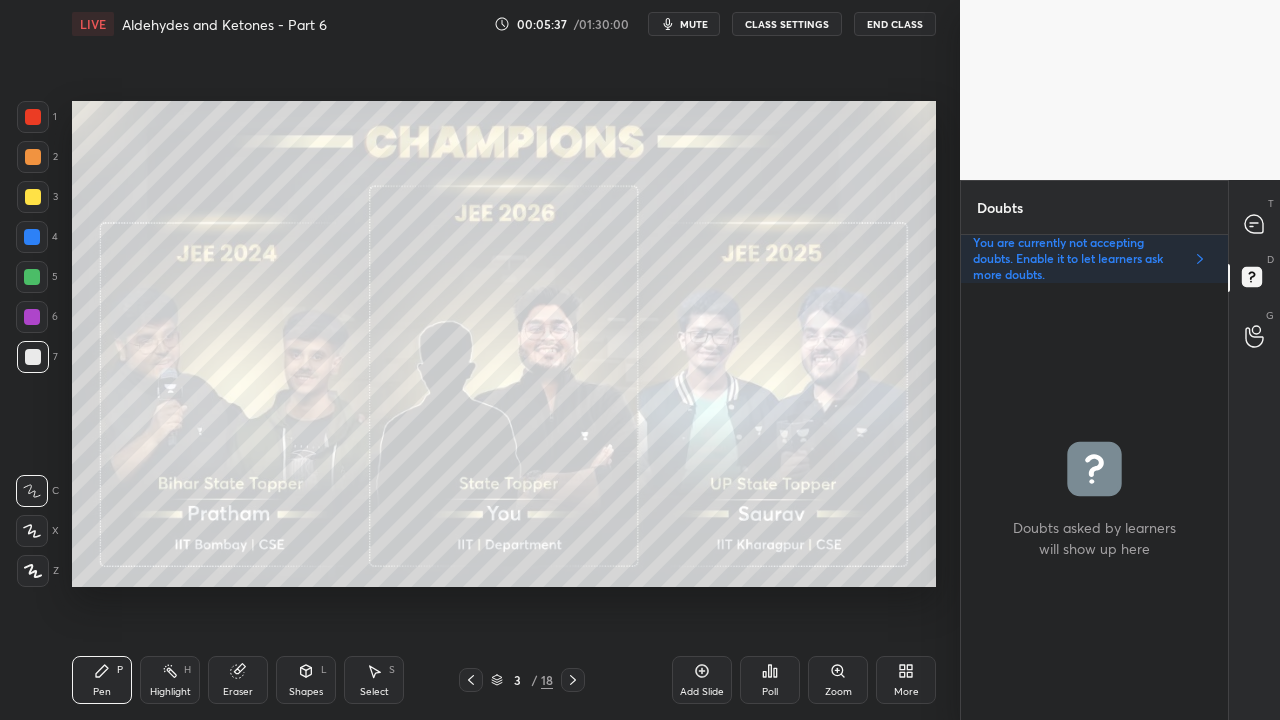 click 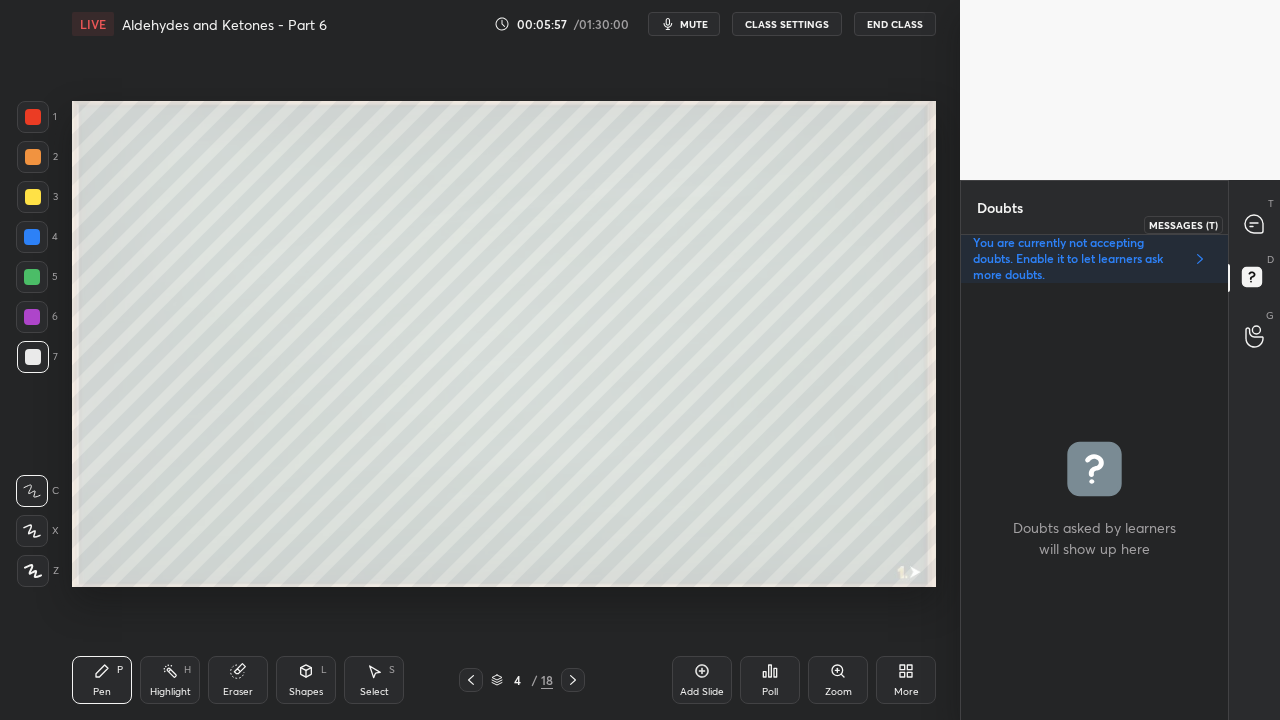 drag, startPoint x: 1254, startPoint y: 226, endPoint x: 1230, endPoint y: 232, distance: 24.738634 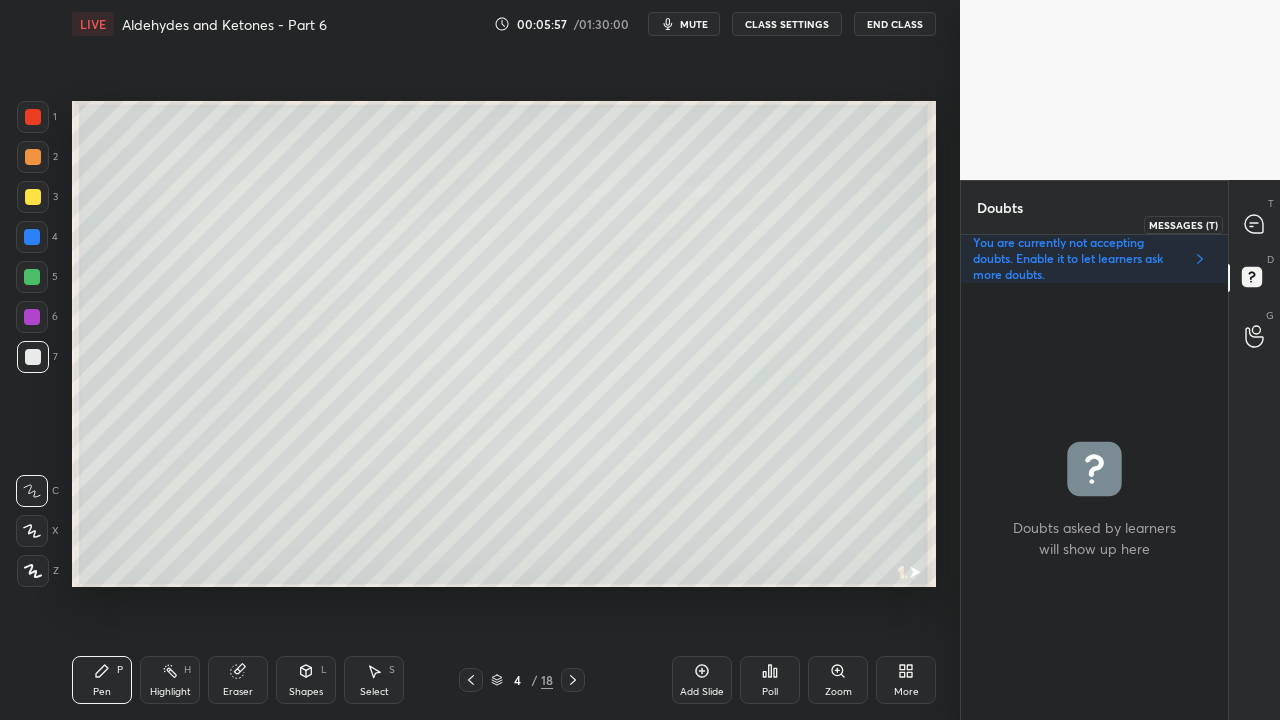 click 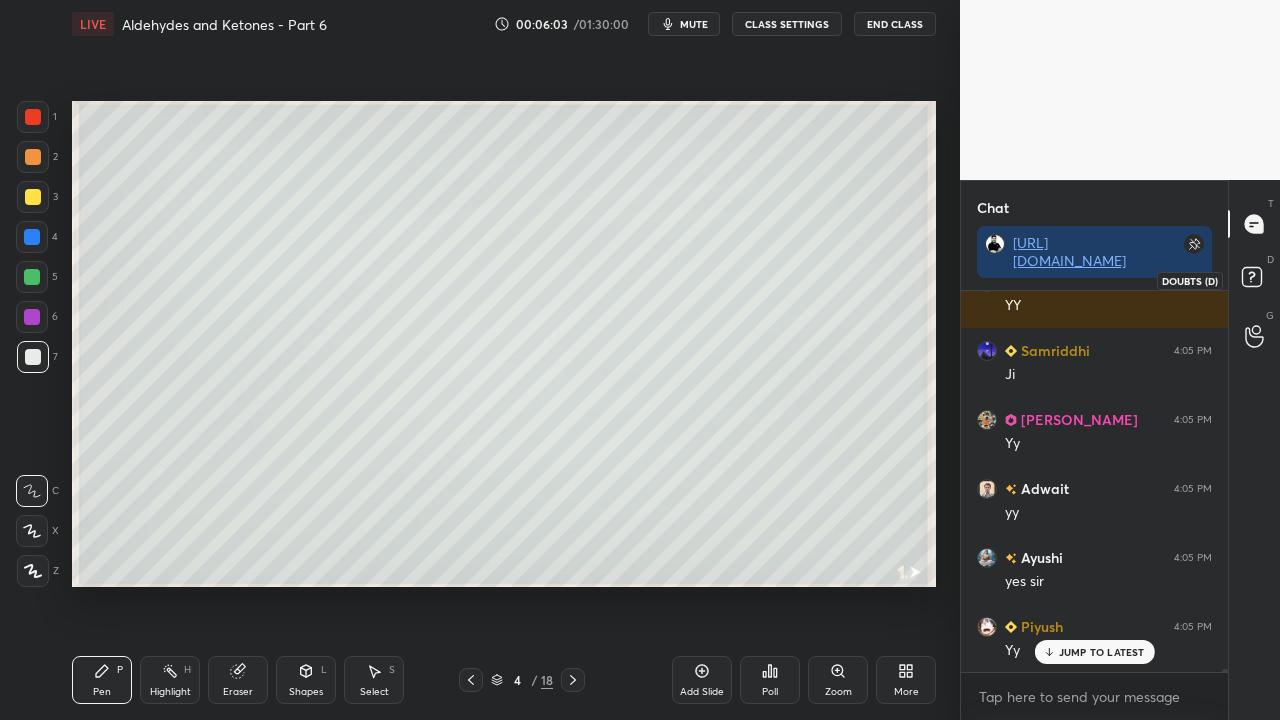 click 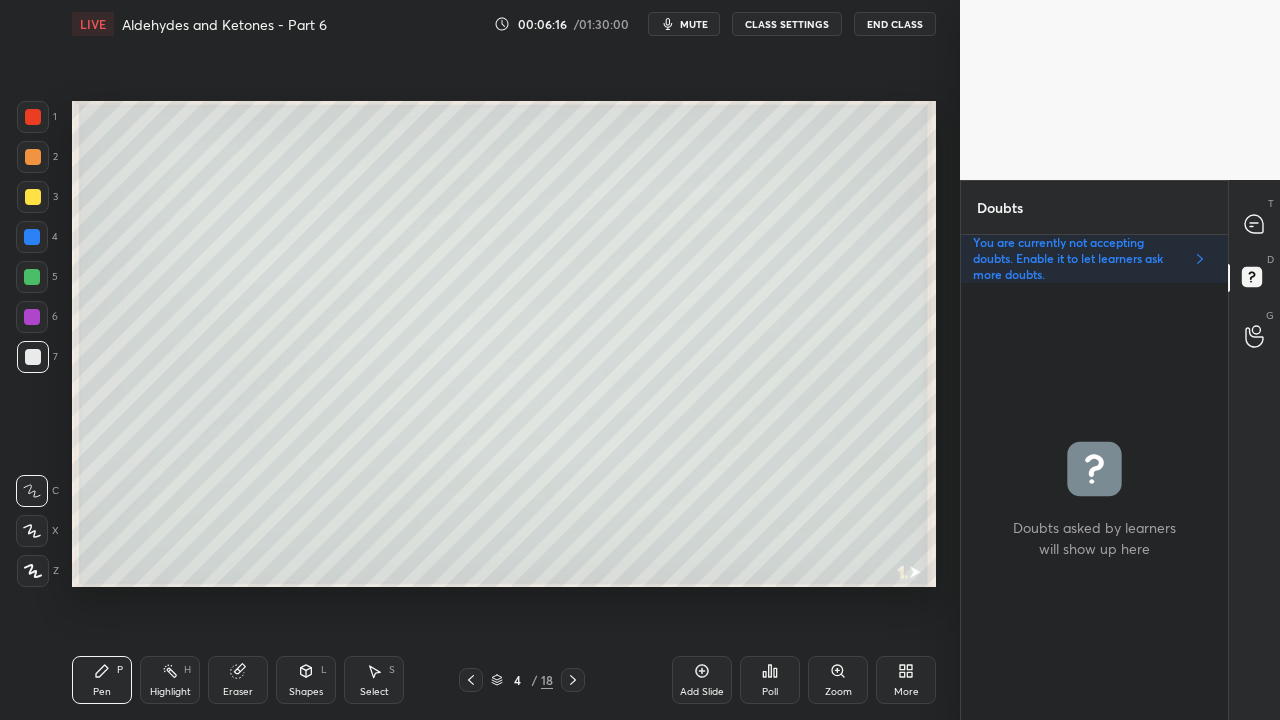 click at bounding box center [33, 197] 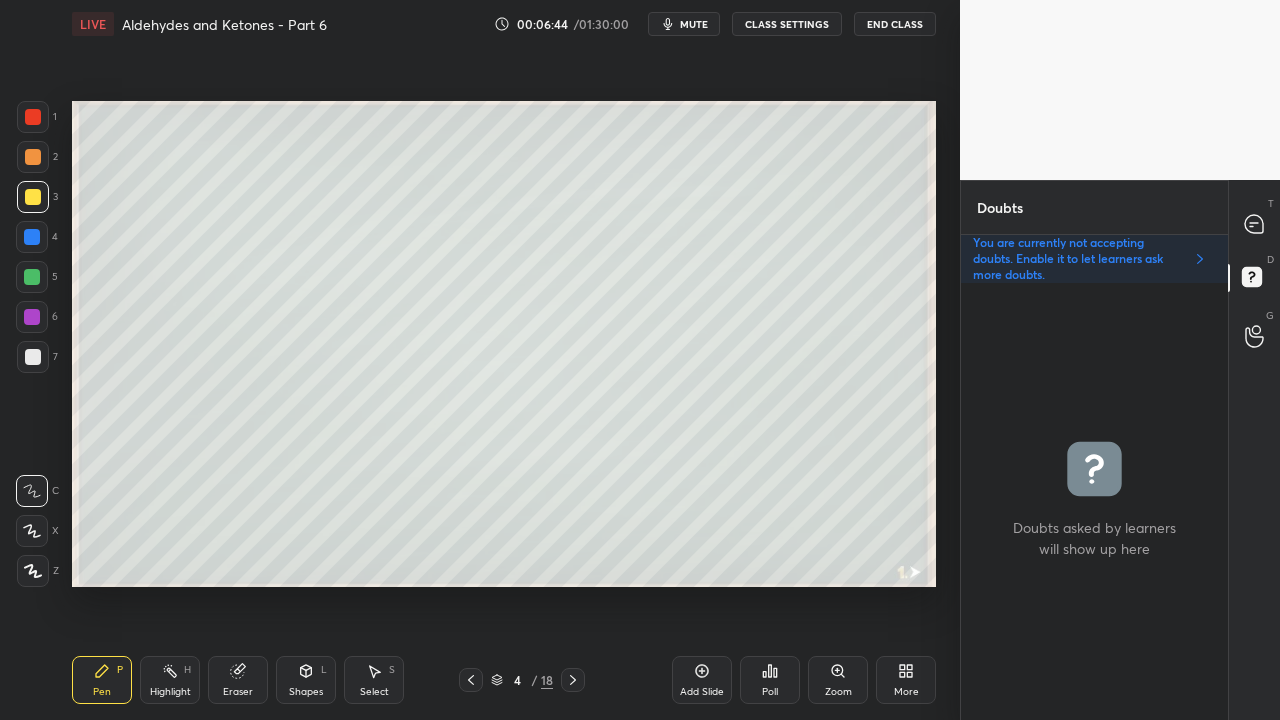 click at bounding box center [1255, 224] 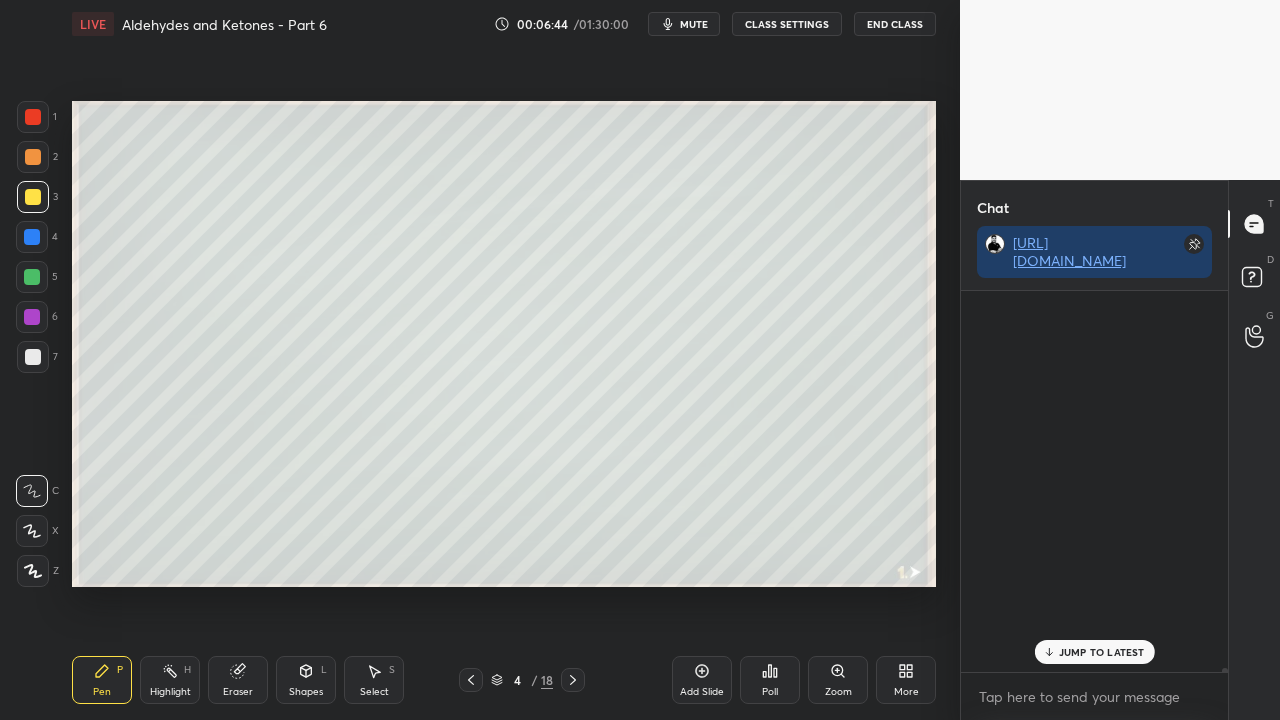 scroll, scrollTop: 423, scrollLeft: 261, axis: both 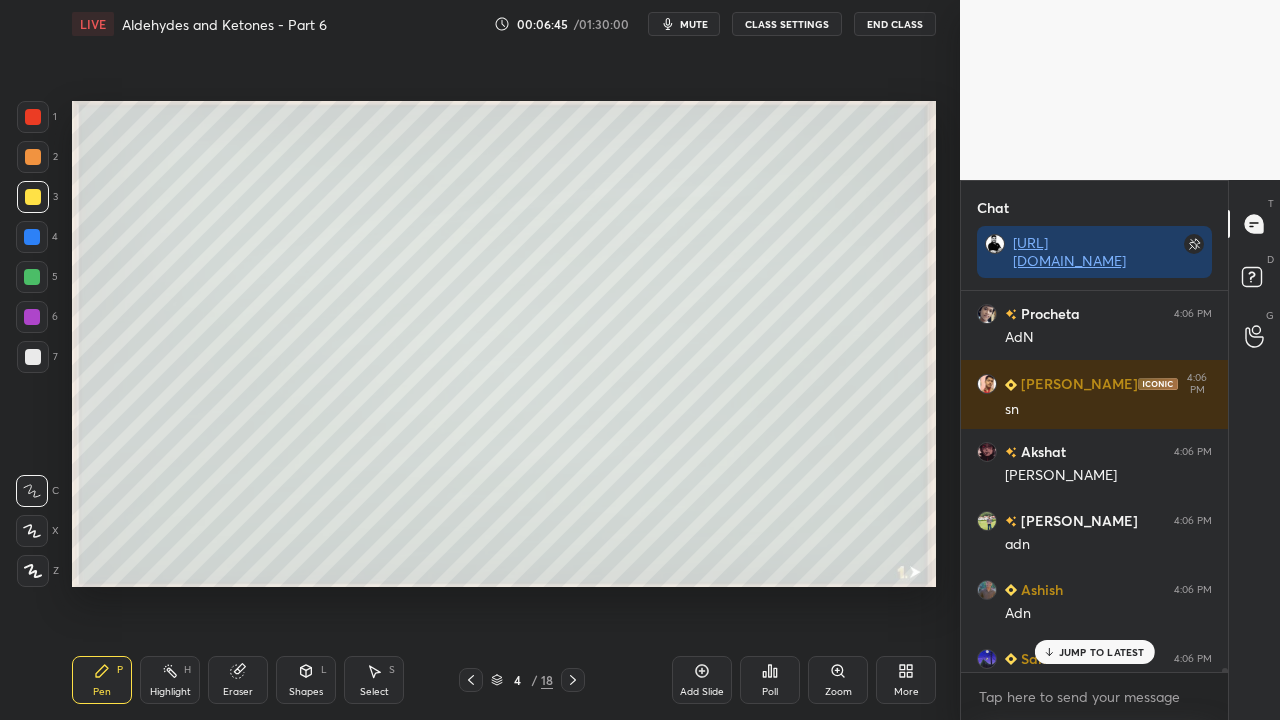 click on "JUMP TO LATEST" at bounding box center (1102, 652) 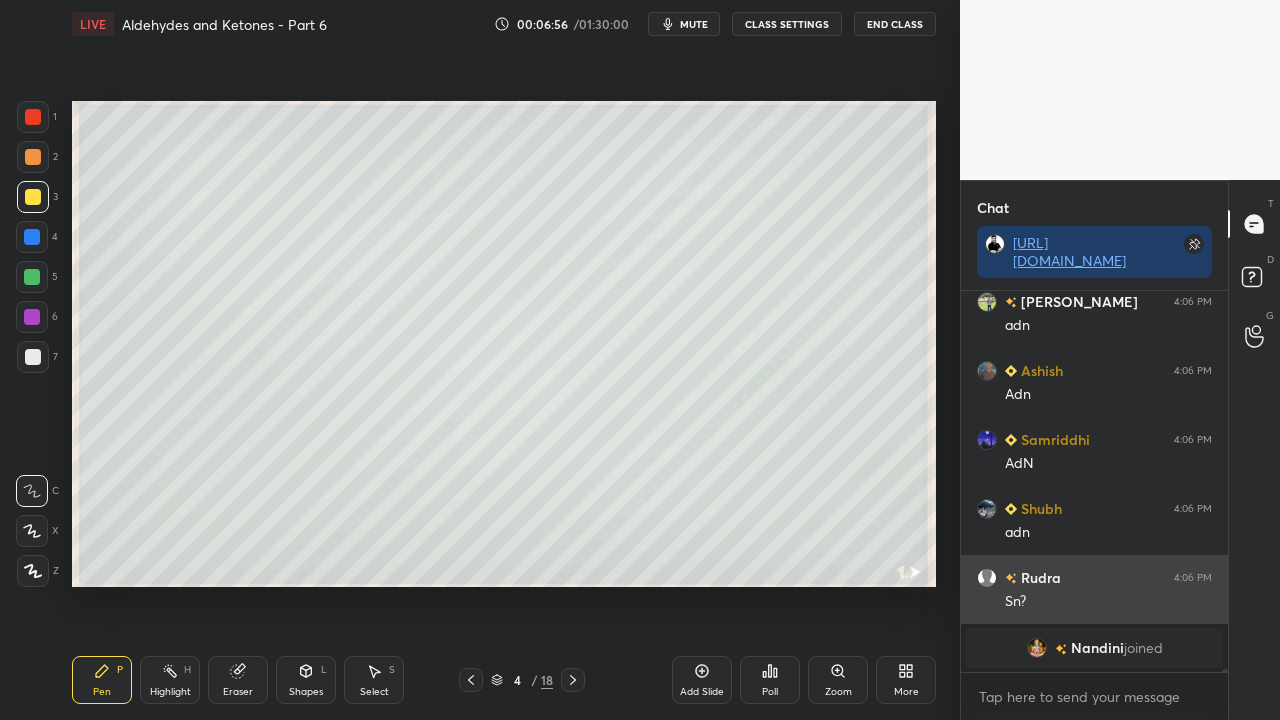 scroll, scrollTop: 48012, scrollLeft: 0, axis: vertical 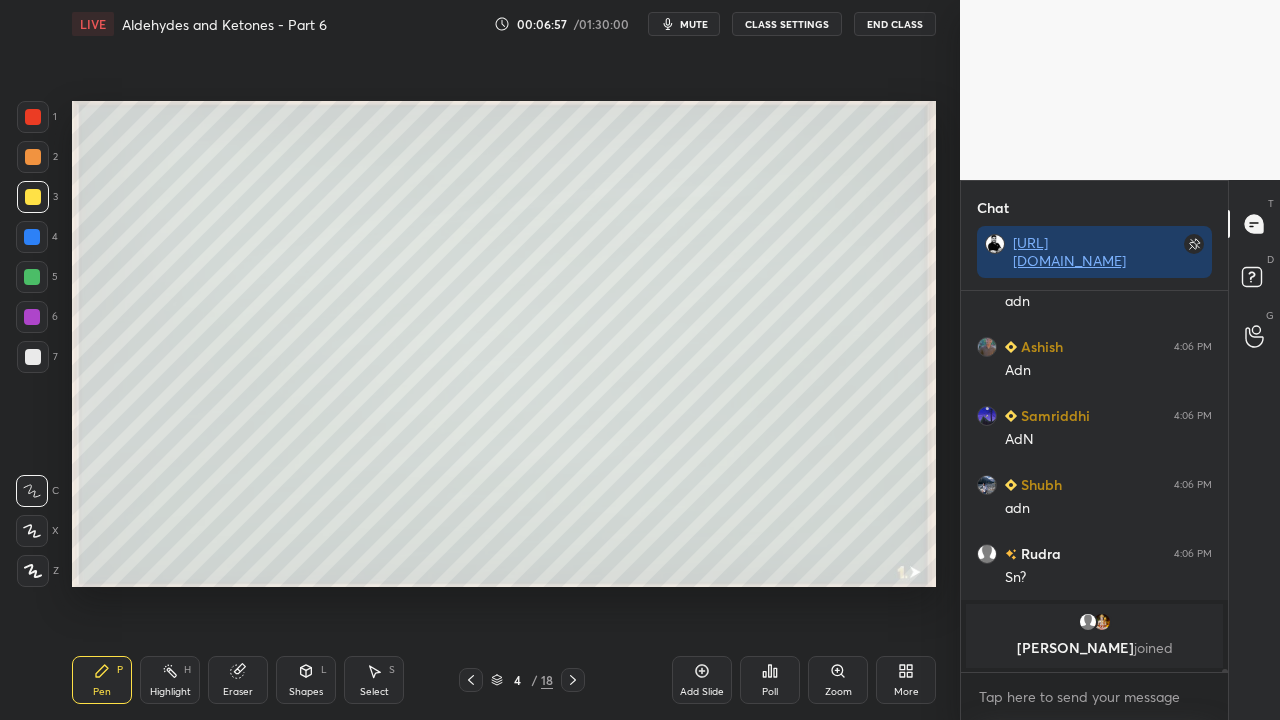 click 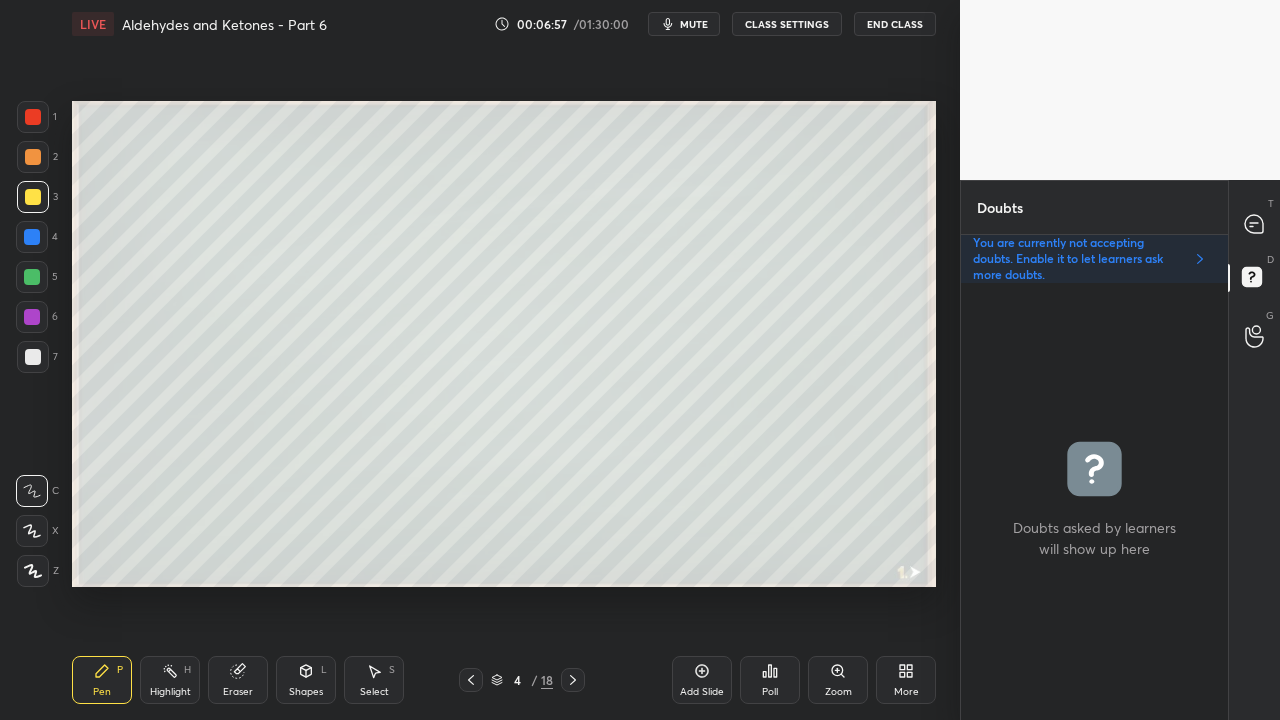 scroll, scrollTop: 6, scrollLeft: 6, axis: both 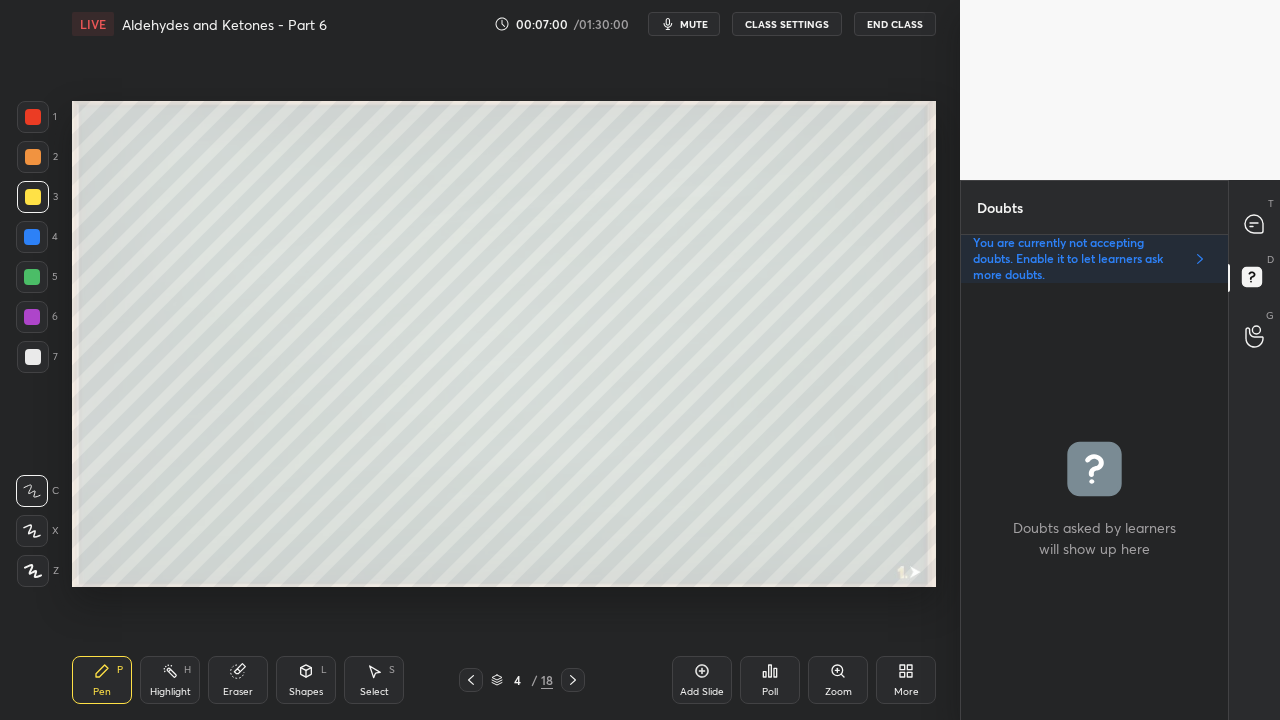 click on "1 2 3 4 5 6 7 C X Z C X Z E E Erase all   H H" at bounding box center (32, 344) 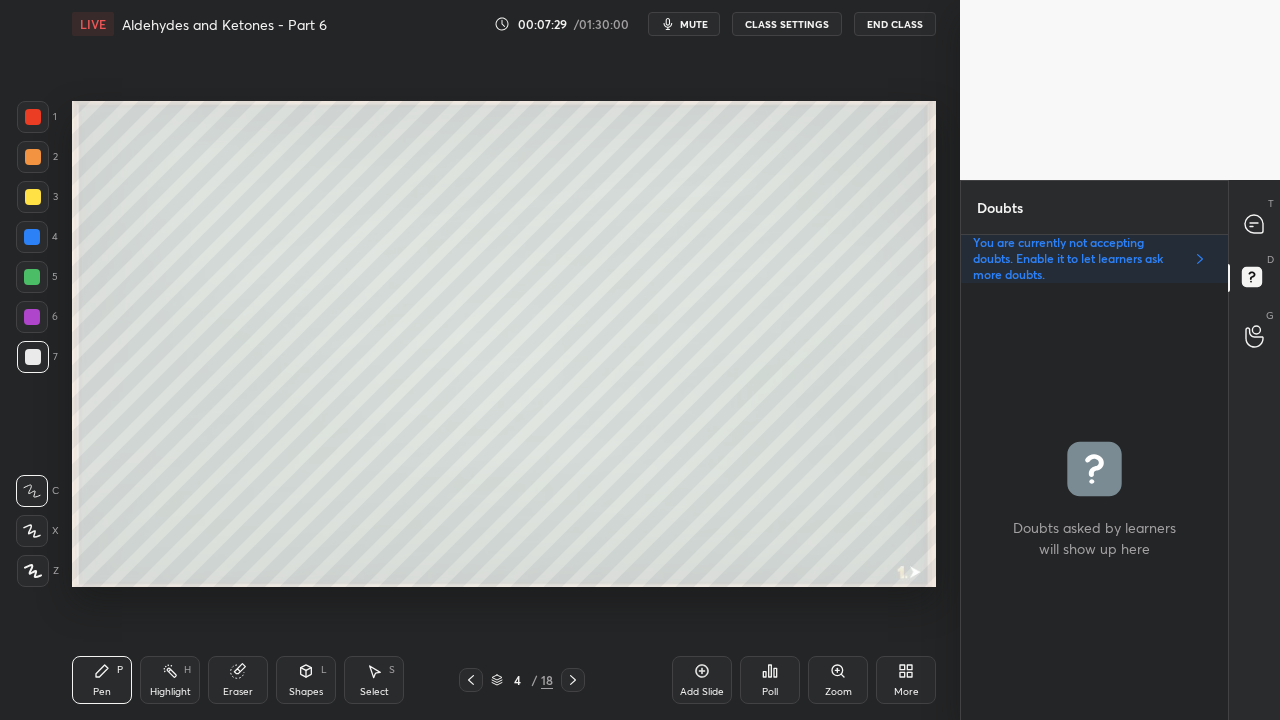 click 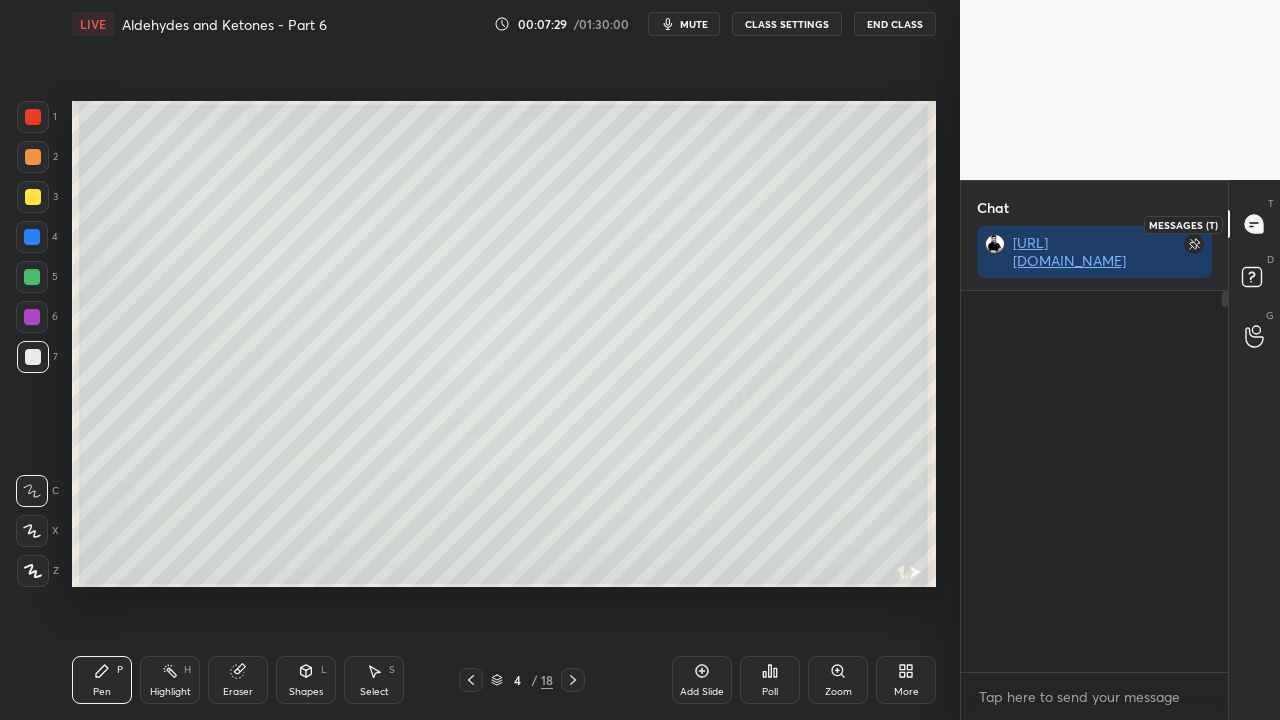 scroll, scrollTop: 423, scrollLeft: 261, axis: both 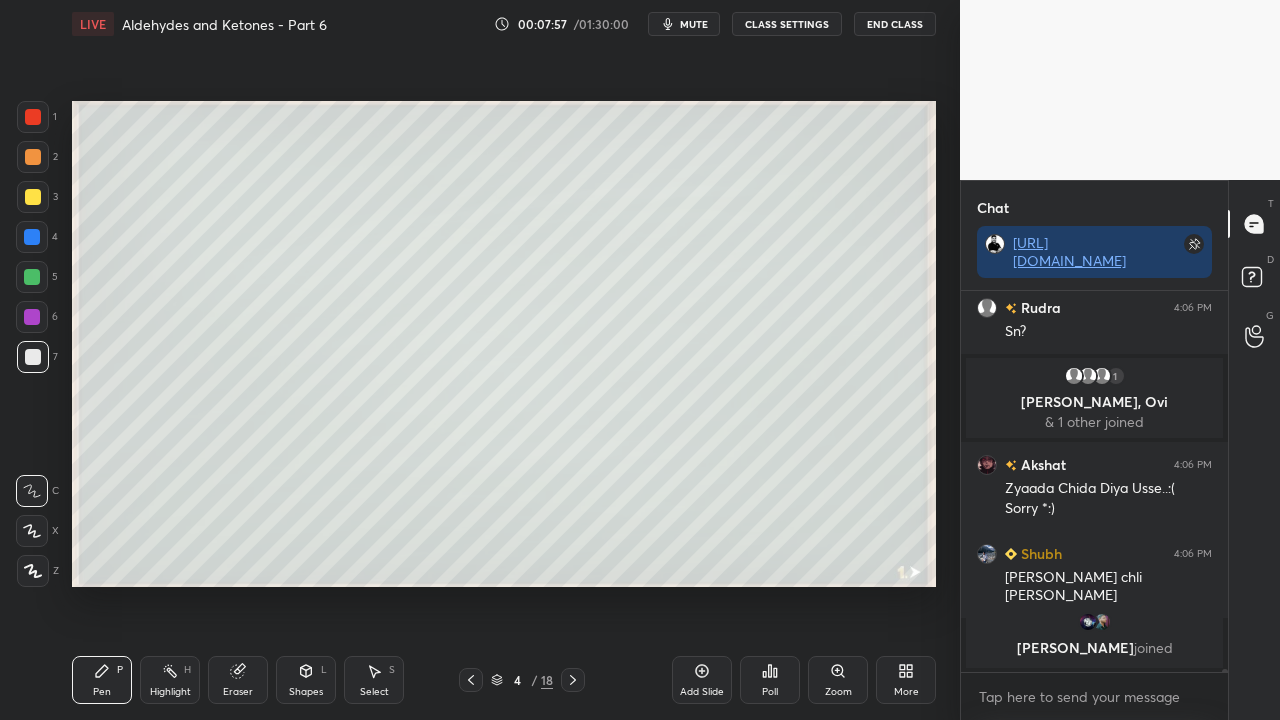 click at bounding box center [33, 197] 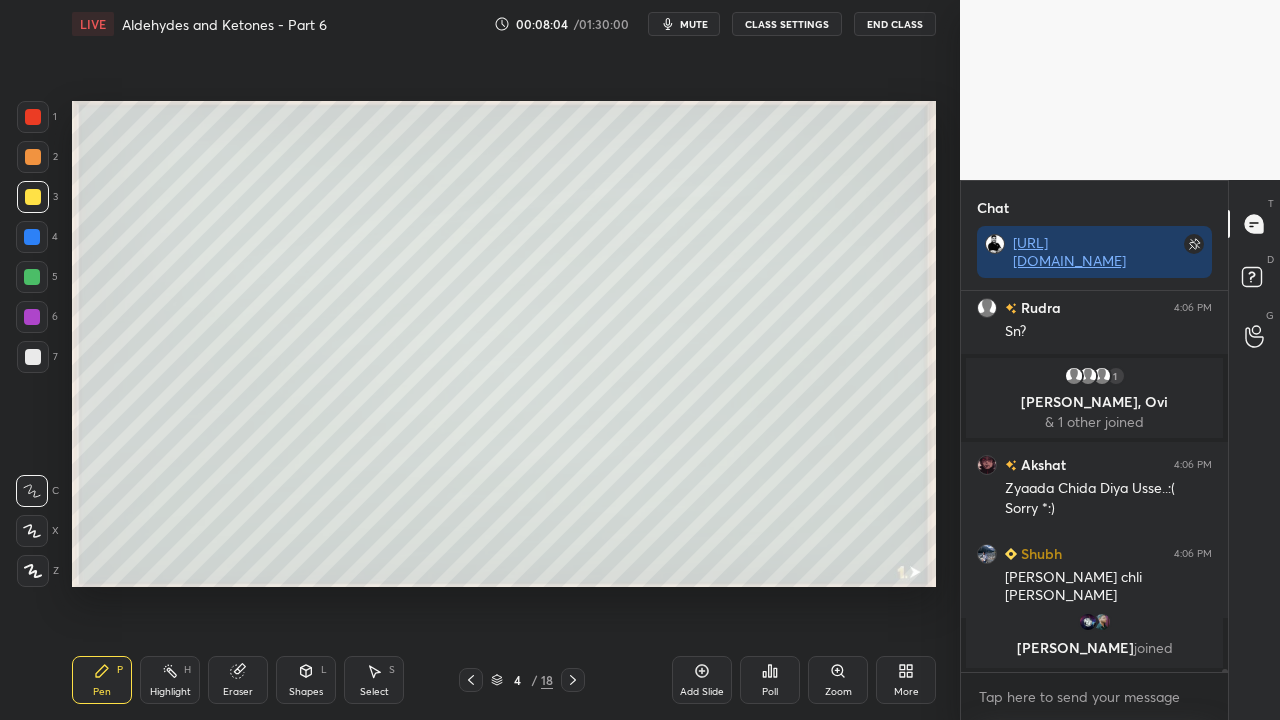 click at bounding box center [33, 357] 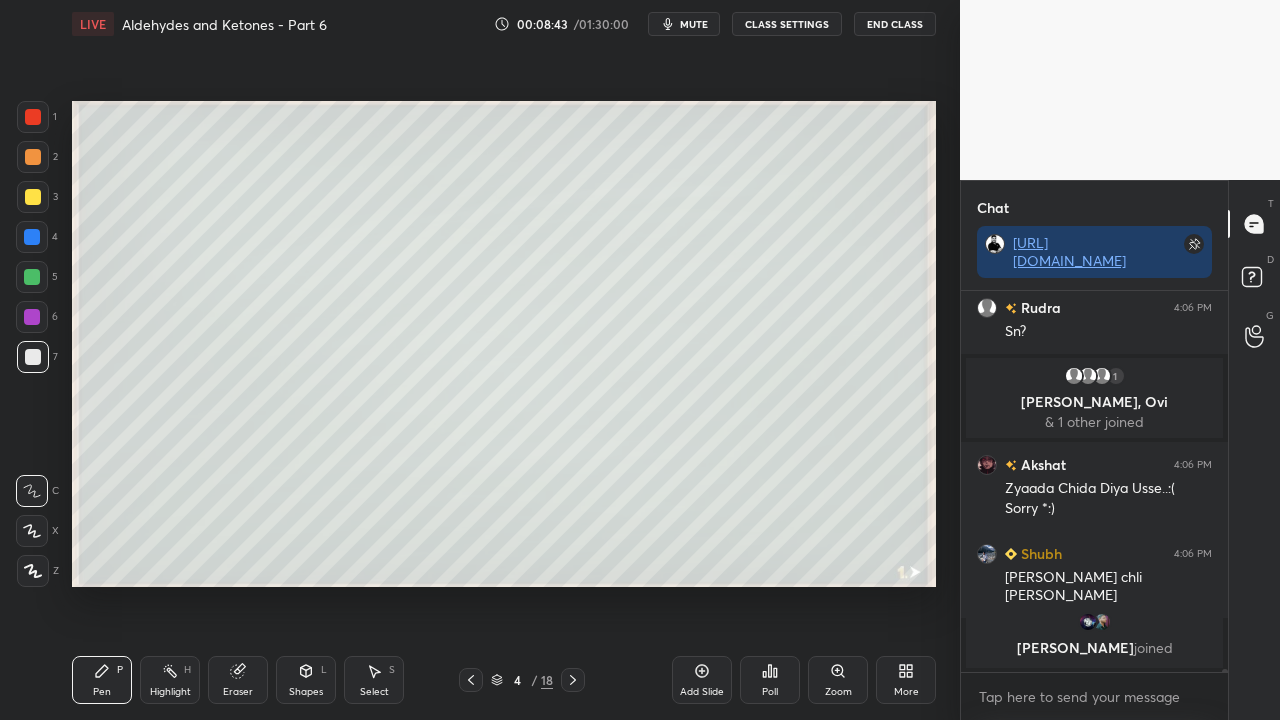 click at bounding box center (33, 197) 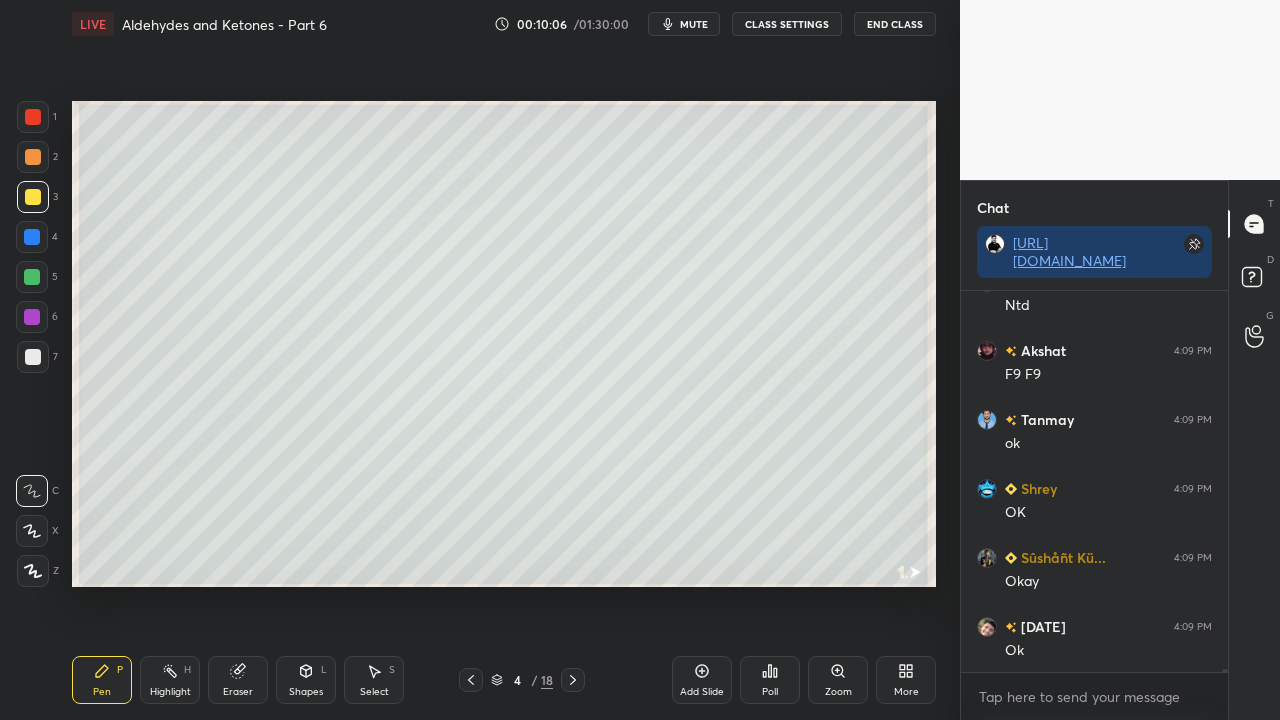 scroll, scrollTop: 46084, scrollLeft: 0, axis: vertical 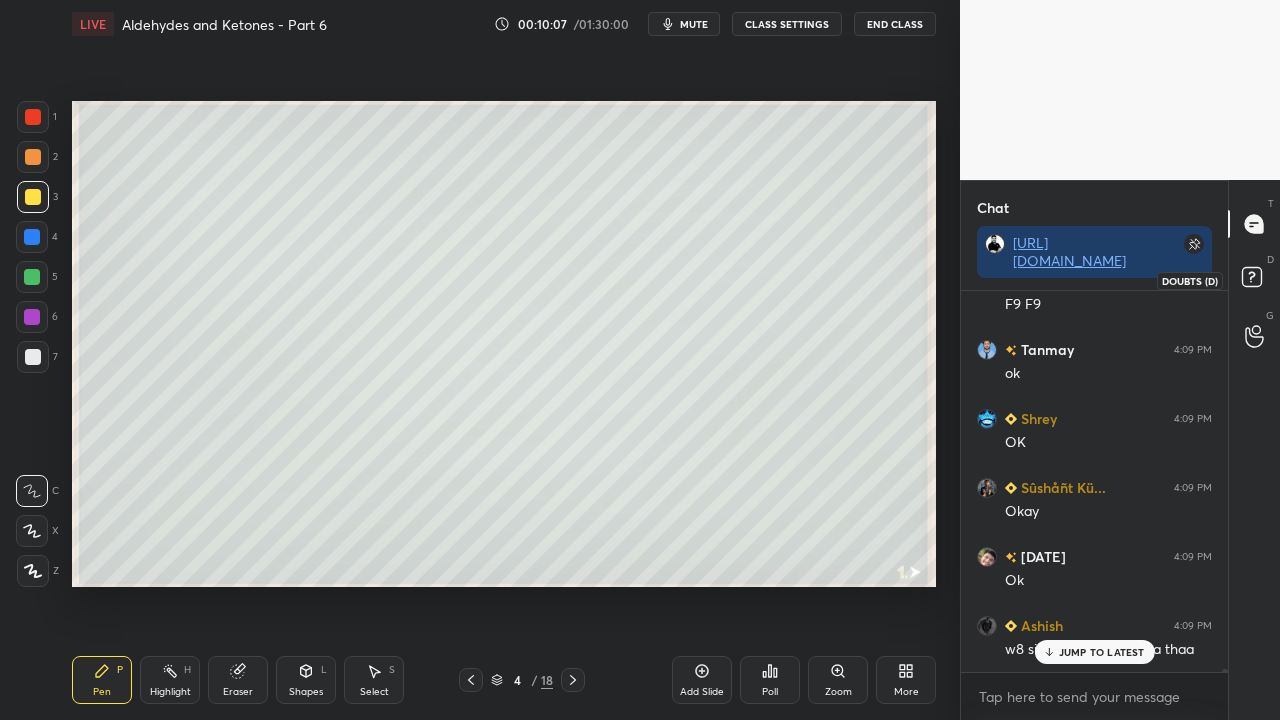 click 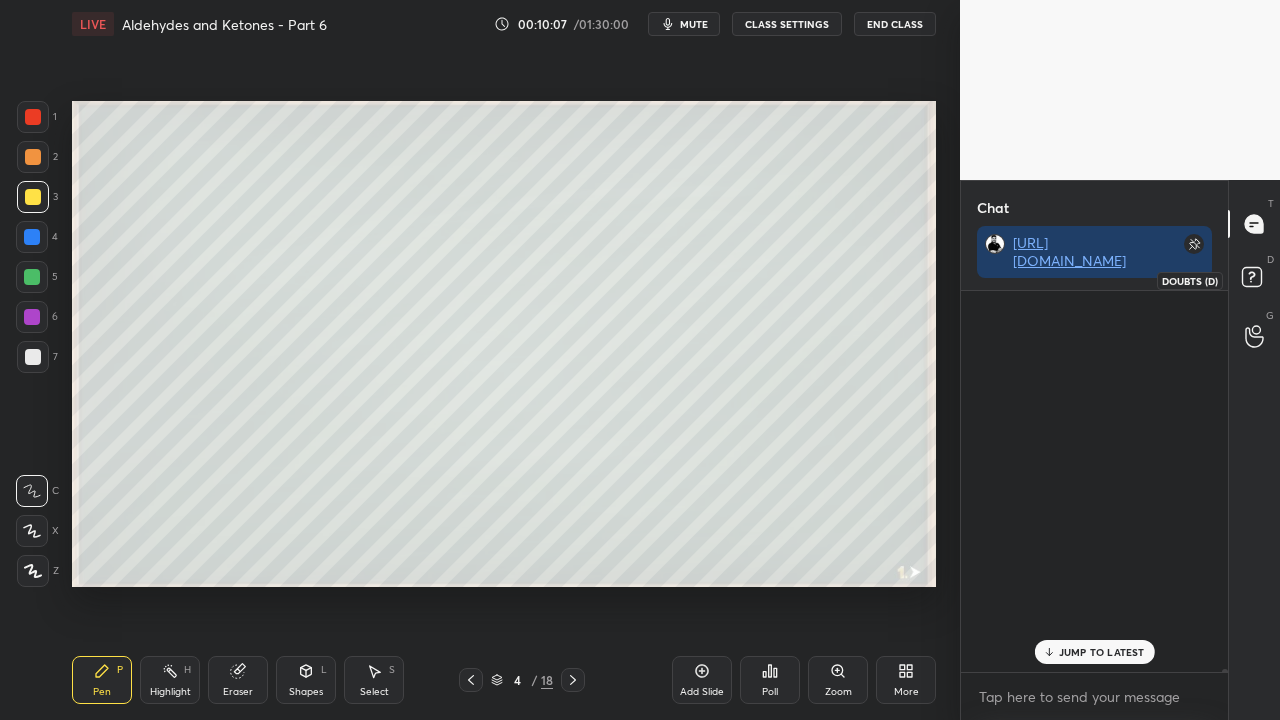 scroll, scrollTop: 6, scrollLeft: 6, axis: both 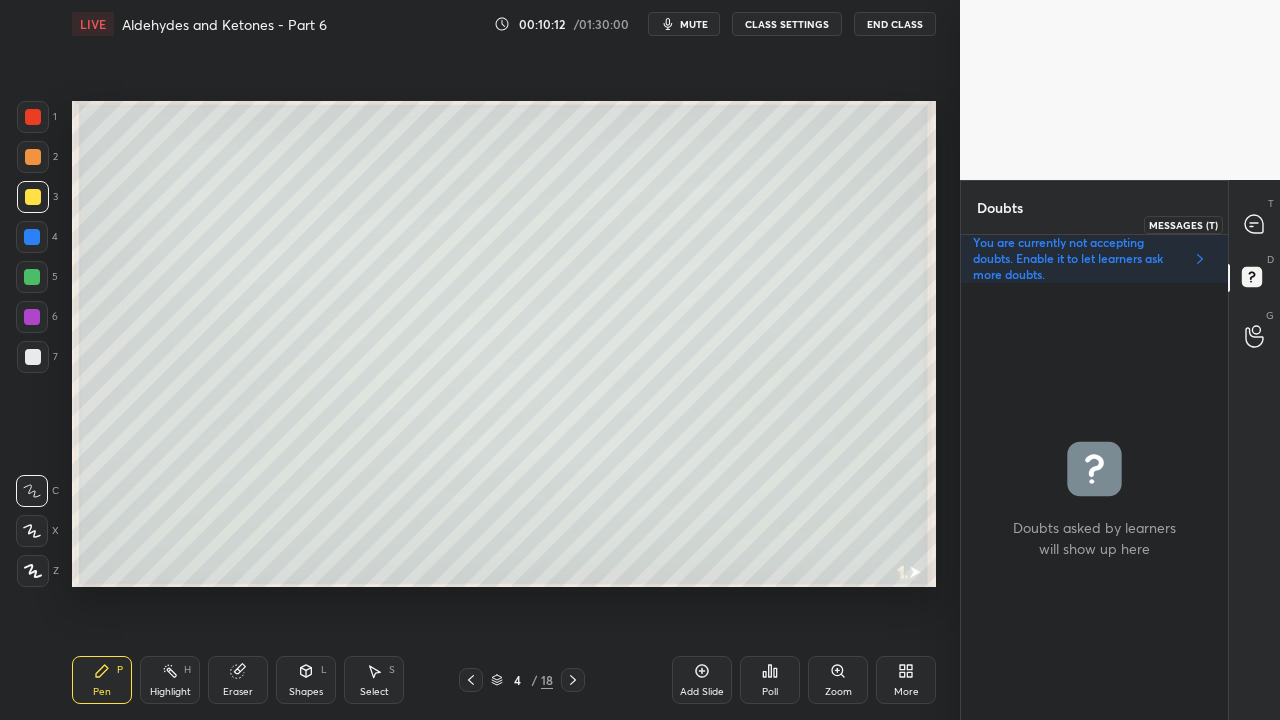 click at bounding box center [1255, 224] 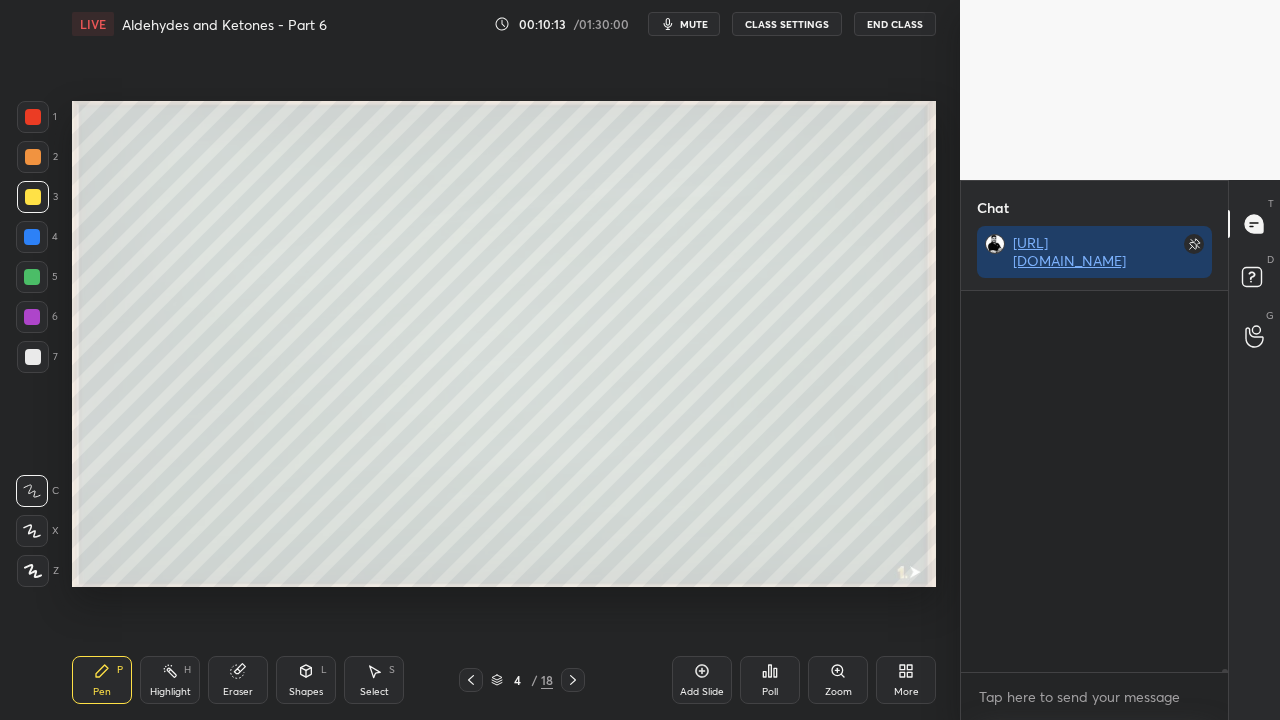 scroll, scrollTop: 46568, scrollLeft: 0, axis: vertical 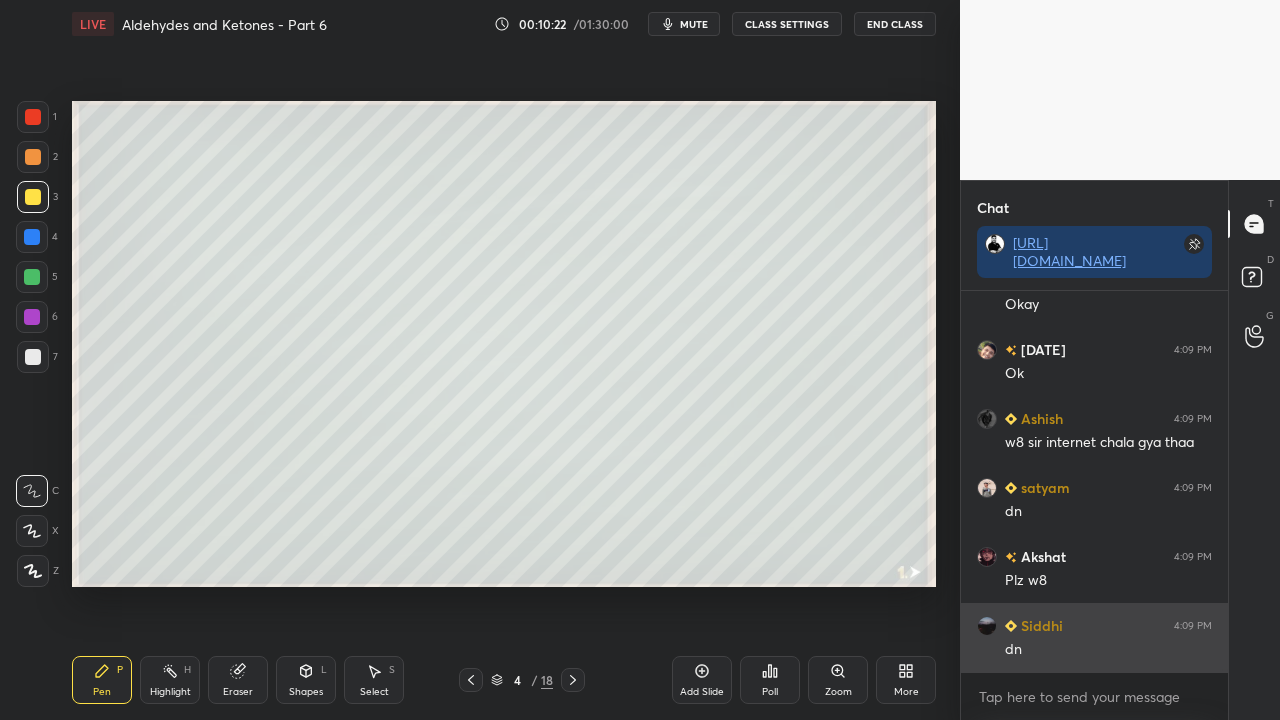 click on "dn" at bounding box center (1108, 650) 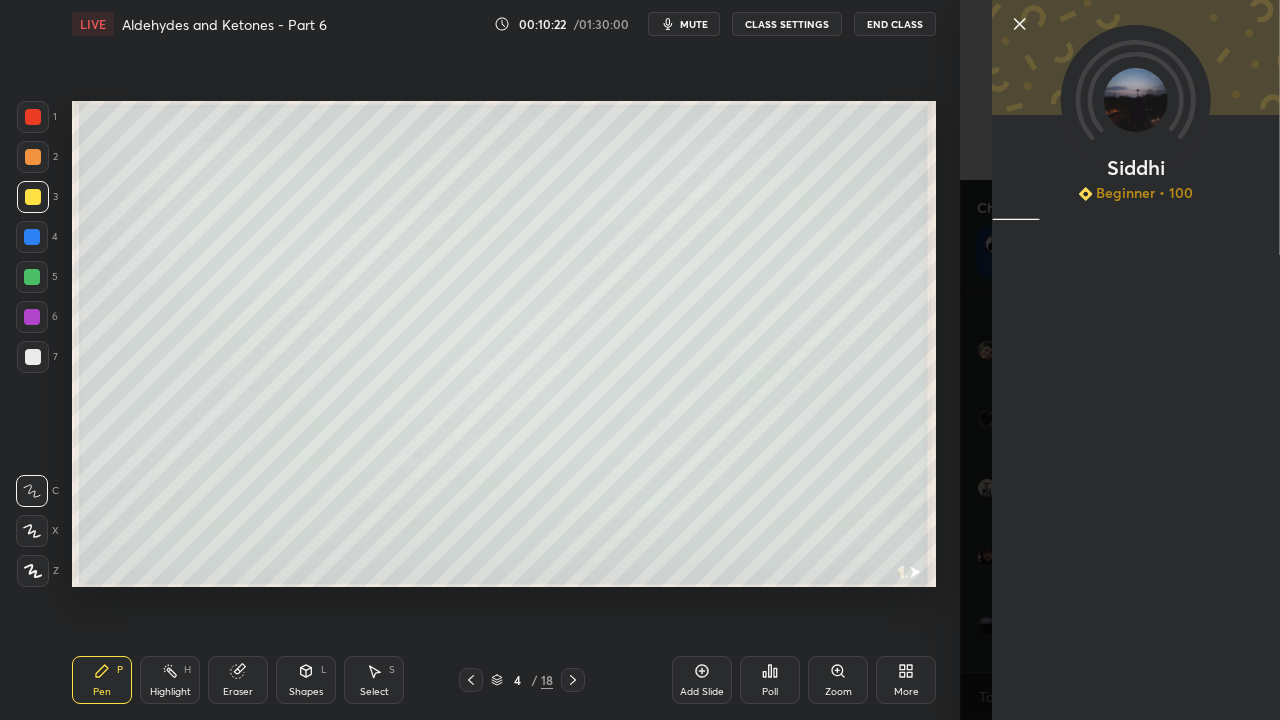 click on "1 2 3 4 5 6 7 C X Z C X Z E E Erase all   H H LIVE Aldehydes and Ketones - Part 6 00:10:22 /  01:30:00 mute CLASS SETTINGS End Class Setting up your live class Poll for   secs No correct answer Start poll Back Aldehydes and Ketones - Part 6 • L6 of JEE 2026: Comprensive Course on Aldehydes and Ketones [PERSON_NAME] [PERSON_NAME] Pen P Highlight H Eraser Shapes L Select S 4 / 18 Add Slide Poll Zoom More" at bounding box center (480, 360) 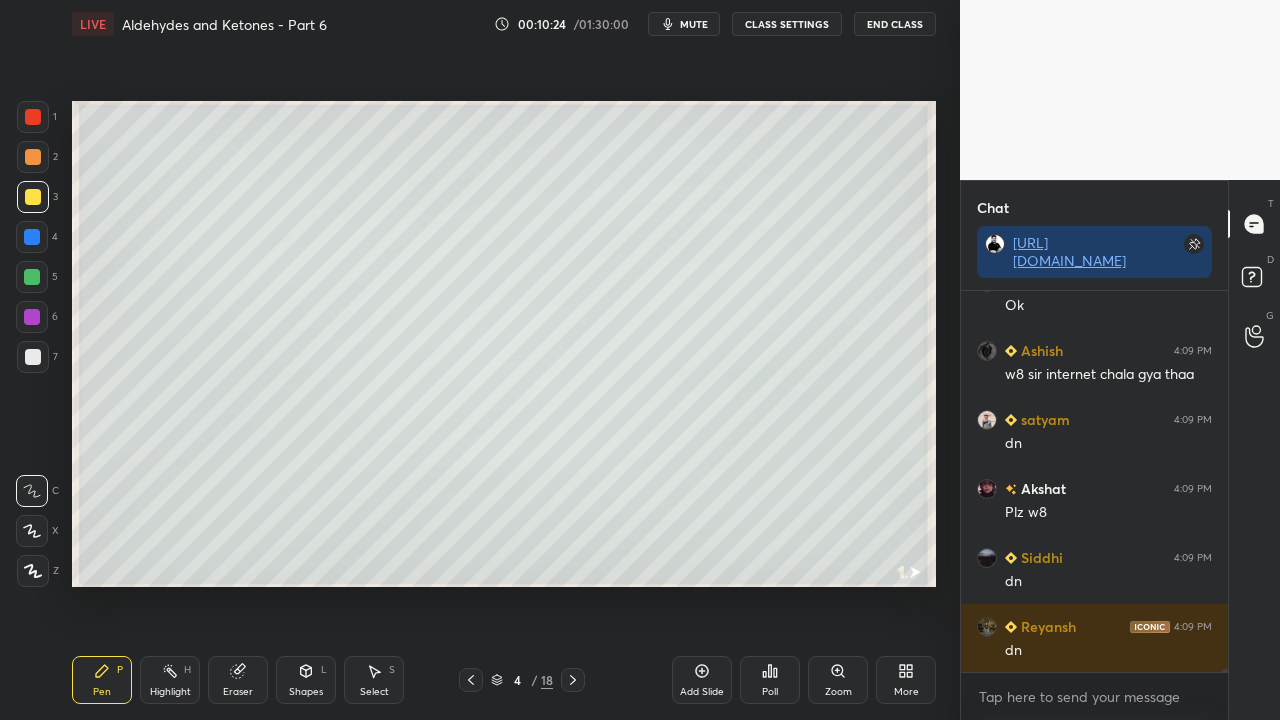 scroll, scrollTop: 46844, scrollLeft: 0, axis: vertical 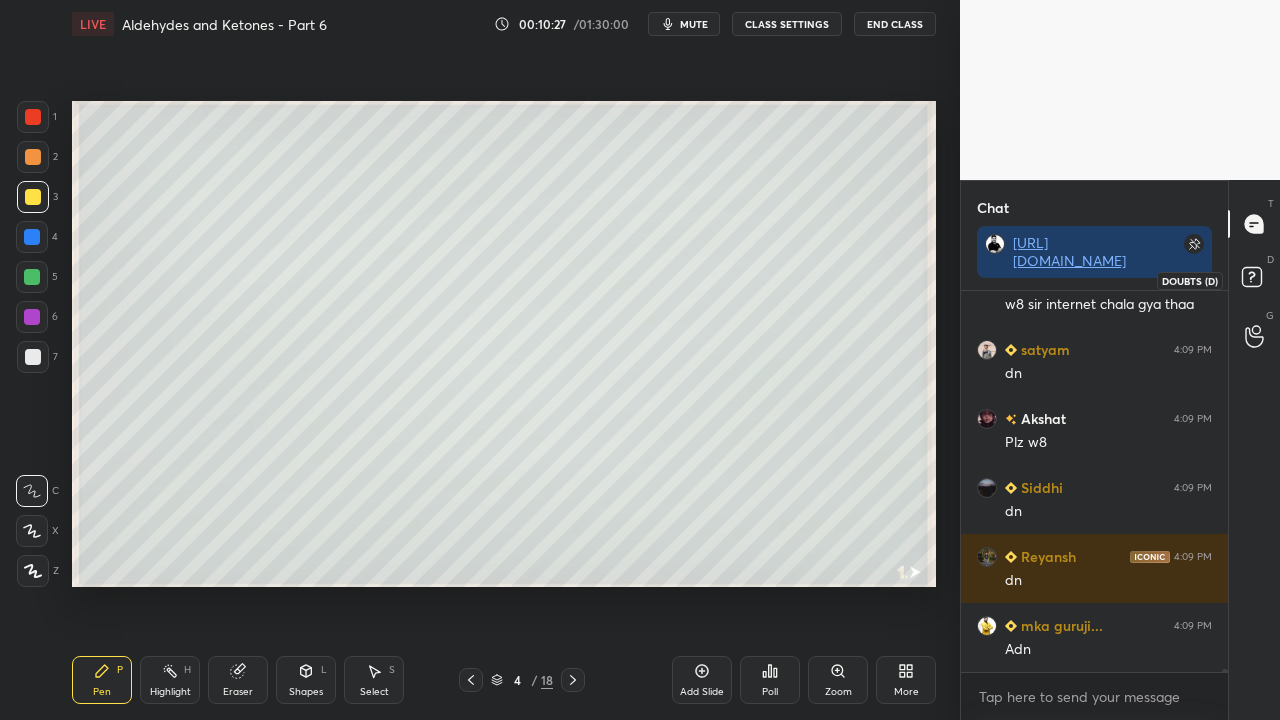 click 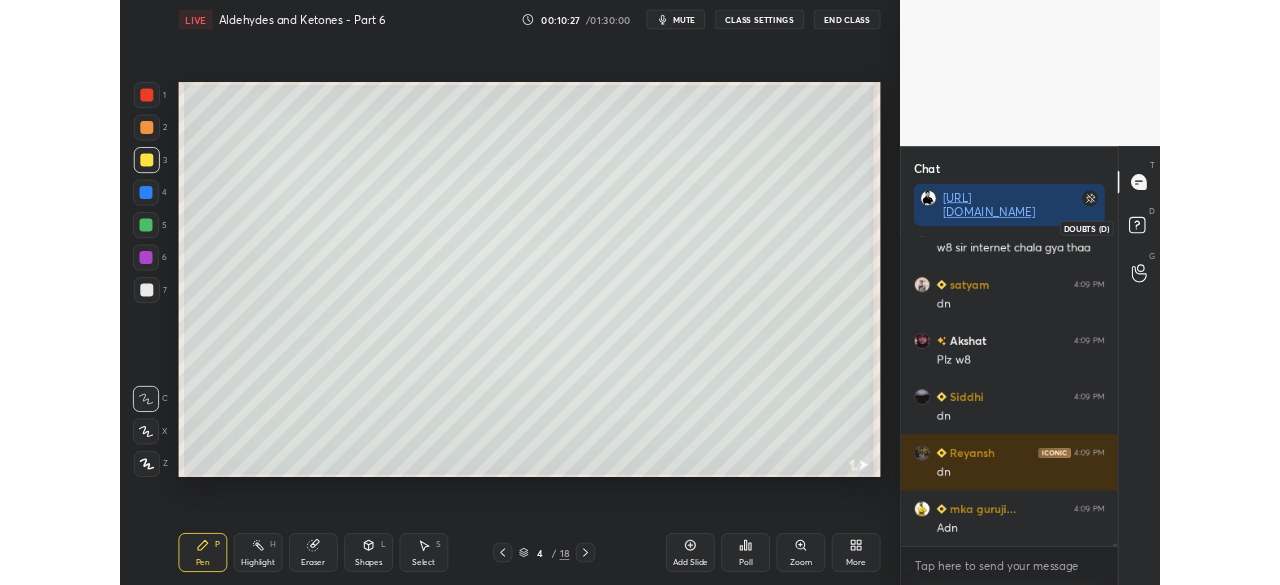 scroll, scrollTop: 431, scrollLeft: 261, axis: both 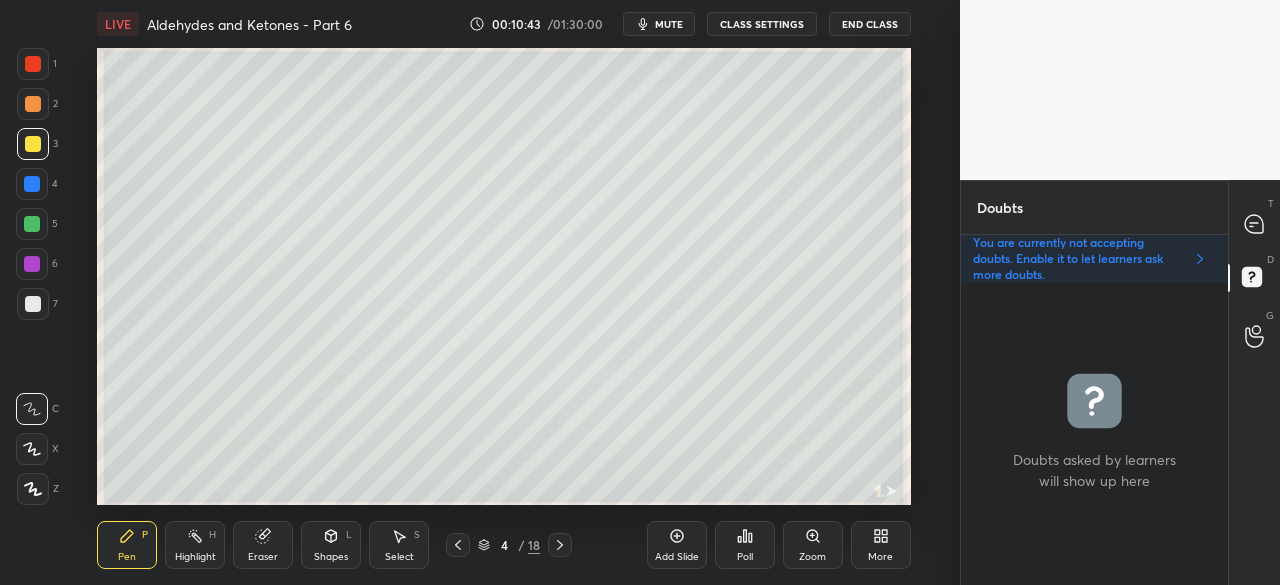 click 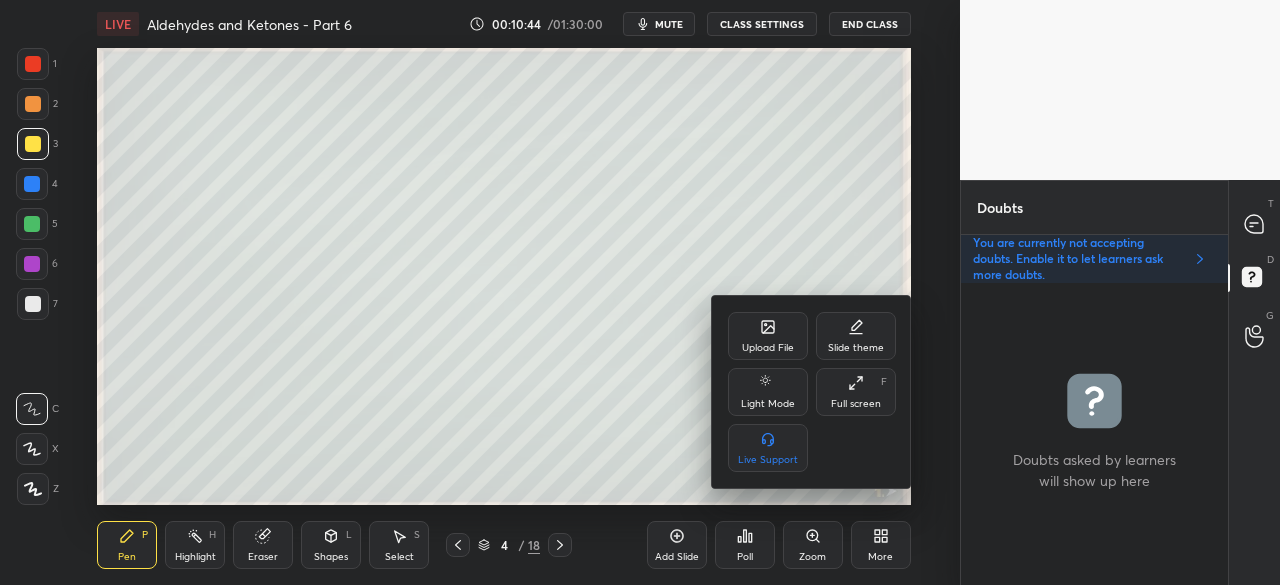 click on "Full screen F" at bounding box center (856, 392) 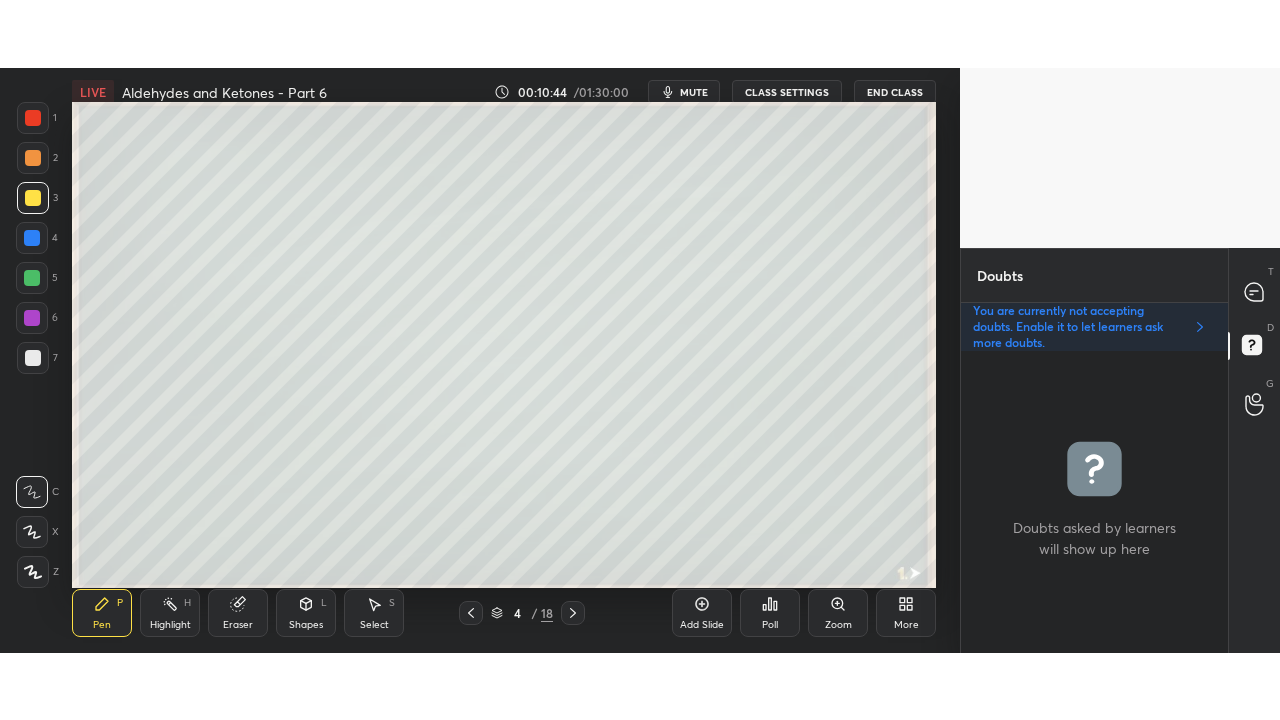 scroll, scrollTop: 99408, scrollLeft: 99120, axis: both 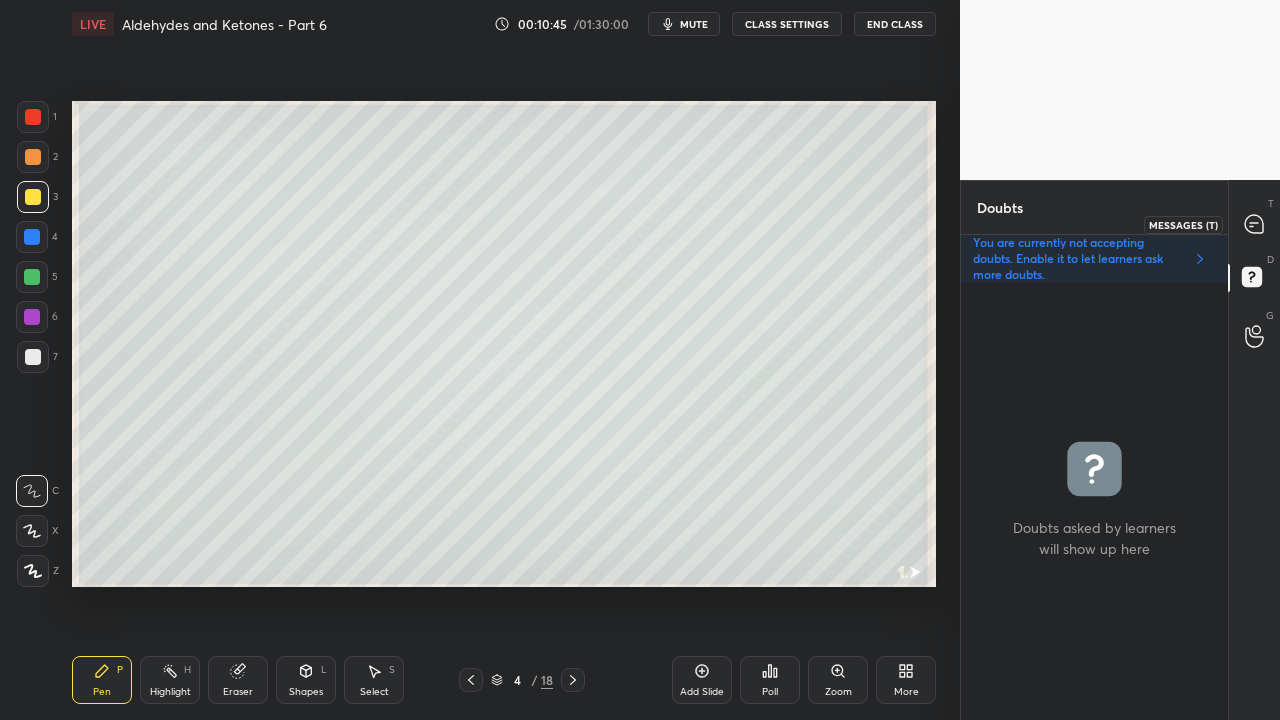 click 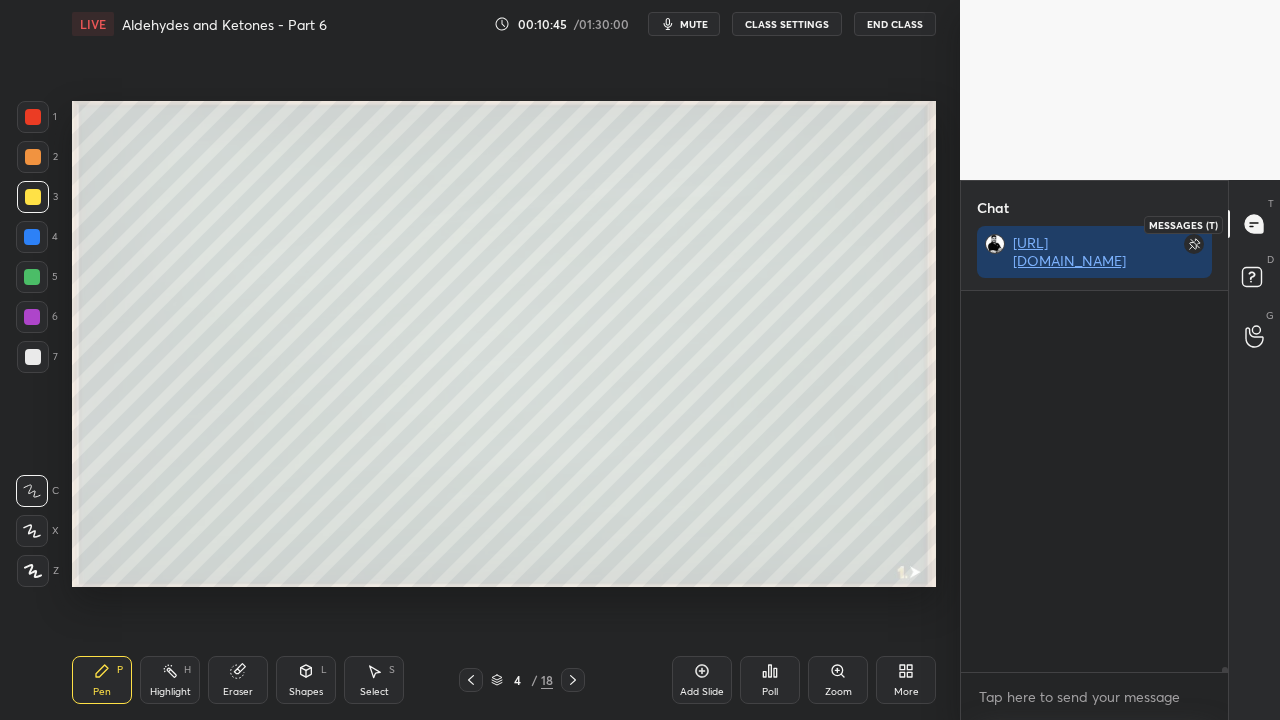 scroll, scrollTop: 47494, scrollLeft: 0, axis: vertical 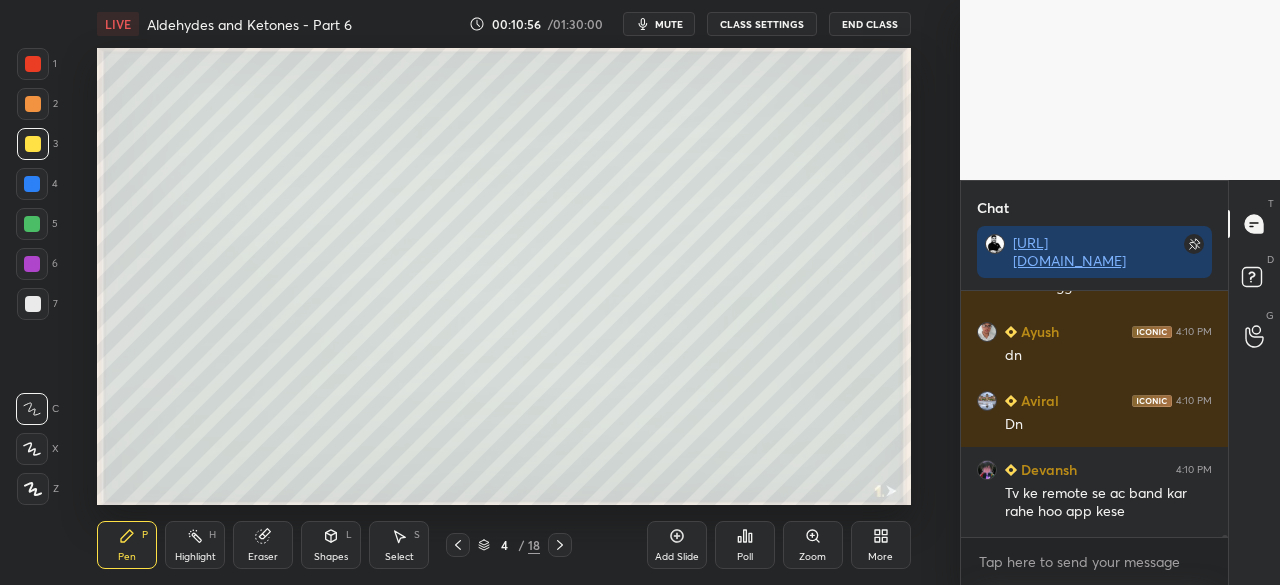 click on "More" at bounding box center [881, 545] 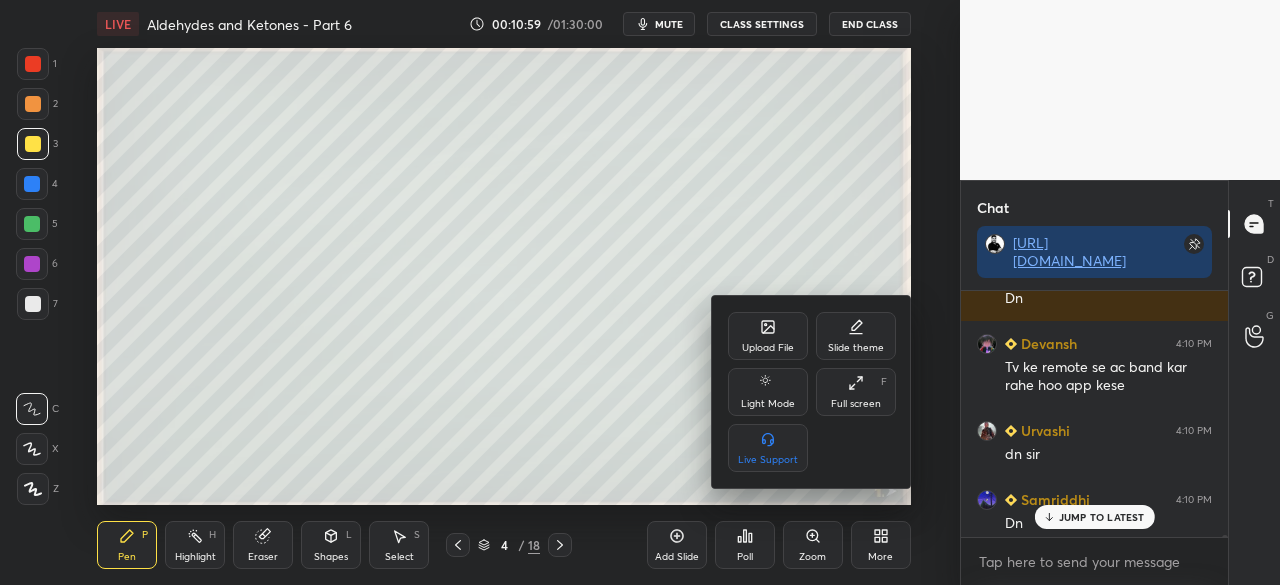 click 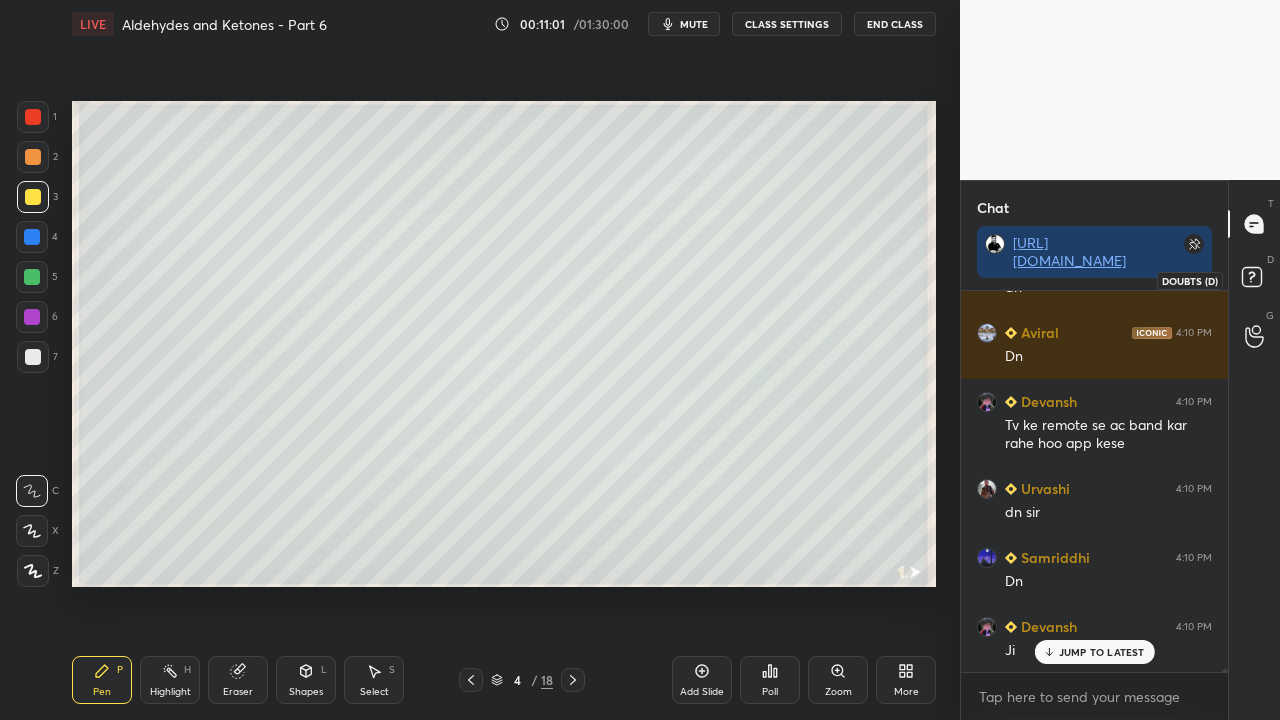 click 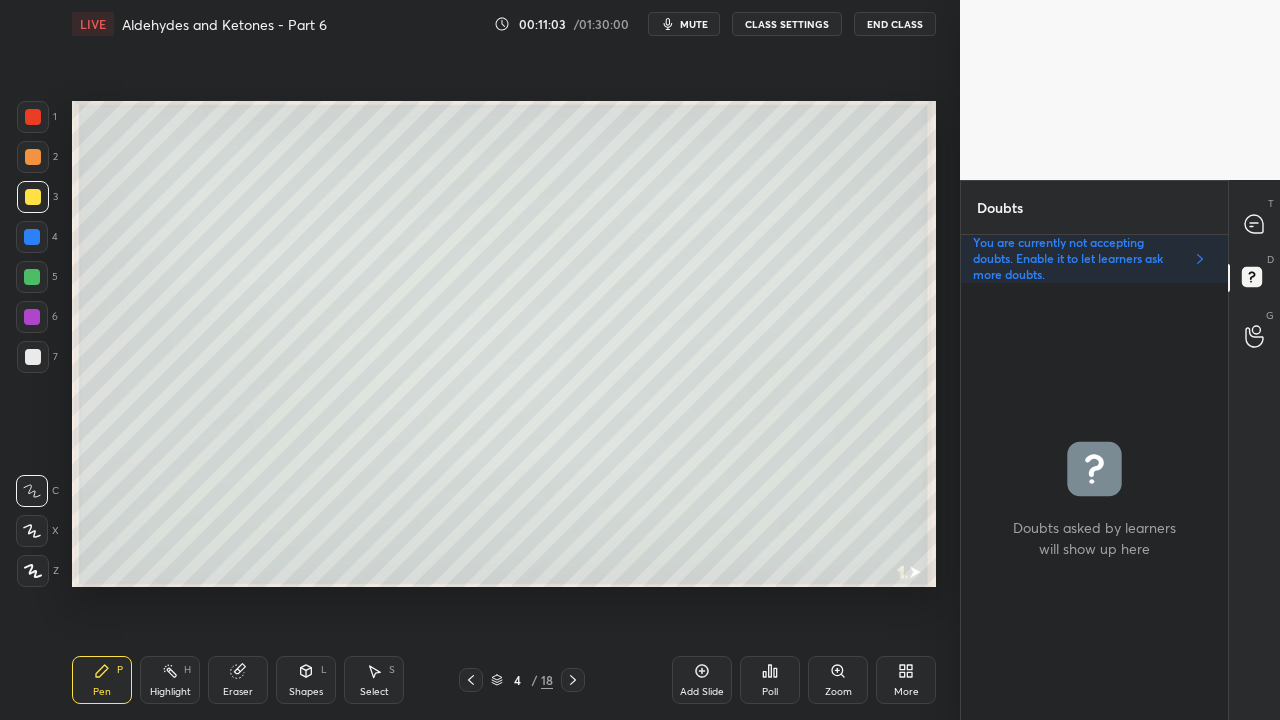 click 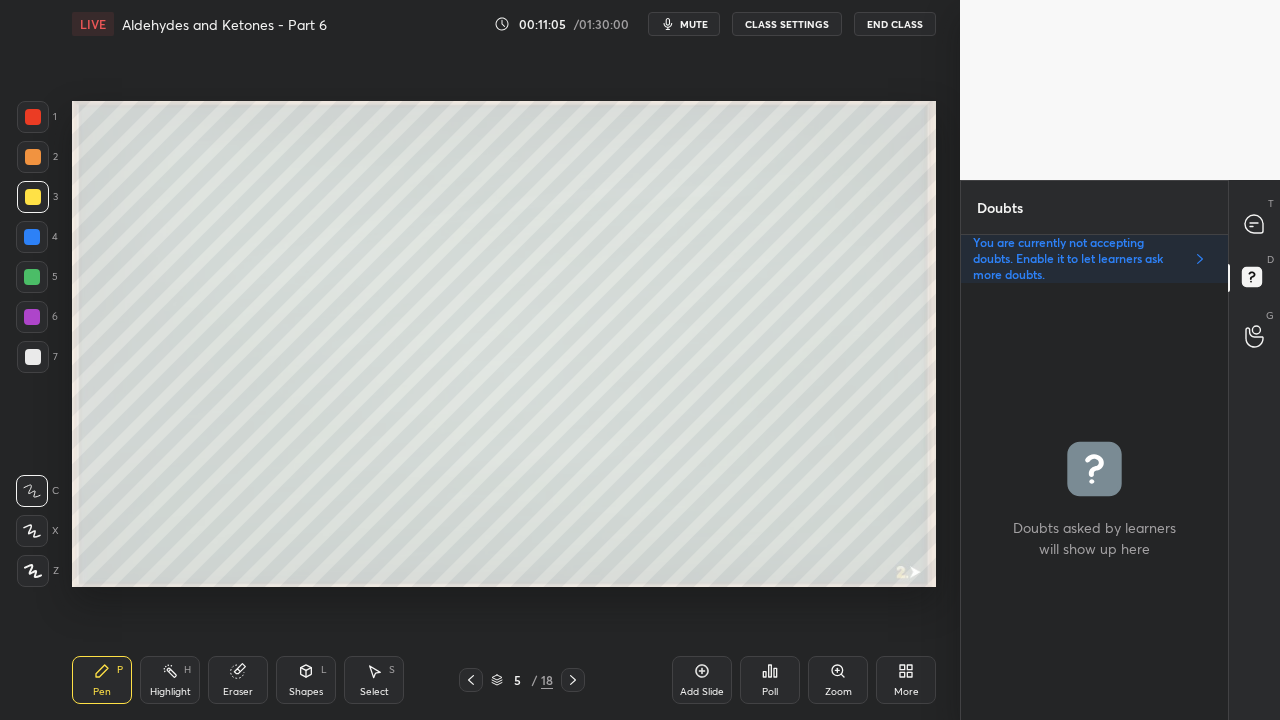 click at bounding box center [33, 197] 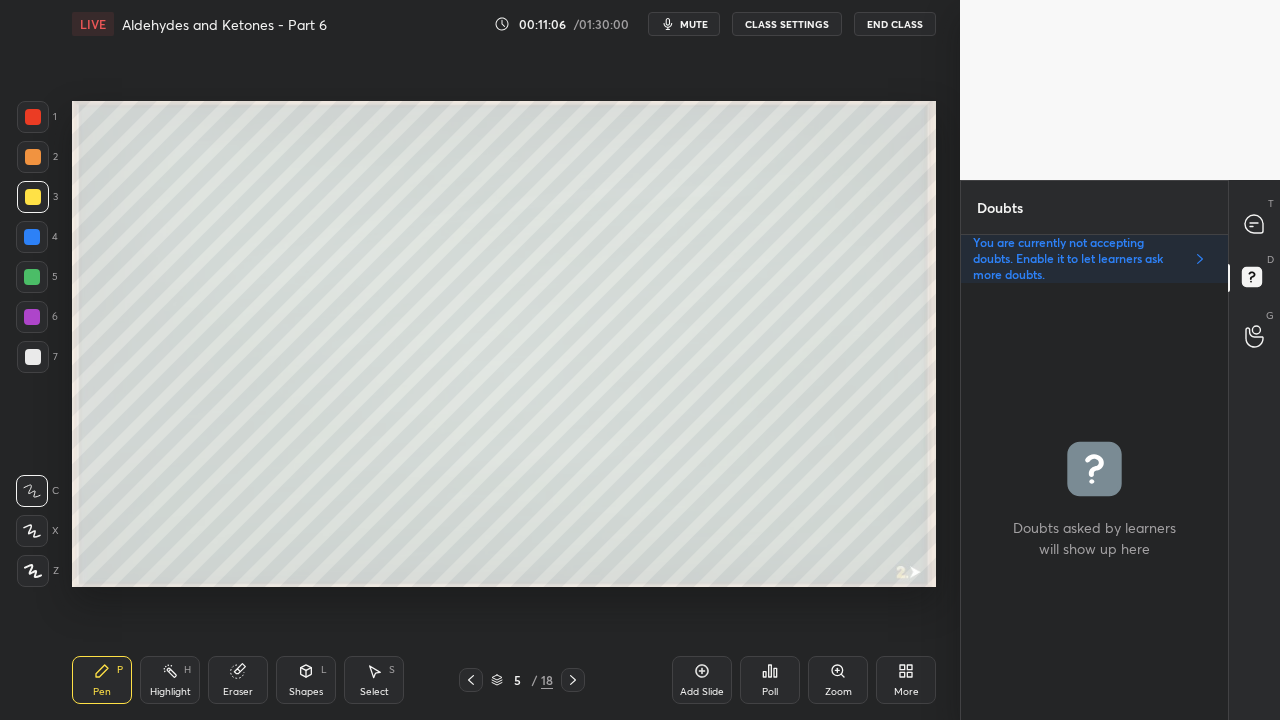 drag, startPoint x: 32, startPoint y: 360, endPoint x: 28, endPoint y: 318, distance: 42.190044 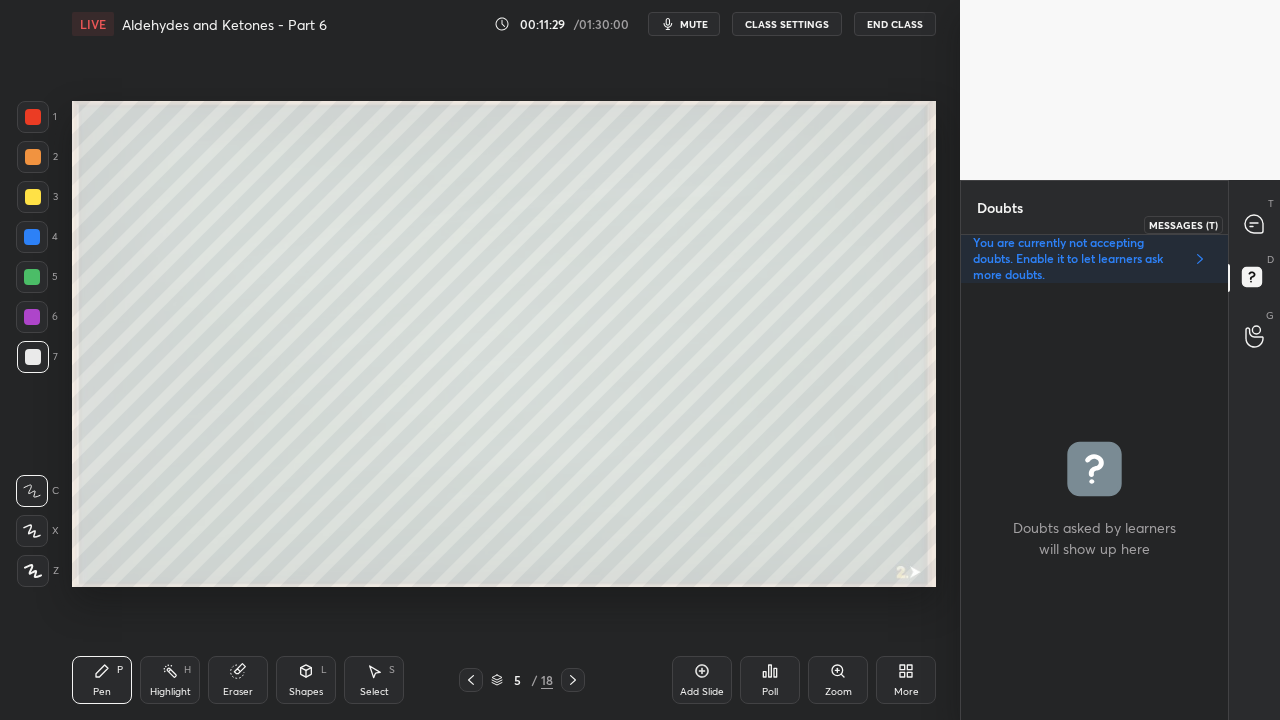 click 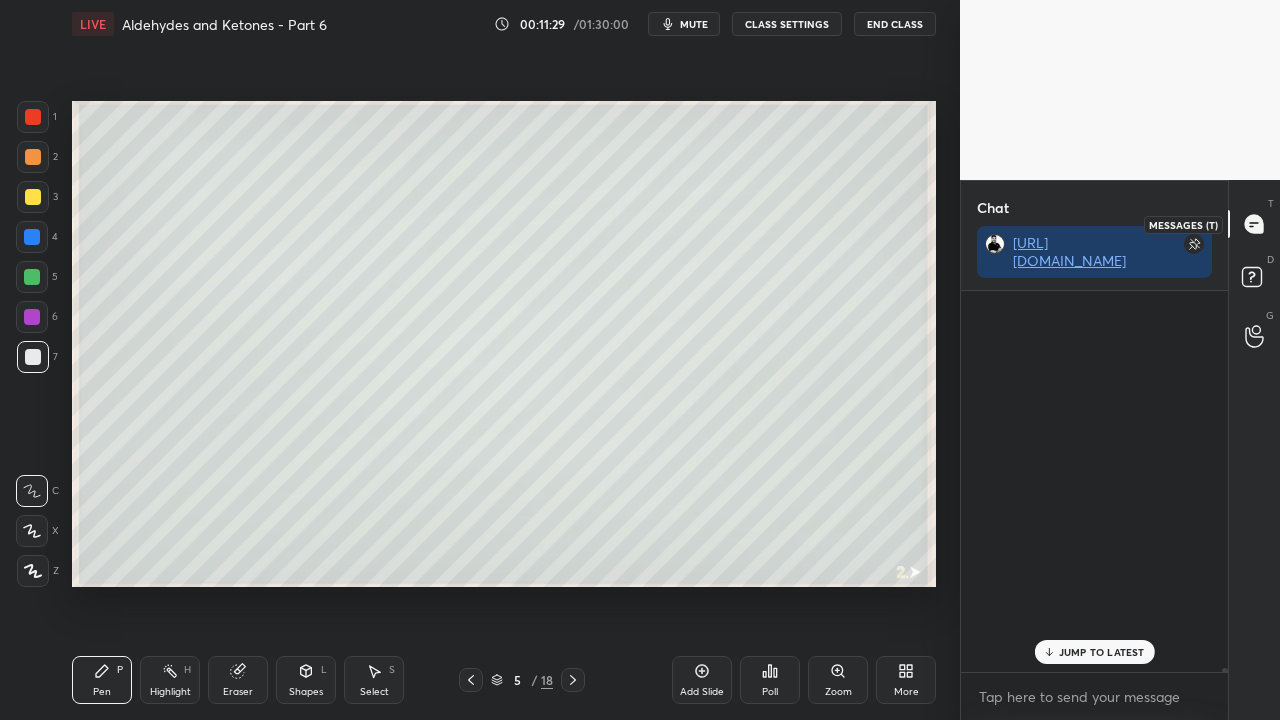 scroll, scrollTop: 48097, scrollLeft: 0, axis: vertical 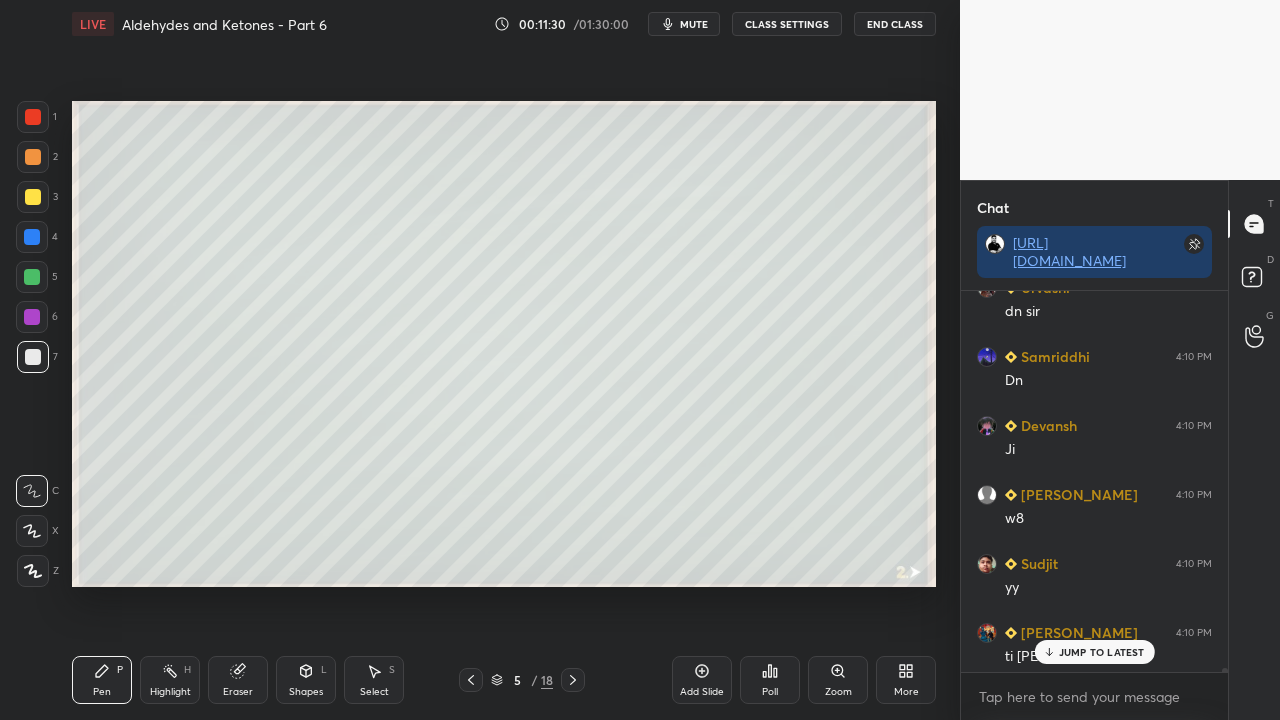 click on "JUMP TO LATEST" at bounding box center (1094, 652) 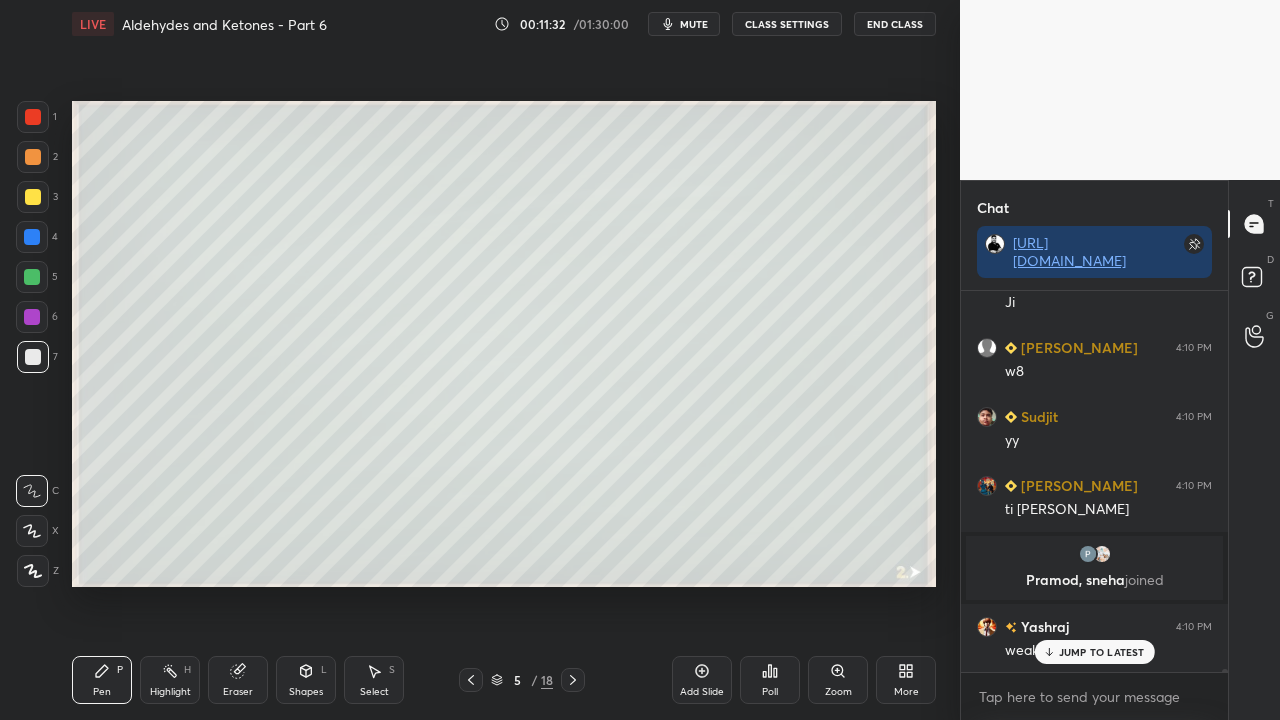scroll, scrollTop: 48382, scrollLeft: 0, axis: vertical 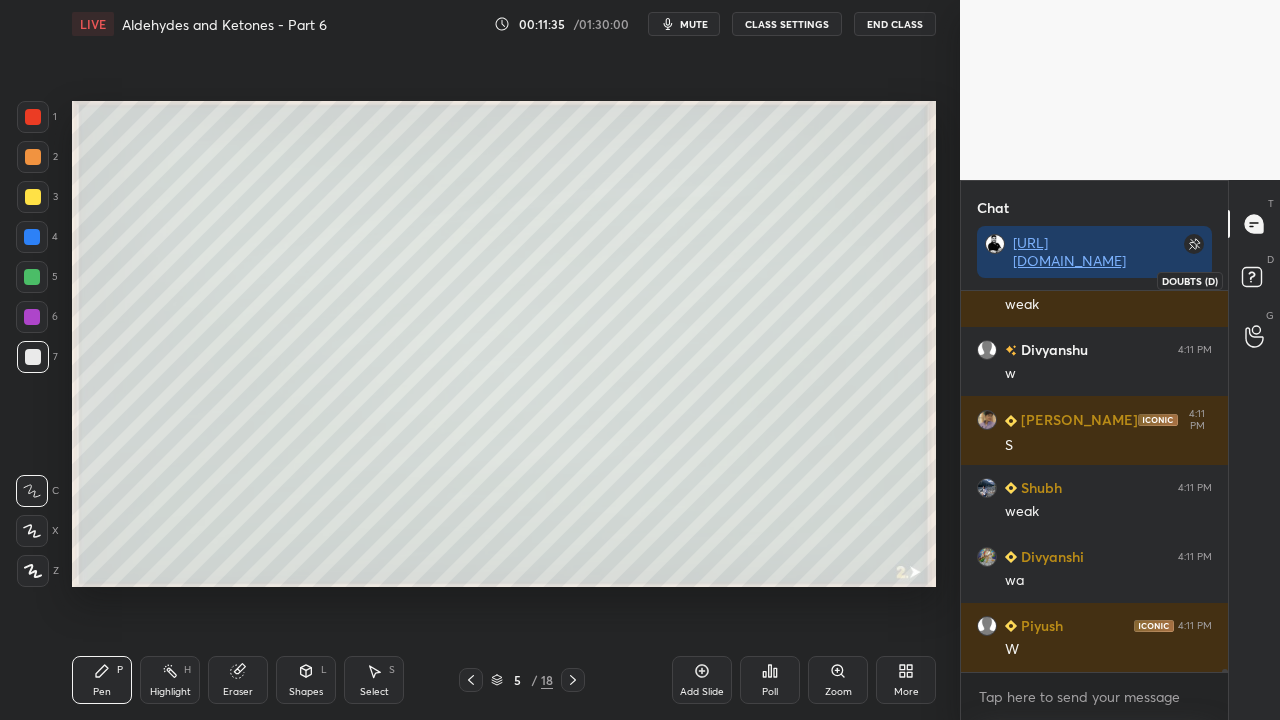 click 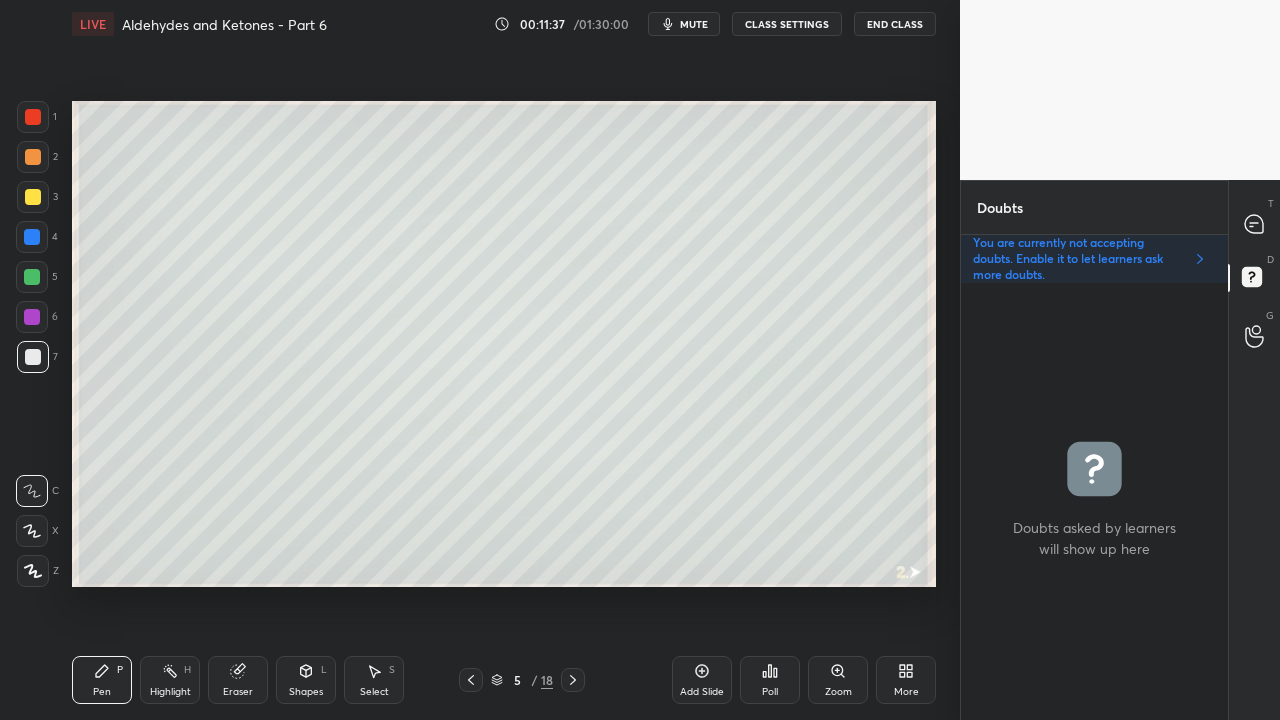 click at bounding box center (33, 197) 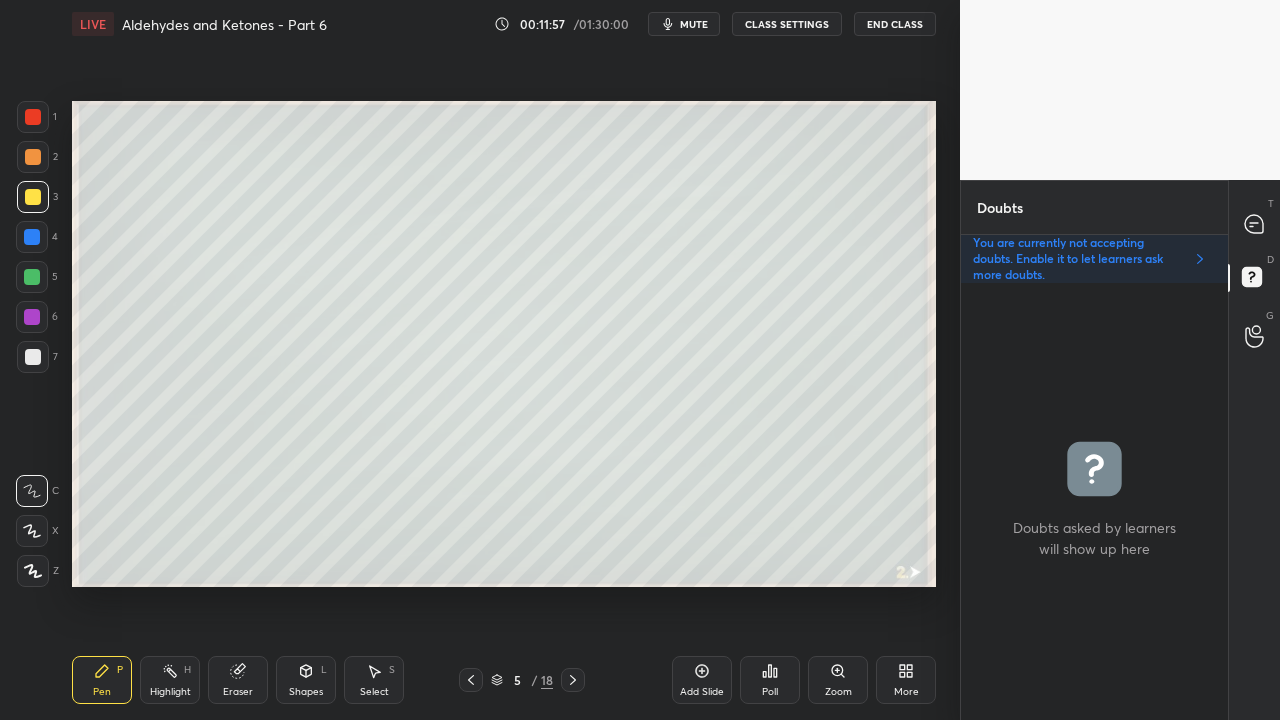 click at bounding box center [1255, 224] 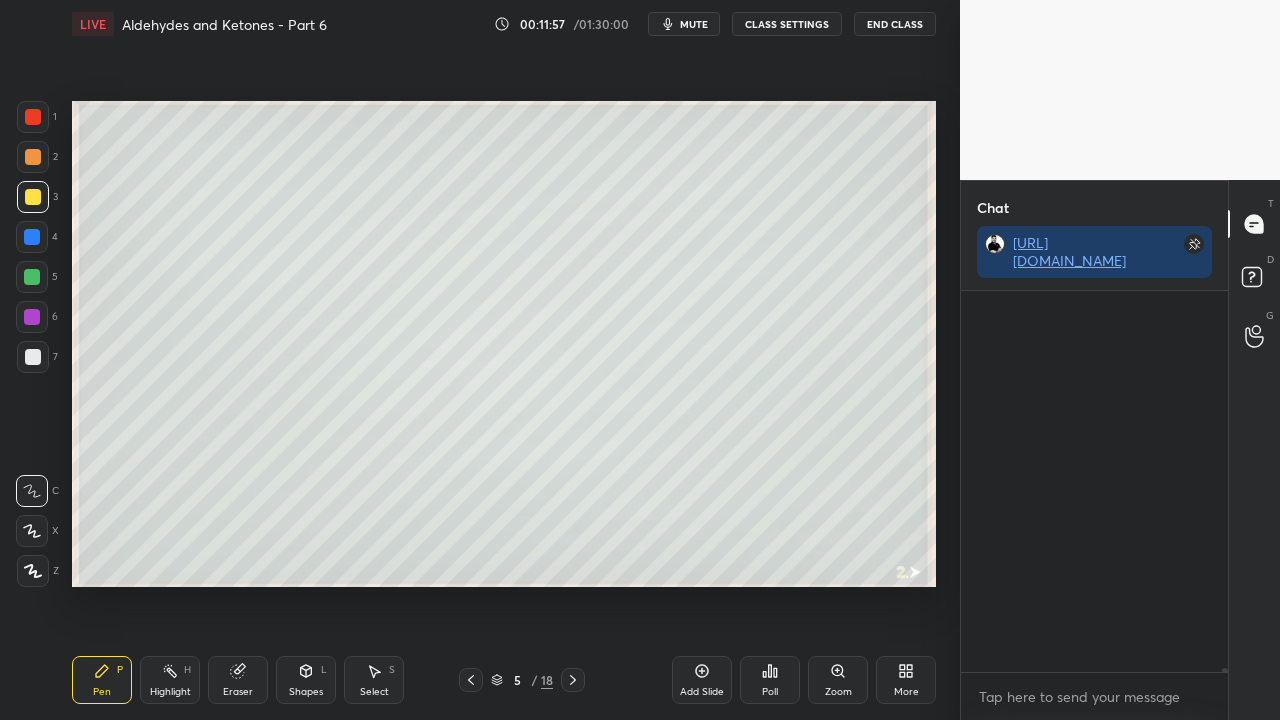 scroll, scrollTop: 423, scrollLeft: 261, axis: both 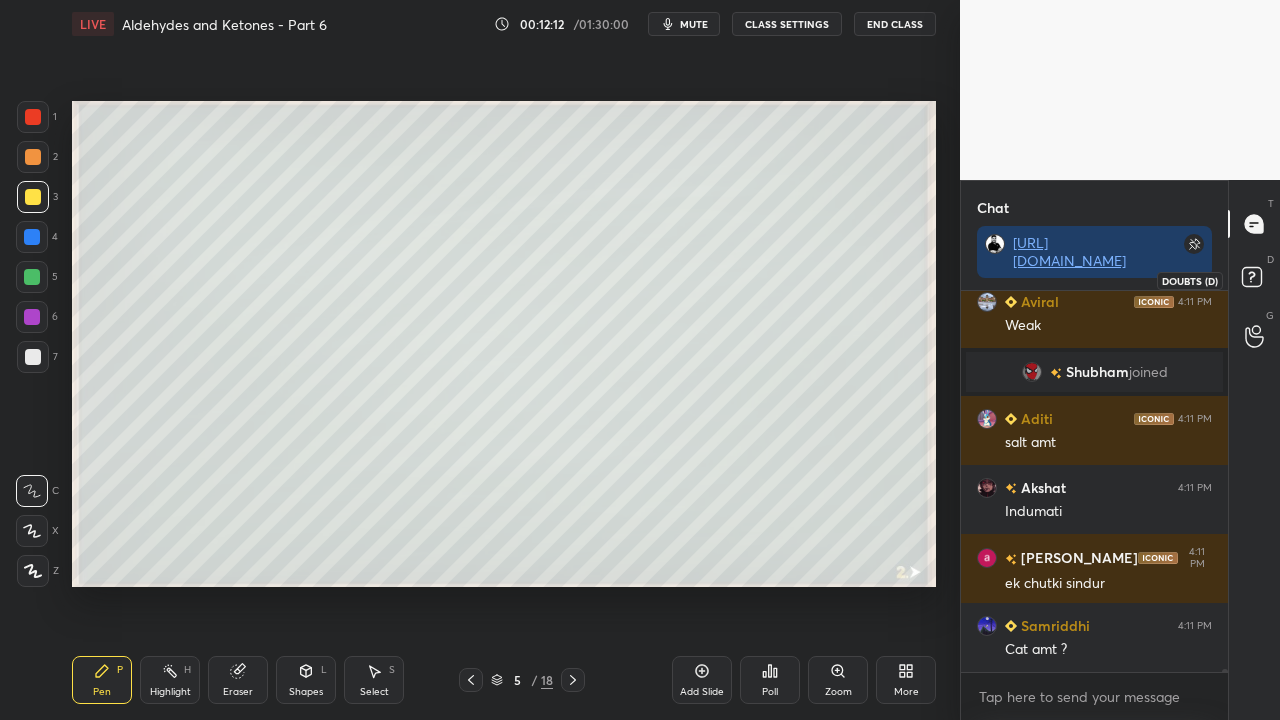 drag, startPoint x: 1268, startPoint y: 274, endPoint x: 1238, endPoint y: 271, distance: 30.149628 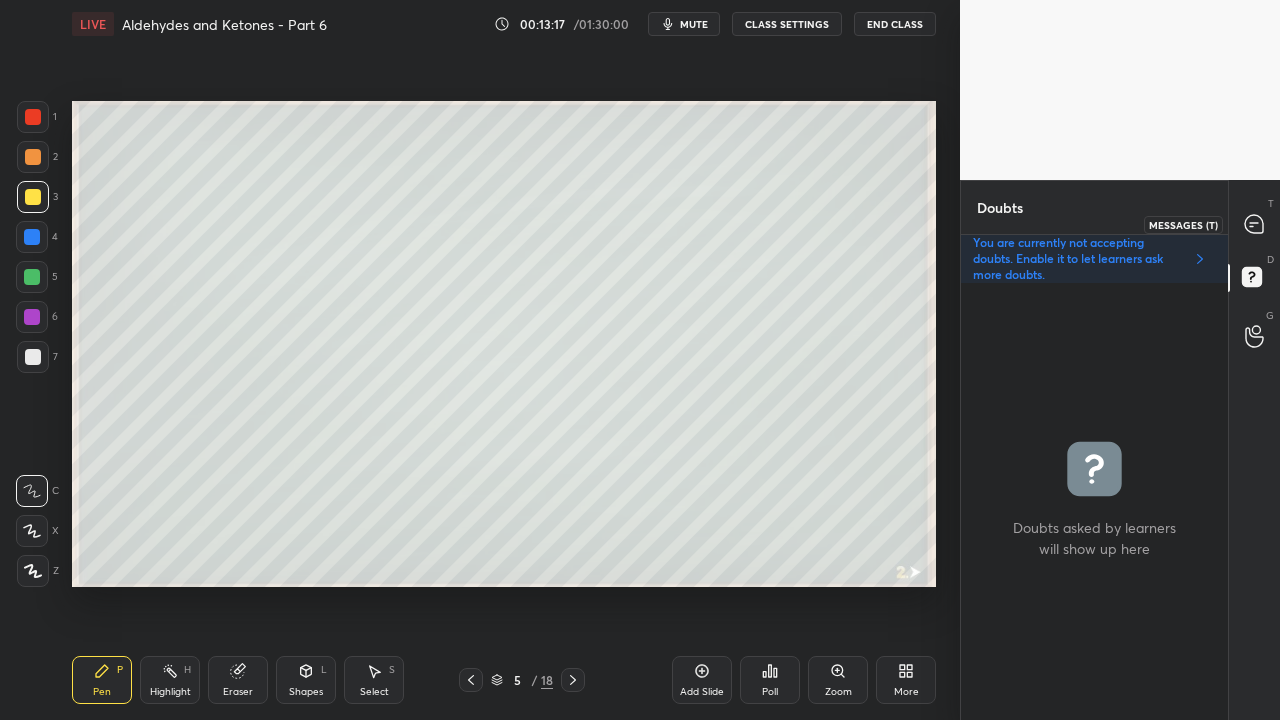 click 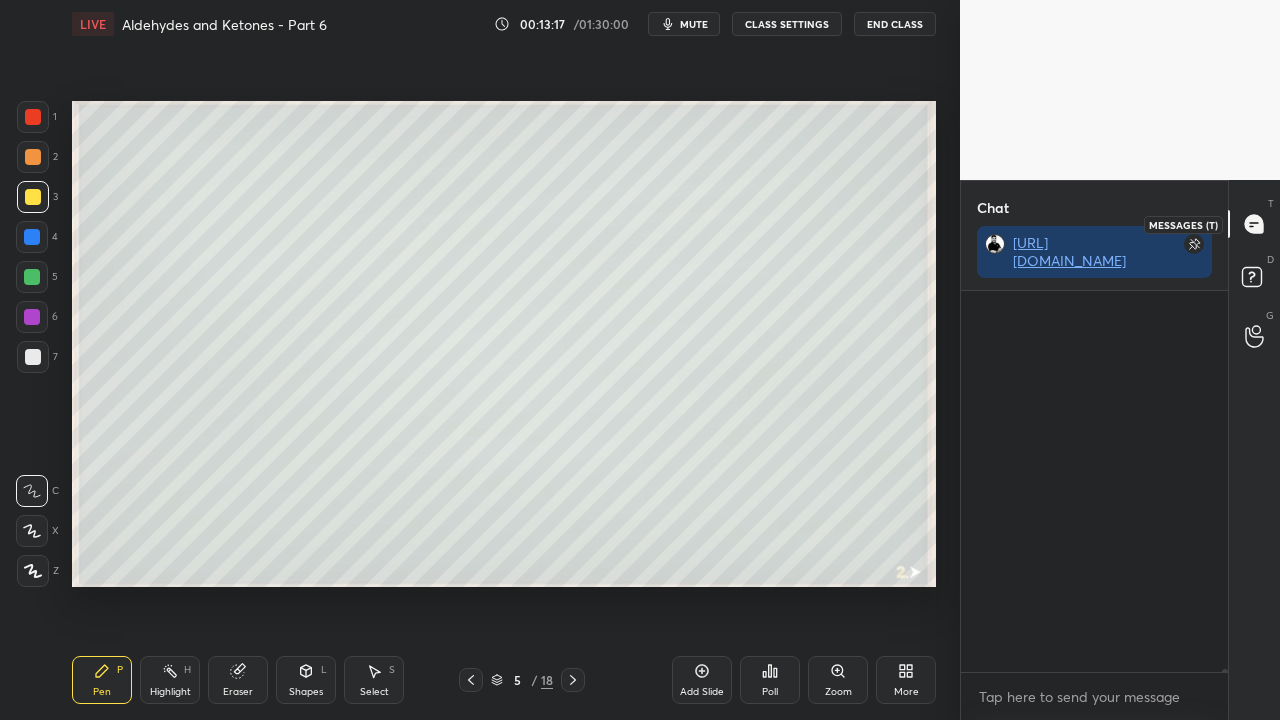scroll, scrollTop: 50770, scrollLeft: 0, axis: vertical 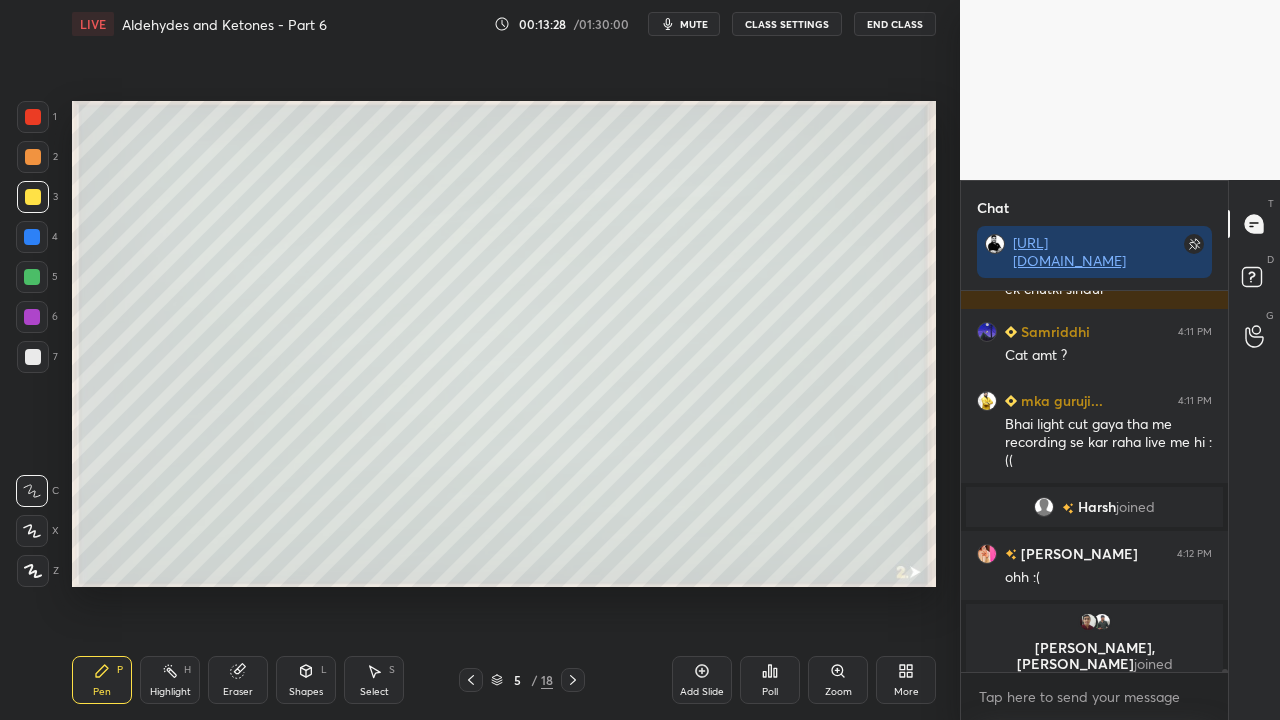 drag, startPoint x: 240, startPoint y: 688, endPoint x: 228, endPoint y: 596, distance: 92.779305 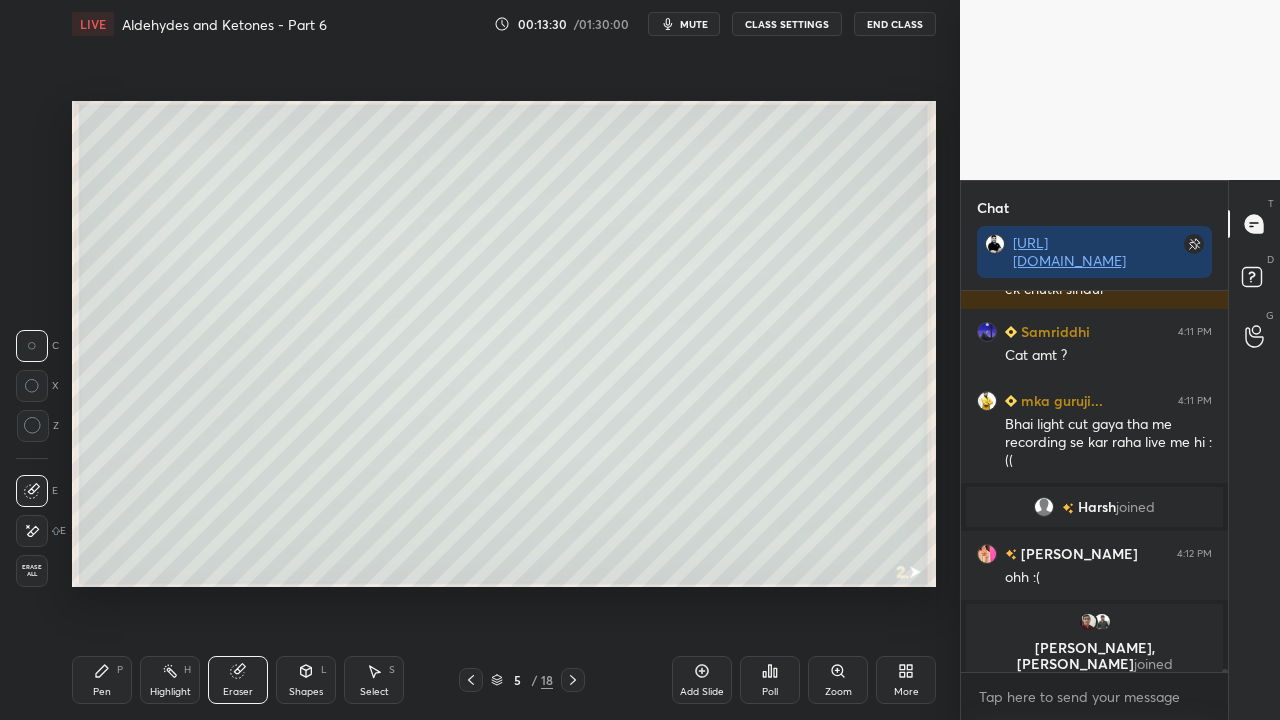 drag, startPoint x: 119, startPoint y: 672, endPoint x: 126, endPoint y: 661, distance: 13.038404 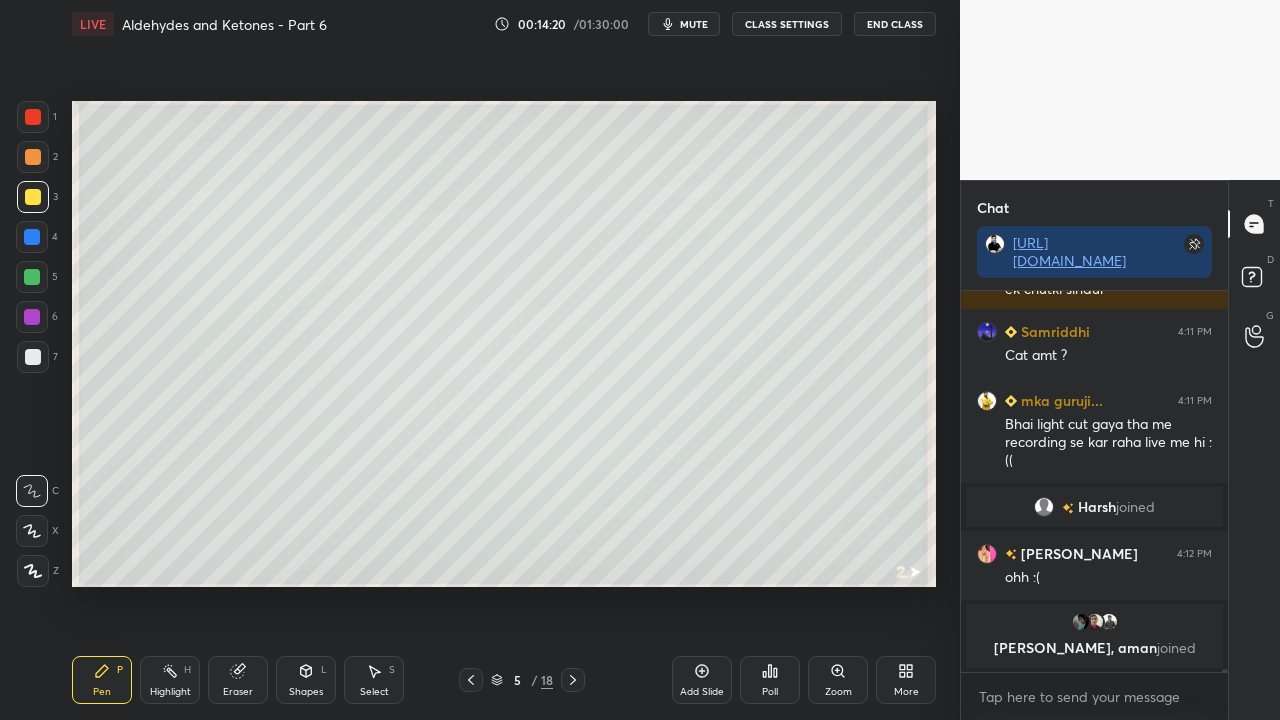 click at bounding box center (33, 357) 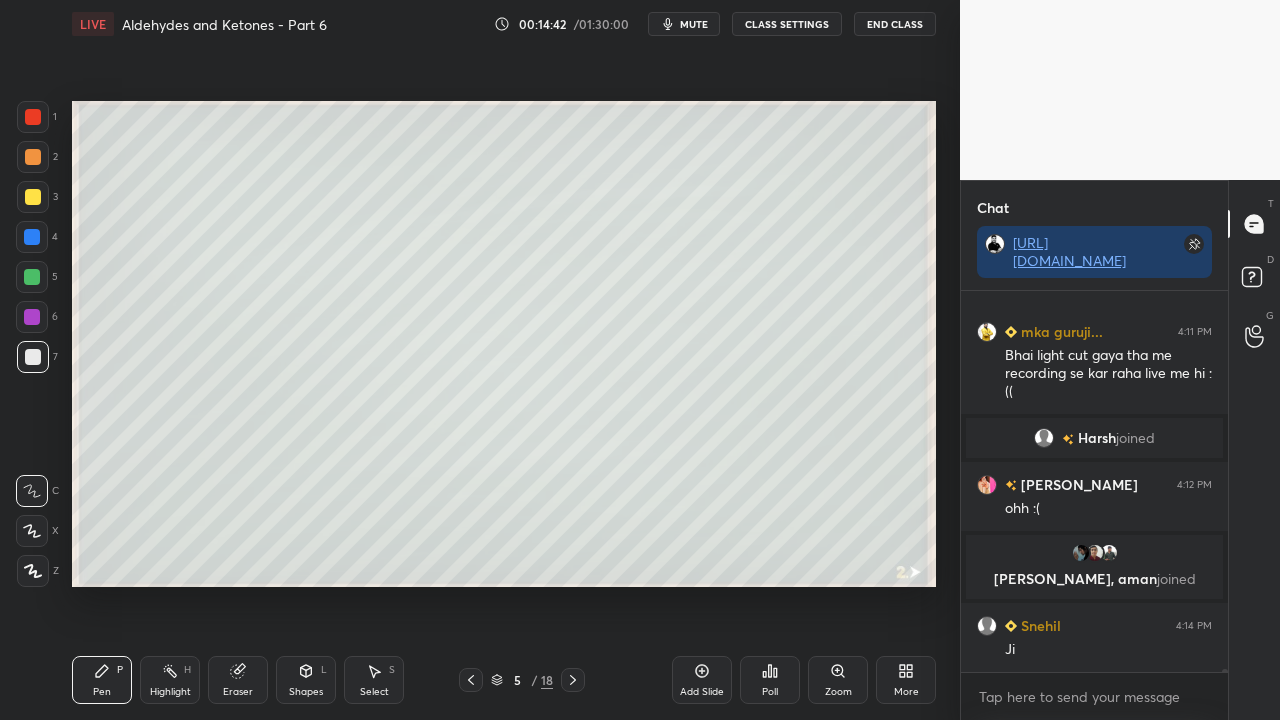 scroll, scrollTop: 49108, scrollLeft: 0, axis: vertical 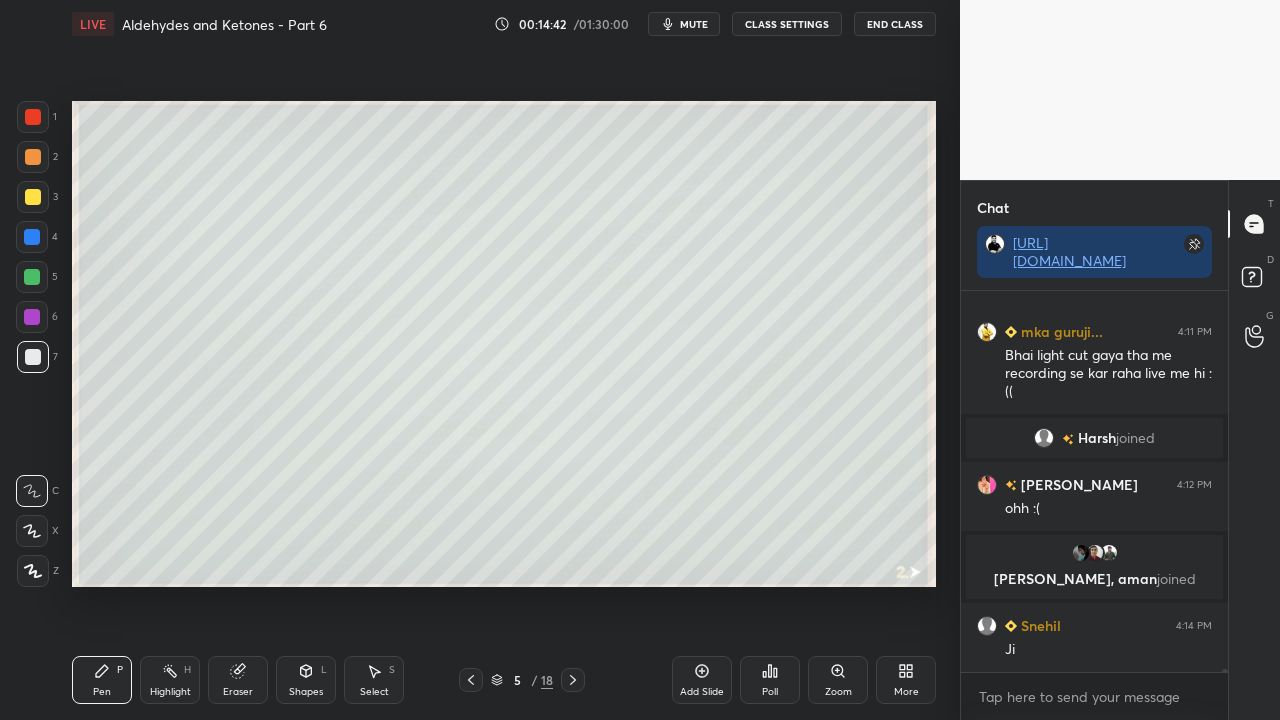 click 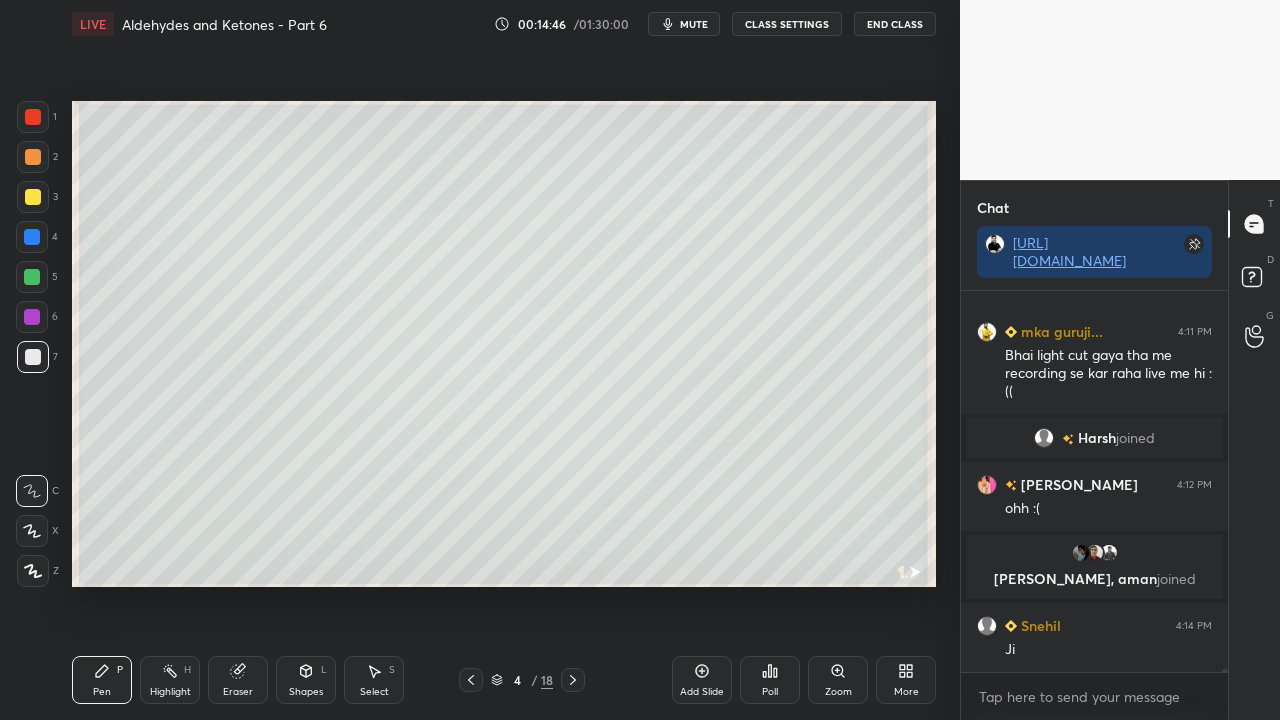 click 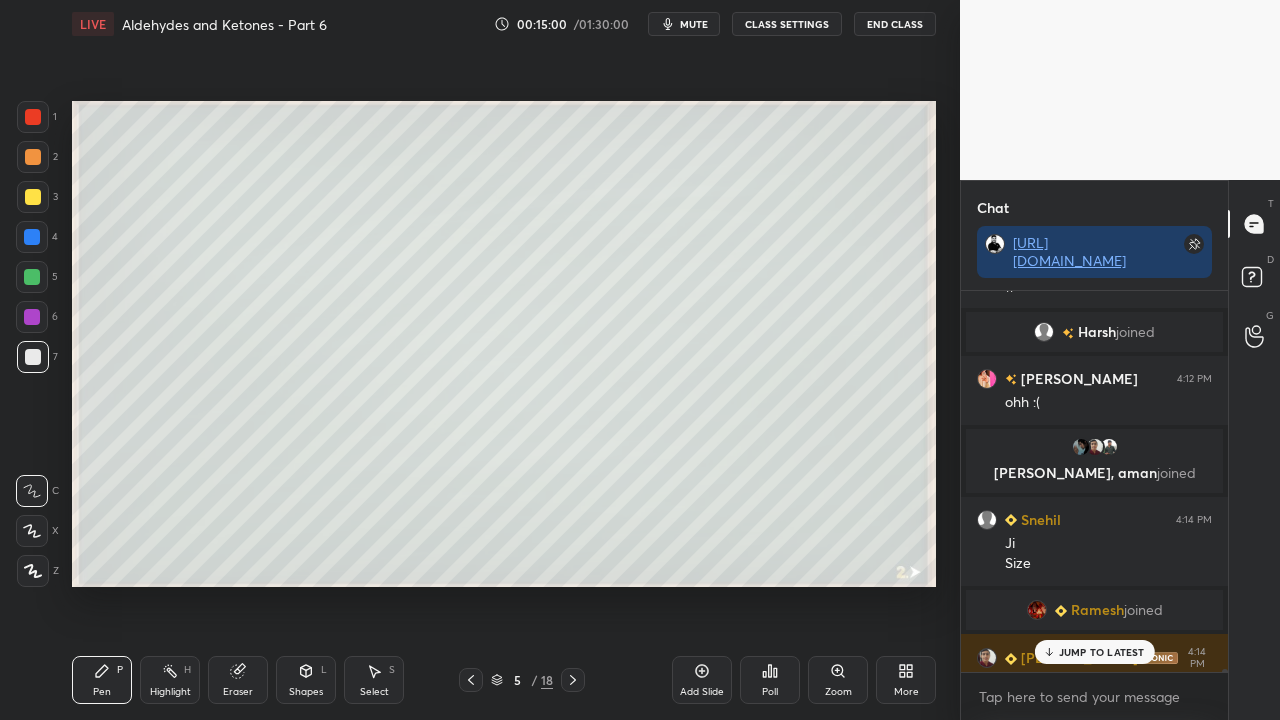 scroll, scrollTop: 49206, scrollLeft: 0, axis: vertical 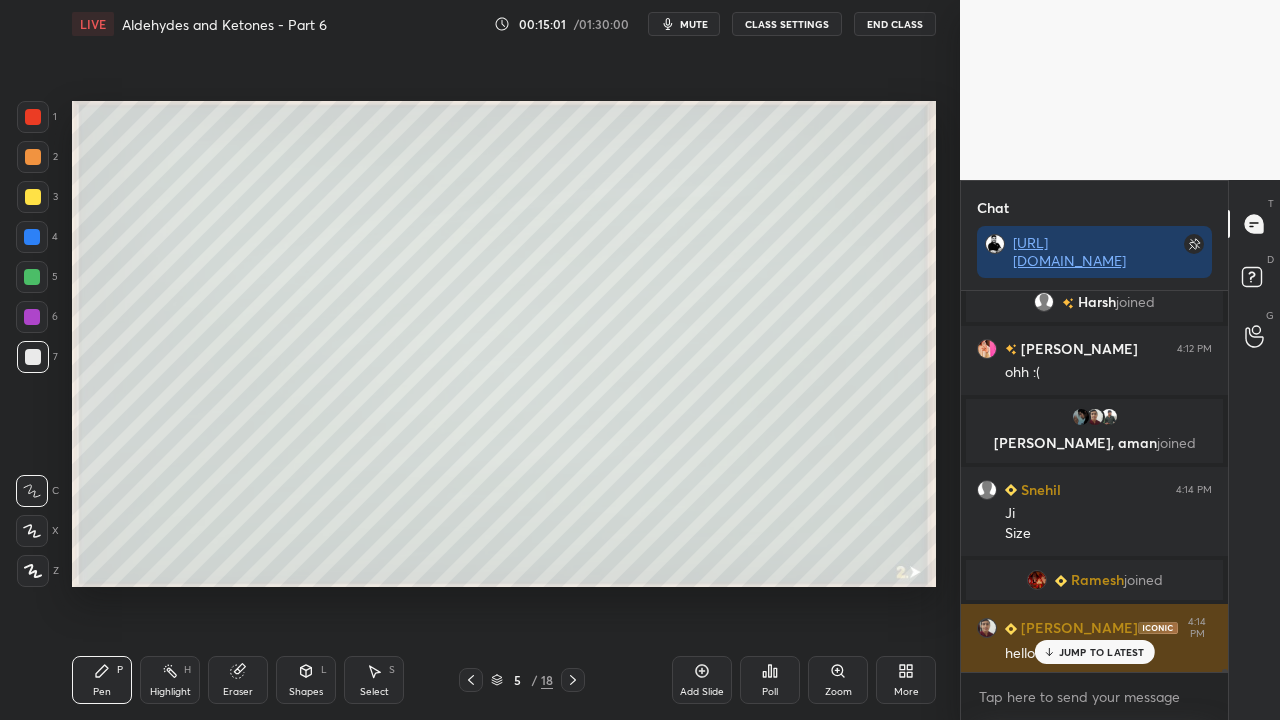 click on "JUMP TO LATEST" at bounding box center (1102, 652) 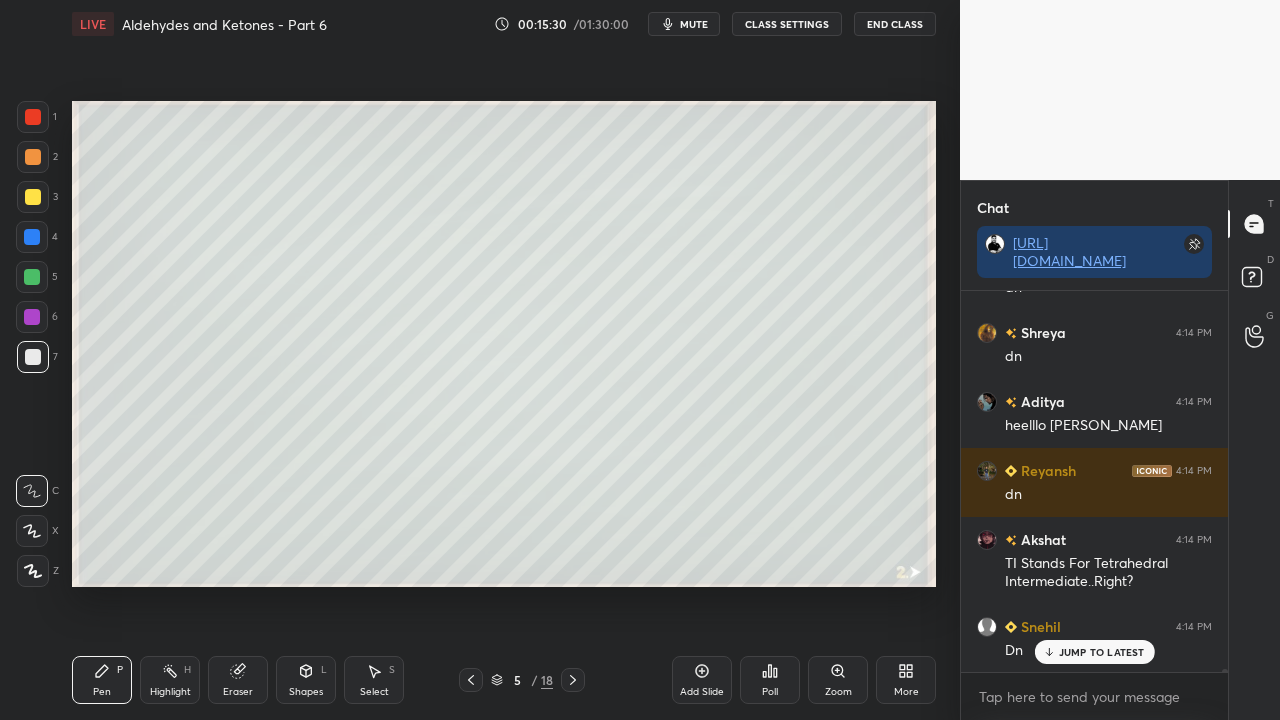 scroll, scrollTop: 51364, scrollLeft: 0, axis: vertical 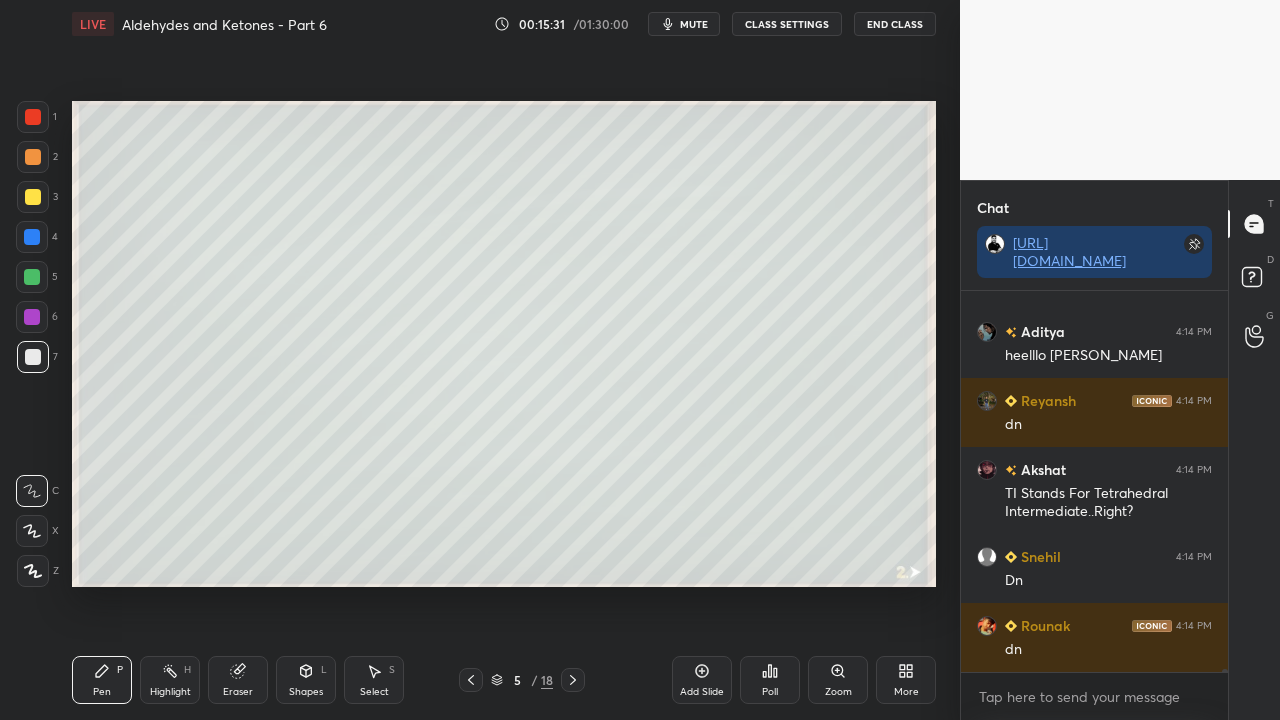 click 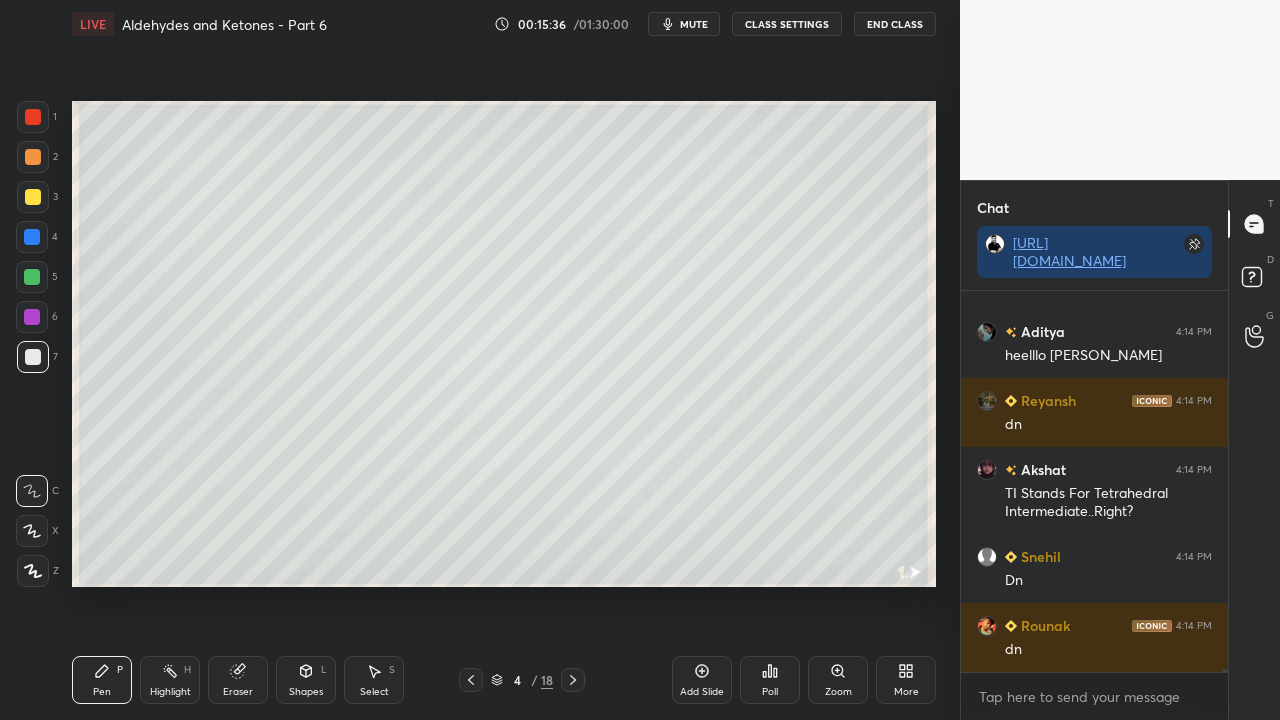 click 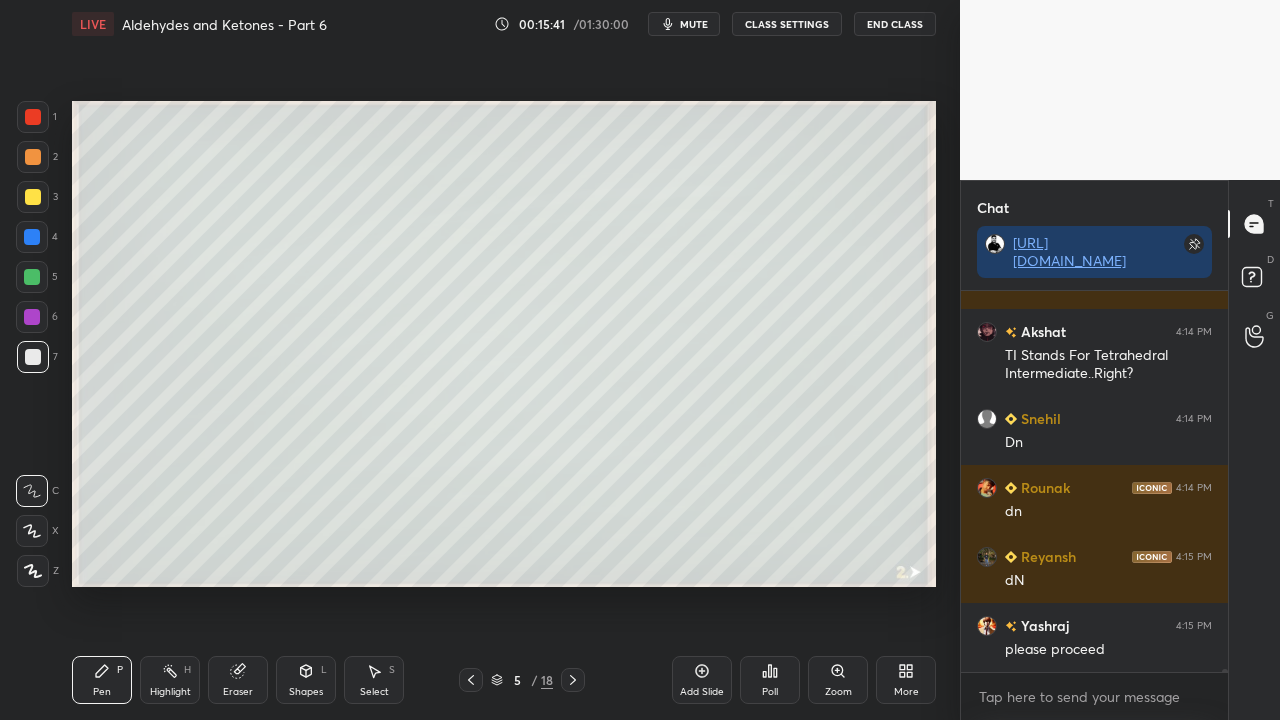 scroll, scrollTop: 51570, scrollLeft: 0, axis: vertical 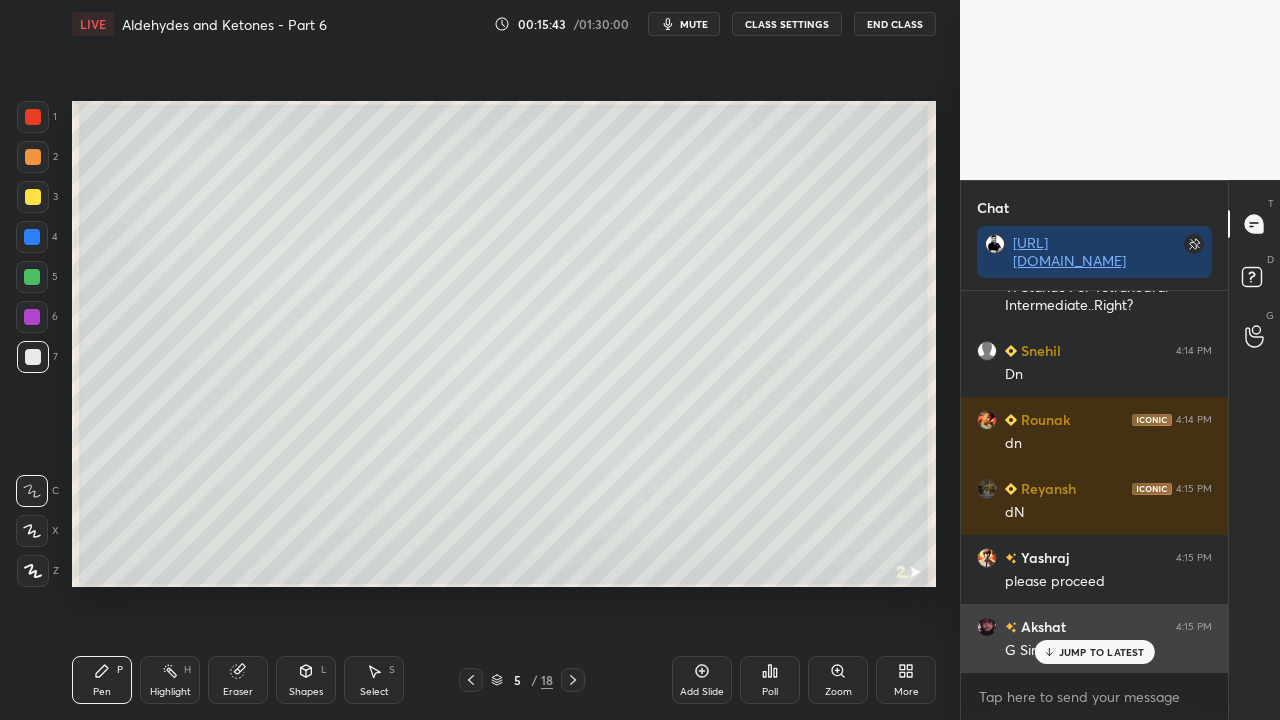 click on "JUMP TO LATEST" at bounding box center (1094, 652) 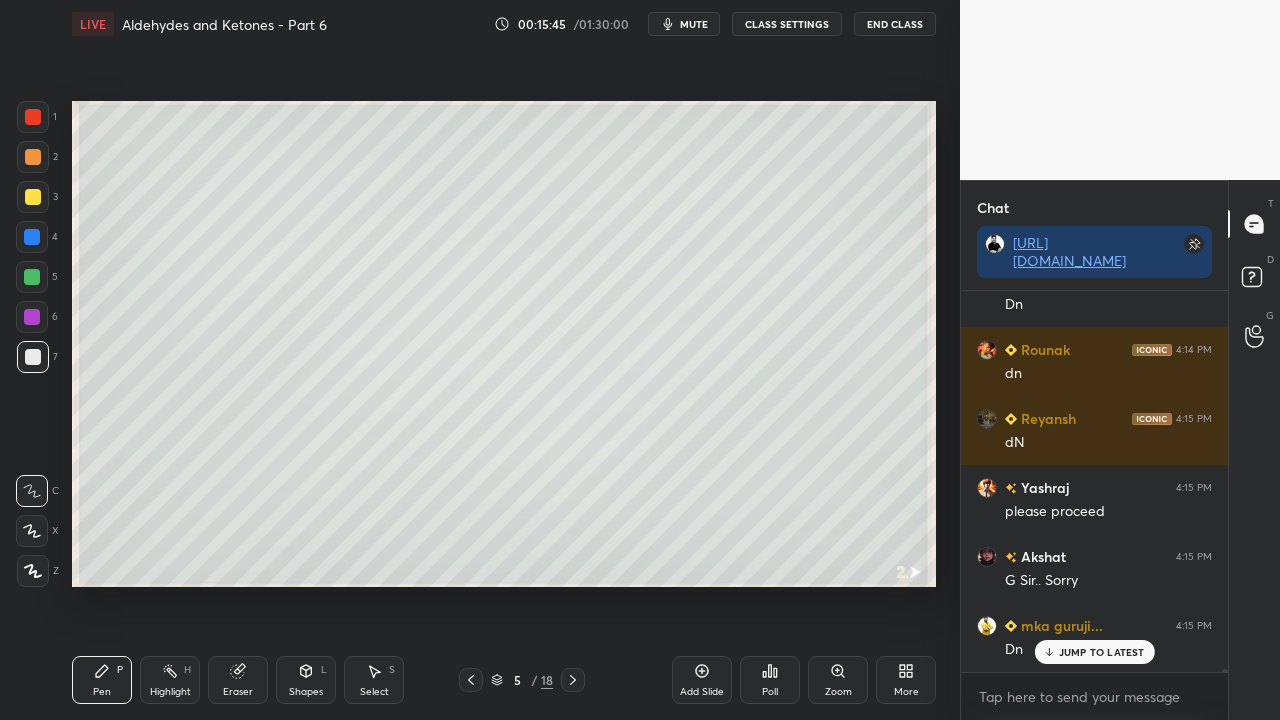 scroll, scrollTop: 51708, scrollLeft: 0, axis: vertical 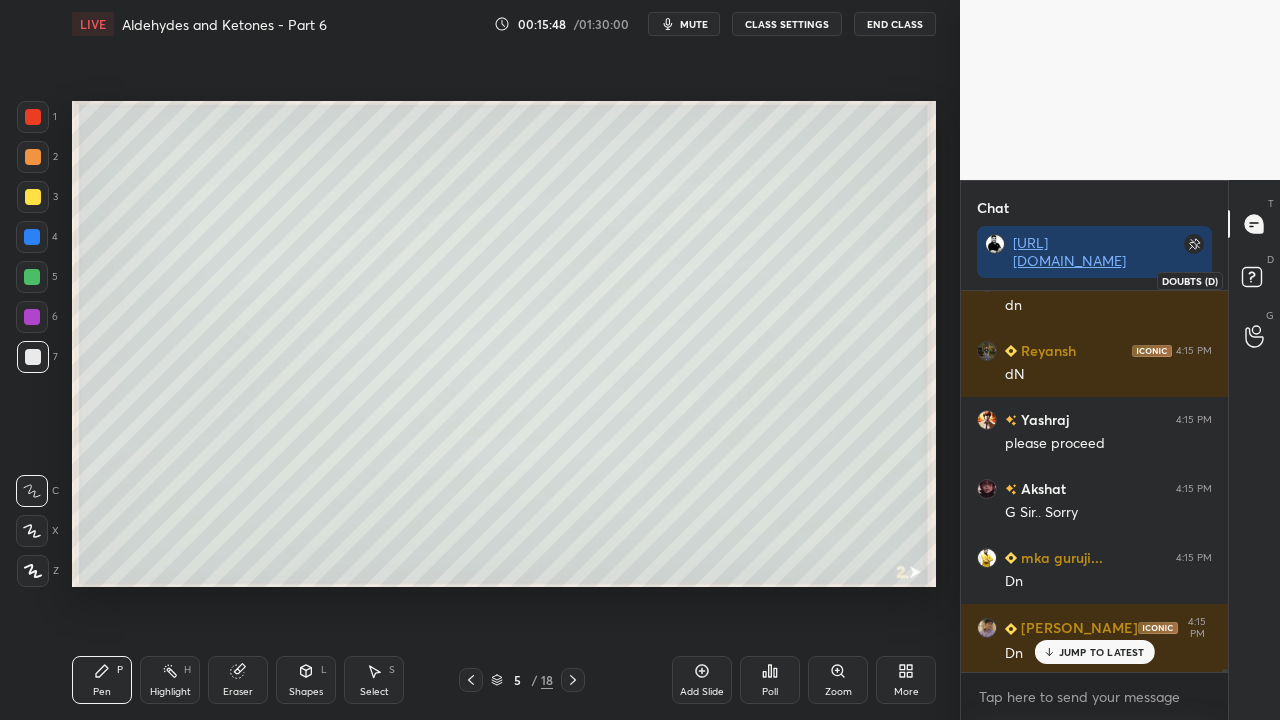click 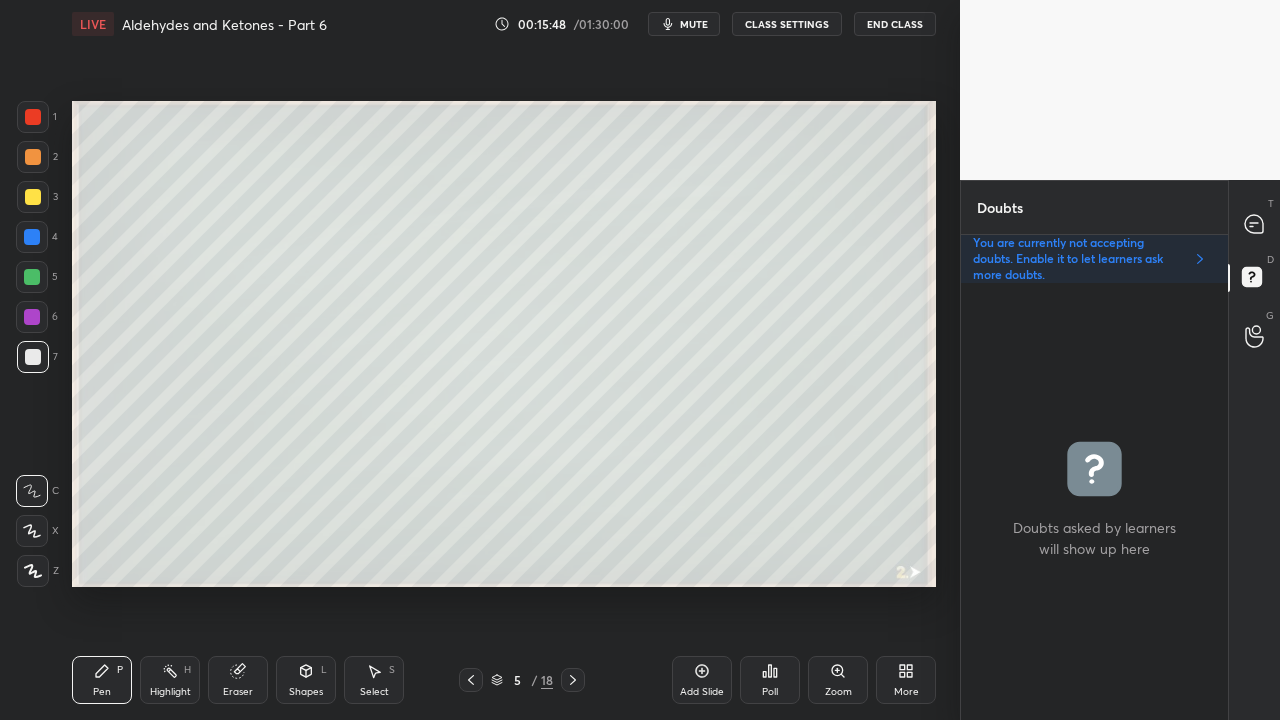 scroll, scrollTop: 6, scrollLeft: 6, axis: both 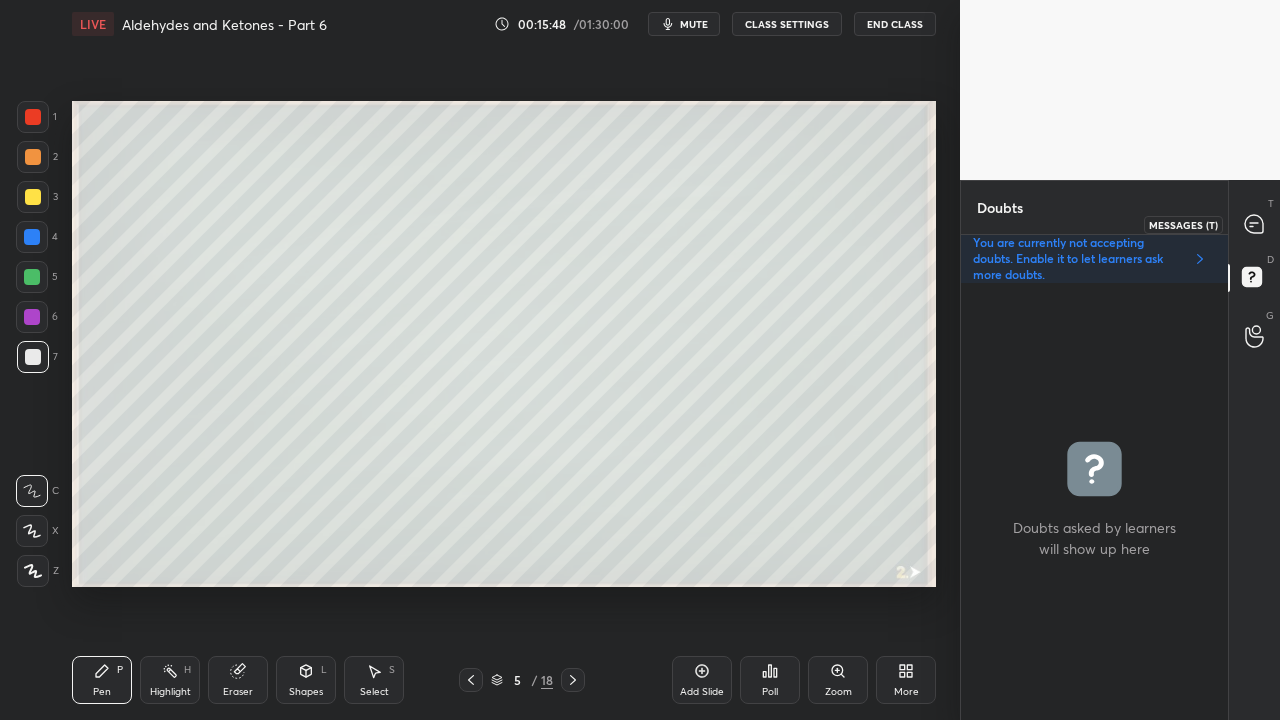 click 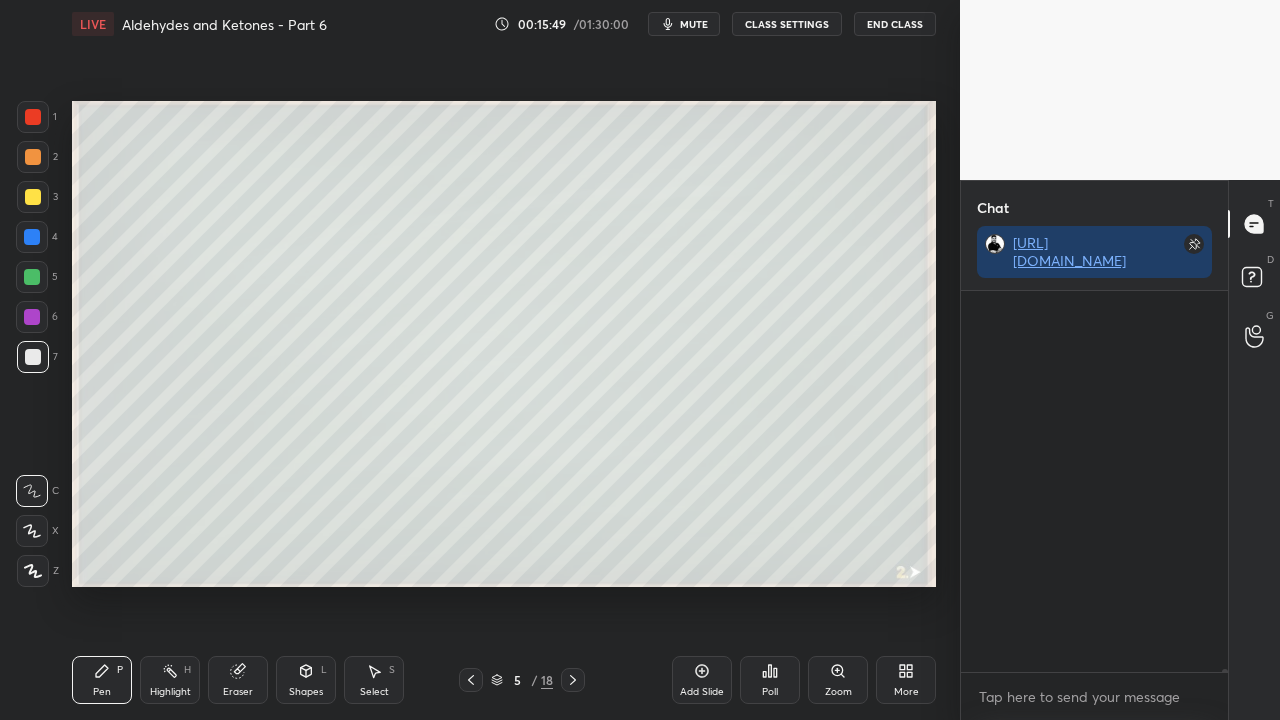scroll, scrollTop: 423, scrollLeft: 261, axis: both 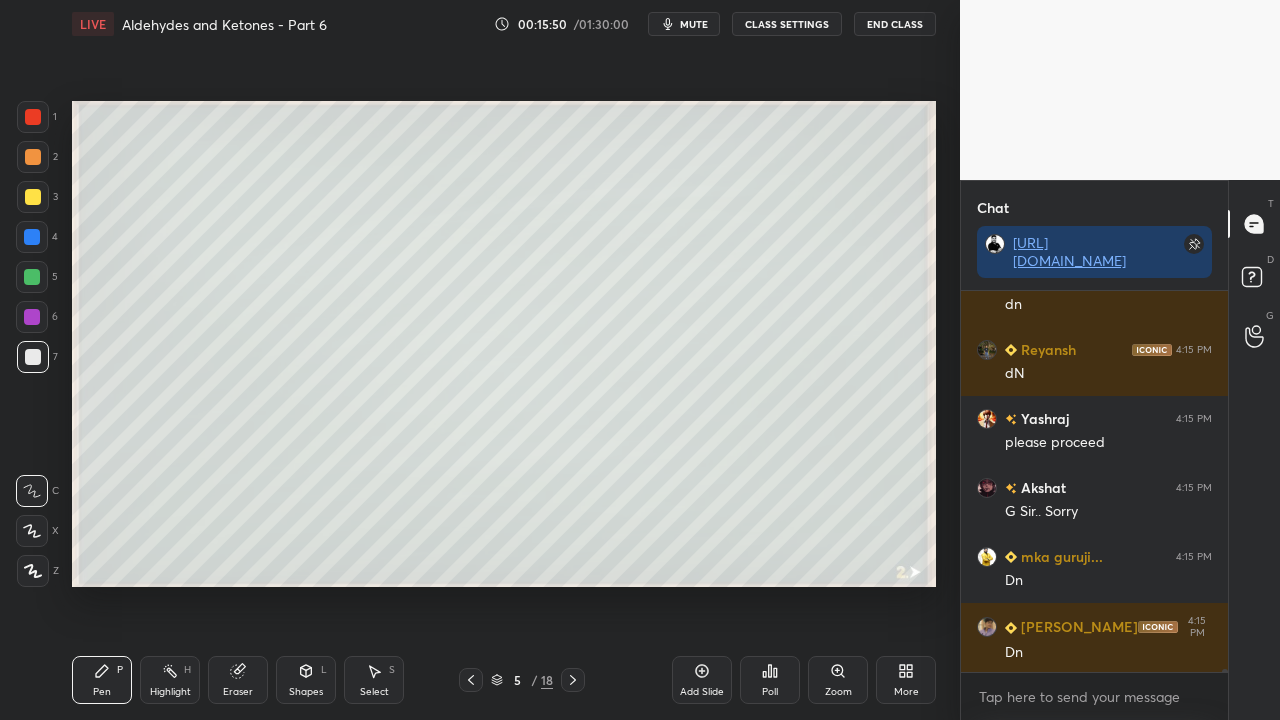 click at bounding box center [573, 680] 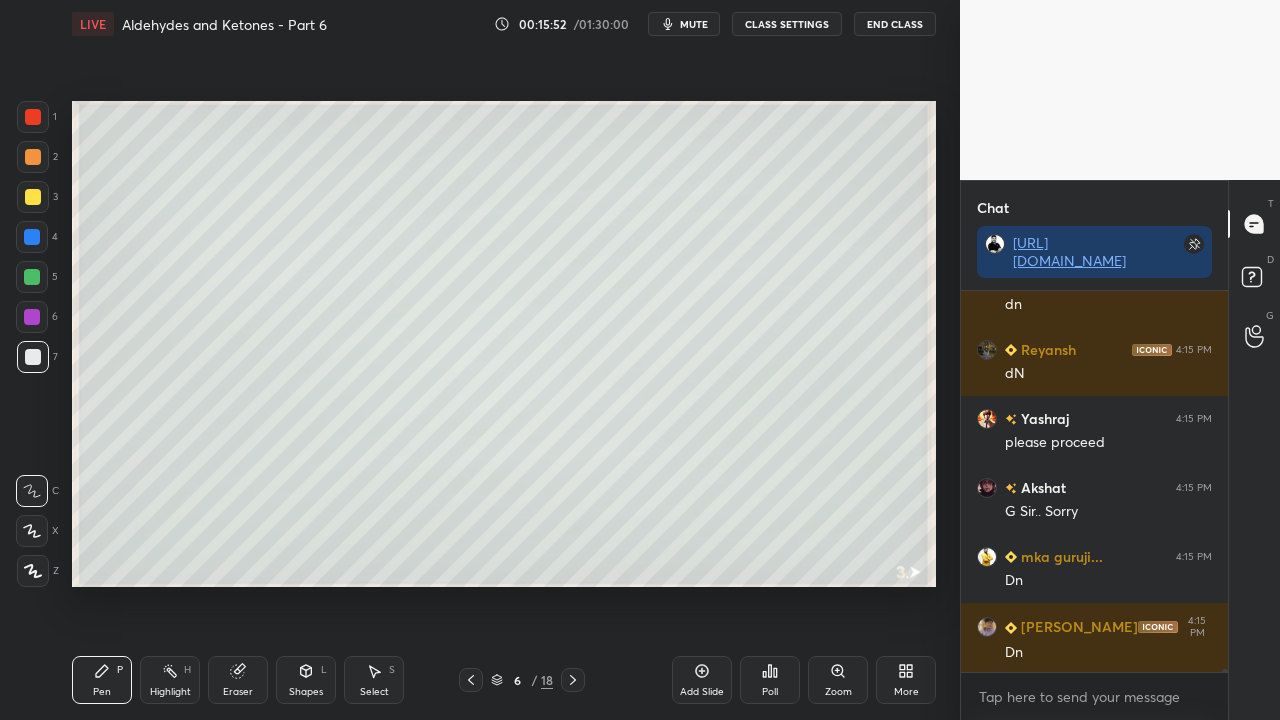 click at bounding box center [33, 197] 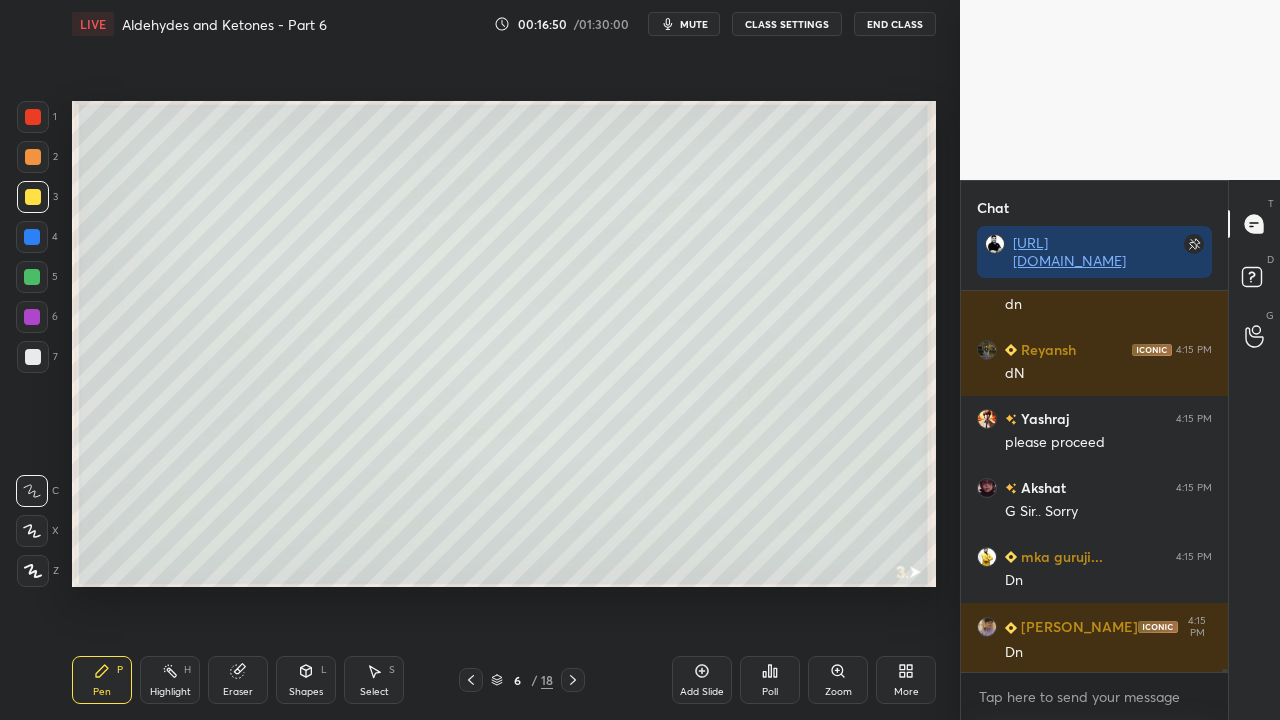 click on "D Doubts (D)" at bounding box center [1254, 280] 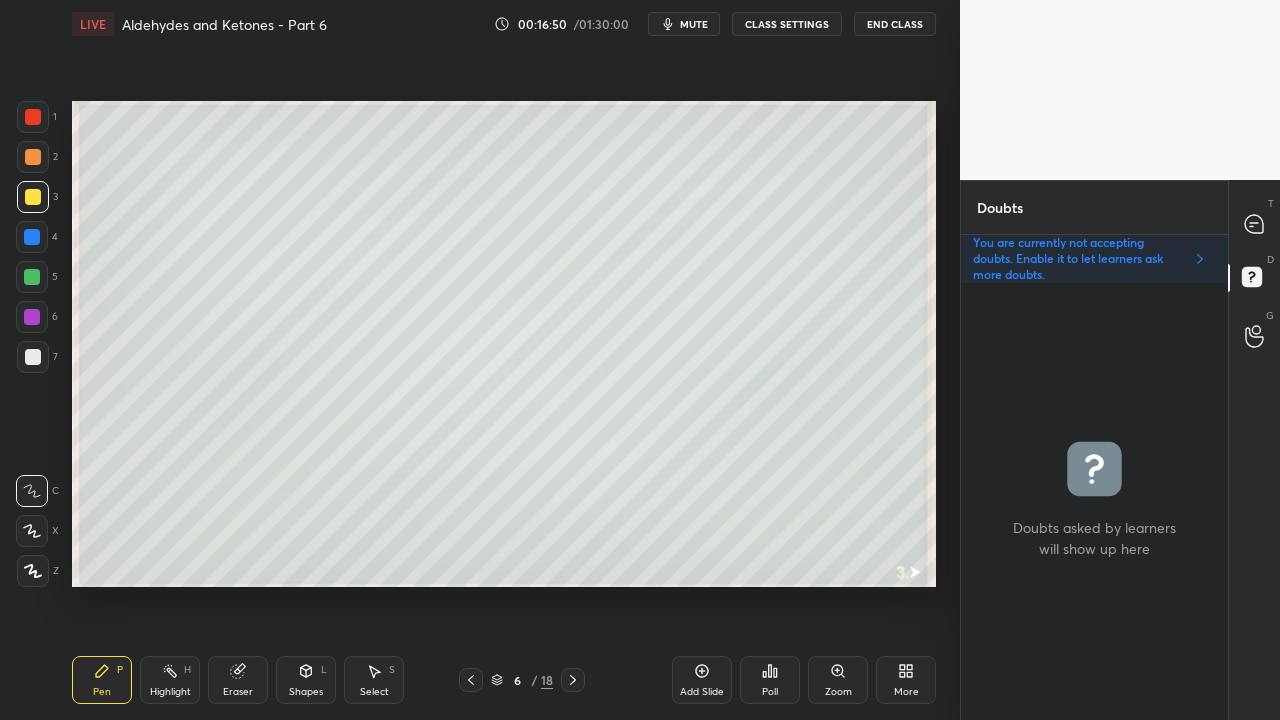 scroll, scrollTop: 6, scrollLeft: 6, axis: both 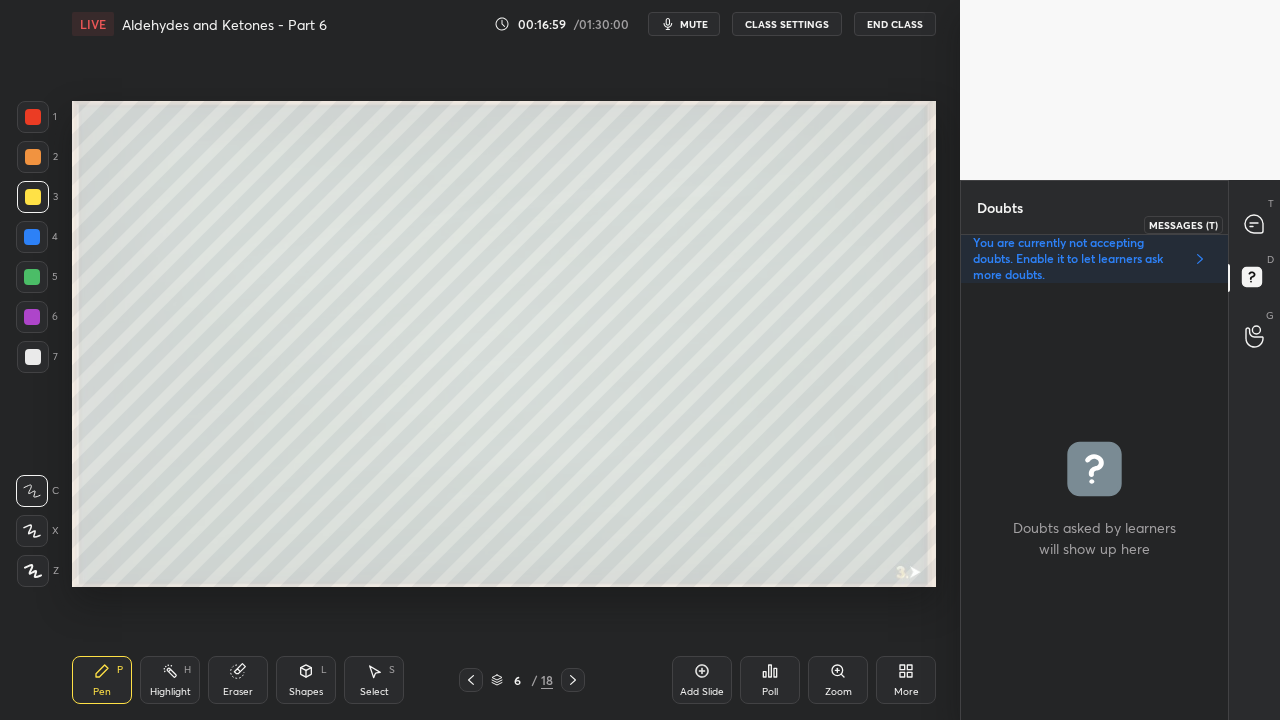 click 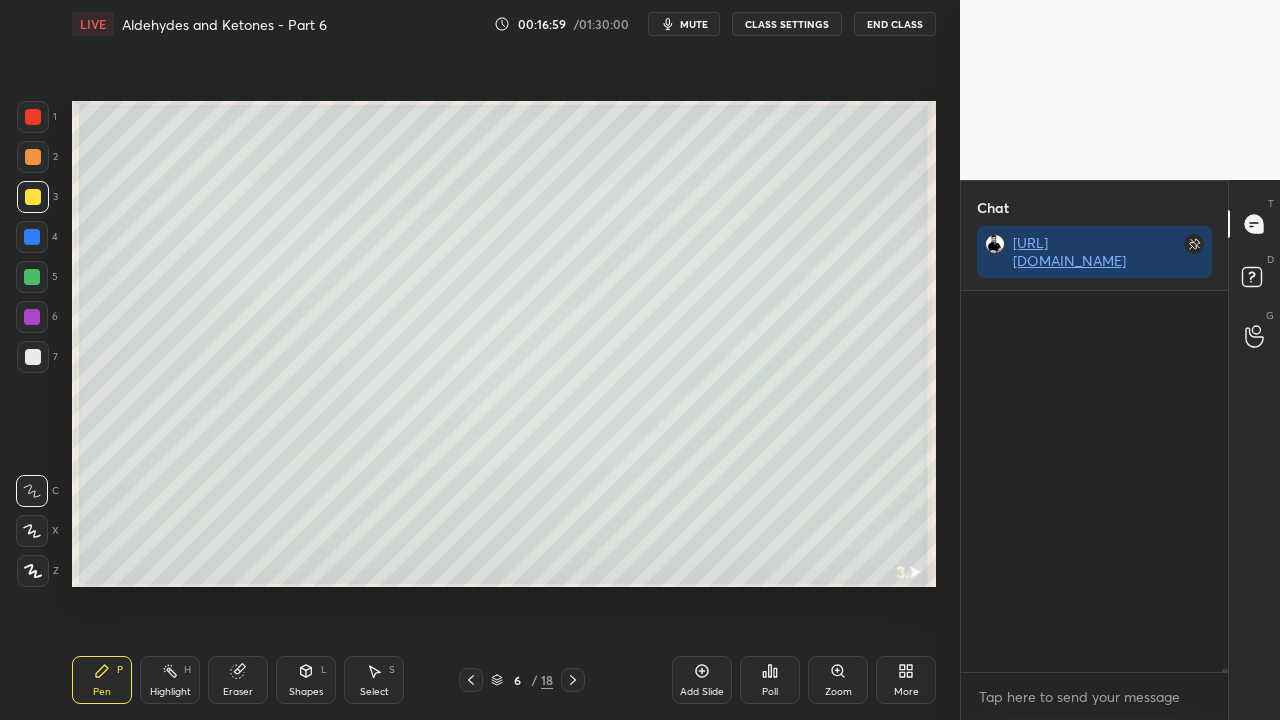 scroll, scrollTop: 423, scrollLeft: 261, axis: both 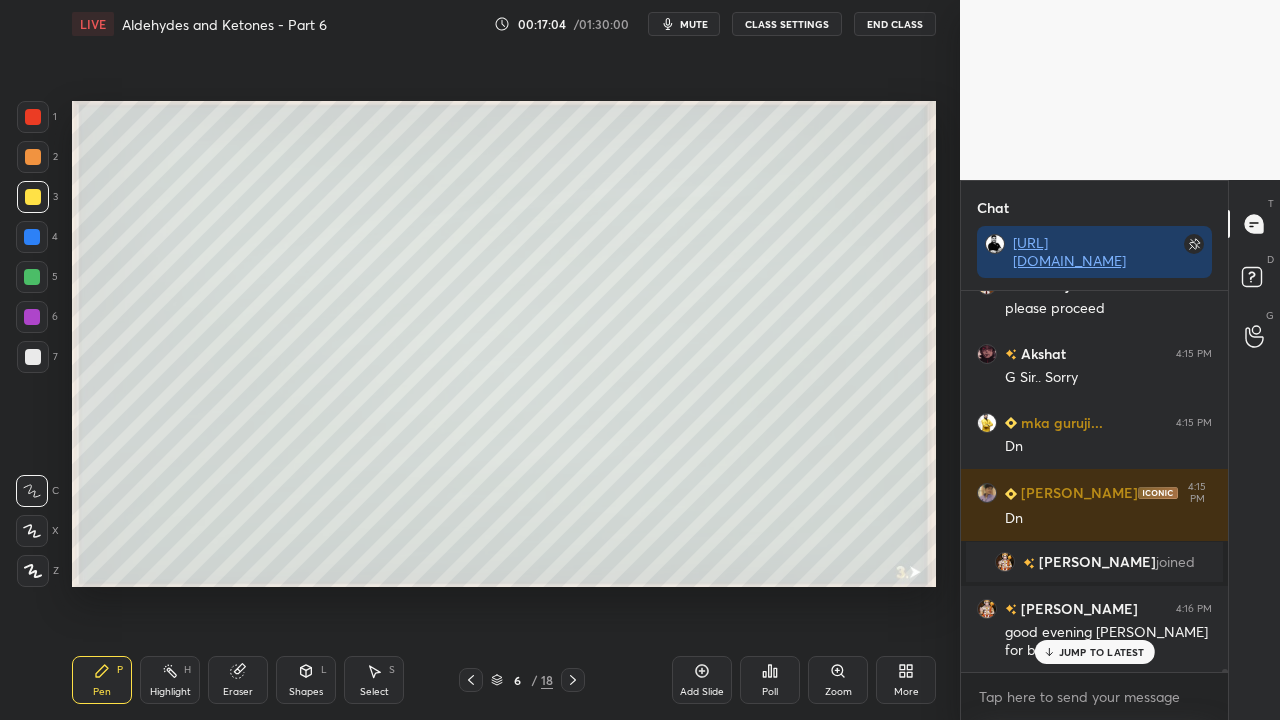 click on "JUMP TO LATEST" at bounding box center (1102, 652) 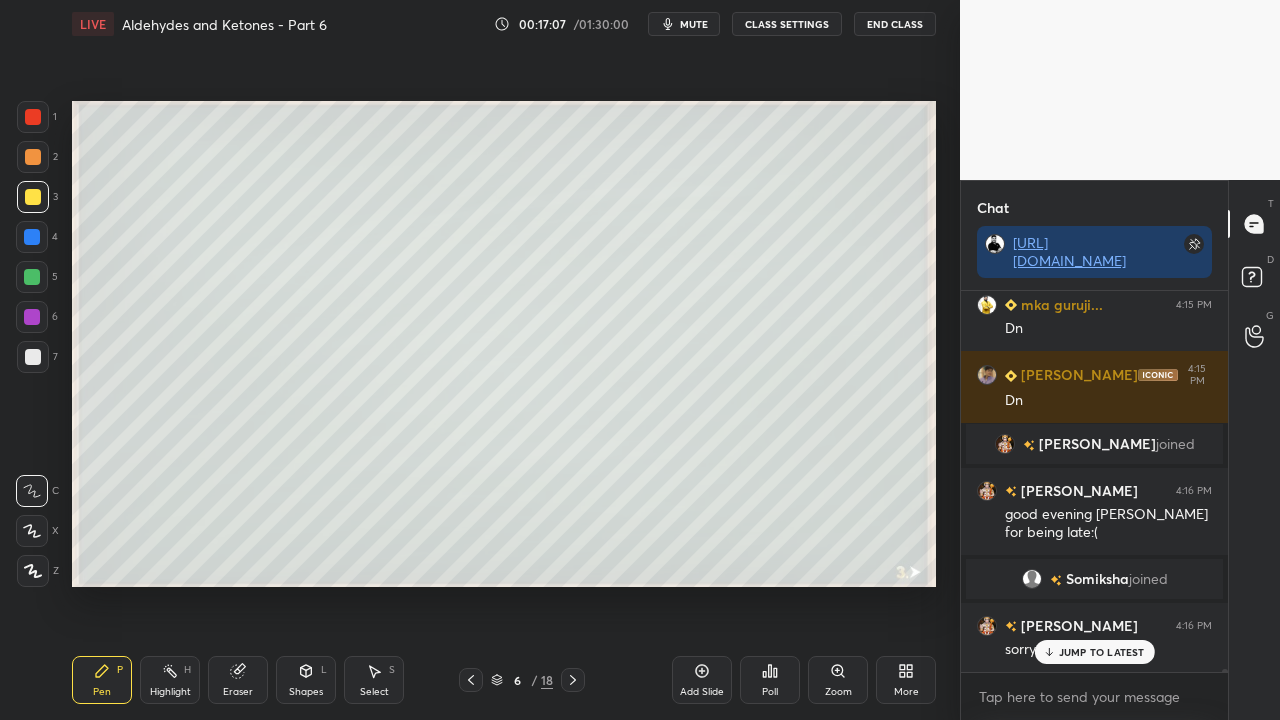 scroll, scrollTop: 51254, scrollLeft: 0, axis: vertical 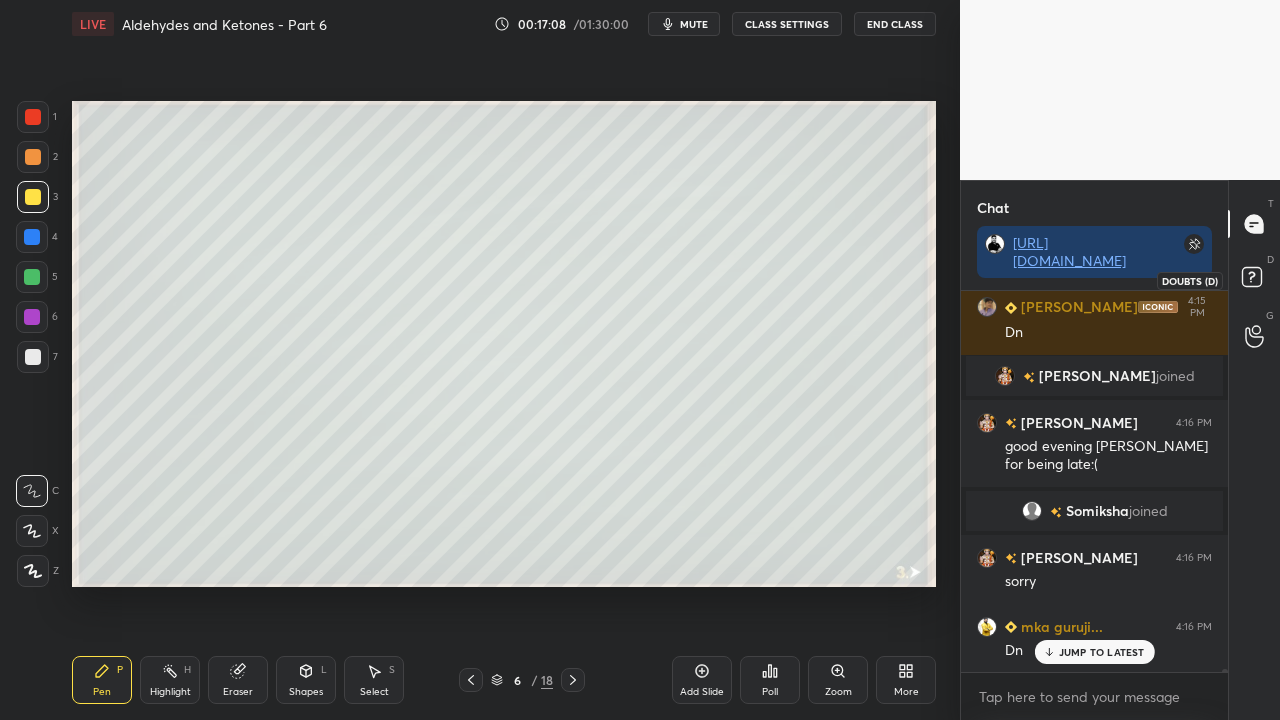 click 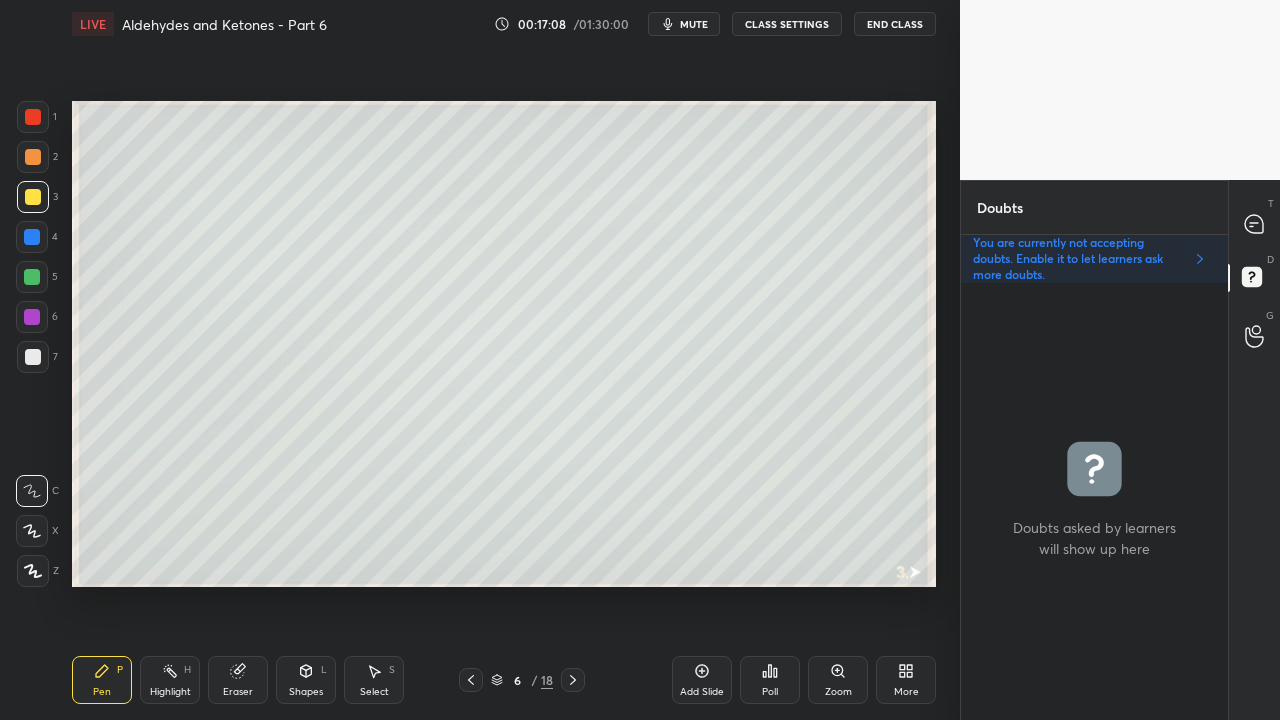 scroll, scrollTop: 6, scrollLeft: 6, axis: both 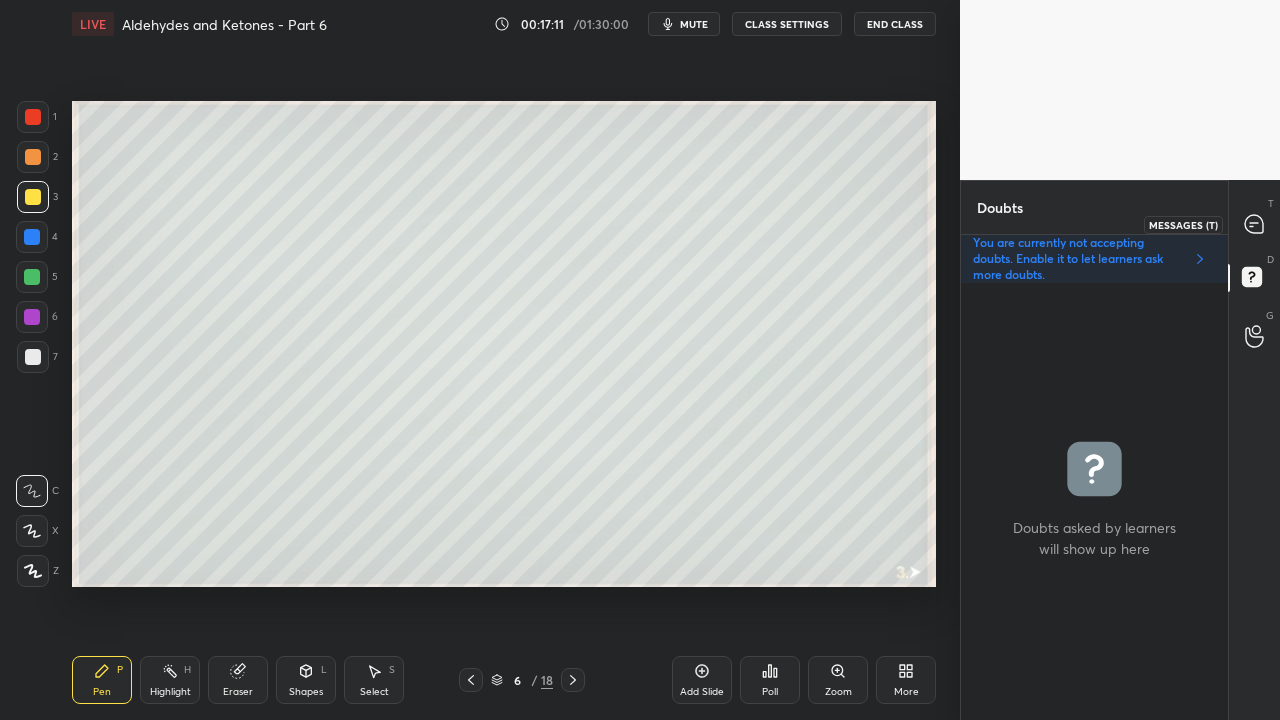 click 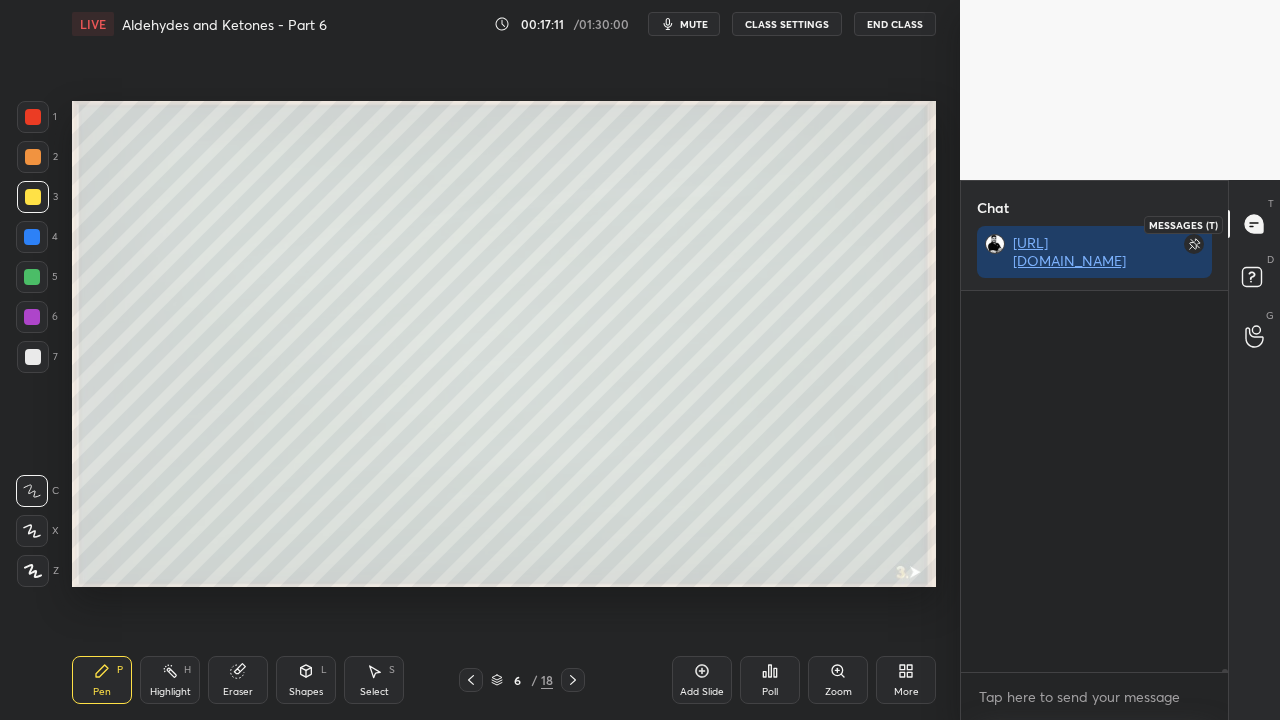 scroll, scrollTop: 423, scrollLeft: 261, axis: both 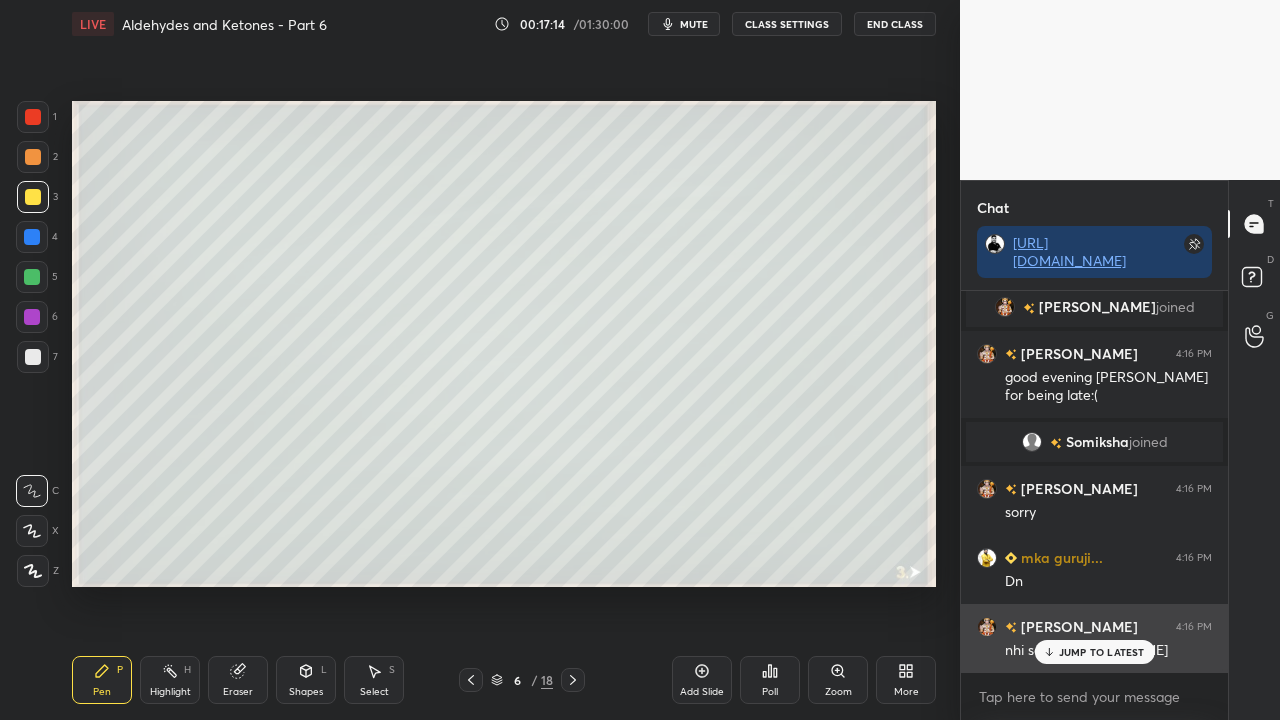 click on "JUMP TO LATEST" at bounding box center (1102, 652) 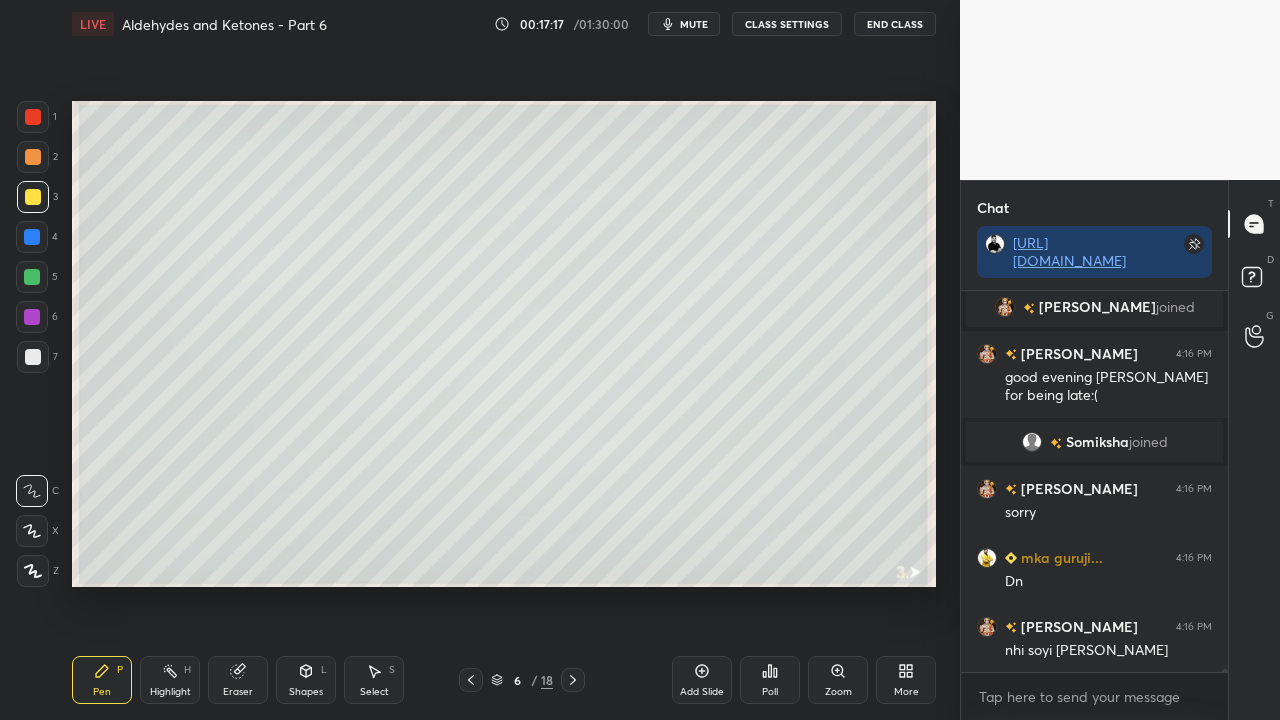 scroll, scrollTop: 51808, scrollLeft: 0, axis: vertical 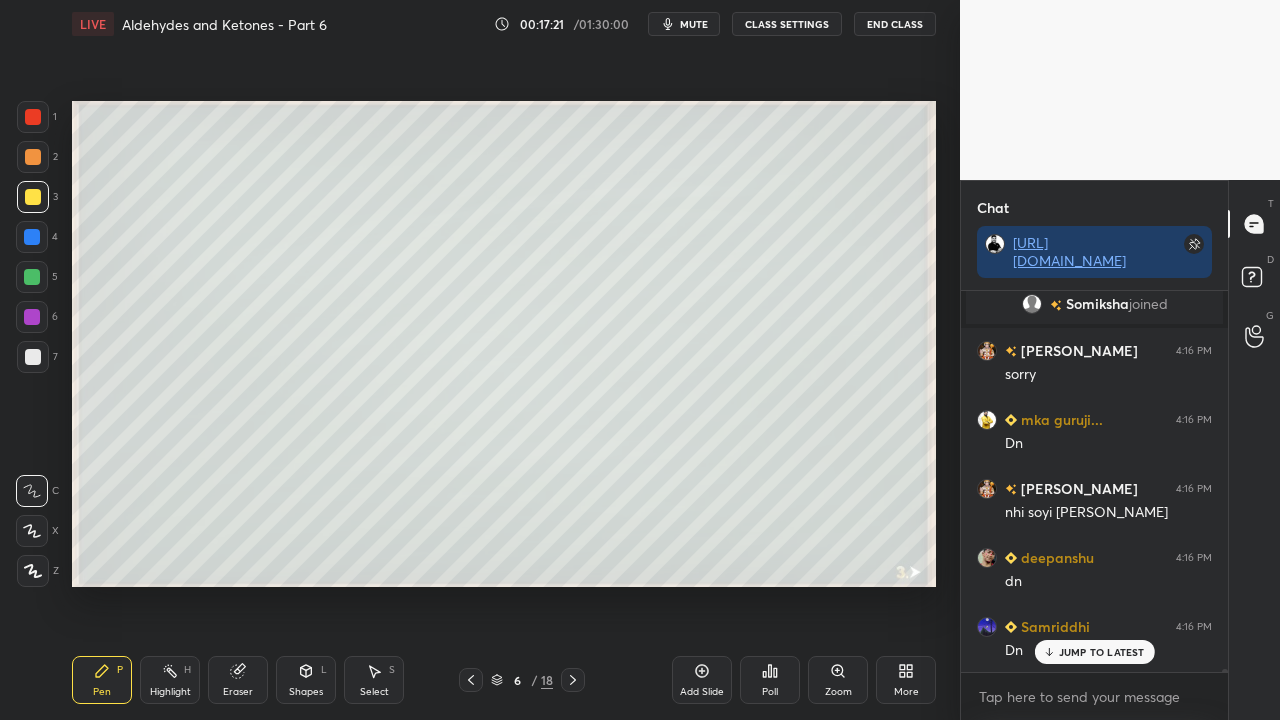 click 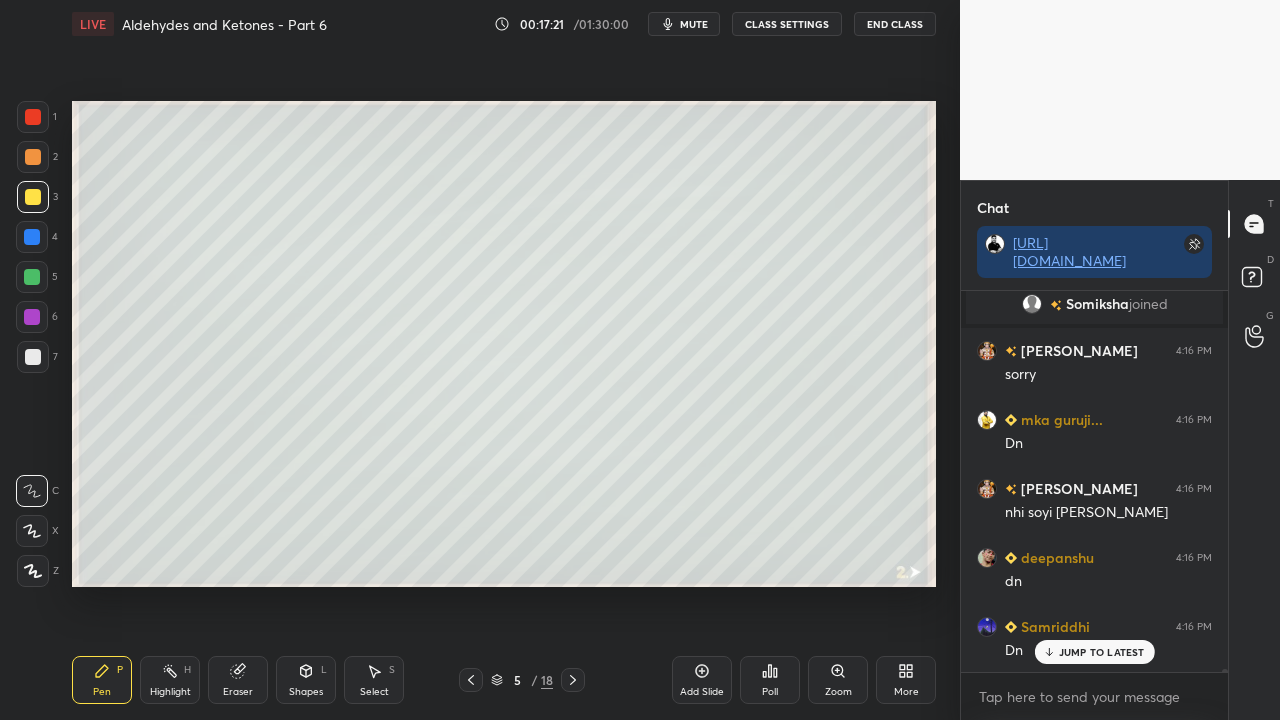 click 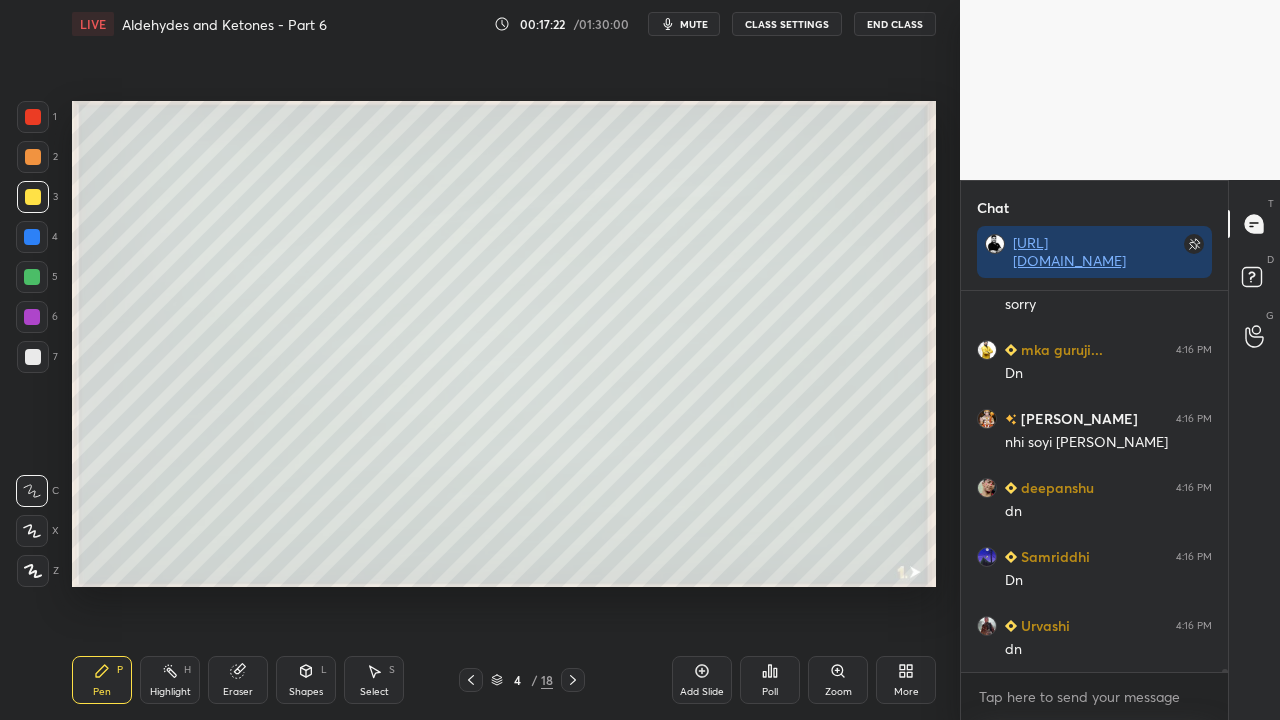 click 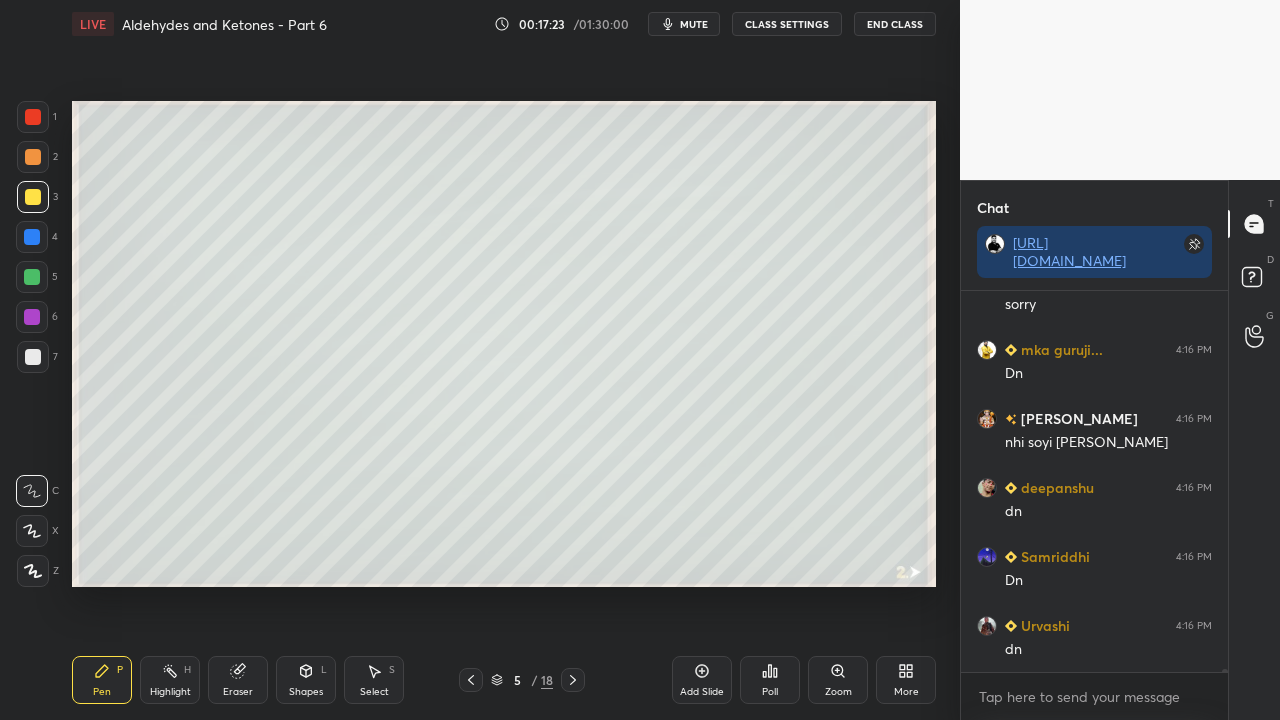 click 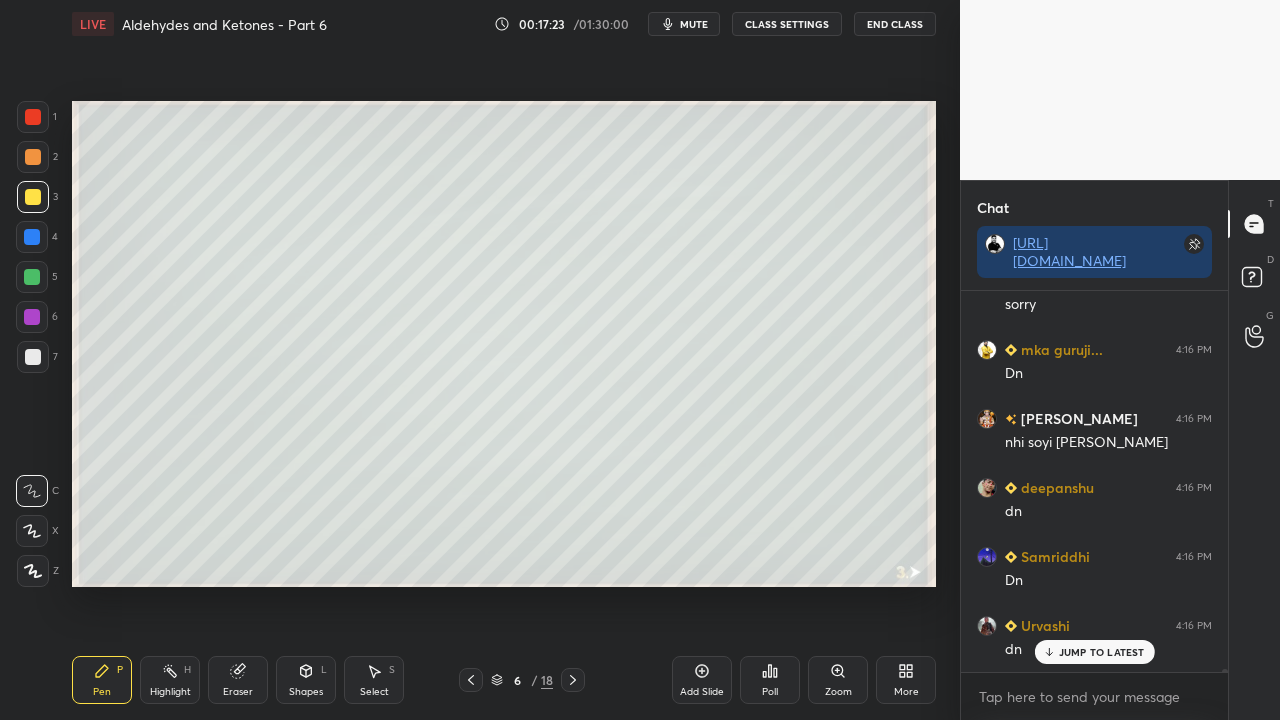 scroll, scrollTop: 52014, scrollLeft: 0, axis: vertical 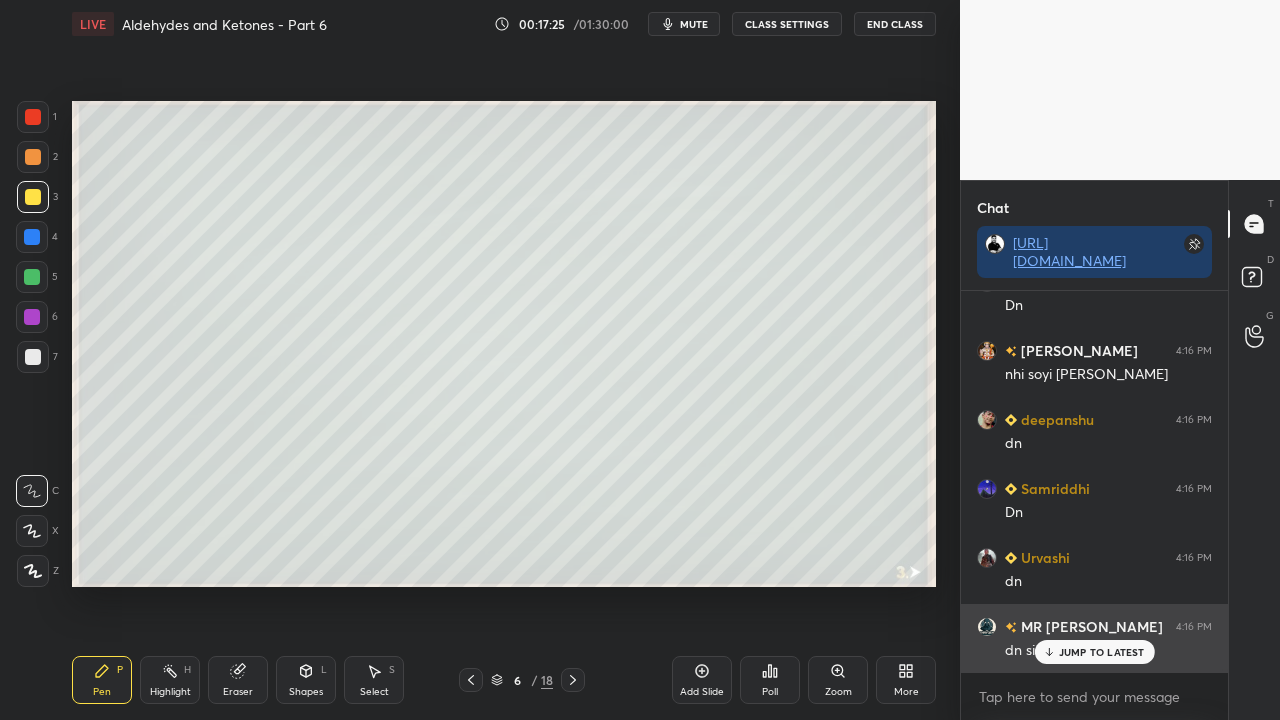click on "JUMP TO LATEST" at bounding box center (1102, 652) 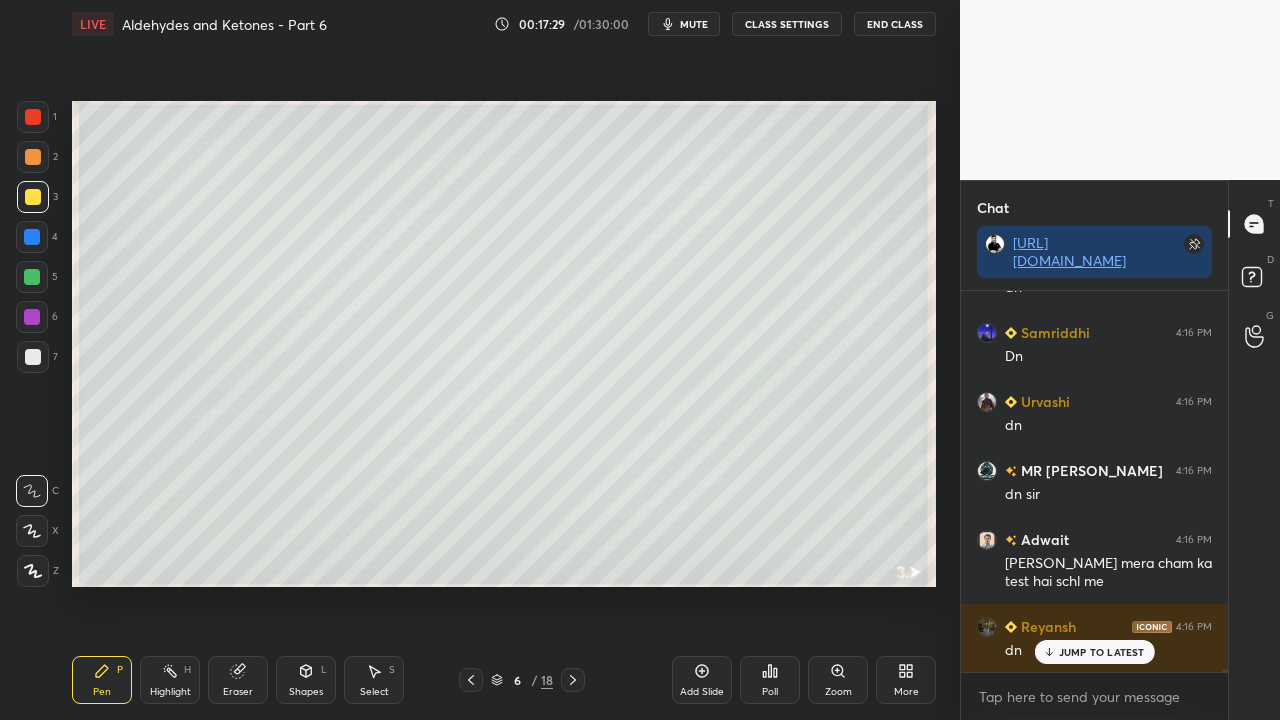 scroll, scrollTop: 52308, scrollLeft: 0, axis: vertical 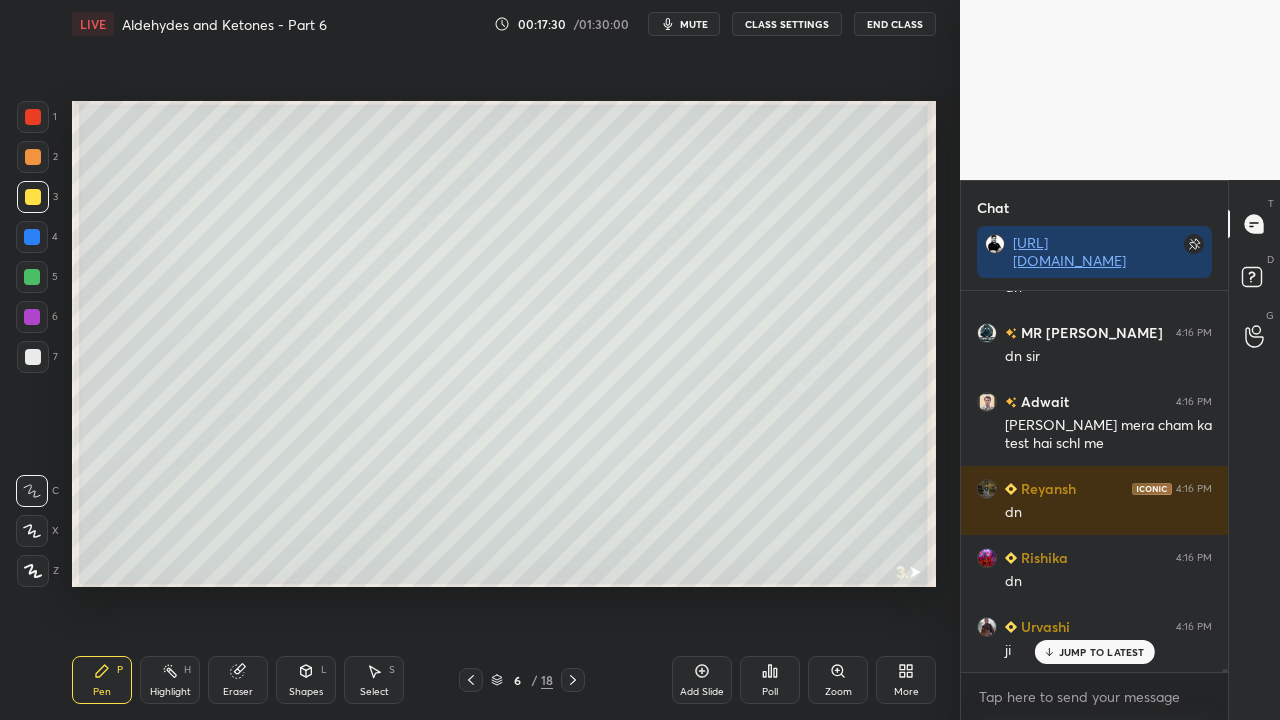 click at bounding box center (33, 357) 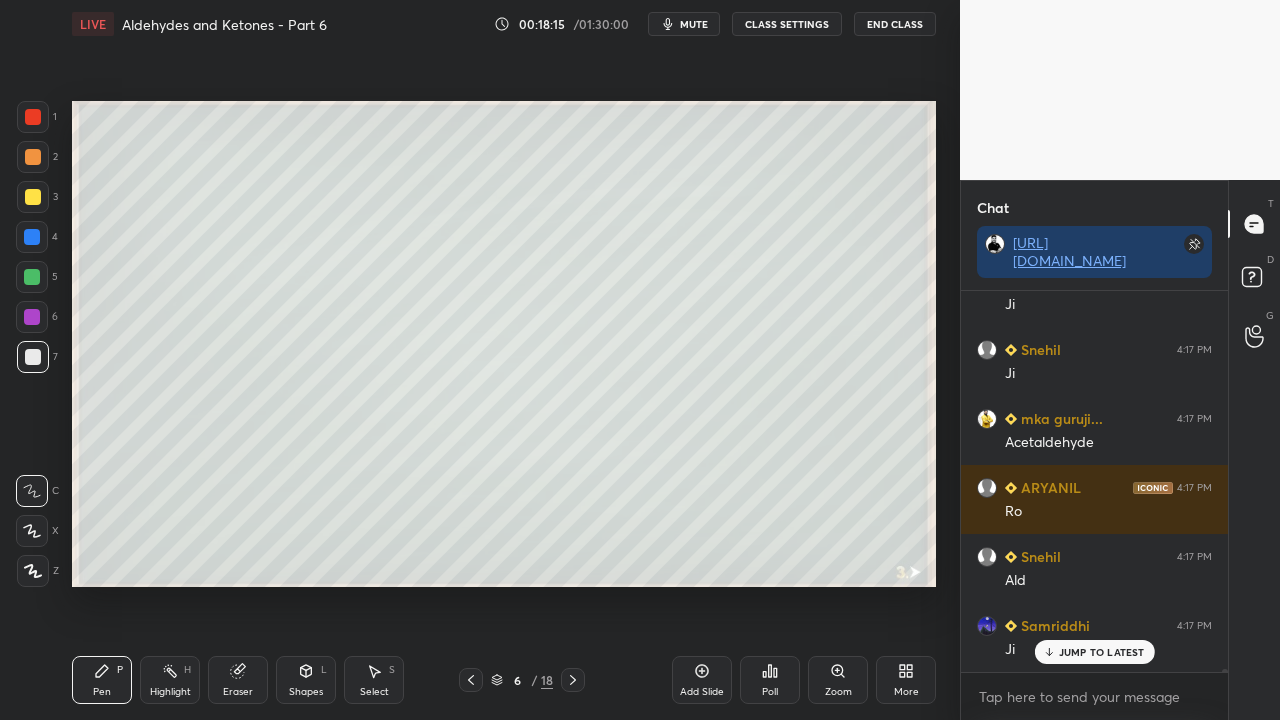 scroll, scrollTop: 53550, scrollLeft: 0, axis: vertical 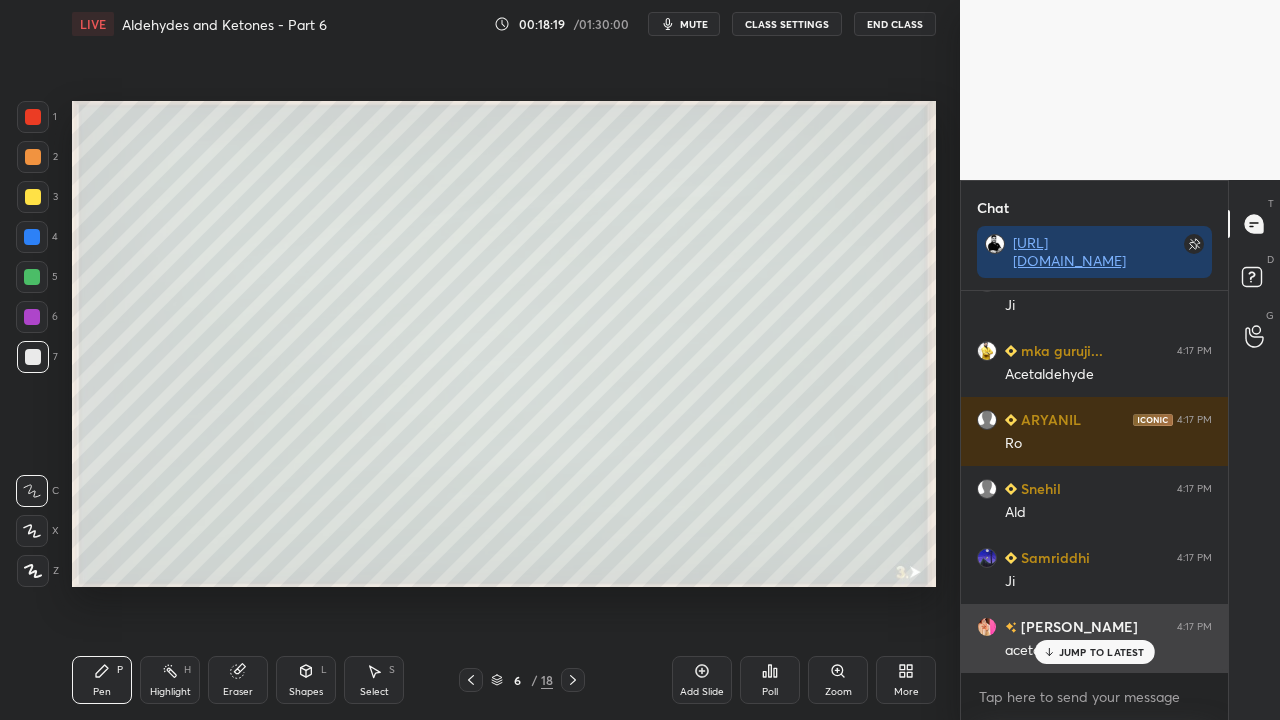 drag, startPoint x: 1107, startPoint y: 640, endPoint x: 1094, endPoint y: 640, distance: 13 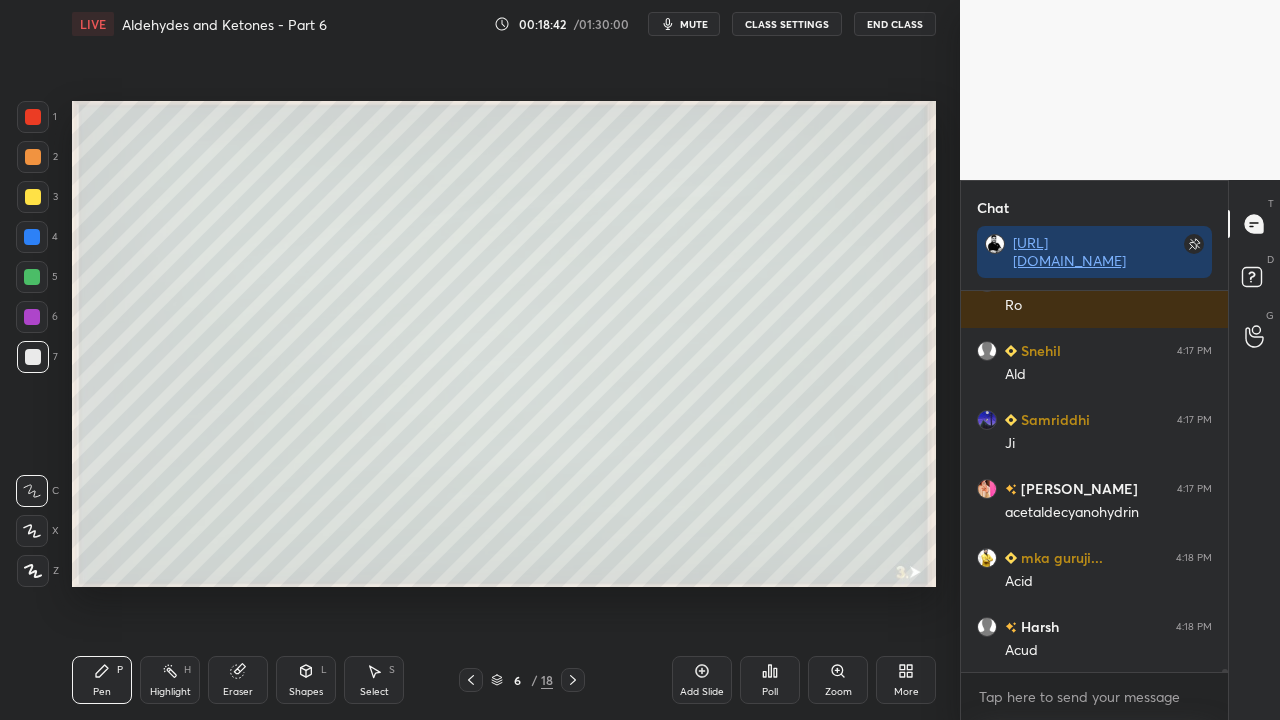 scroll, scrollTop: 53758, scrollLeft: 0, axis: vertical 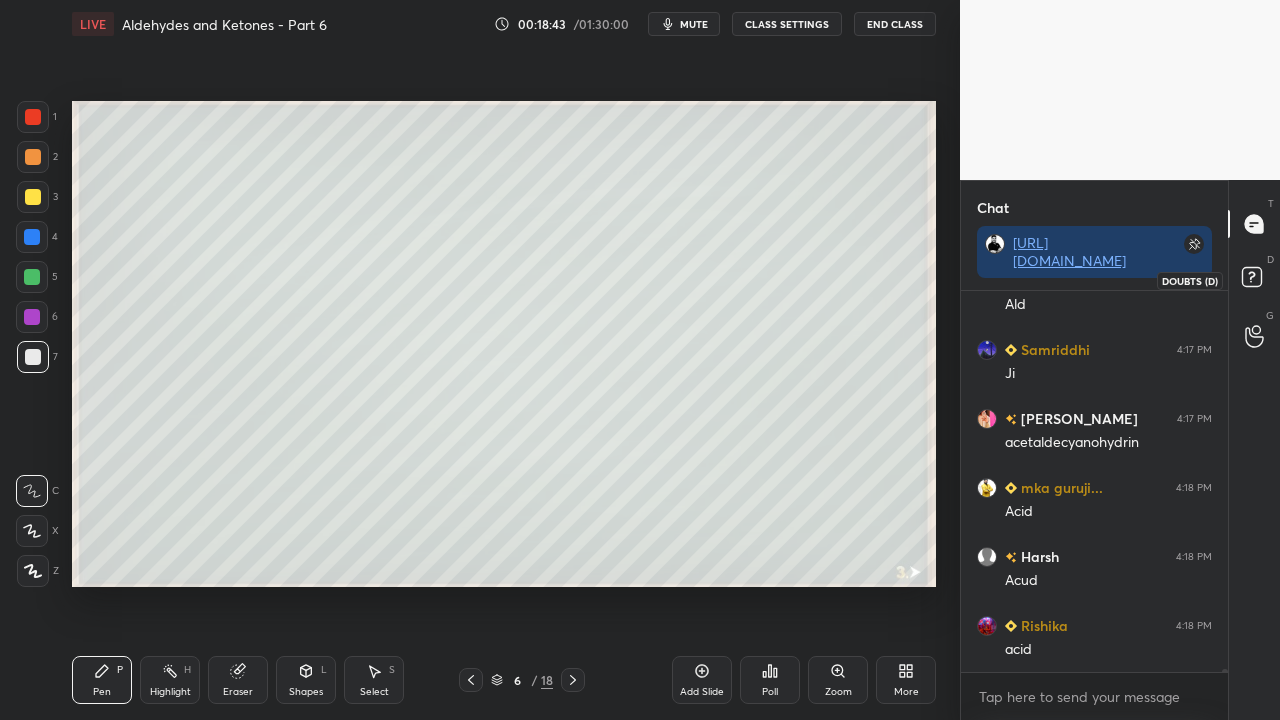 click 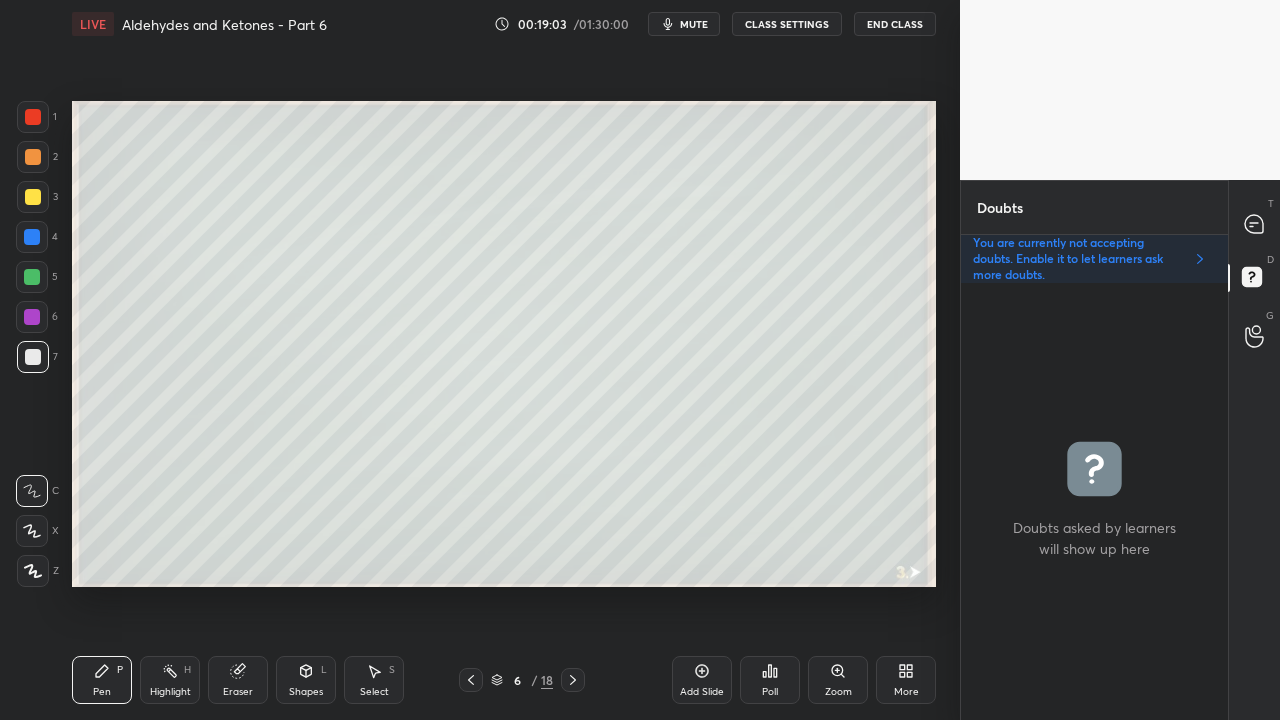 click at bounding box center [1255, 224] 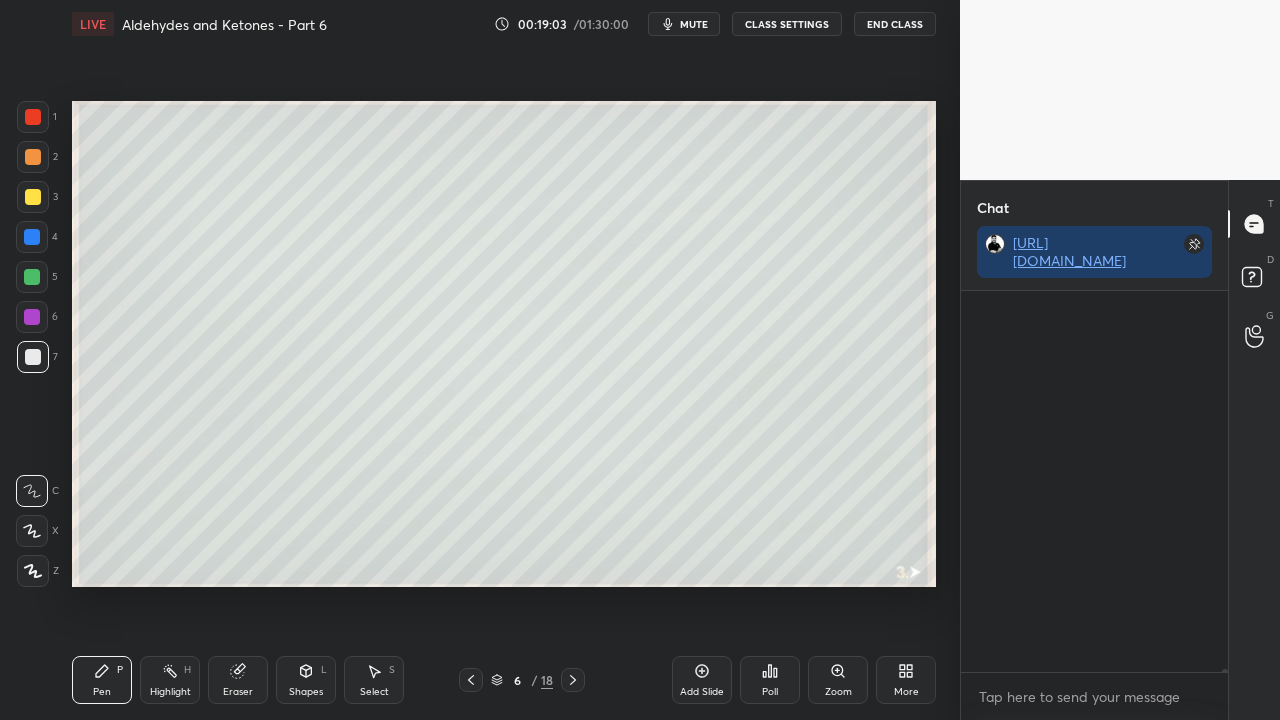 scroll, scrollTop: 423, scrollLeft: 261, axis: both 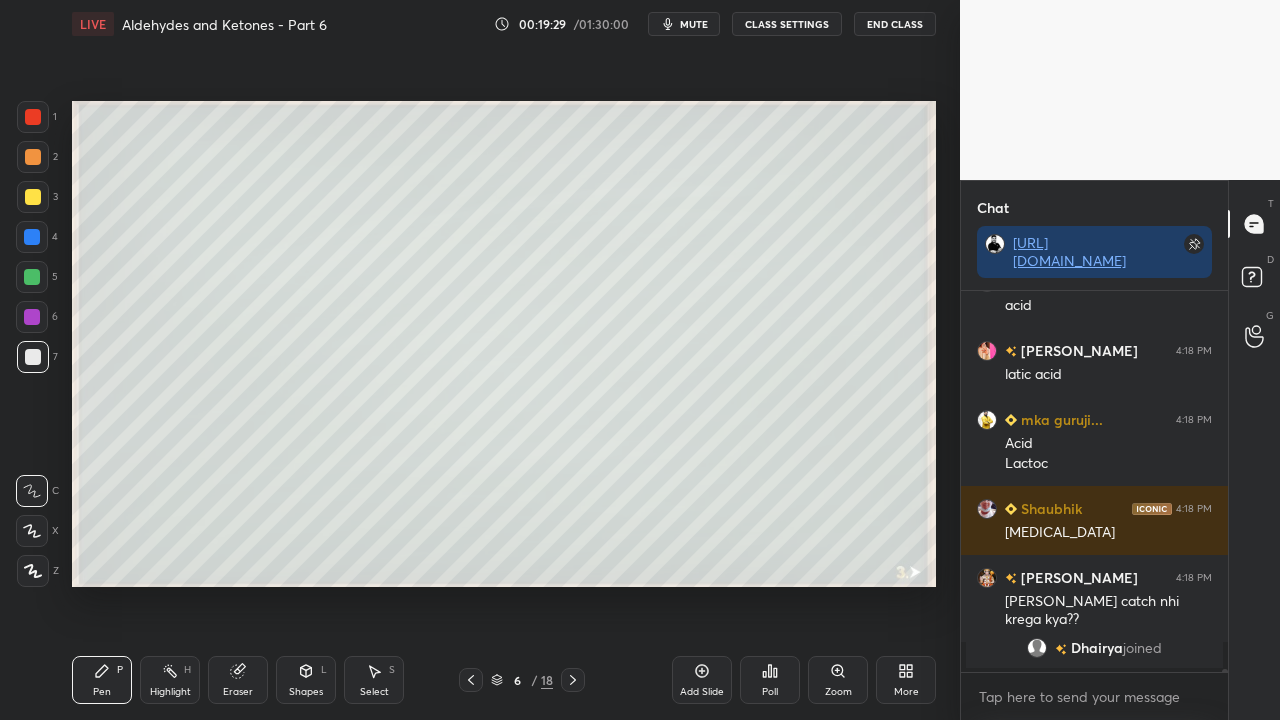 click 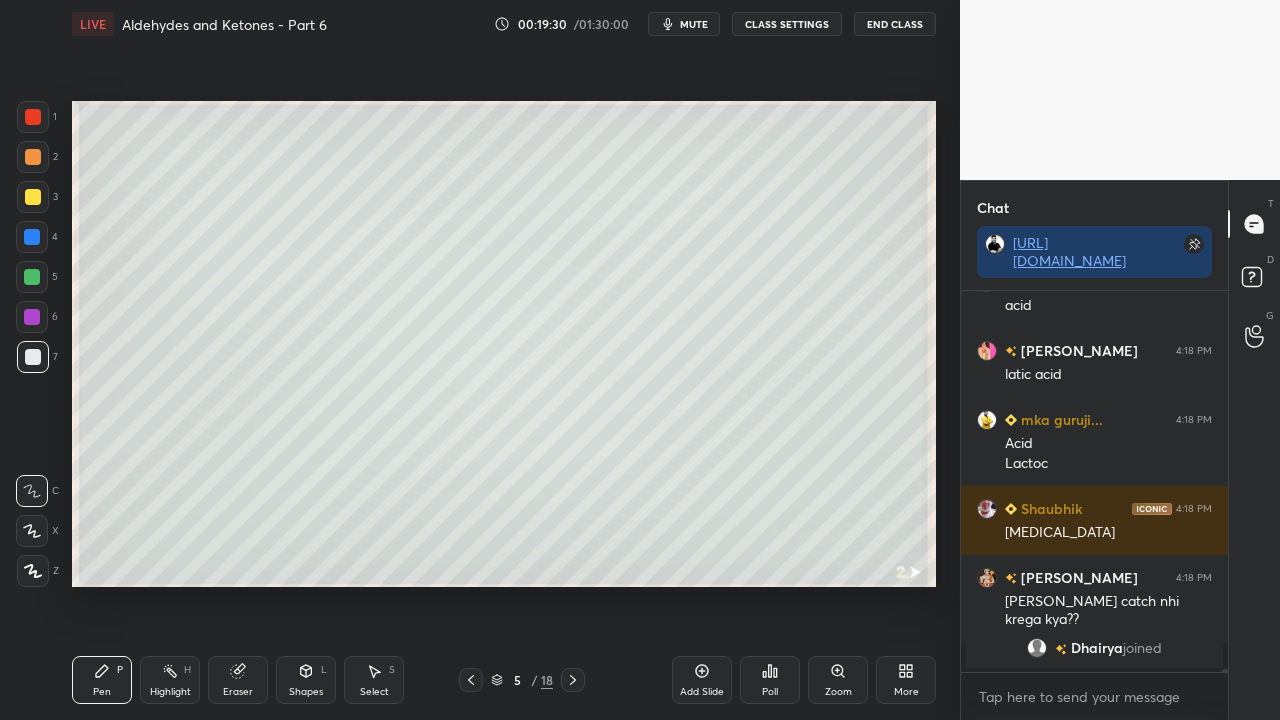 scroll, scrollTop: 54126, scrollLeft: 0, axis: vertical 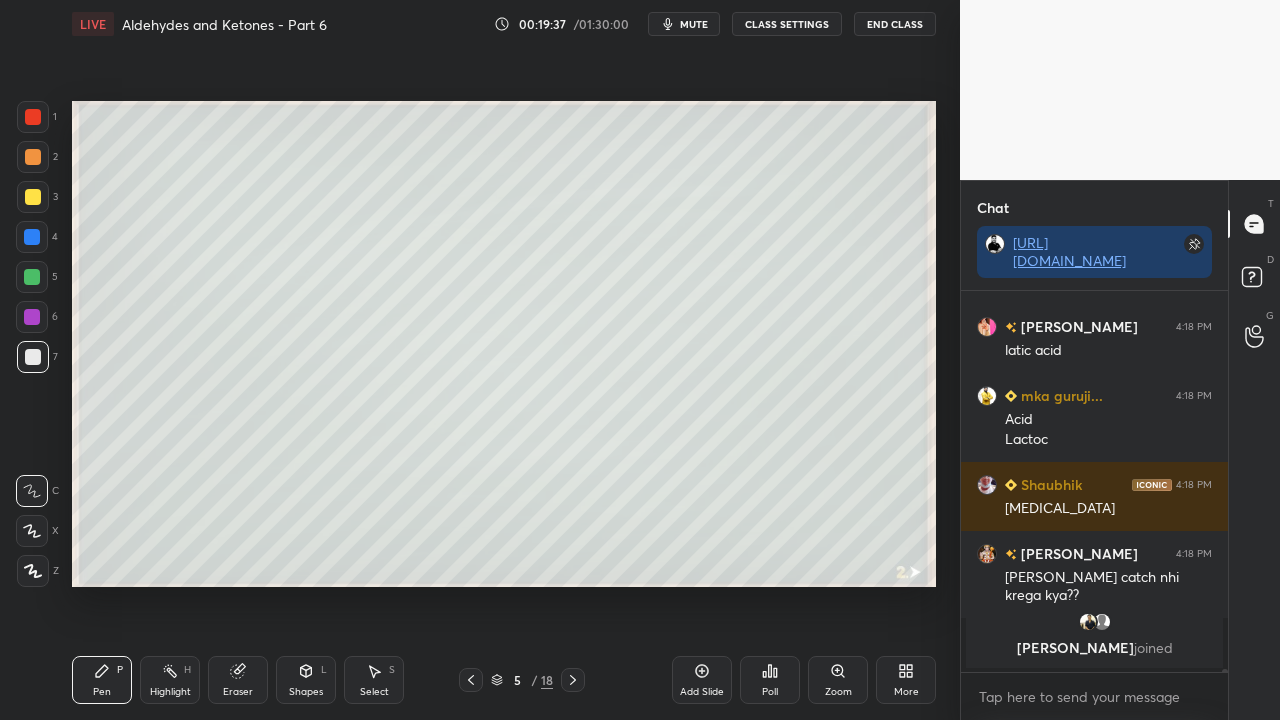 click 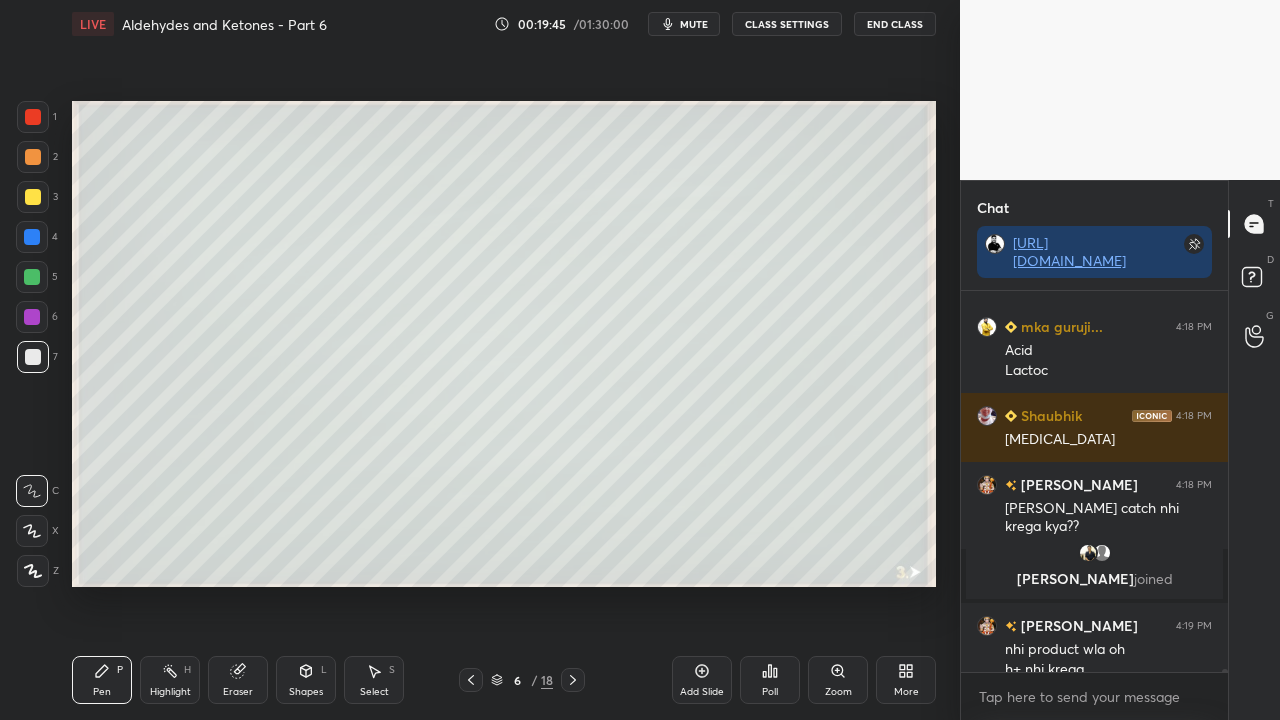 scroll, scrollTop: 53104, scrollLeft: 0, axis: vertical 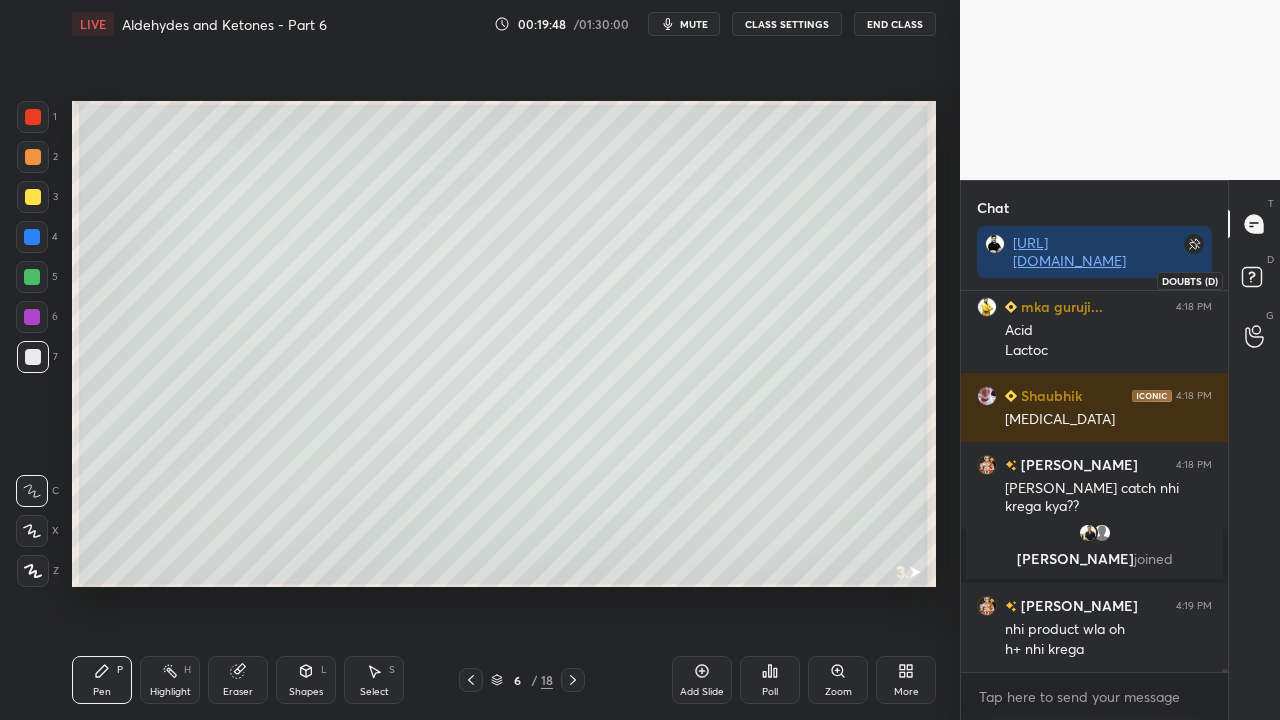 drag, startPoint x: 1262, startPoint y: 279, endPoint x: 1218, endPoint y: 282, distance: 44.102154 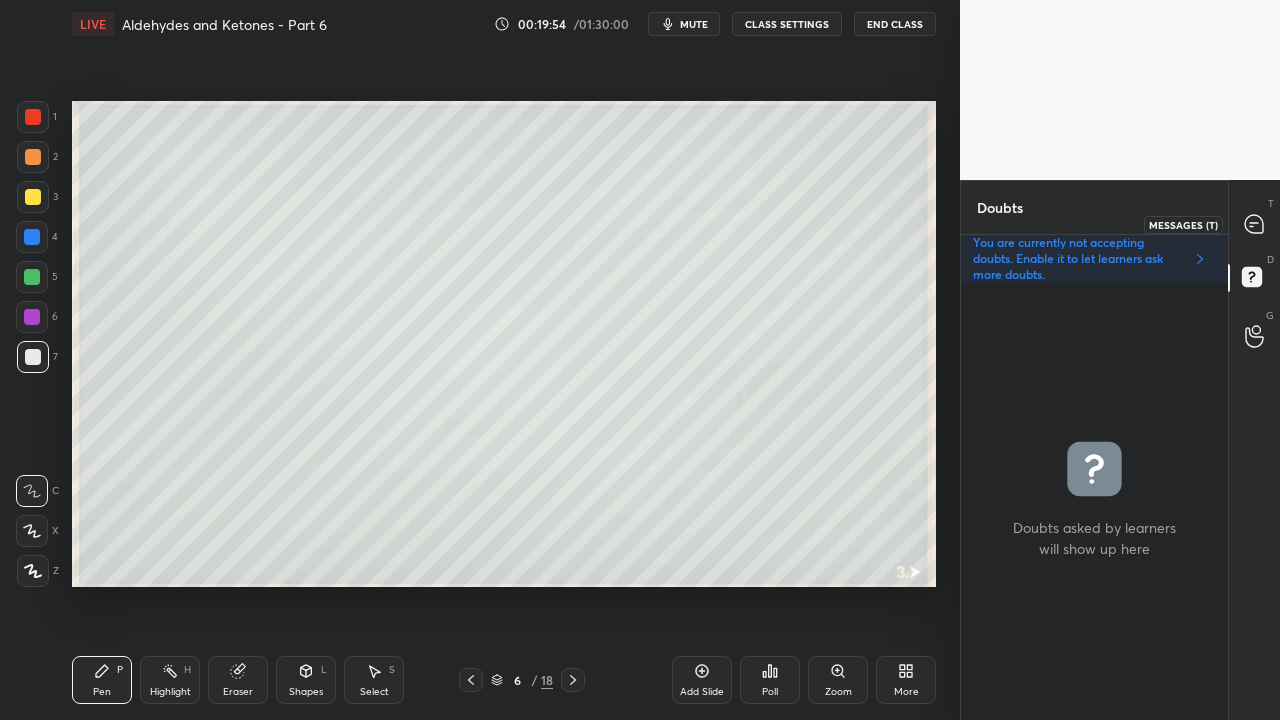 click at bounding box center (1255, 224) 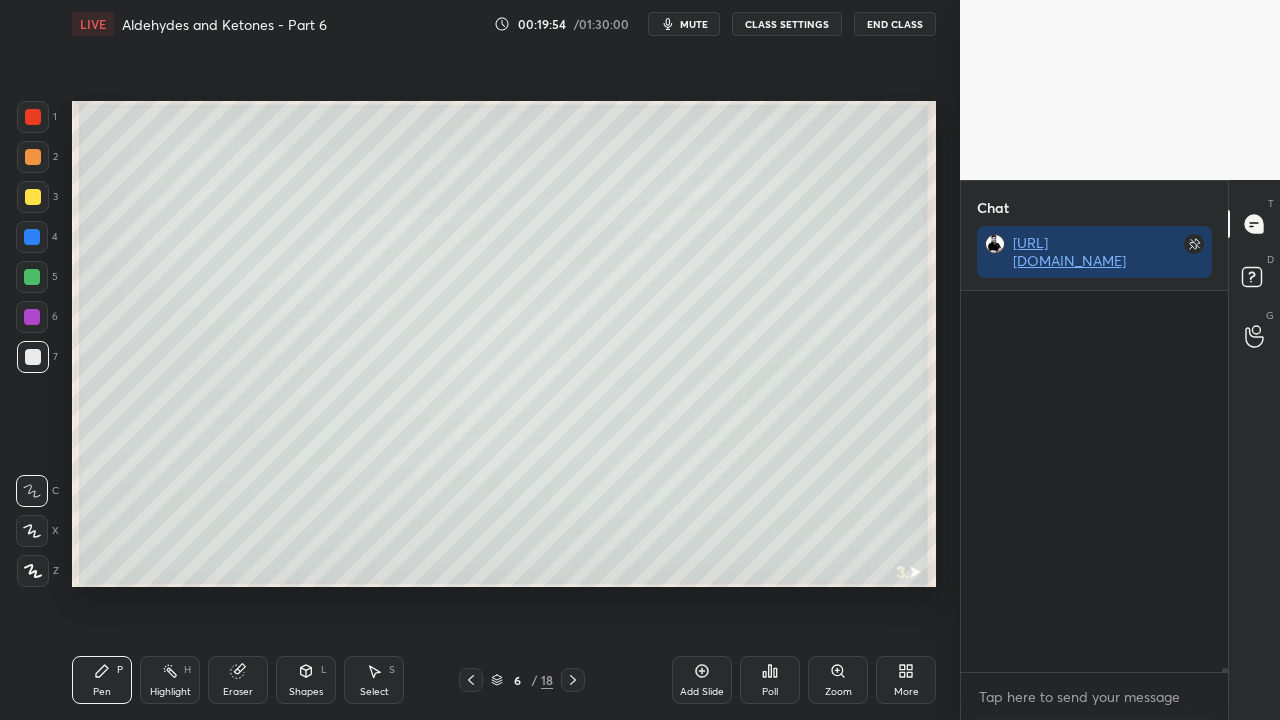 scroll, scrollTop: 423, scrollLeft: 261, axis: both 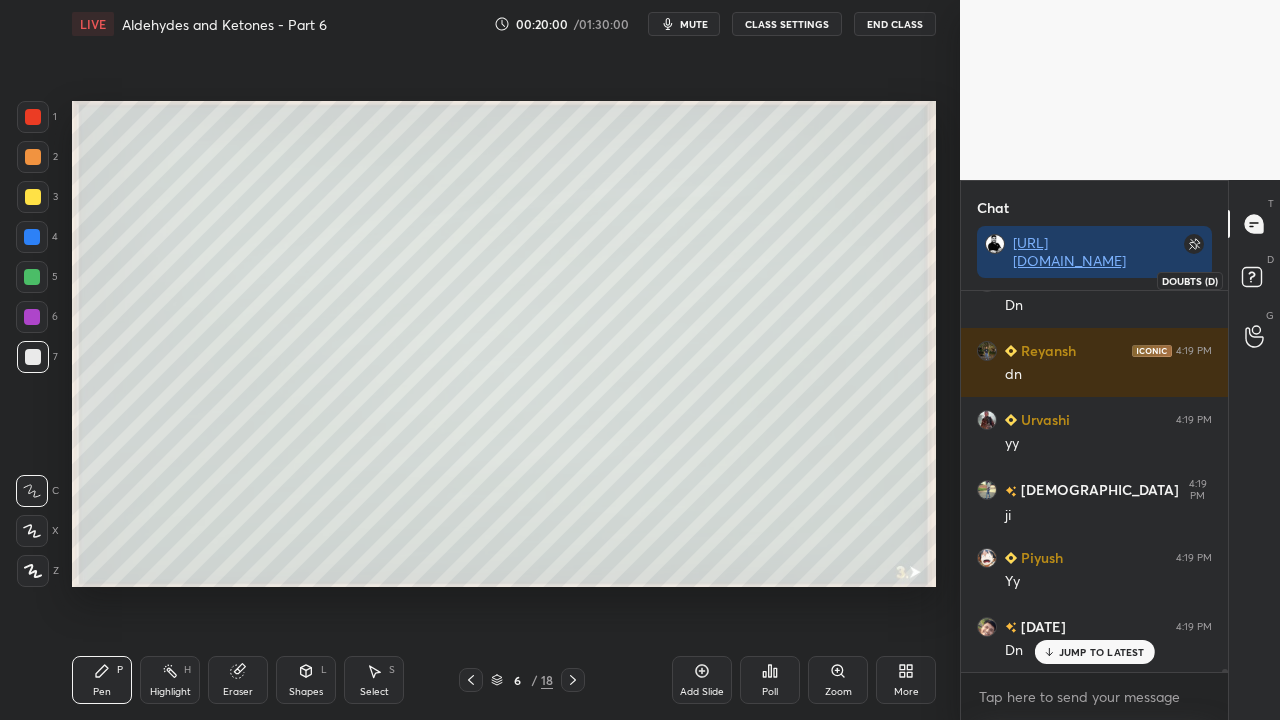 click 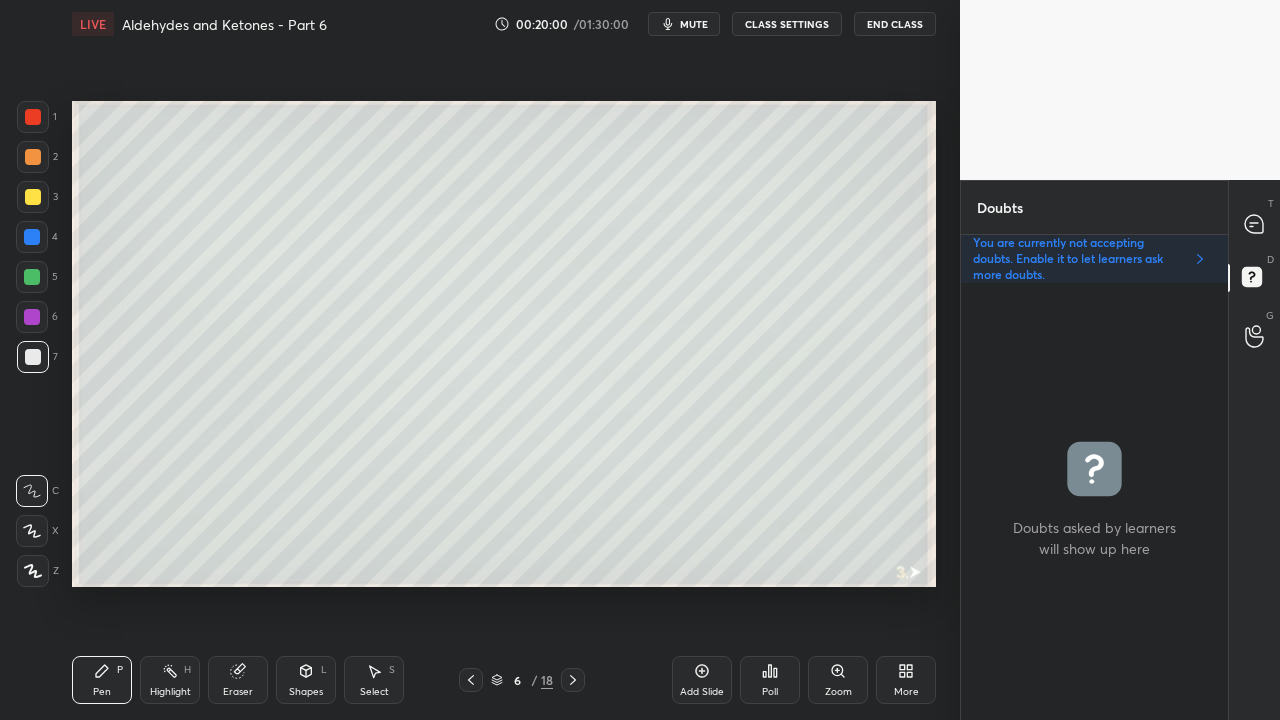 scroll, scrollTop: 6, scrollLeft: 6, axis: both 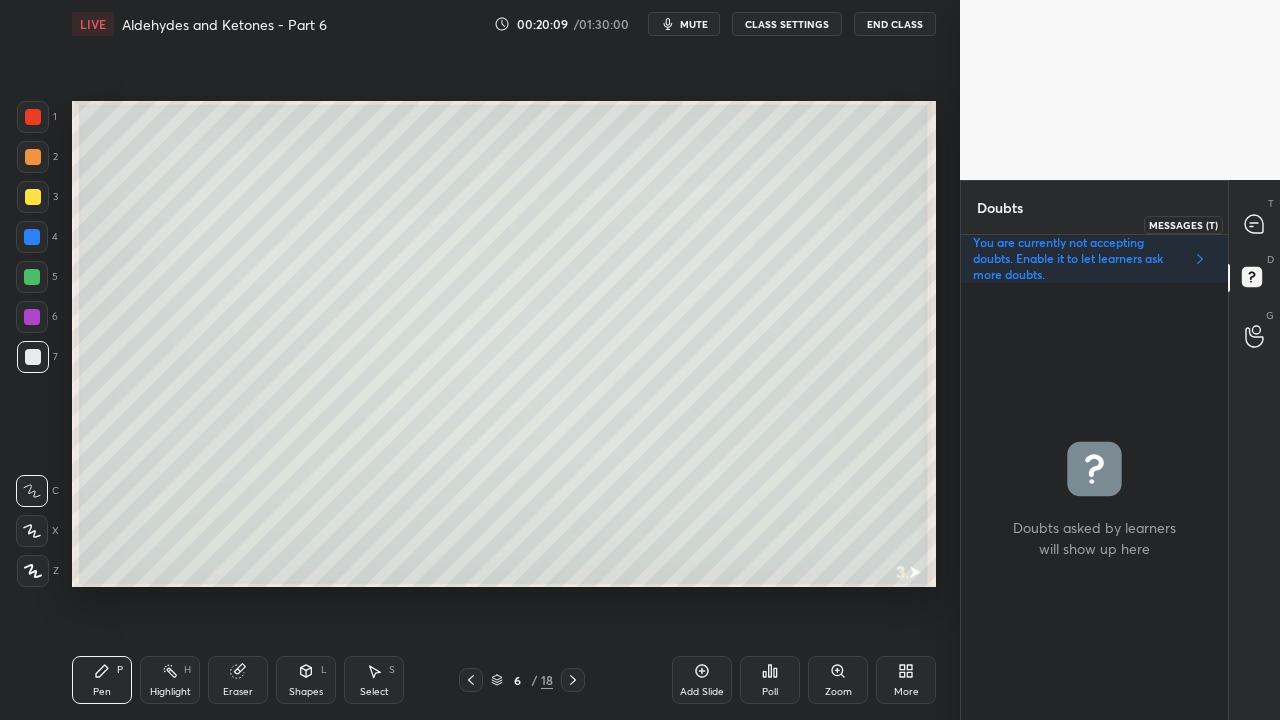 click at bounding box center [1255, 224] 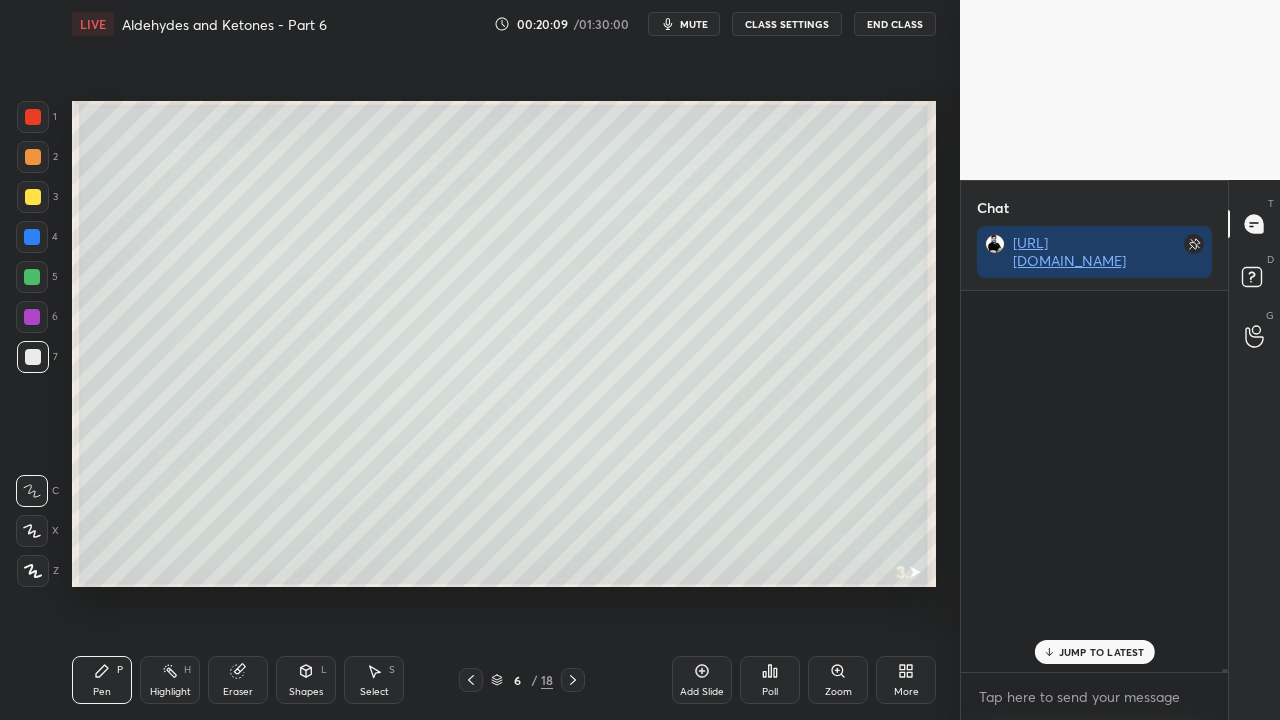 scroll, scrollTop: 54705, scrollLeft: 0, axis: vertical 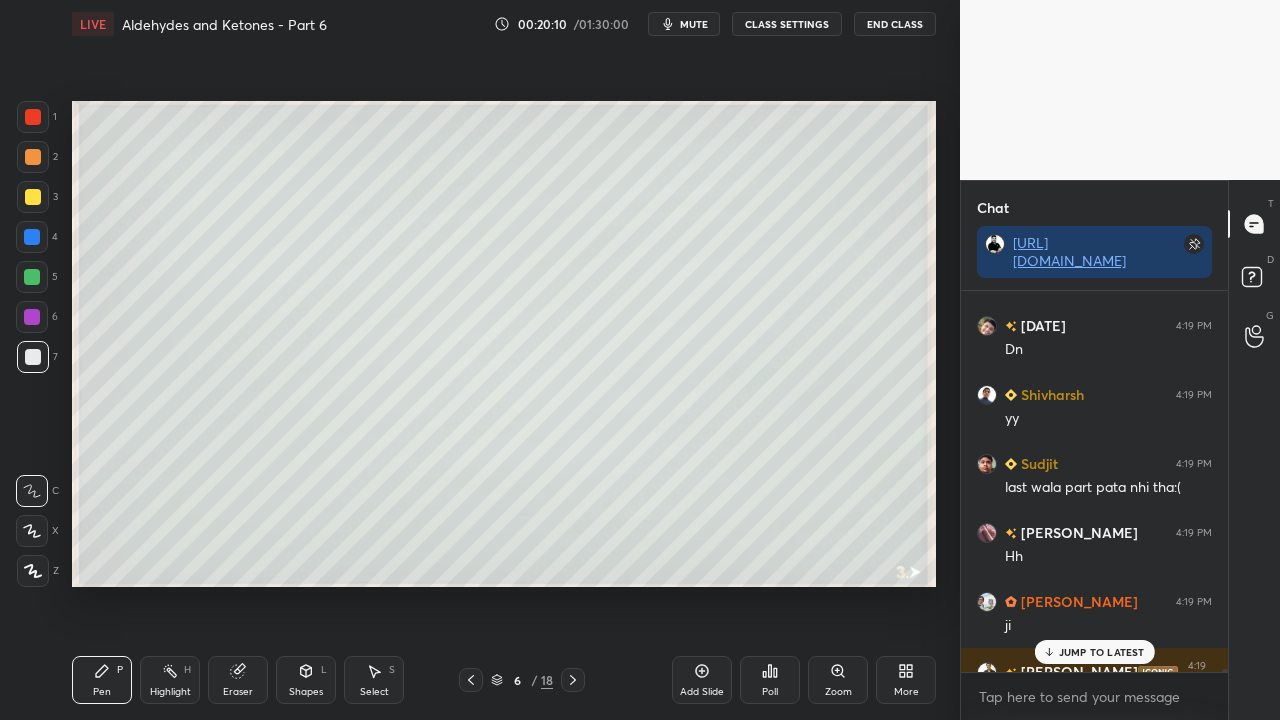 click on "JUMP TO LATEST" at bounding box center [1102, 652] 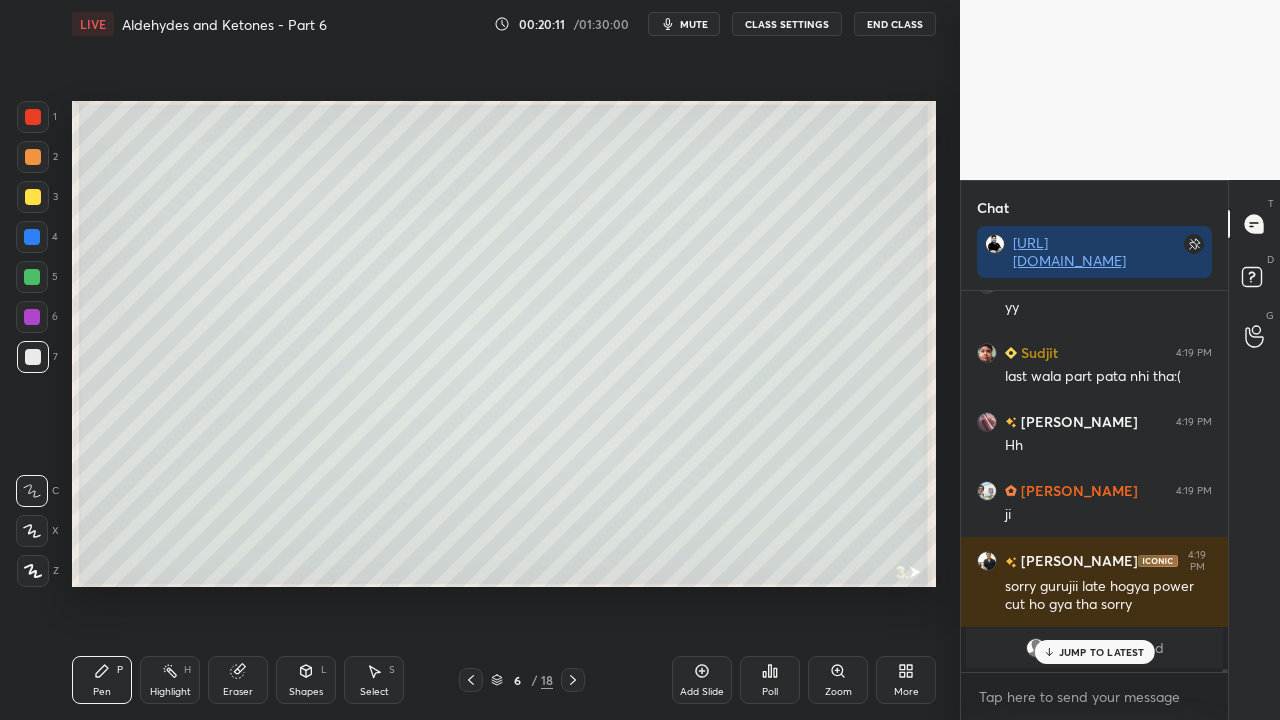 scroll, scrollTop: 54884, scrollLeft: 0, axis: vertical 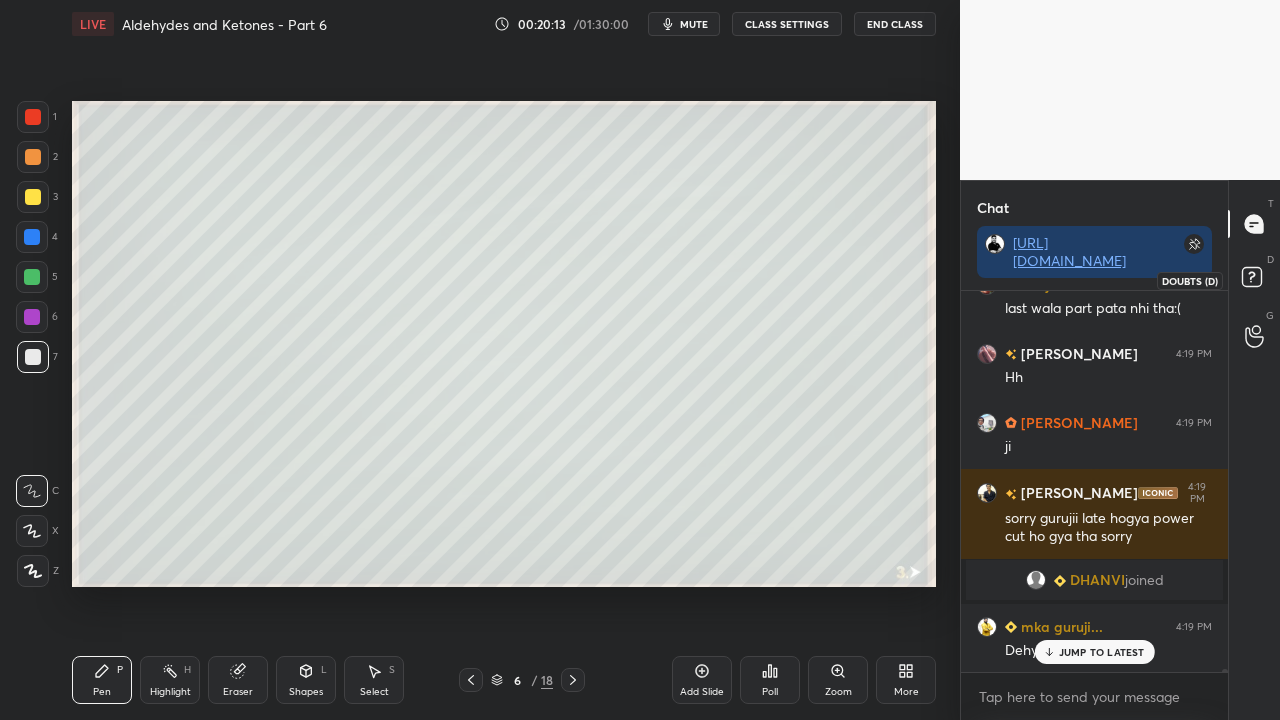 click 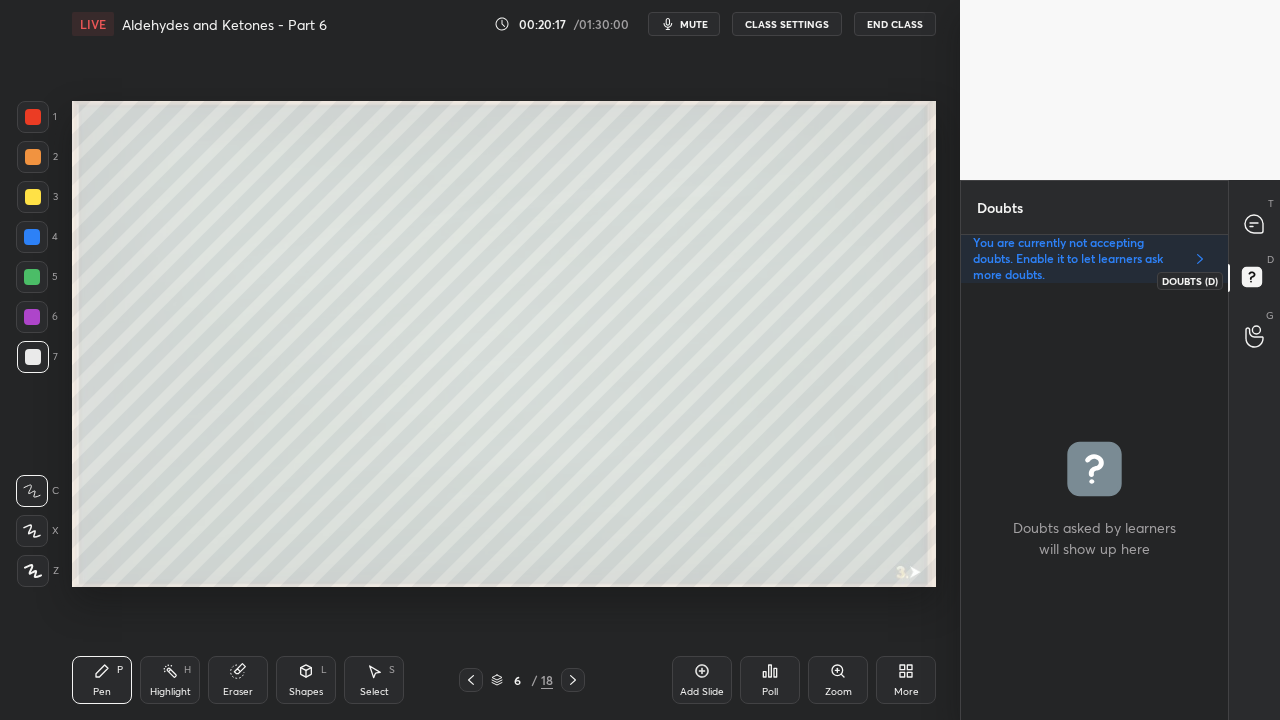 click 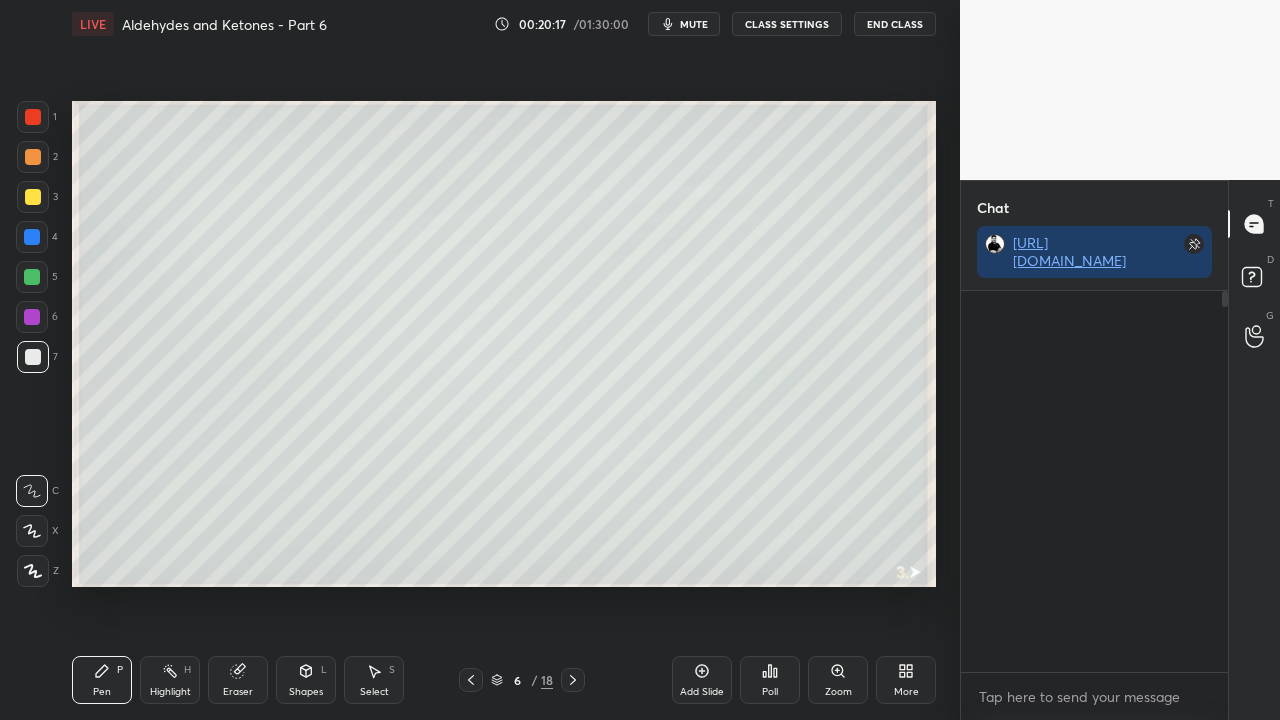 scroll, scrollTop: 423, scrollLeft: 261, axis: both 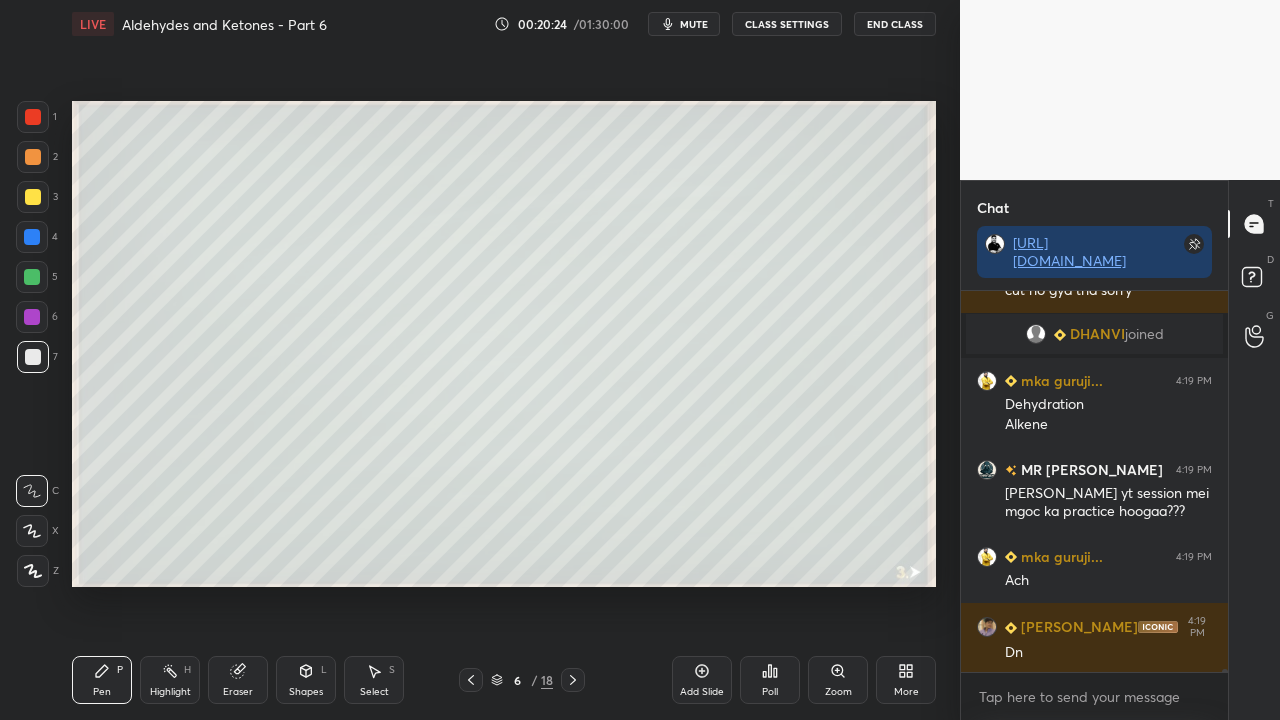 click 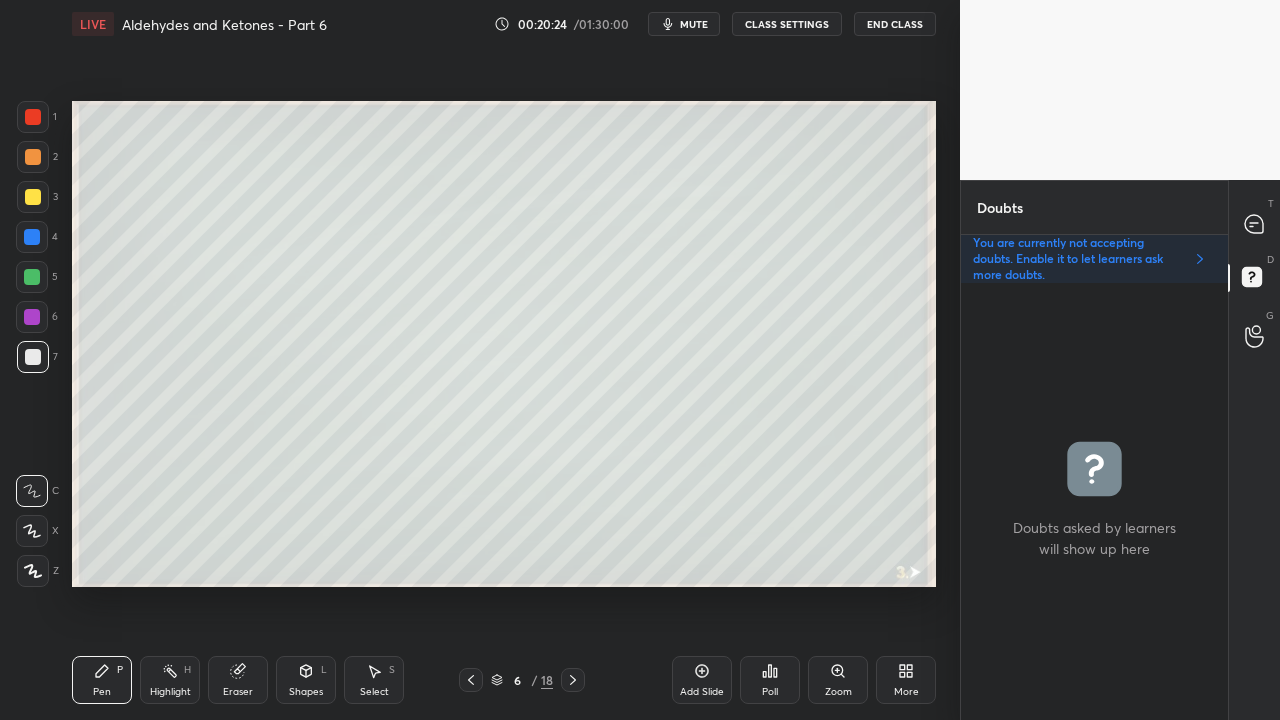 scroll, scrollTop: 6, scrollLeft: 6, axis: both 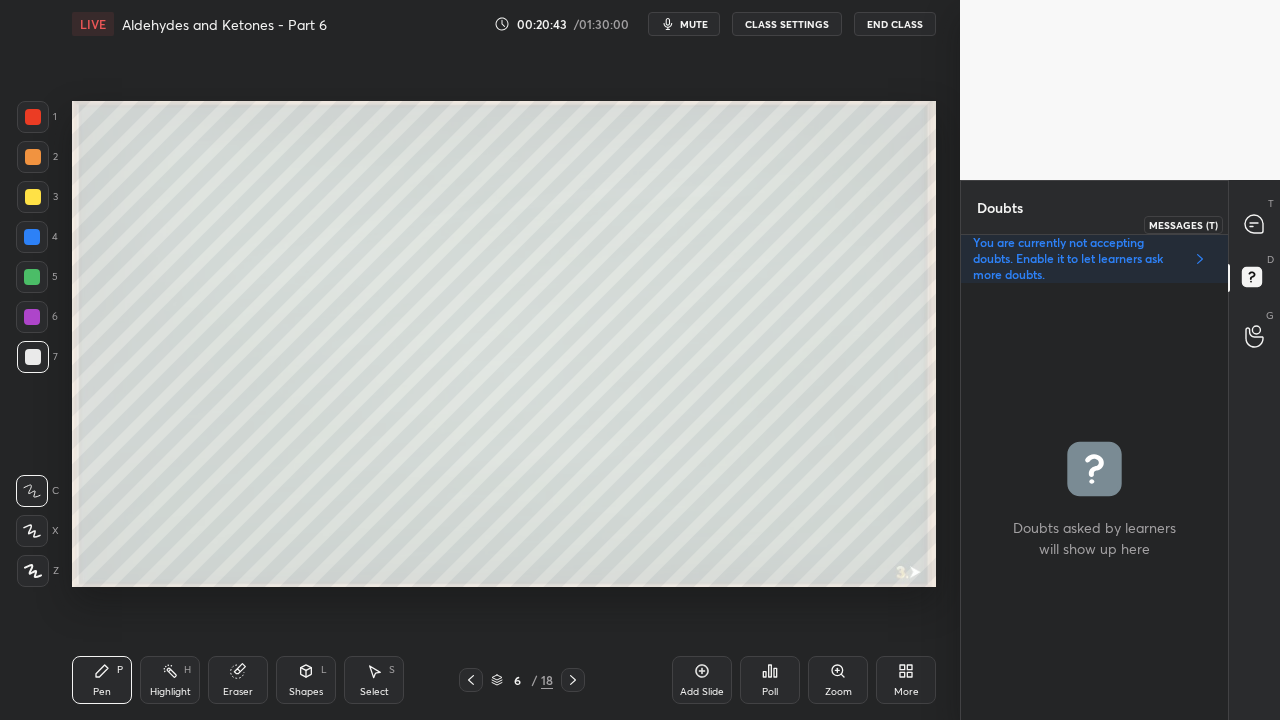 click 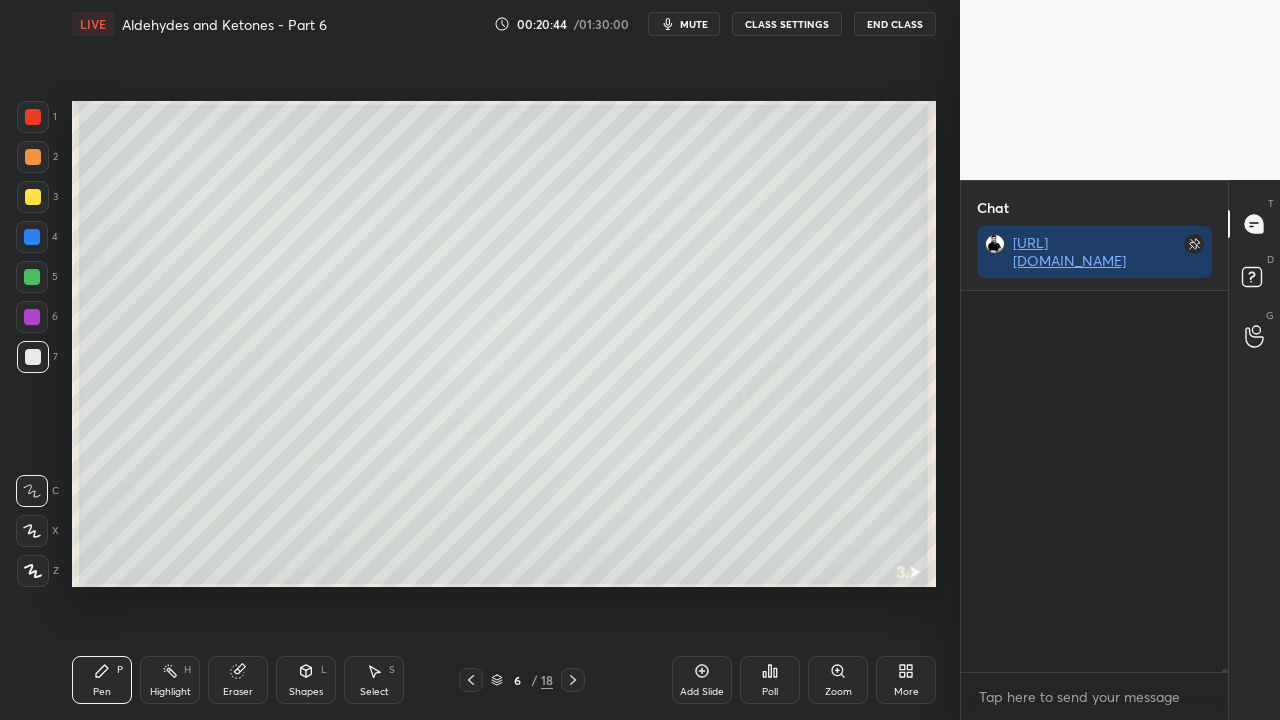 scroll, scrollTop: 423, scrollLeft: 261, axis: both 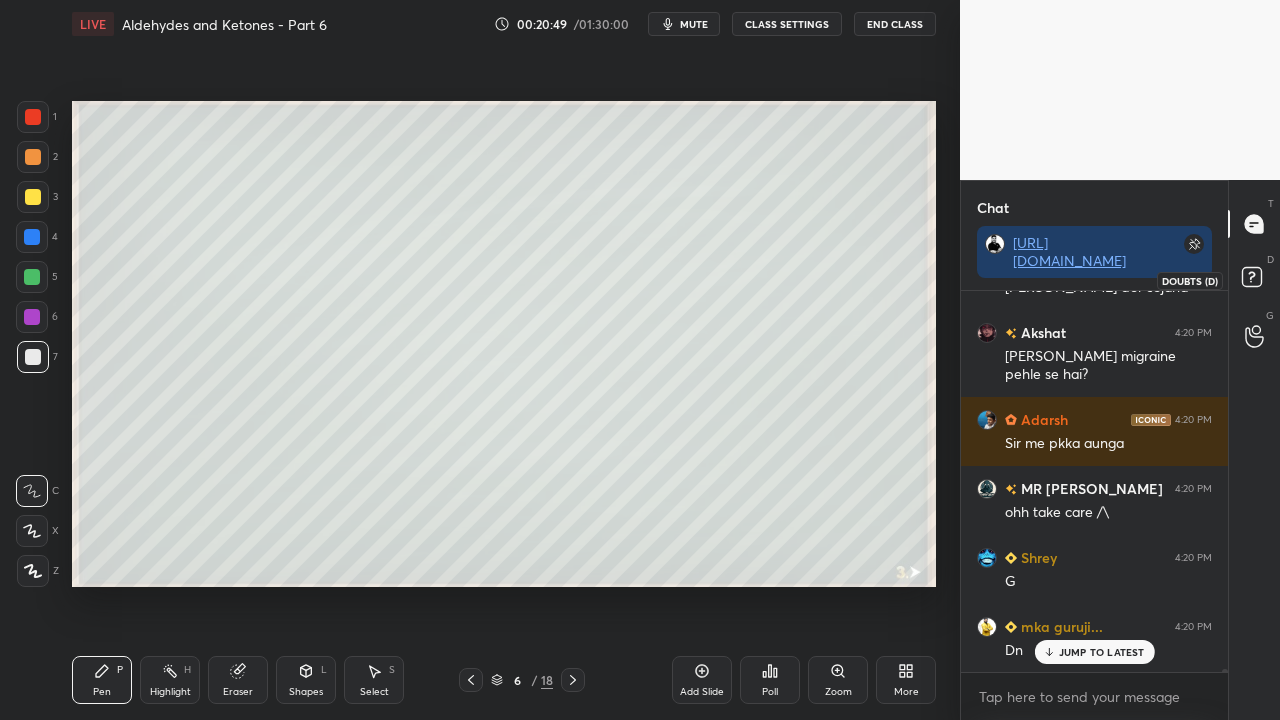 click 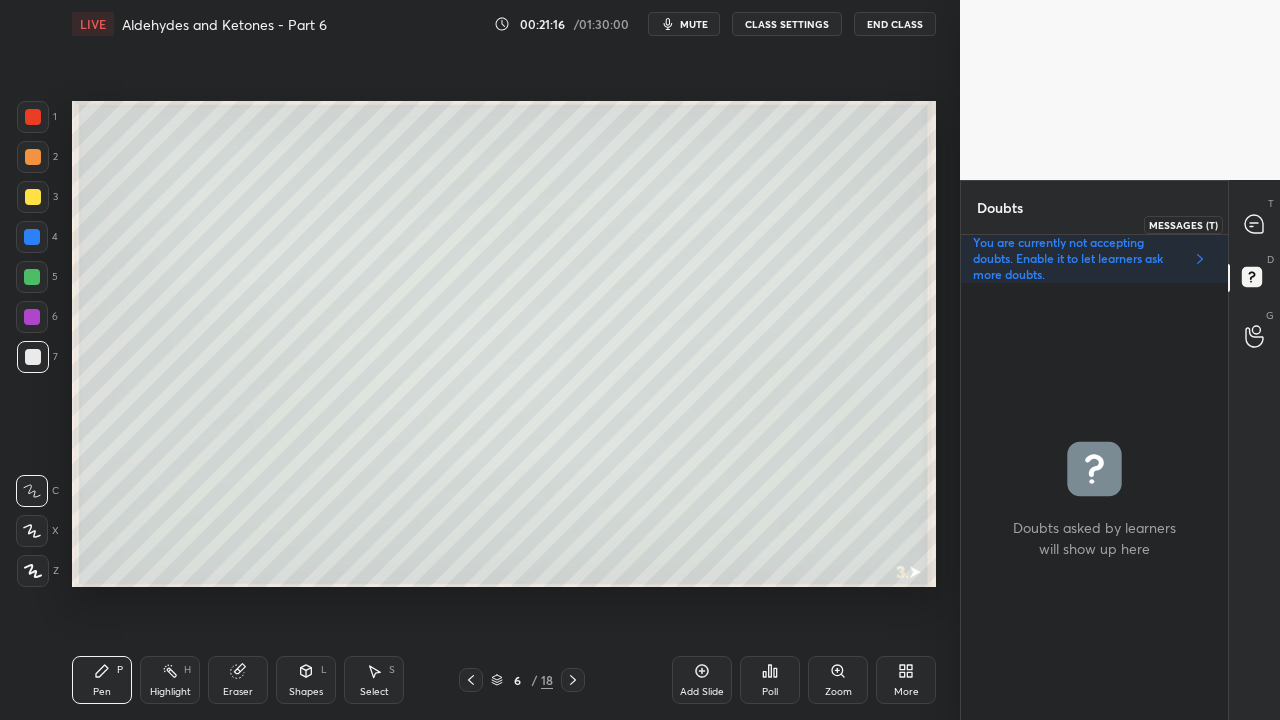 click 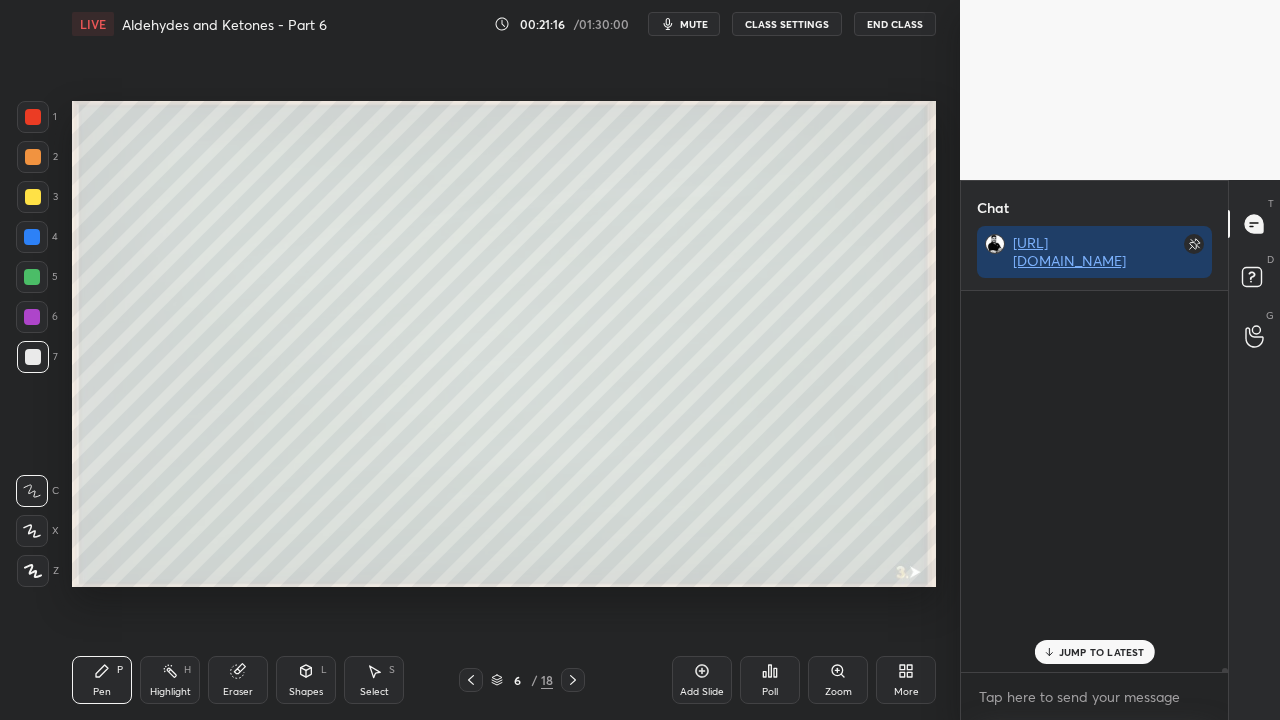 scroll, scrollTop: 56503, scrollLeft: 0, axis: vertical 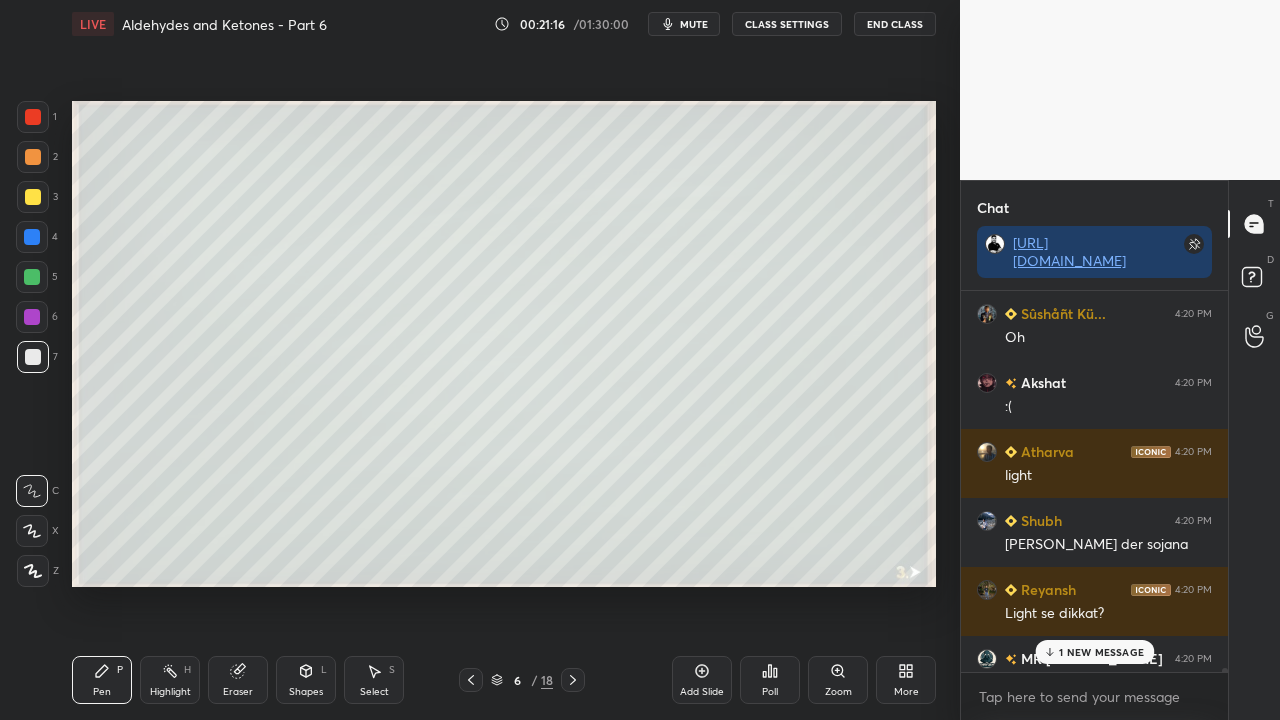 click on "1 NEW MESSAGE" at bounding box center [1101, 652] 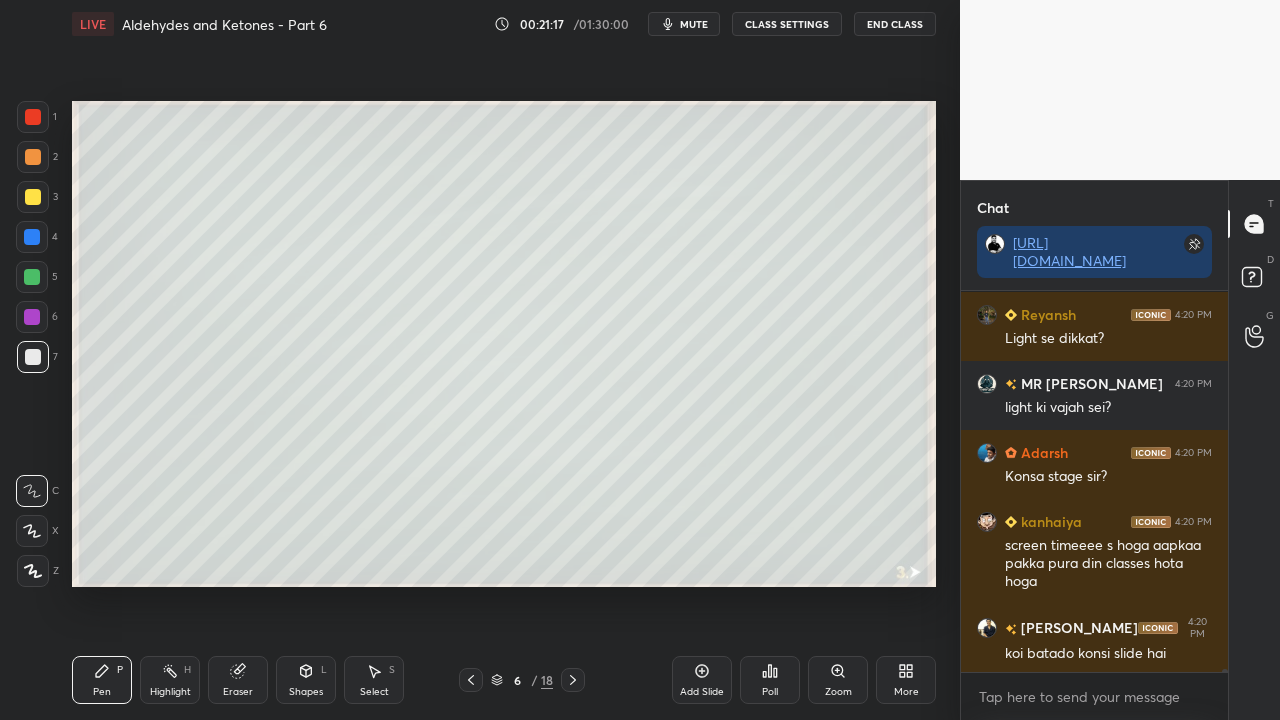 scroll, scrollTop: 56924, scrollLeft: 0, axis: vertical 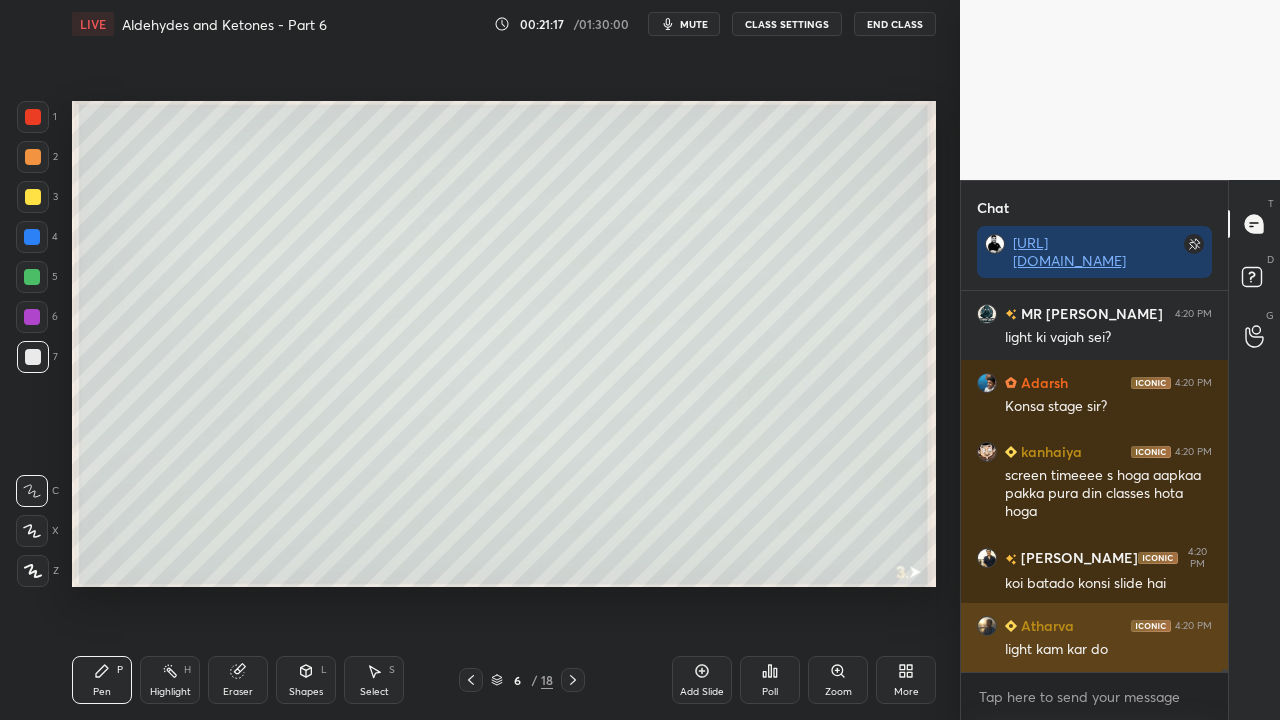 click on "light kam kar do" at bounding box center [1108, 650] 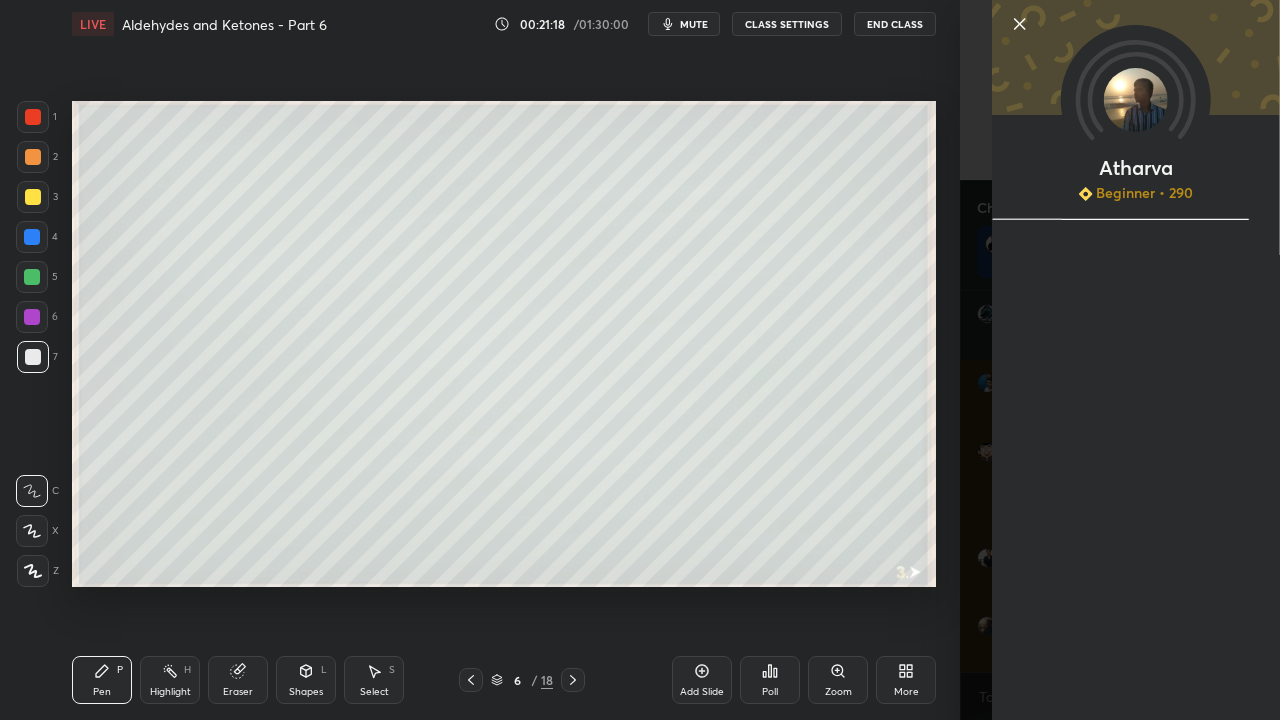 click on "Atharva Beginner   •   290" at bounding box center (1120, 360) 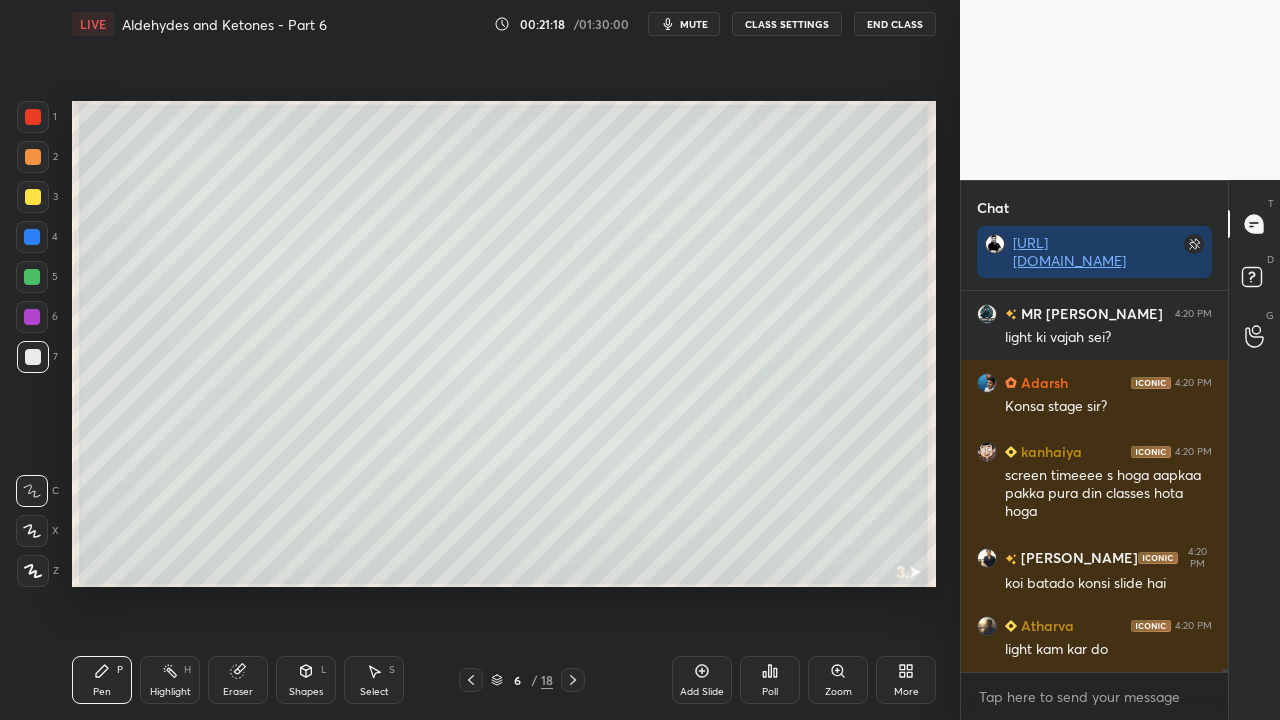 scroll, scrollTop: 56992, scrollLeft: 0, axis: vertical 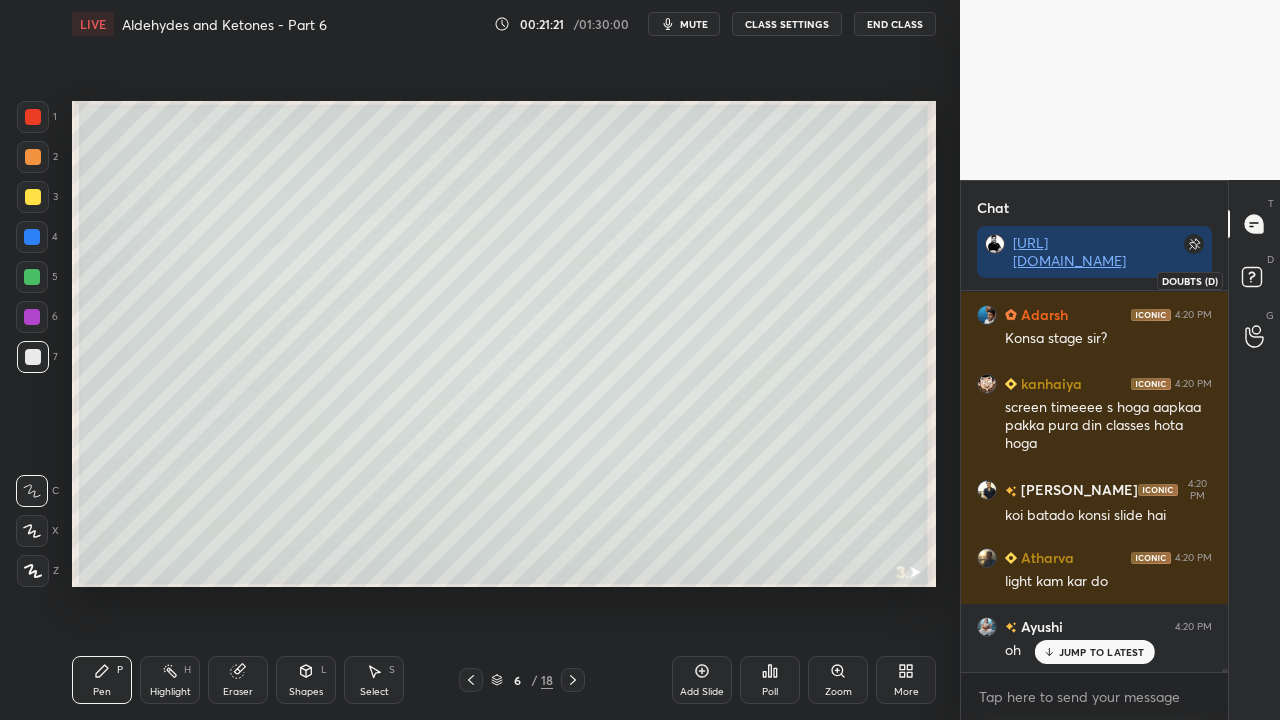 click 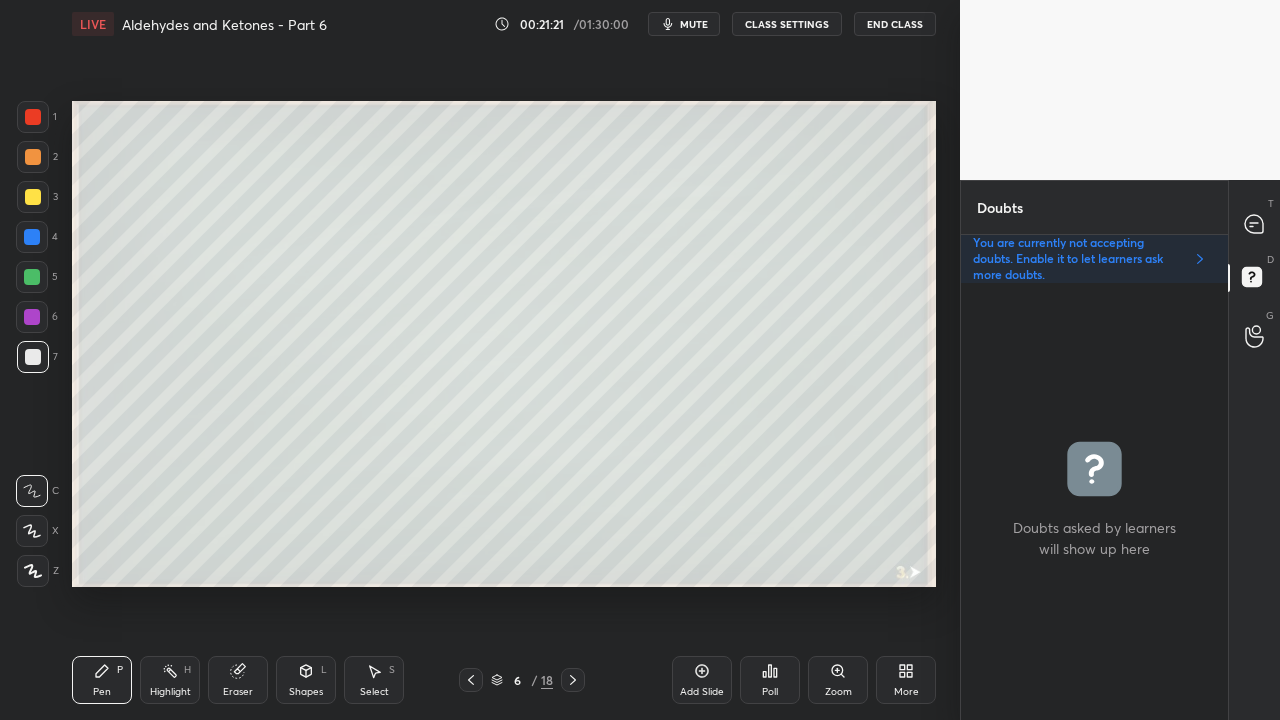 scroll, scrollTop: 6, scrollLeft: 6, axis: both 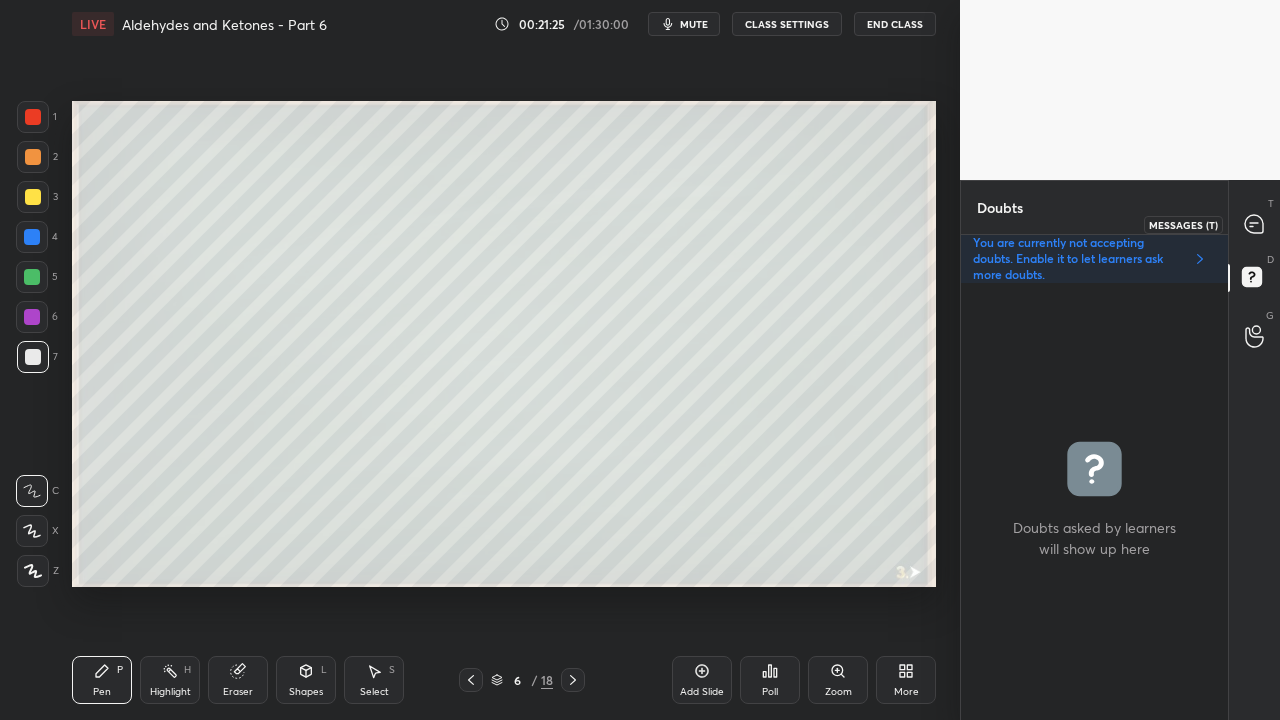 click 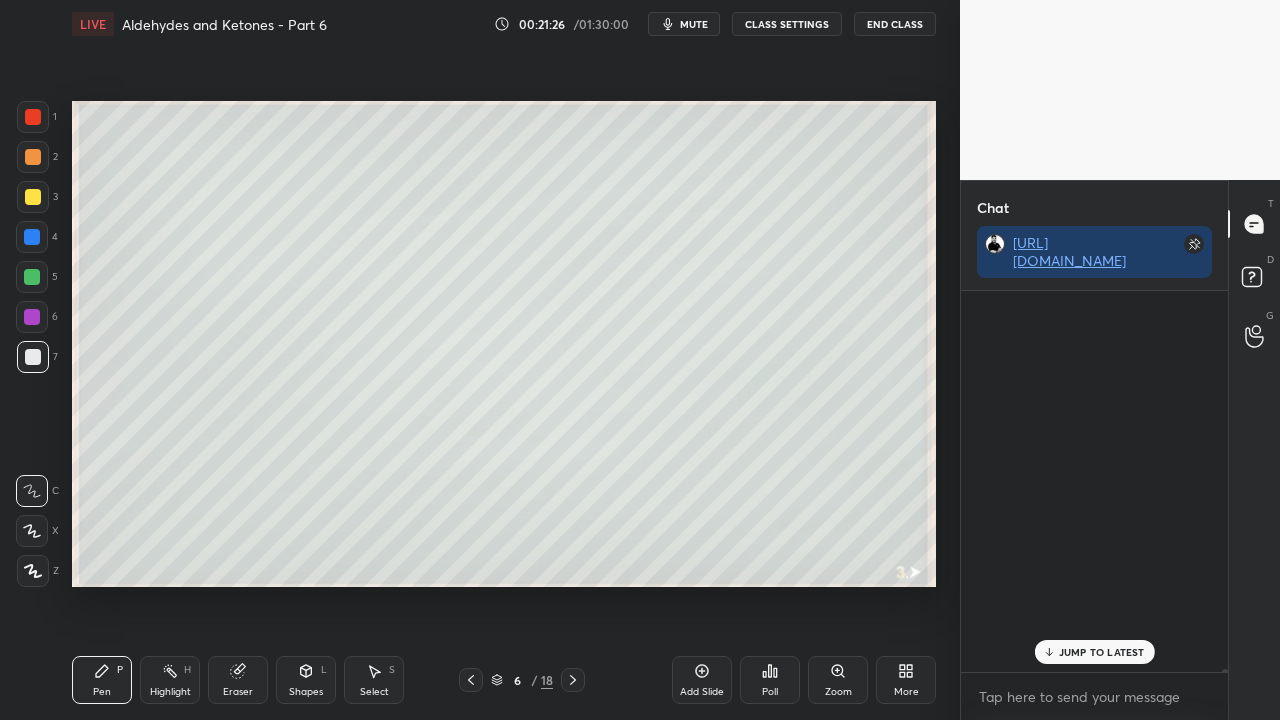 scroll, scrollTop: 57043, scrollLeft: 0, axis: vertical 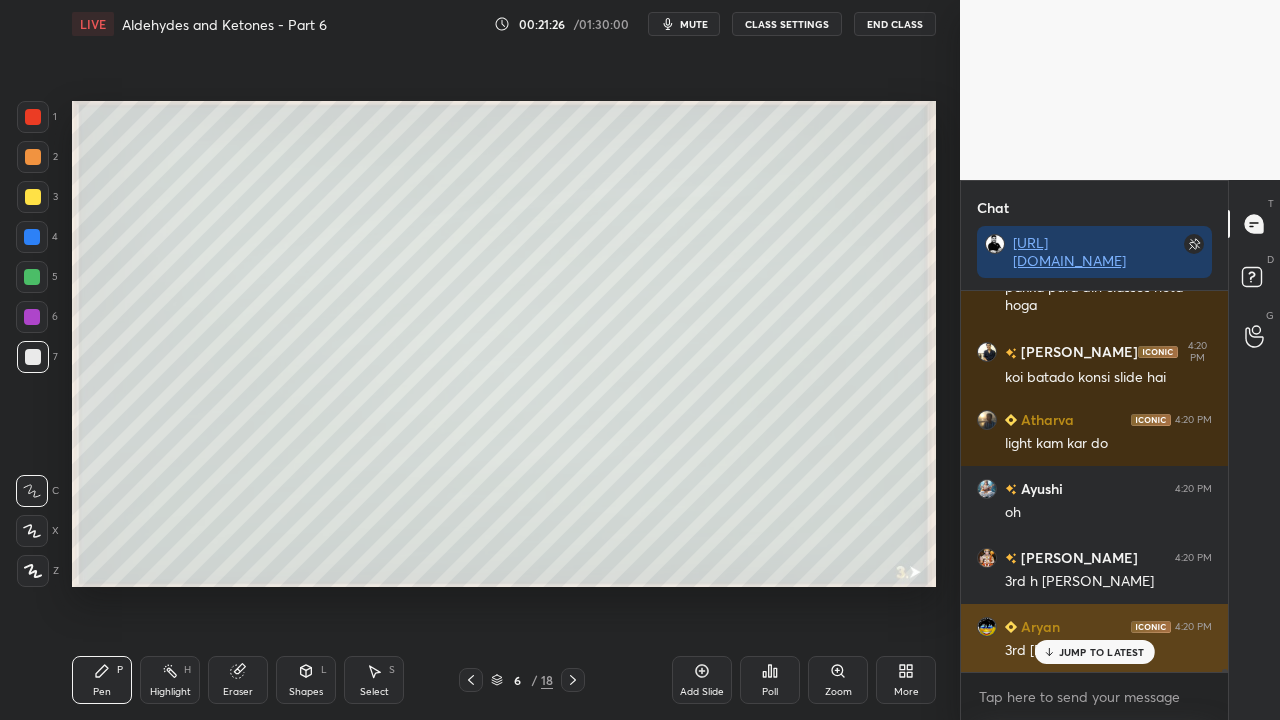 click on "JUMP TO LATEST" at bounding box center [1094, 652] 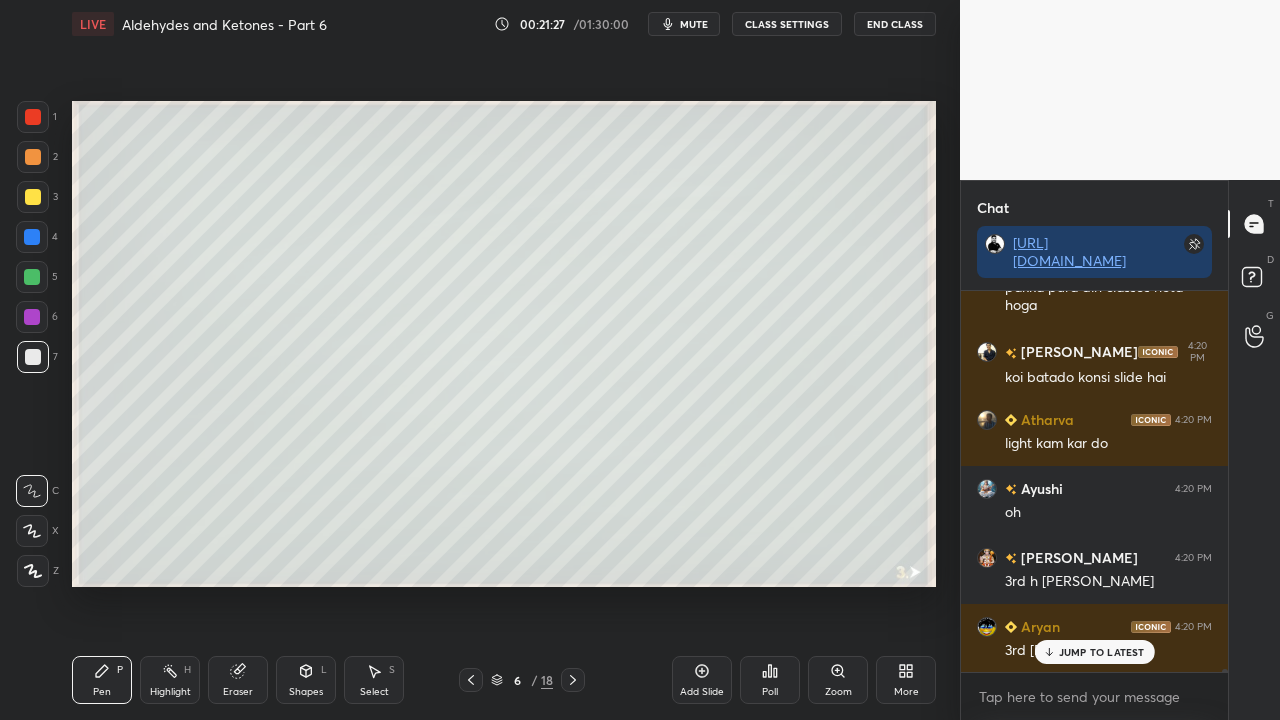 scroll, scrollTop: 57268, scrollLeft: 0, axis: vertical 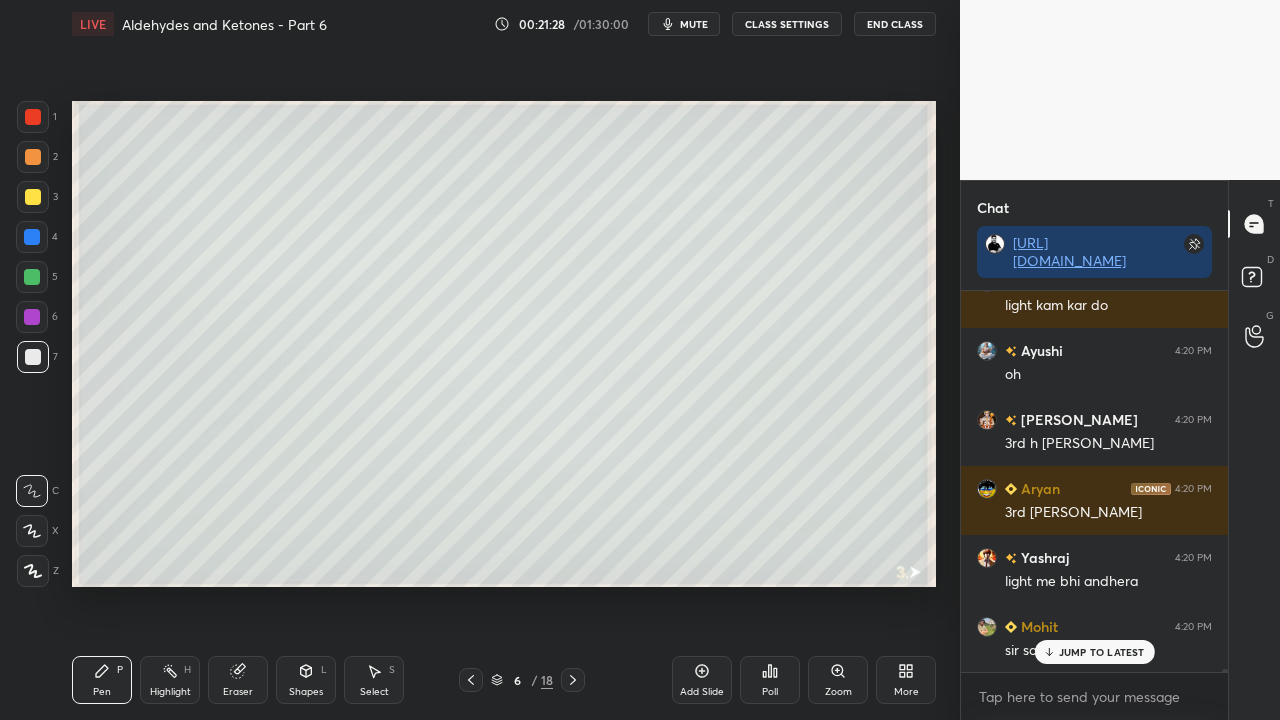 click on "JUMP TO LATEST" at bounding box center (1102, 652) 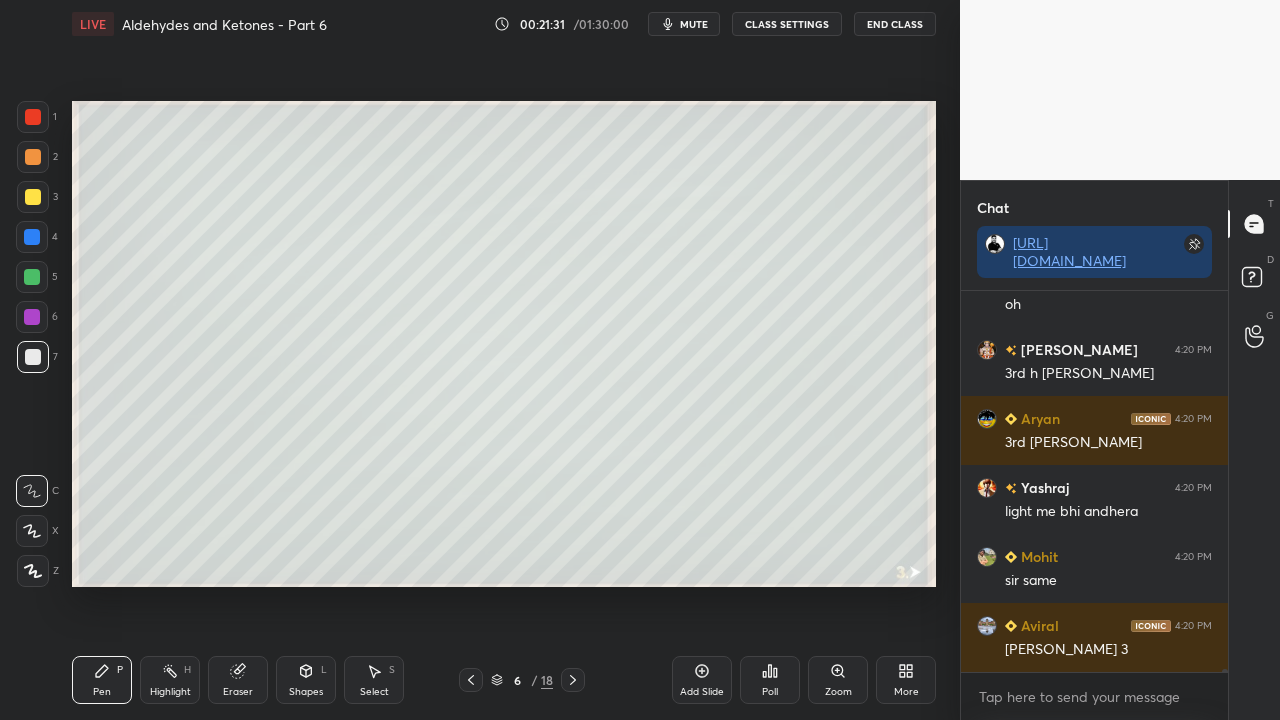 scroll, scrollTop: 57406, scrollLeft: 0, axis: vertical 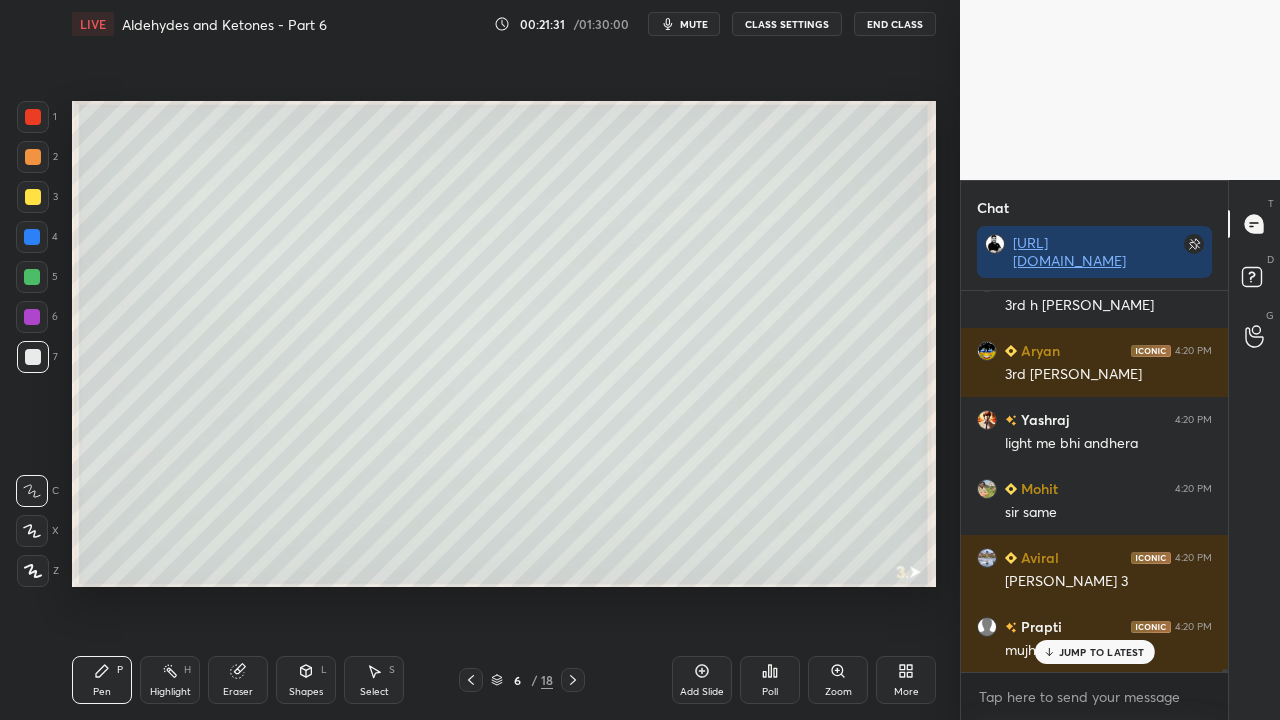 drag, startPoint x: 1271, startPoint y: 278, endPoint x: 1242, endPoint y: 274, distance: 29.274563 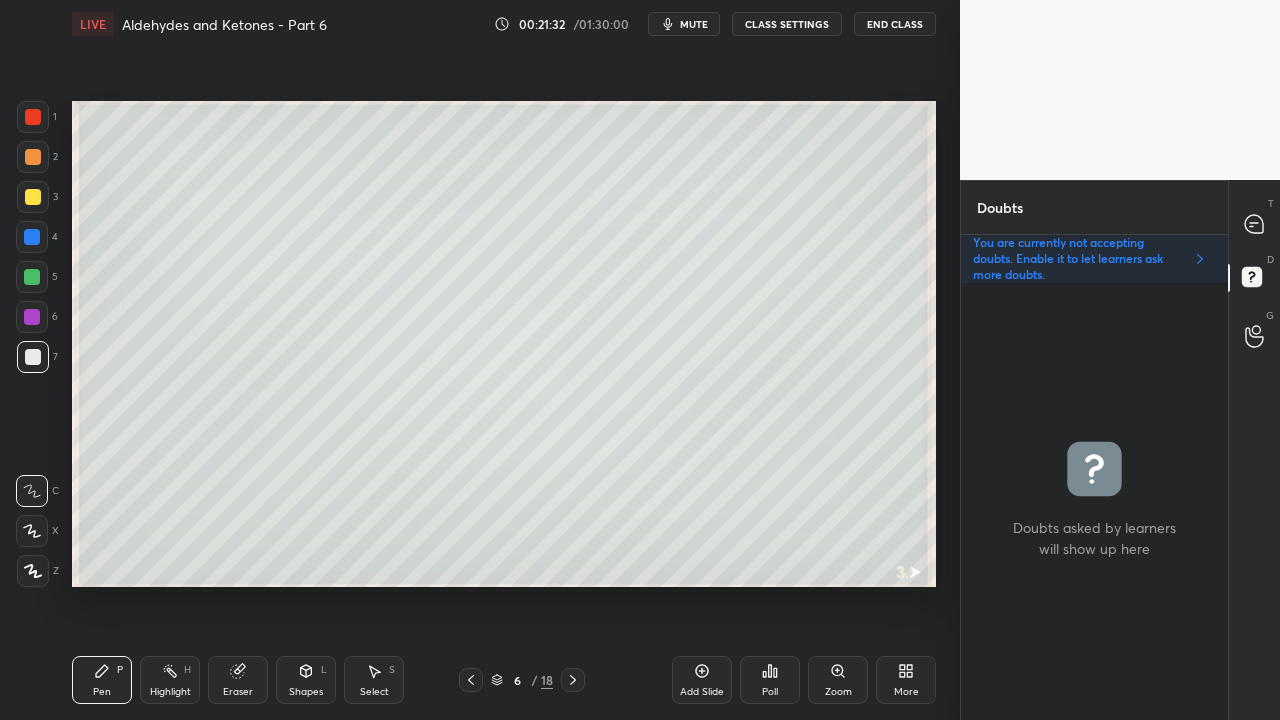 click on "6 / 18" at bounding box center [522, 680] 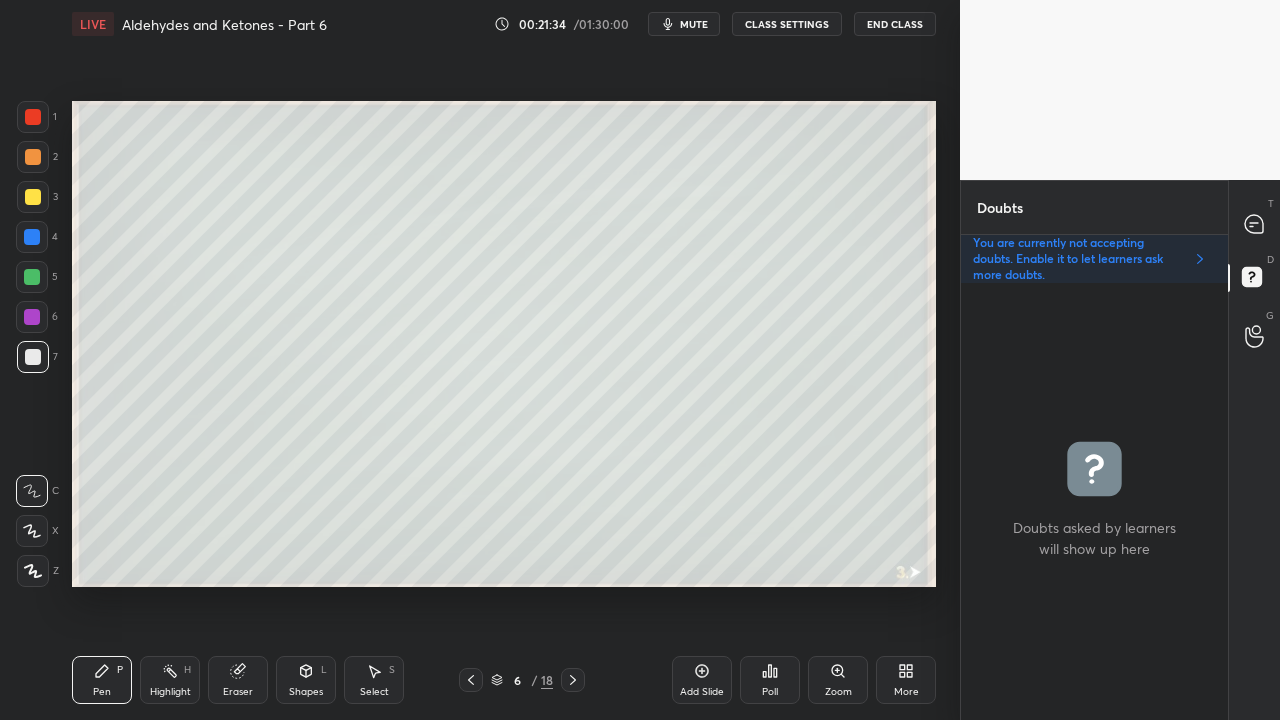 click 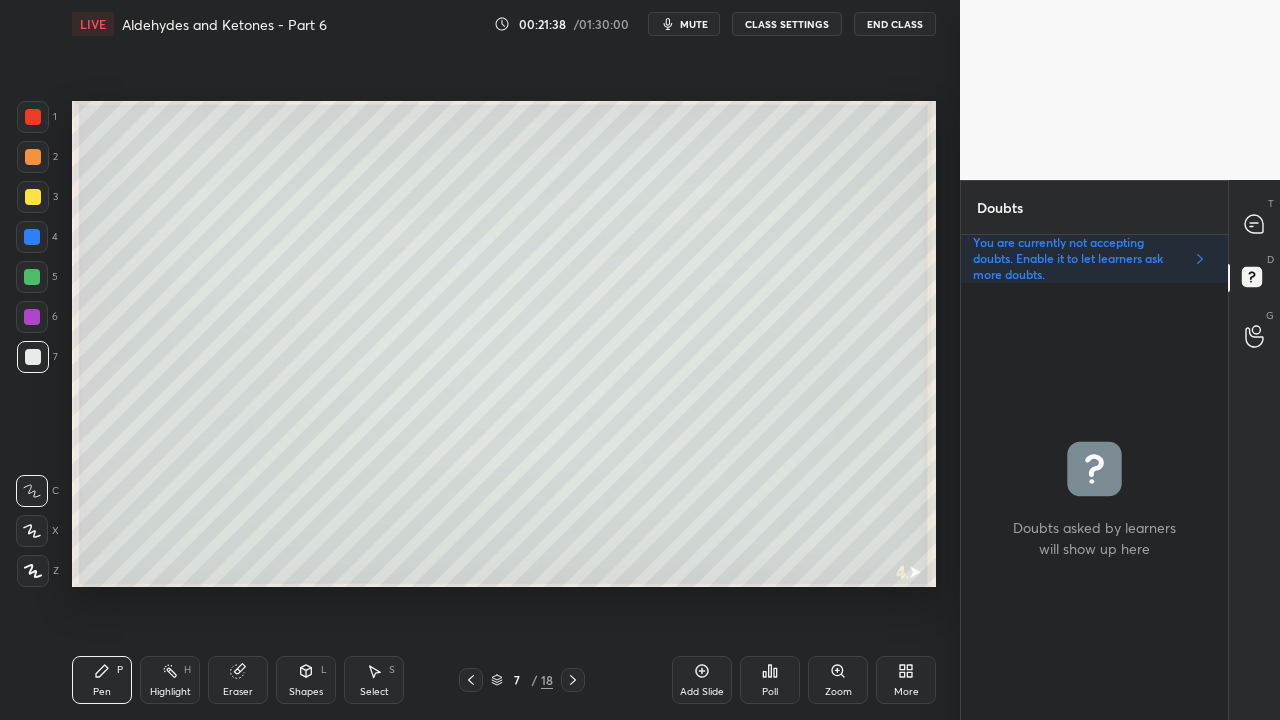 click at bounding box center [33, 197] 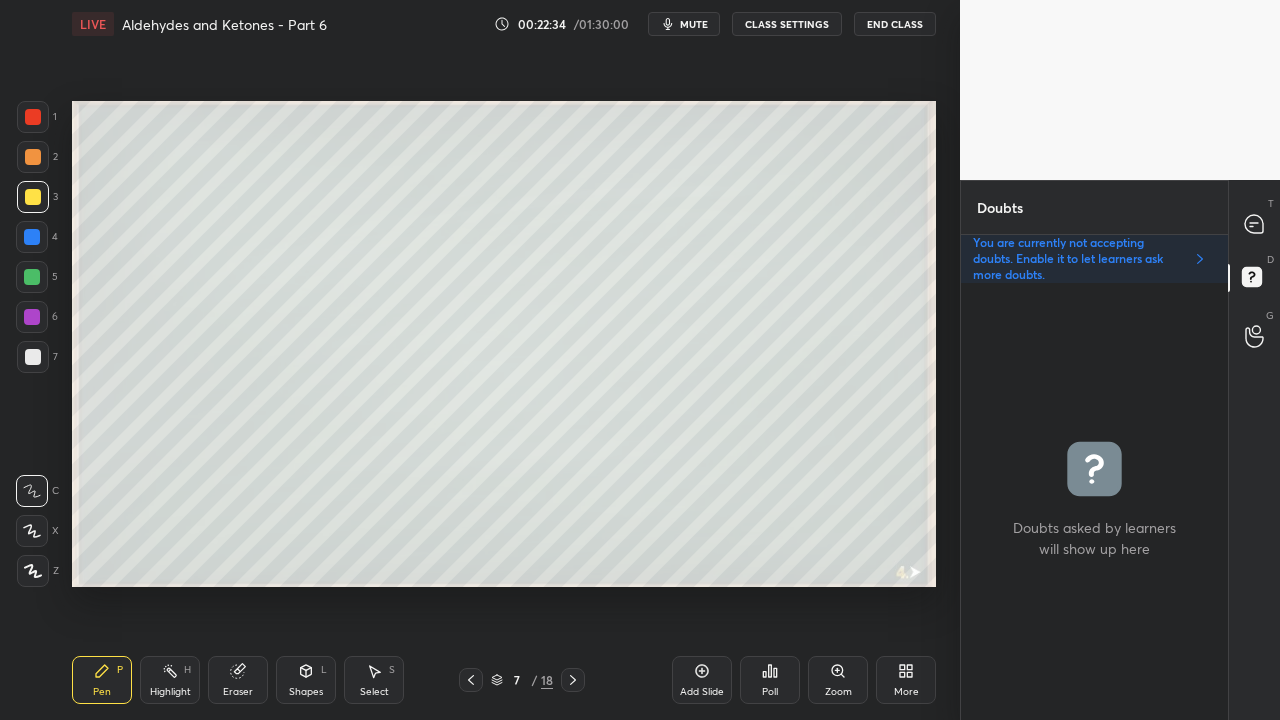 click at bounding box center [1255, 224] 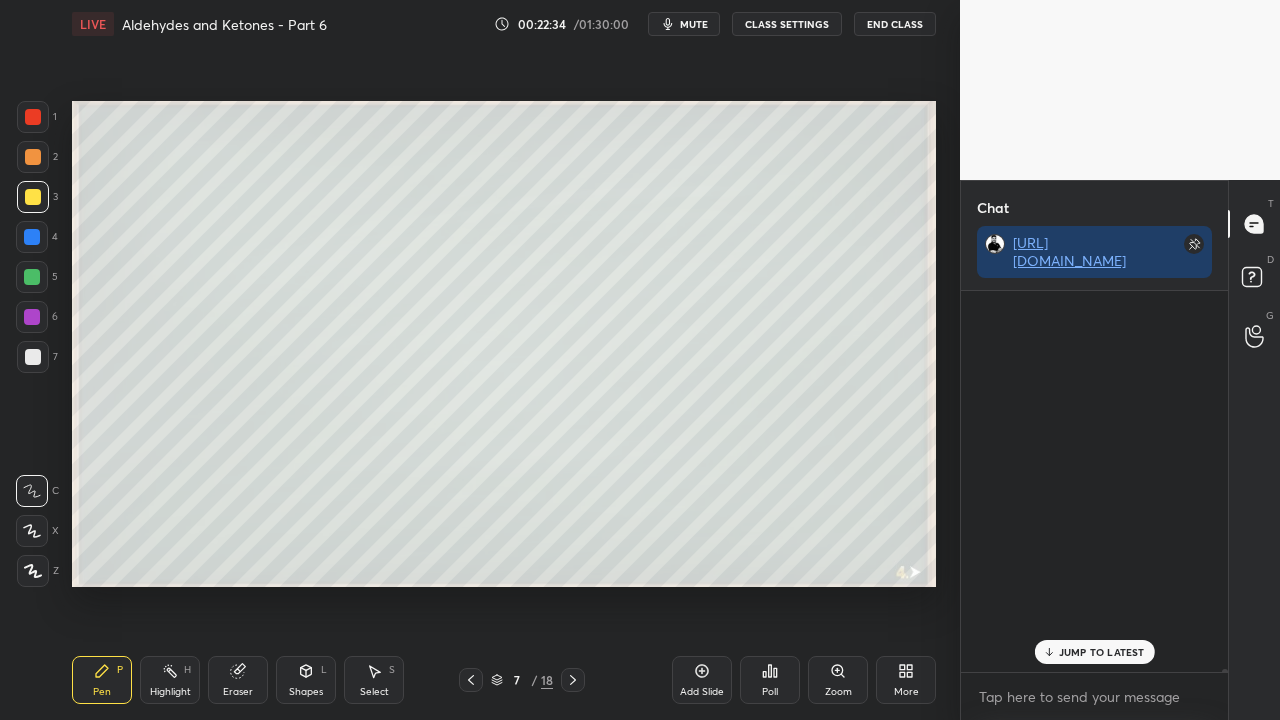 scroll, scrollTop: 423, scrollLeft: 261, axis: both 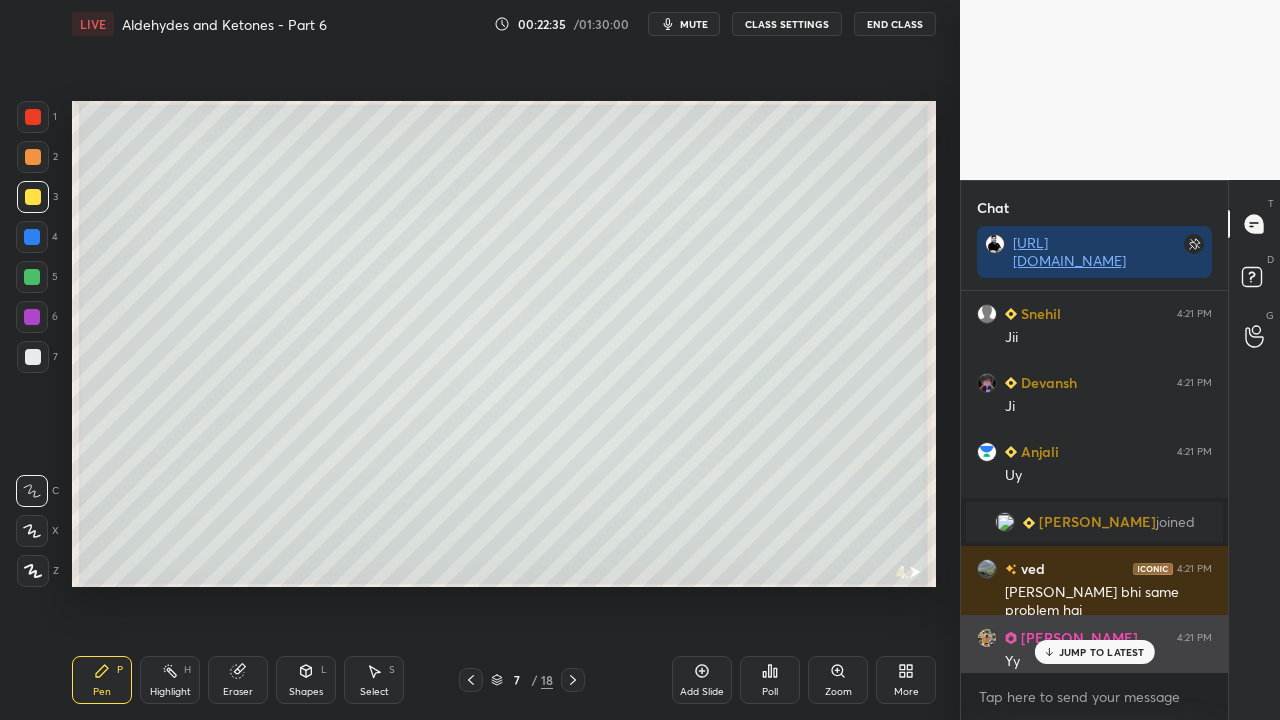 click on "Yy" at bounding box center (1108, 662) 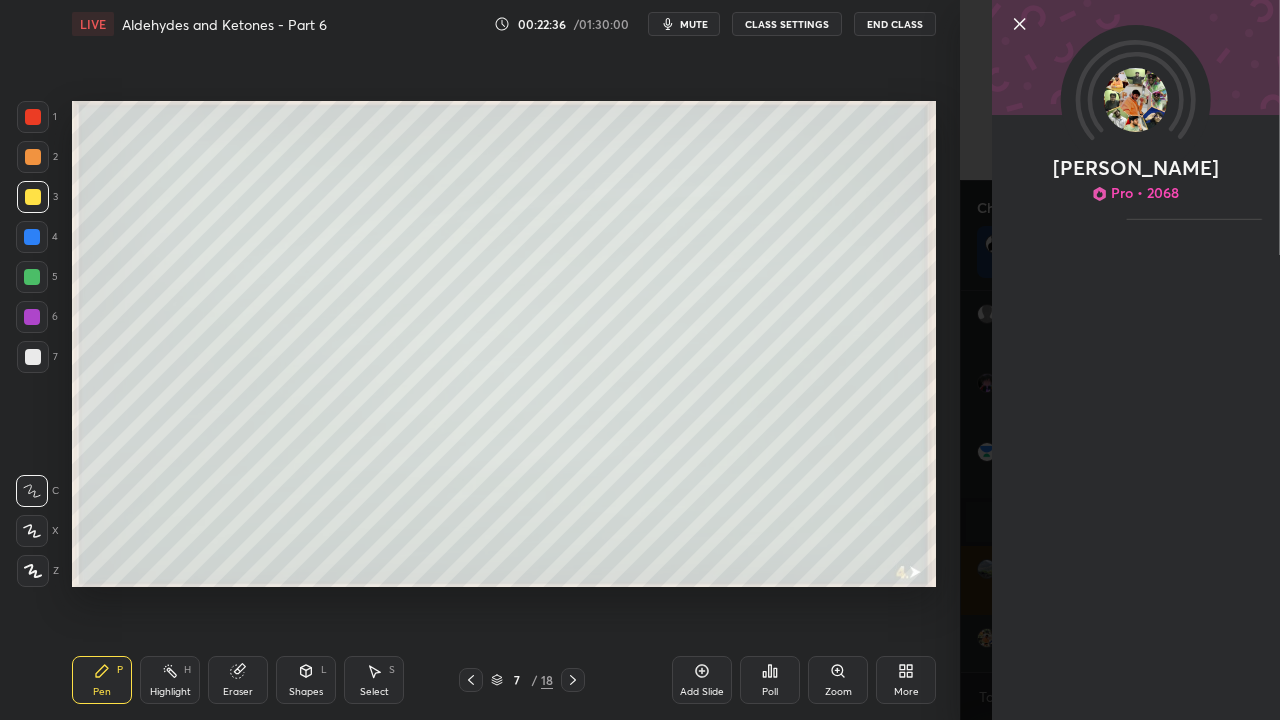 click on "[PERSON_NAME] Pro   •   2068" at bounding box center [1120, 360] 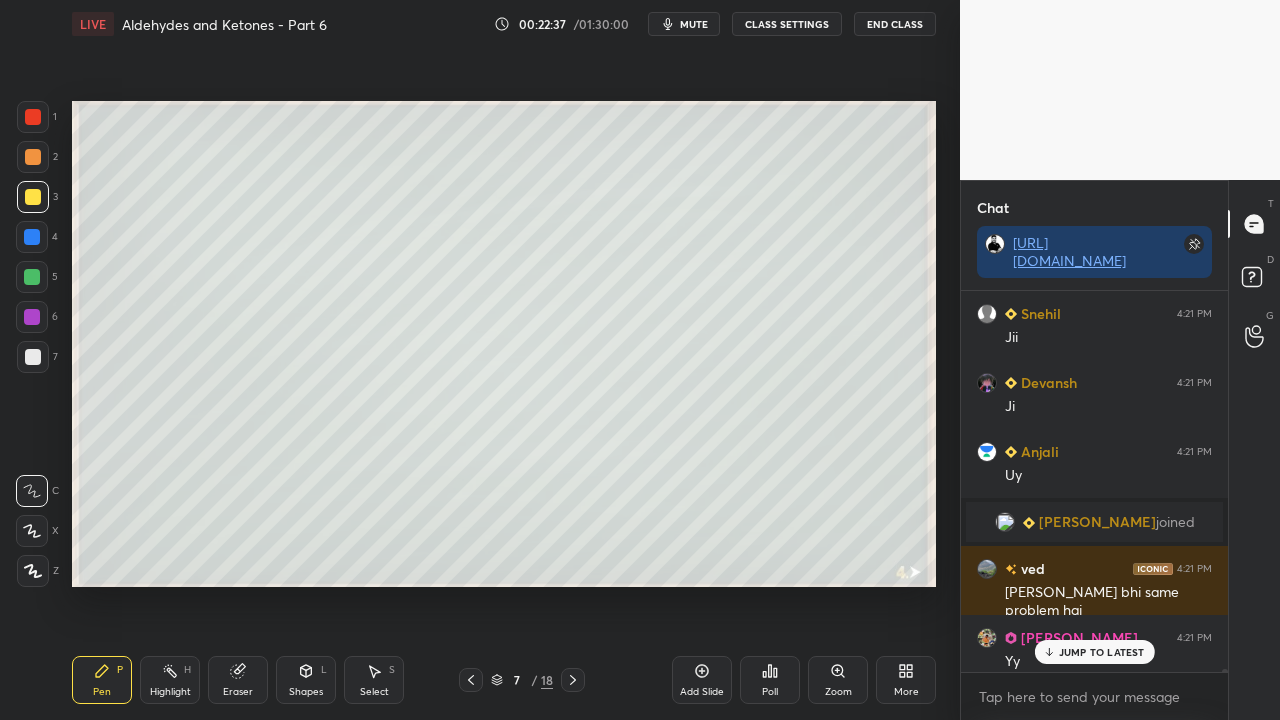 drag, startPoint x: 1063, startPoint y: 648, endPoint x: 1012, endPoint y: 526, distance: 132.23087 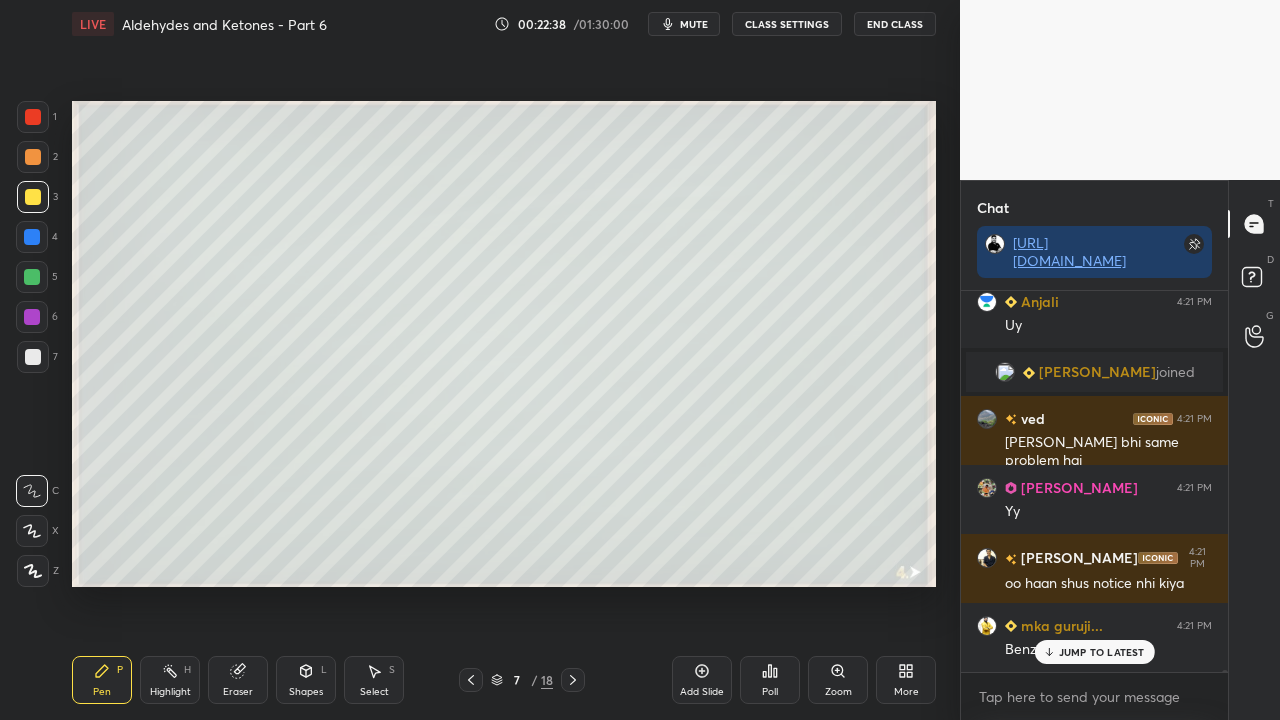 scroll, scrollTop: 58300, scrollLeft: 0, axis: vertical 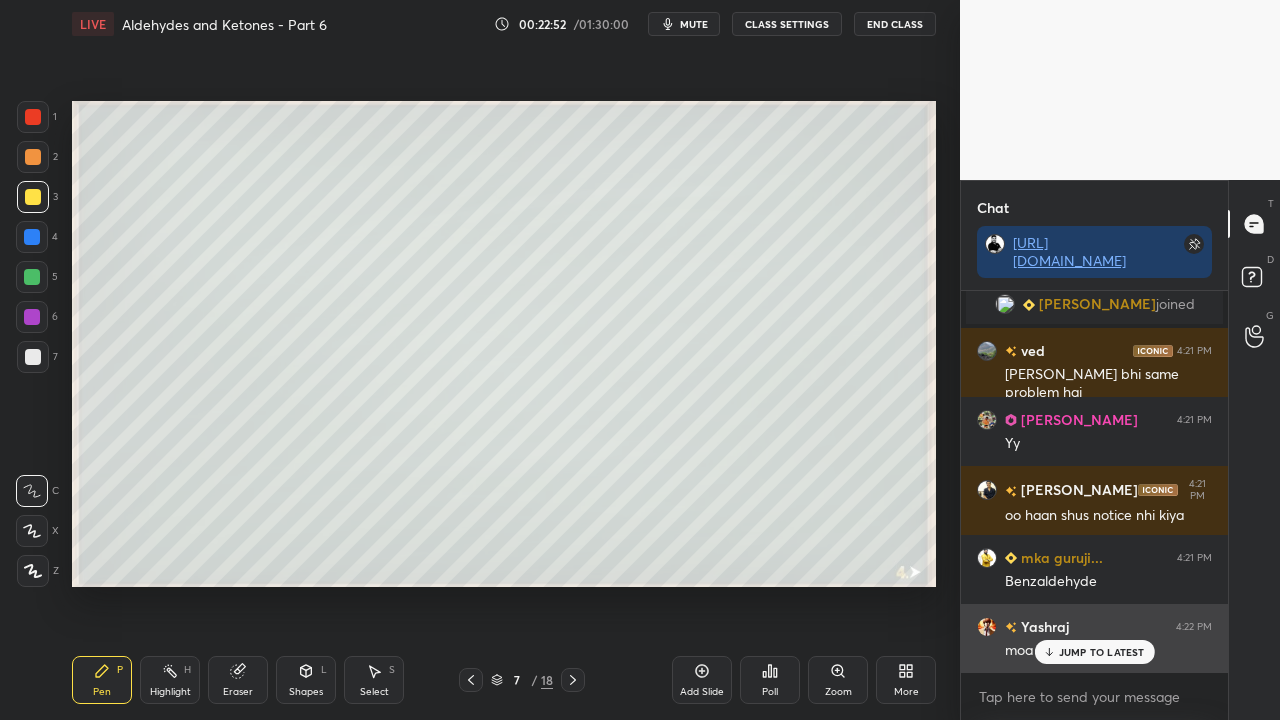 click on "JUMP TO LATEST" at bounding box center (1102, 652) 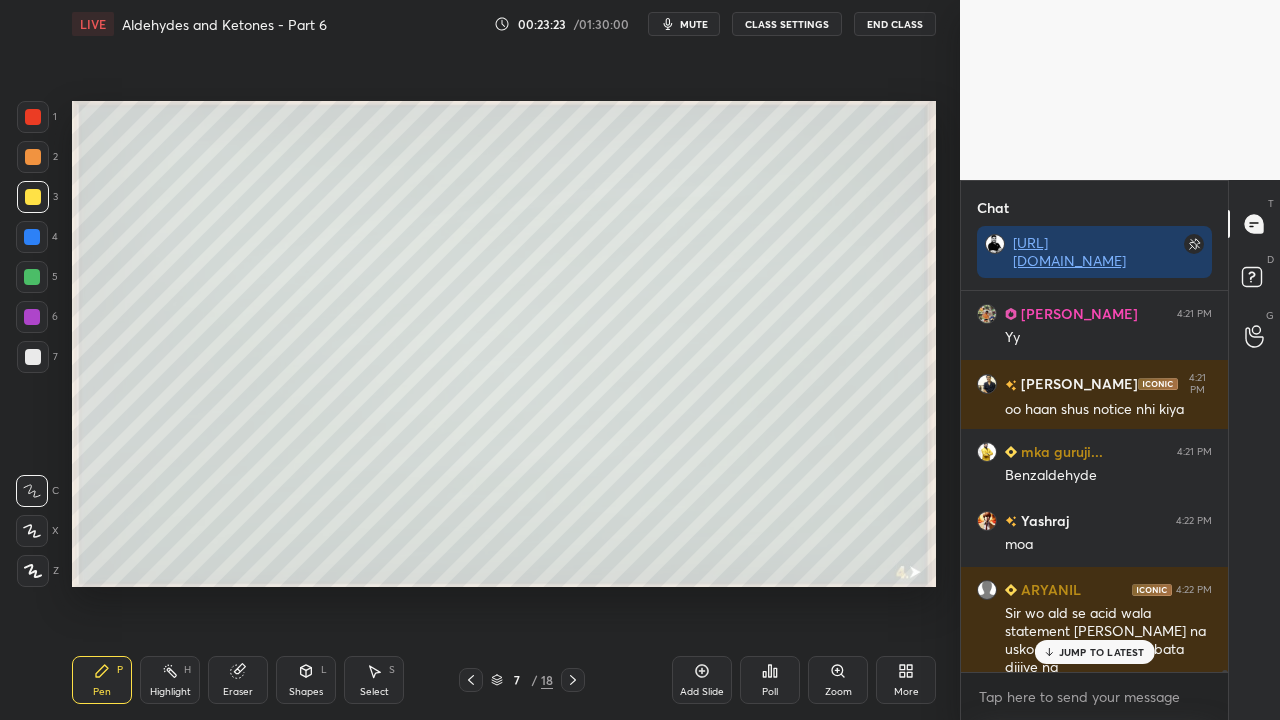 scroll, scrollTop: 58474, scrollLeft: 0, axis: vertical 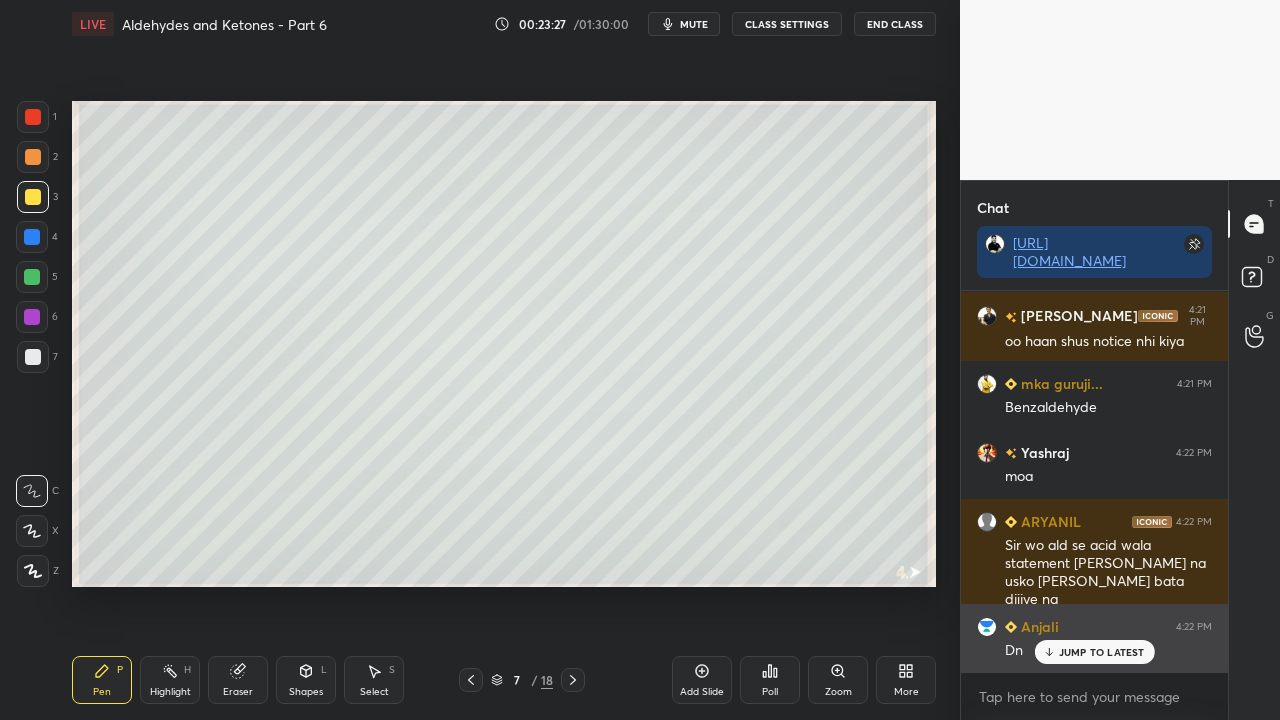 click on "JUMP TO LATEST" at bounding box center [1094, 652] 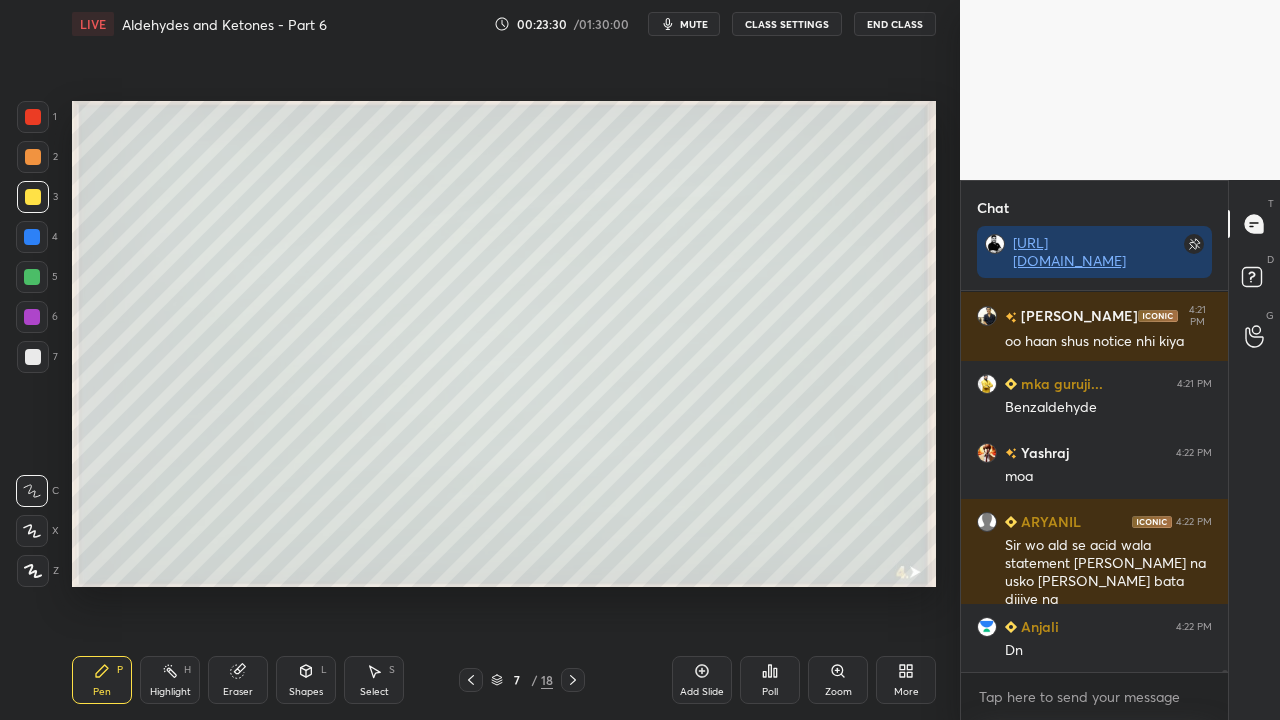 scroll, scrollTop: 58544, scrollLeft: 0, axis: vertical 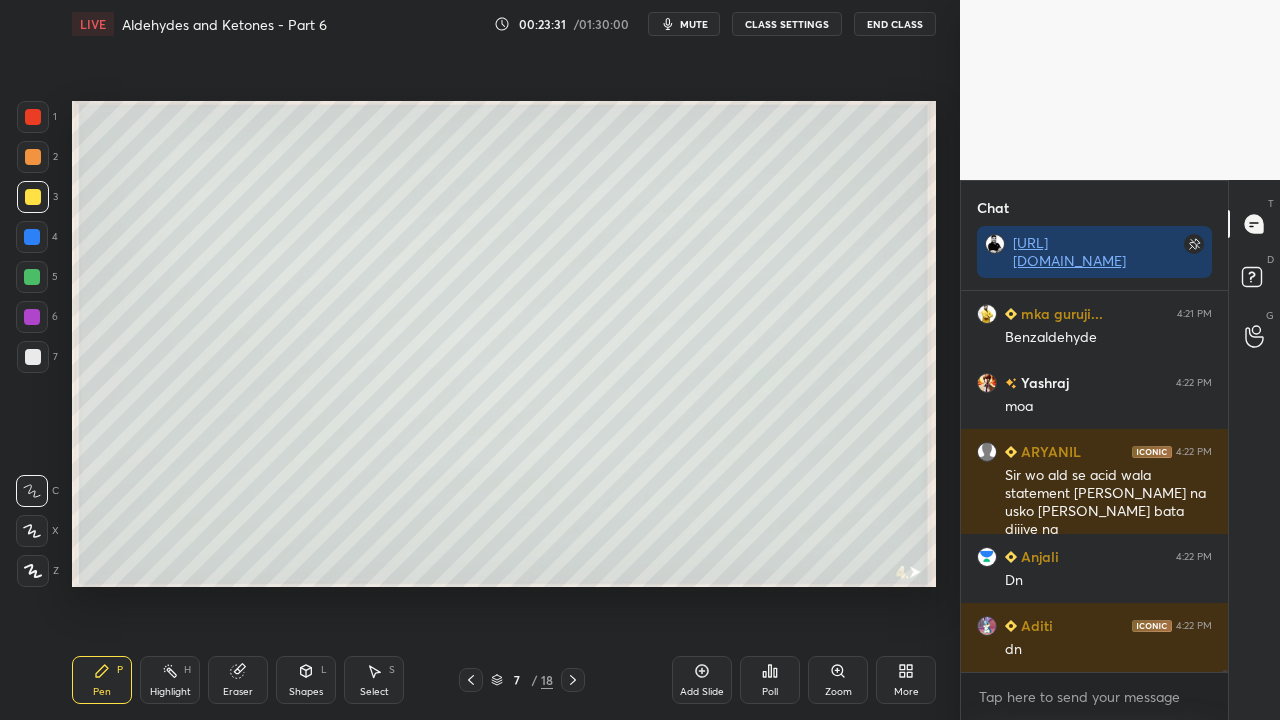 click on "mute" at bounding box center (684, 24) 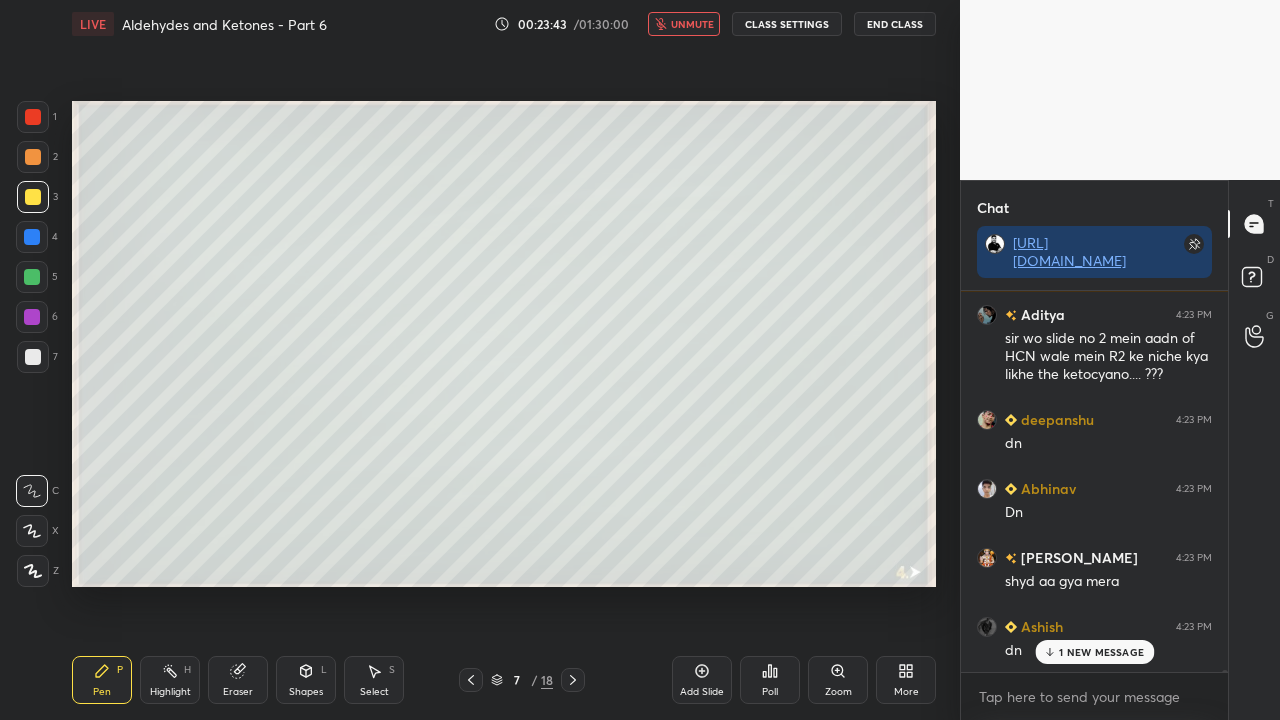 scroll, scrollTop: 58994, scrollLeft: 0, axis: vertical 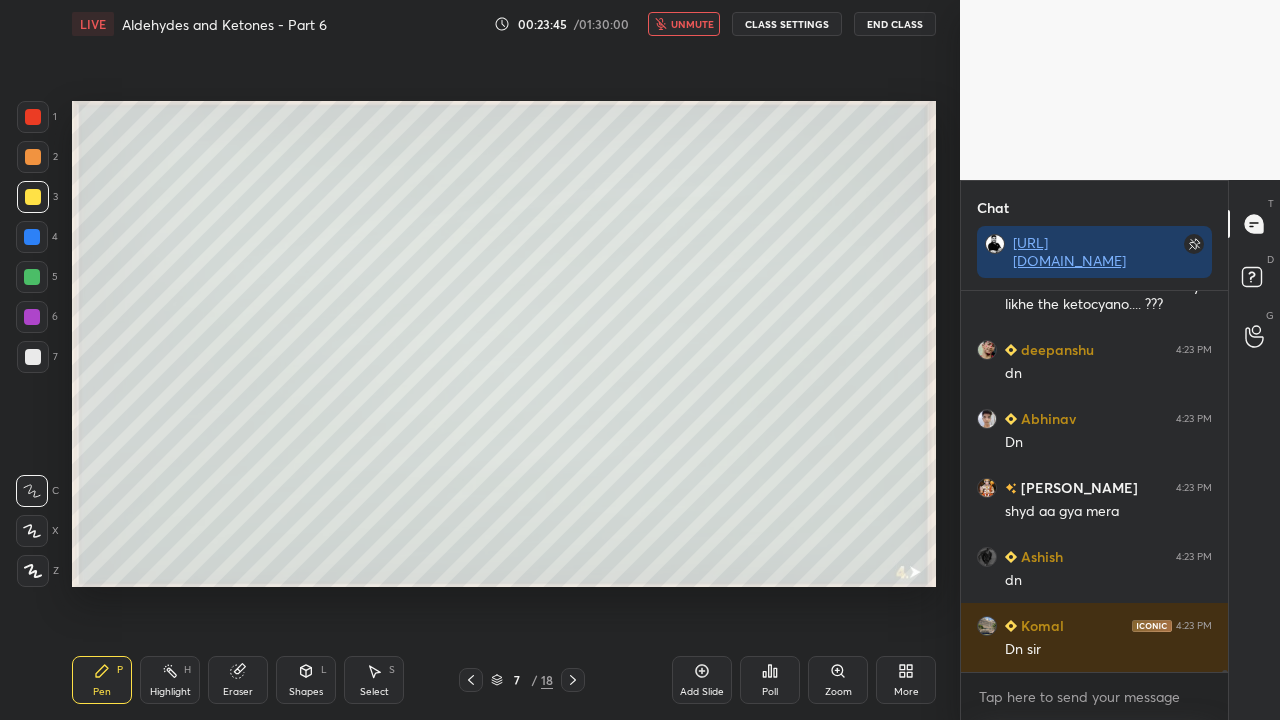 click on "unmute" at bounding box center (692, 24) 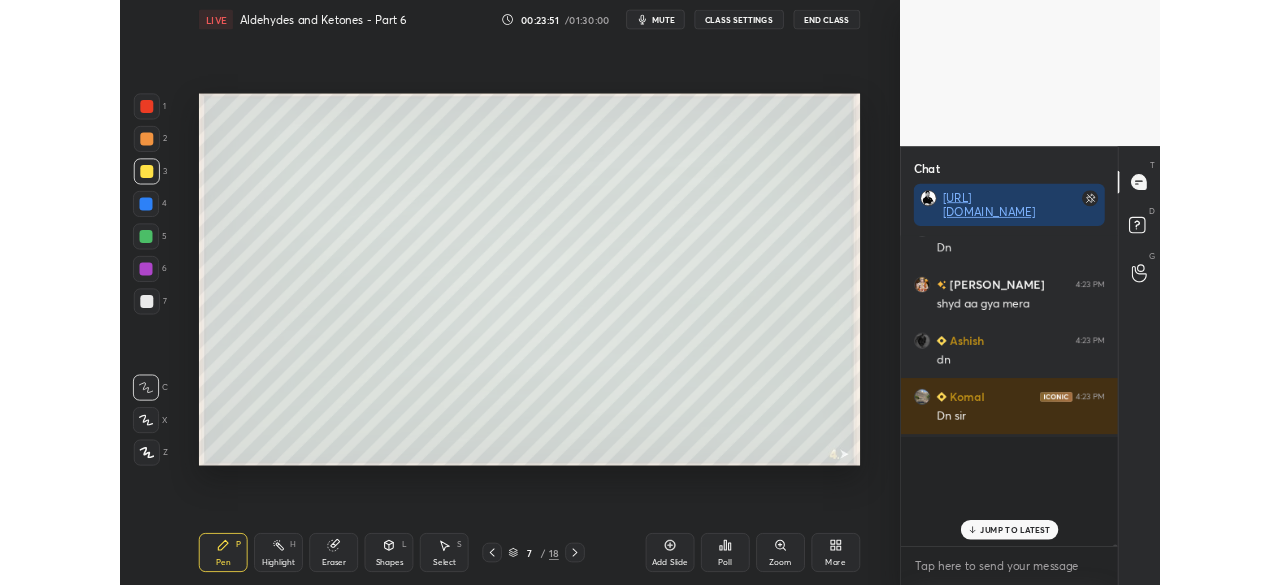 scroll, scrollTop: 59200, scrollLeft: 0, axis: vertical 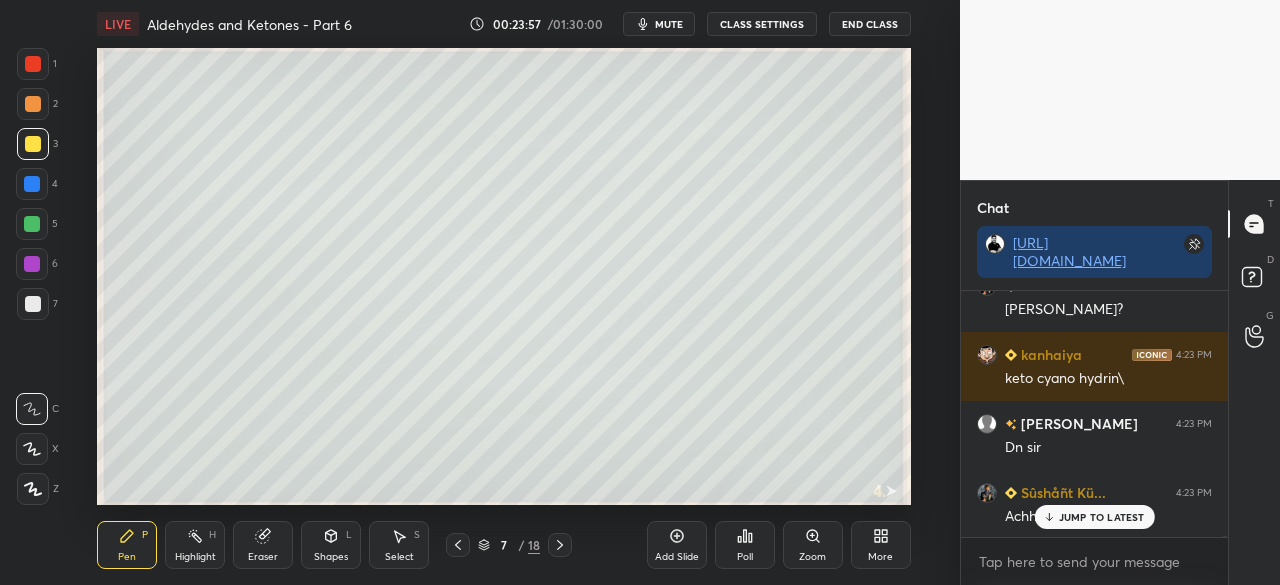 click on "More" at bounding box center [880, 557] 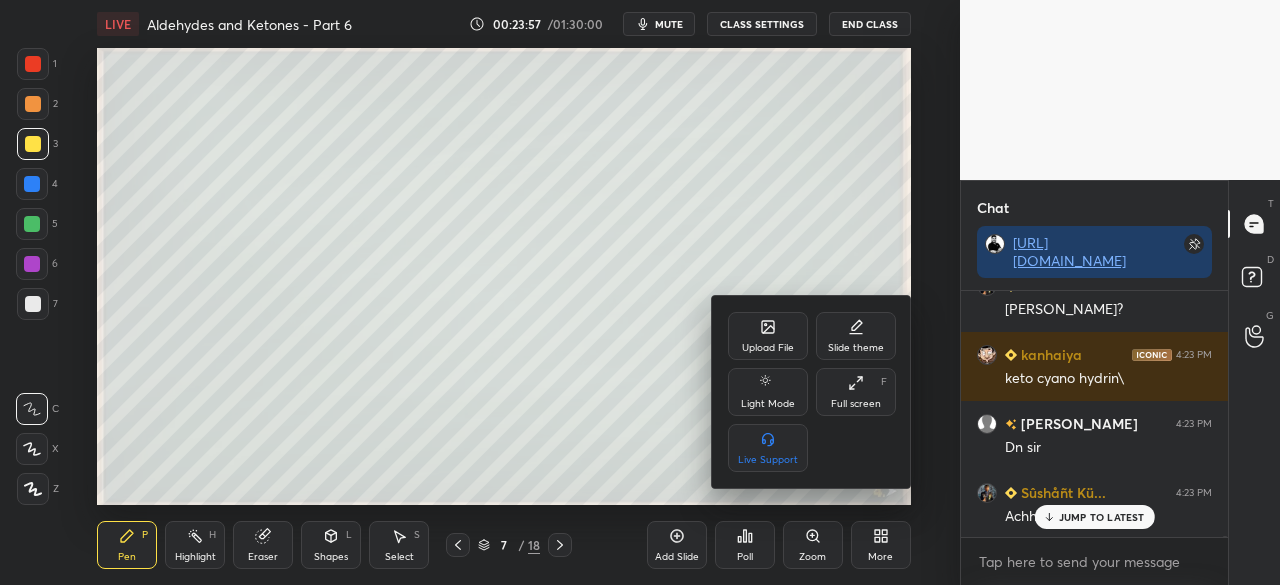 click on "Full screen F" at bounding box center [856, 392] 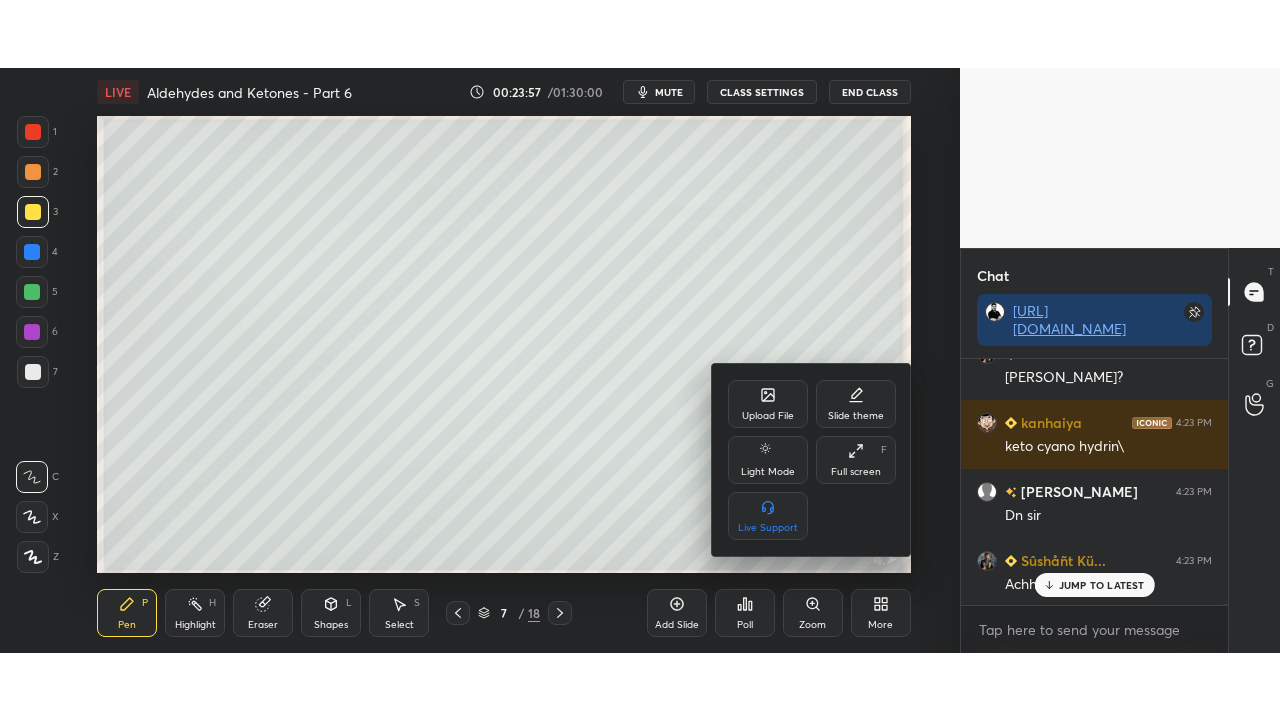 scroll, scrollTop: 99408, scrollLeft: 99120, axis: both 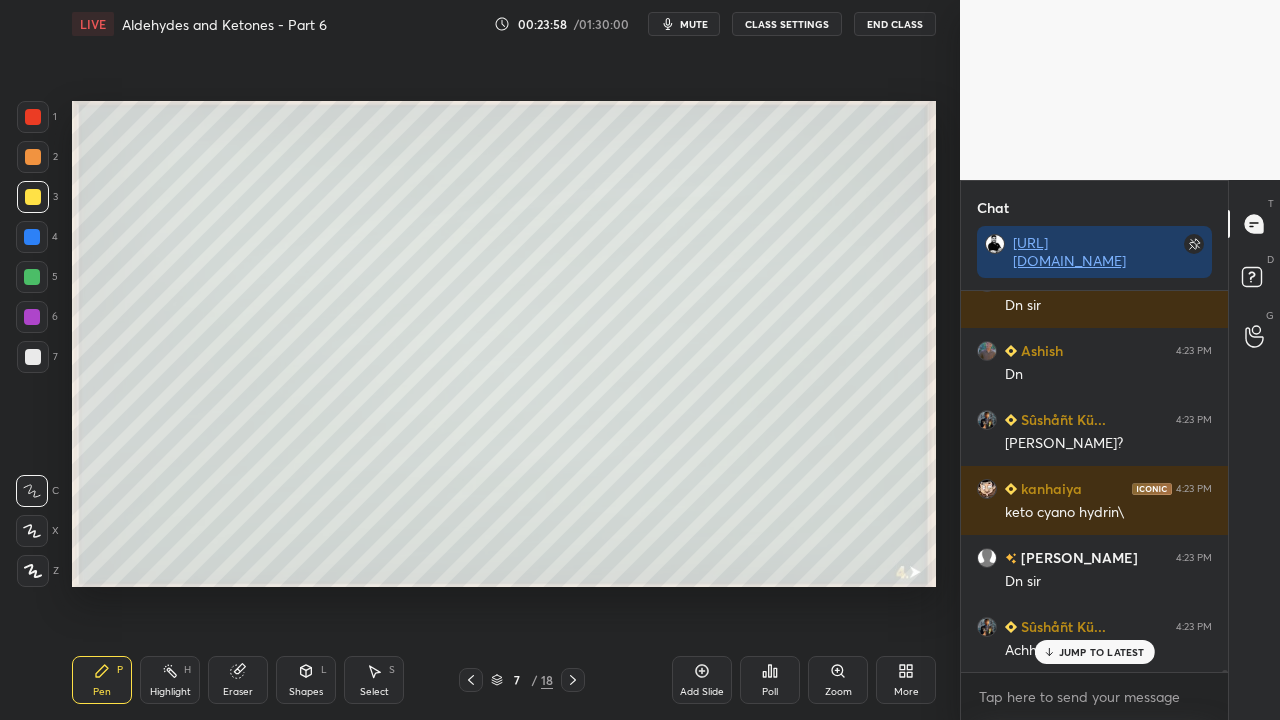 click on "JUMP TO LATEST" at bounding box center (1102, 652) 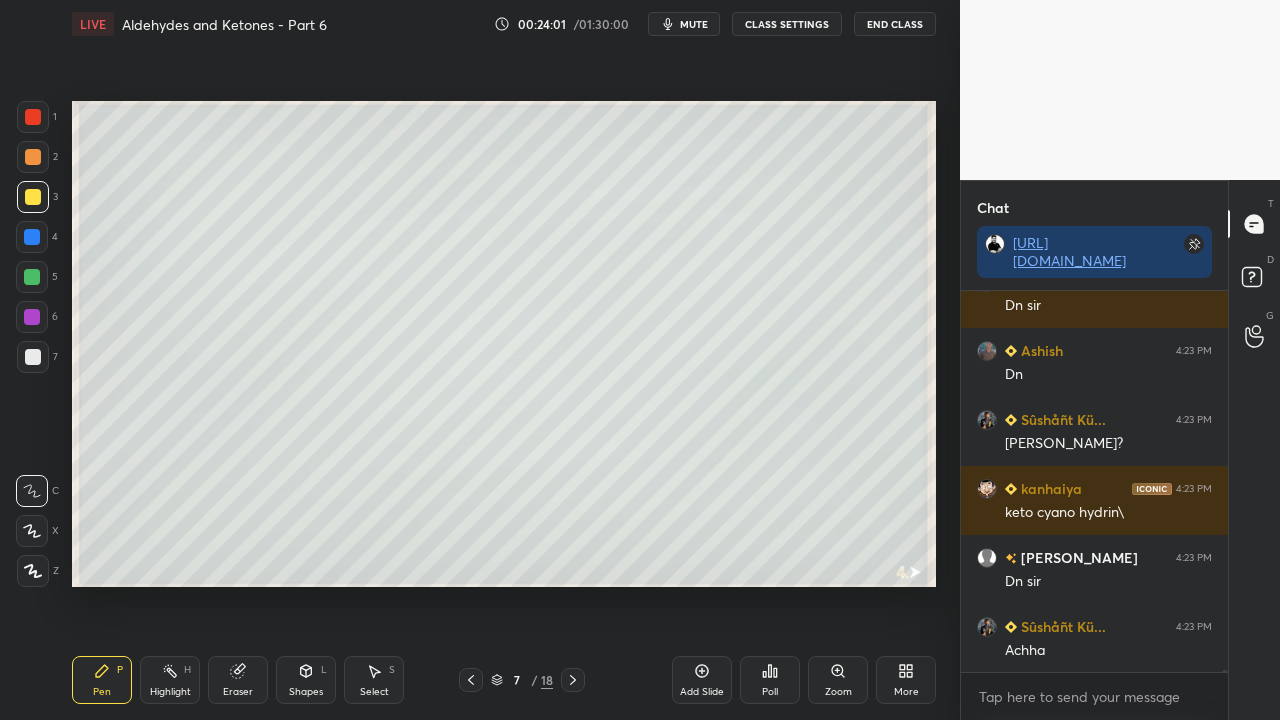 scroll, scrollTop: 59408, scrollLeft: 0, axis: vertical 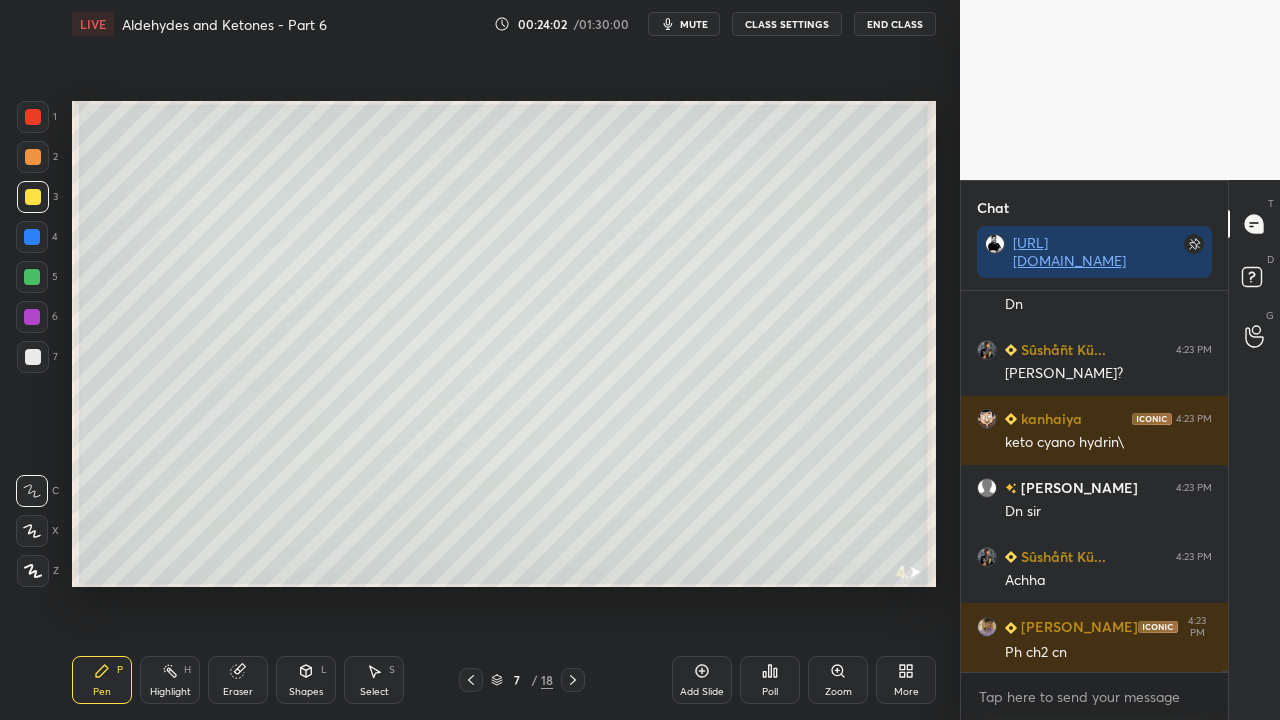 click at bounding box center (33, 357) 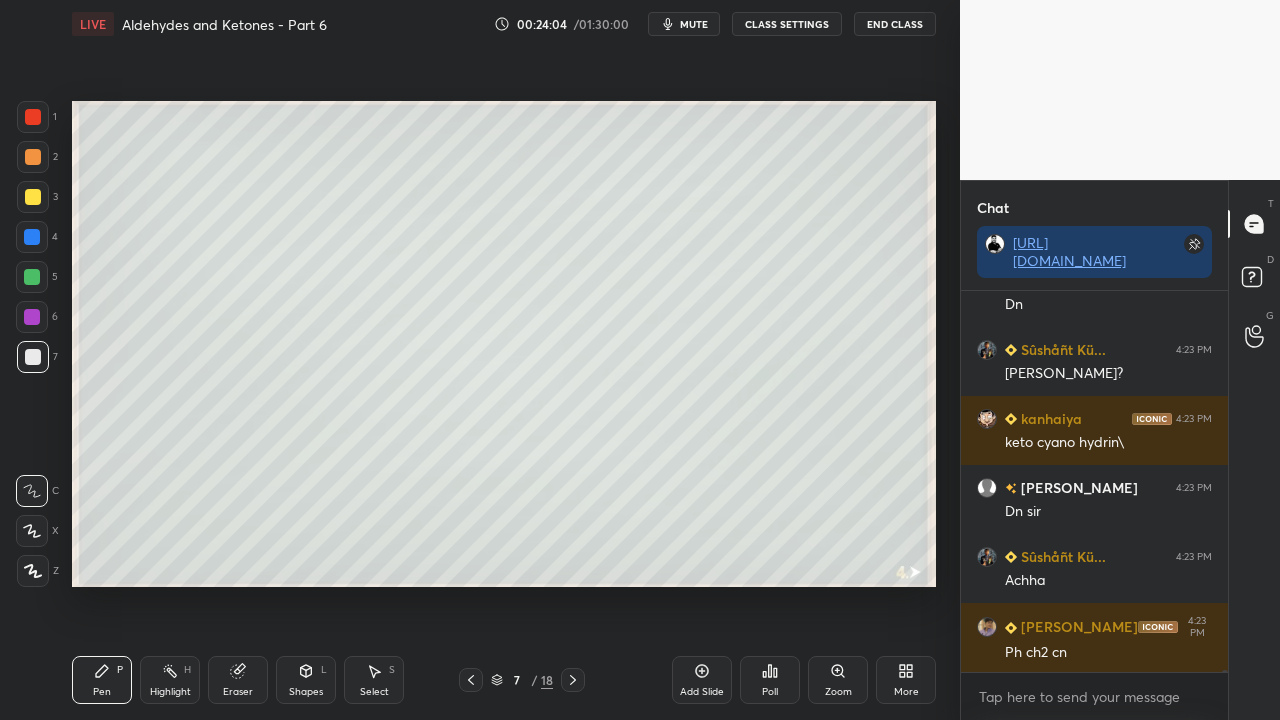 scroll, scrollTop: 59476, scrollLeft: 0, axis: vertical 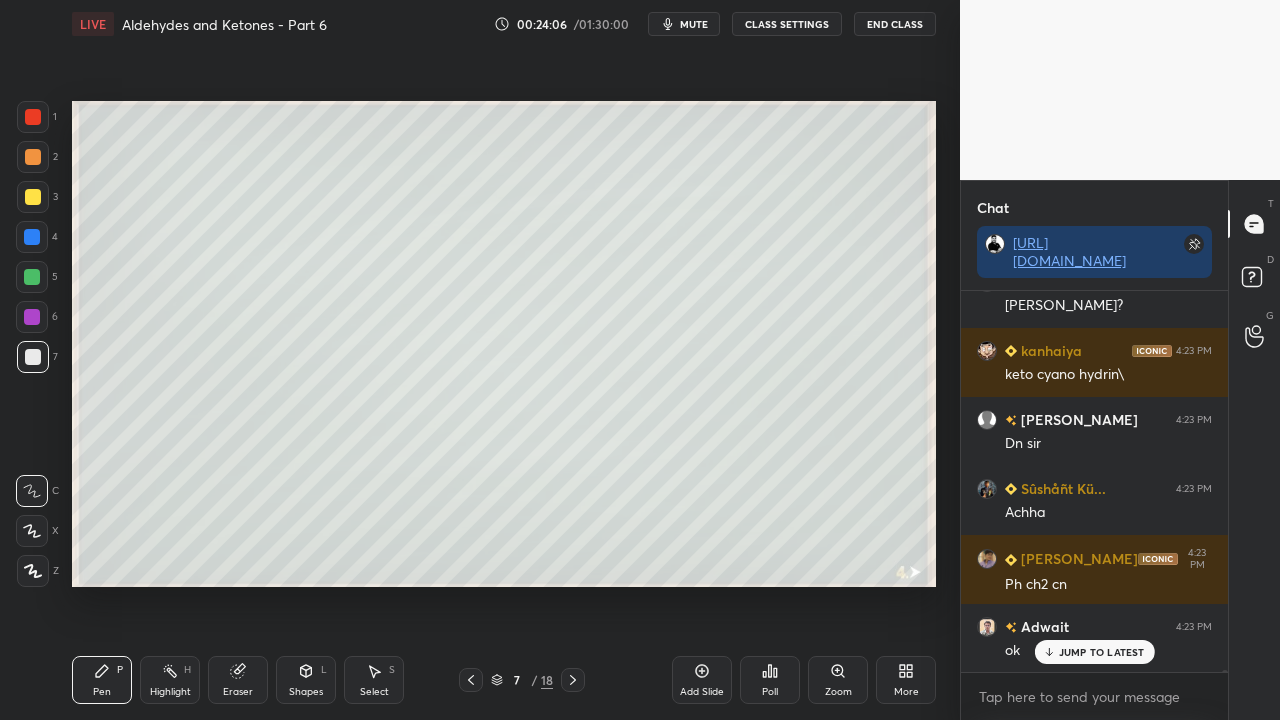 click on "Eraser" at bounding box center (238, 692) 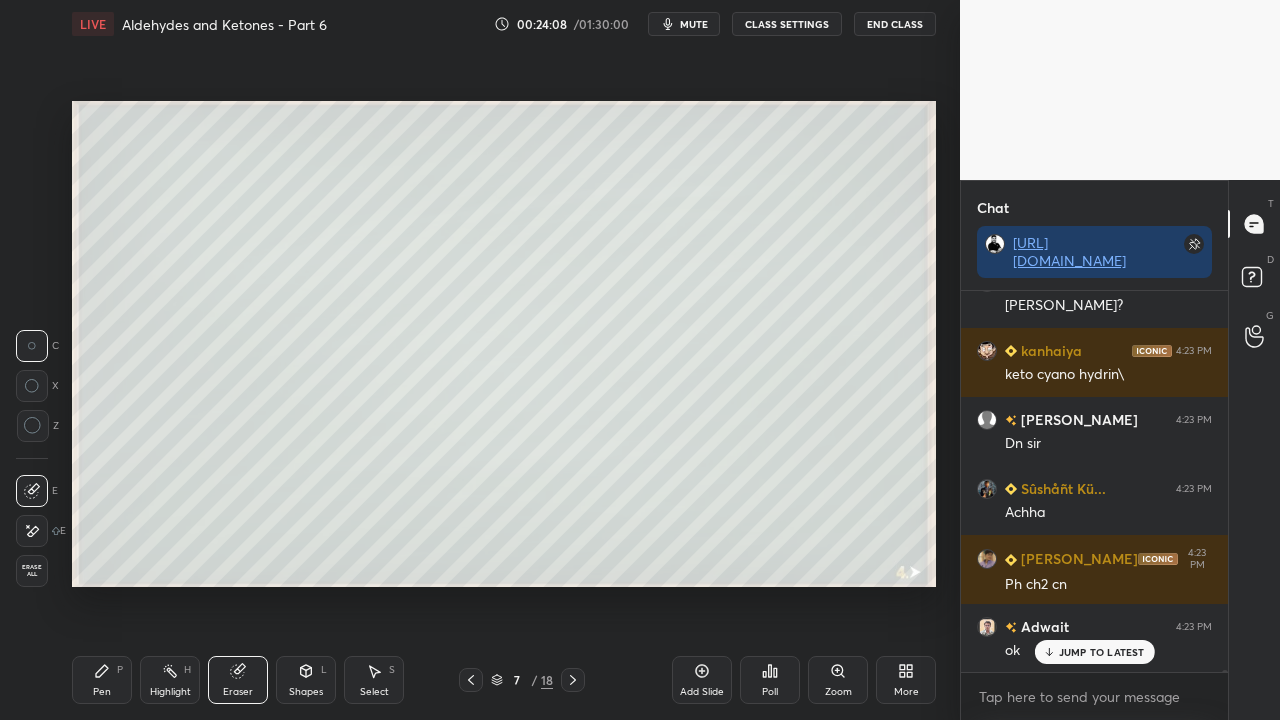 click on "Pen" at bounding box center [102, 692] 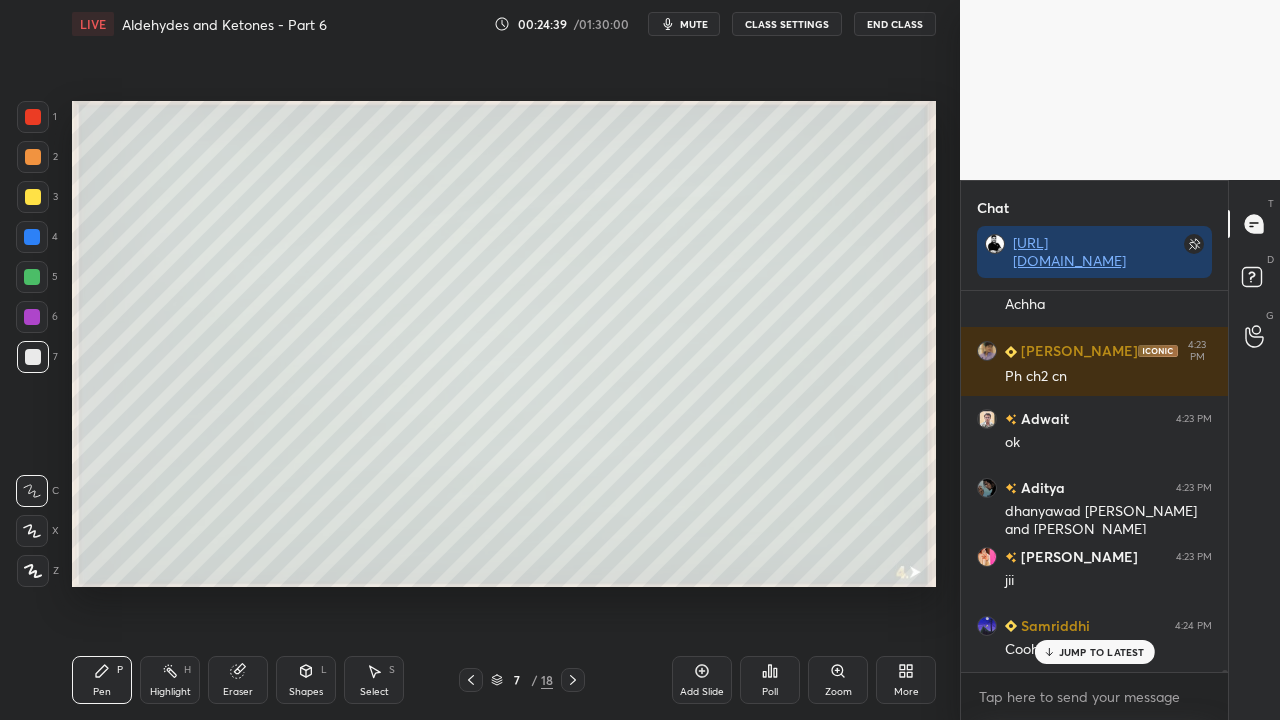 scroll, scrollTop: 59752, scrollLeft: 0, axis: vertical 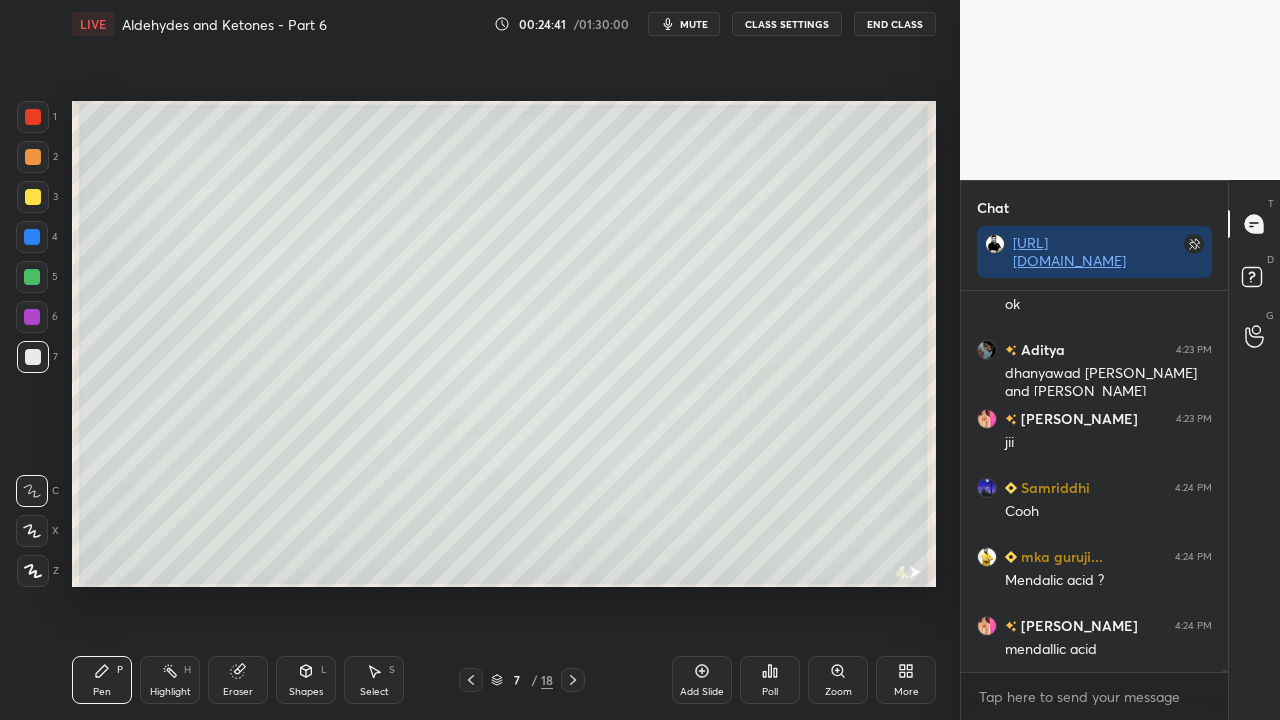 click on "Eraser" at bounding box center (238, 692) 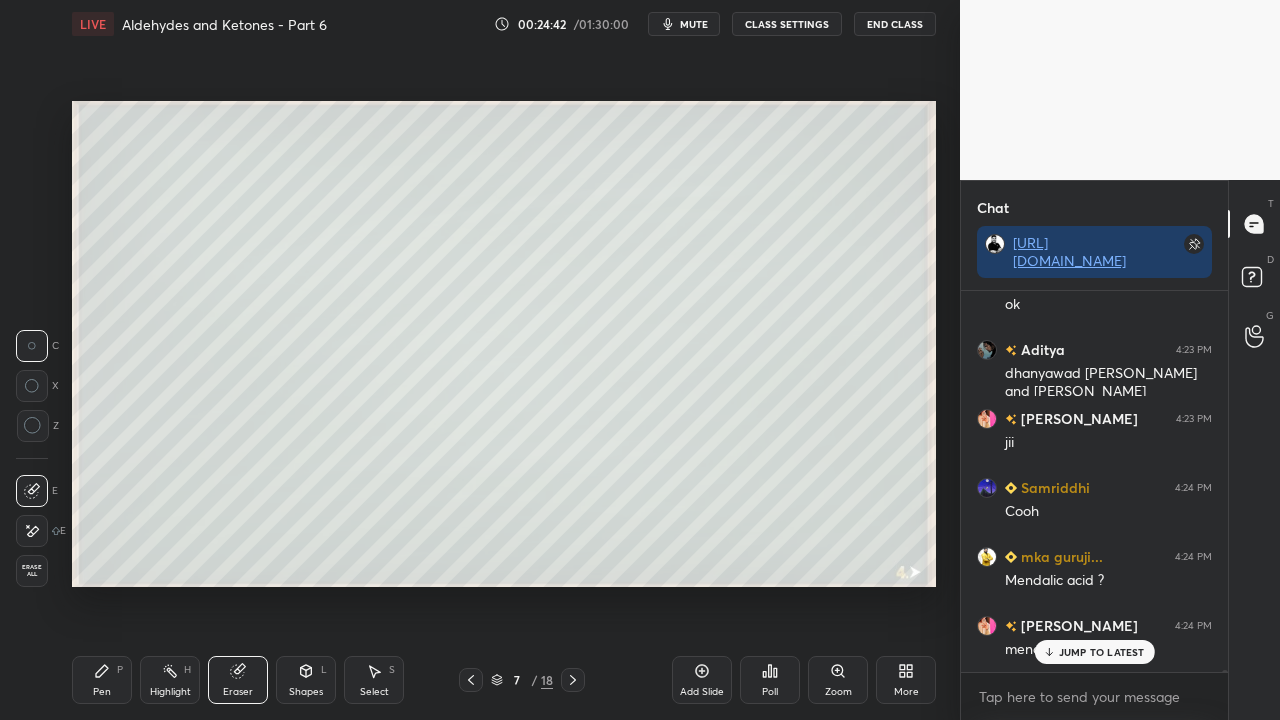 scroll, scrollTop: 59890, scrollLeft: 0, axis: vertical 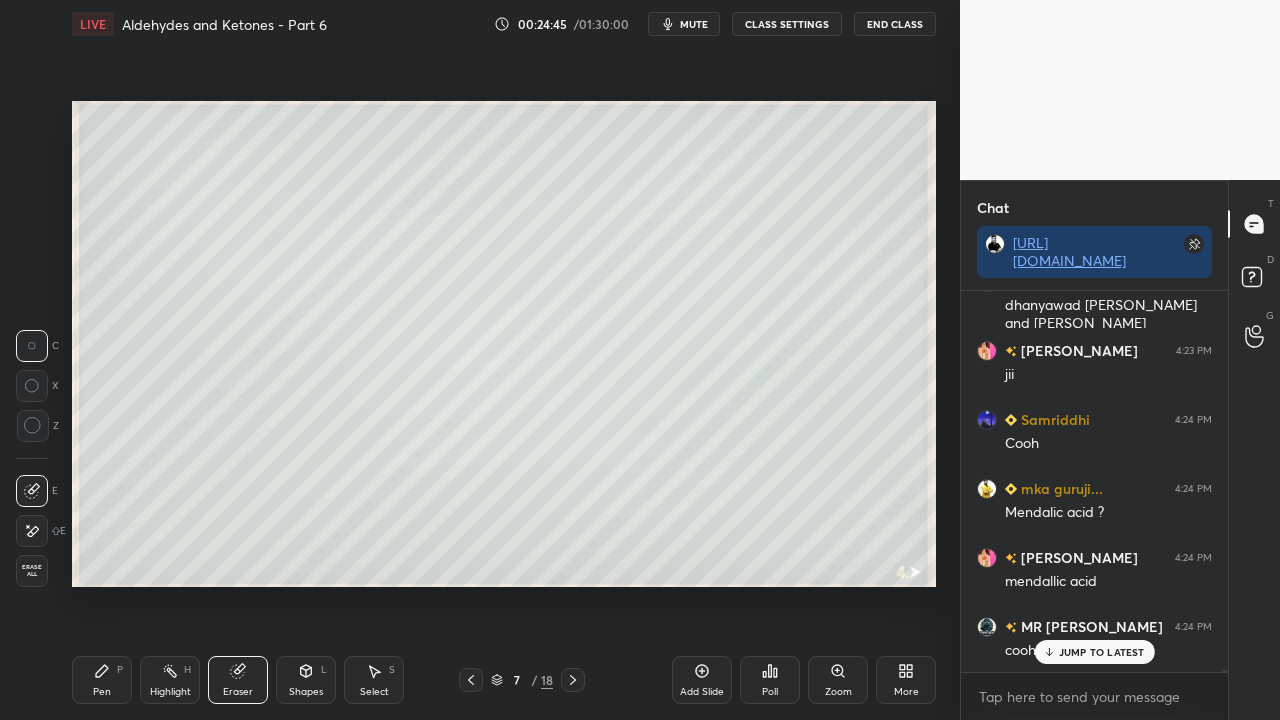 click on "Pen P" at bounding box center (102, 680) 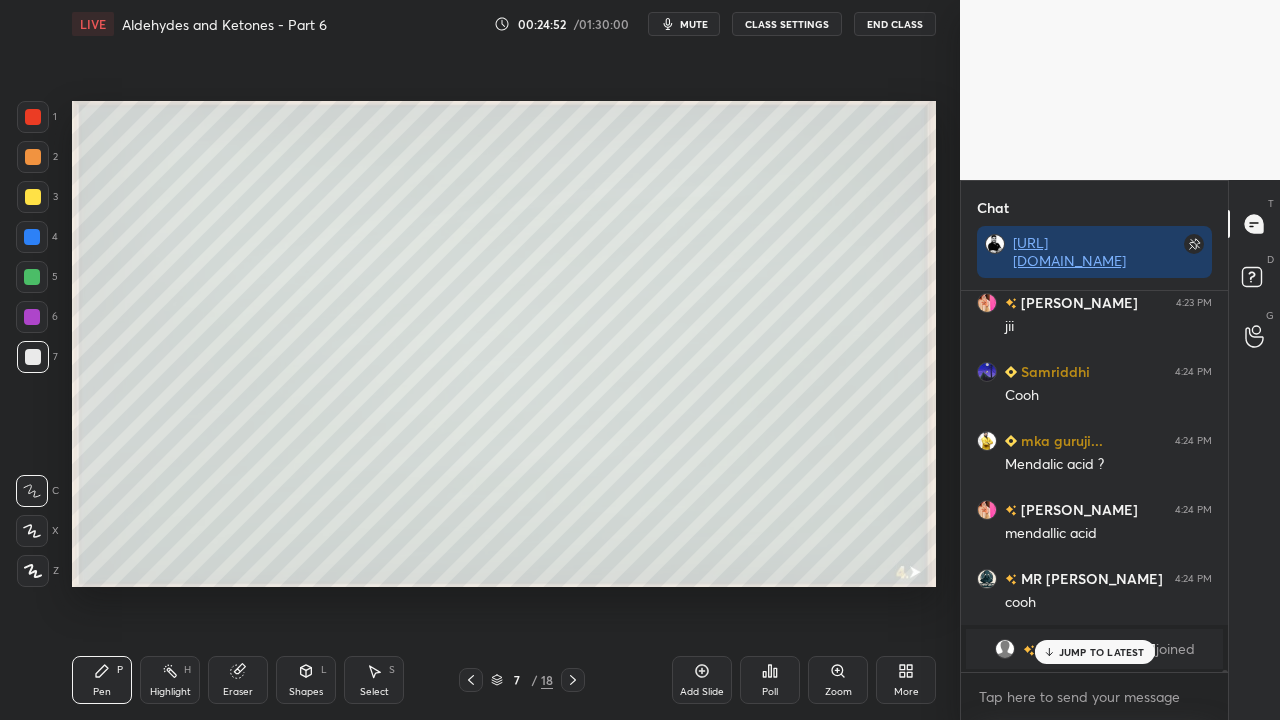scroll, scrollTop: 60008, scrollLeft: 0, axis: vertical 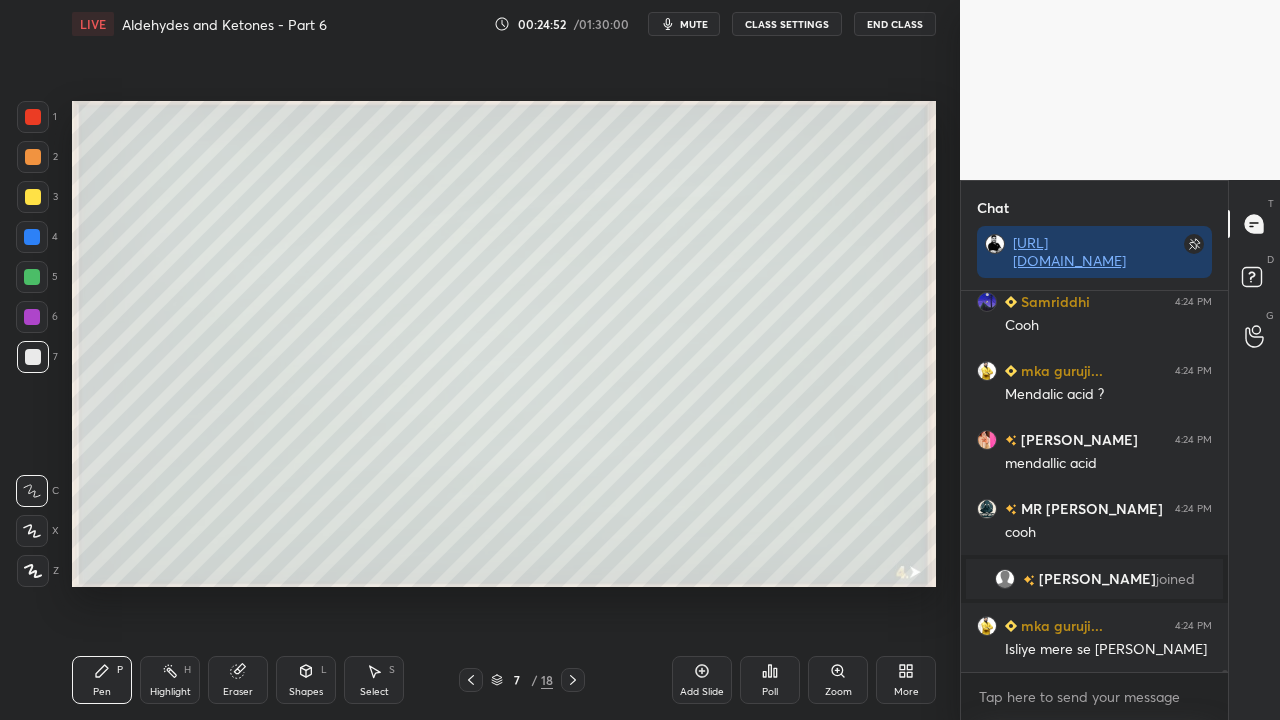 click on "Eraser" at bounding box center [238, 692] 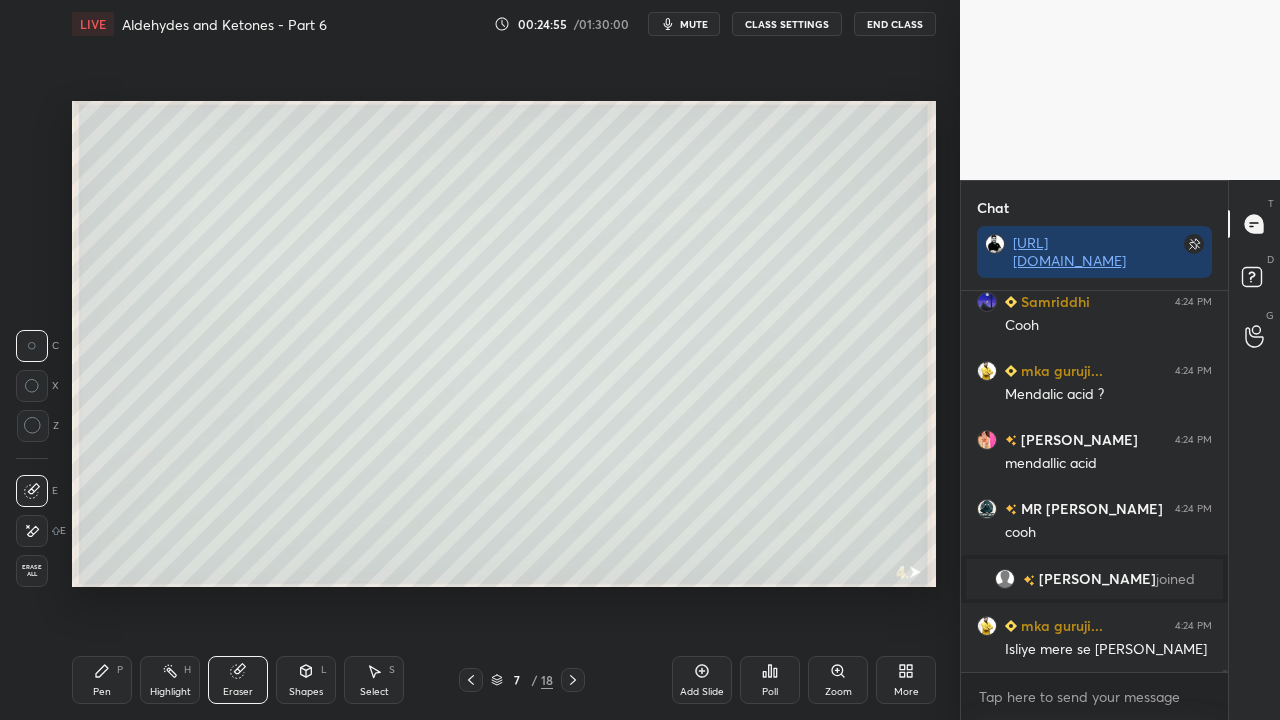 click 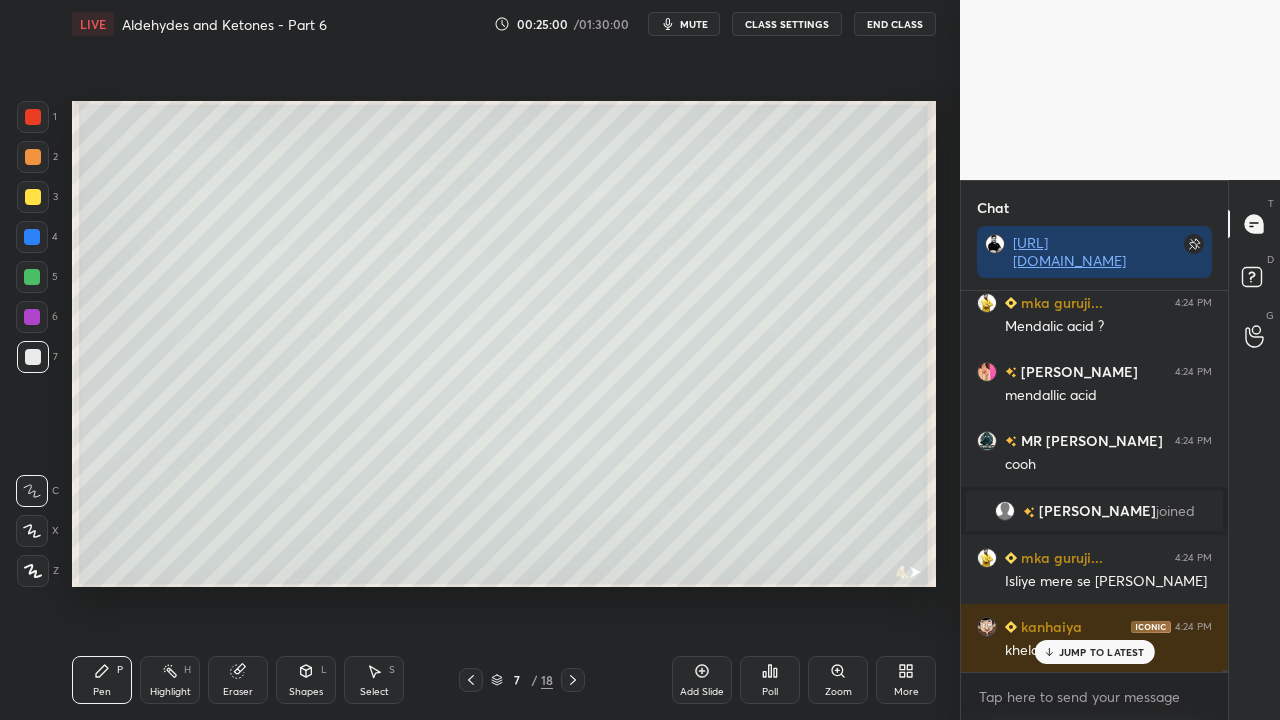 click at bounding box center [1255, 280] 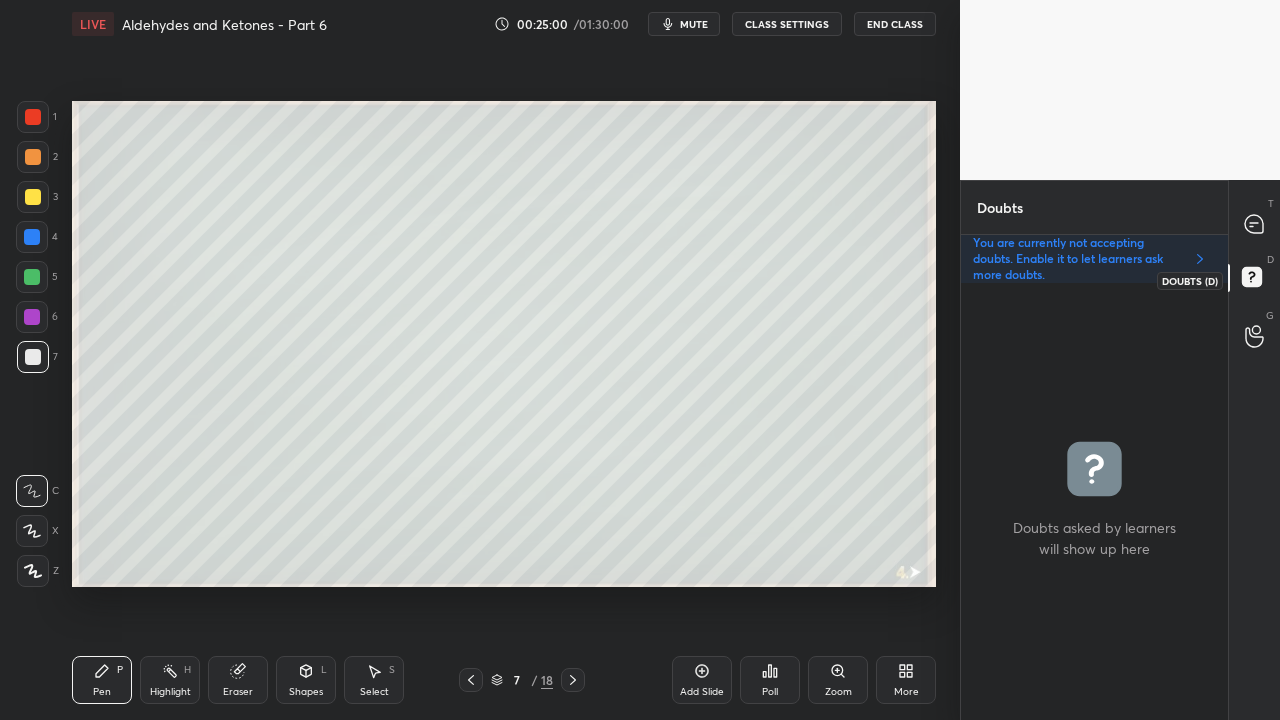 scroll, scrollTop: 6, scrollLeft: 6, axis: both 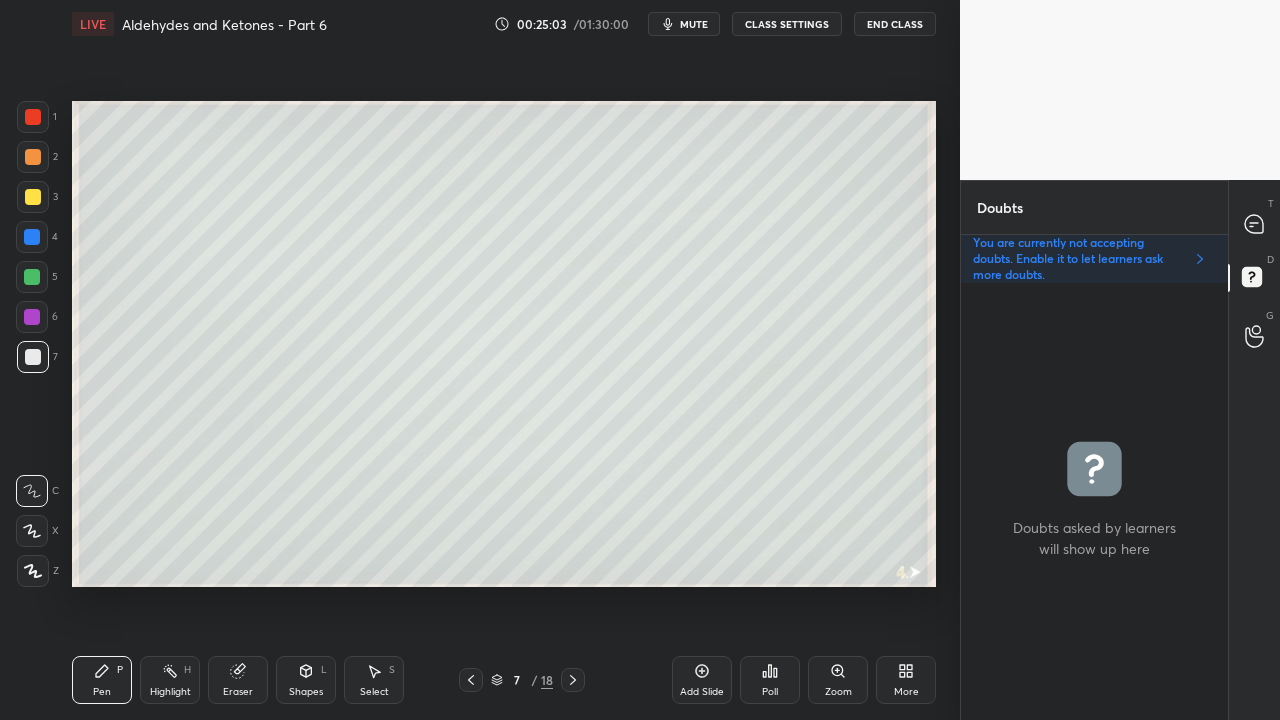 click on "Eraser" at bounding box center [238, 680] 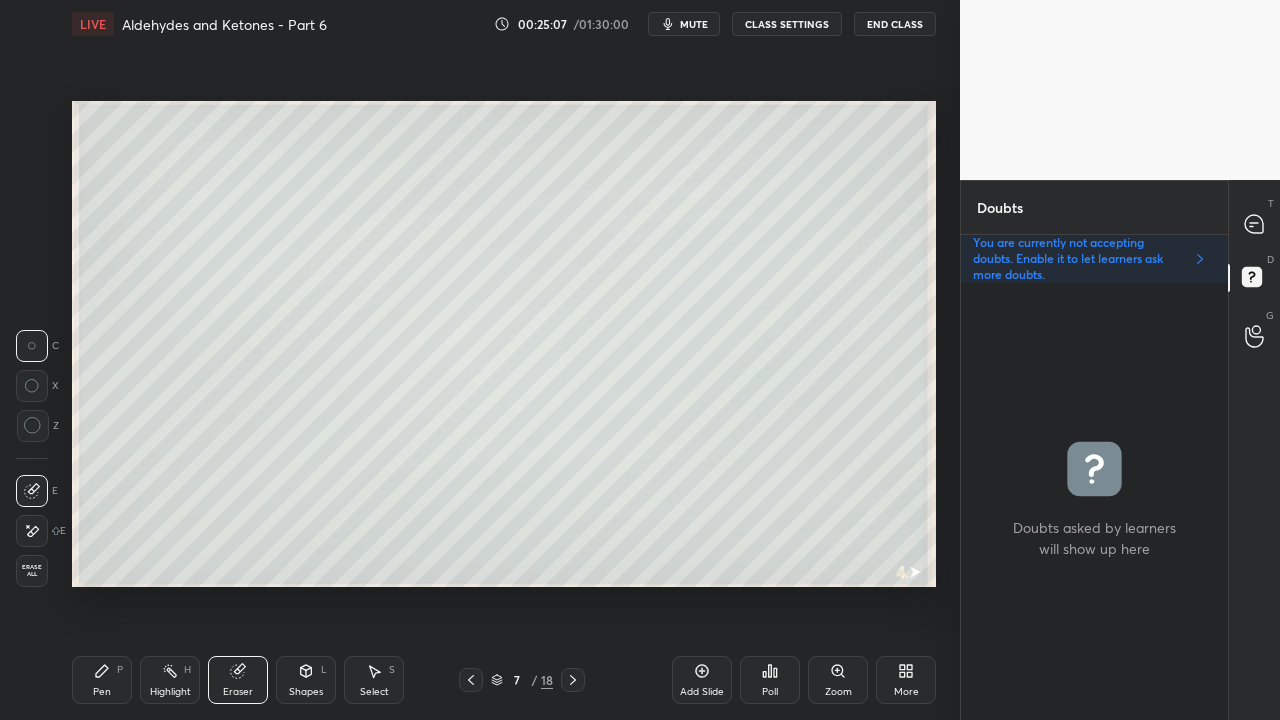 click on "Pen P" at bounding box center [102, 680] 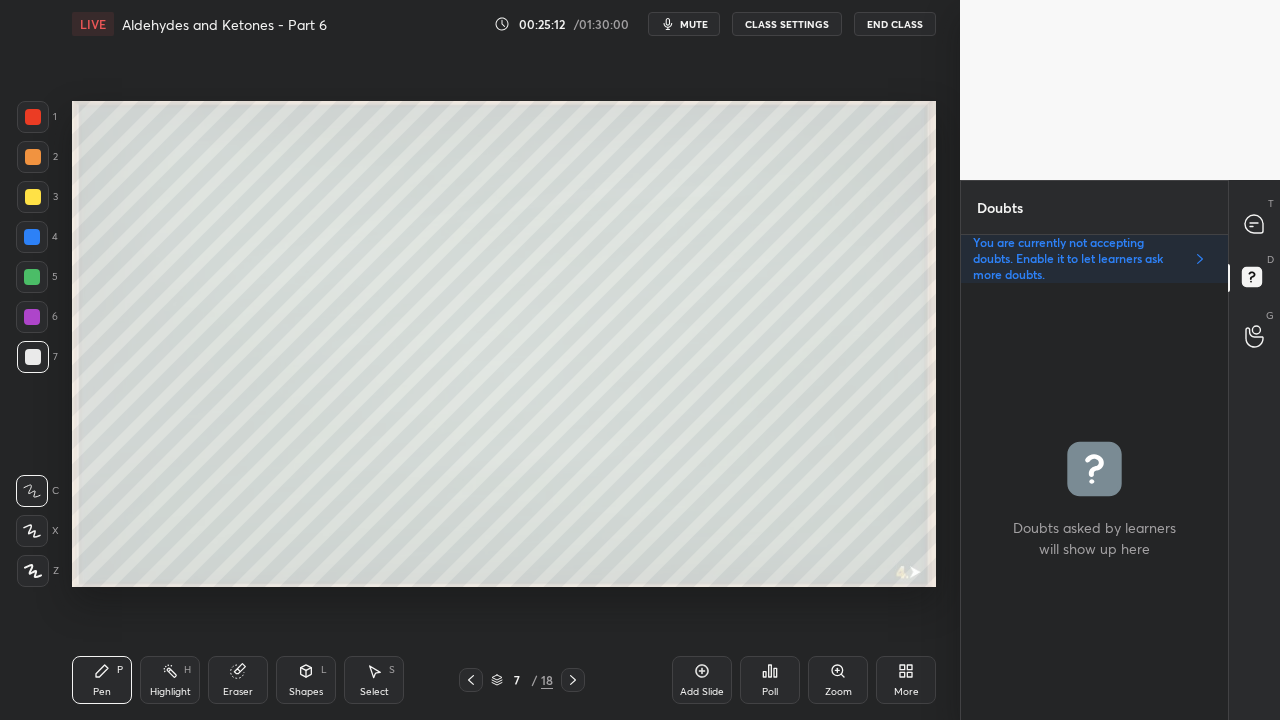 click 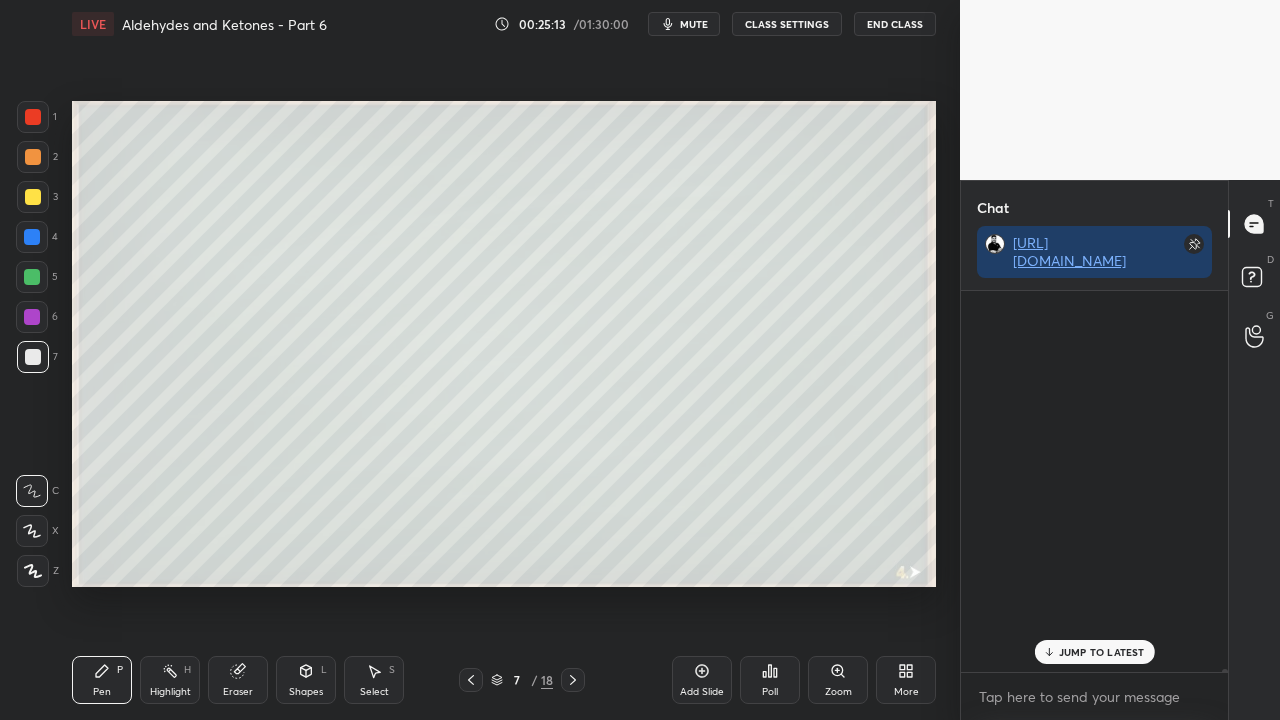 scroll, scrollTop: 423, scrollLeft: 261, axis: both 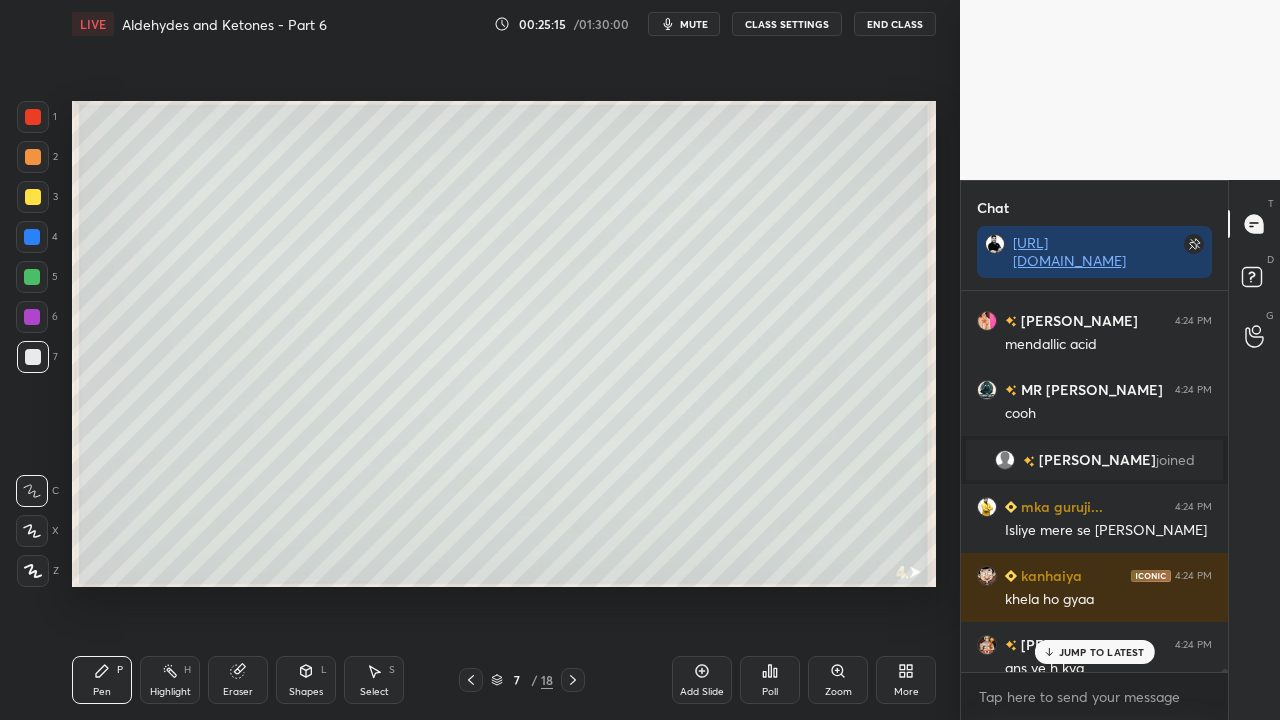 click on "JUMP TO LATEST" at bounding box center (1102, 652) 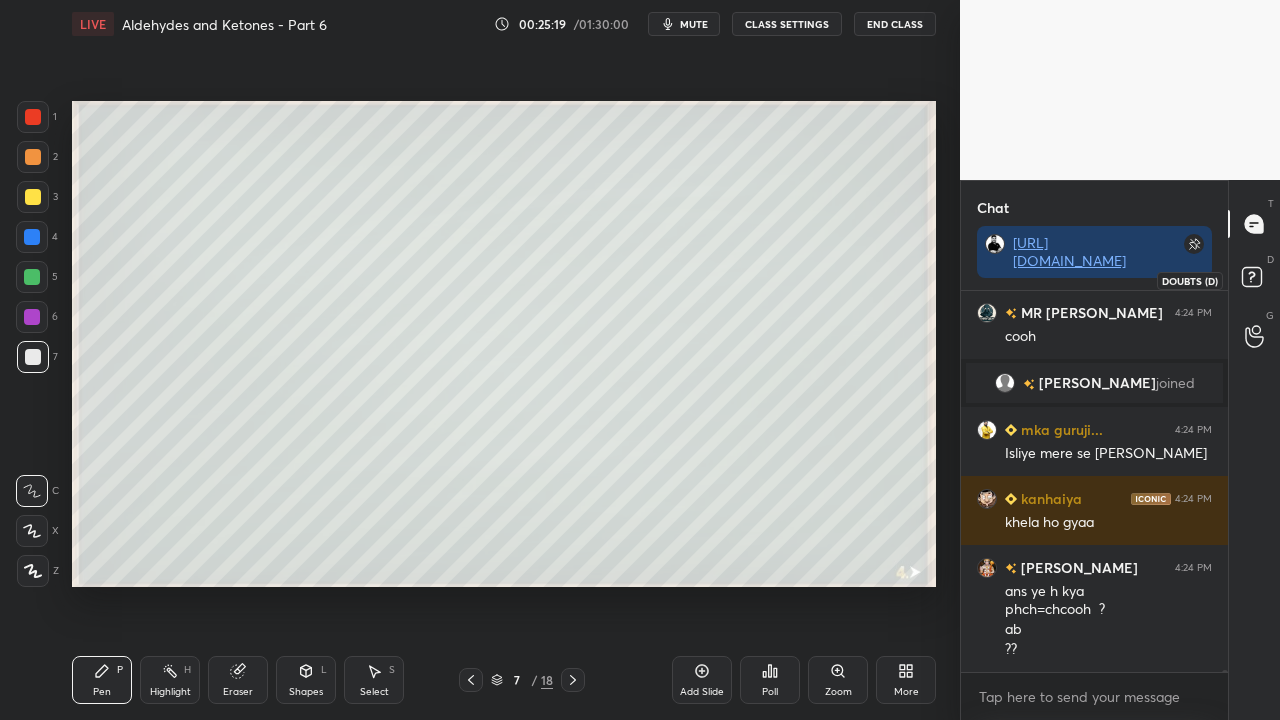 click 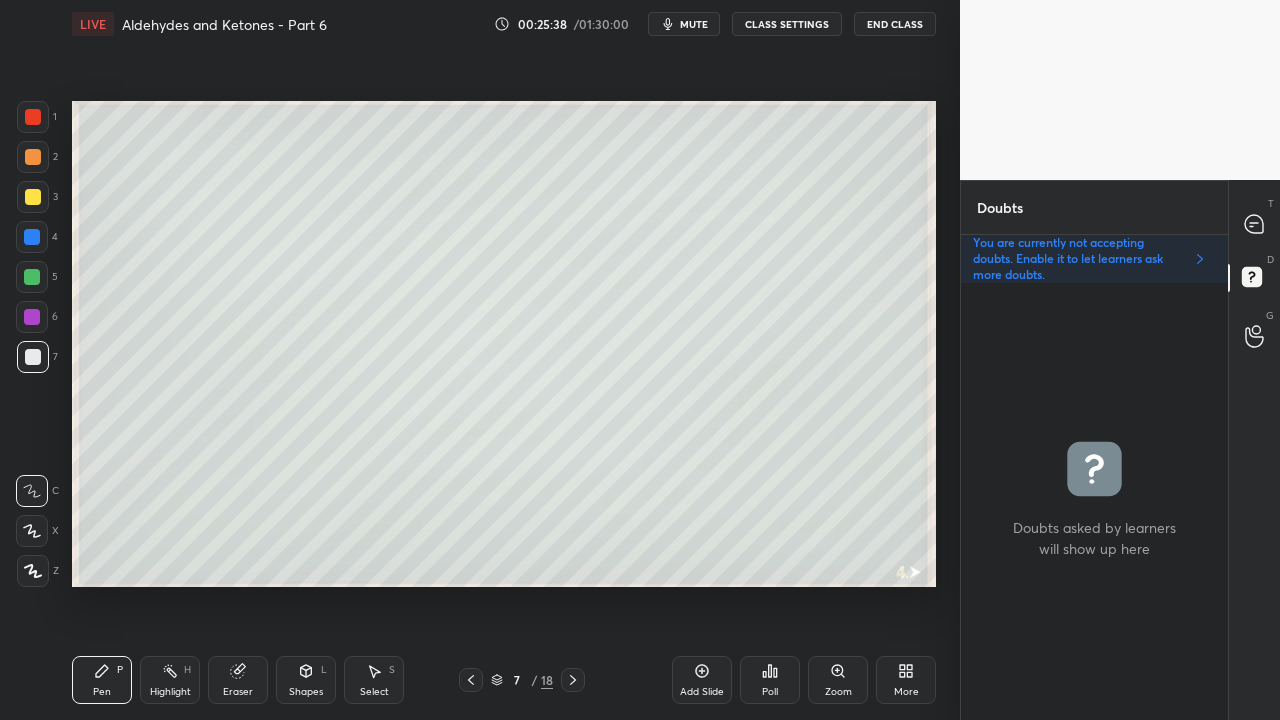 click 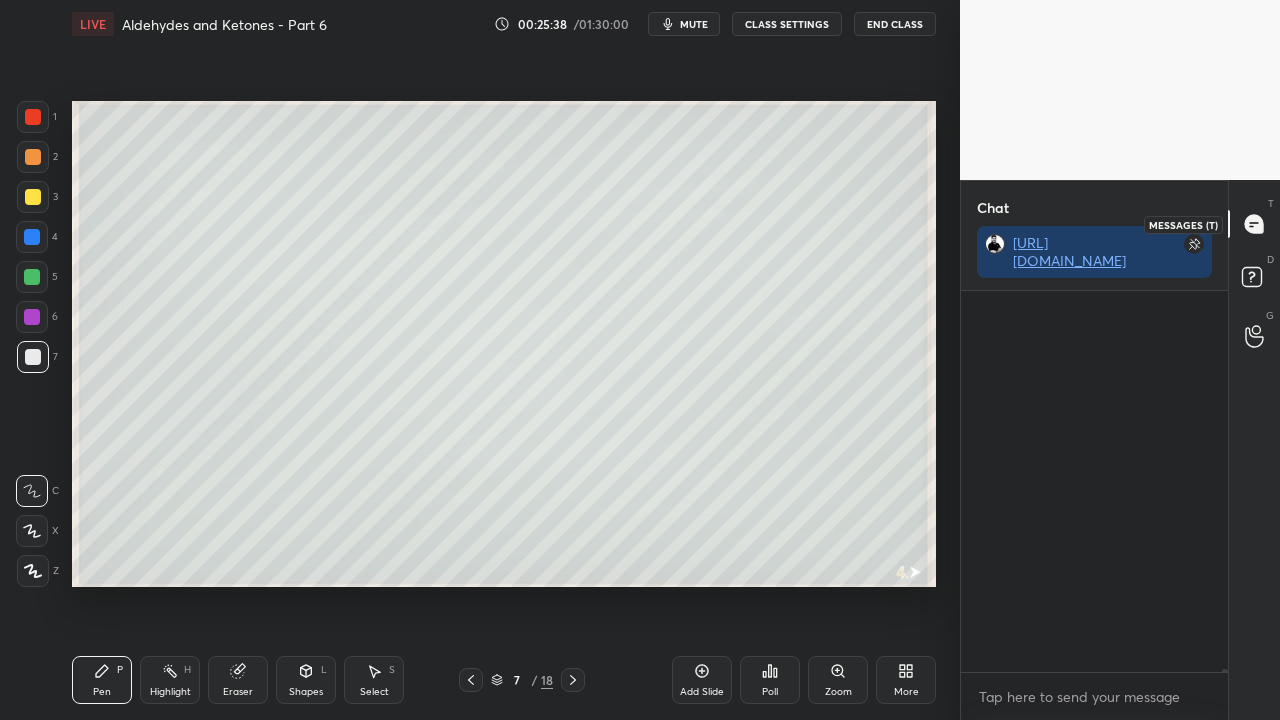 scroll, scrollTop: 423, scrollLeft: 261, axis: both 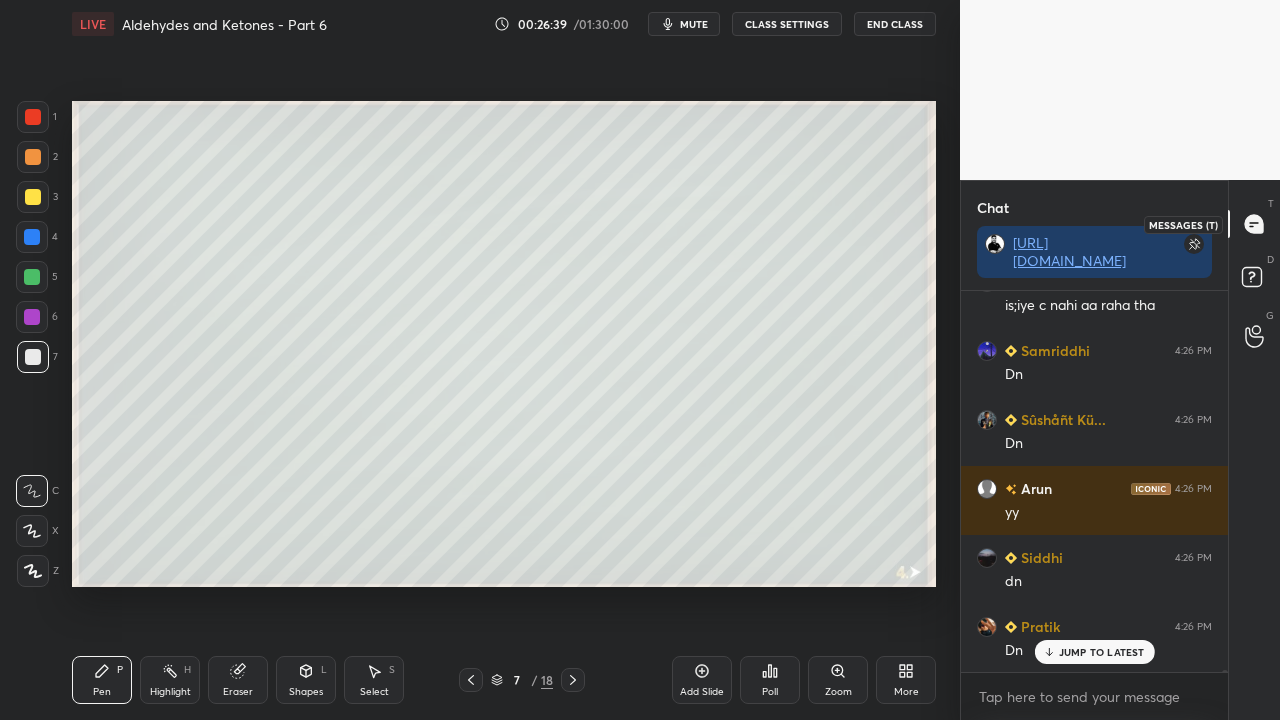 click 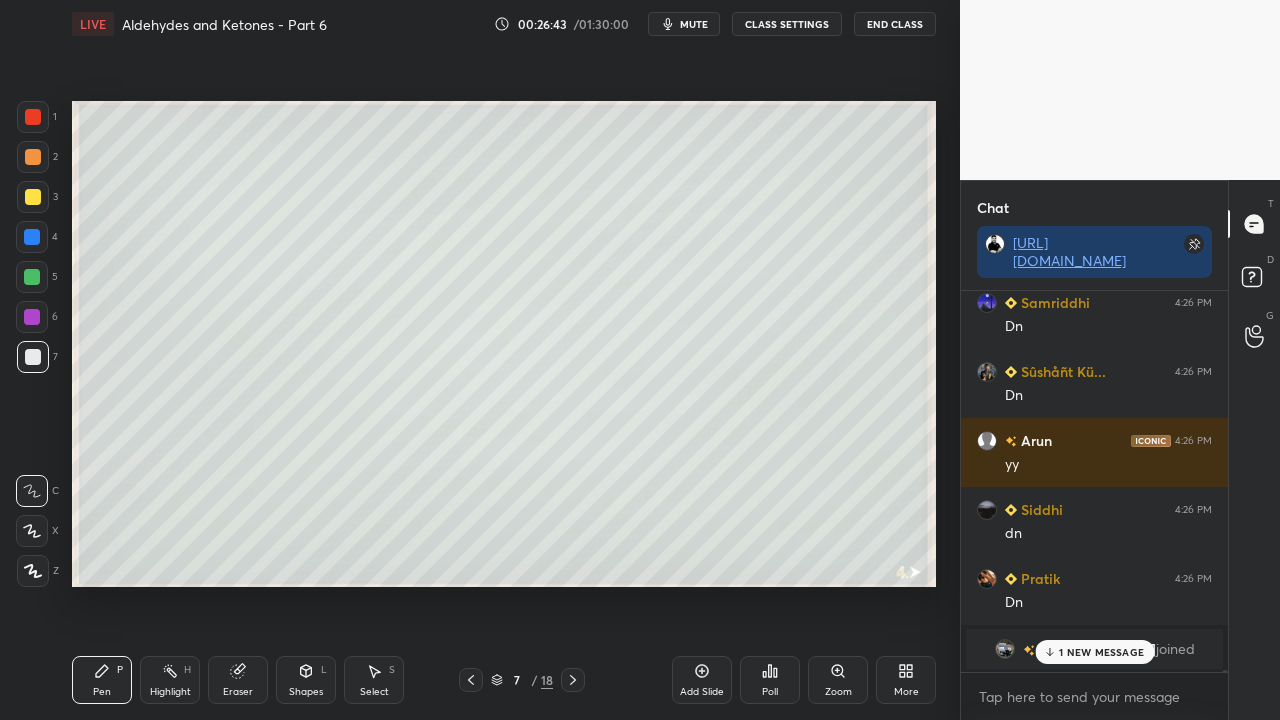 scroll, scrollTop: 62358, scrollLeft: 0, axis: vertical 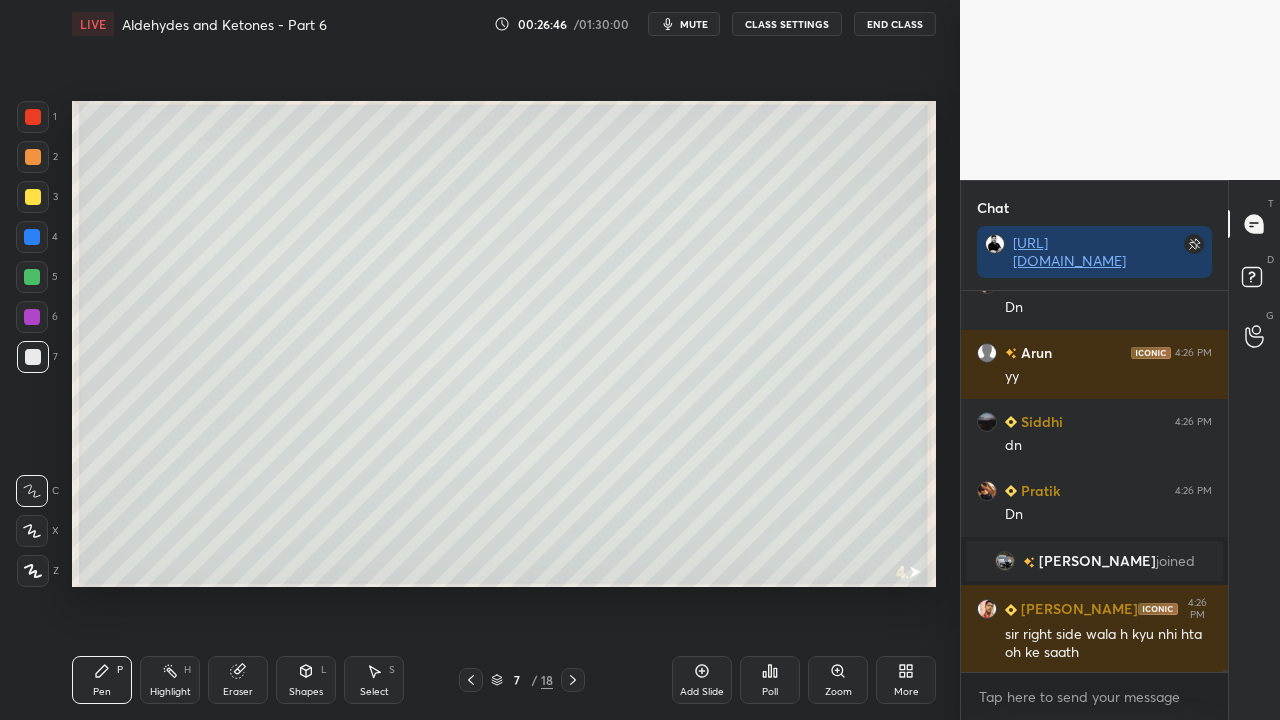 click on "[PERSON_NAME]" at bounding box center (1097, 561) 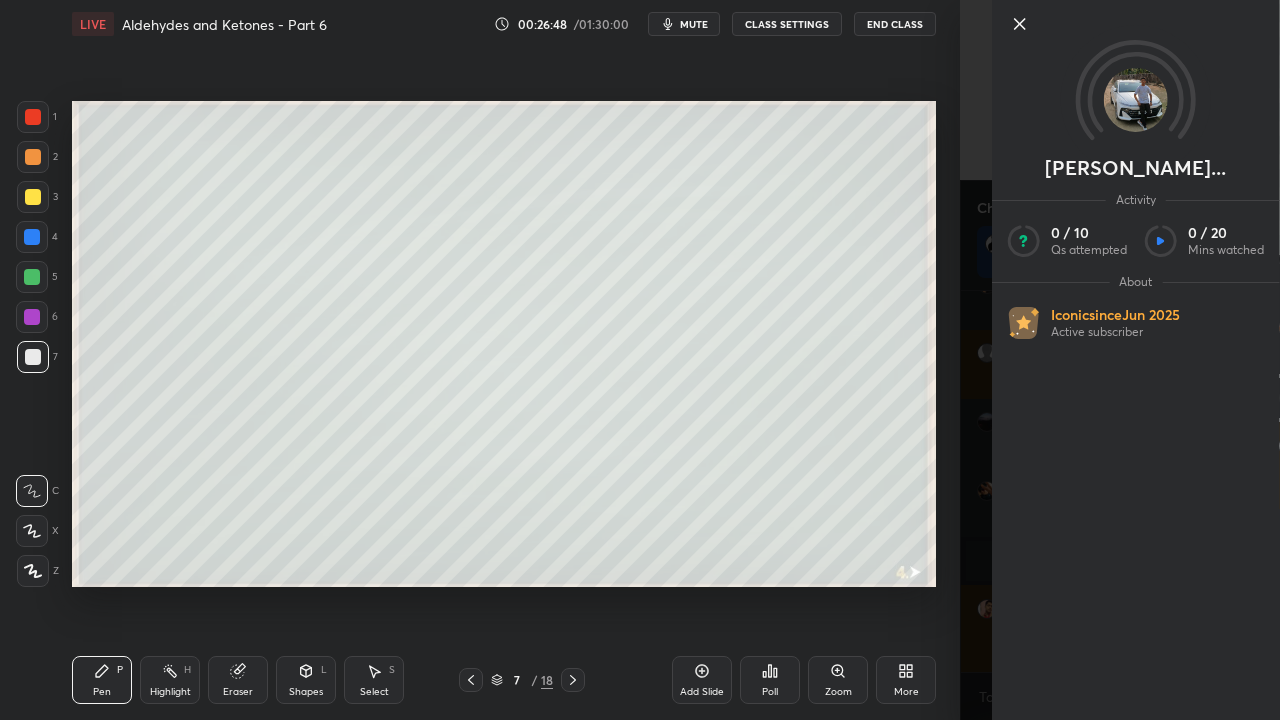 click on "[PERSON_NAME]... Activity 0 / 10 Qs attempted 0 / 20 Mins watched About Iconic  since  [DATE] Active subscriber" at bounding box center [1120, 360] 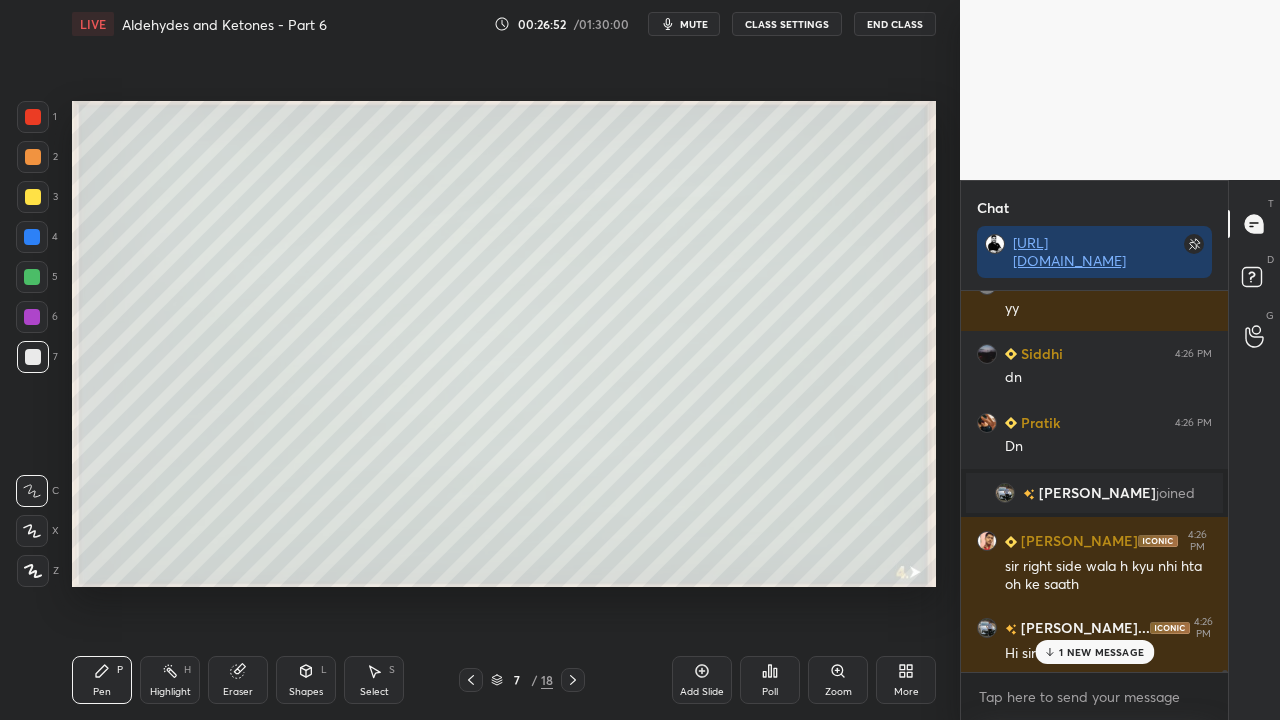 scroll, scrollTop: 62514, scrollLeft: 0, axis: vertical 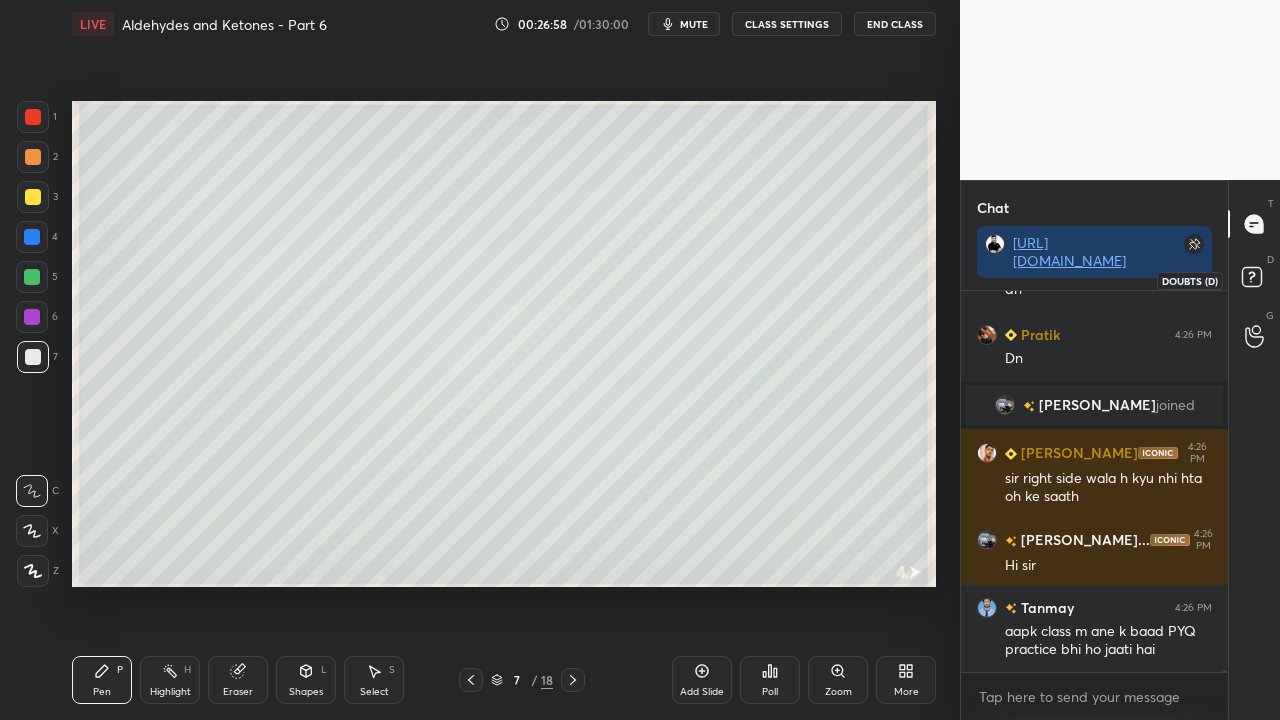 click 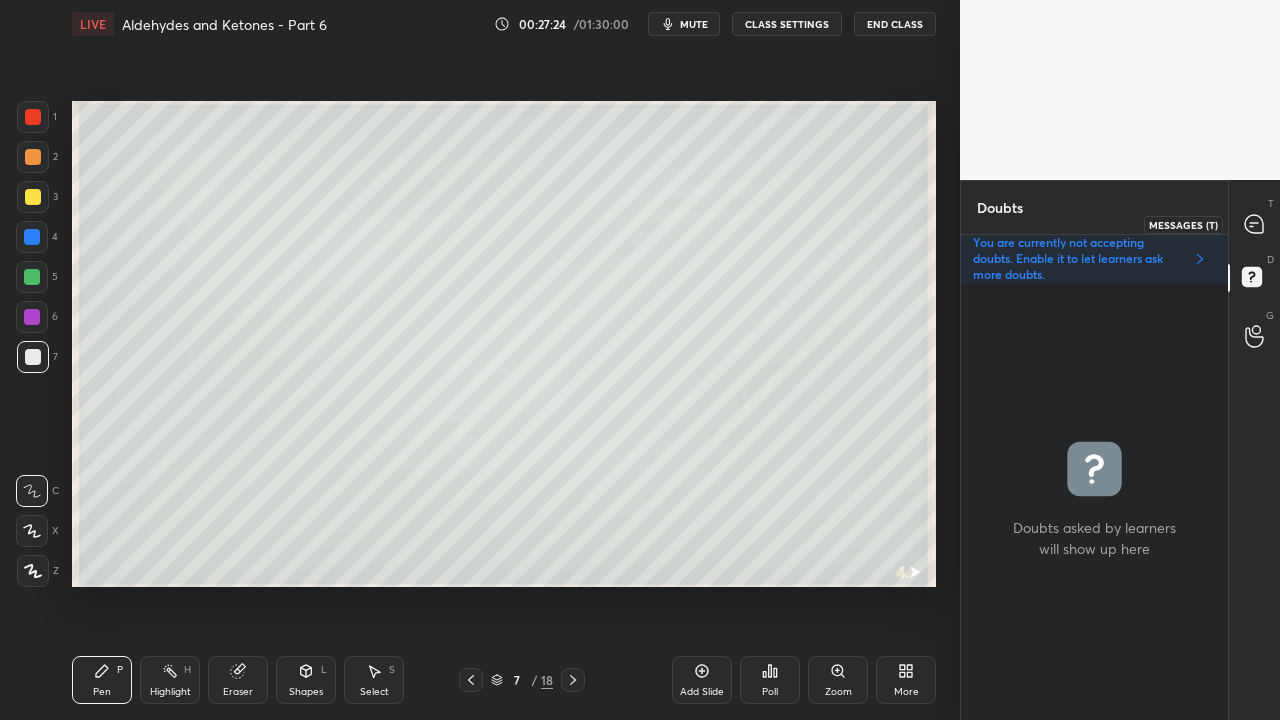 click 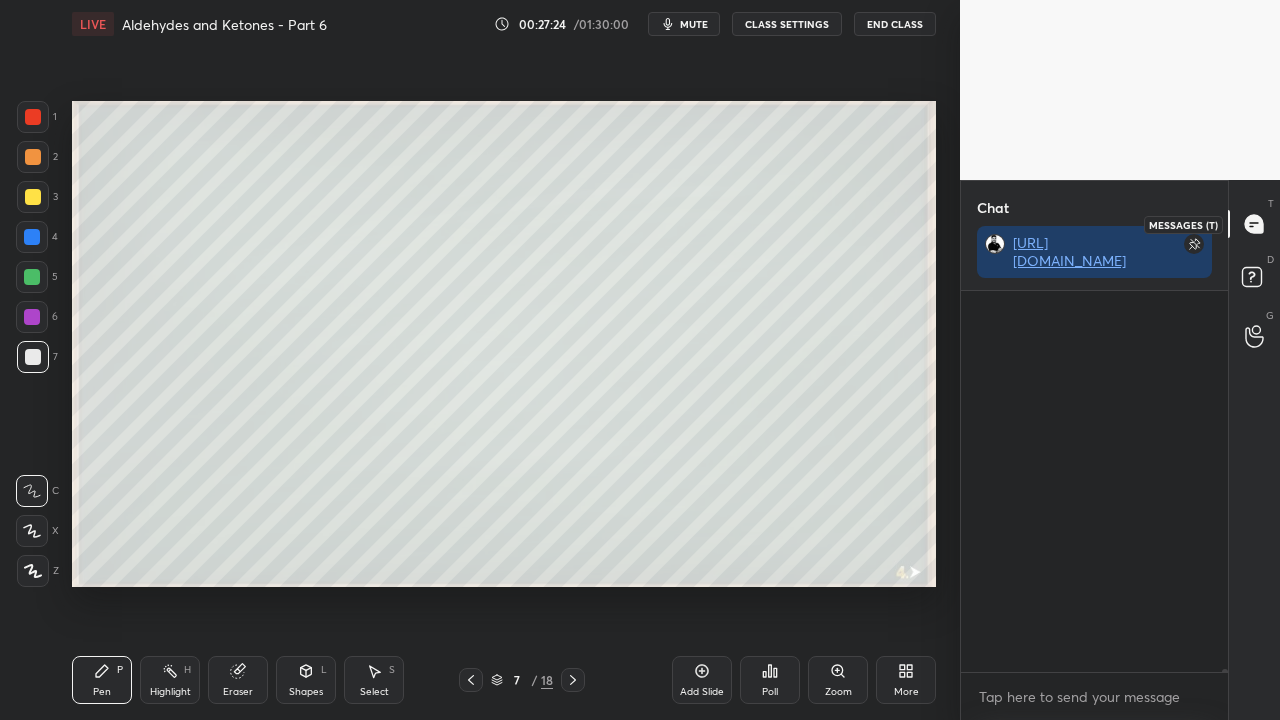 scroll, scrollTop: 423, scrollLeft: 261, axis: both 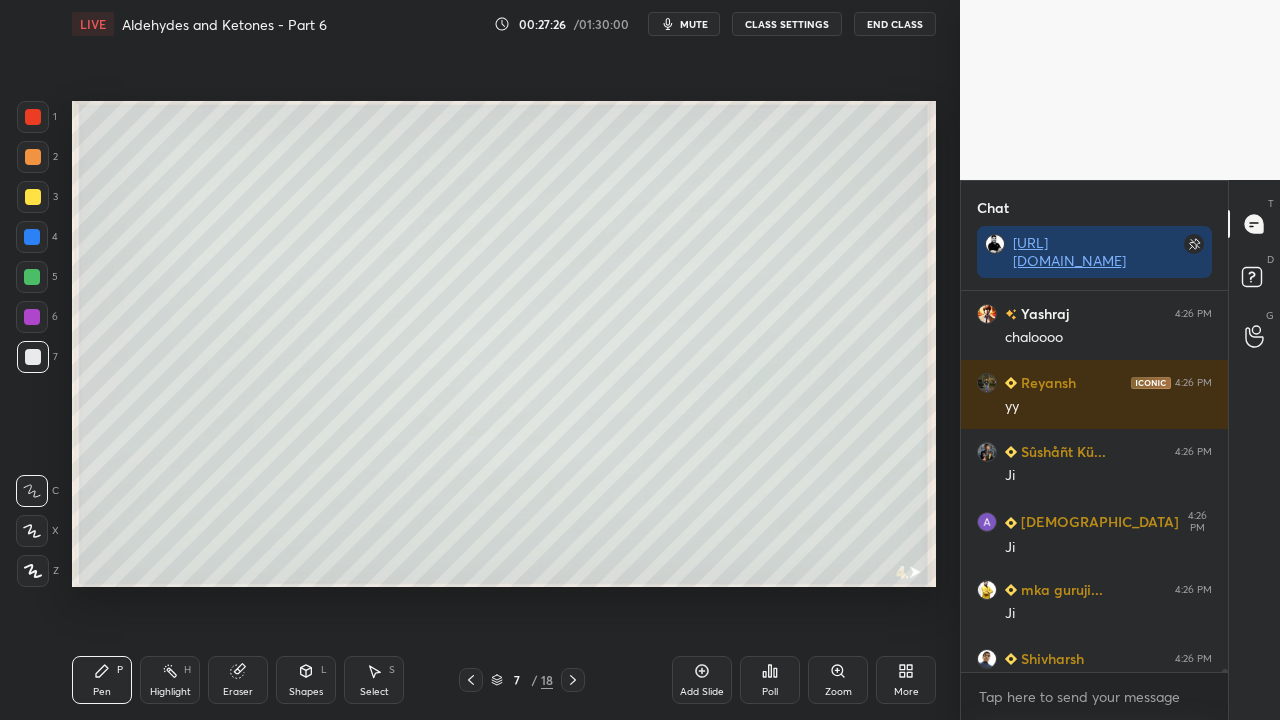 click 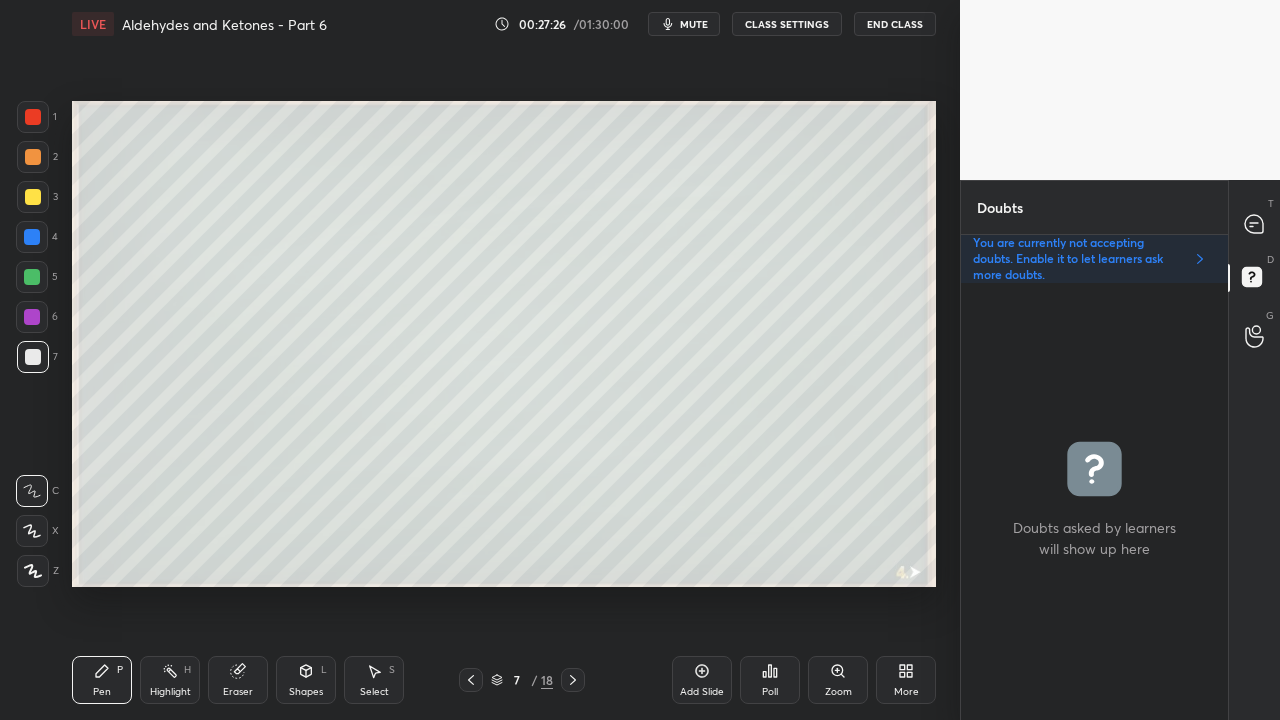 scroll, scrollTop: 6, scrollLeft: 6, axis: both 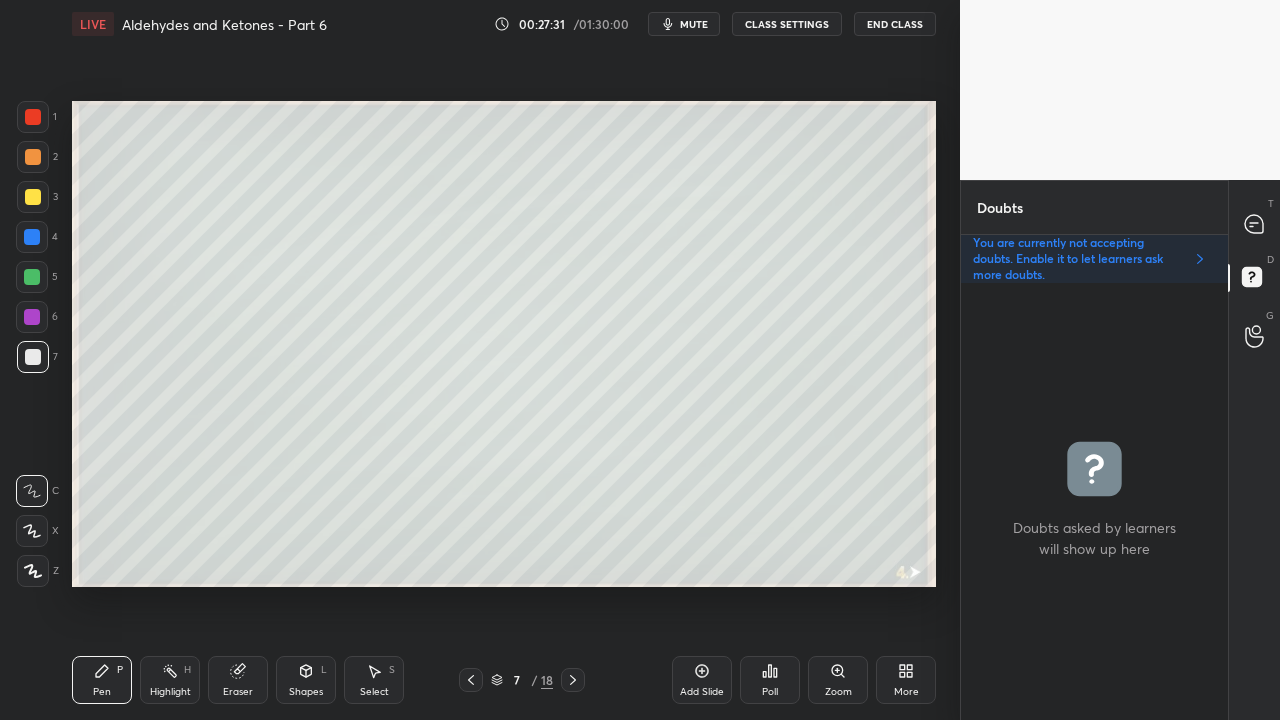 click 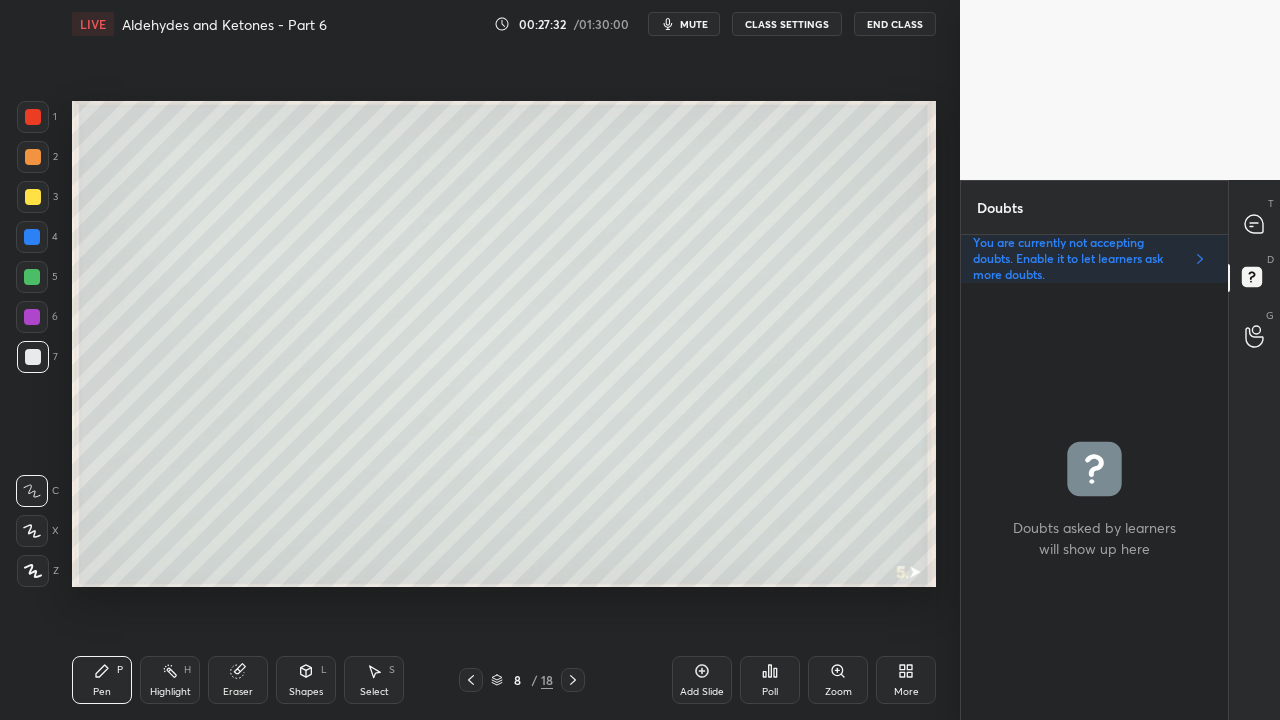 click at bounding box center [33, 197] 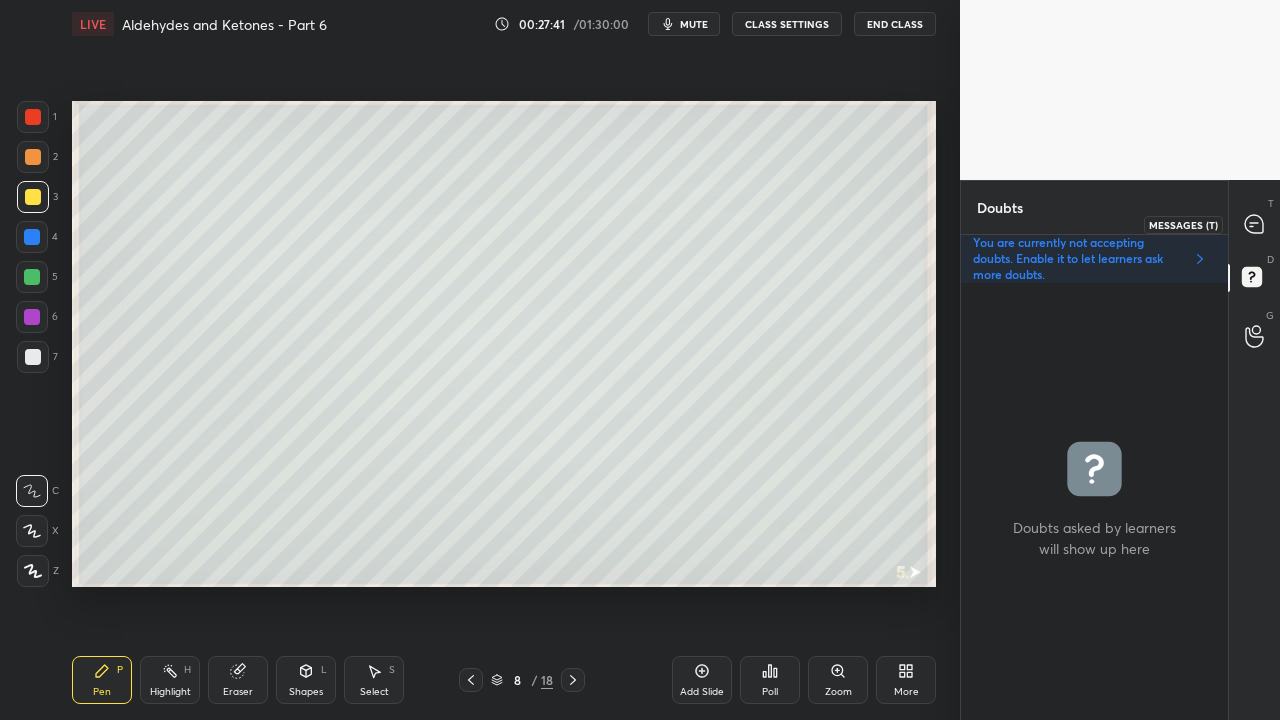 click at bounding box center [1255, 224] 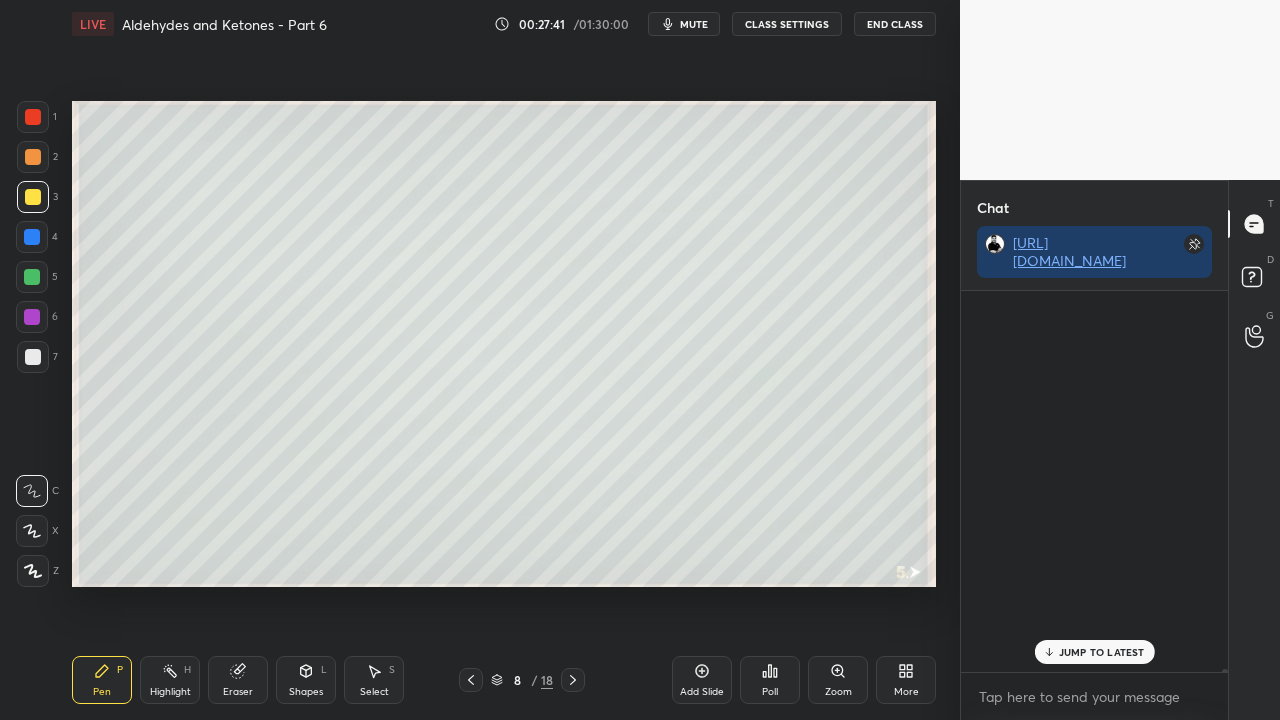scroll, scrollTop: 63635, scrollLeft: 0, axis: vertical 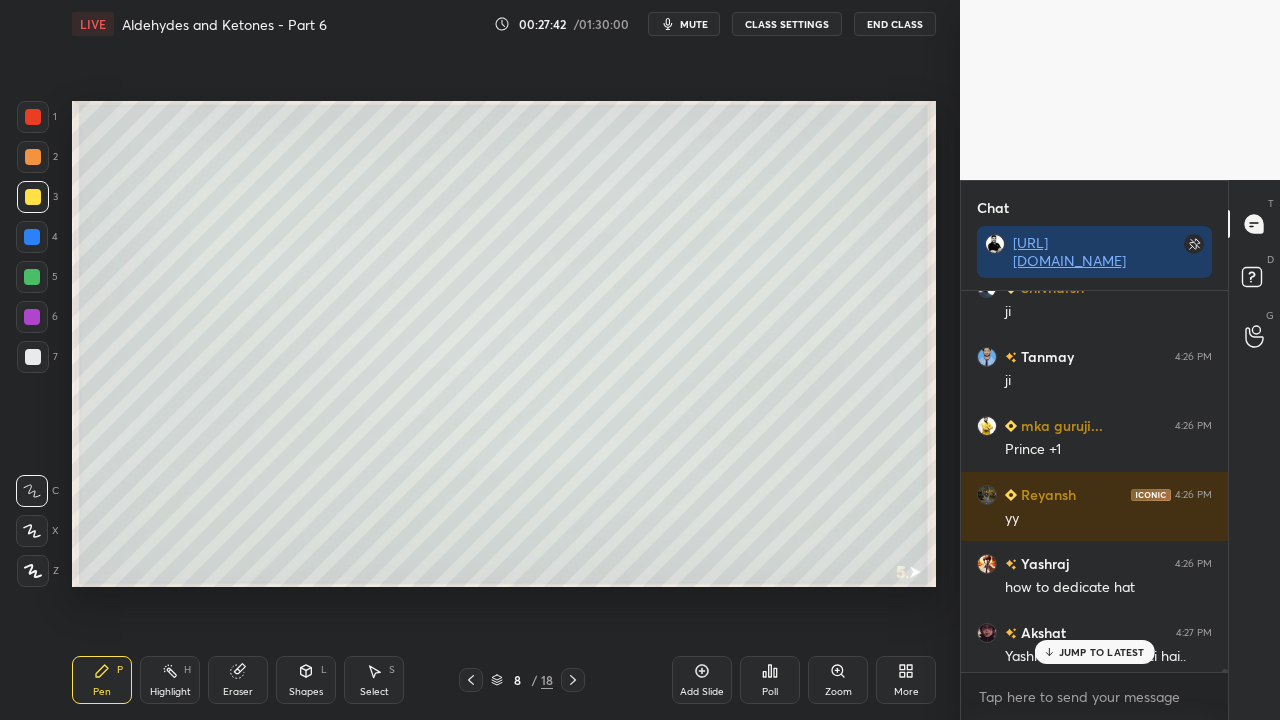 click on "JUMP TO LATEST" at bounding box center [1102, 652] 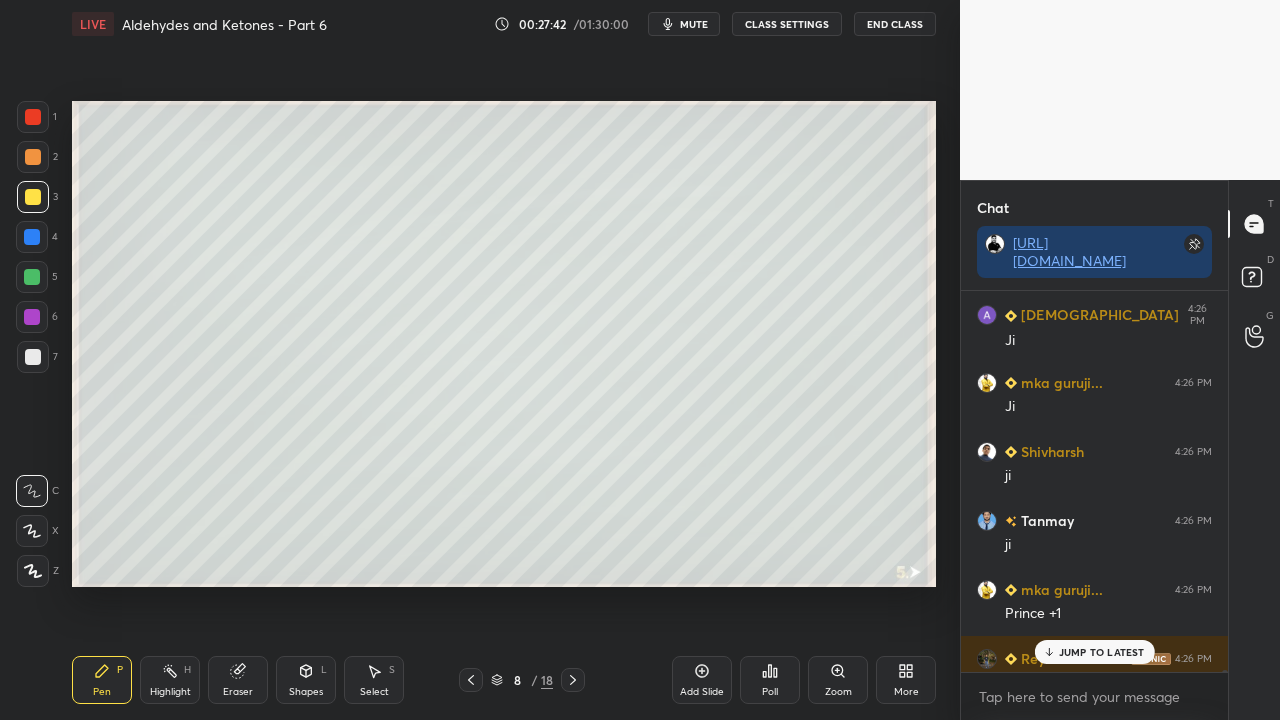 scroll, scrollTop: 63874, scrollLeft: 0, axis: vertical 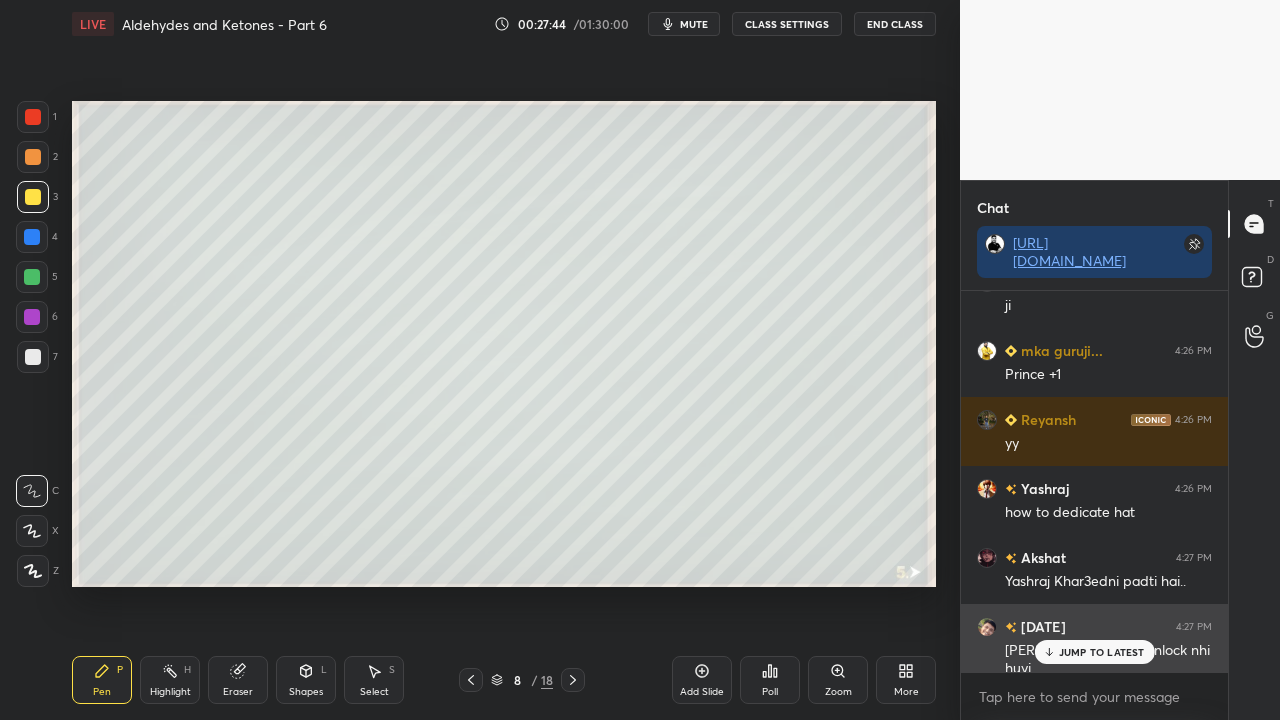 click on "JUMP TO LATEST" at bounding box center (1102, 652) 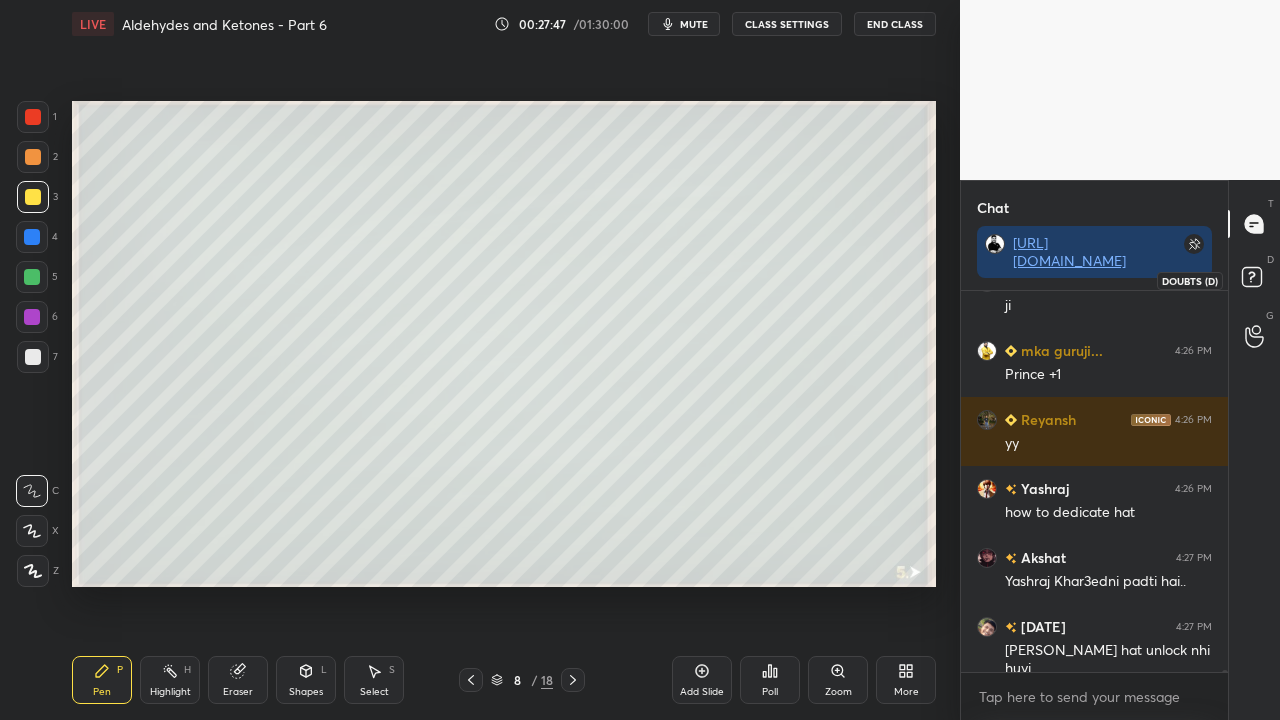click 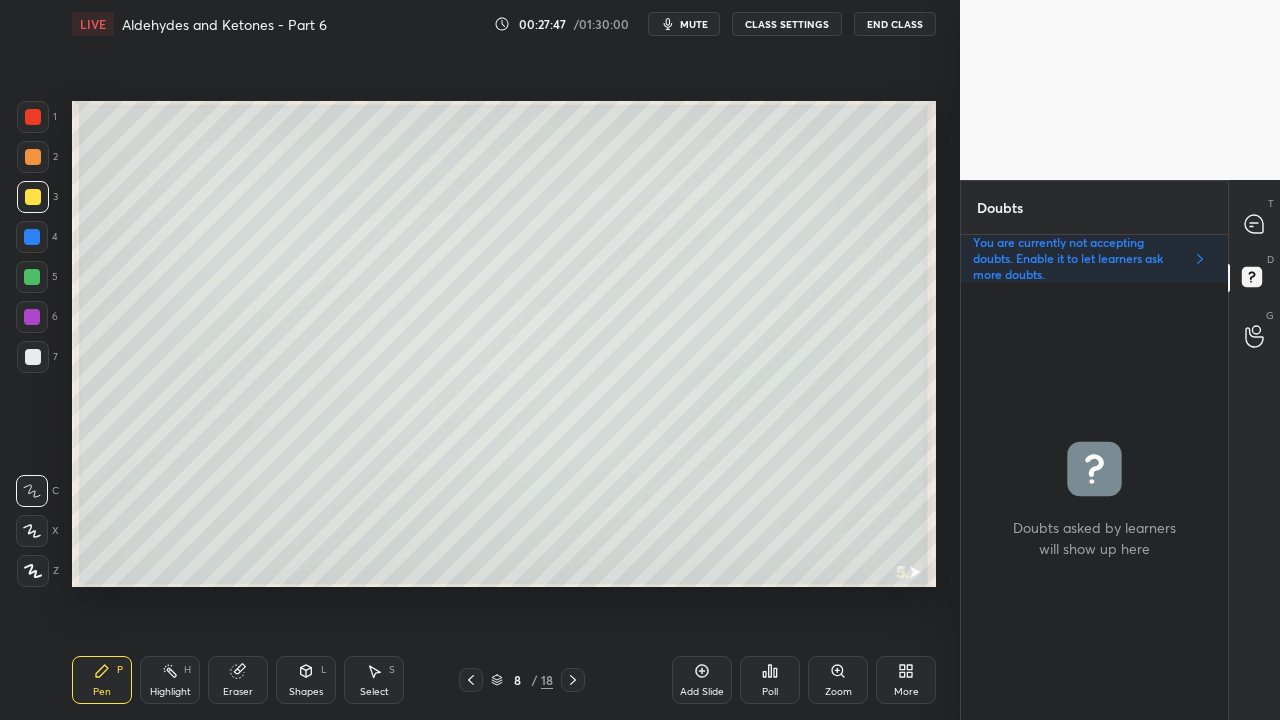 scroll, scrollTop: 6, scrollLeft: 6, axis: both 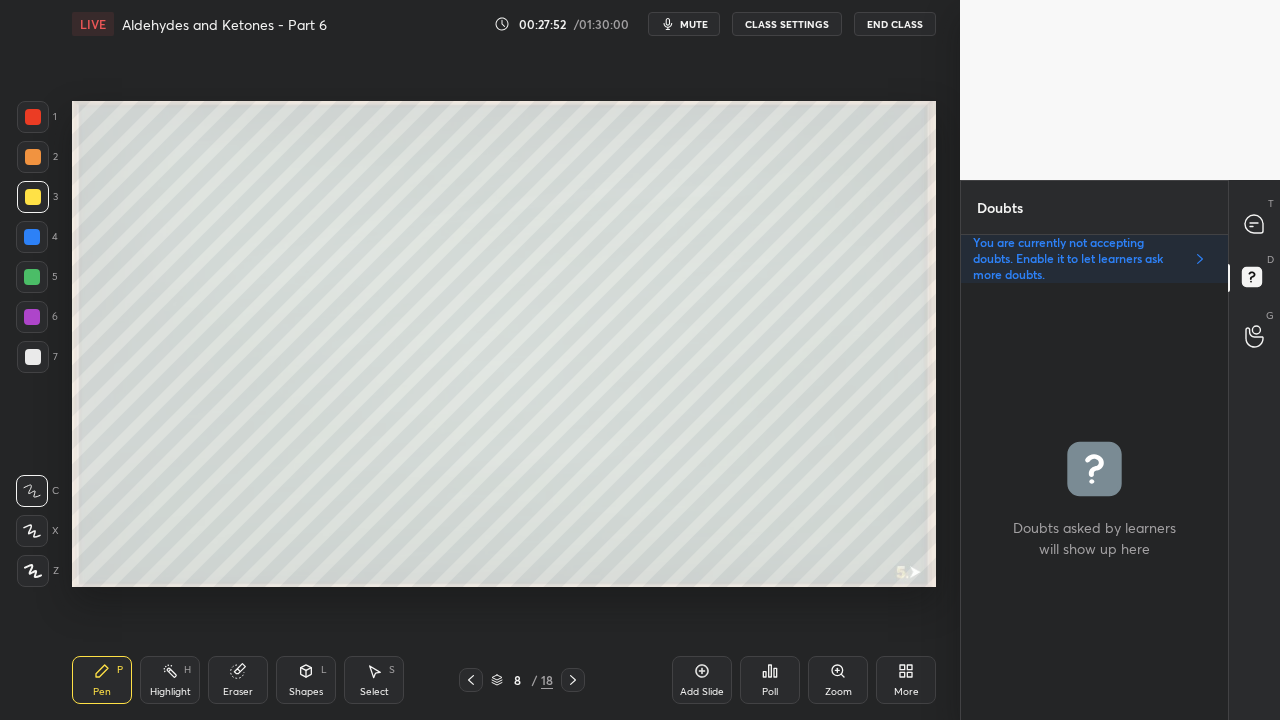click 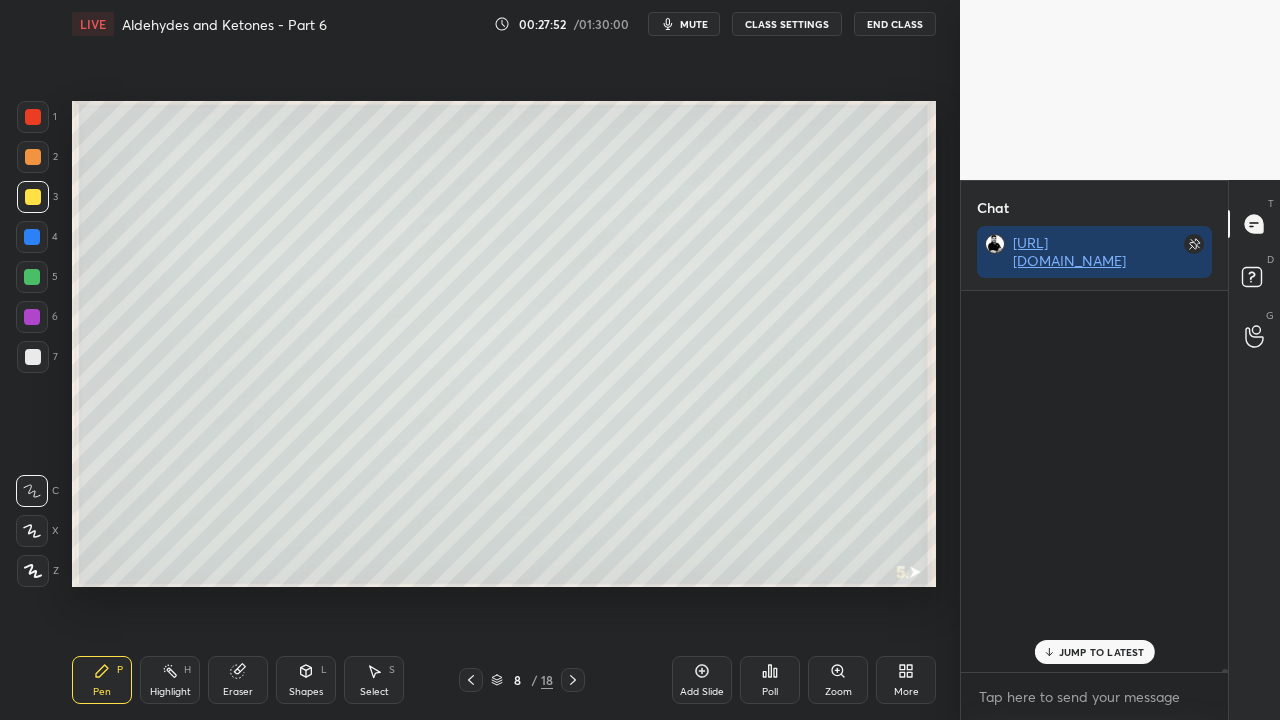 scroll, scrollTop: 423, scrollLeft: 261, axis: both 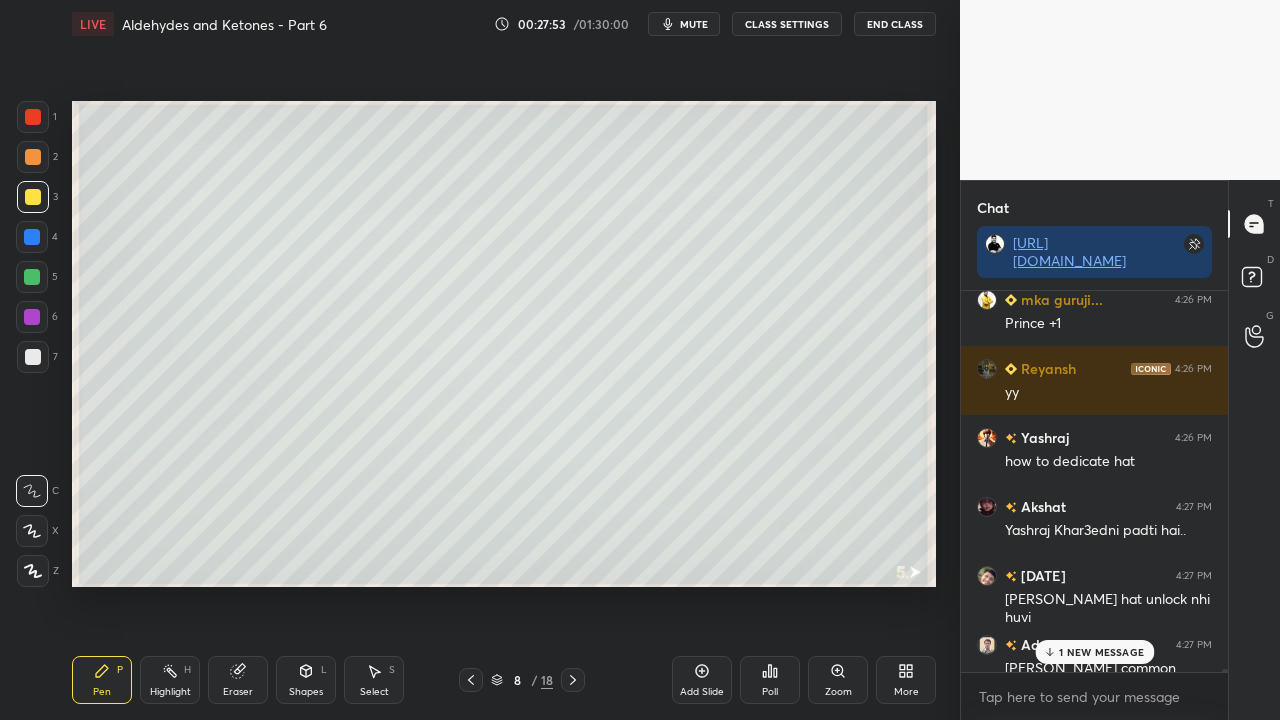 click on "1 NEW MESSAGE" at bounding box center [1101, 652] 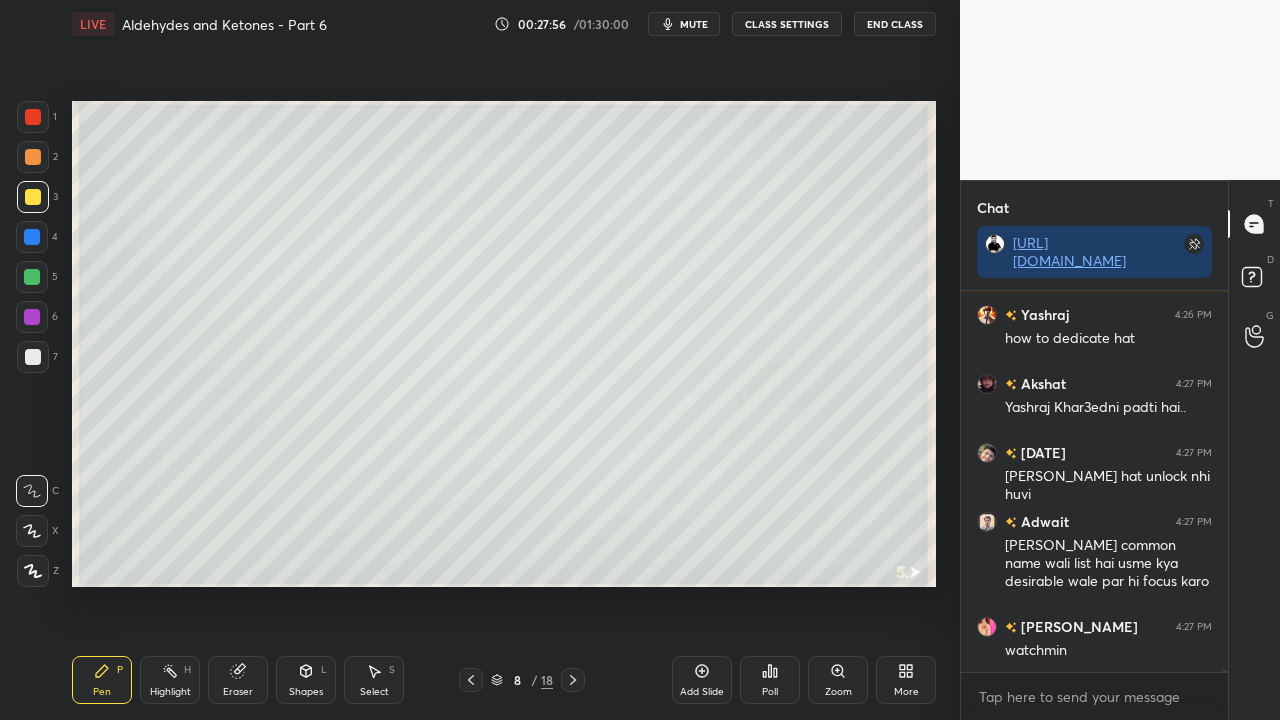 scroll, scrollTop: 64096, scrollLeft: 0, axis: vertical 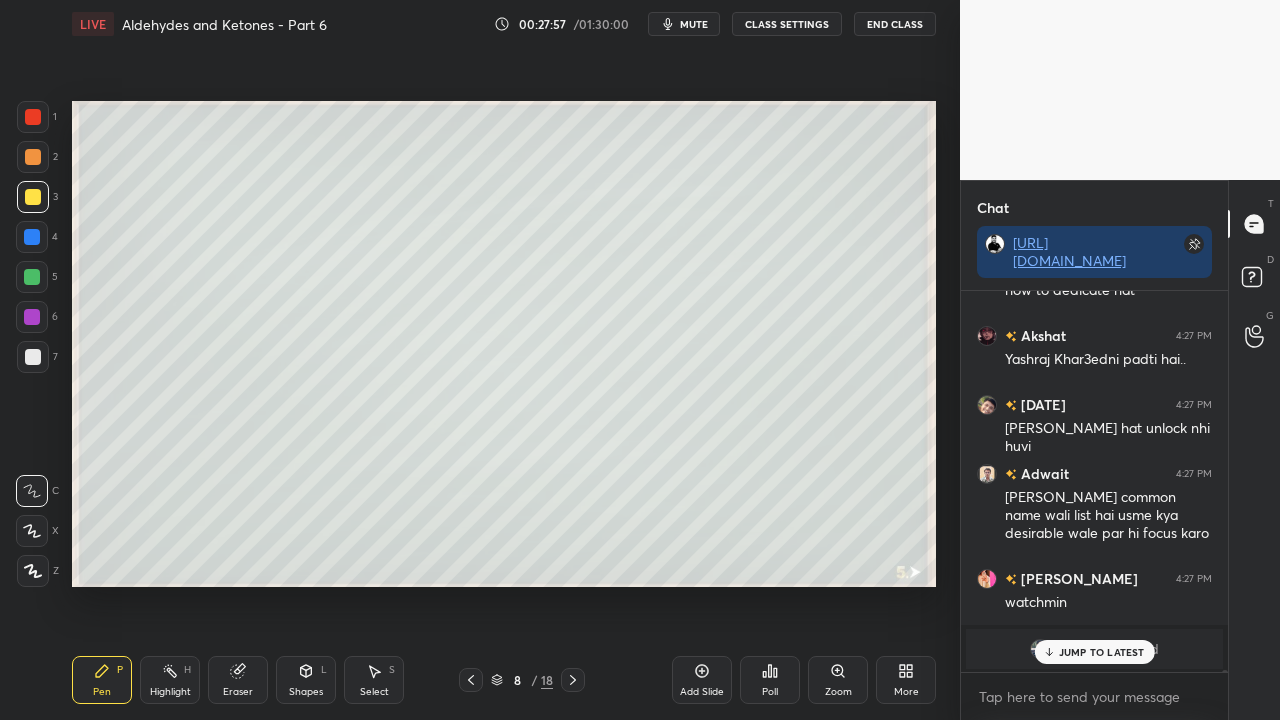 click on "JUMP TO LATEST" at bounding box center (1102, 652) 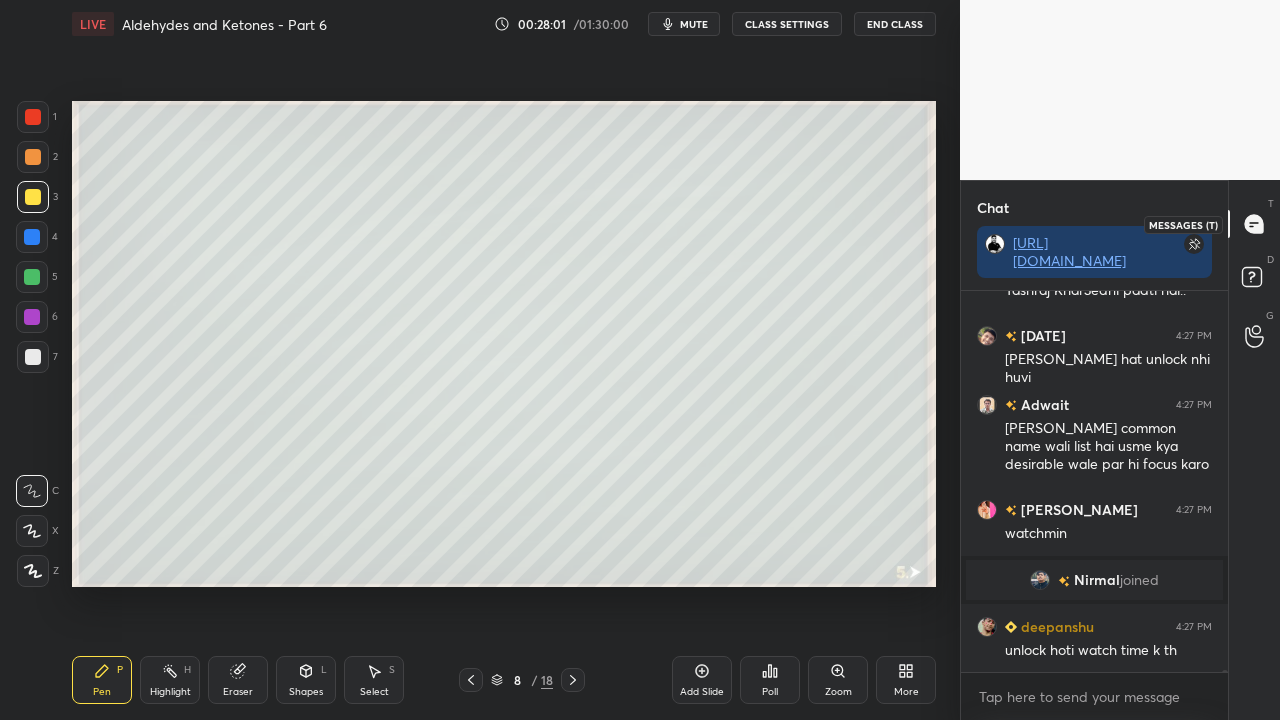 scroll, scrollTop: 60576, scrollLeft: 0, axis: vertical 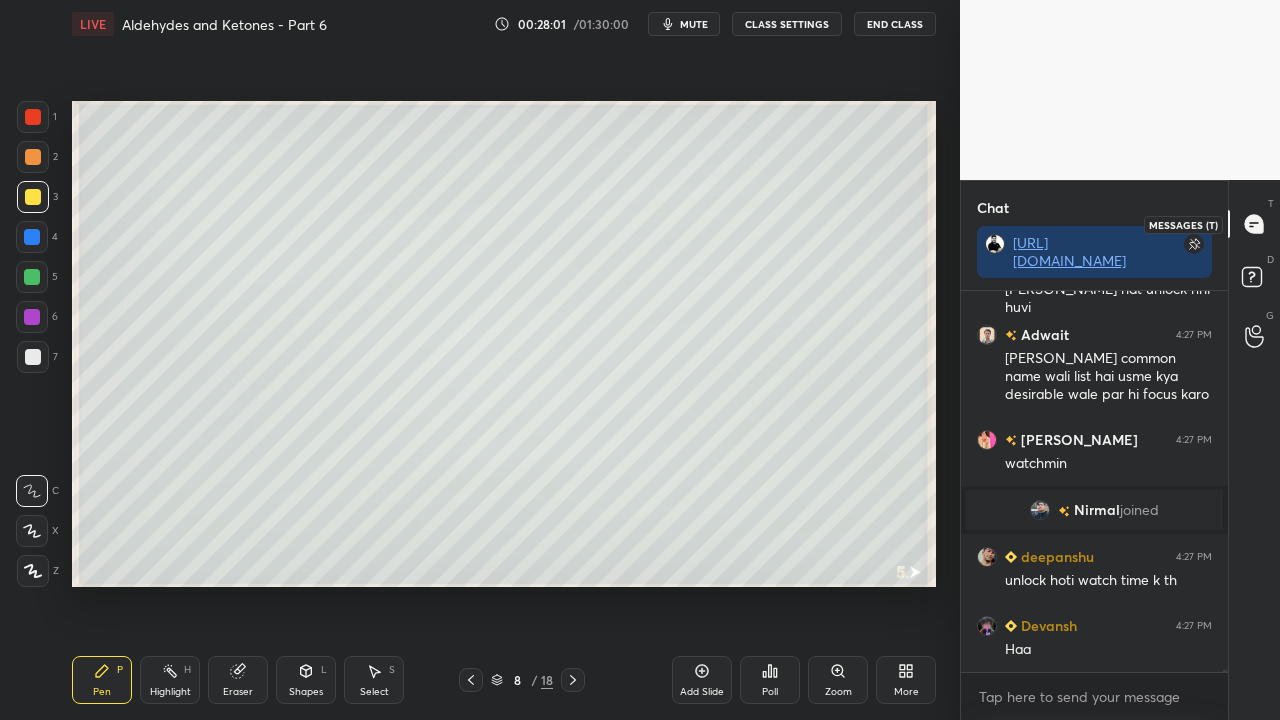click on "D Doubts (D)" at bounding box center (1254, 280) 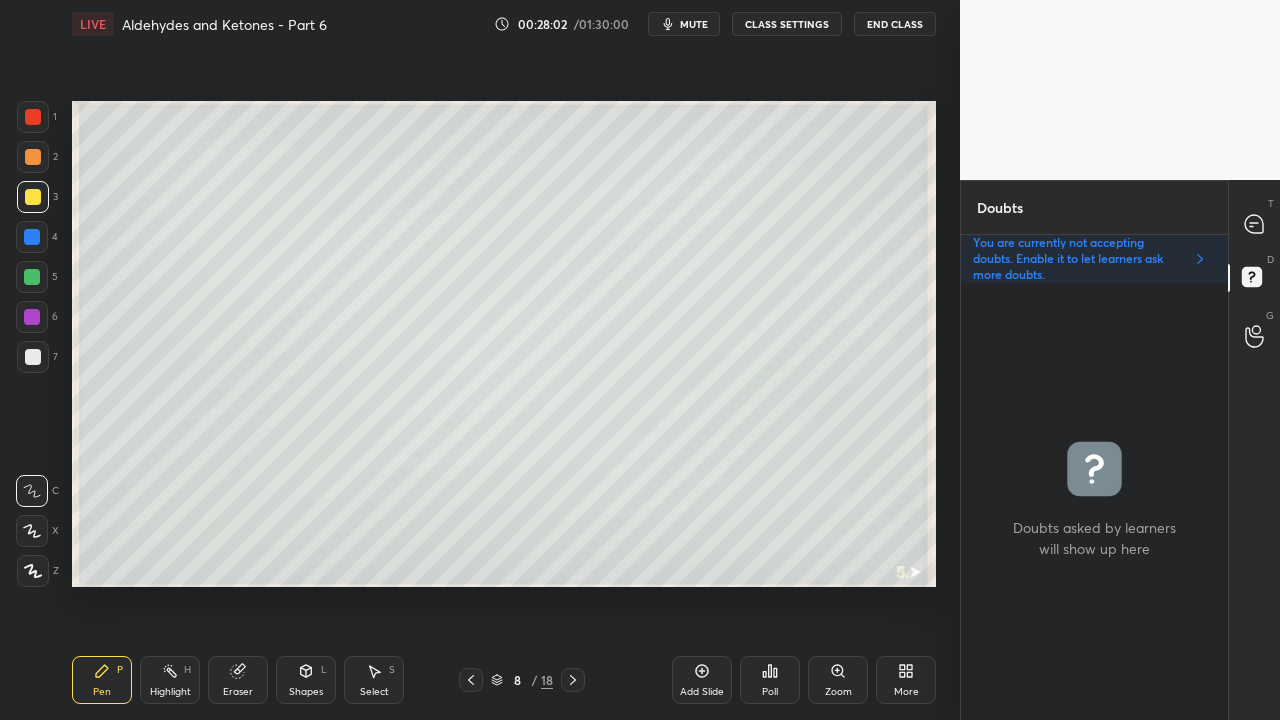 scroll, scrollTop: 6, scrollLeft: 6, axis: both 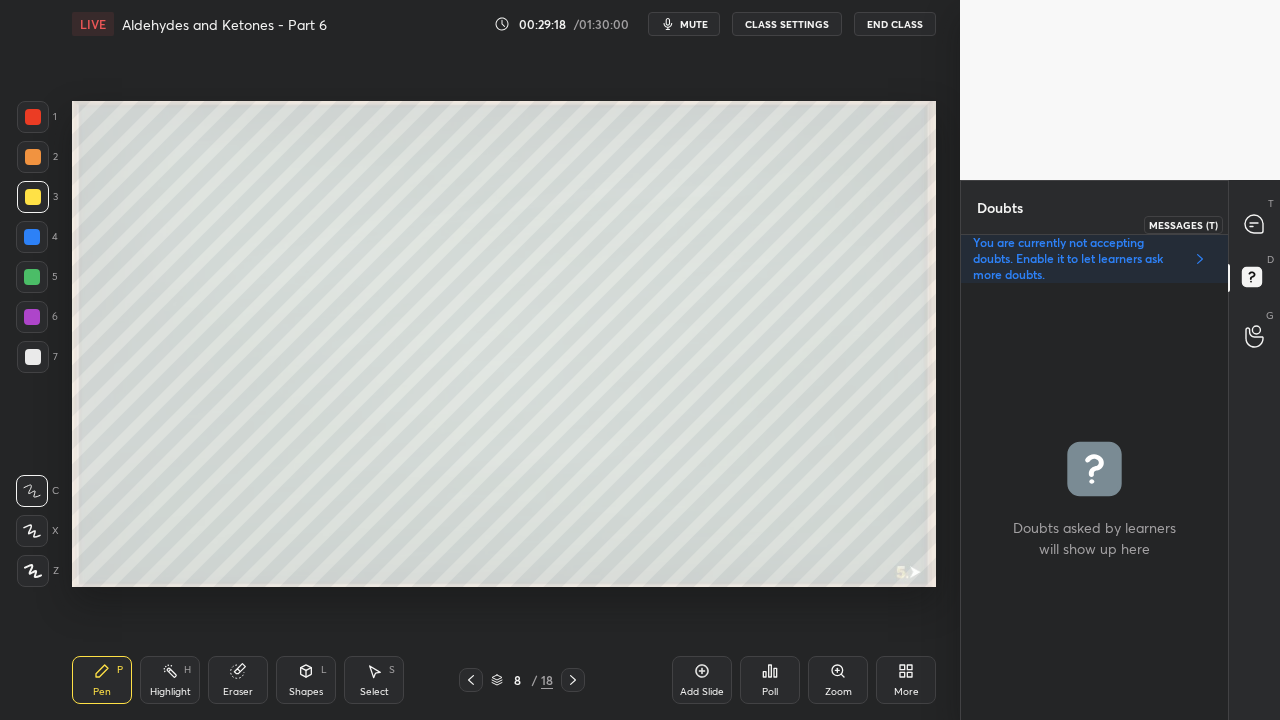 click at bounding box center (1255, 224) 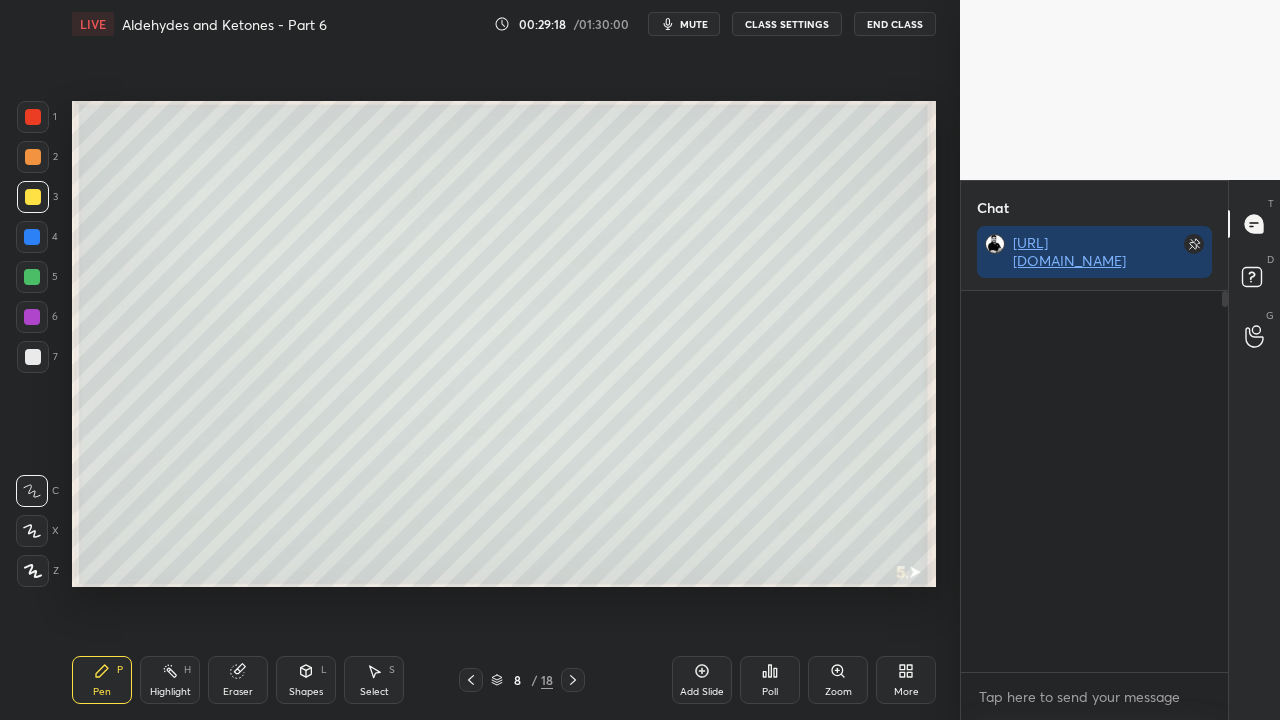 scroll, scrollTop: 423, scrollLeft: 261, axis: both 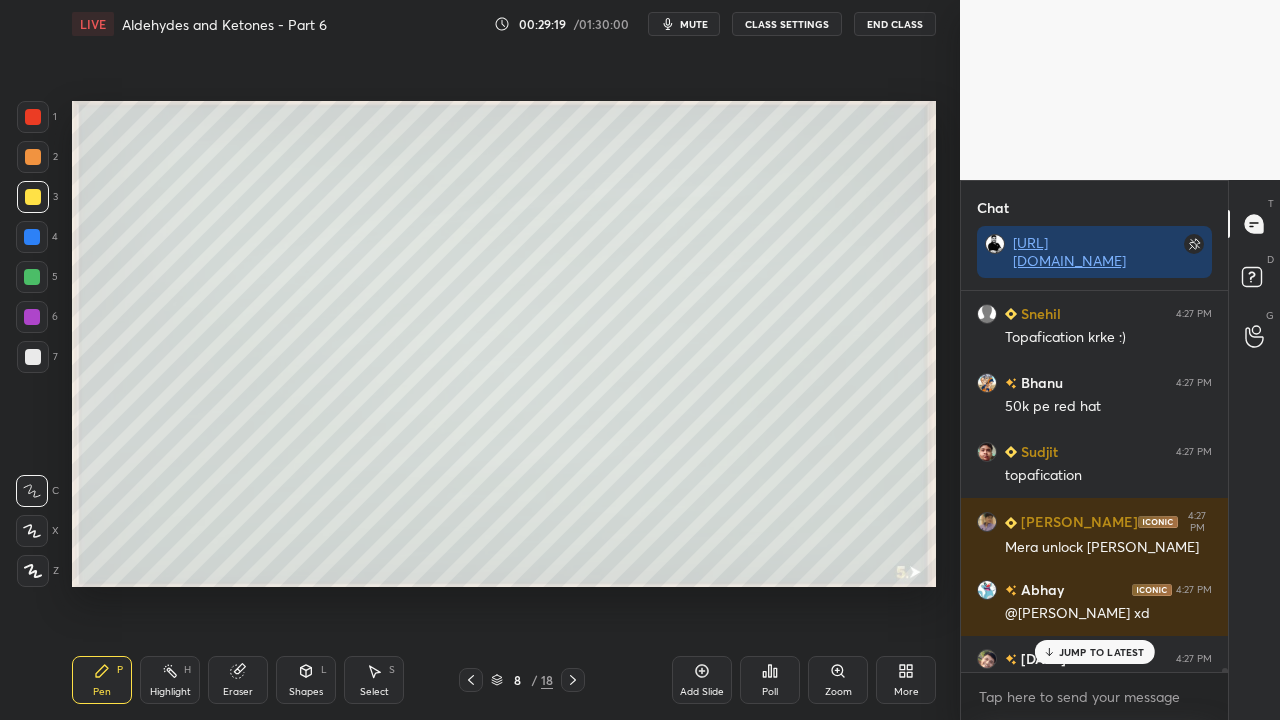 click on "JUMP TO LATEST" at bounding box center [1094, 652] 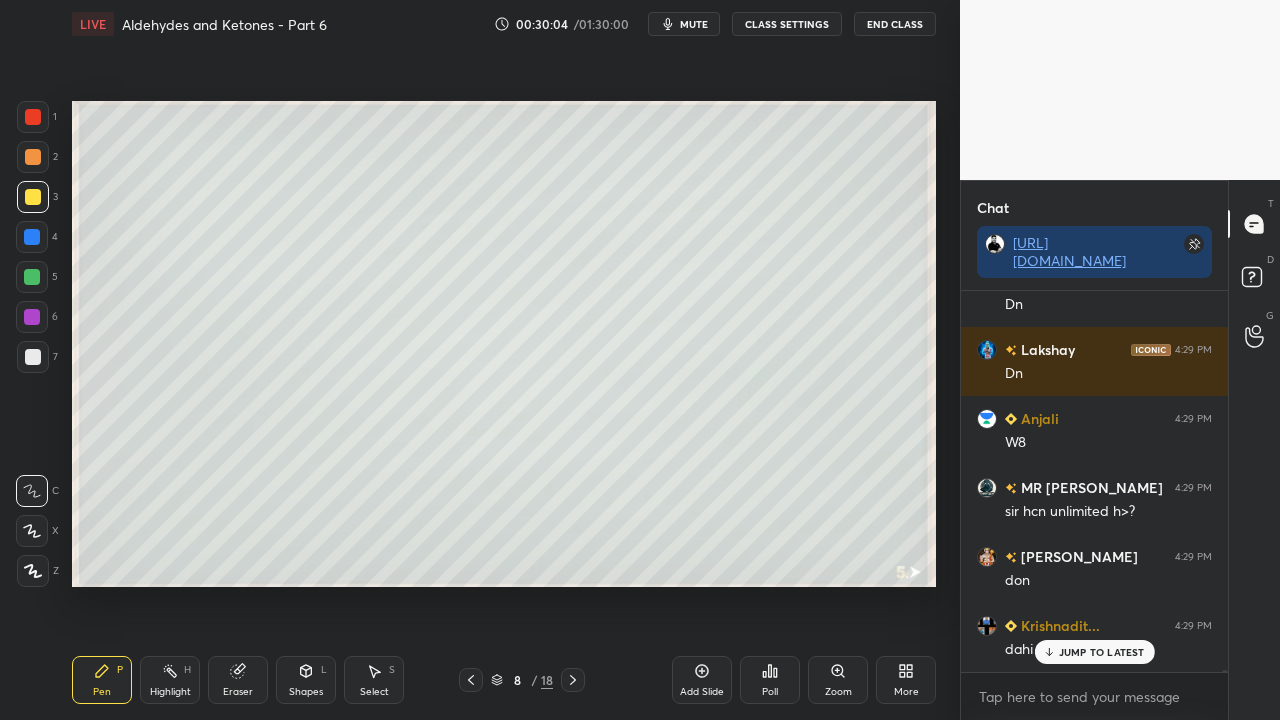scroll, scrollTop: 62184, scrollLeft: 0, axis: vertical 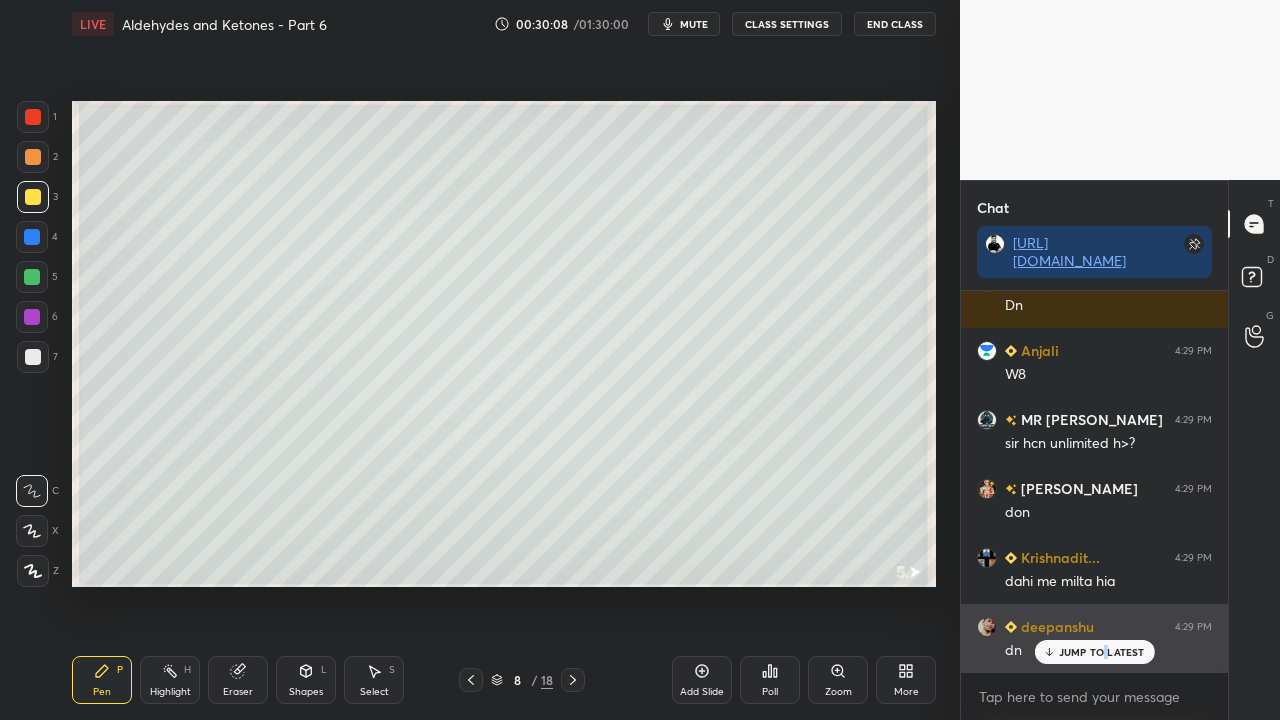 drag, startPoint x: 1105, startPoint y: 650, endPoint x: 995, endPoint y: 668, distance: 111.463 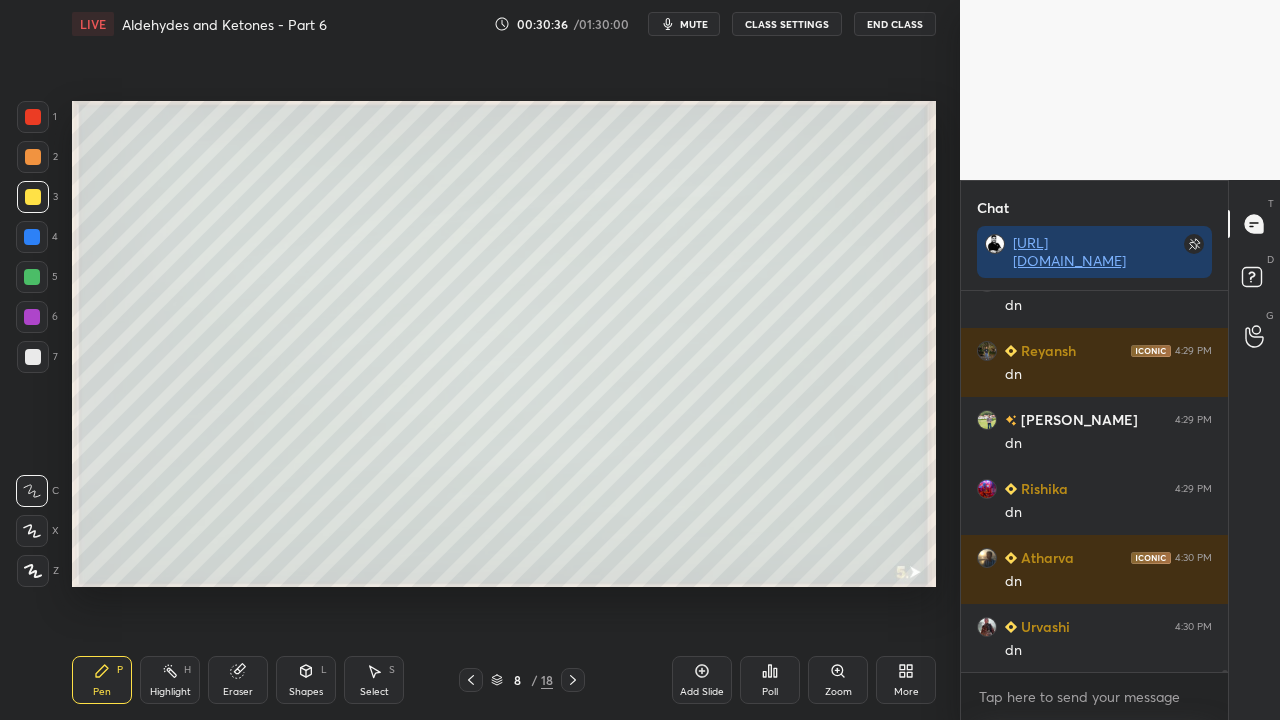 scroll, scrollTop: 62668, scrollLeft: 0, axis: vertical 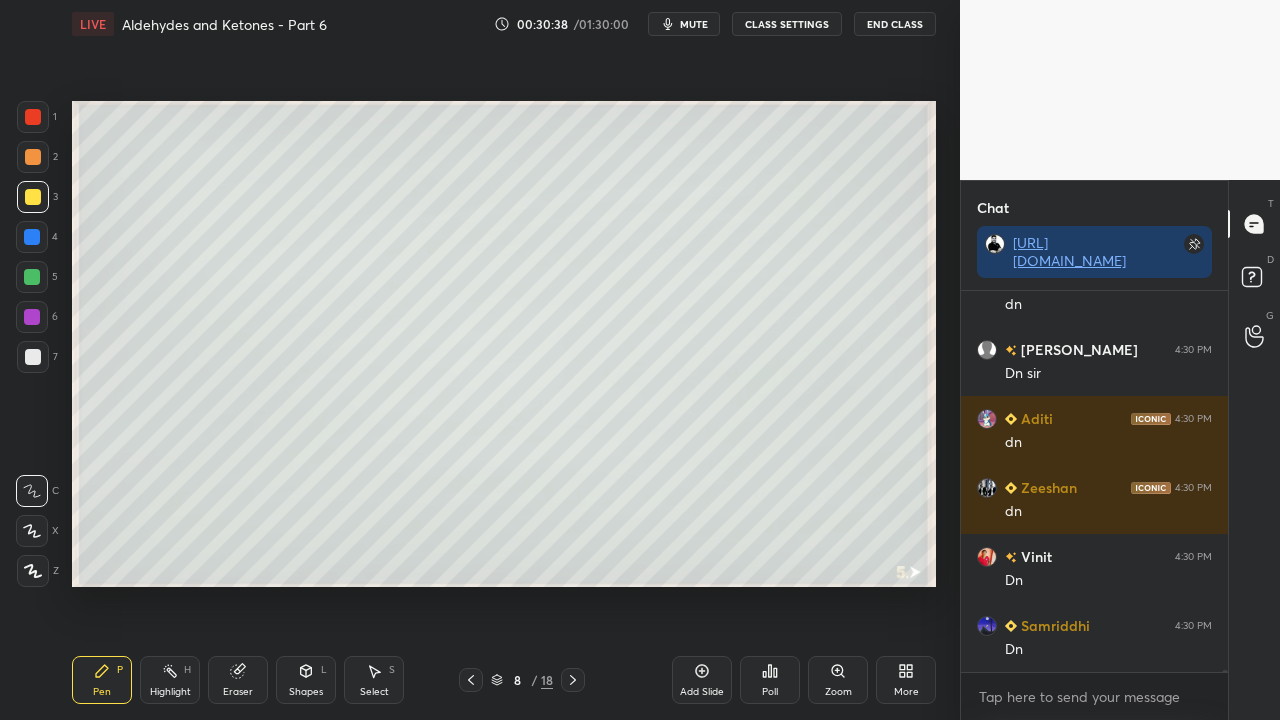 click at bounding box center [33, 357] 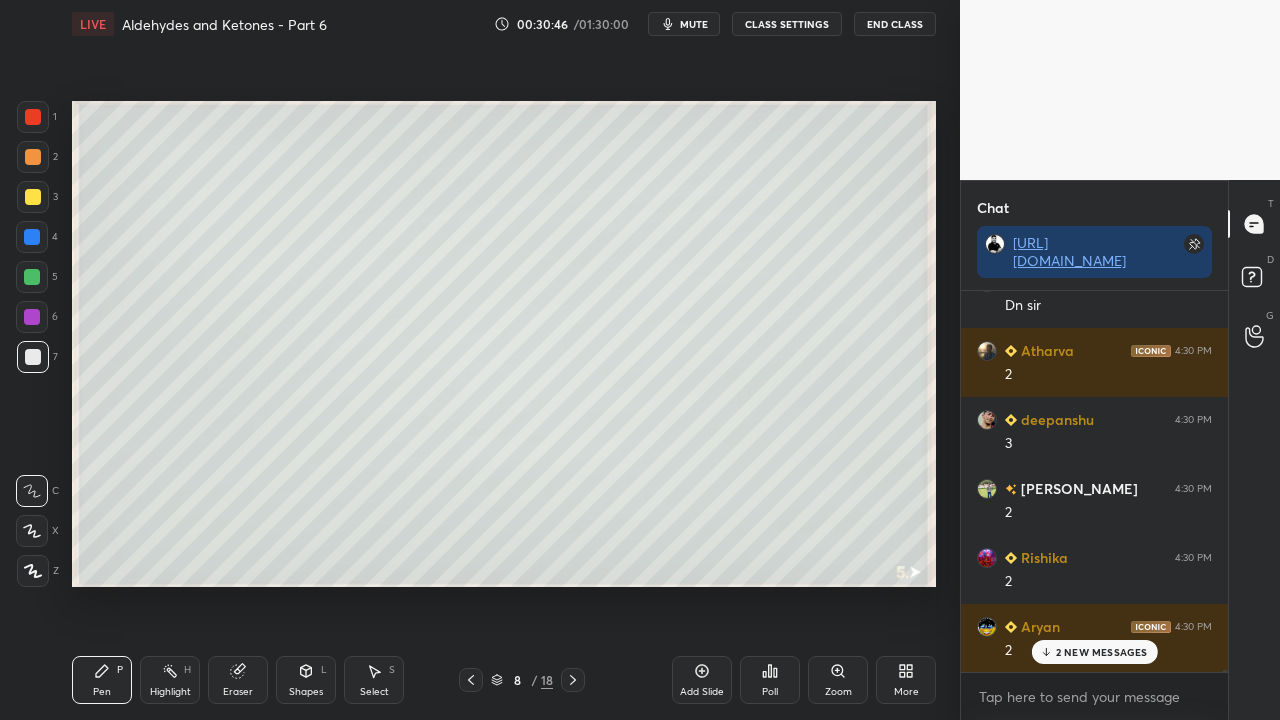 scroll, scrollTop: 63564, scrollLeft: 0, axis: vertical 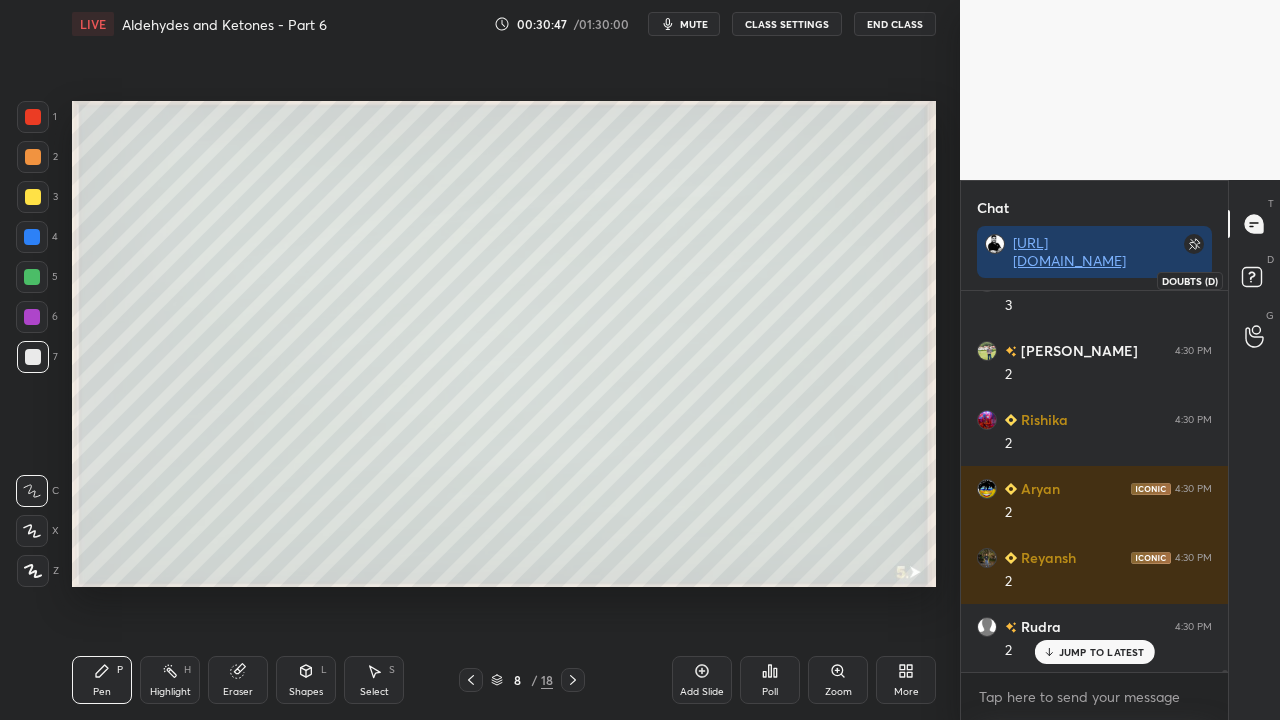 click 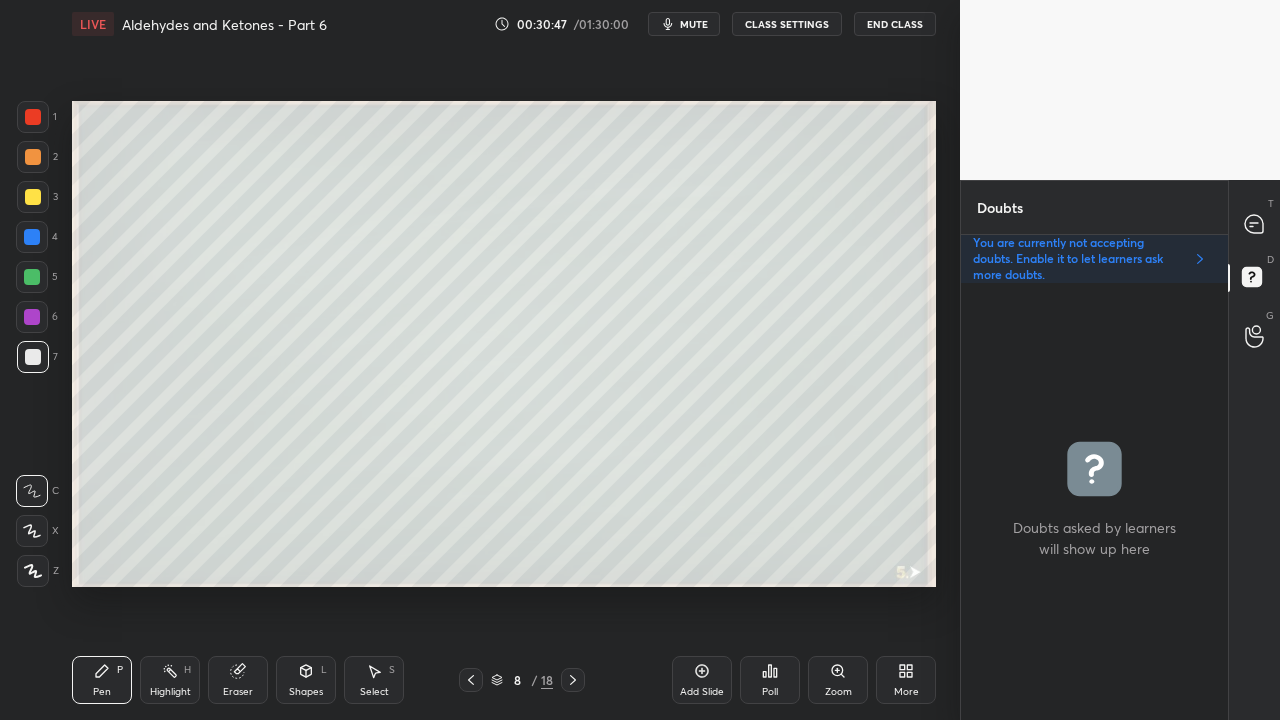 scroll, scrollTop: 6, scrollLeft: 6, axis: both 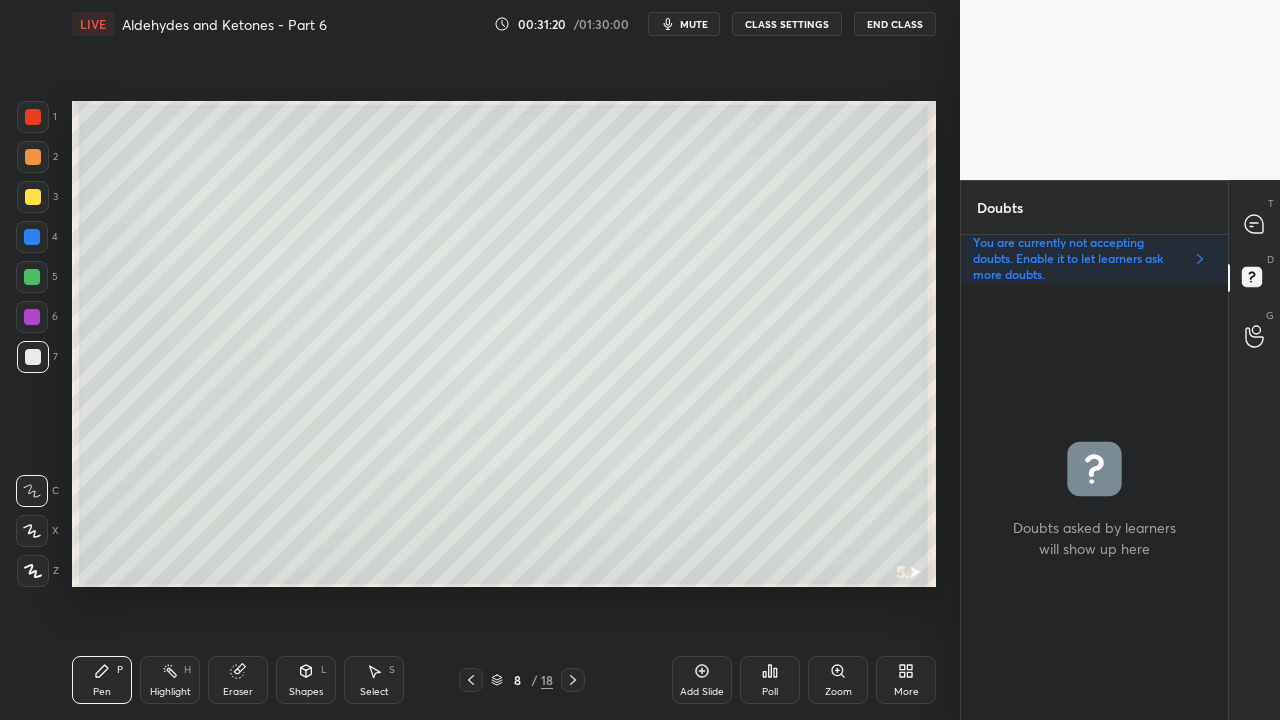 click on "Eraser" at bounding box center [238, 680] 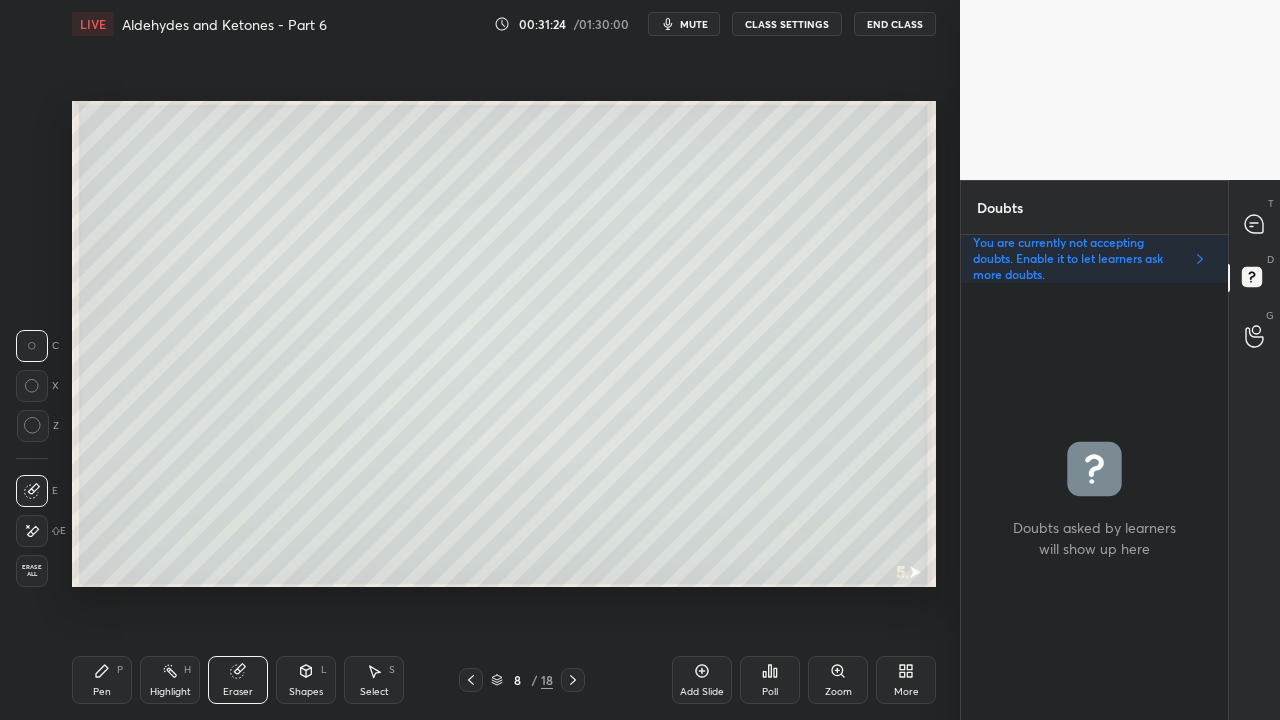 drag, startPoint x: 115, startPoint y: 694, endPoint x: 280, endPoint y: 600, distance: 189.89734 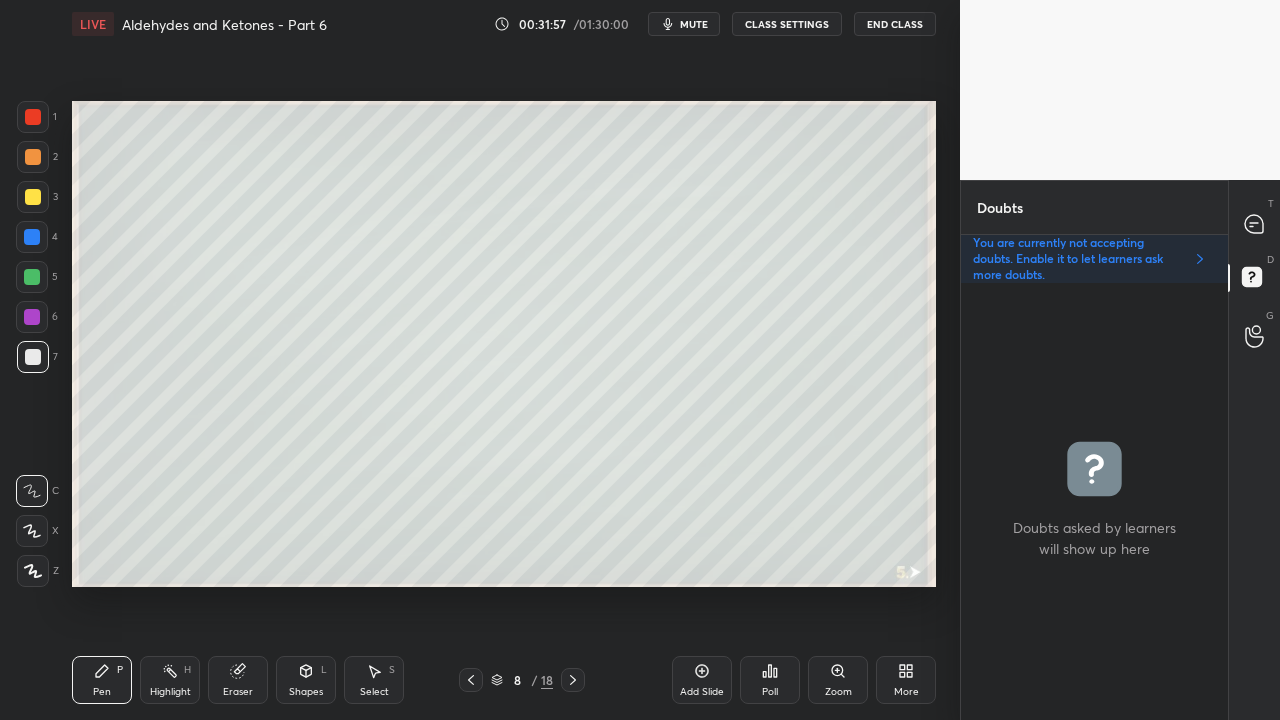 click at bounding box center (1255, 224) 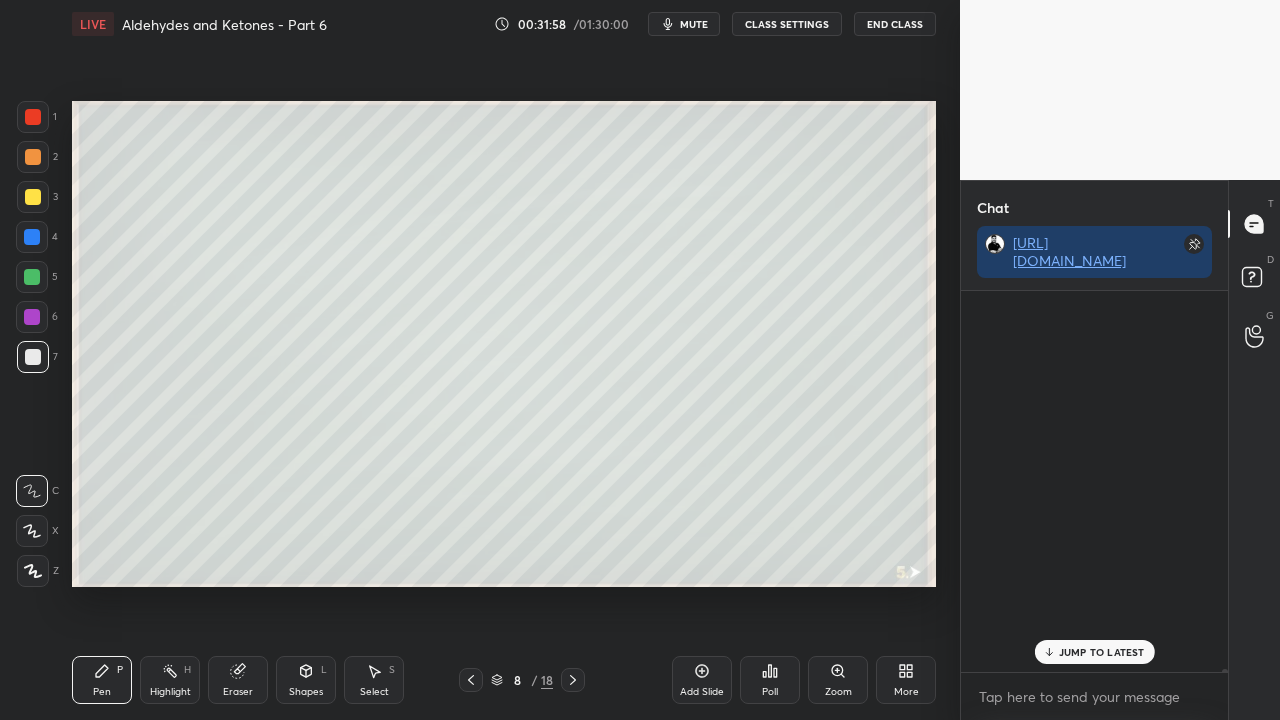 scroll, scrollTop: 423, scrollLeft: 261, axis: both 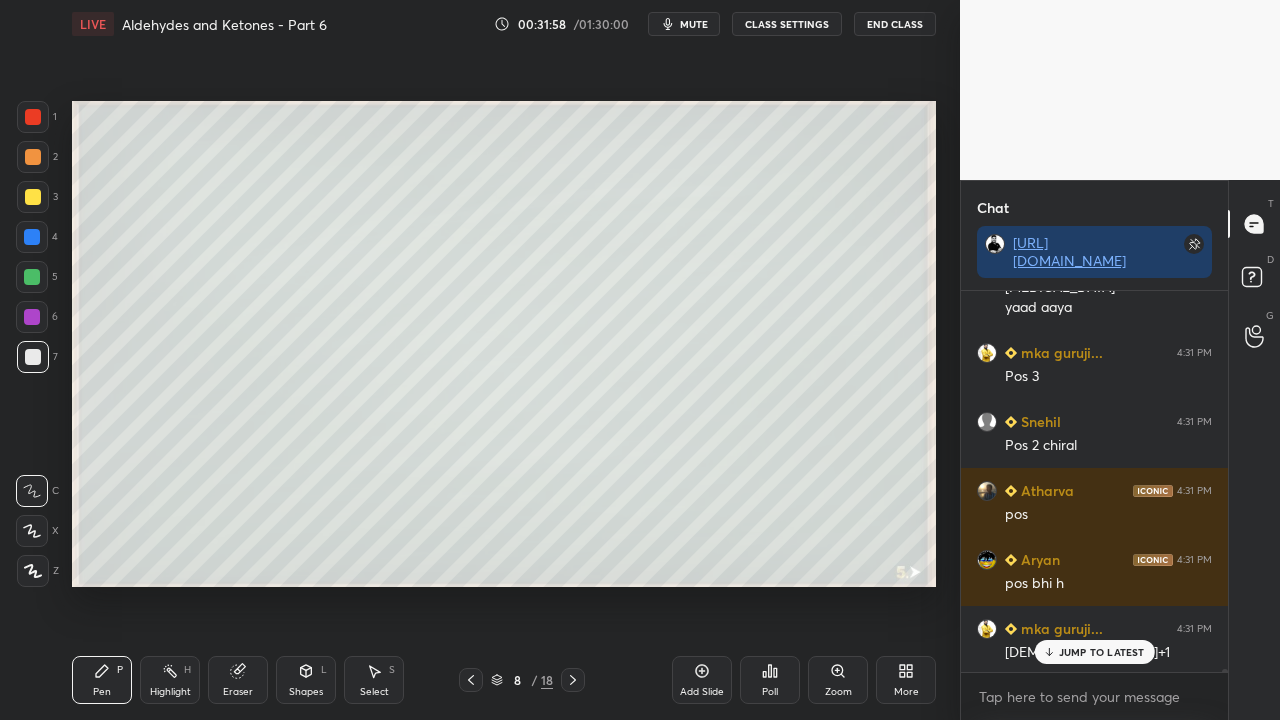 drag, startPoint x: 1066, startPoint y: 658, endPoint x: 1069, endPoint y: 647, distance: 11.401754 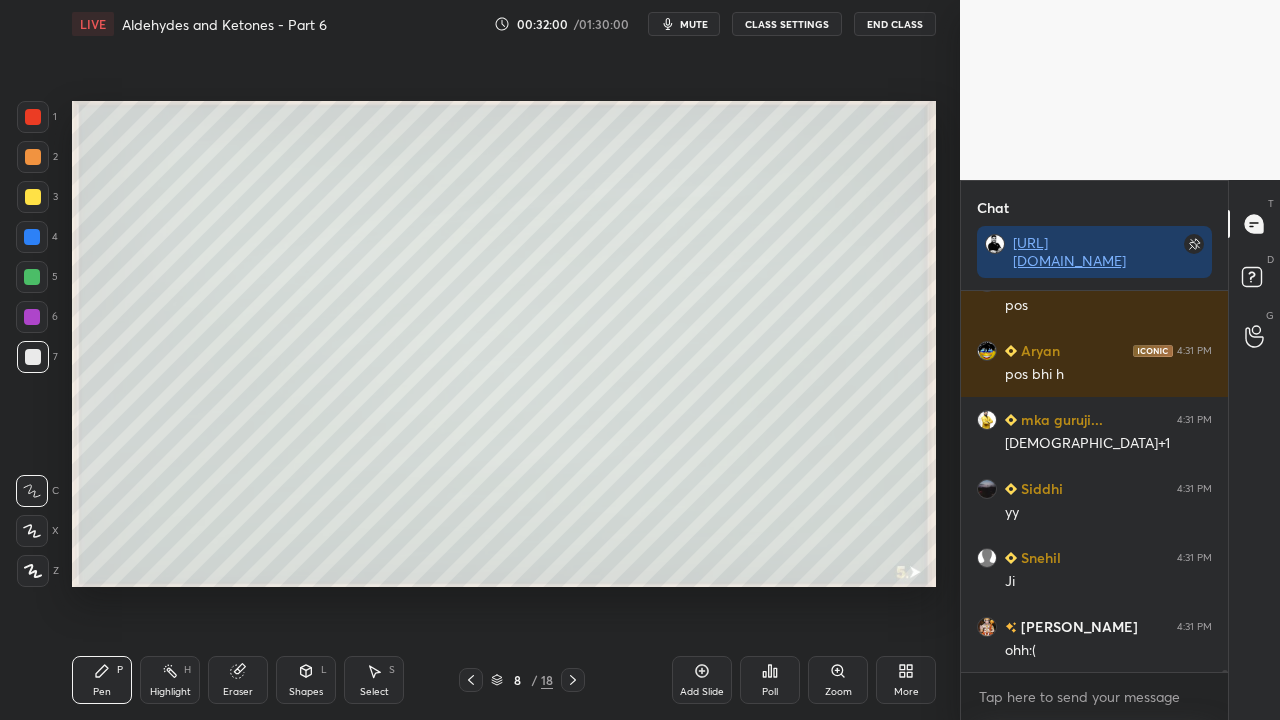 scroll, scrollTop: 65896, scrollLeft: 0, axis: vertical 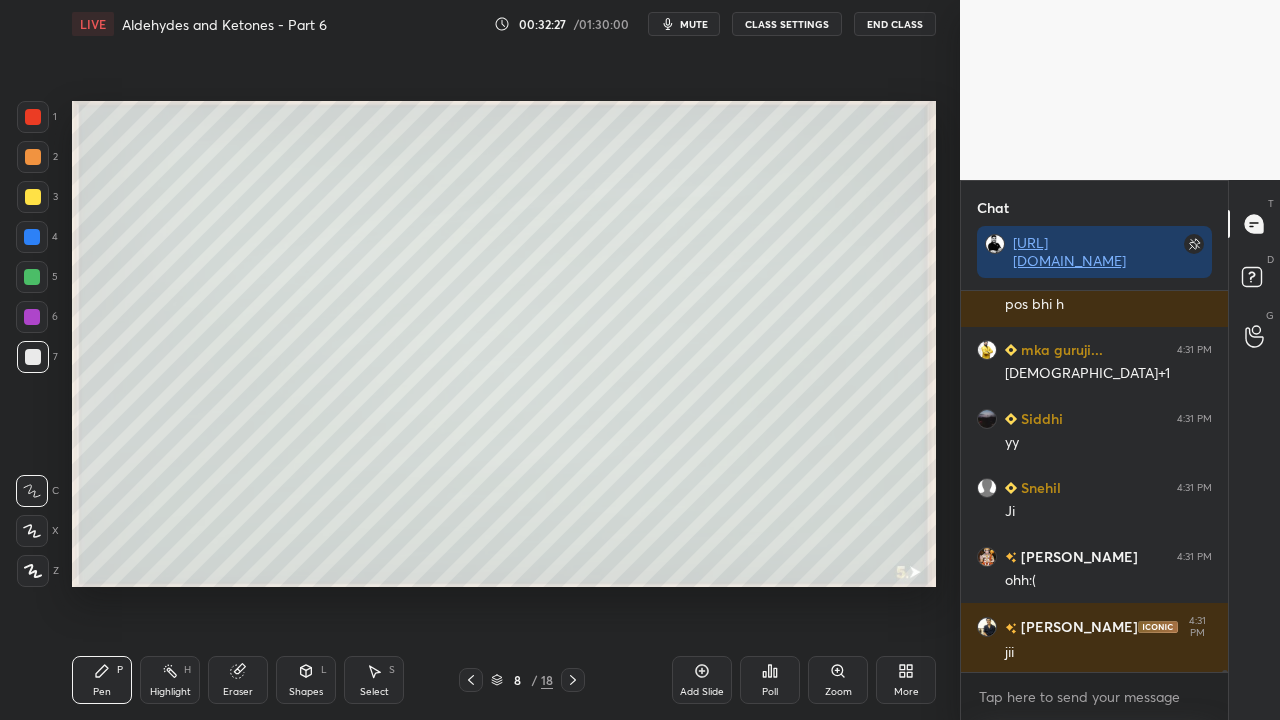click on "Setting up your live class Poll for   secs No correct answer Start poll" at bounding box center [504, 344] 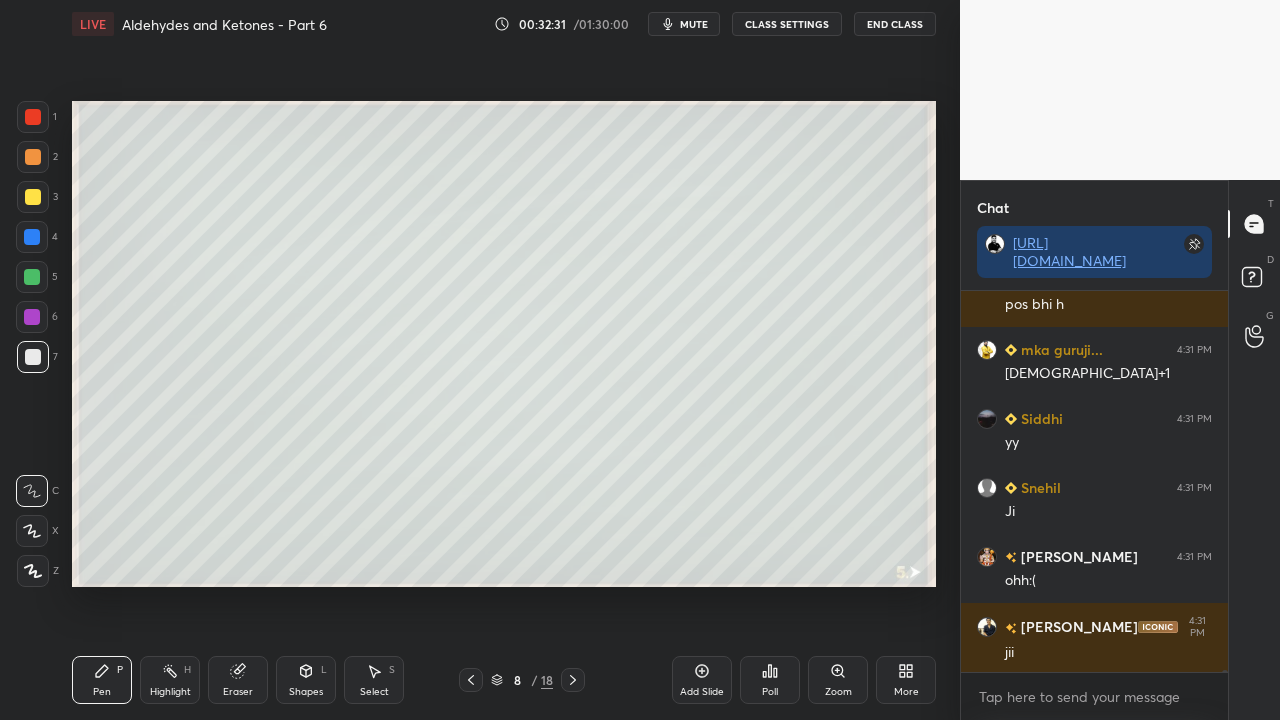 click on "Setting up your live class Poll for   secs No correct answer Start poll" at bounding box center [504, 344] 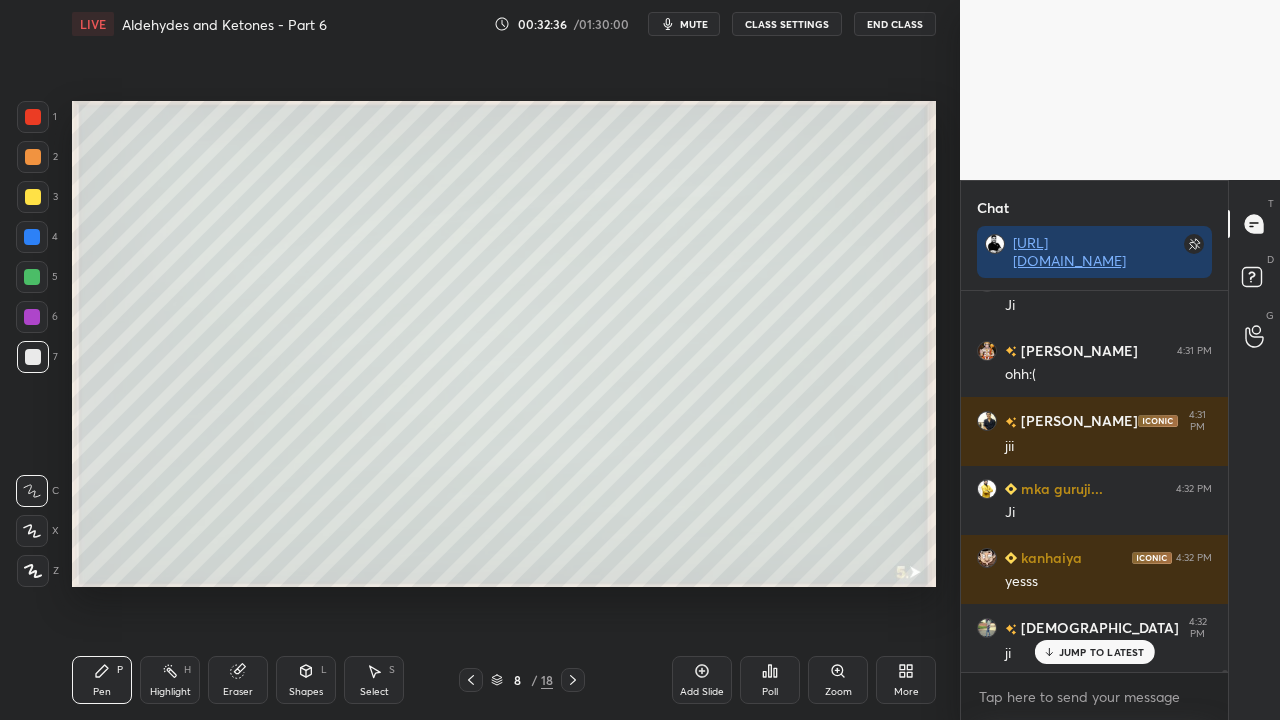 scroll, scrollTop: 66240, scrollLeft: 0, axis: vertical 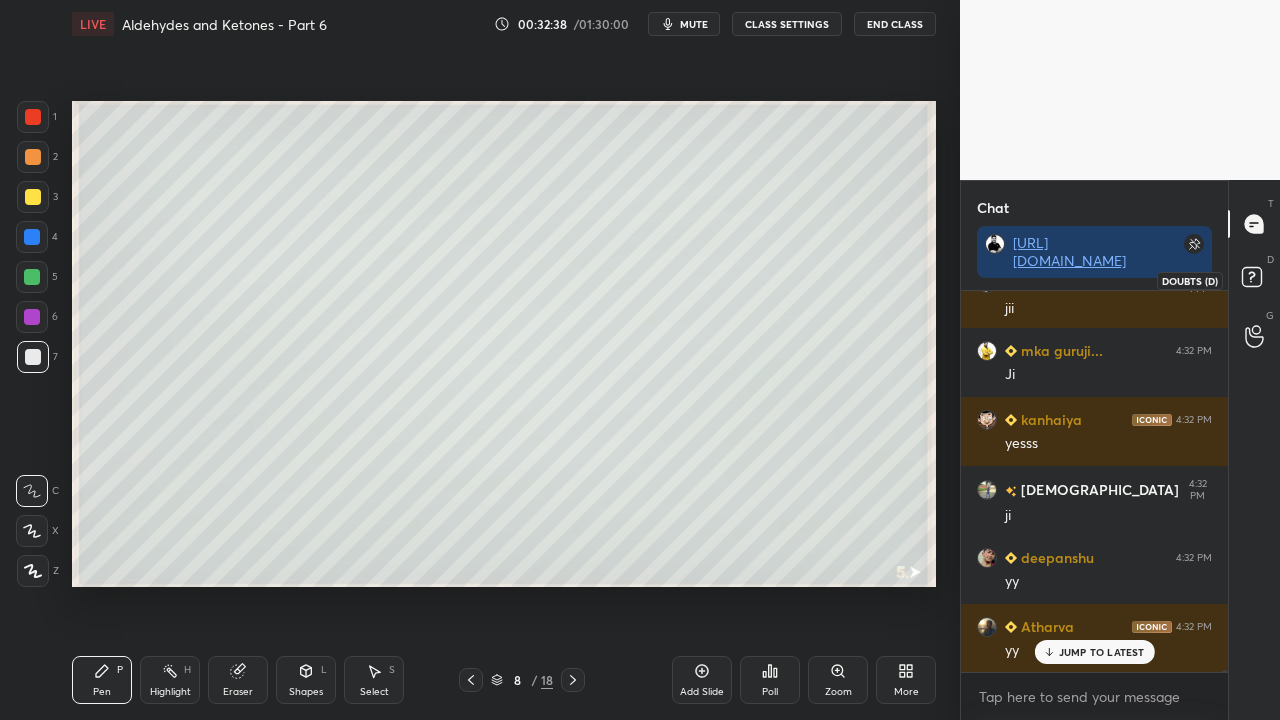 click 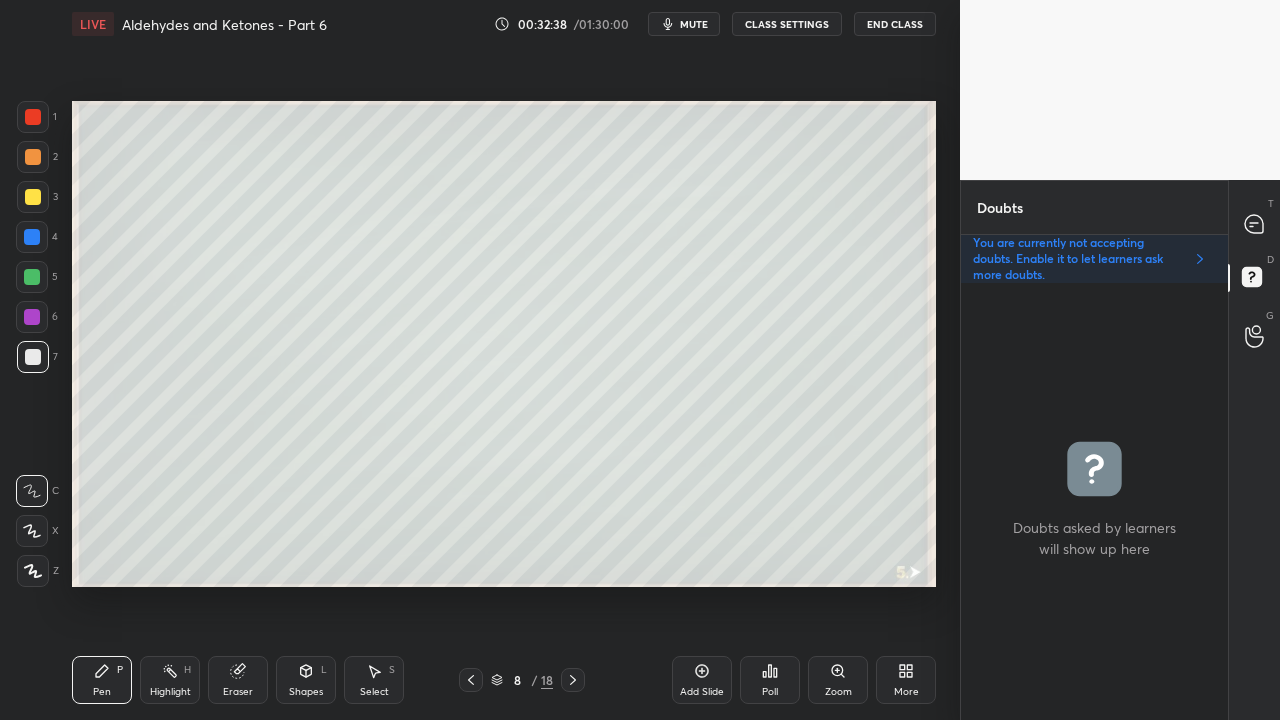 scroll, scrollTop: 6, scrollLeft: 6, axis: both 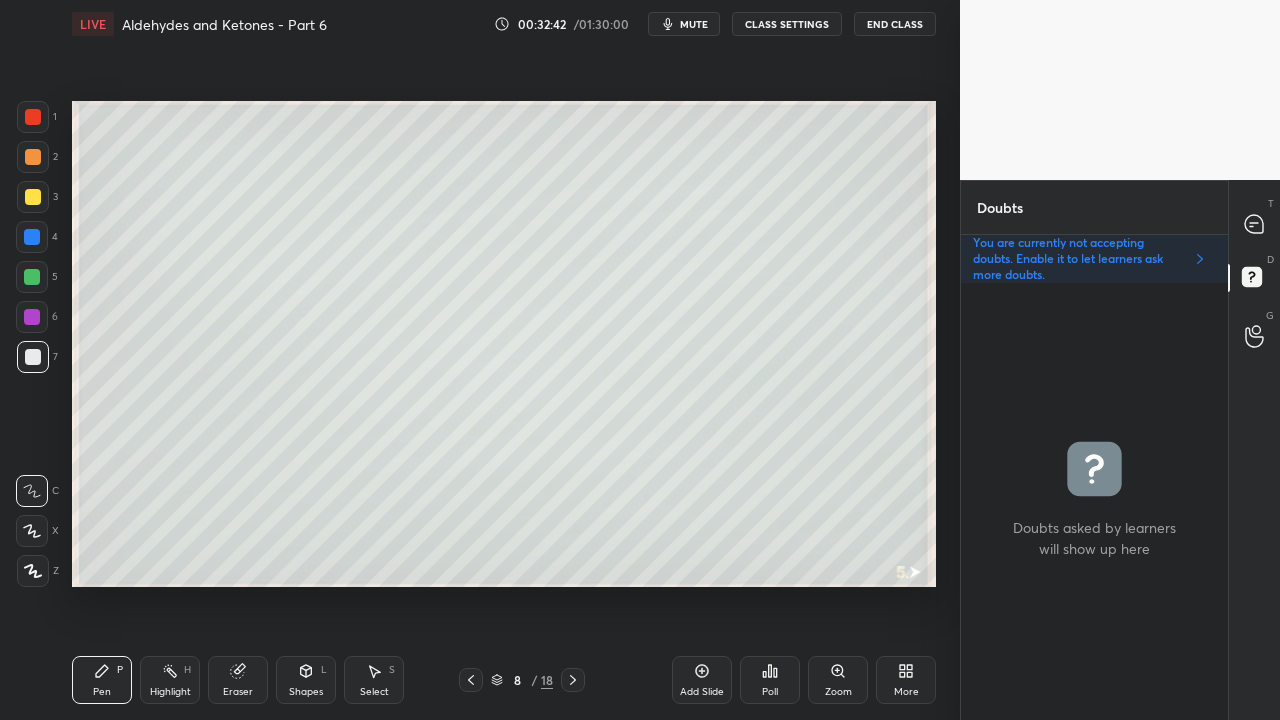 click at bounding box center (33, 197) 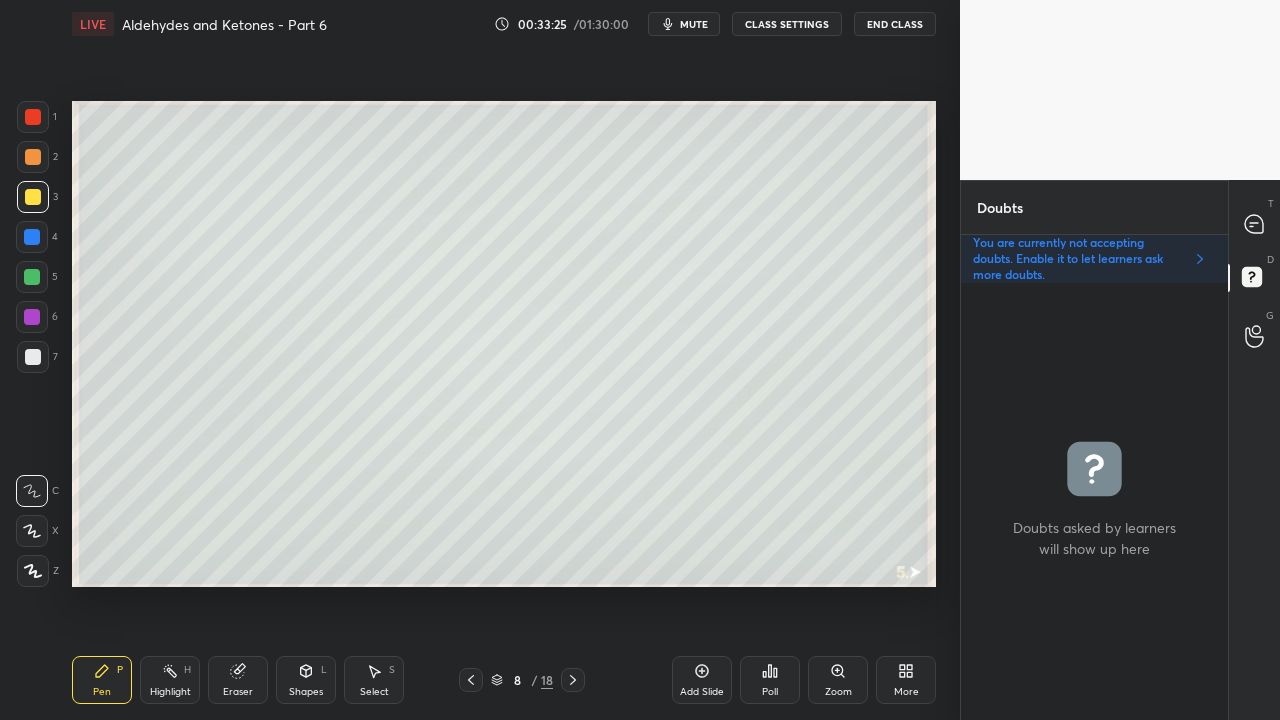 click at bounding box center [33, 357] 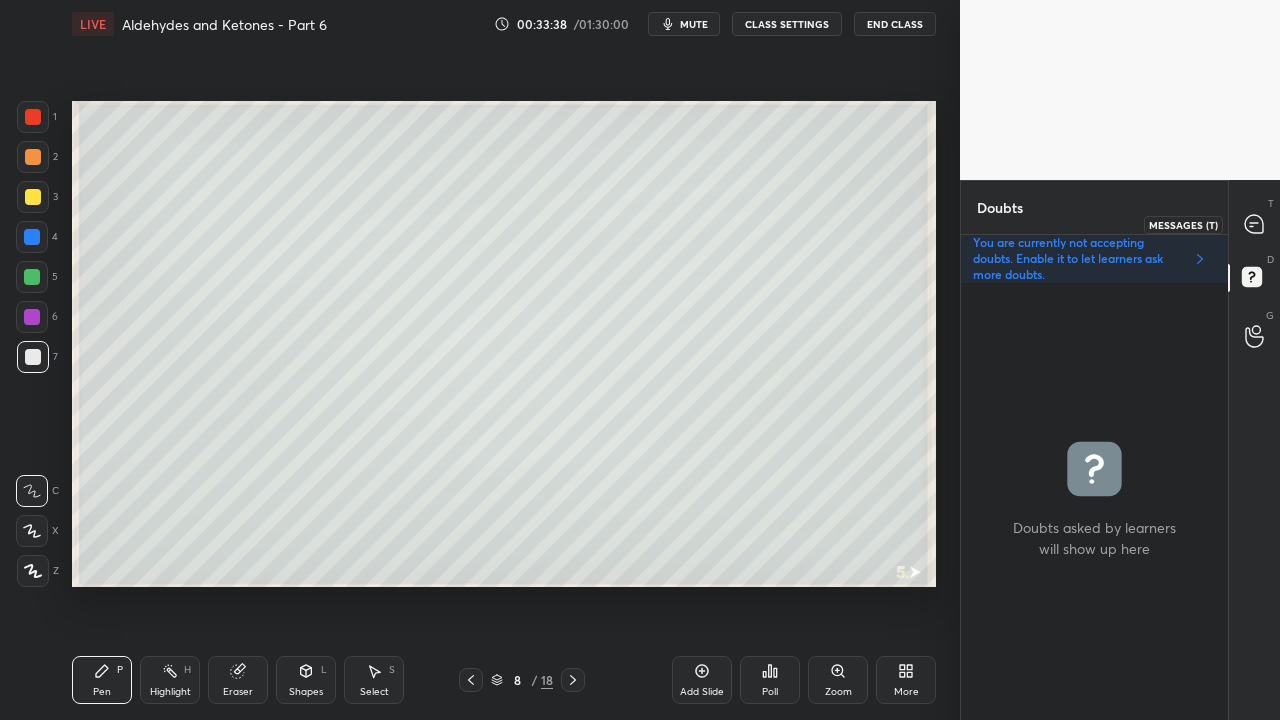 click at bounding box center (1255, 224) 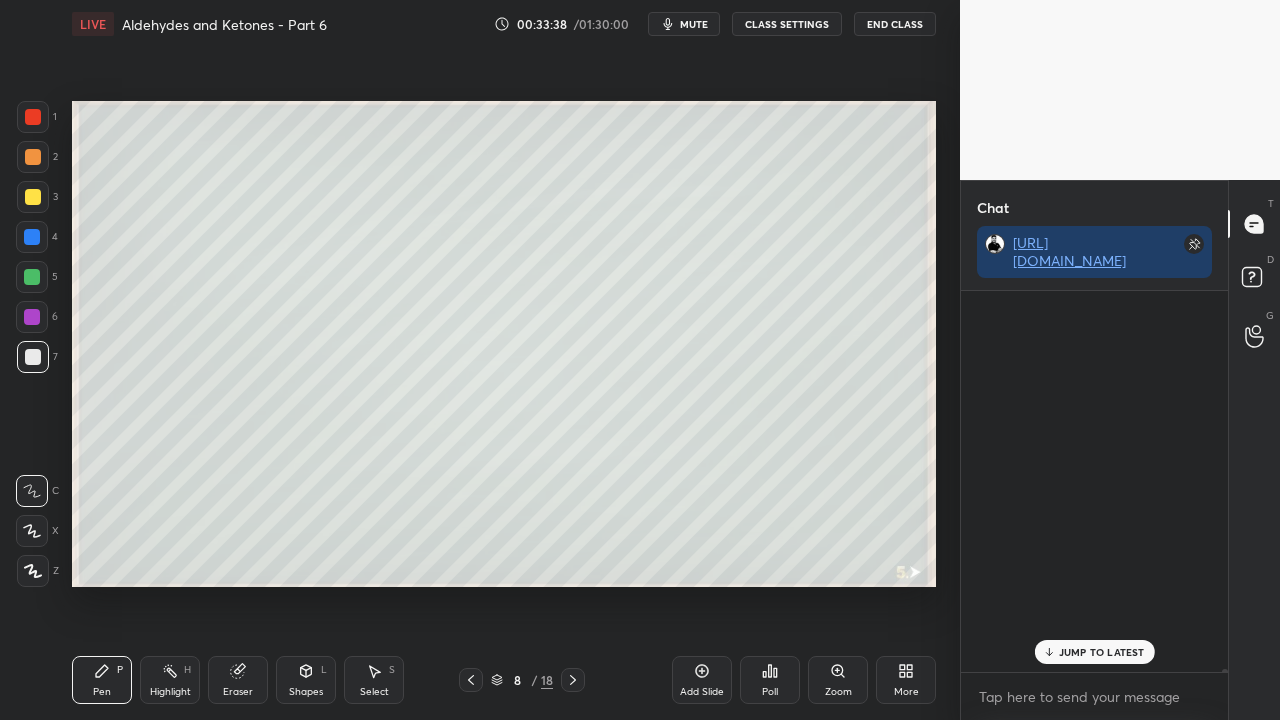 scroll, scrollTop: 423, scrollLeft: 261, axis: both 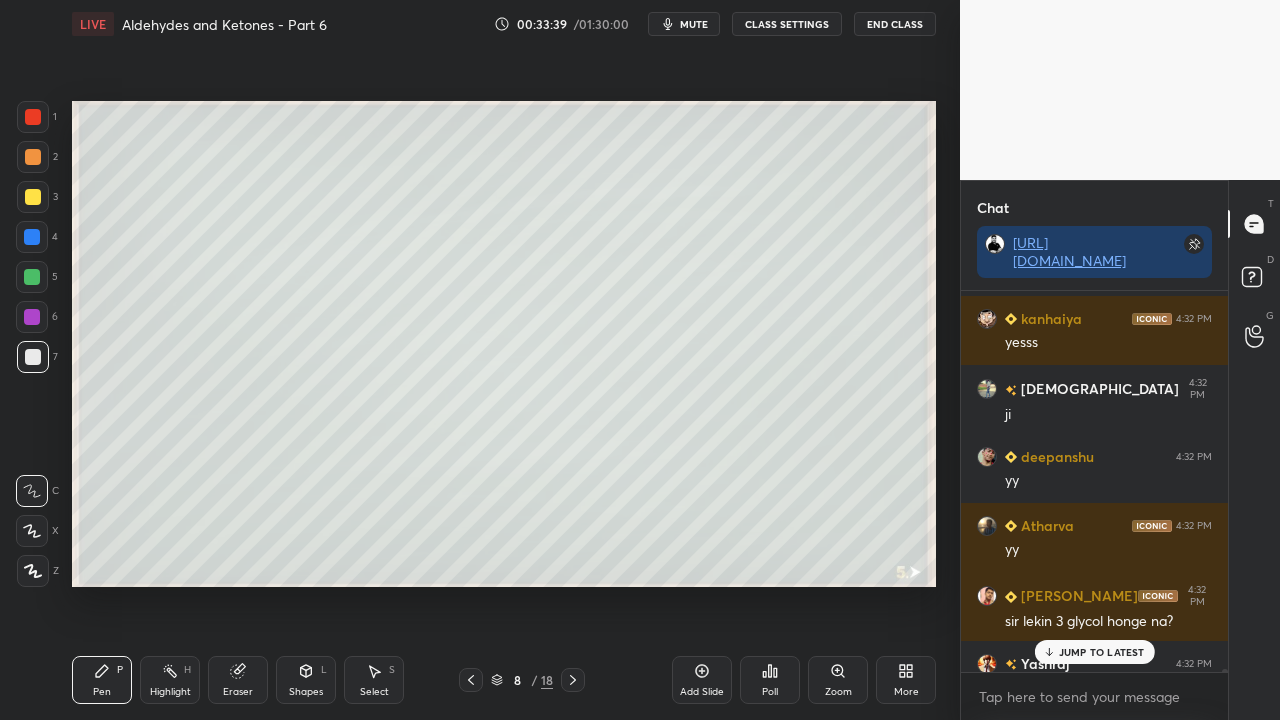 drag, startPoint x: 1074, startPoint y: 642, endPoint x: 918, endPoint y: 719, distance: 173.96838 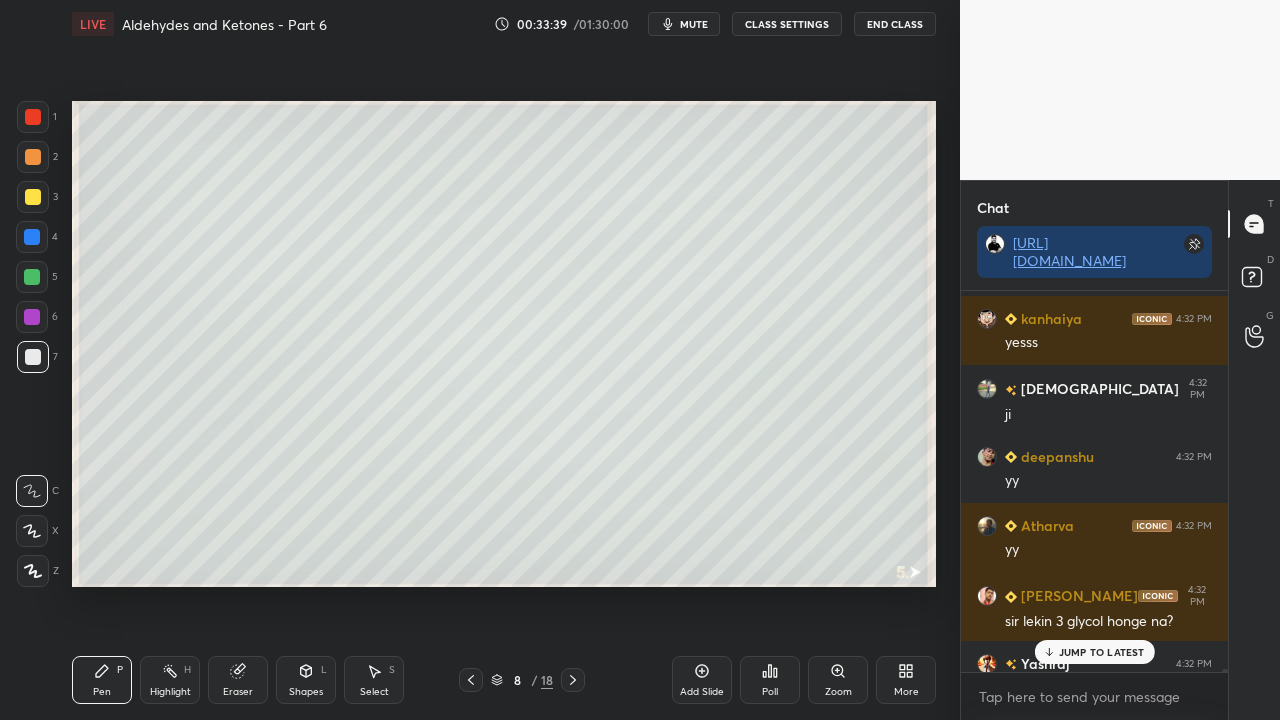 click on "JUMP TO LATEST" at bounding box center (1094, 652) 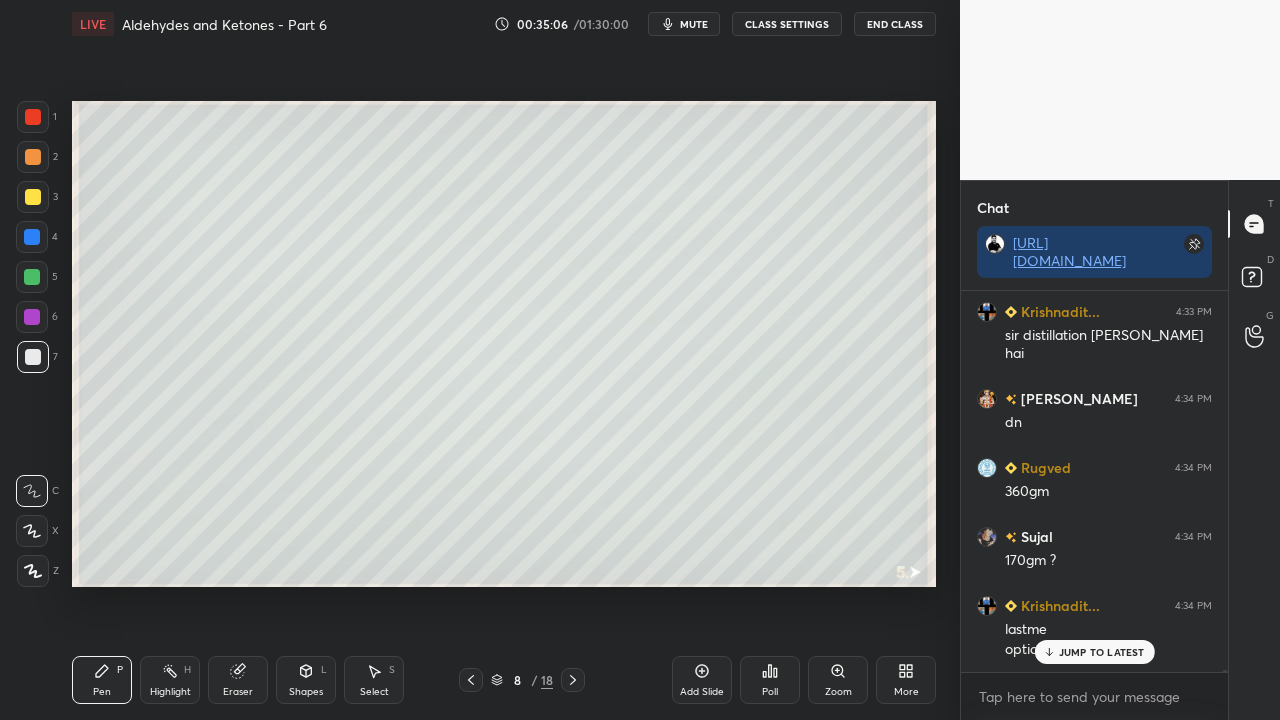scroll, scrollTop: 66850, scrollLeft: 0, axis: vertical 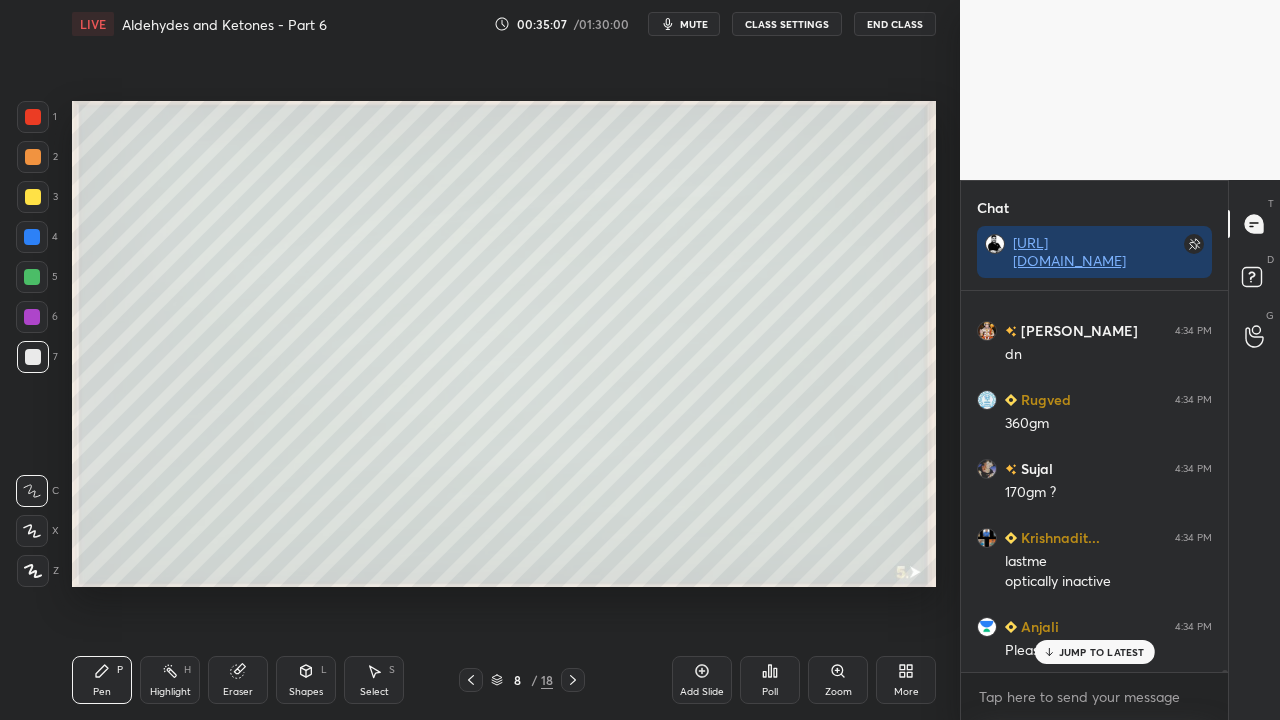 click on "JUMP TO LATEST" at bounding box center (1102, 652) 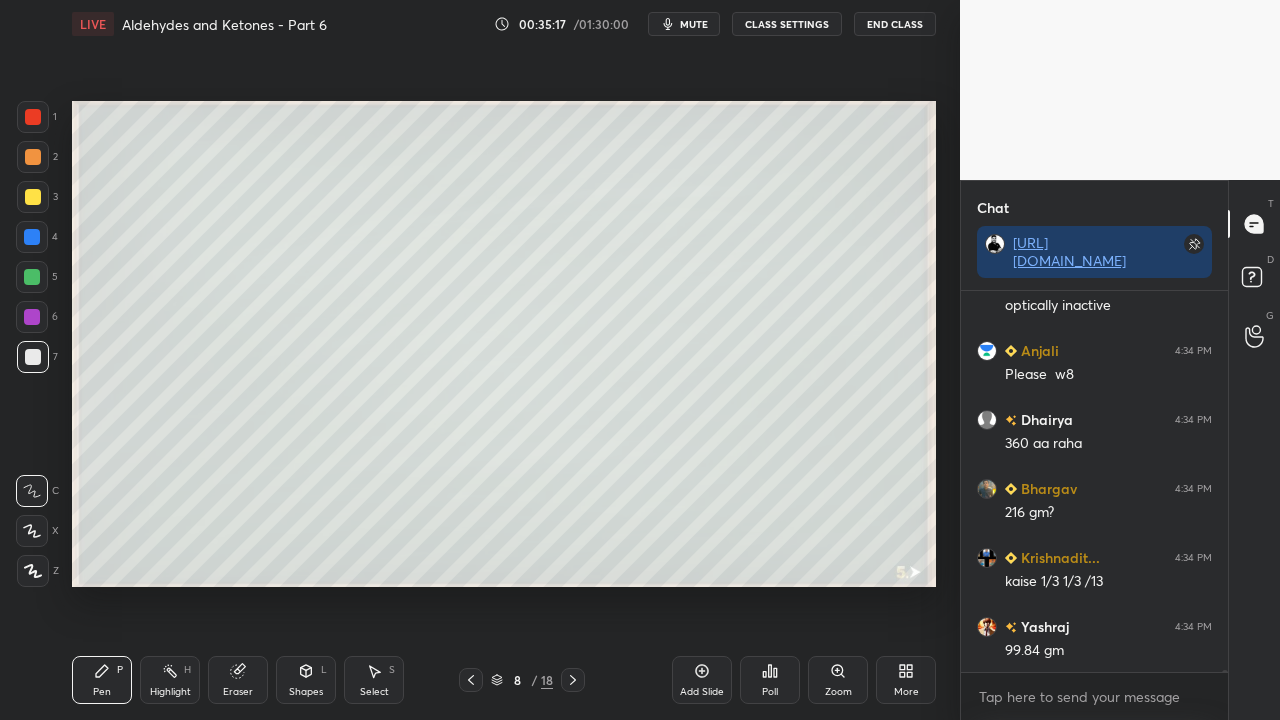 scroll, scrollTop: 67196, scrollLeft: 0, axis: vertical 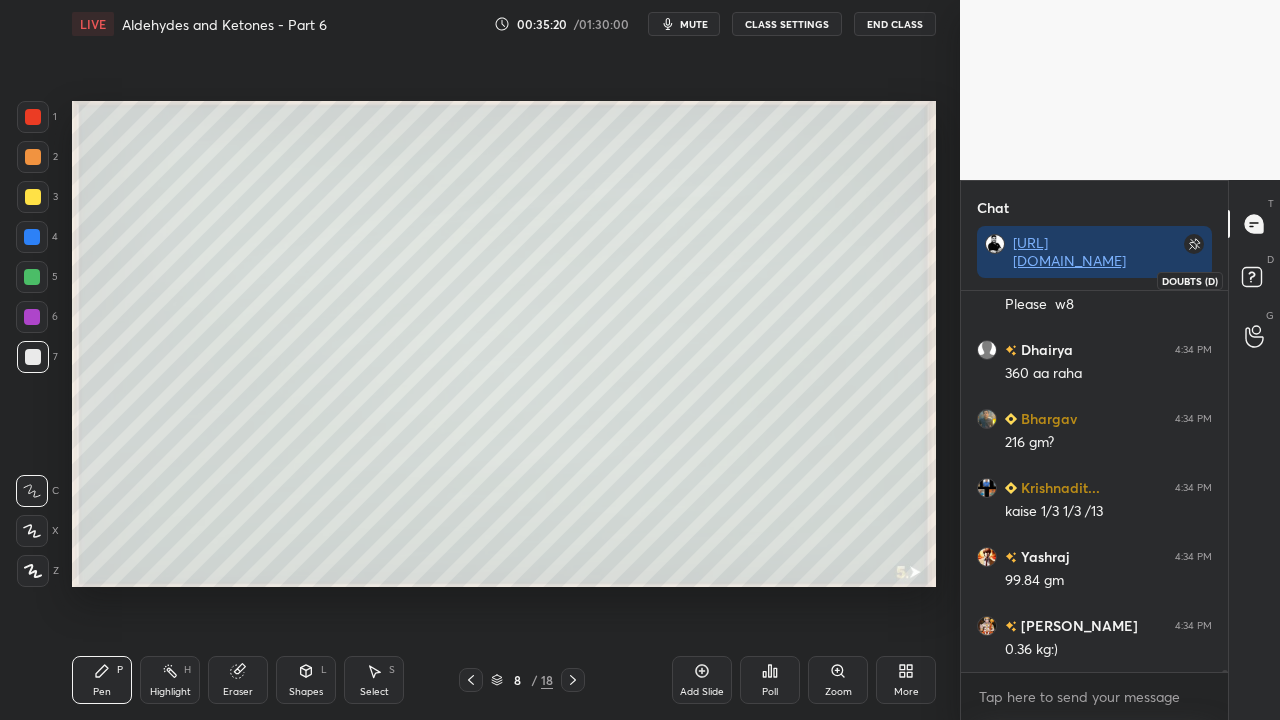 drag, startPoint x: 1266, startPoint y: 269, endPoint x: 1232, endPoint y: 272, distance: 34.132095 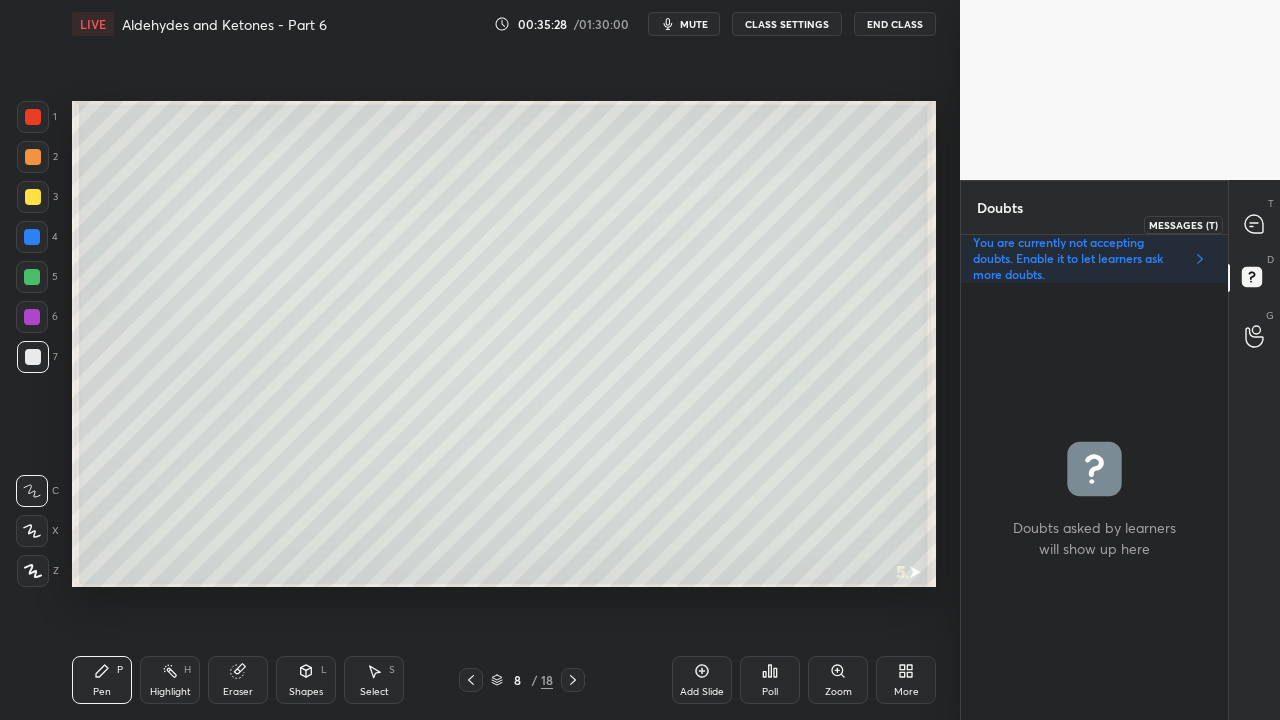 click at bounding box center (1255, 224) 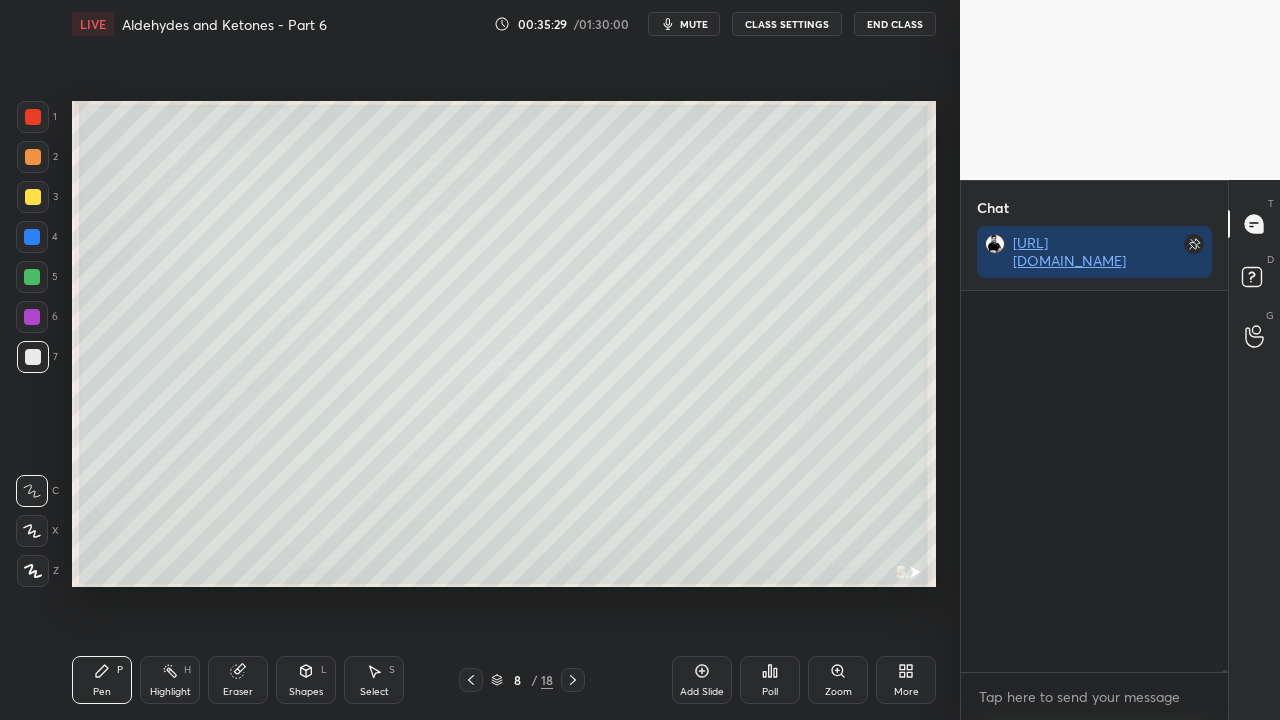 scroll, scrollTop: 67246, scrollLeft: 0, axis: vertical 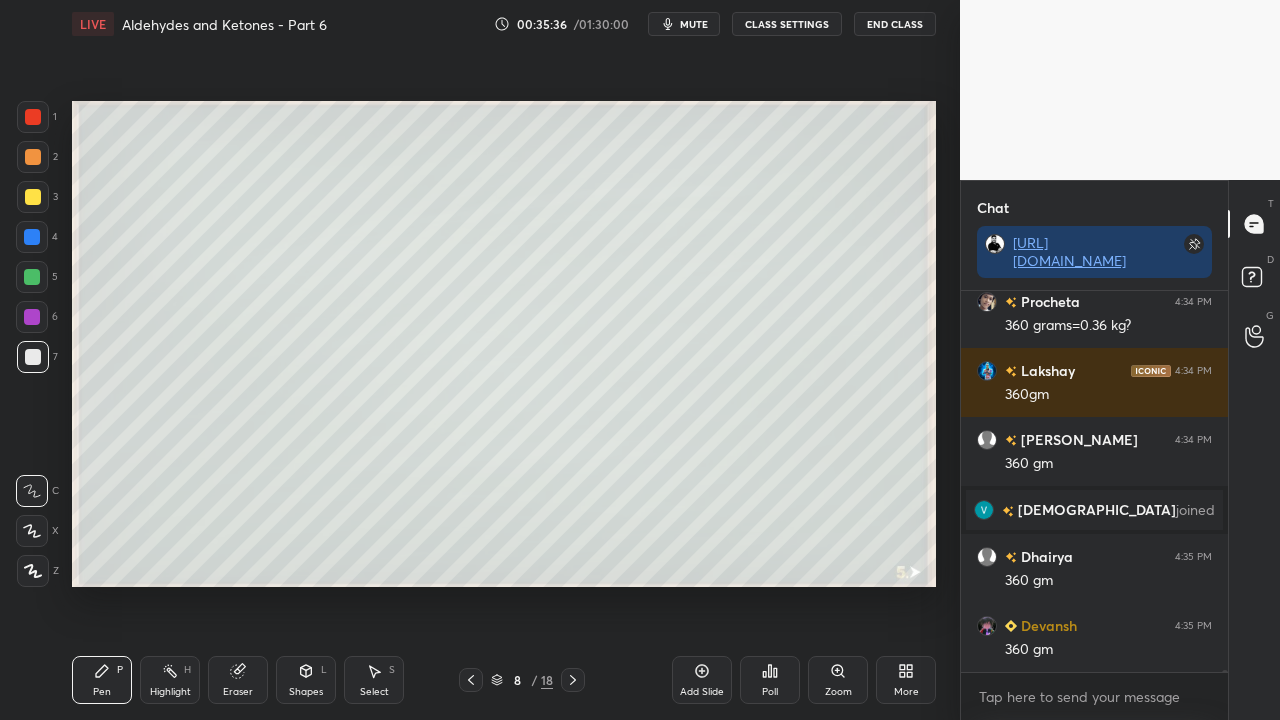 click at bounding box center (33, 197) 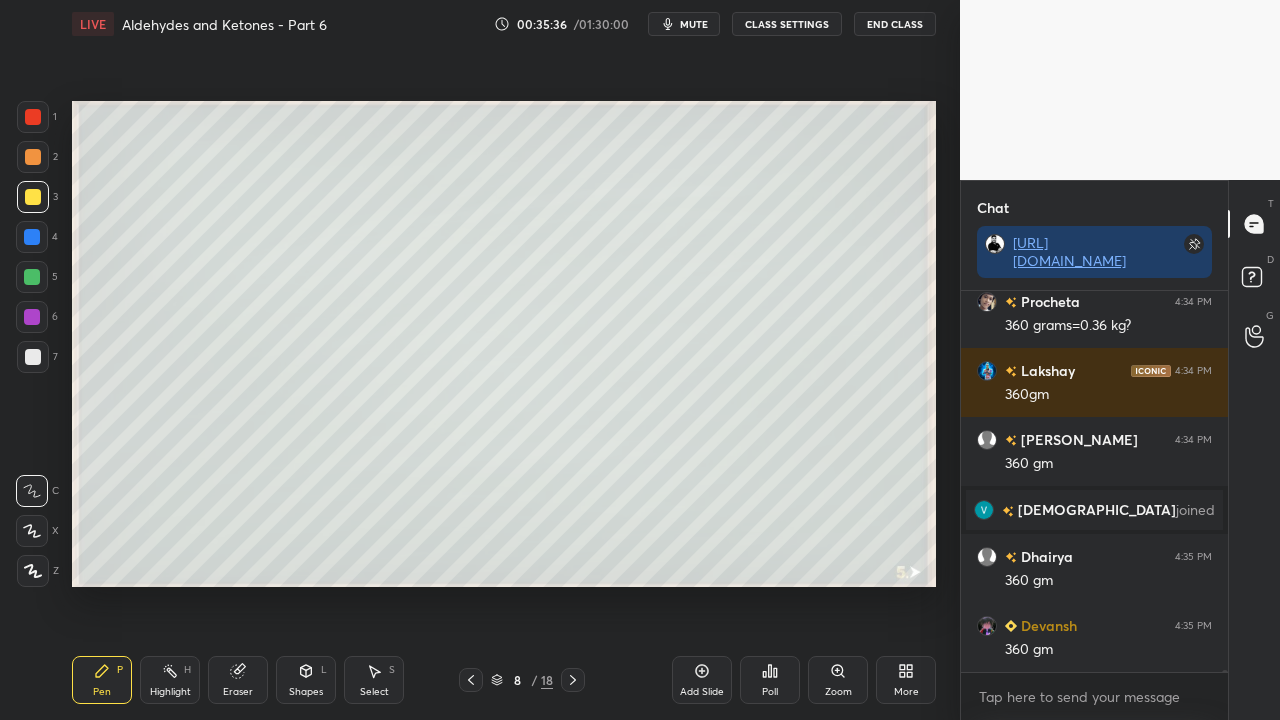 click at bounding box center [33, 357] 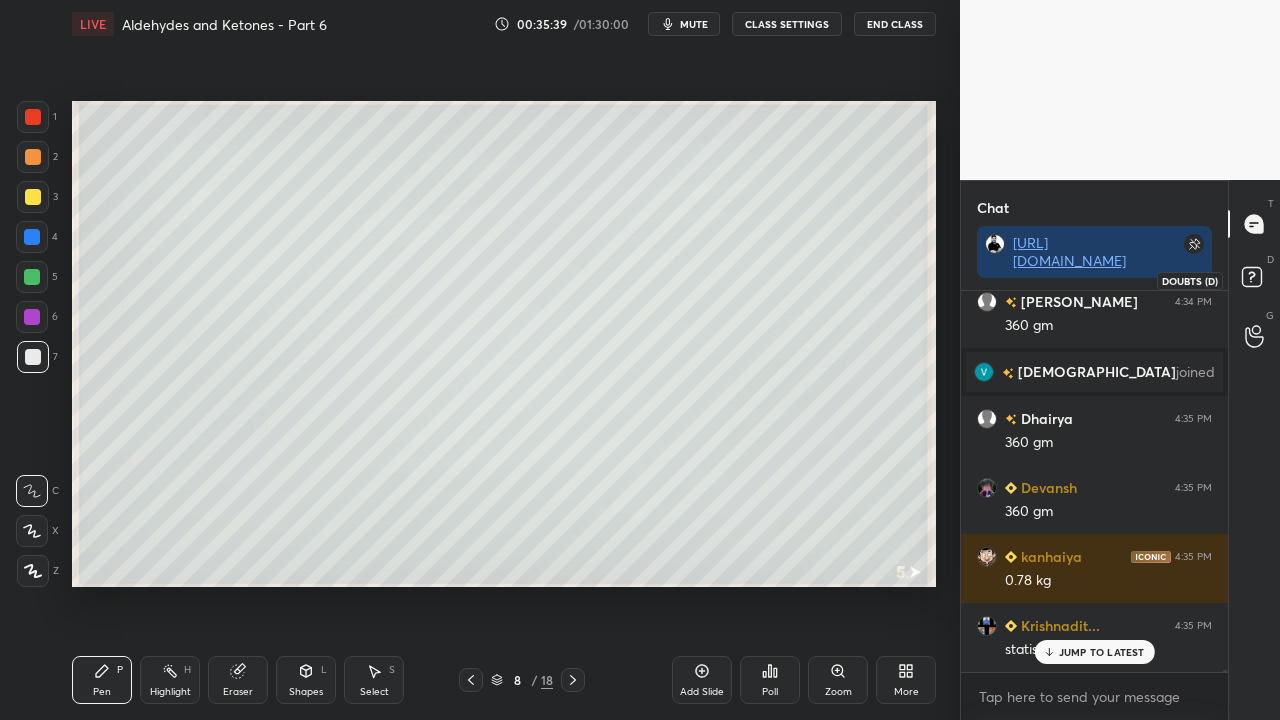 scroll, scrollTop: 65892, scrollLeft: 0, axis: vertical 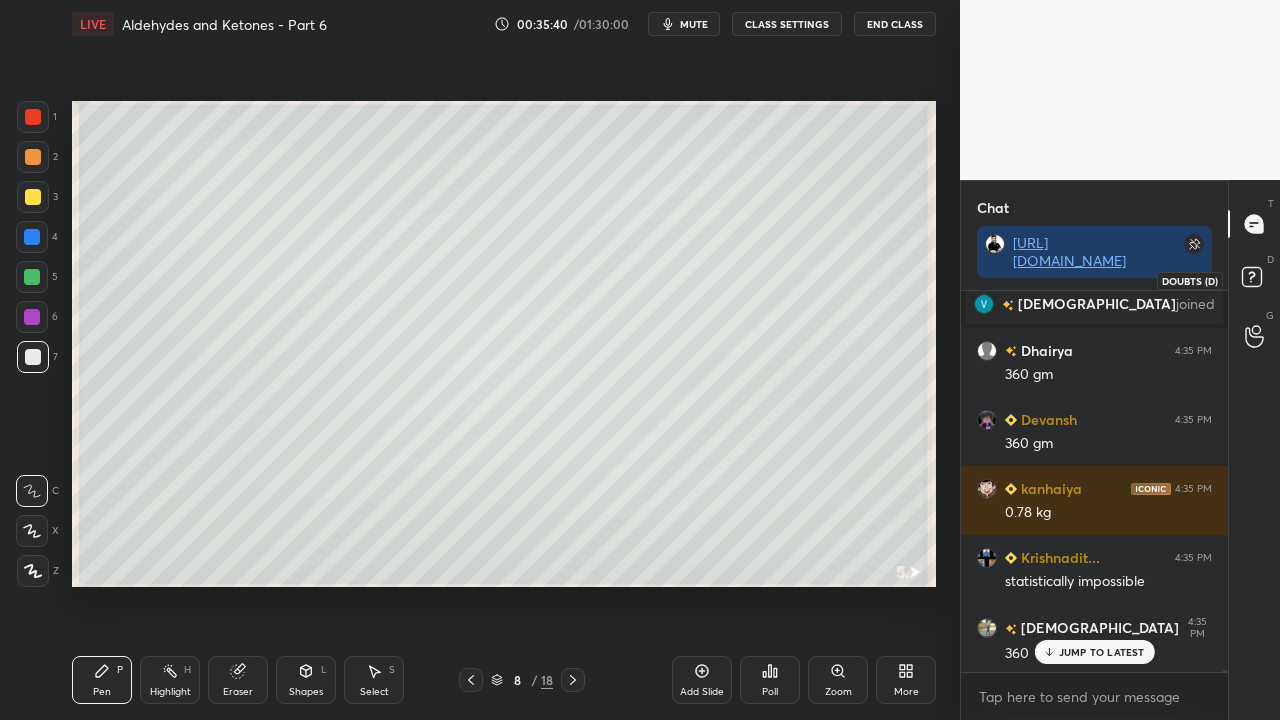 click 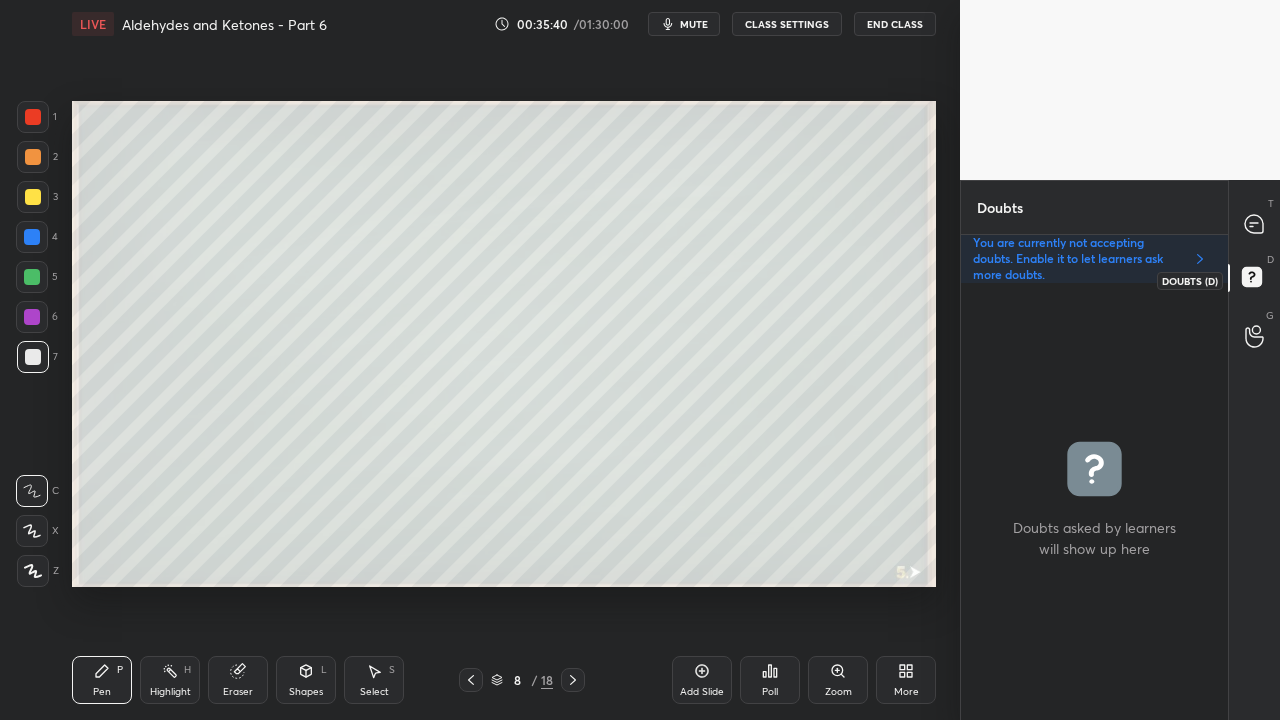 scroll, scrollTop: 6, scrollLeft: 6, axis: both 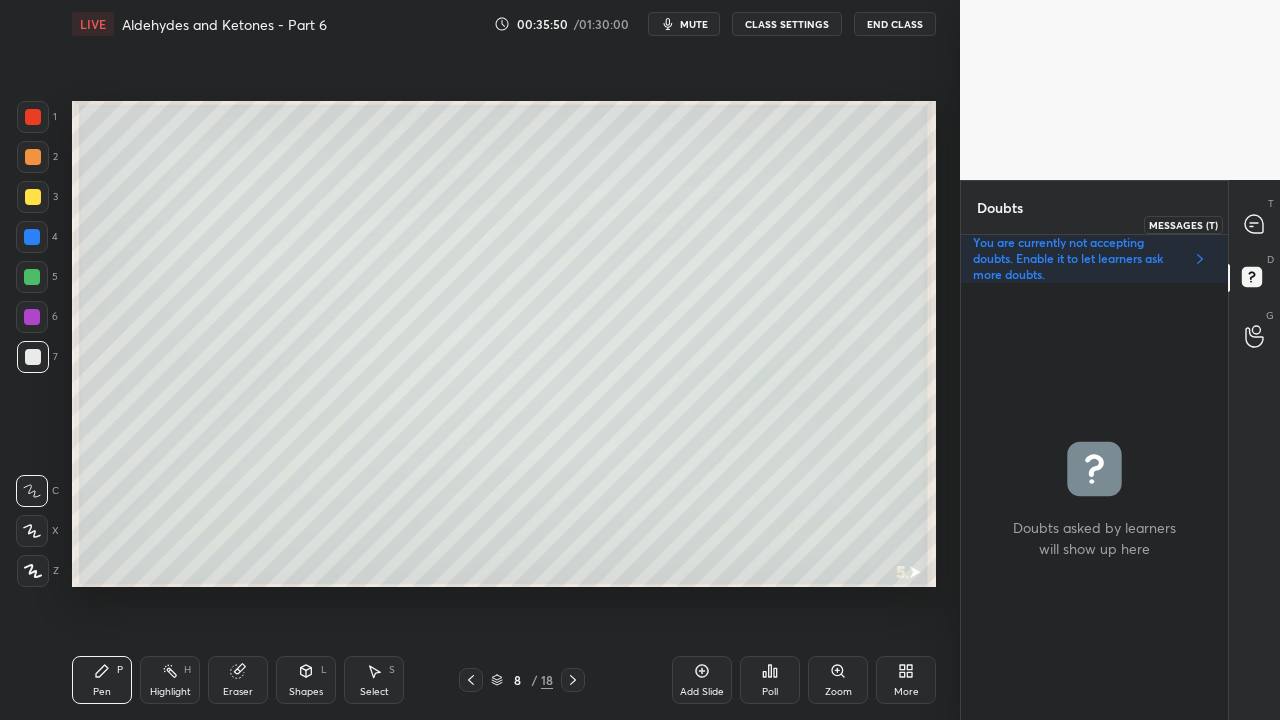 click 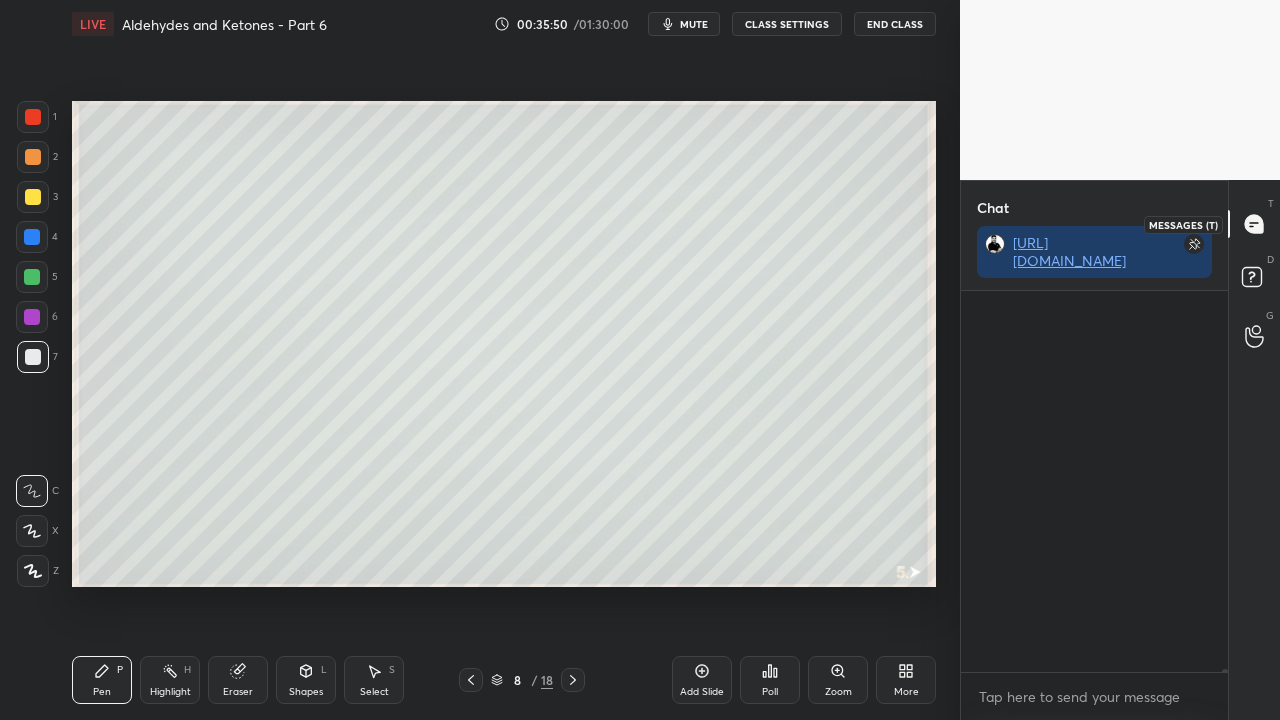scroll, scrollTop: 66652, scrollLeft: 0, axis: vertical 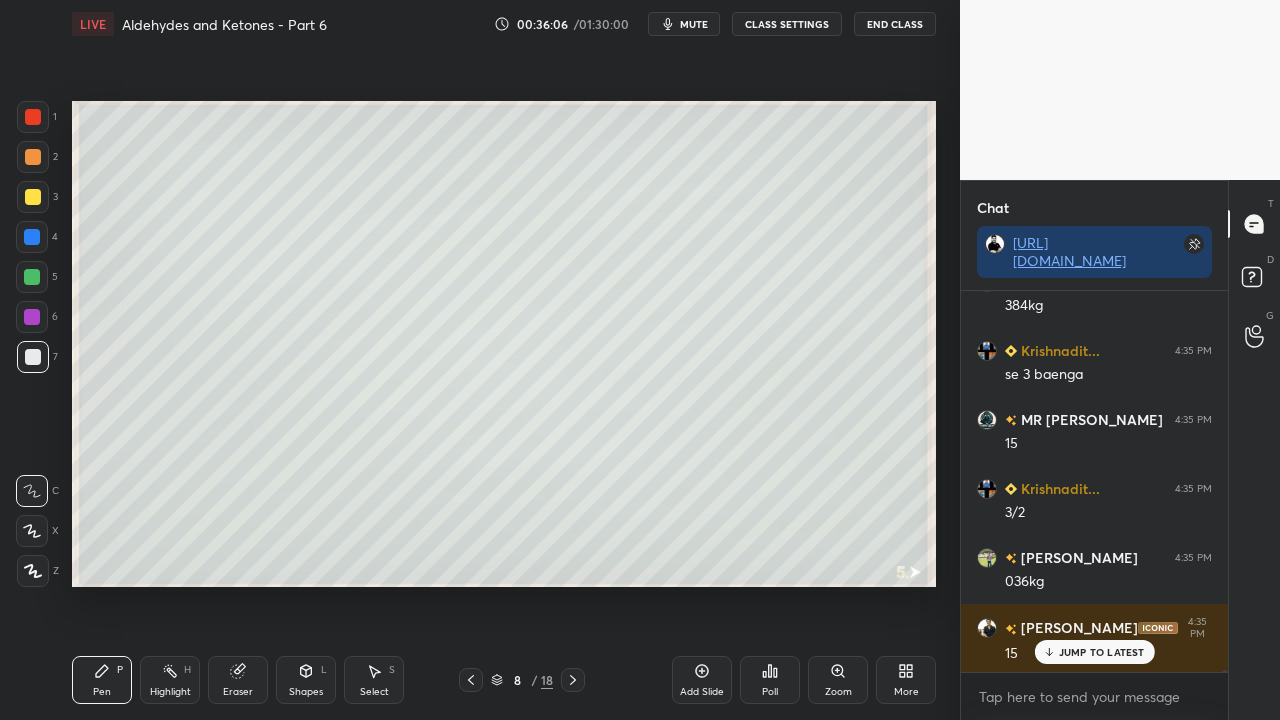 click 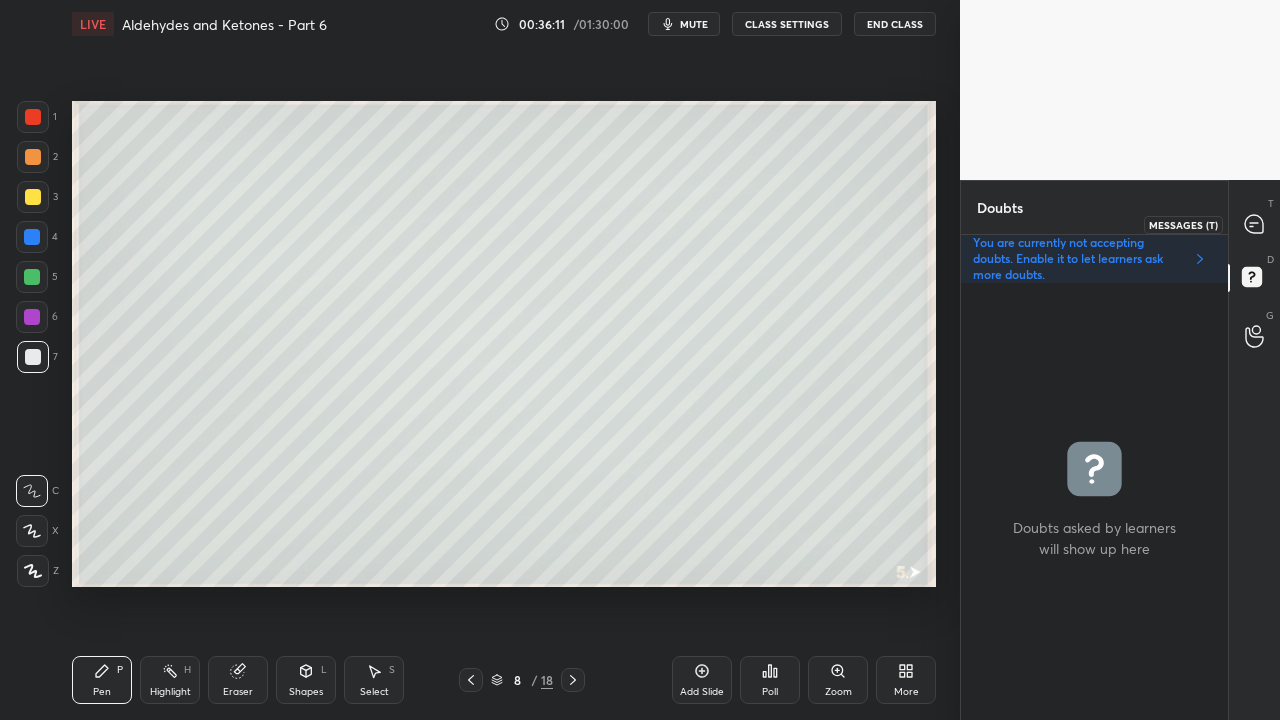 click at bounding box center [1255, 224] 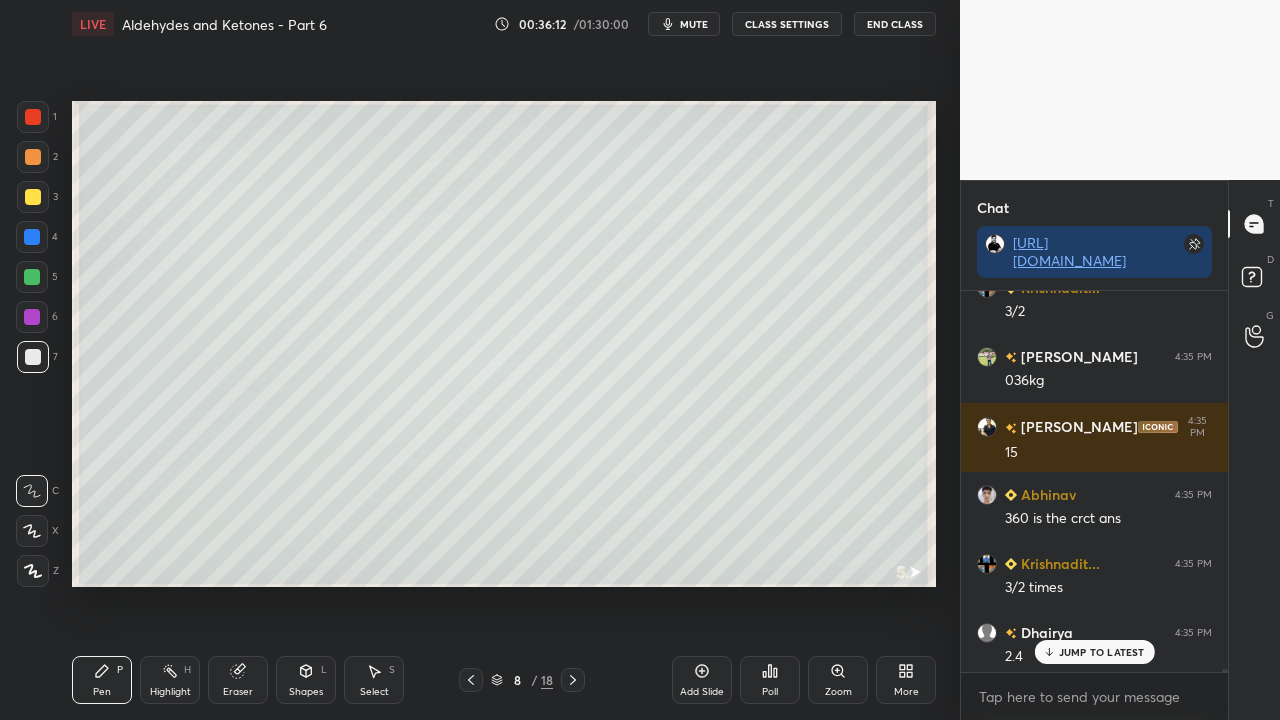 click on "JUMP TO LATEST" at bounding box center [1102, 652] 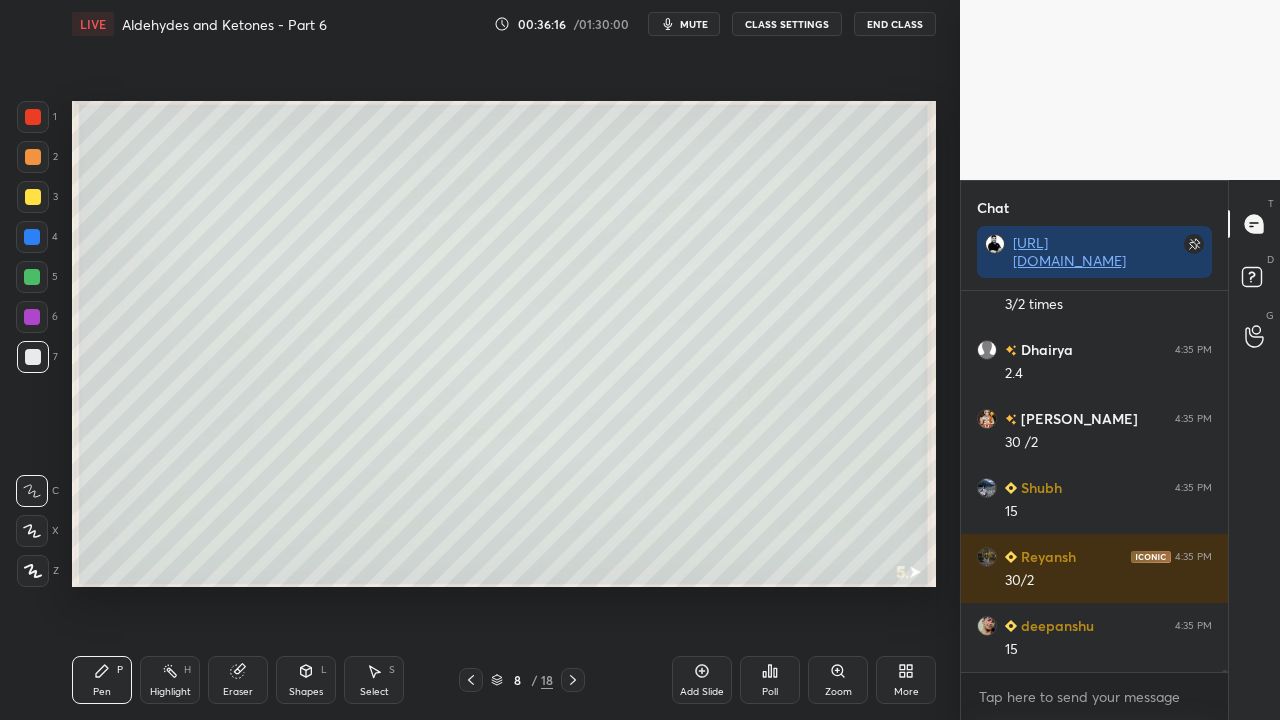 click at bounding box center (33, 197) 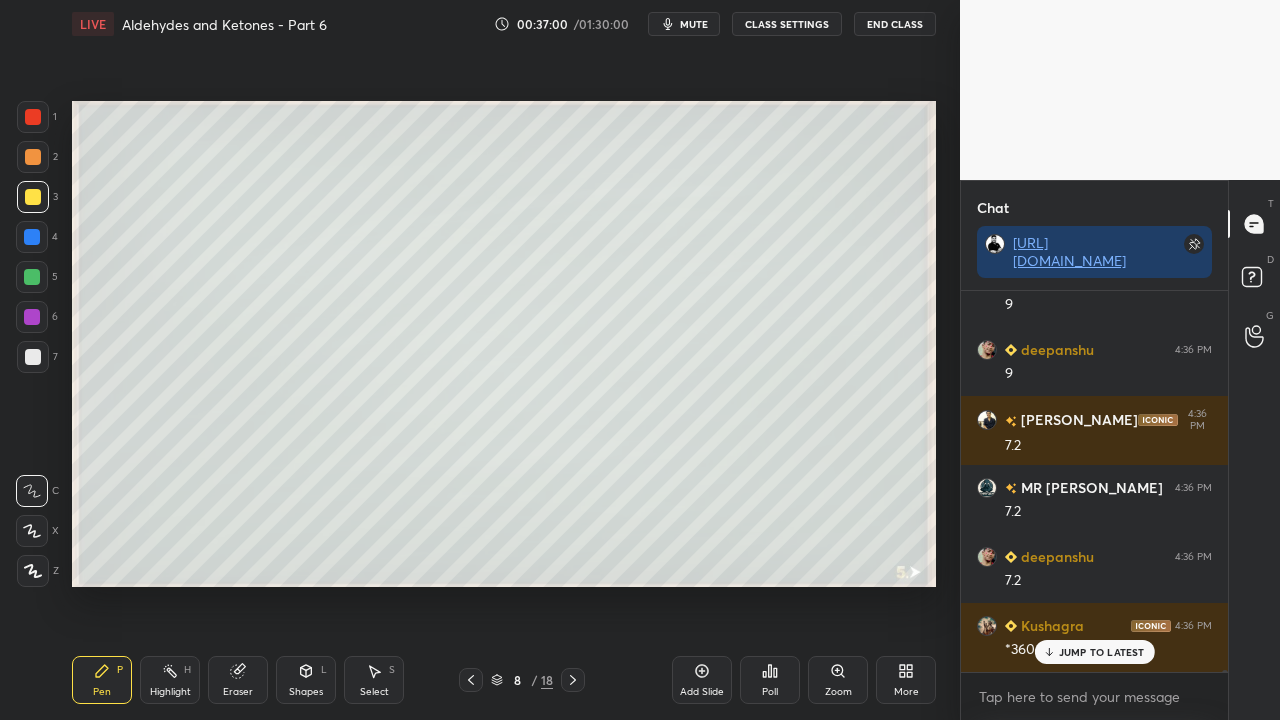 scroll, scrollTop: 68998, scrollLeft: 0, axis: vertical 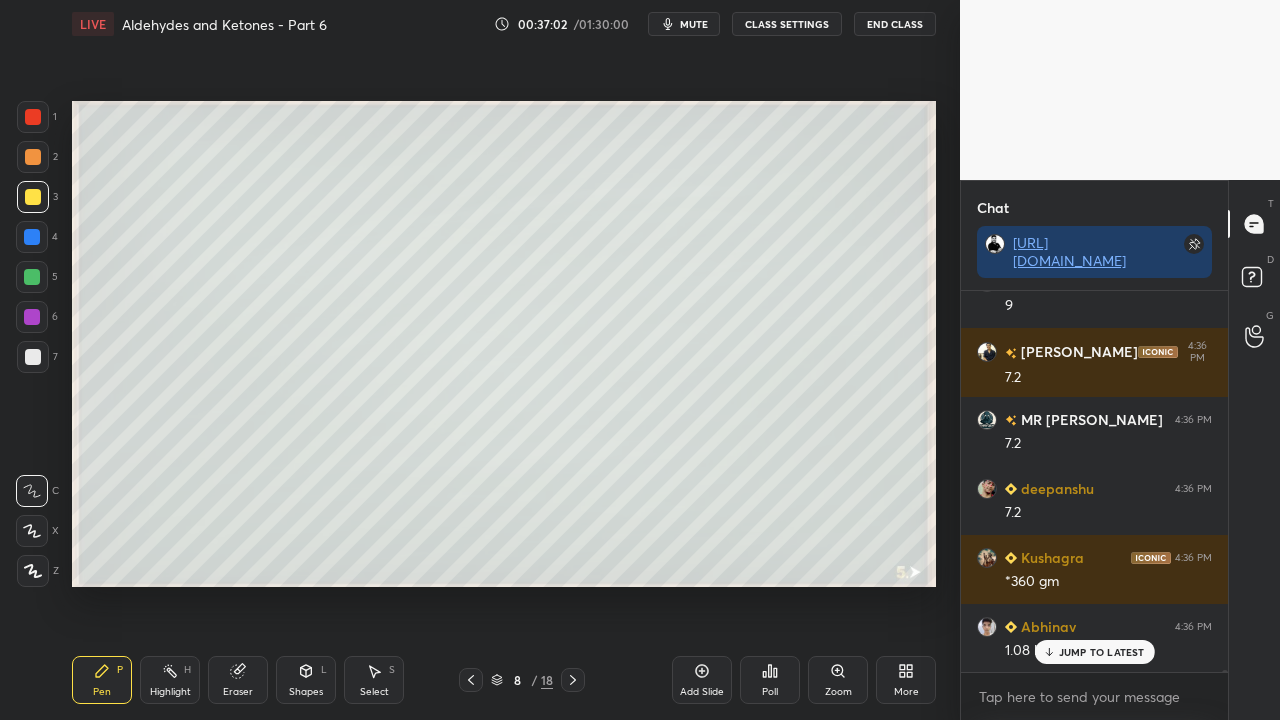 click on "JUMP TO LATEST" at bounding box center [1102, 652] 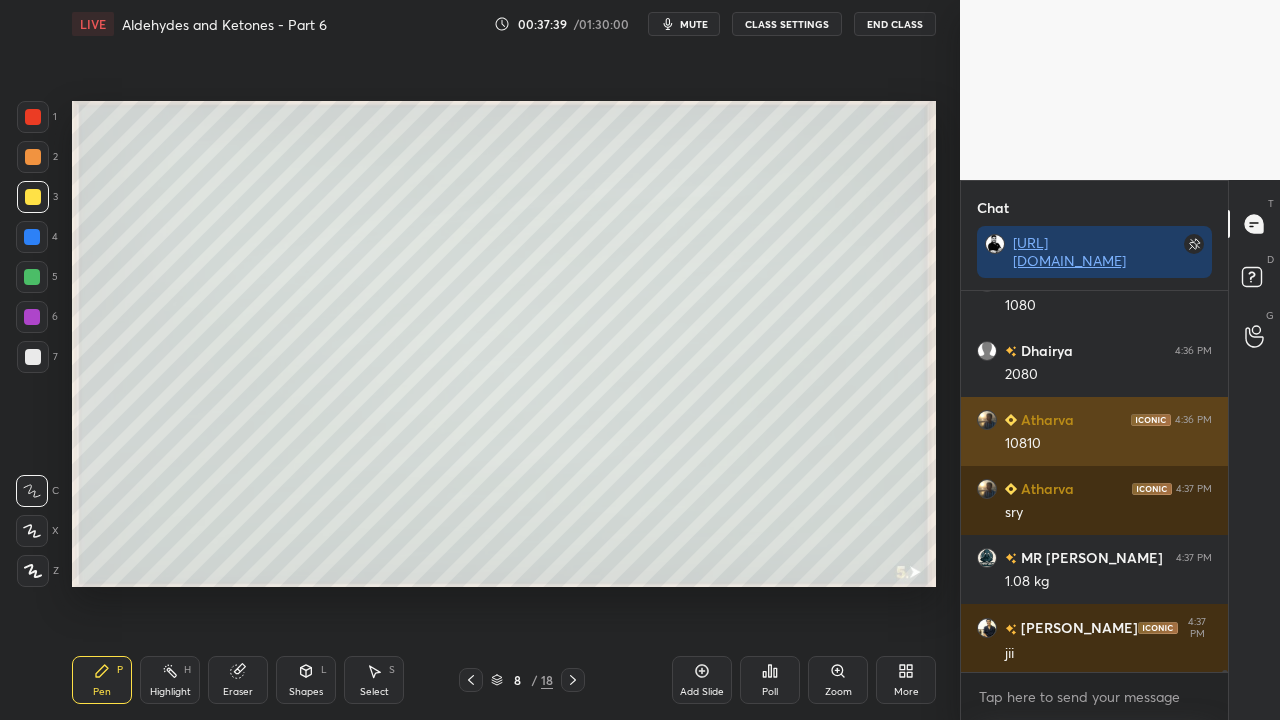 scroll, scrollTop: 70744, scrollLeft: 0, axis: vertical 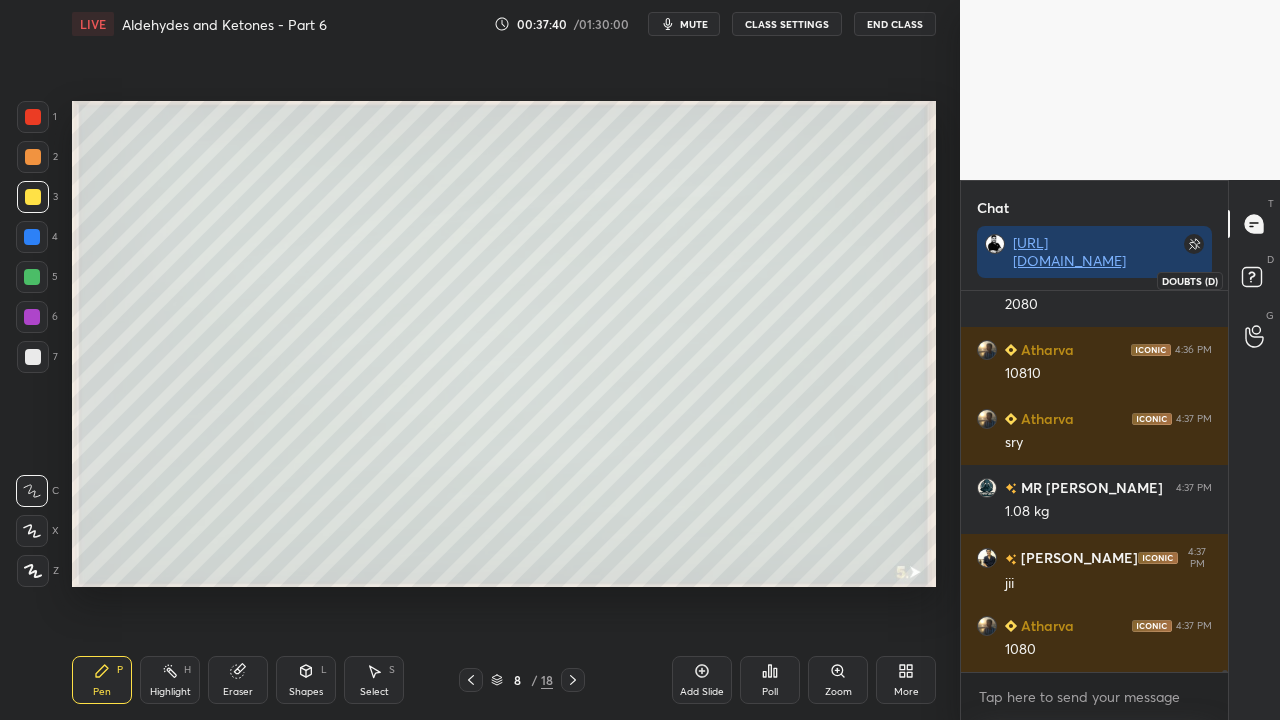 click on "D Doubts (D)" at bounding box center [1254, 280] 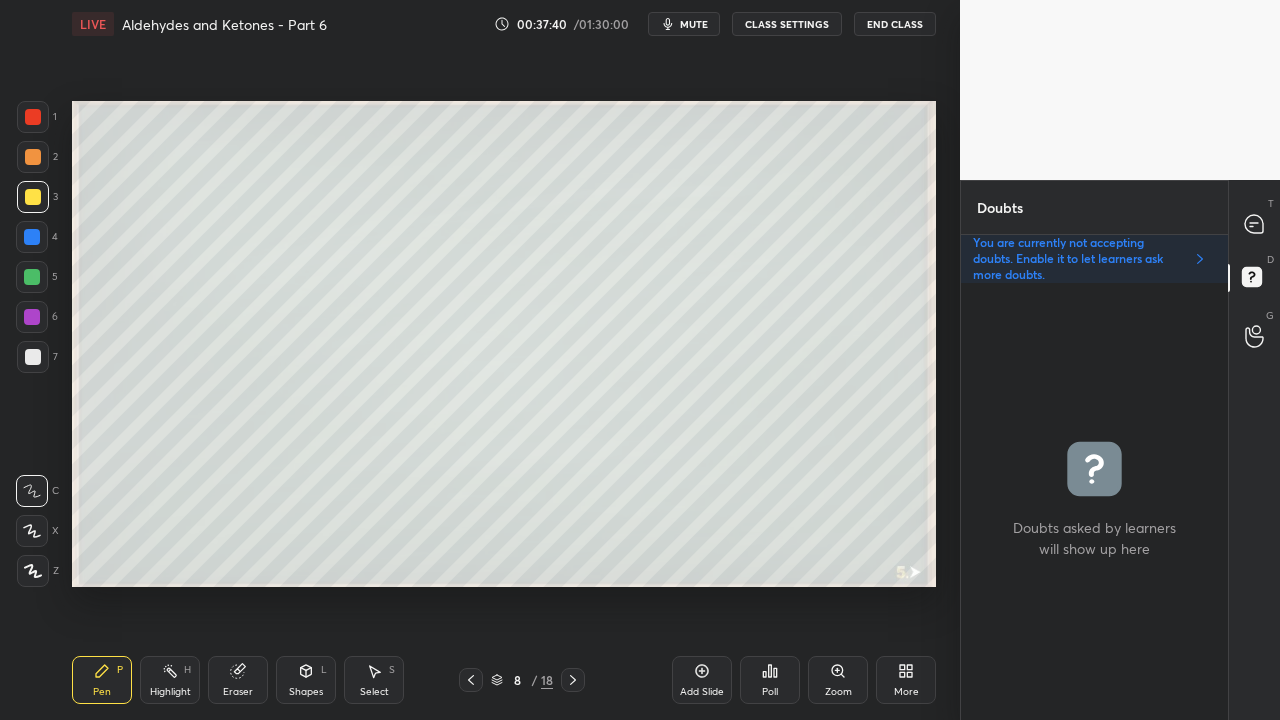 scroll, scrollTop: 6, scrollLeft: 6, axis: both 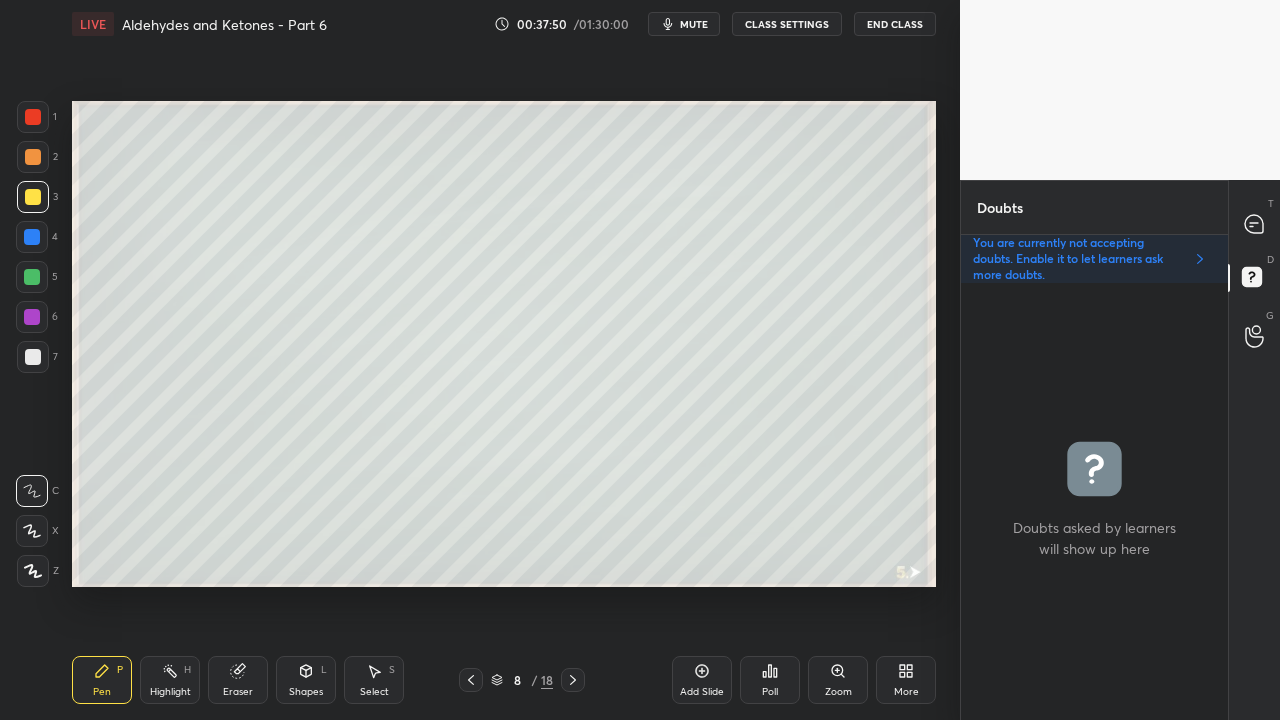 click on "You are currently not accepting doubts. Enable it to let learners ask more doubts." at bounding box center [1078, 259] 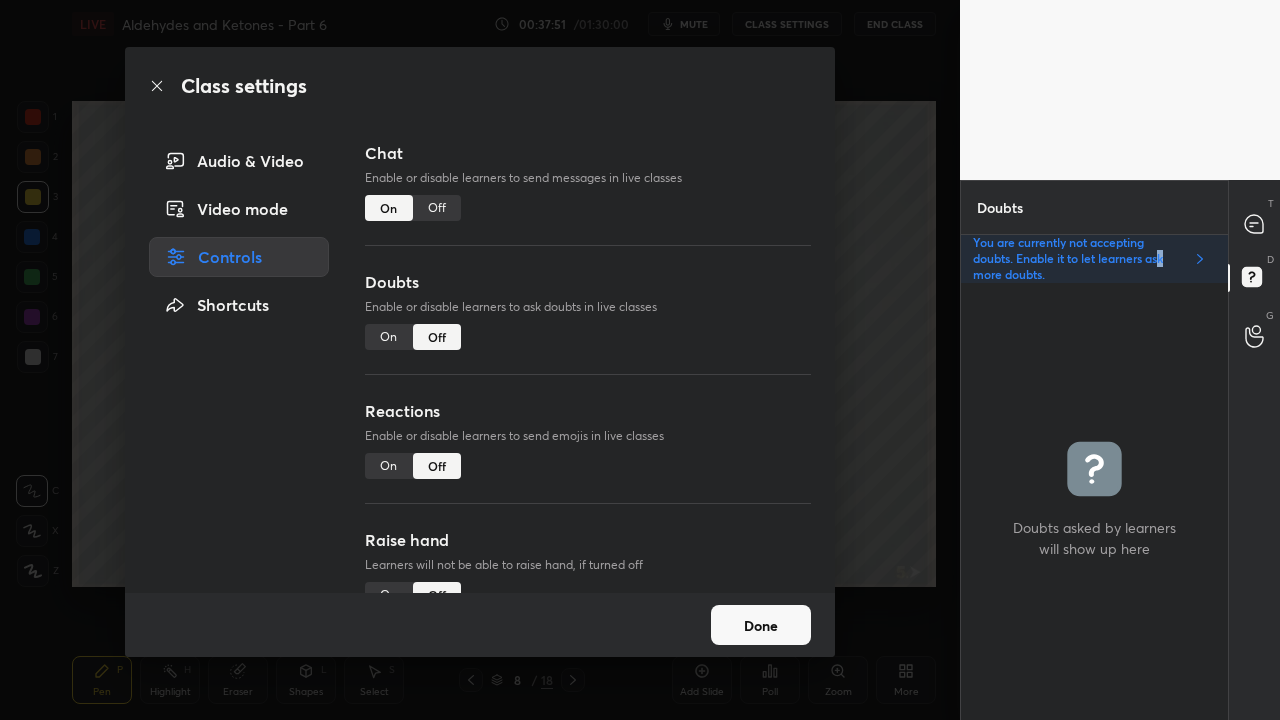 click at bounding box center (1255, 224) 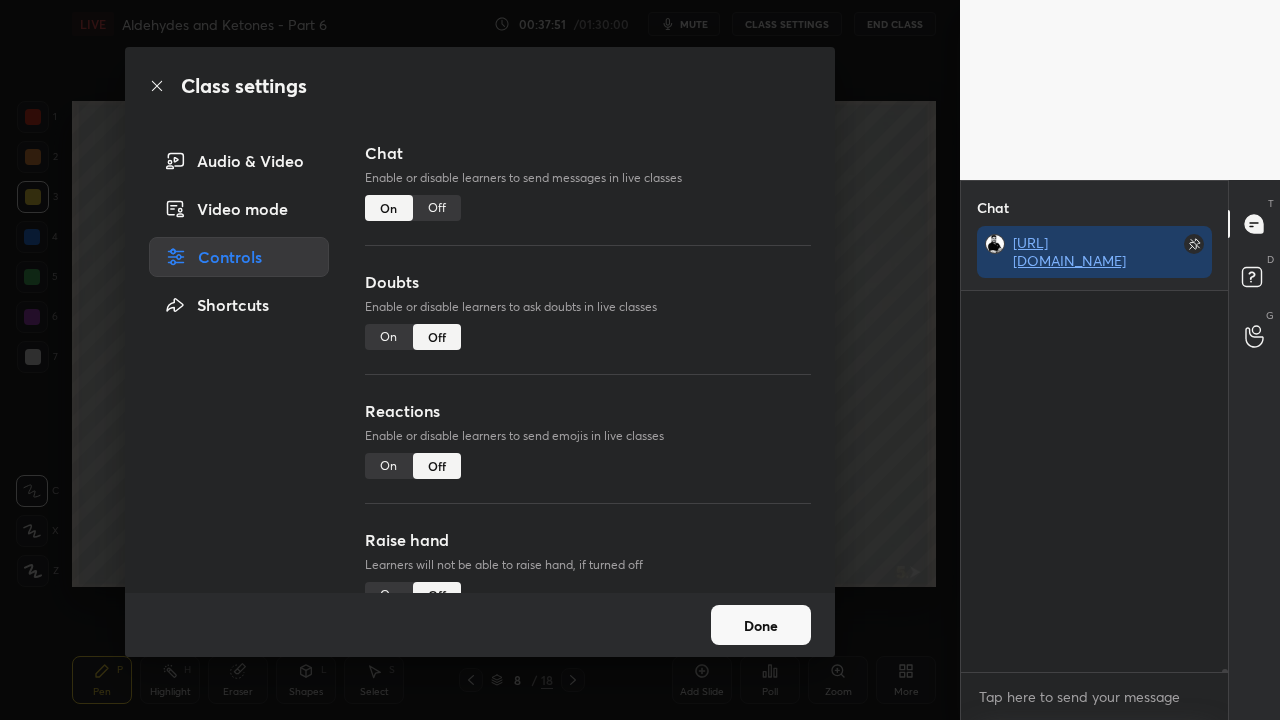 scroll, scrollTop: 71044, scrollLeft: 0, axis: vertical 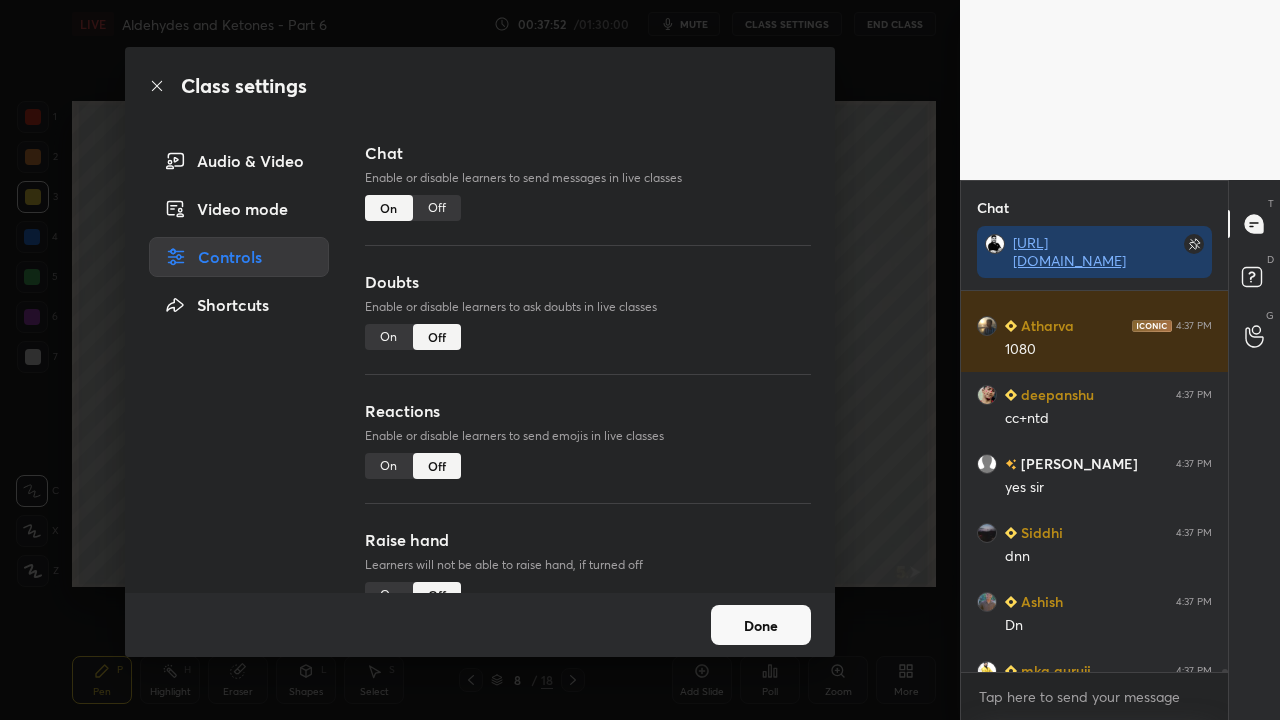 drag, startPoint x: 760, startPoint y: 616, endPoint x: 749, endPoint y: 612, distance: 11.7046995 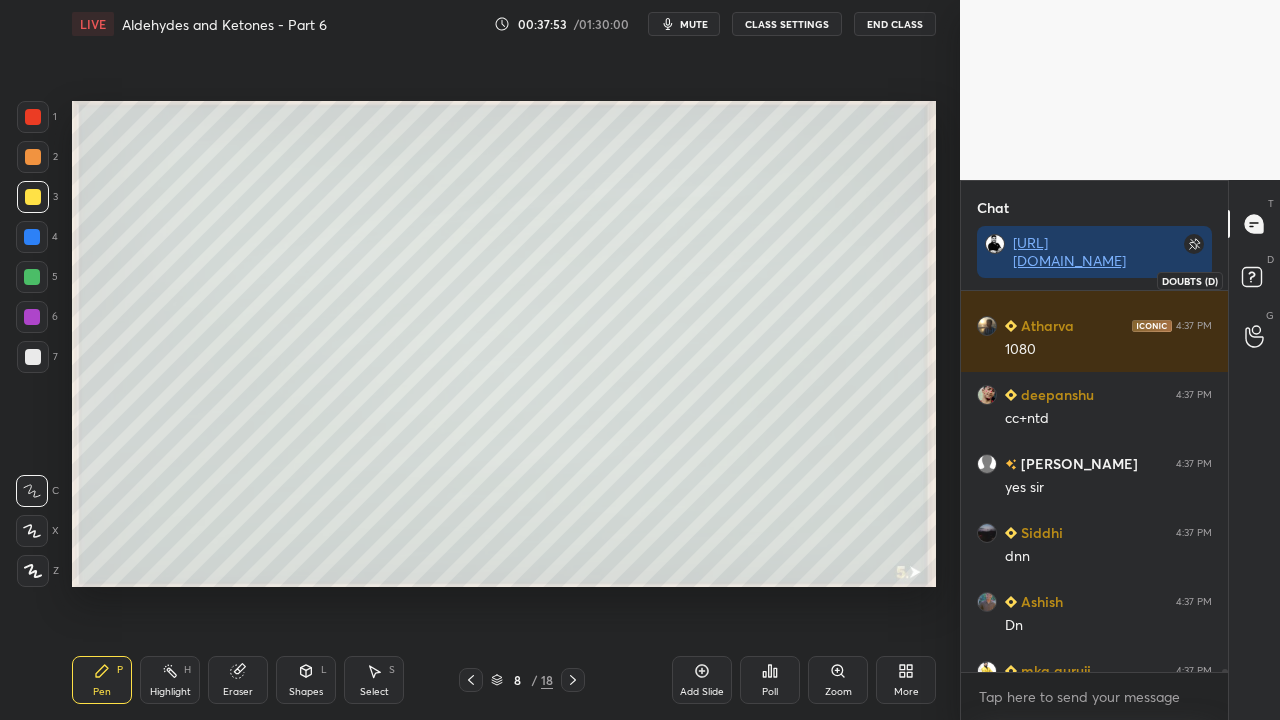 click 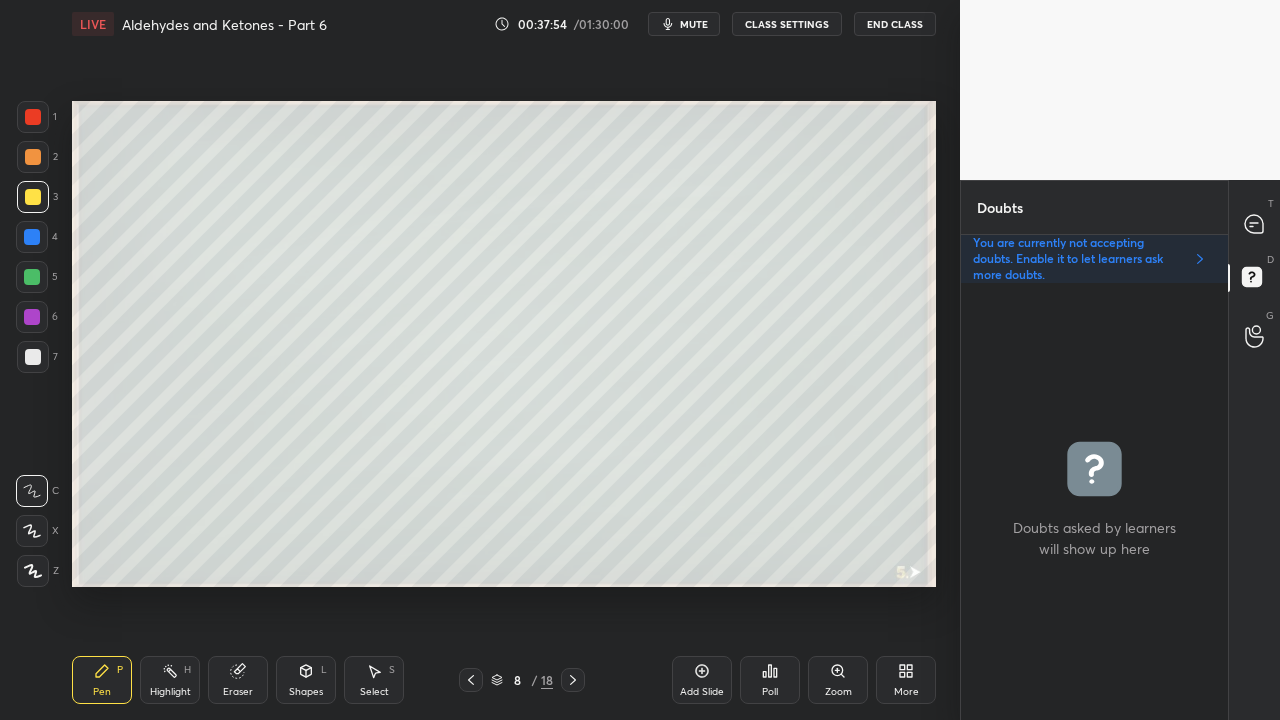 click 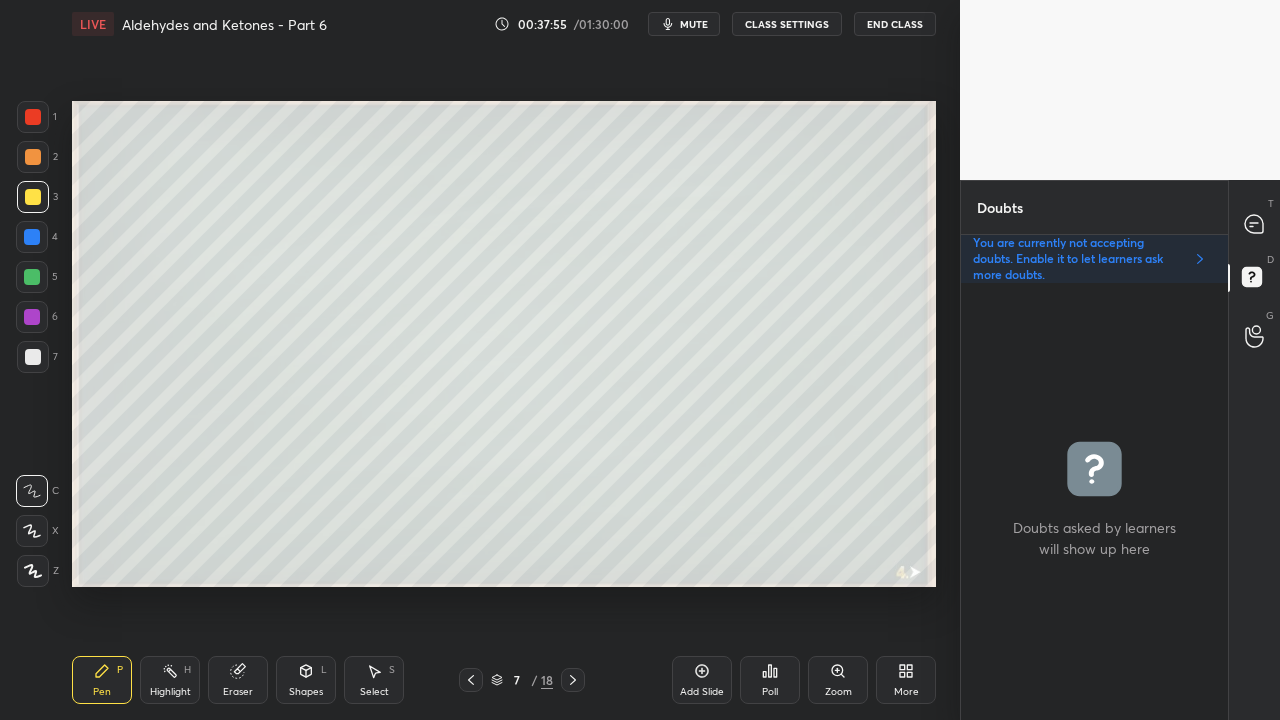 click 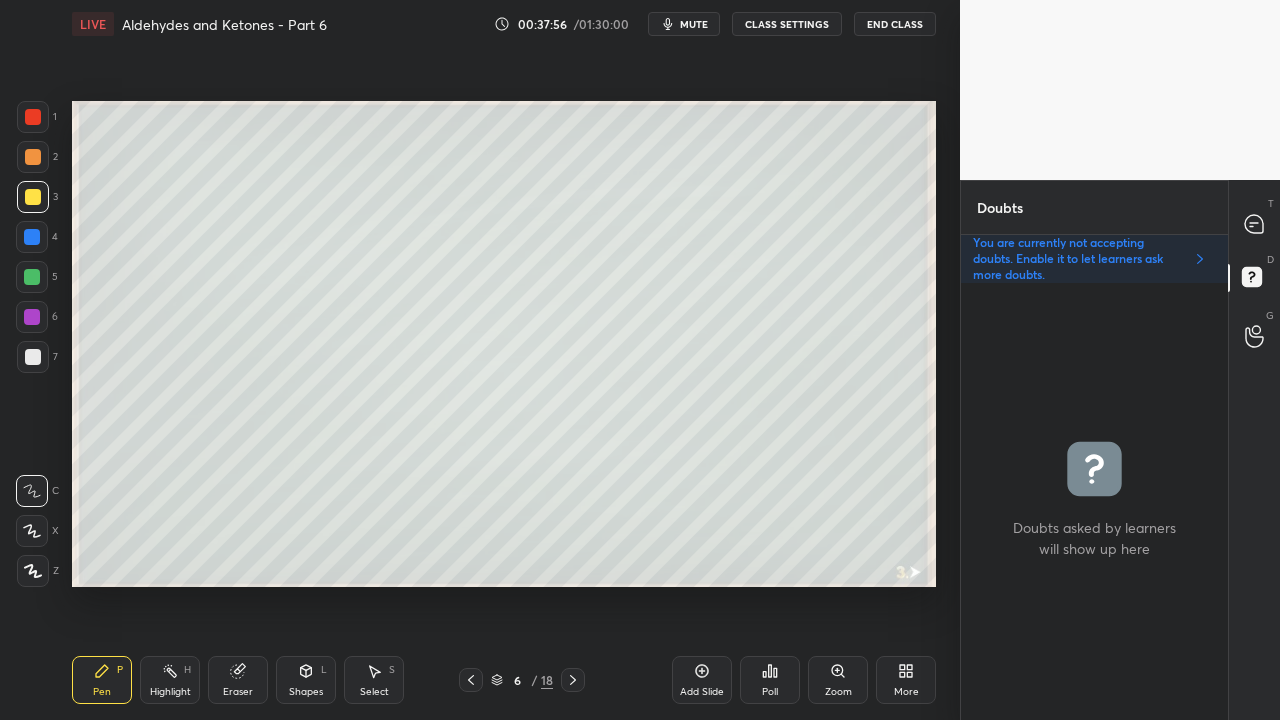 click 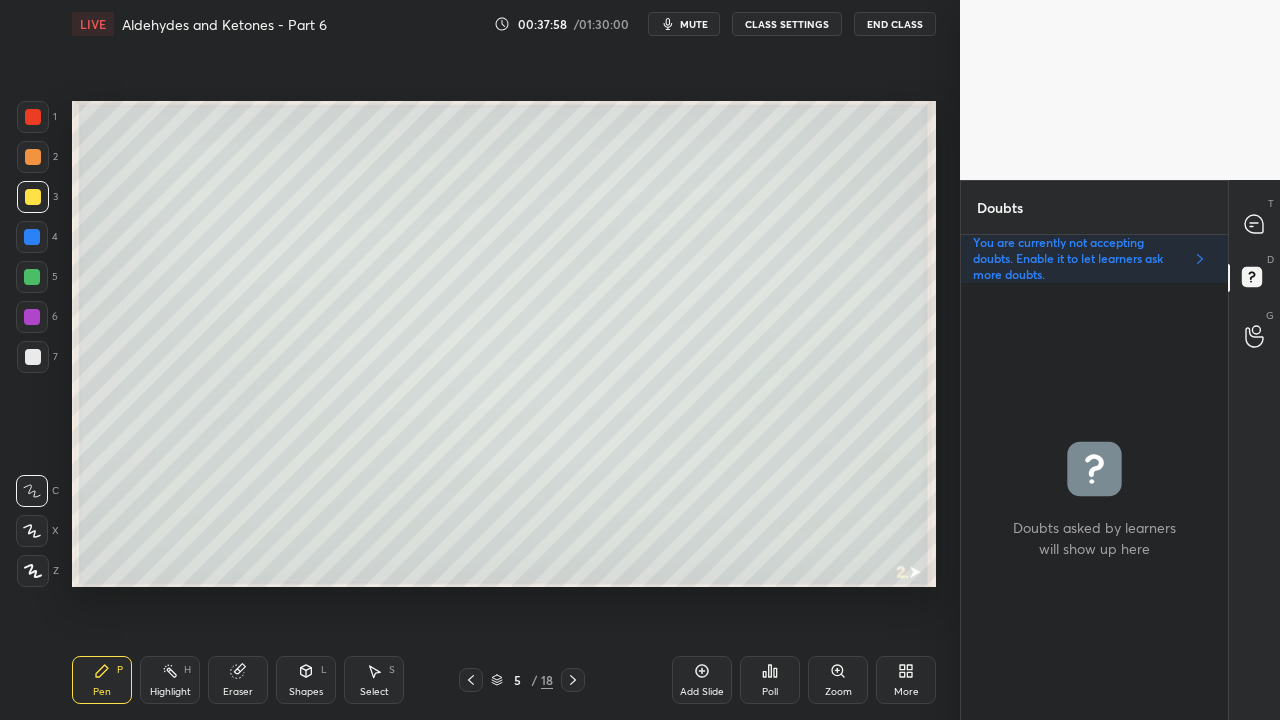 click at bounding box center (471, 680) 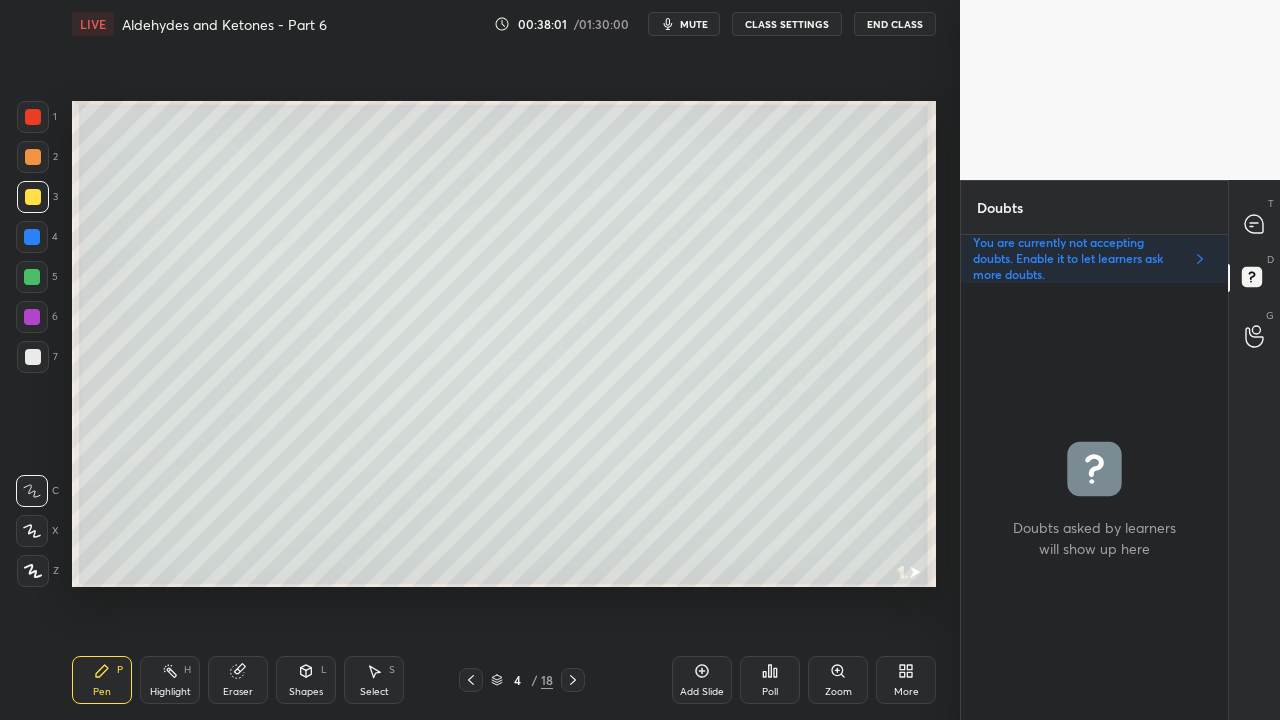 click 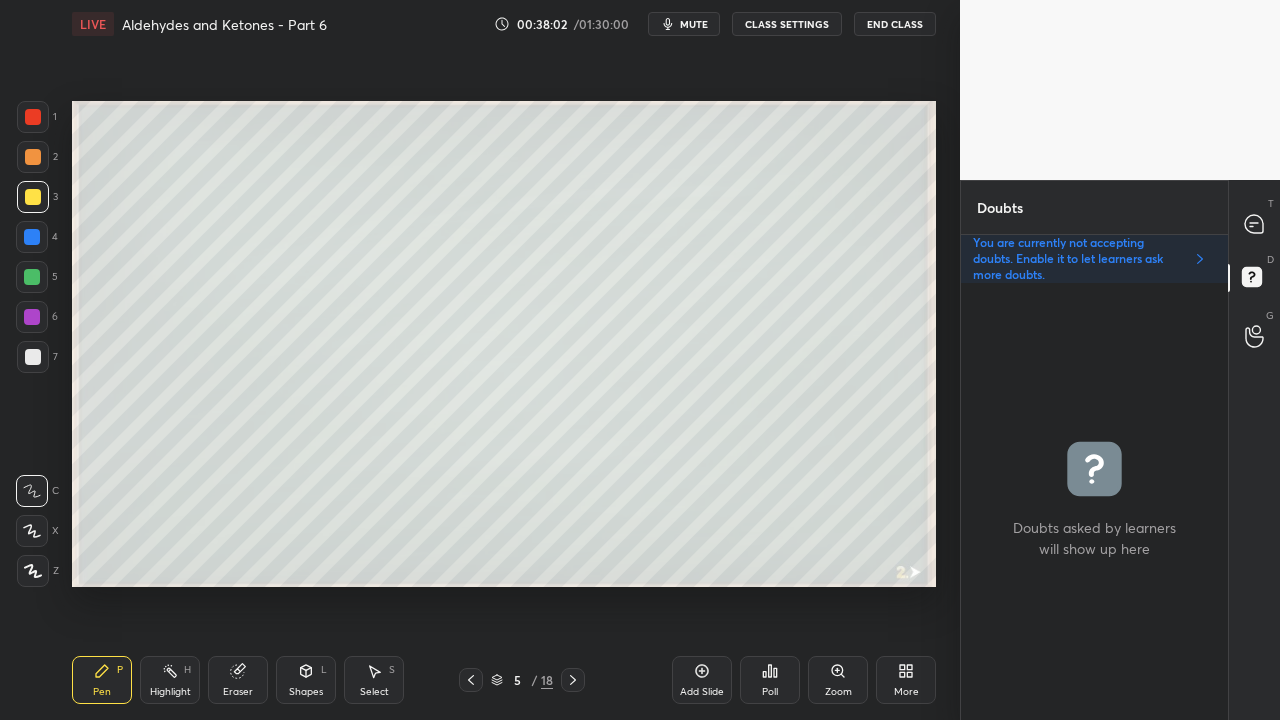 click 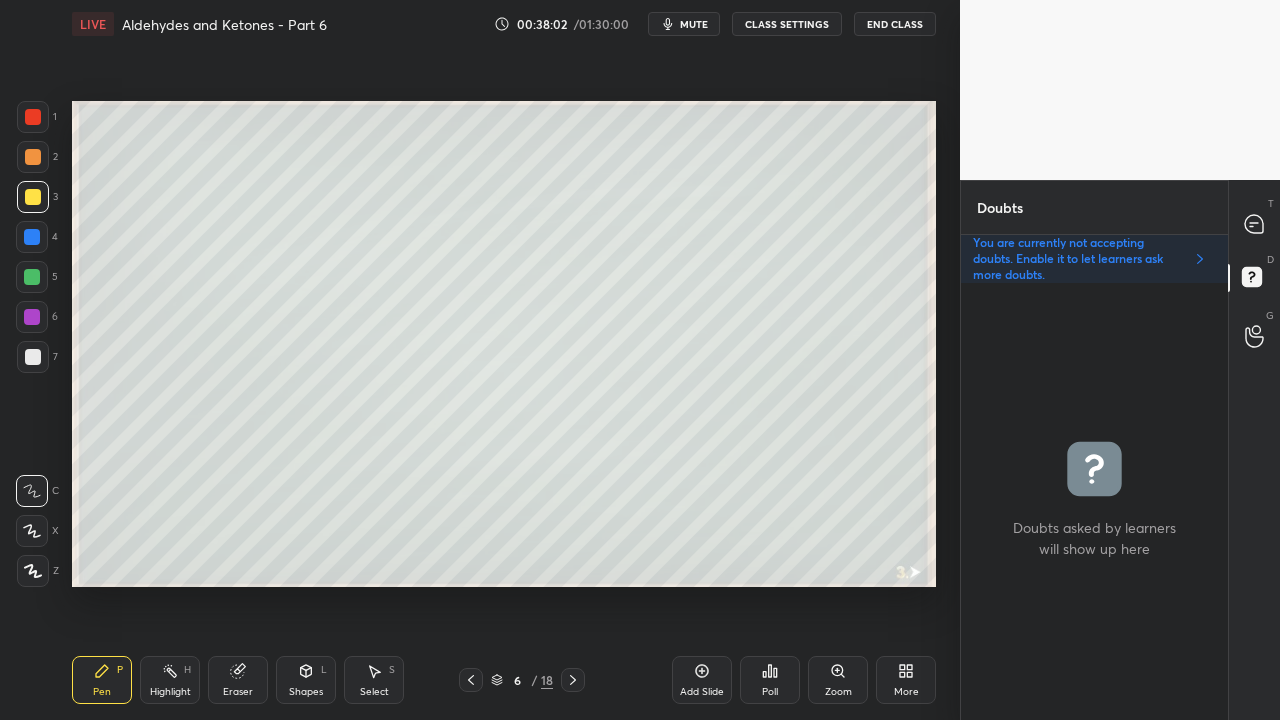 click 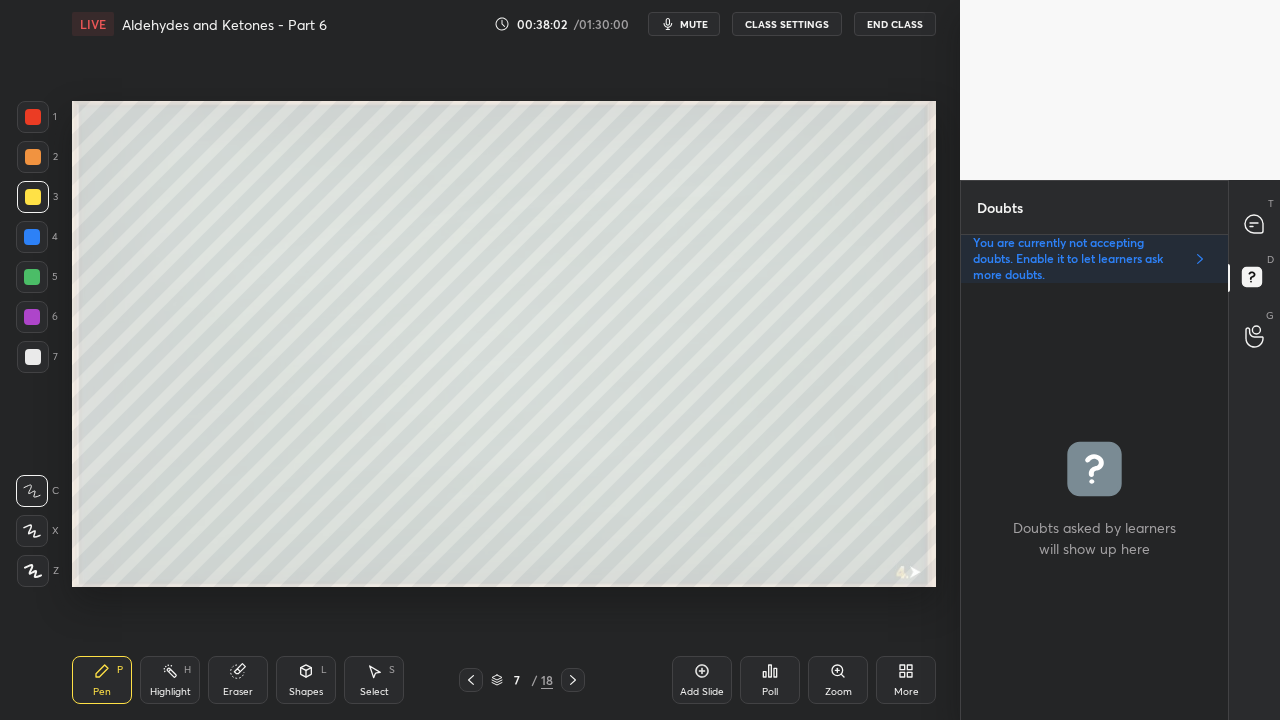 click 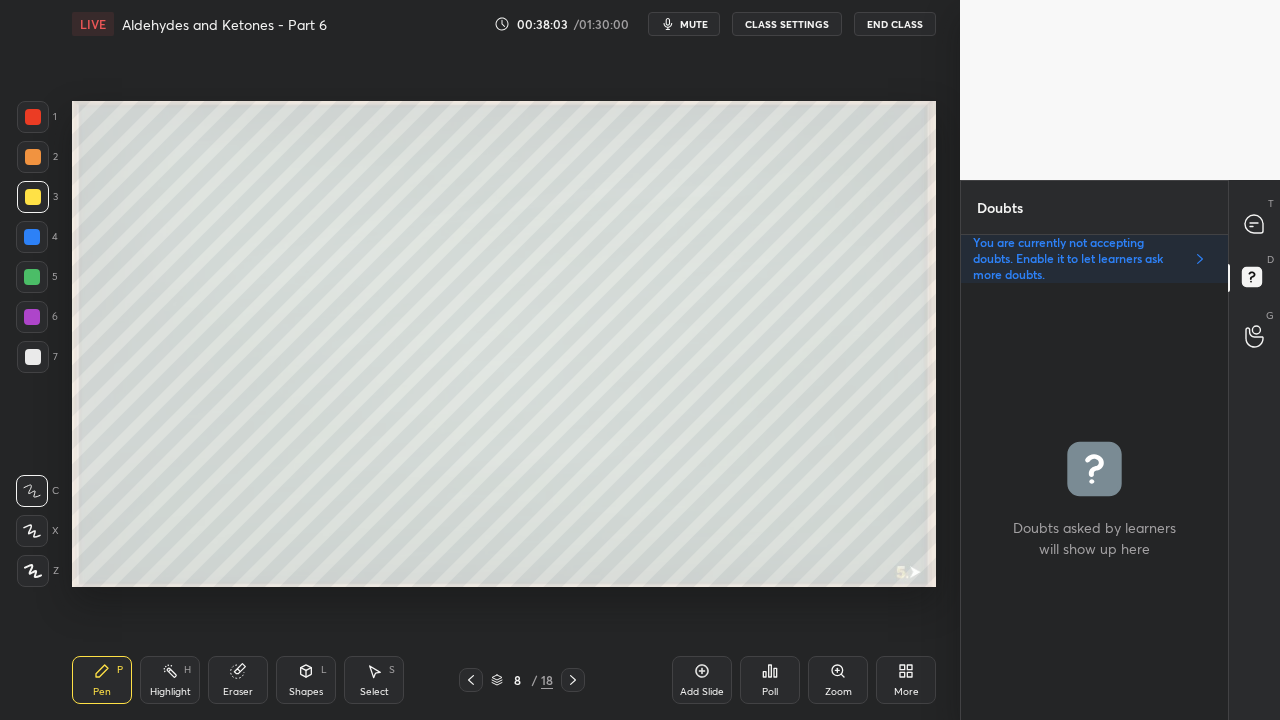 click 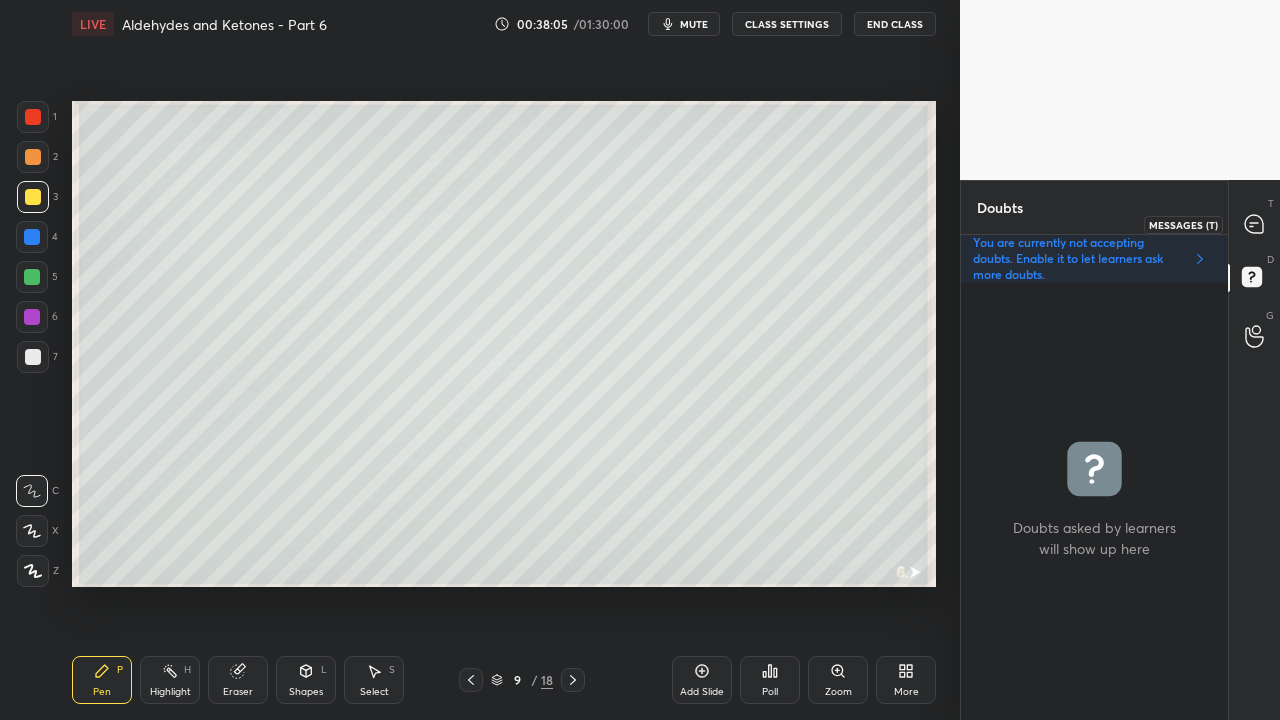 click 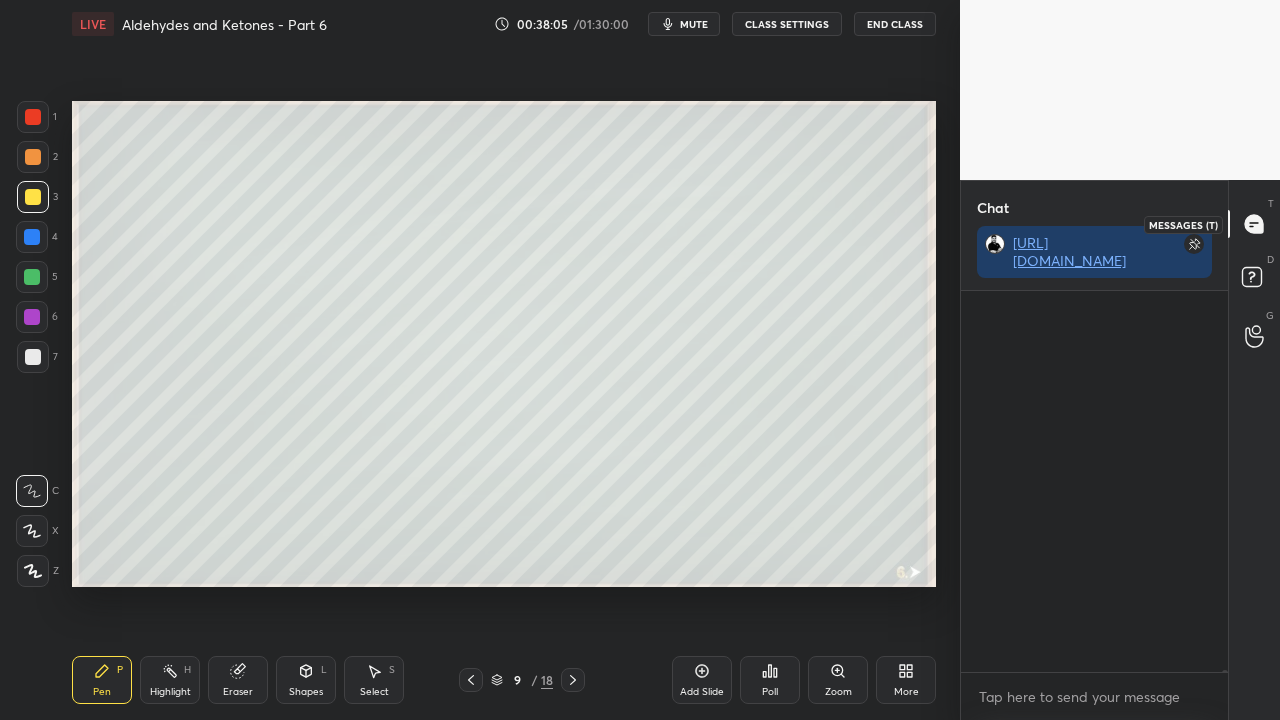 scroll, scrollTop: 71226, scrollLeft: 0, axis: vertical 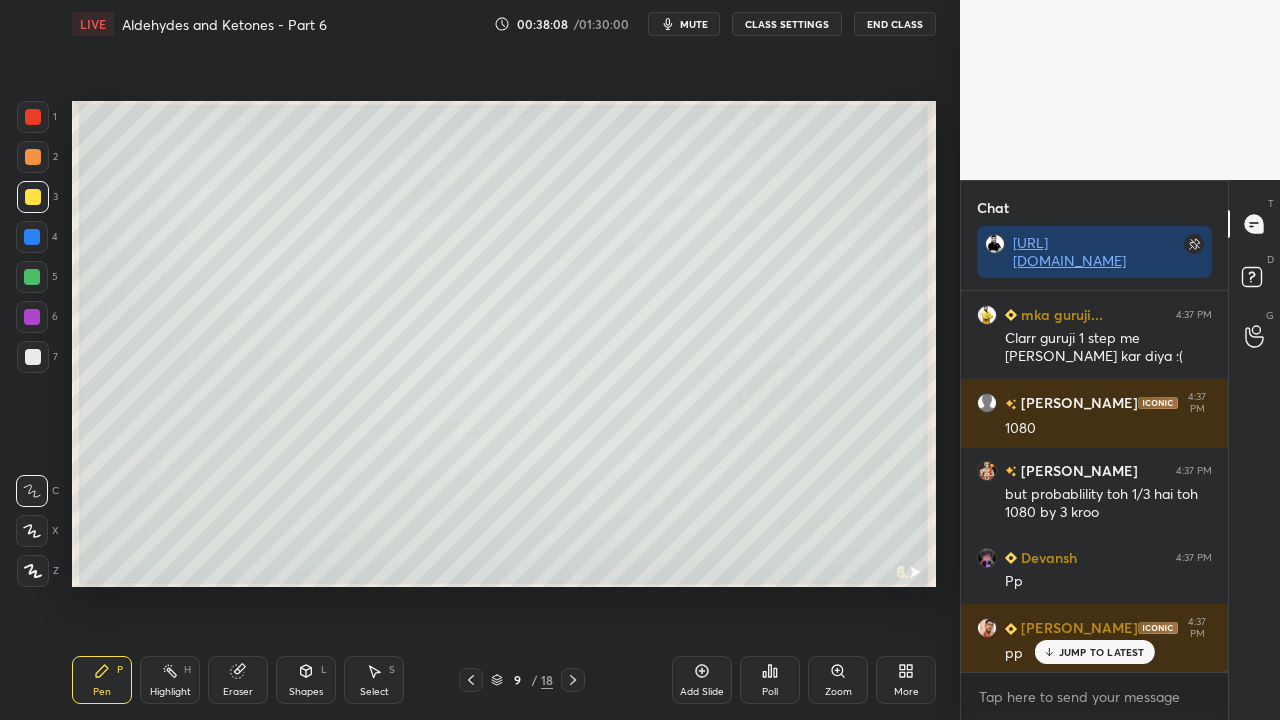 click 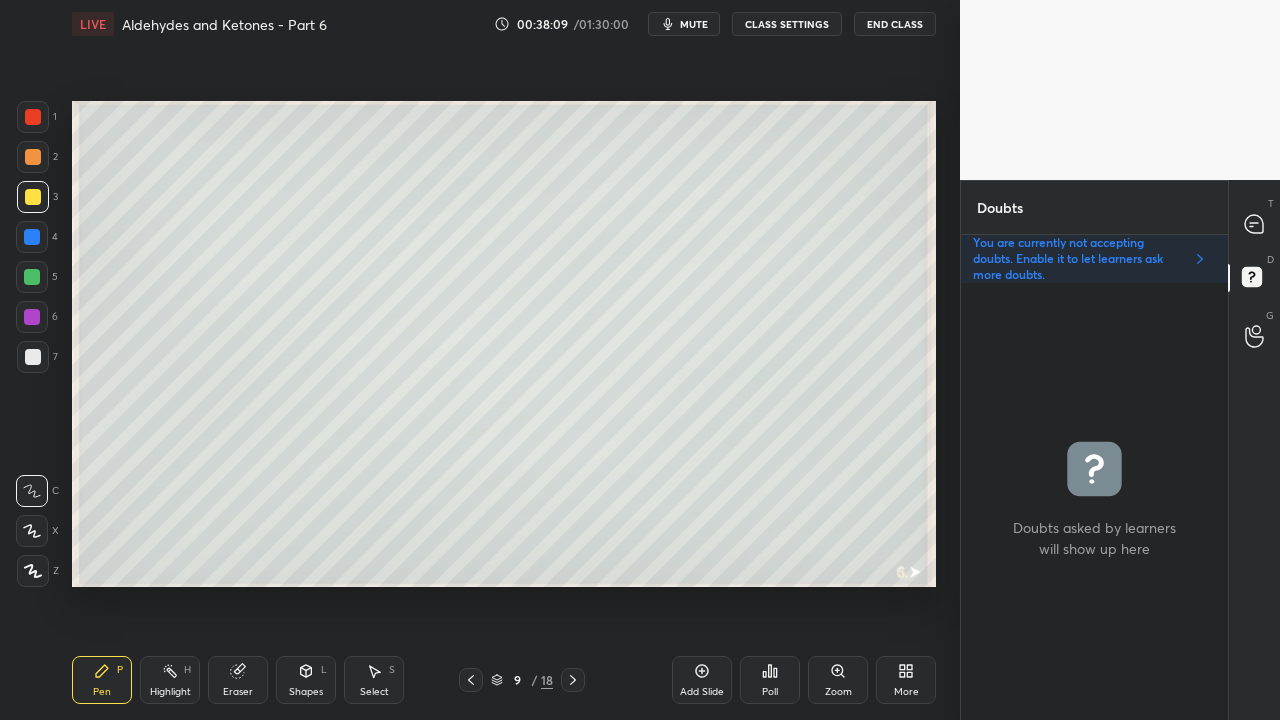 scroll, scrollTop: 6, scrollLeft: 6, axis: both 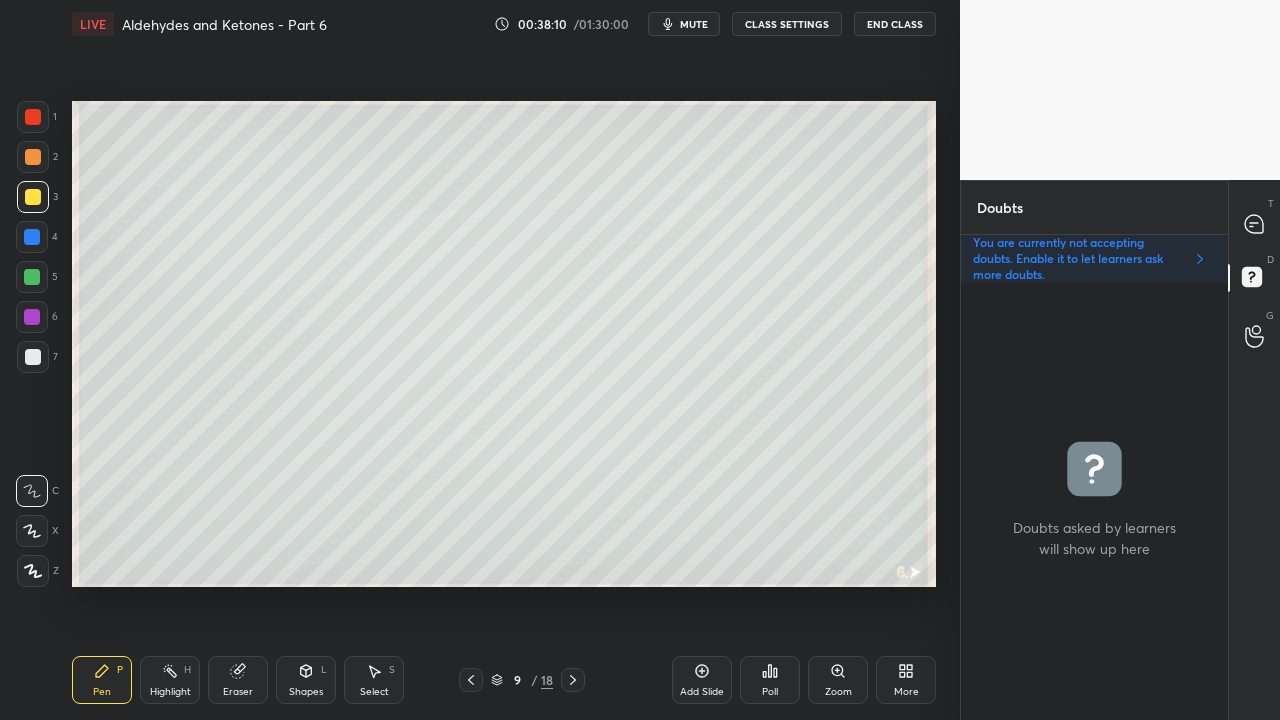 click 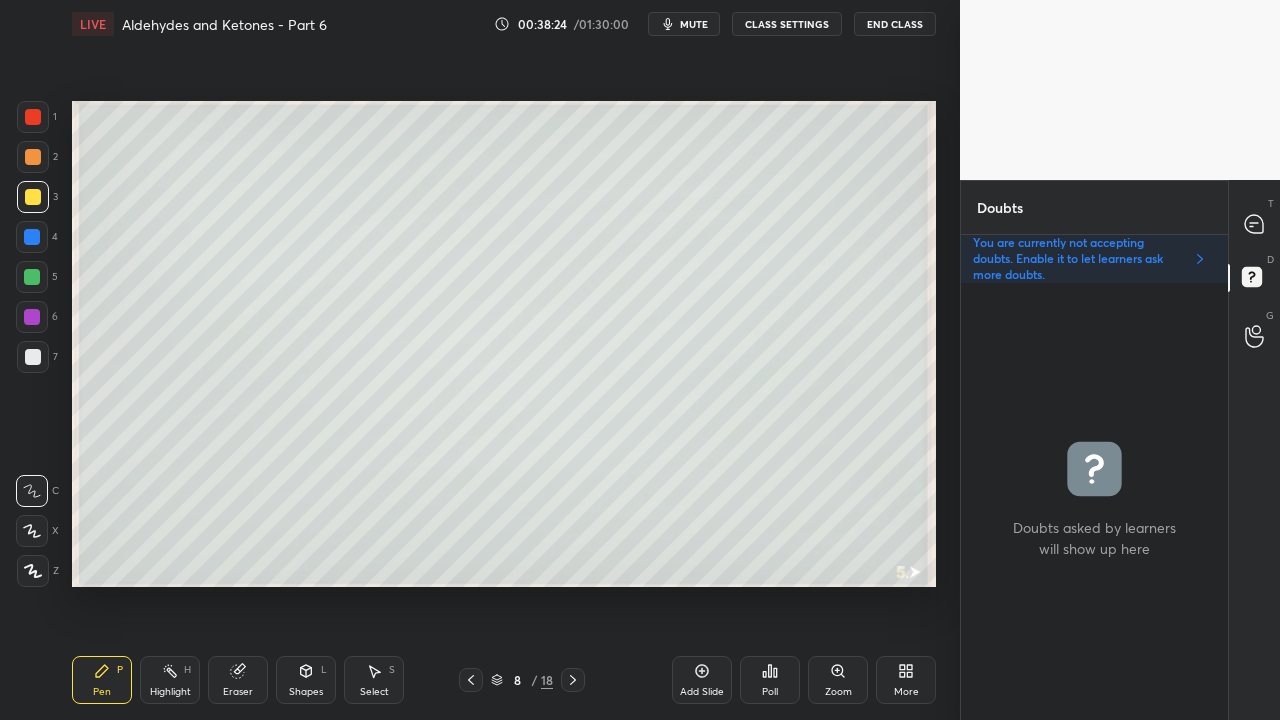click 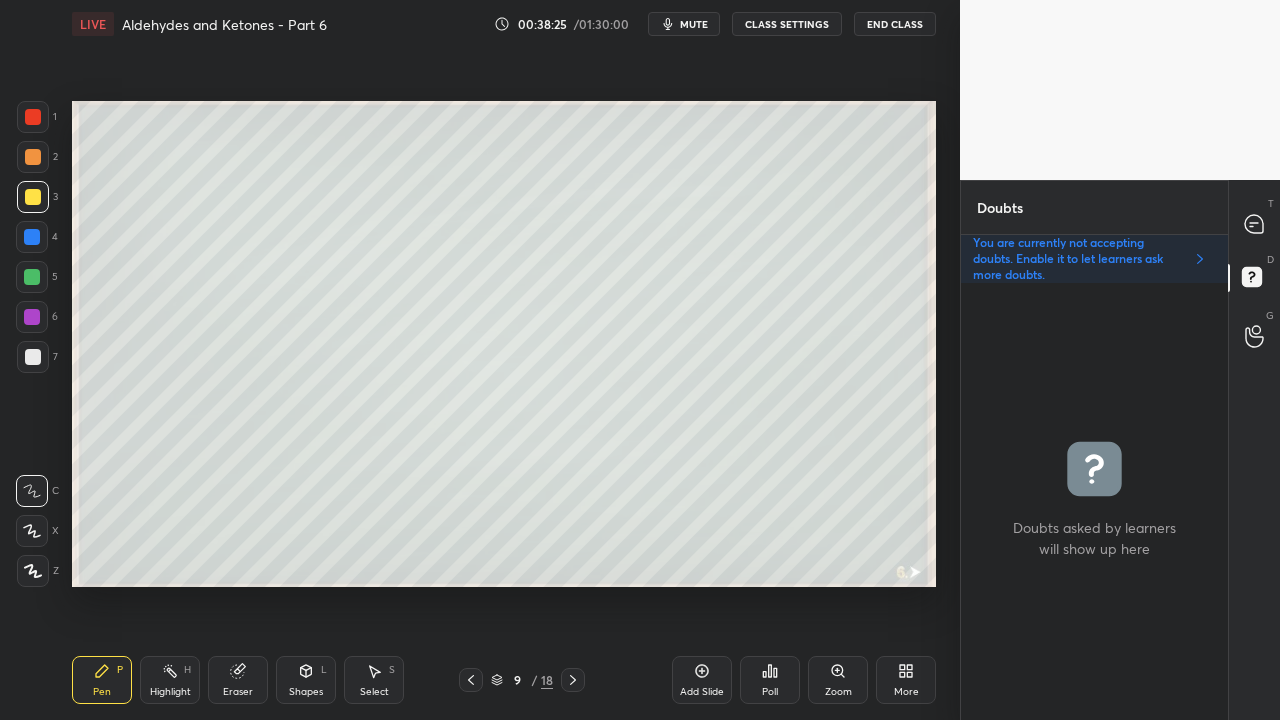 click at bounding box center (33, 197) 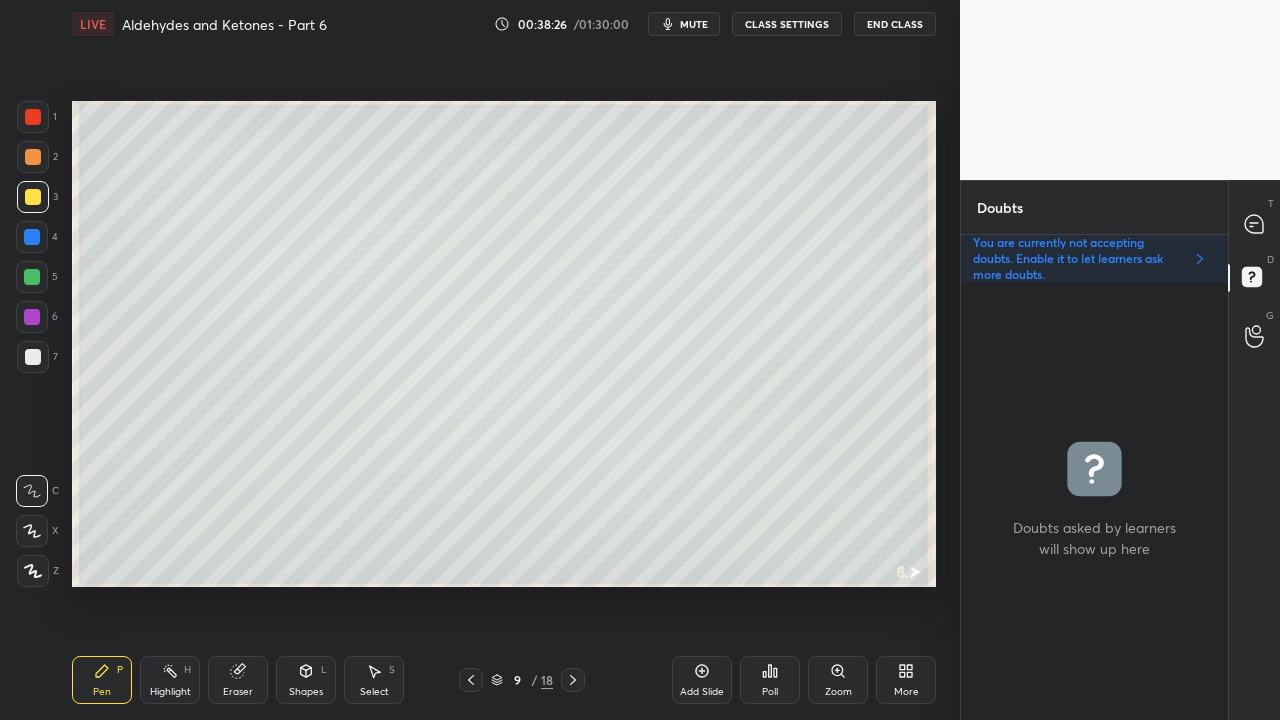 click at bounding box center (33, 357) 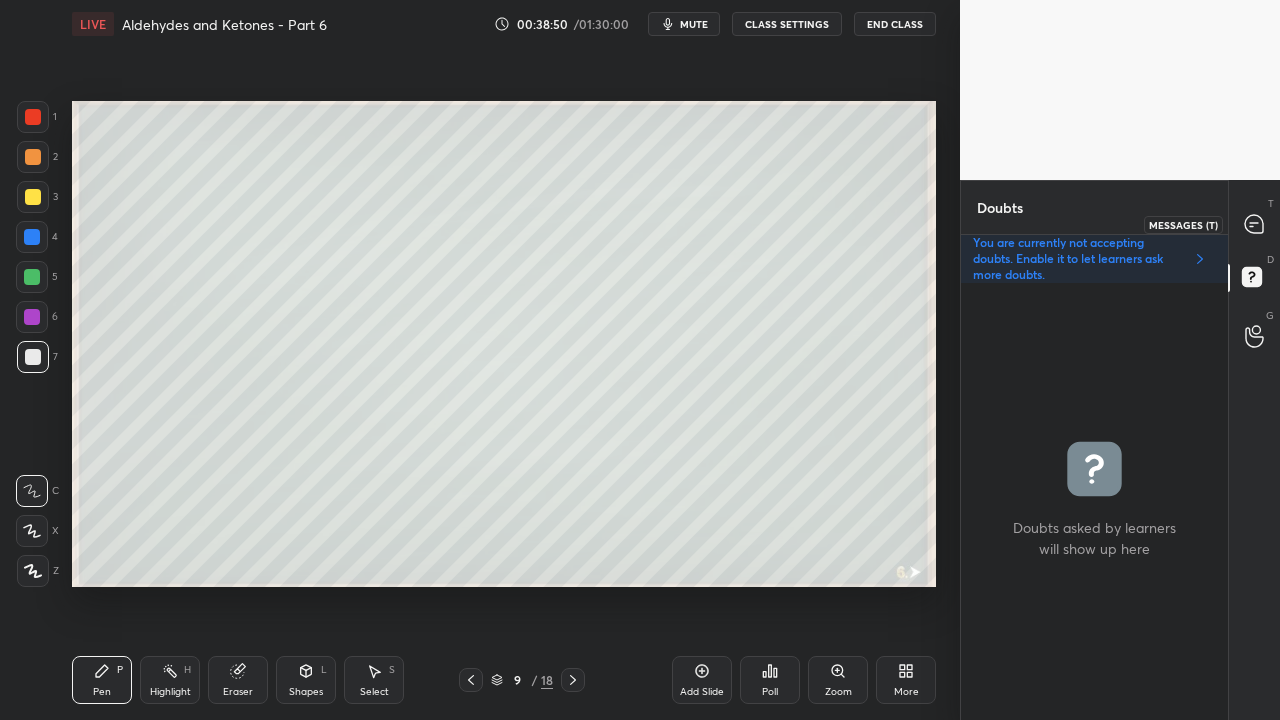 click 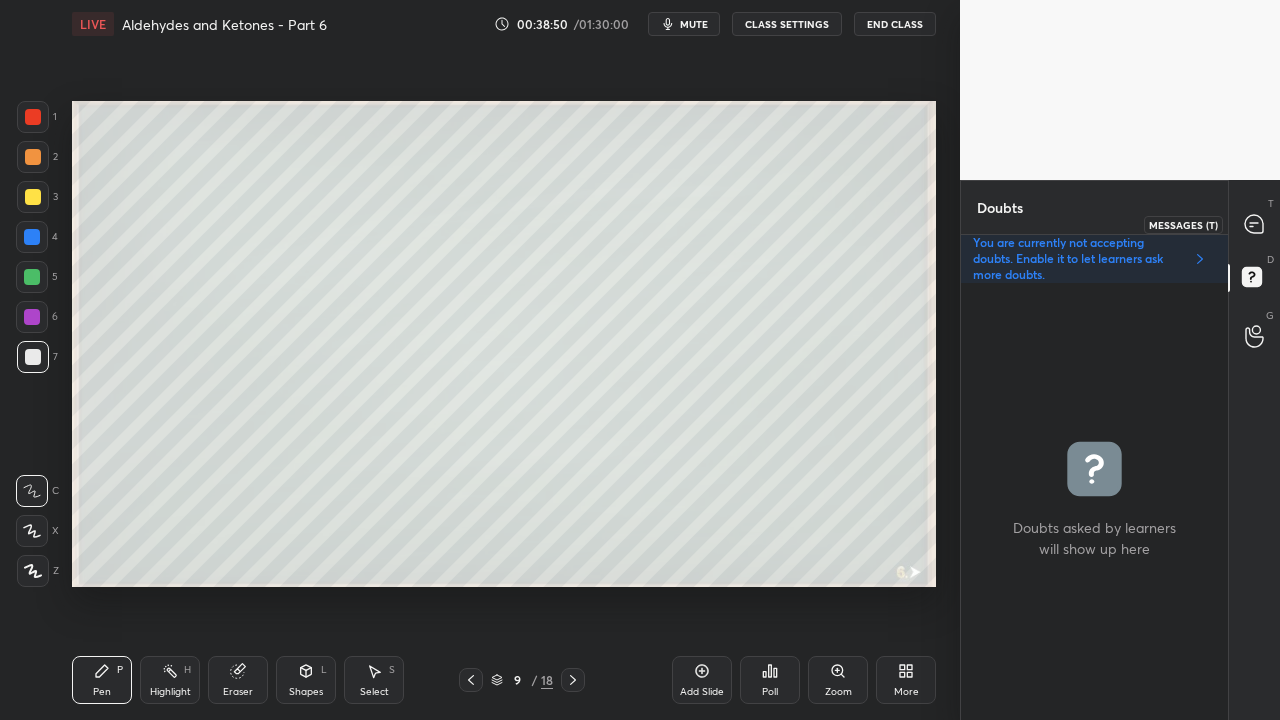 scroll, scrollTop: 423, scrollLeft: 261, axis: both 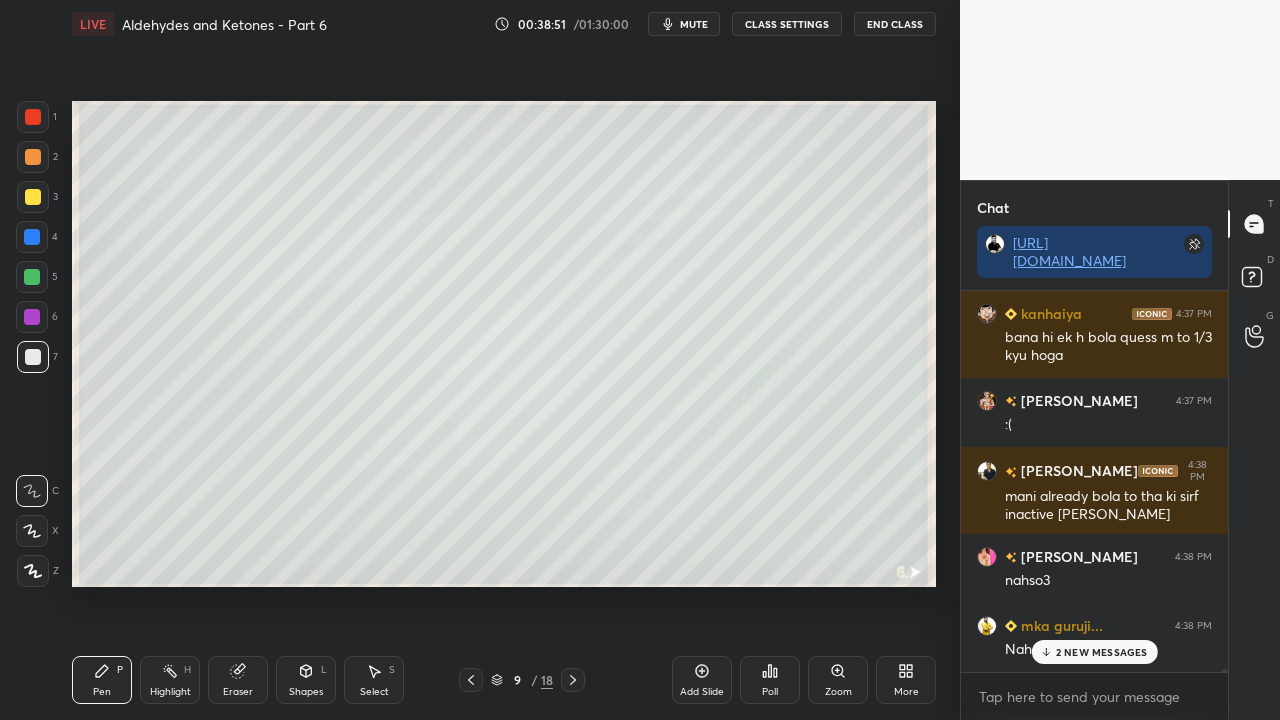 click on "2 NEW MESSAGES" at bounding box center (1102, 652) 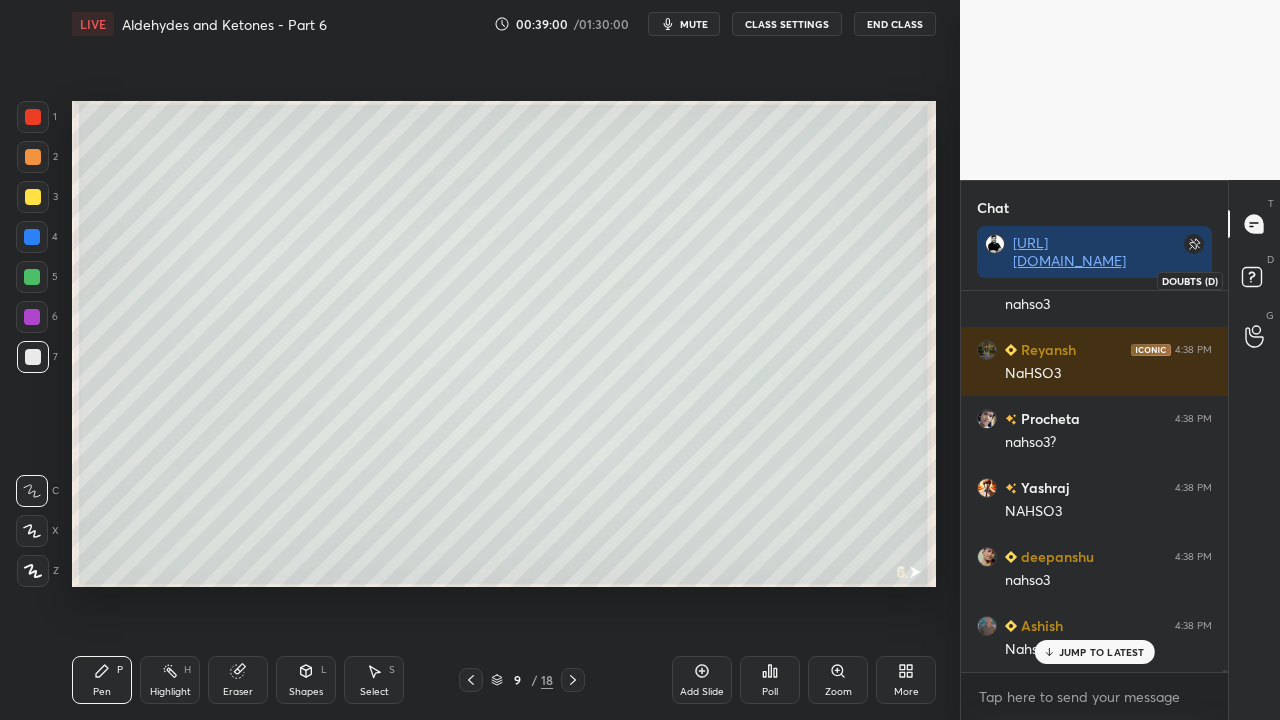 scroll, scrollTop: 72972, scrollLeft: 0, axis: vertical 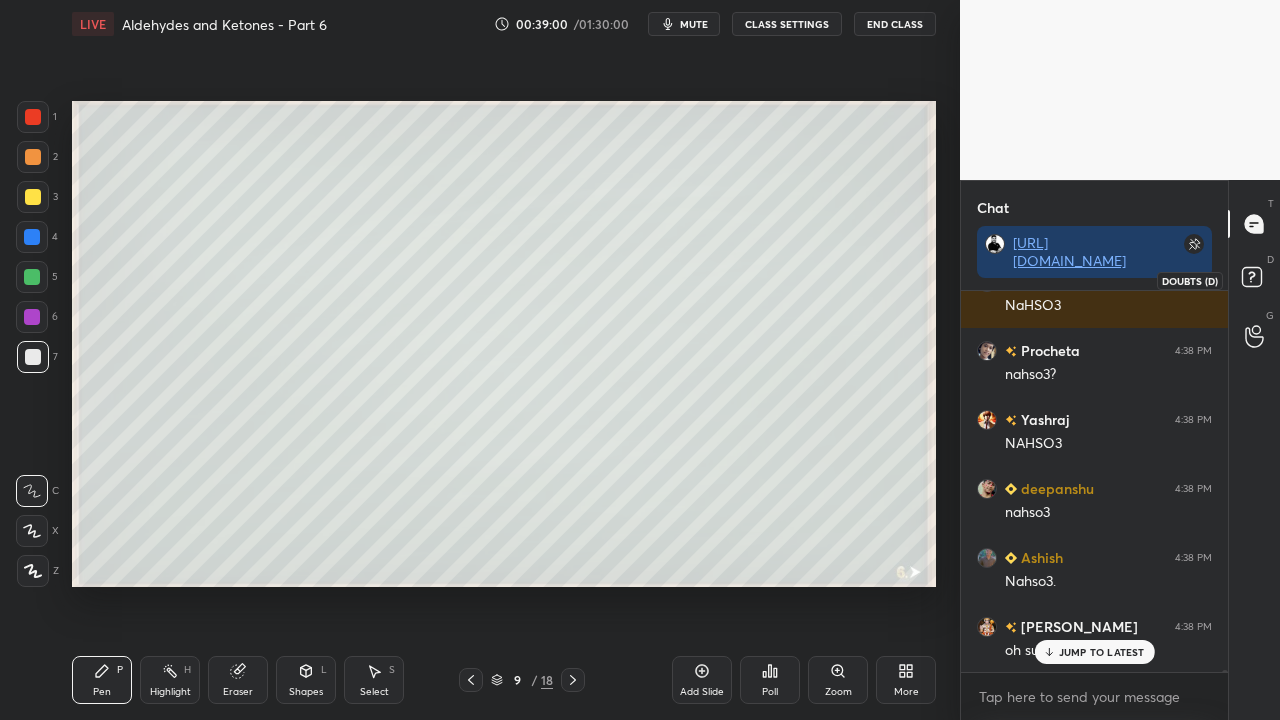 drag, startPoint x: 1270, startPoint y: 270, endPoint x: 1250, endPoint y: 223, distance: 51.078373 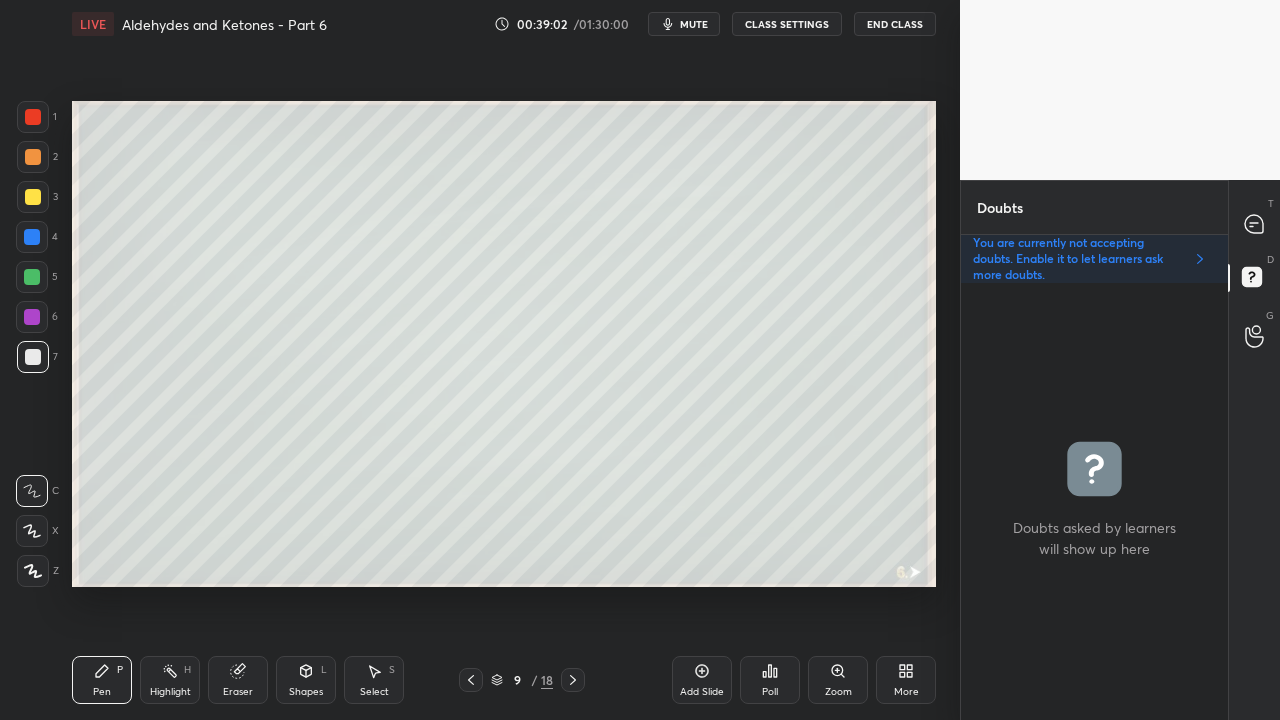 click at bounding box center [33, 197] 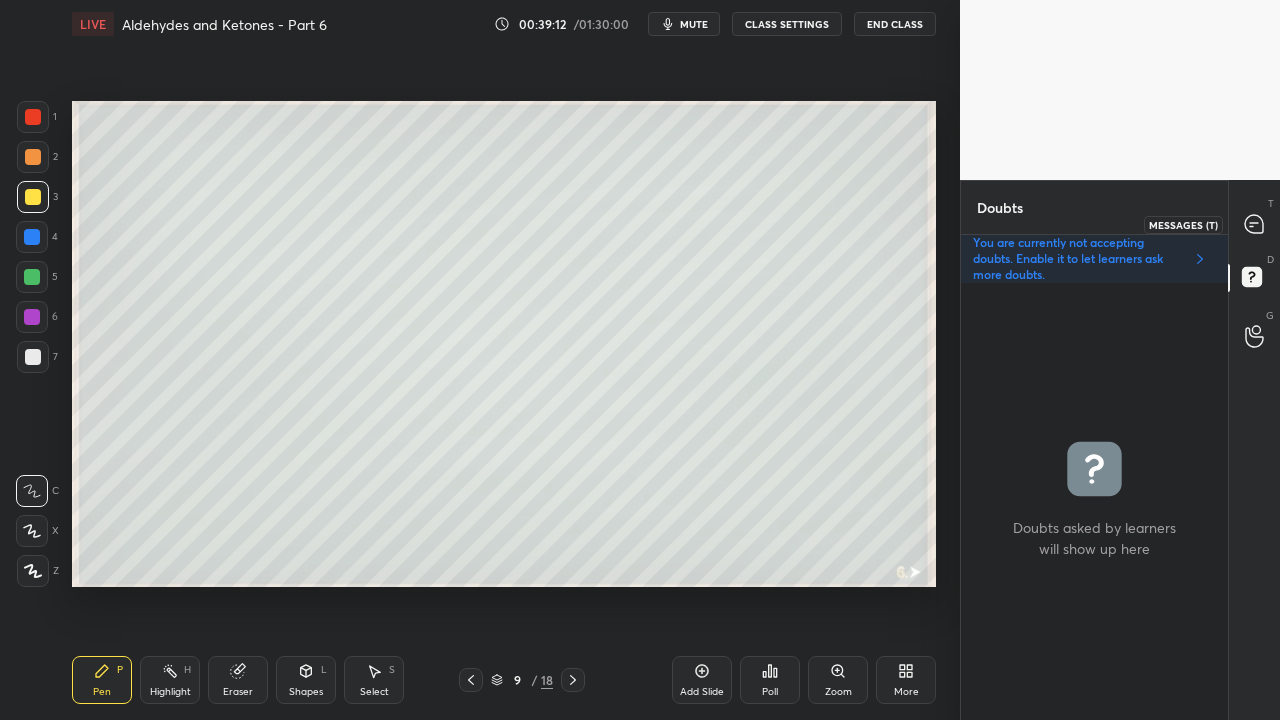 click 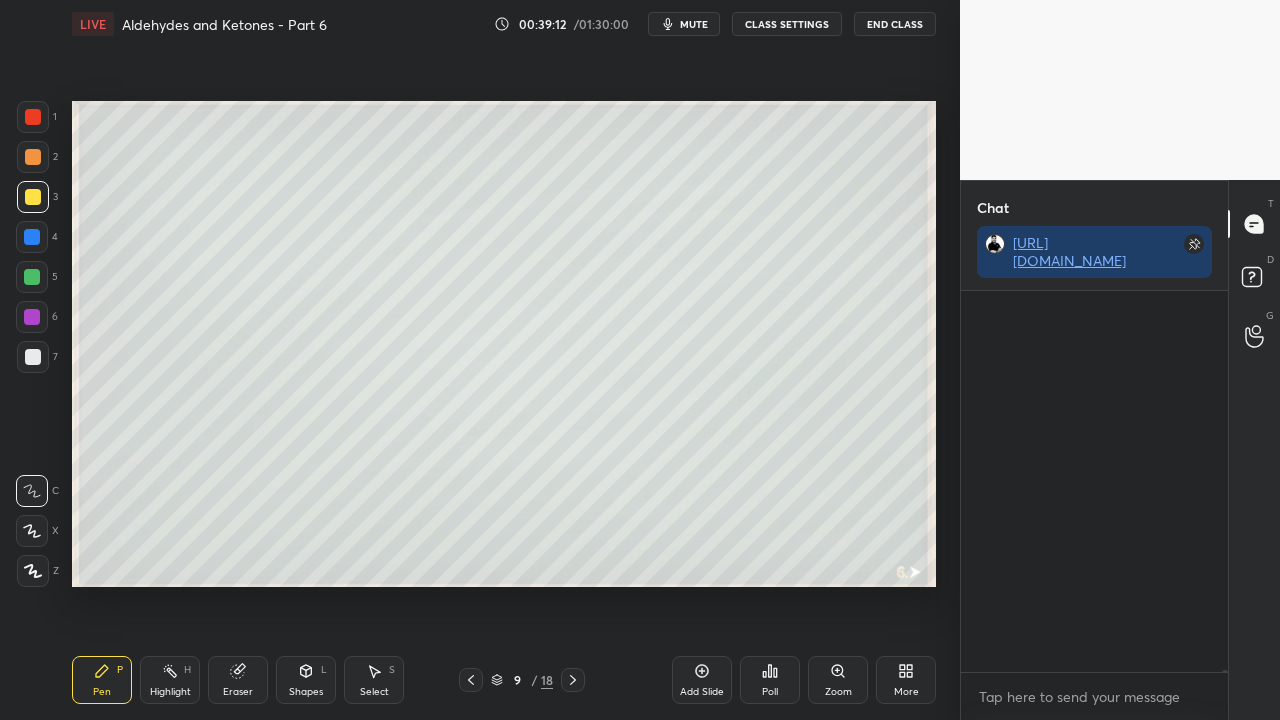 scroll, scrollTop: 73054, scrollLeft: 0, axis: vertical 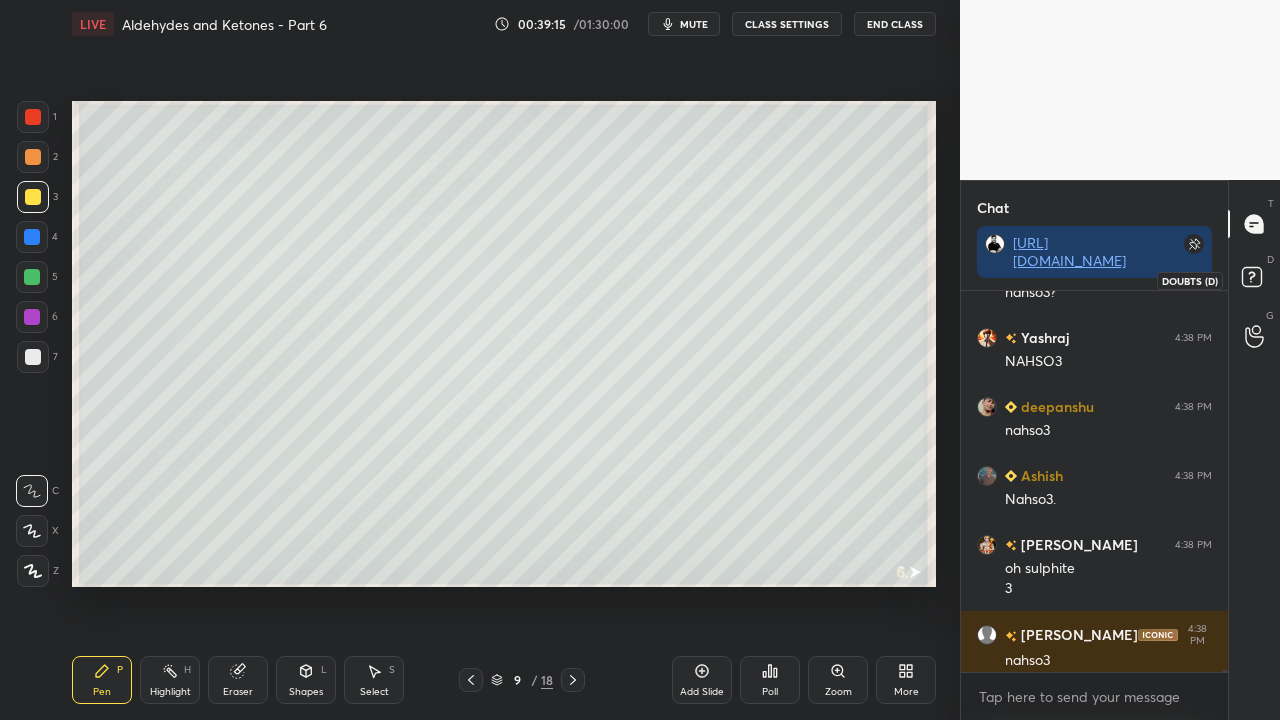 click 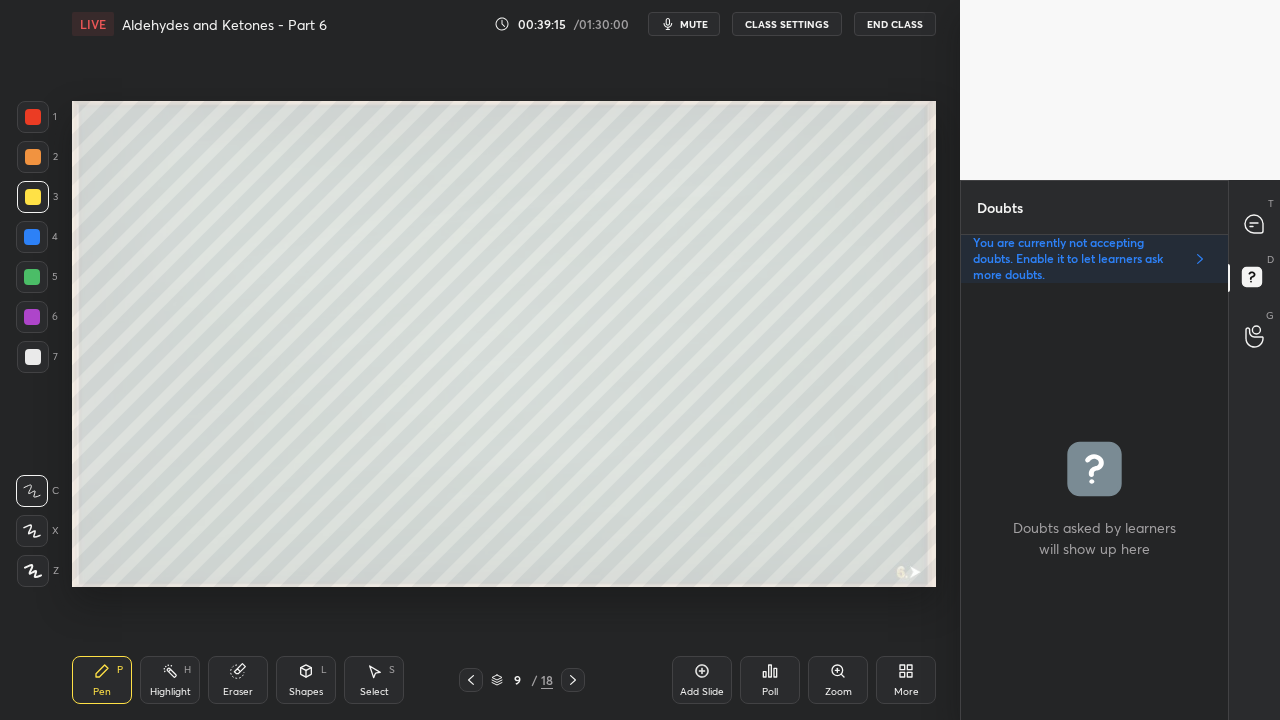 scroll, scrollTop: 6, scrollLeft: 6, axis: both 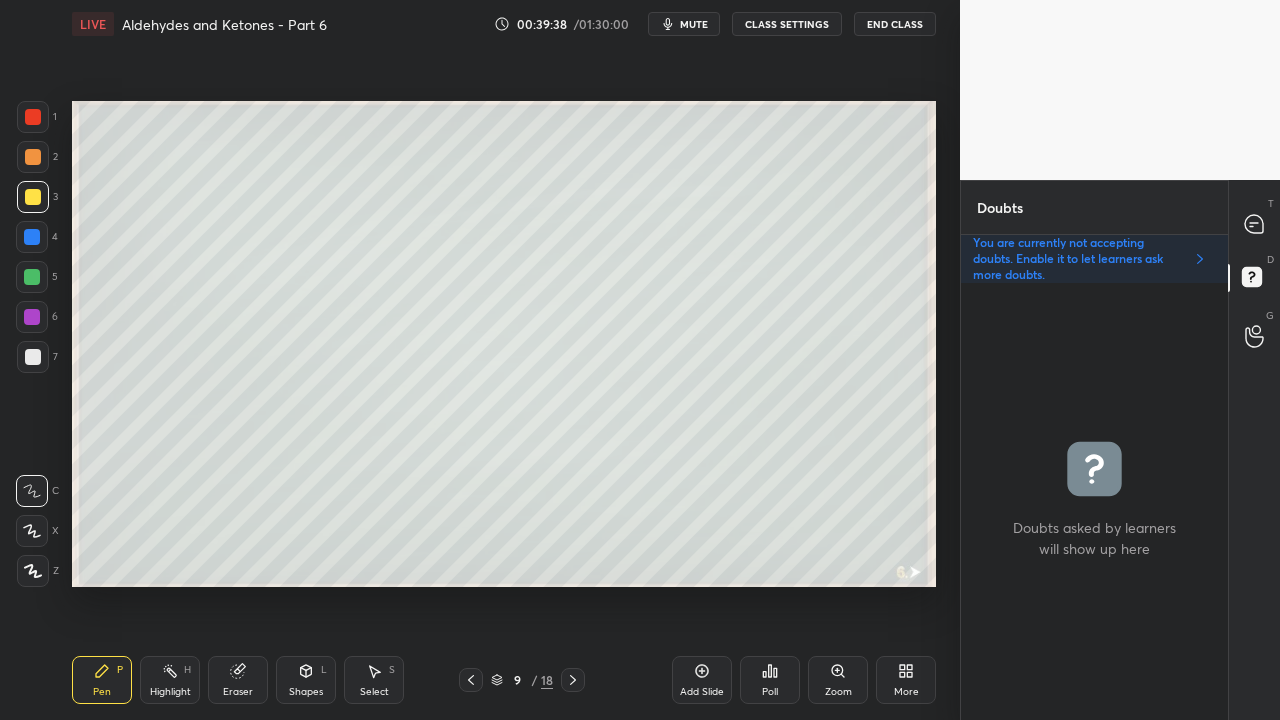 click on "T Messages (T)" at bounding box center (1254, 224) 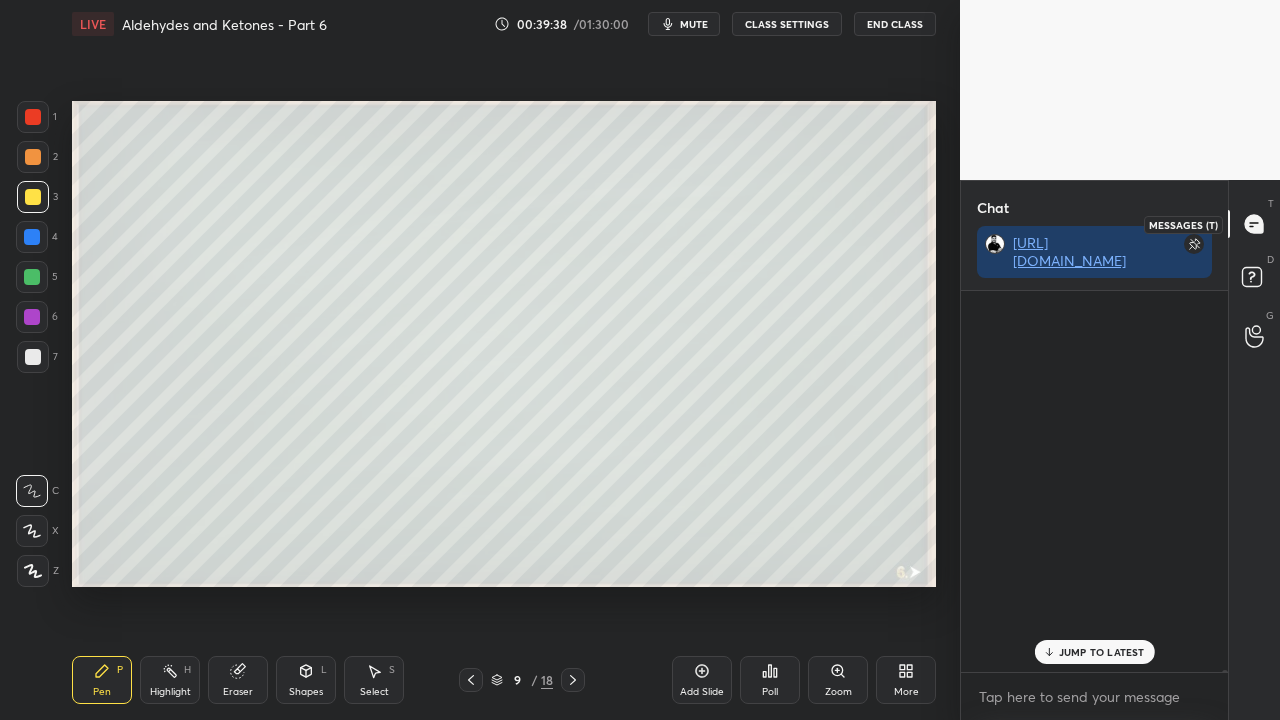 scroll, scrollTop: 423, scrollLeft: 261, axis: both 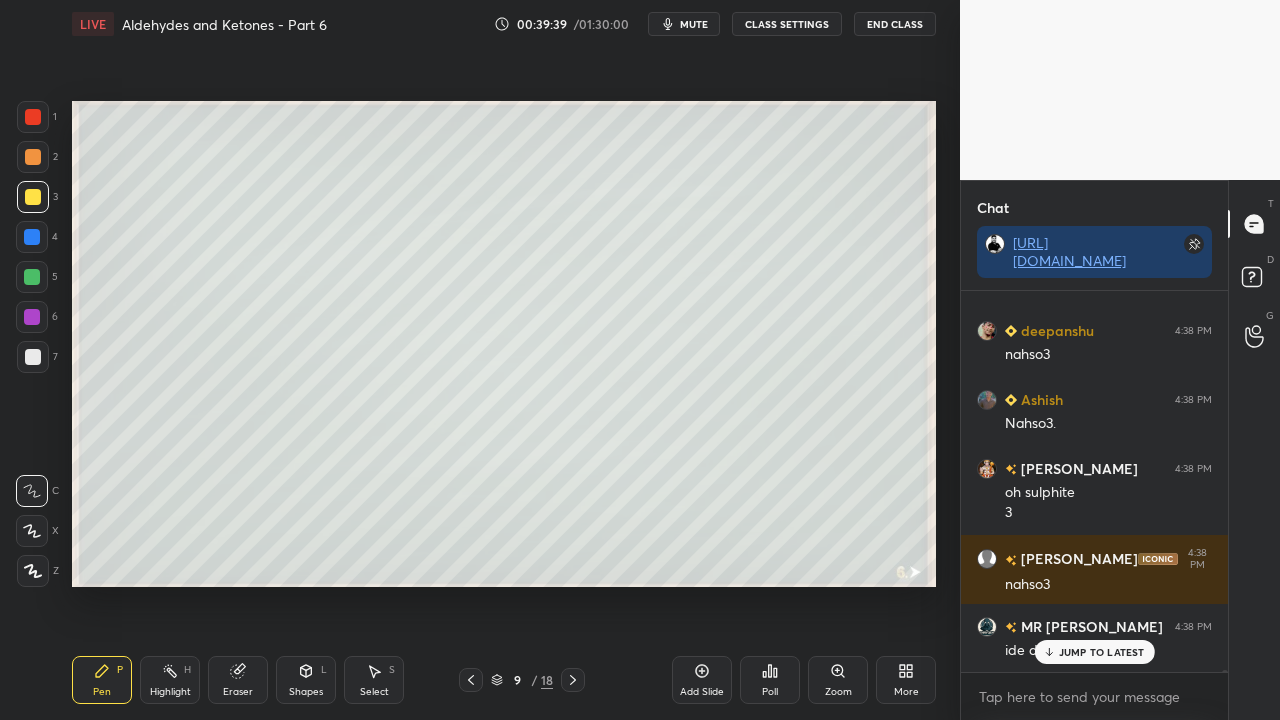 drag, startPoint x: 1091, startPoint y: 655, endPoint x: 1038, endPoint y: 681, distance: 59.03389 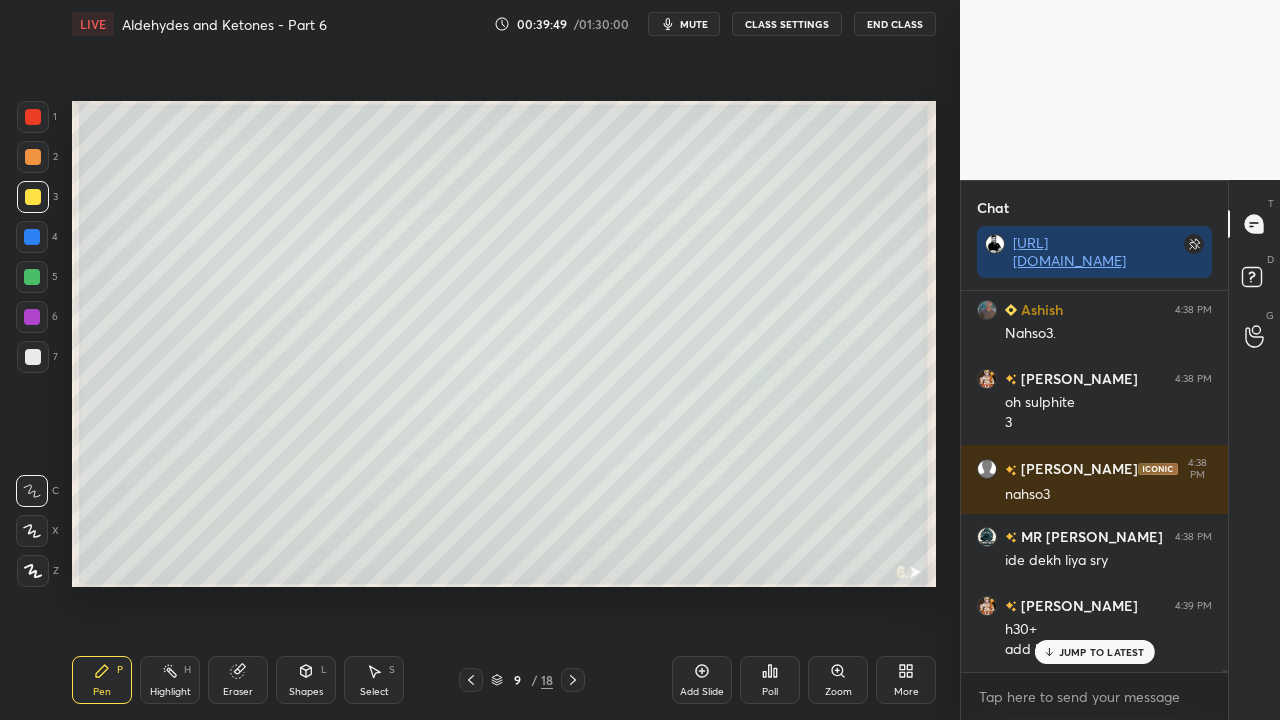 scroll, scrollTop: 73288, scrollLeft: 0, axis: vertical 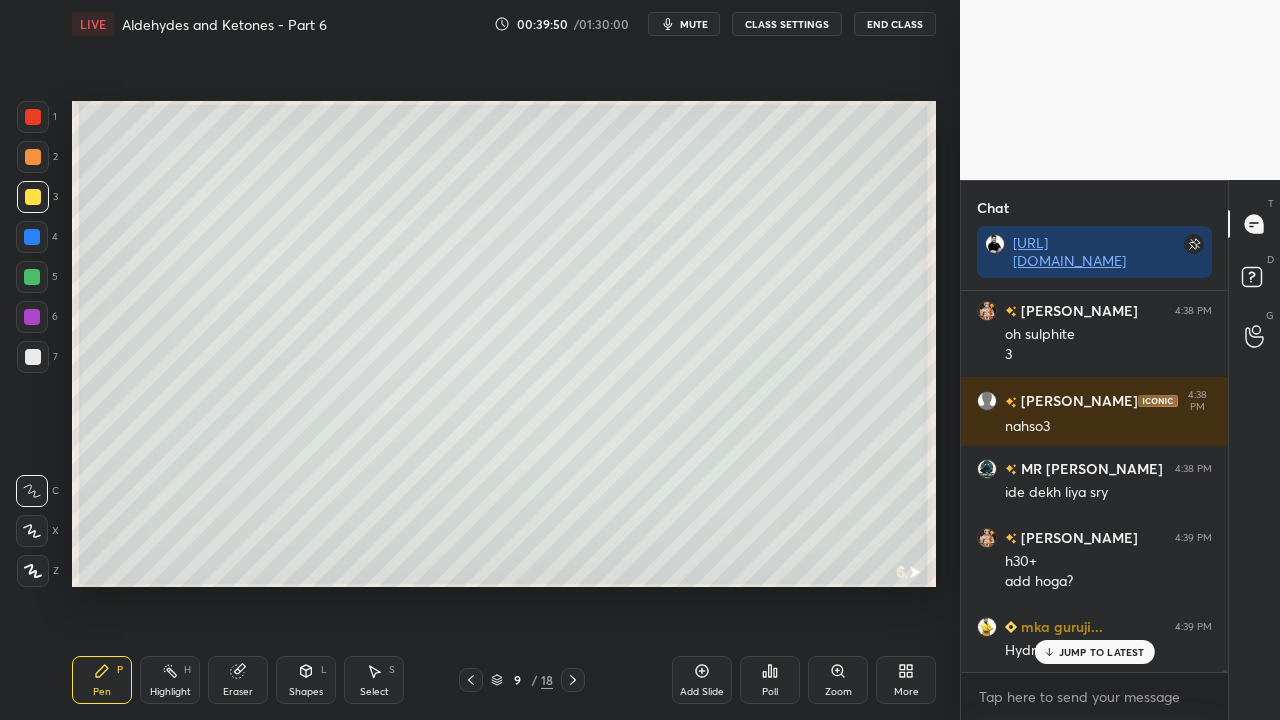 click 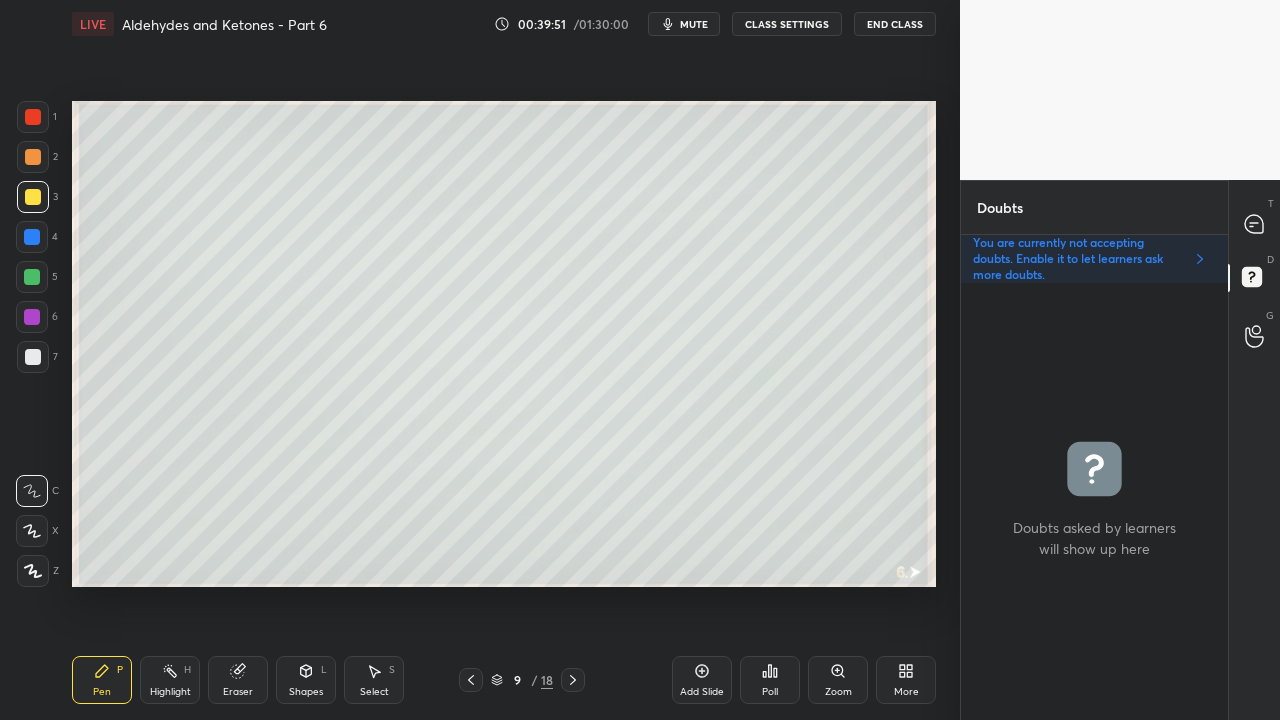 scroll, scrollTop: 6, scrollLeft: 6, axis: both 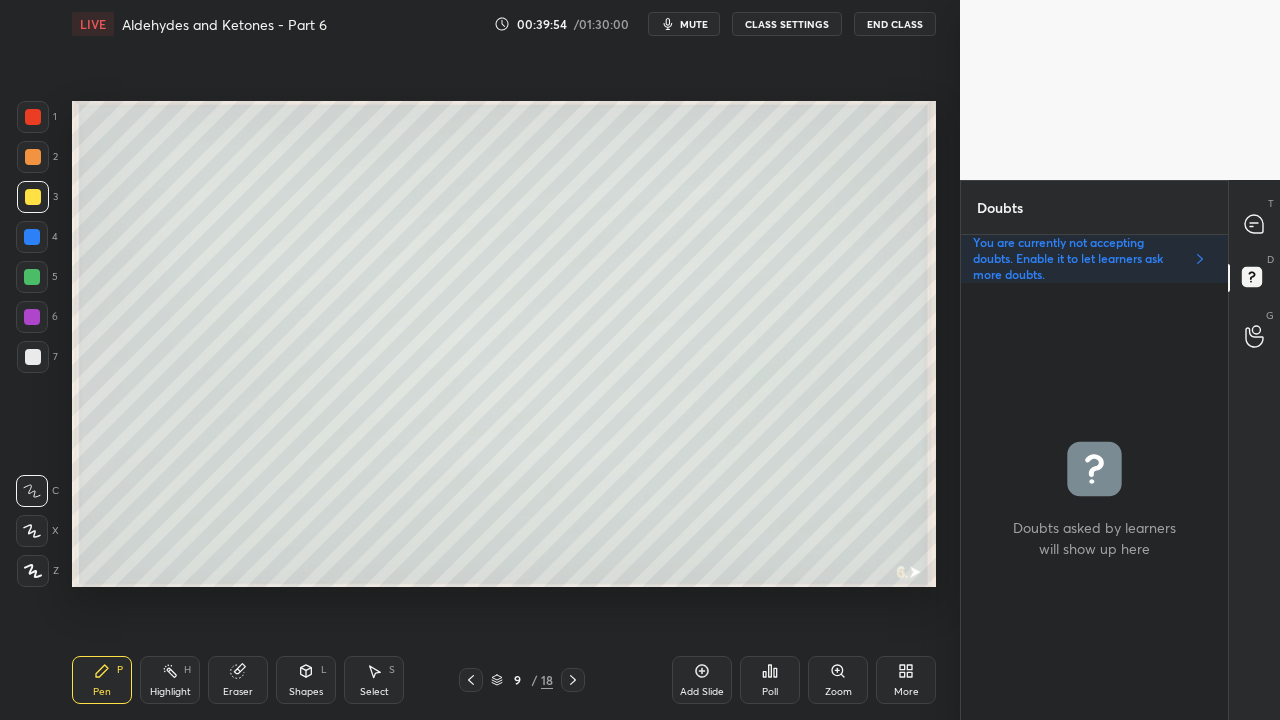 click at bounding box center (33, 357) 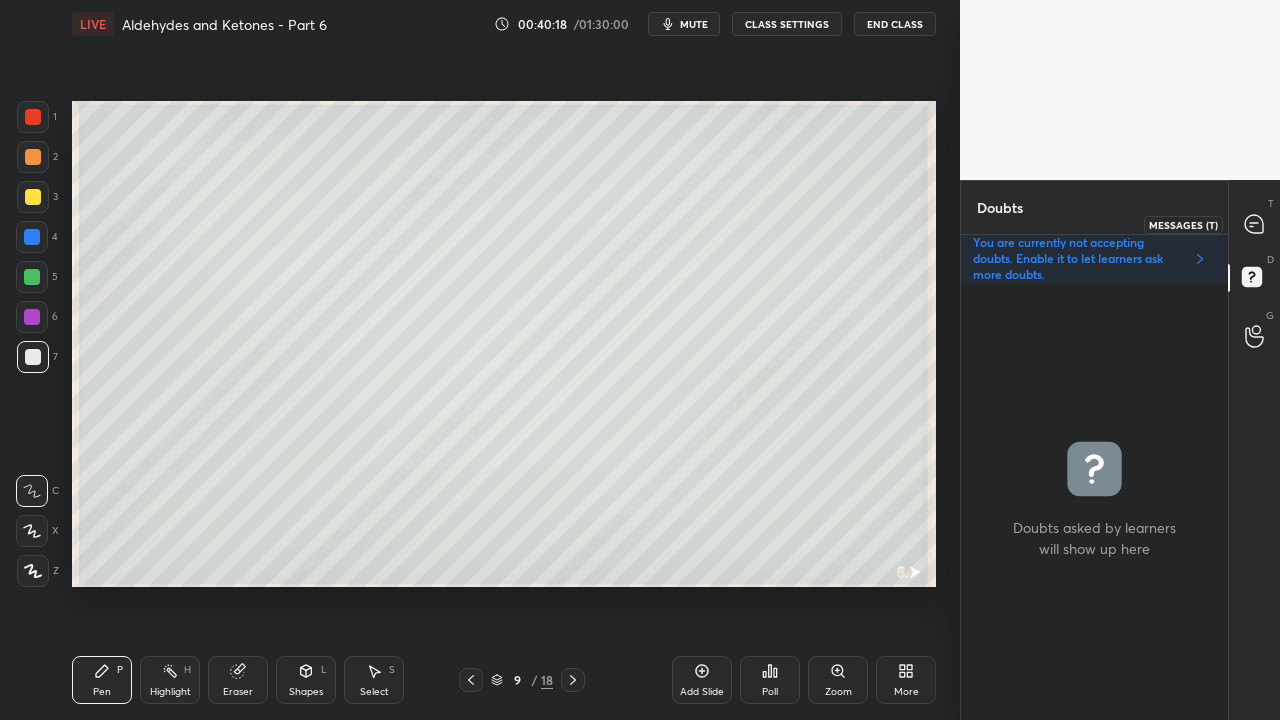 click at bounding box center [1255, 224] 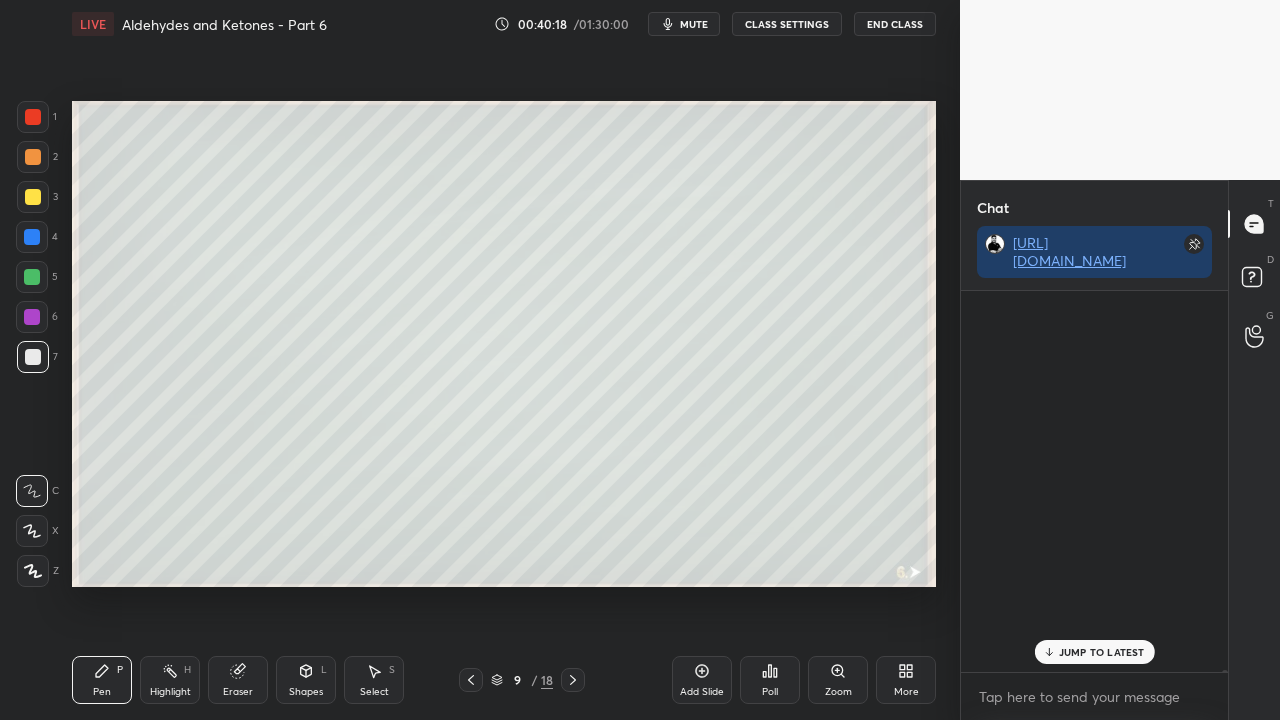 scroll, scrollTop: 423, scrollLeft: 261, axis: both 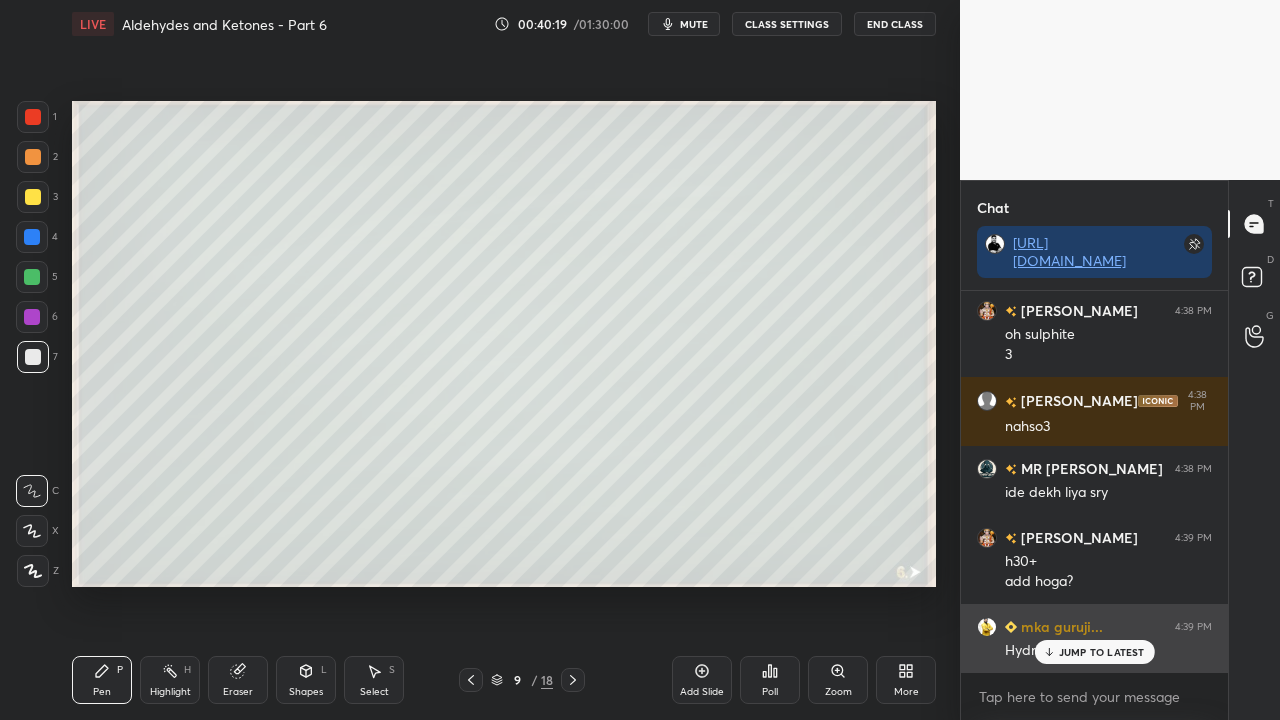 click on "JUMP TO LATEST" at bounding box center [1102, 652] 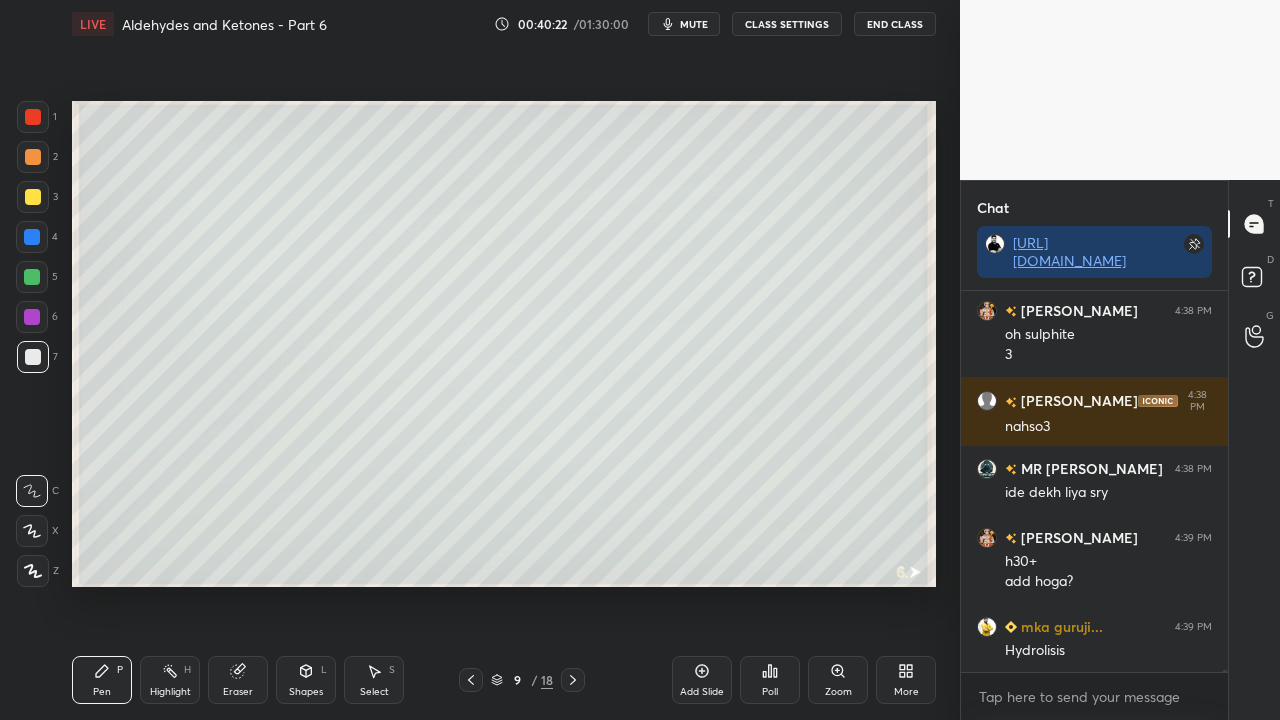 scroll, scrollTop: 73358, scrollLeft: 0, axis: vertical 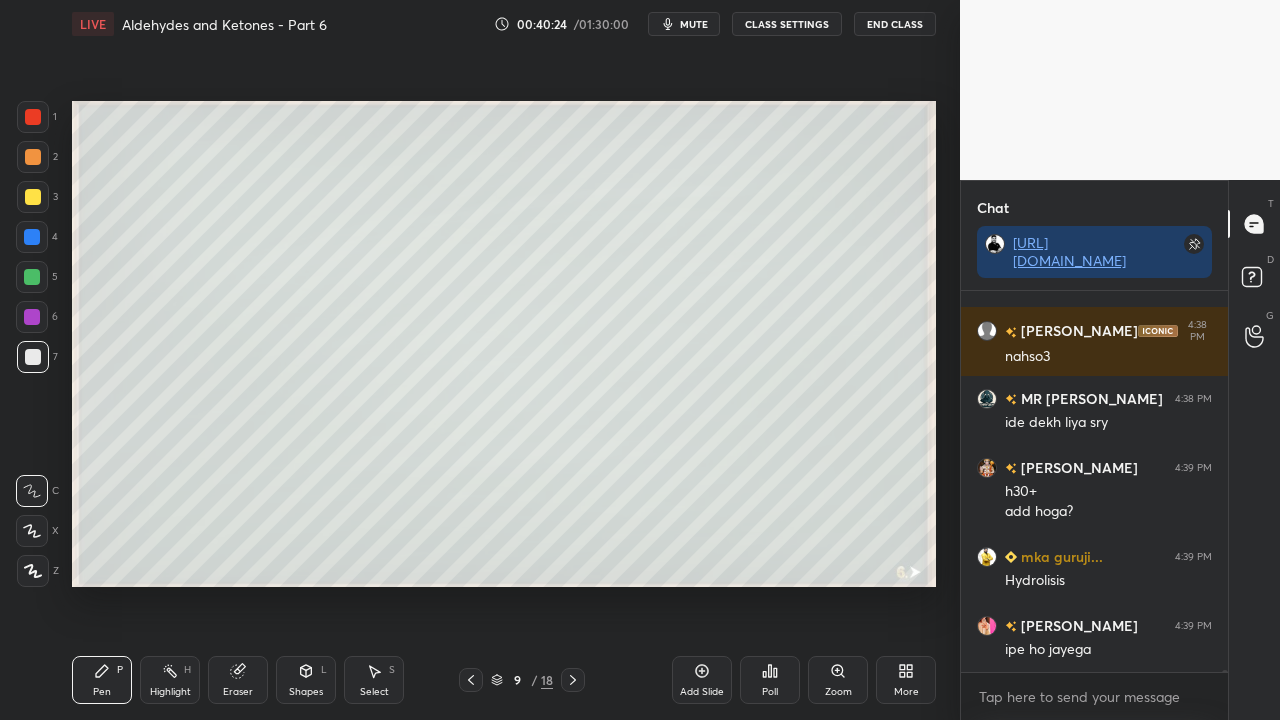 drag, startPoint x: 226, startPoint y: 690, endPoint x: 347, endPoint y: 602, distance: 149.61618 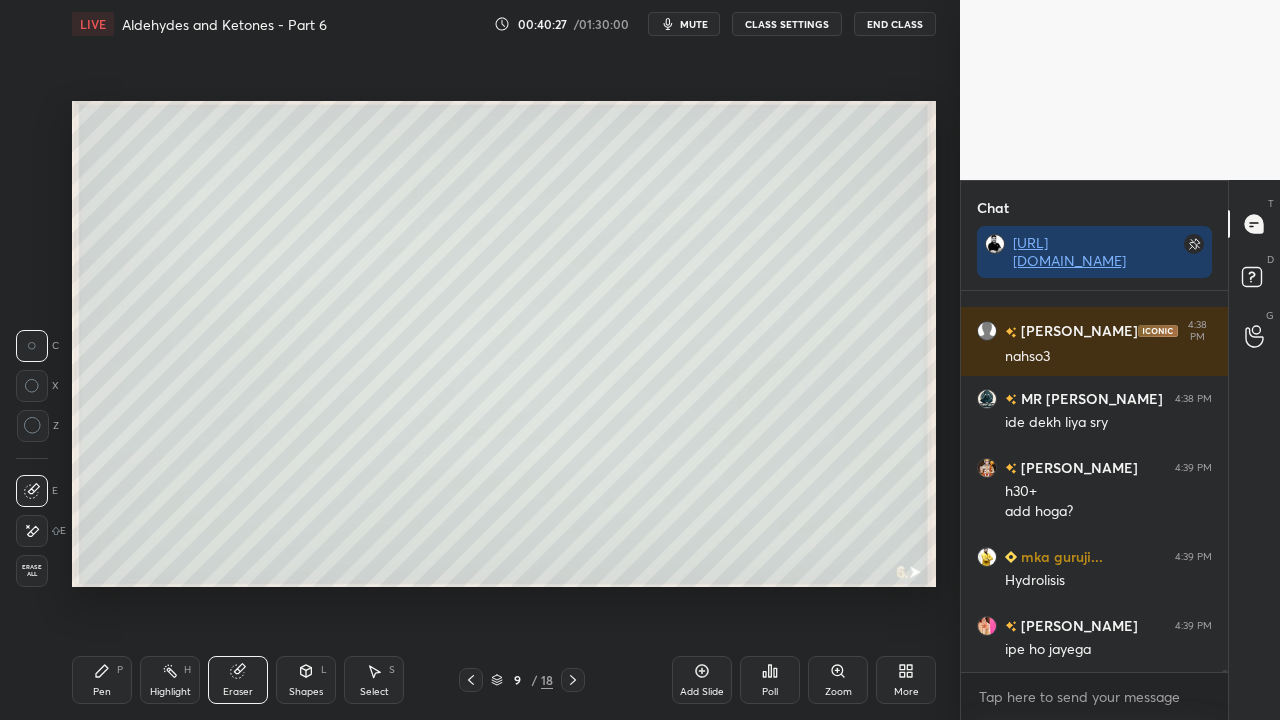 click on "Pen" at bounding box center [102, 692] 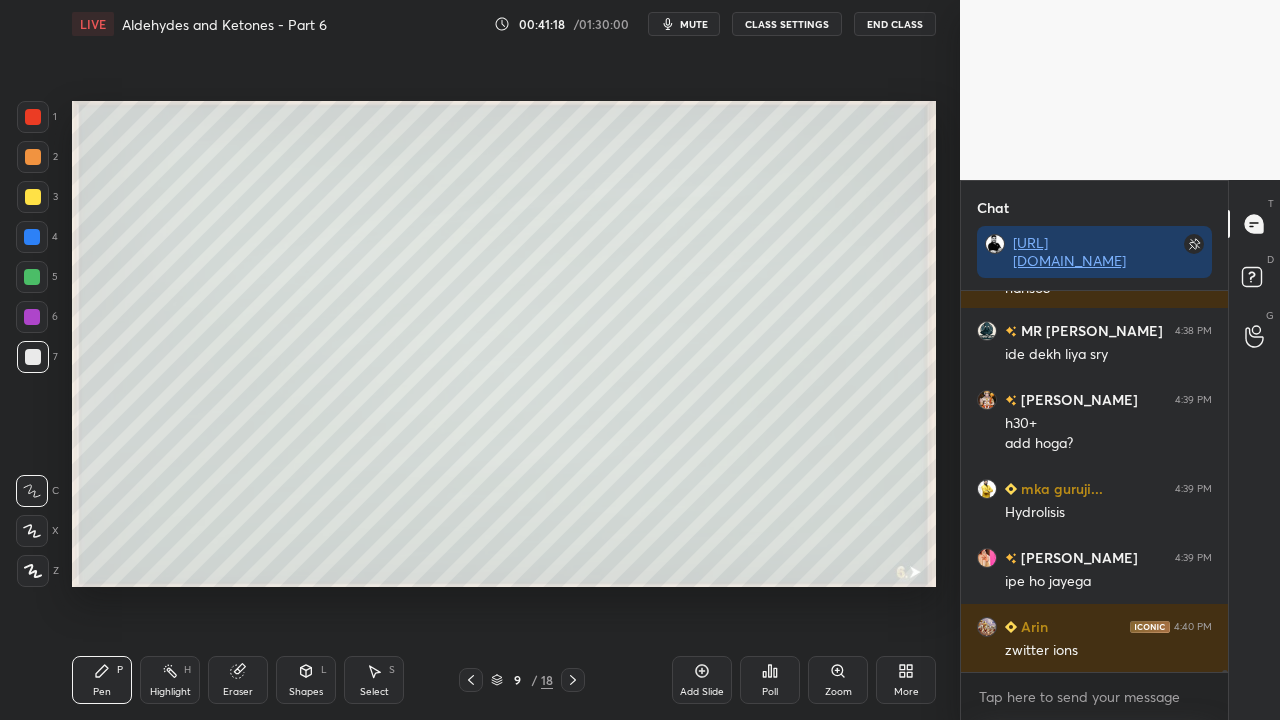 scroll, scrollTop: 73496, scrollLeft: 0, axis: vertical 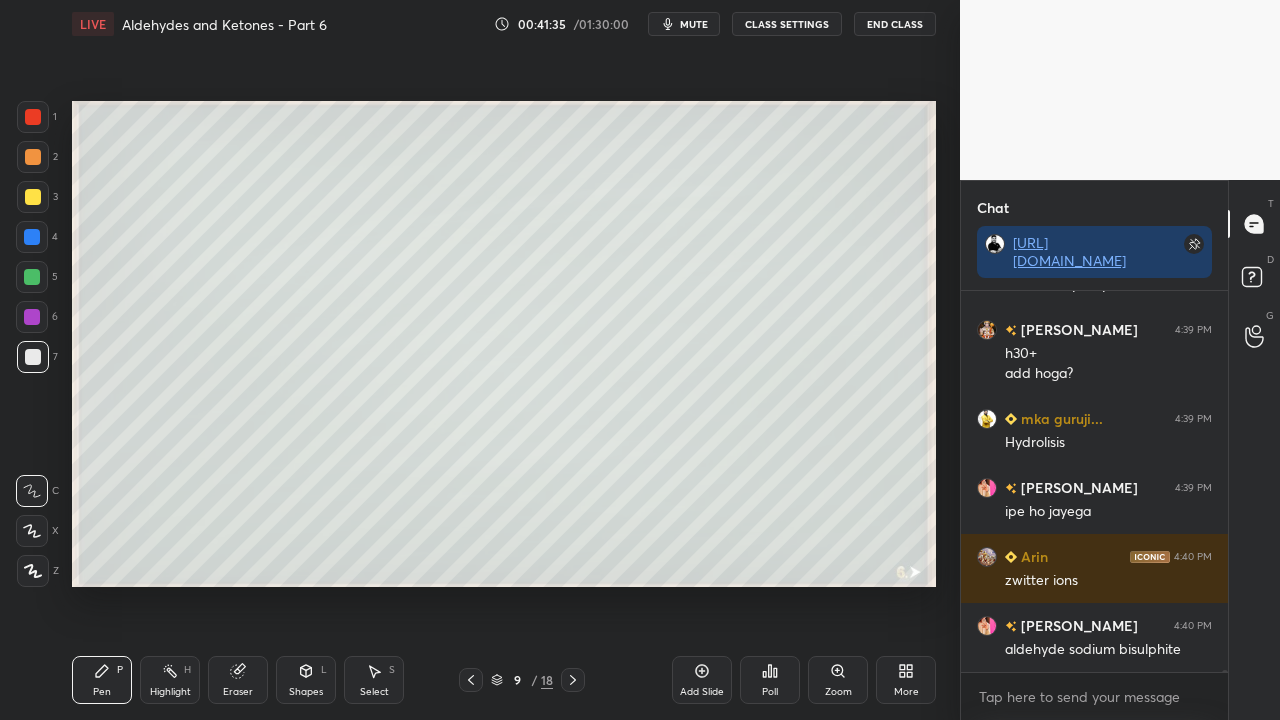 click at bounding box center [33, 197] 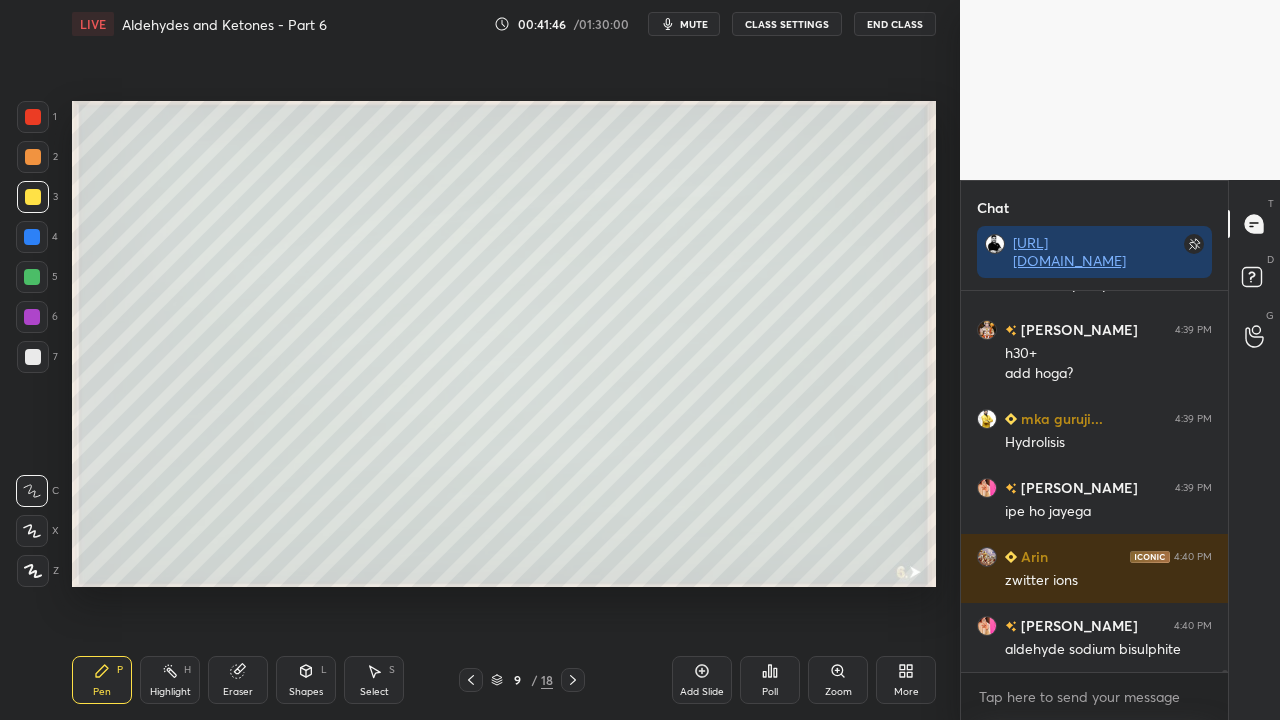 click at bounding box center [33, 117] 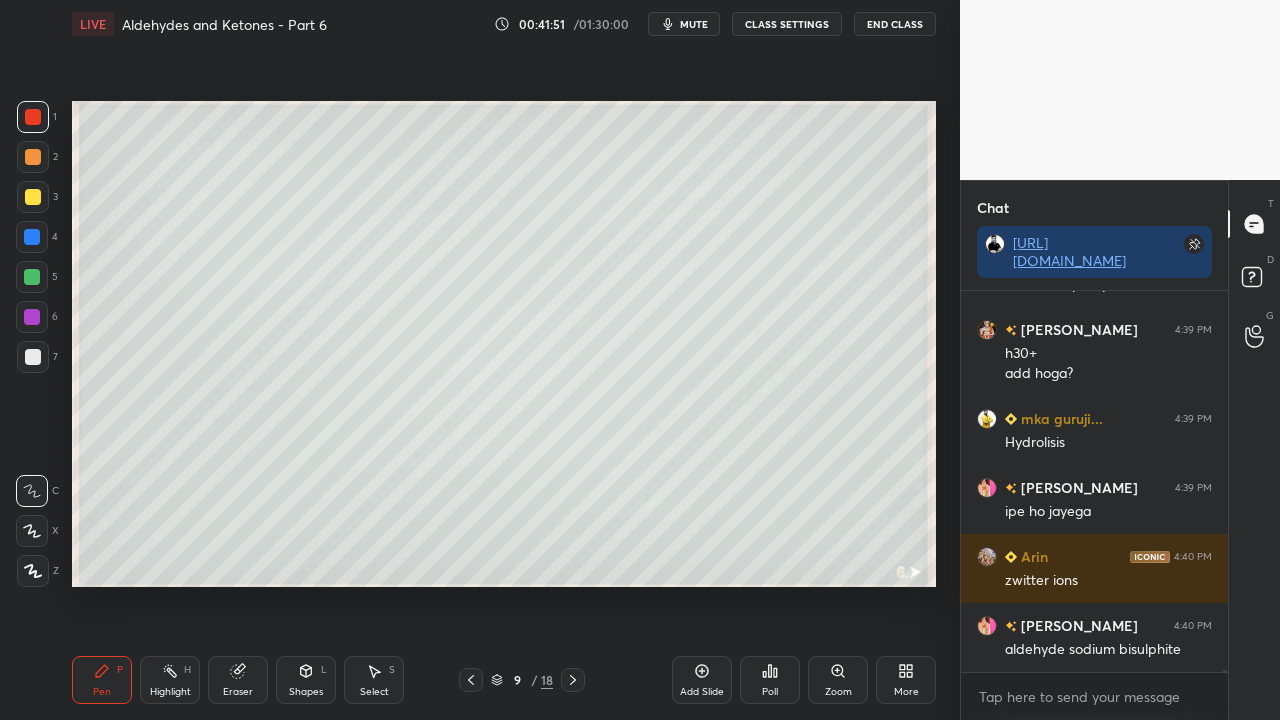 click at bounding box center [33, 357] 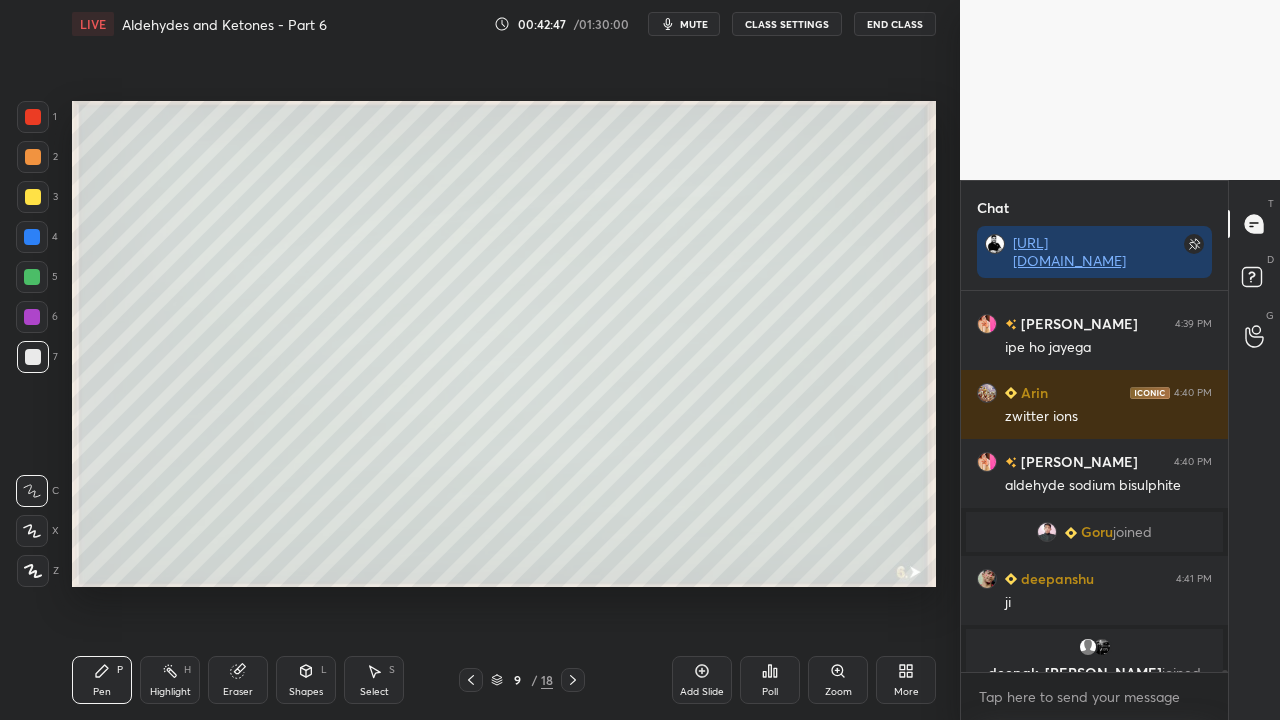 scroll, scrollTop: 71070, scrollLeft: 0, axis: vertical 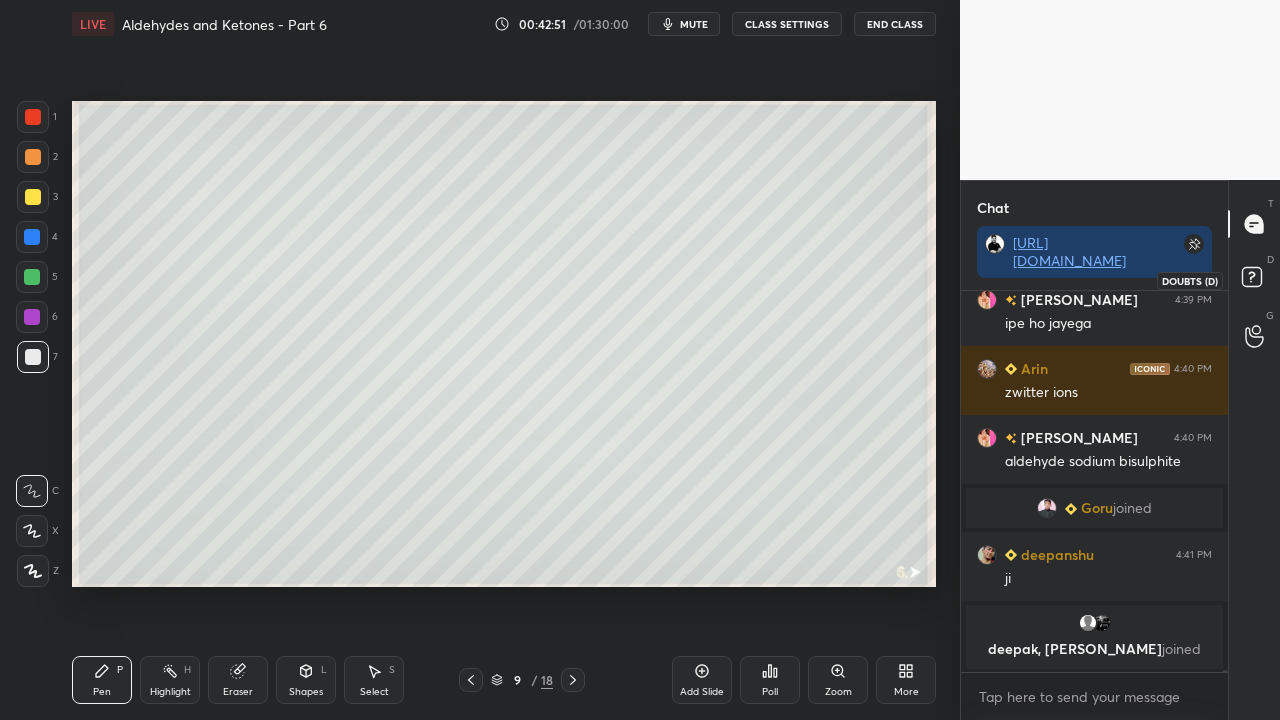 click 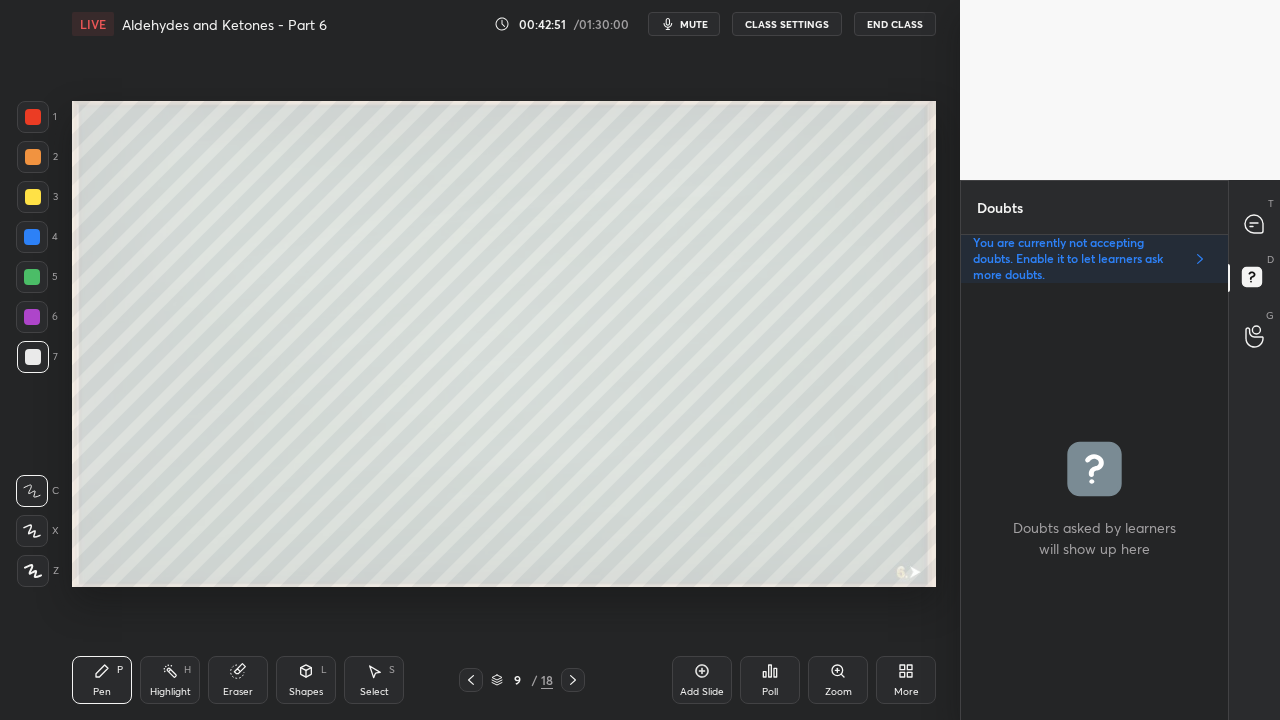 scroll, scrollTop: 6, scrollLeft: 6, axis: both 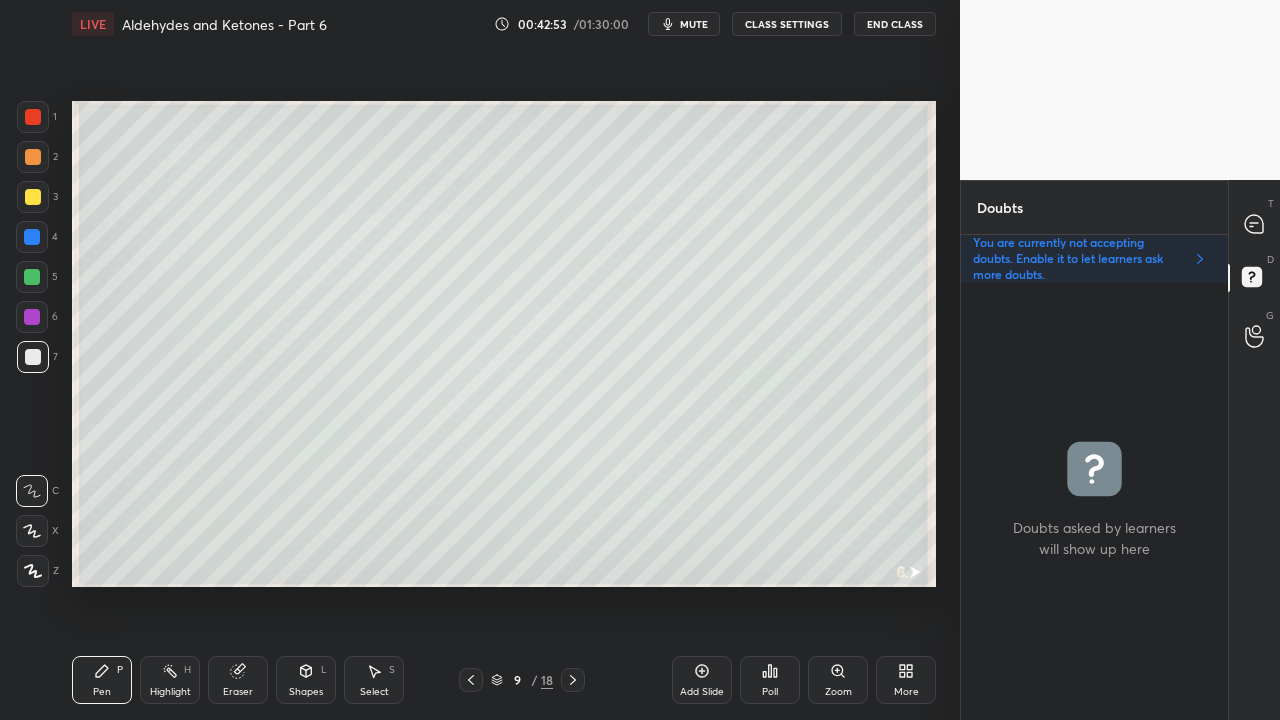 click 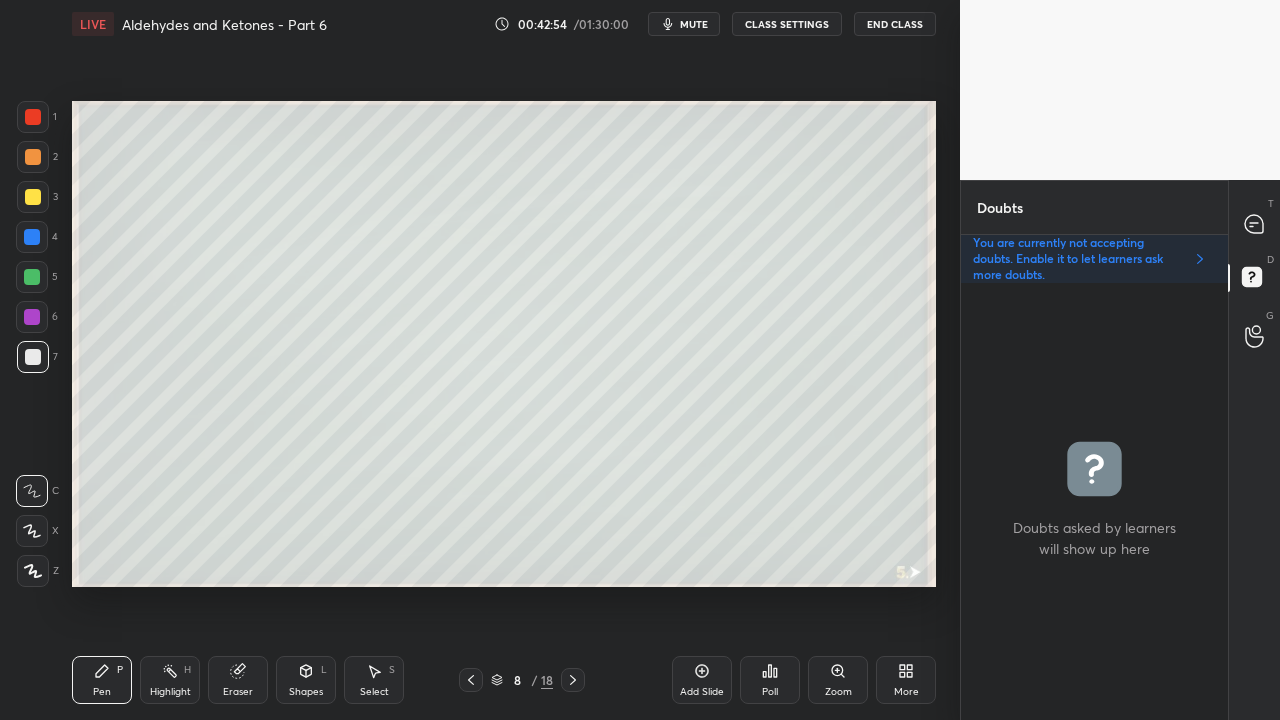 click 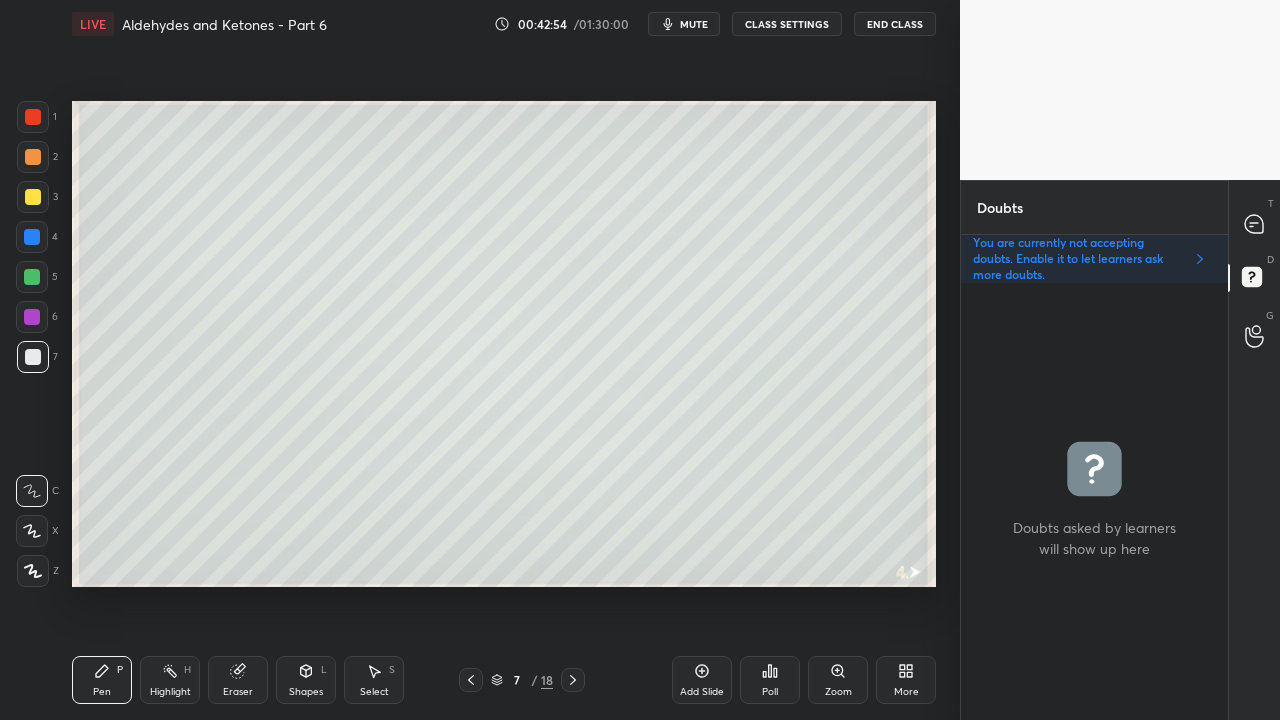 click 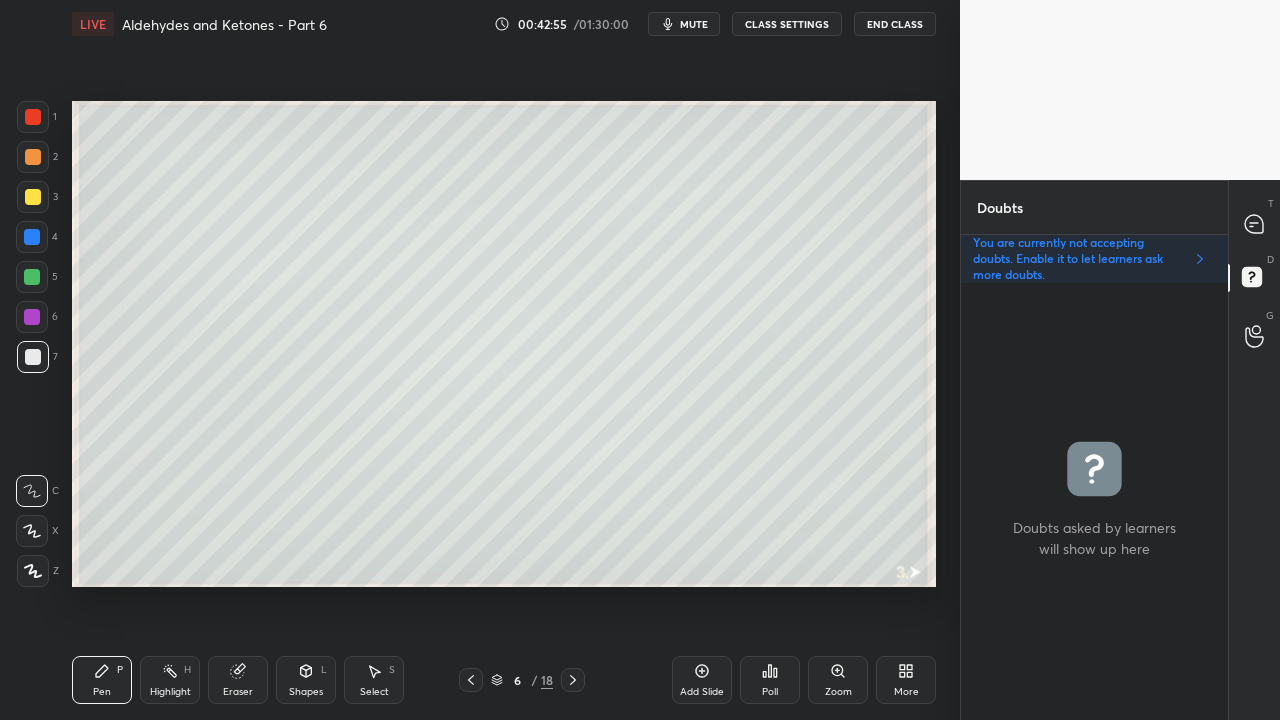 click 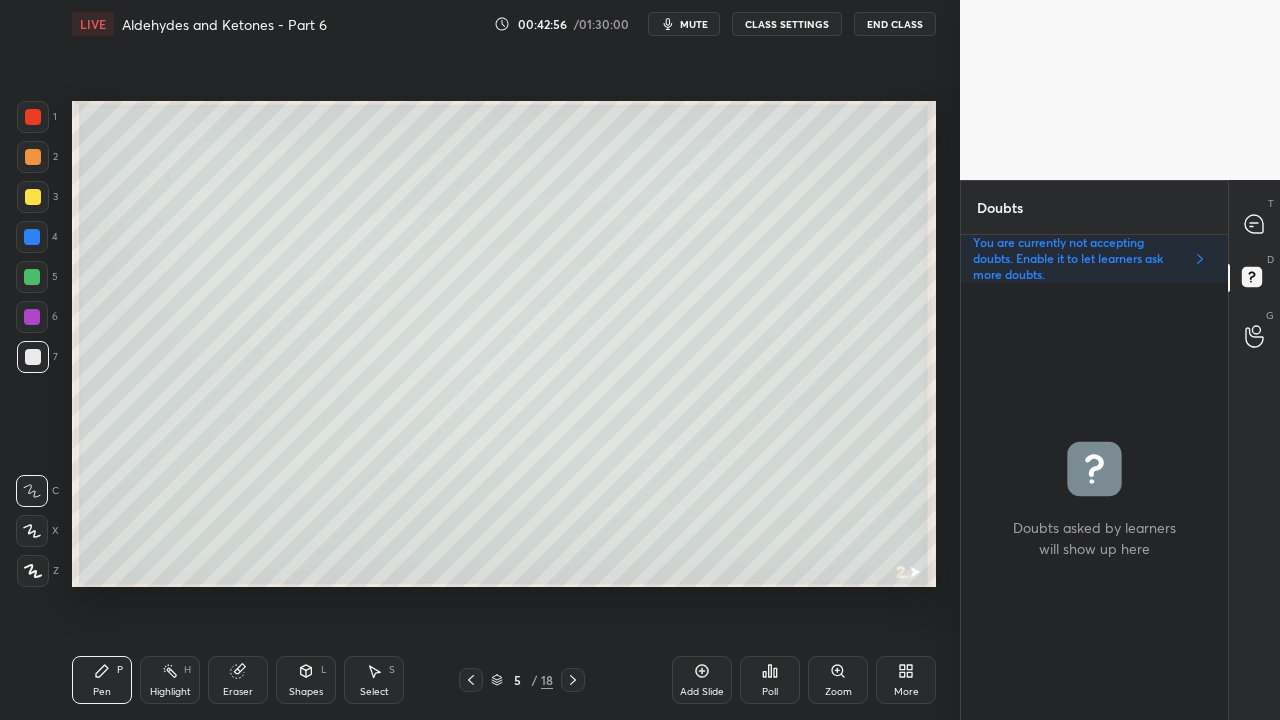 click 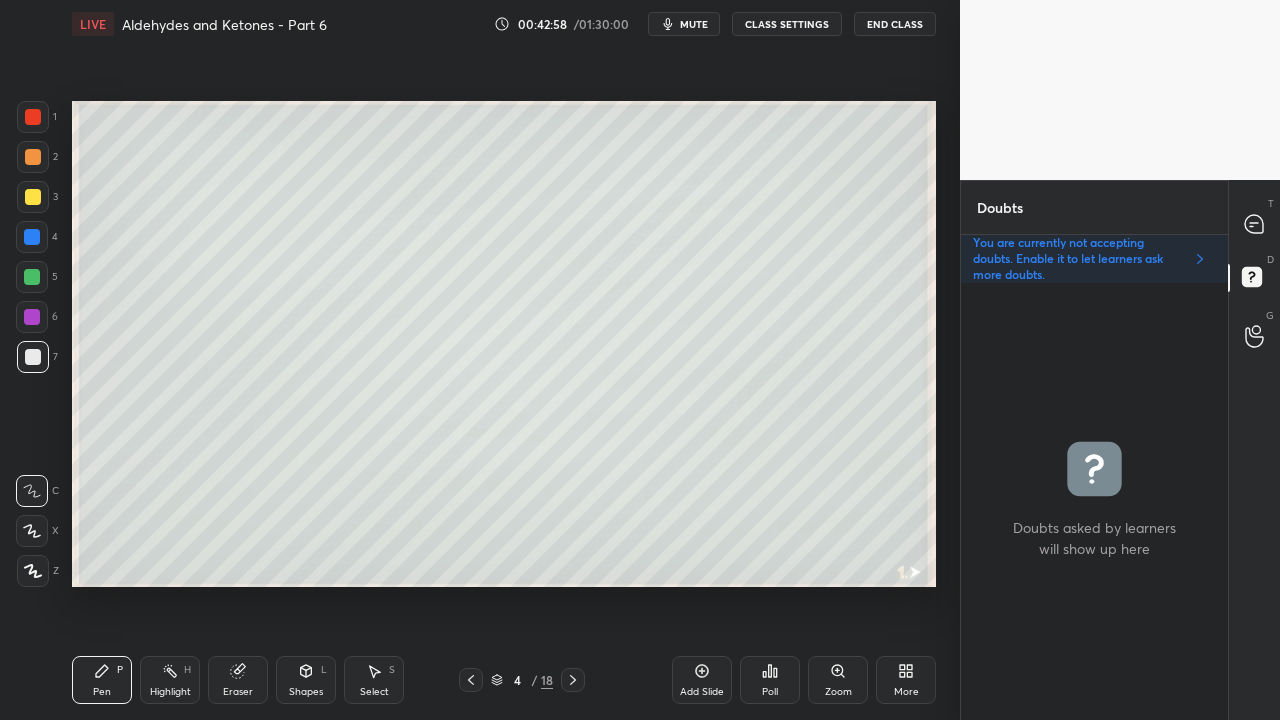 click 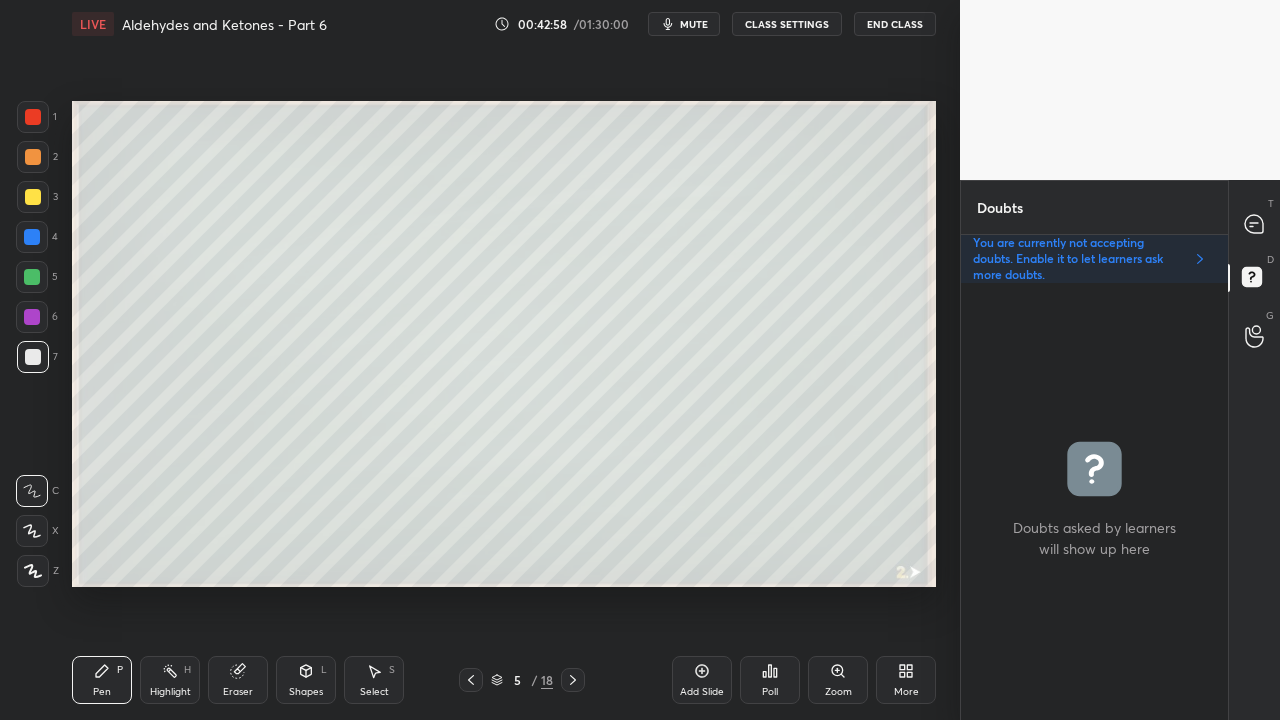click 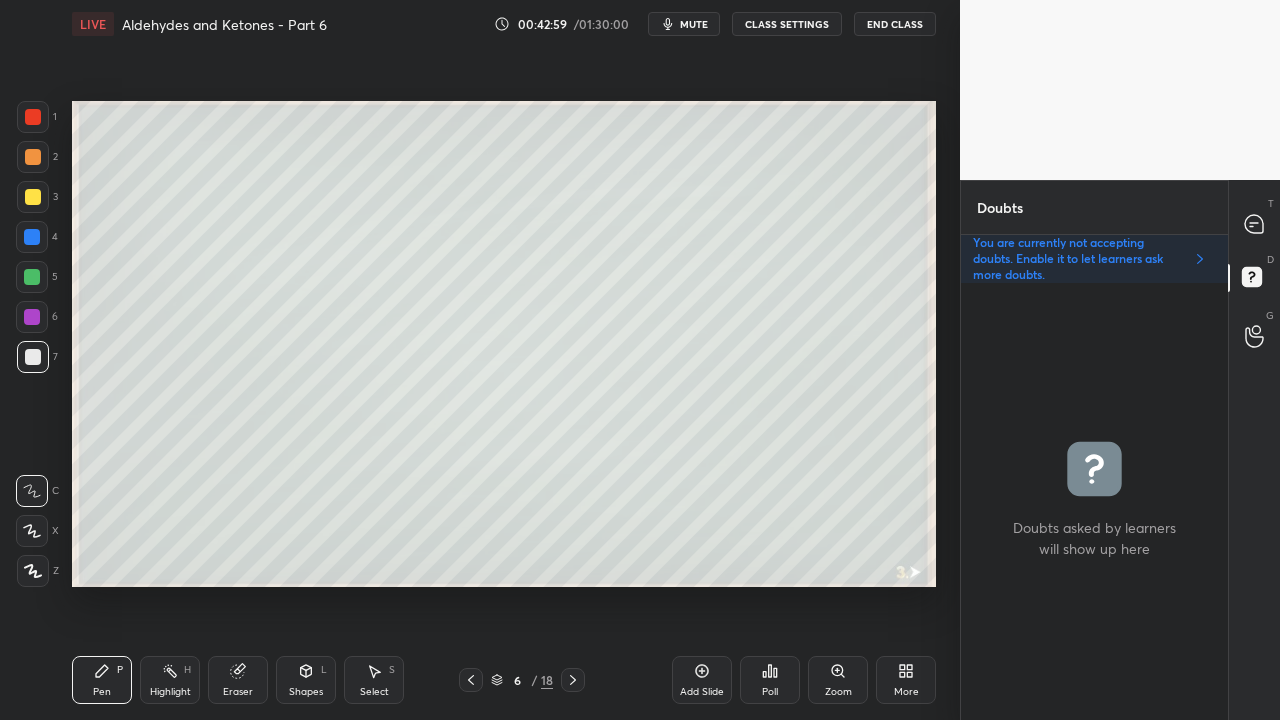 click 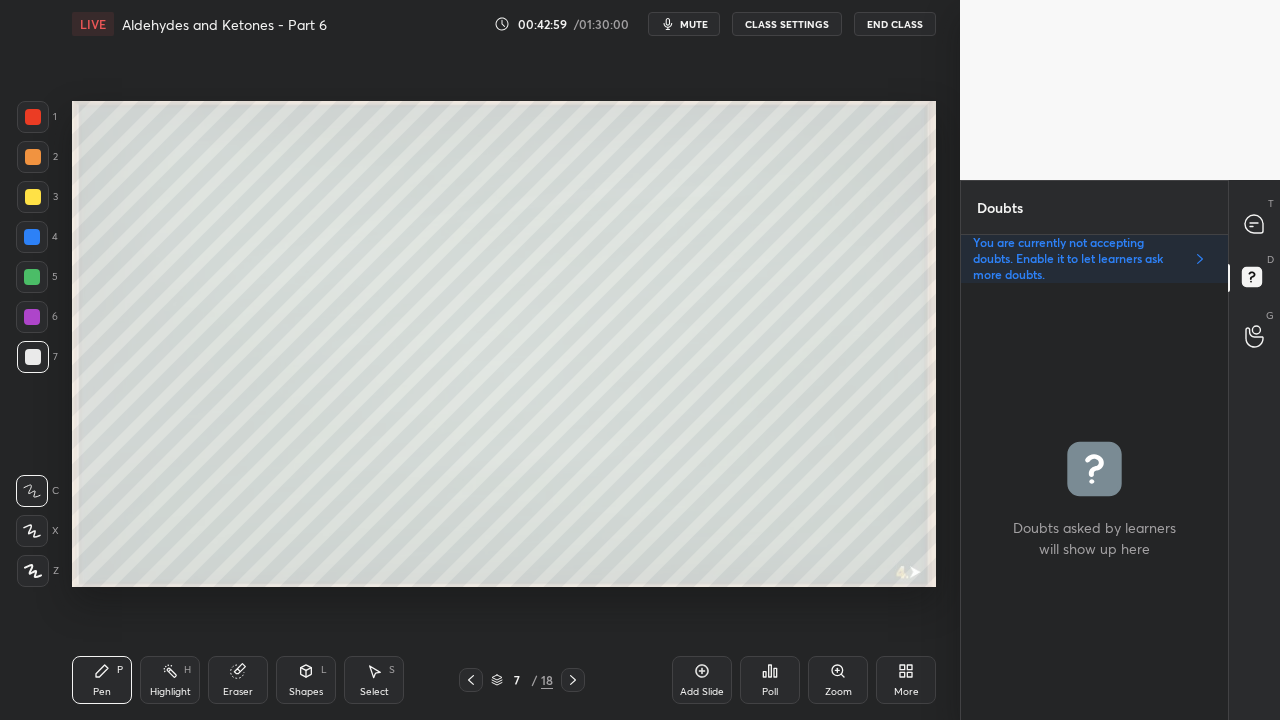 click 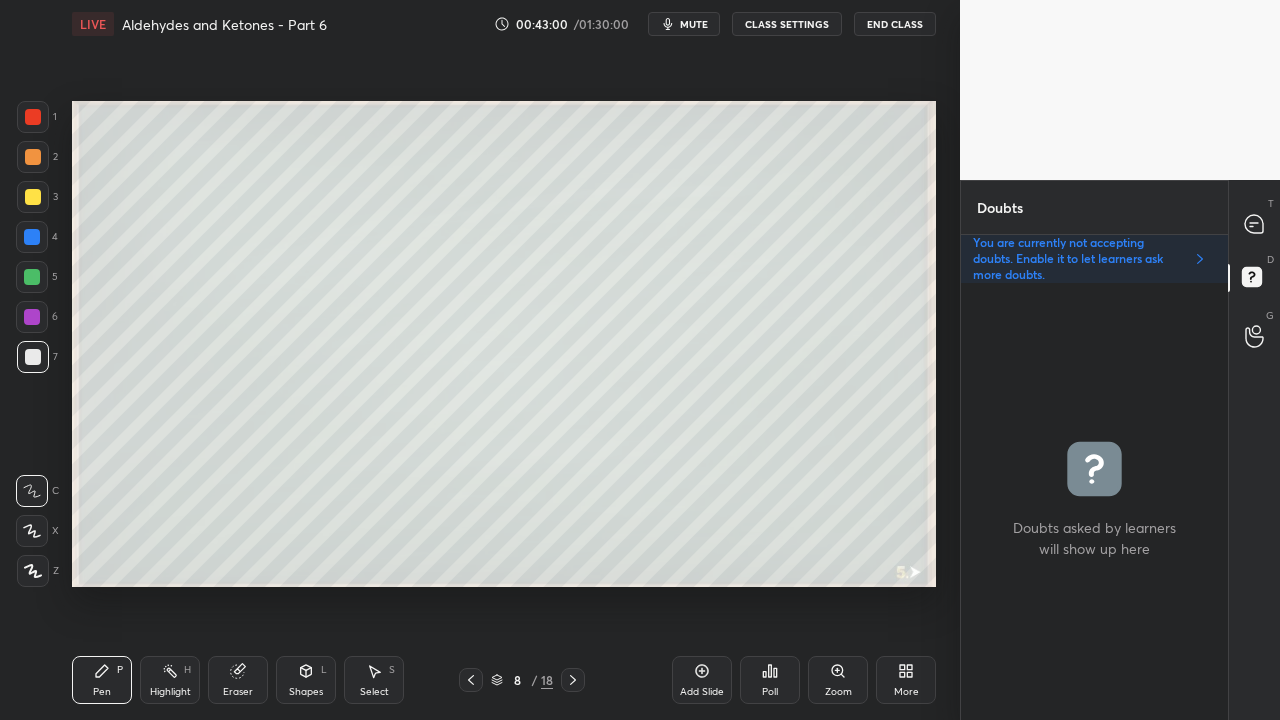 click 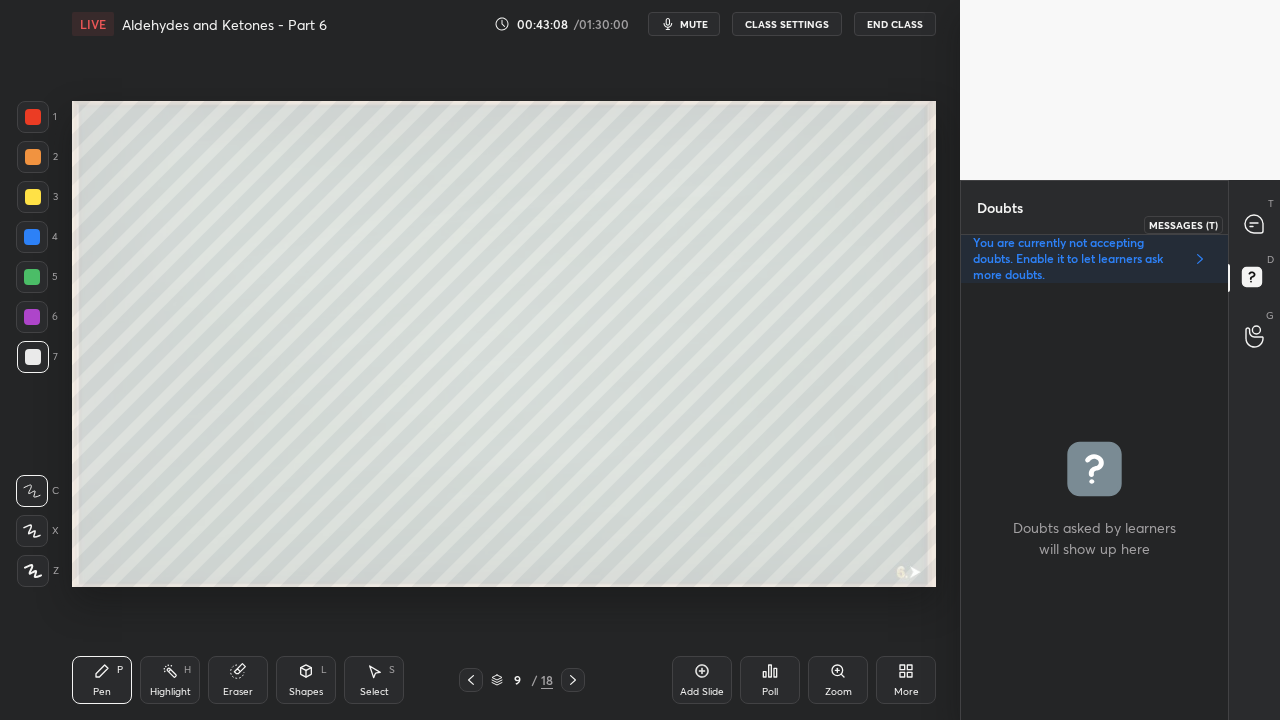 click 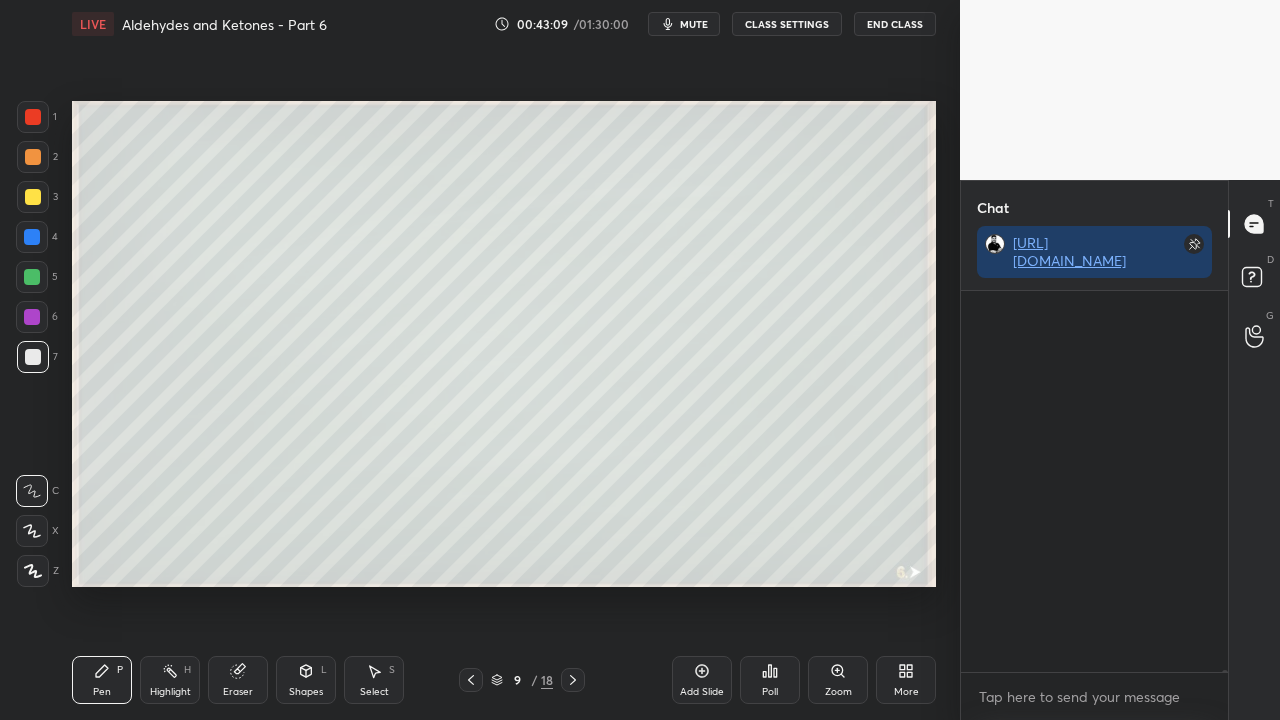scroll, scrollTop: 423, scrollLeft: 261, axis: both 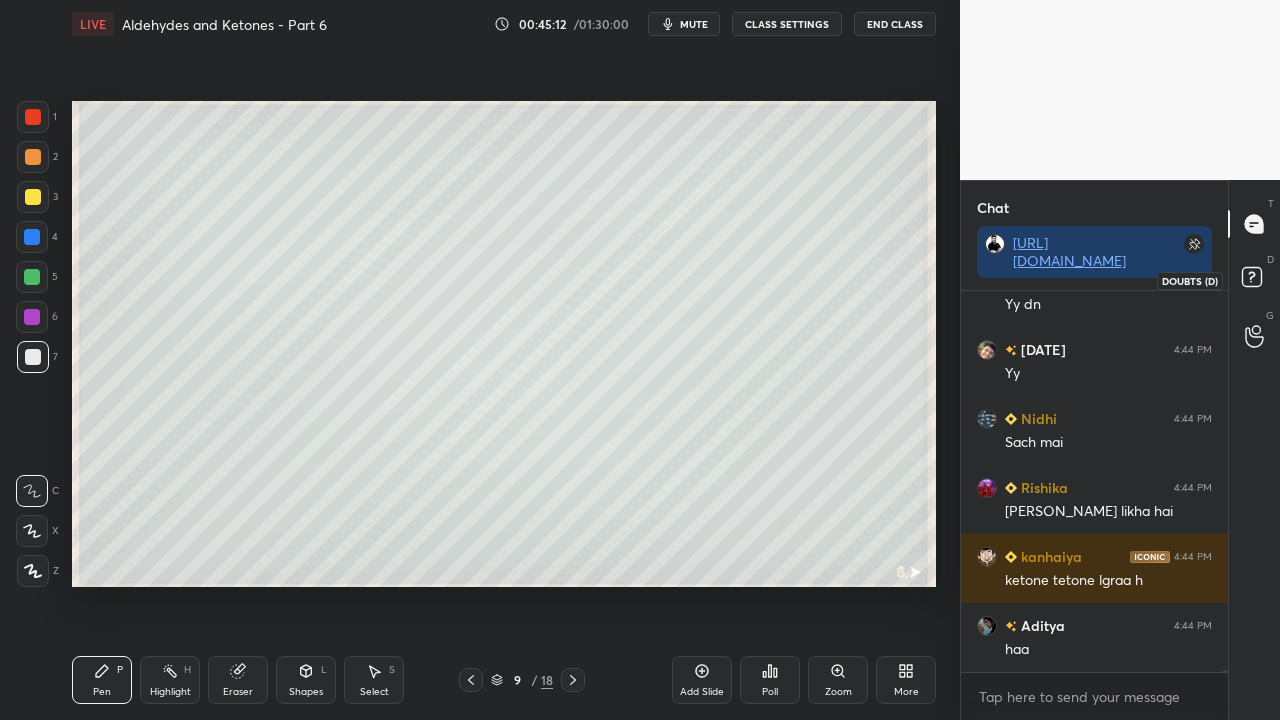 click 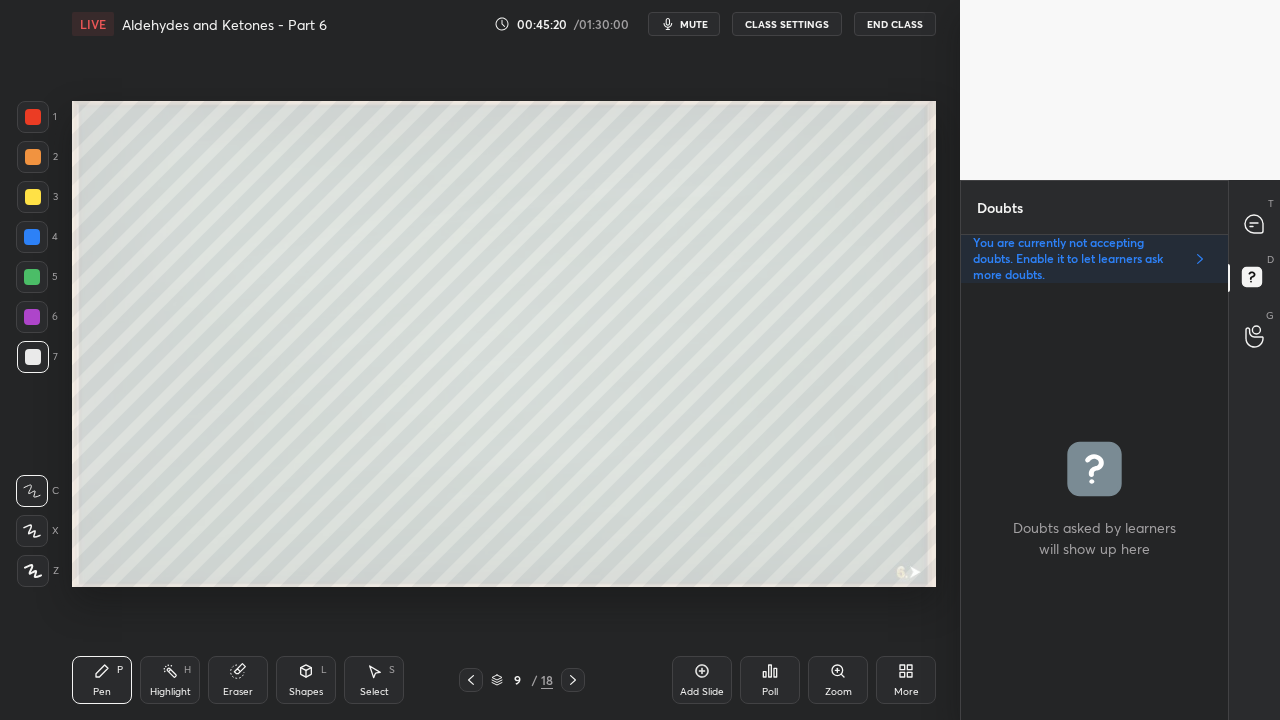 click on "T Messages (T)" at bounding box center [1254, 224] 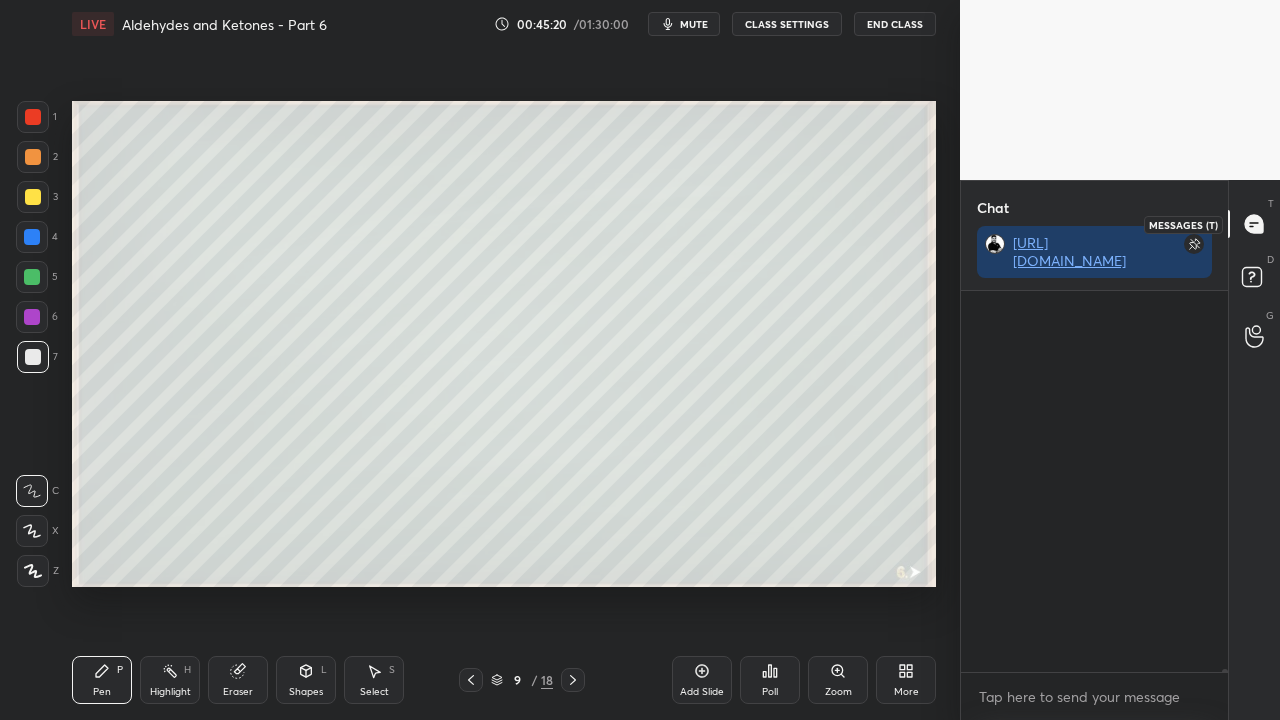 scroll, scrollTop: 423, scrollLeft: 261, axis: both 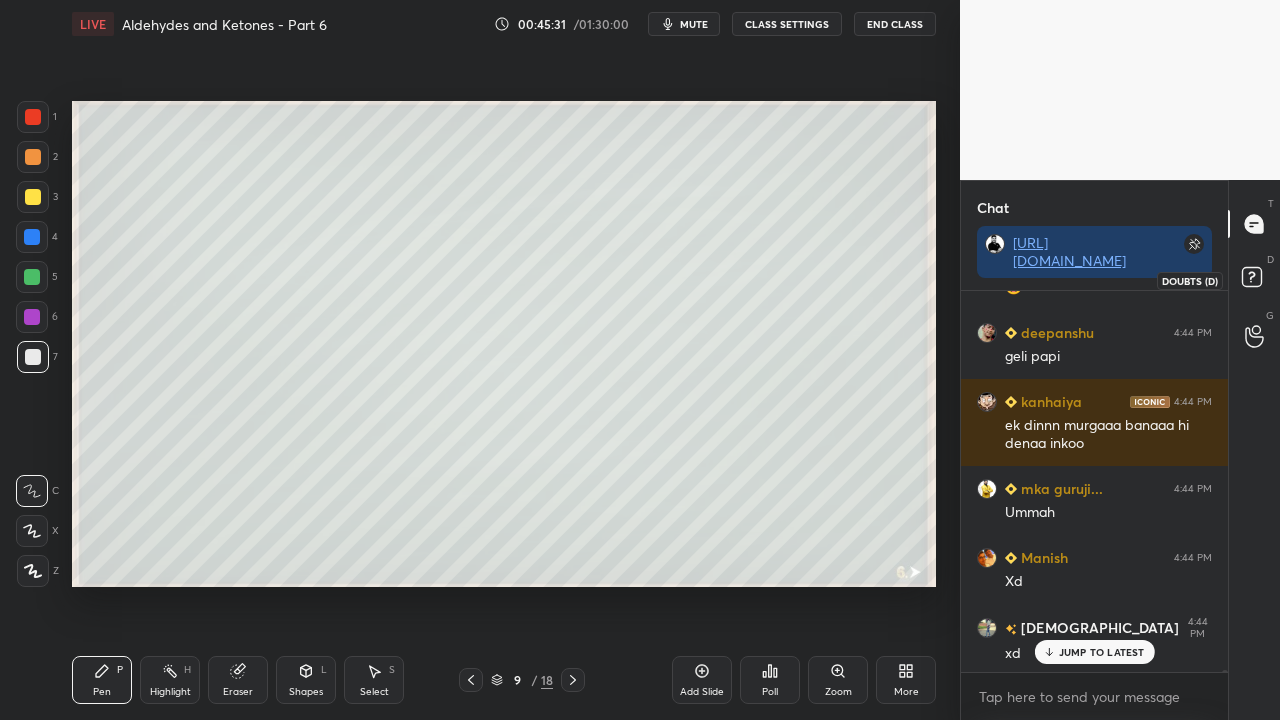 click 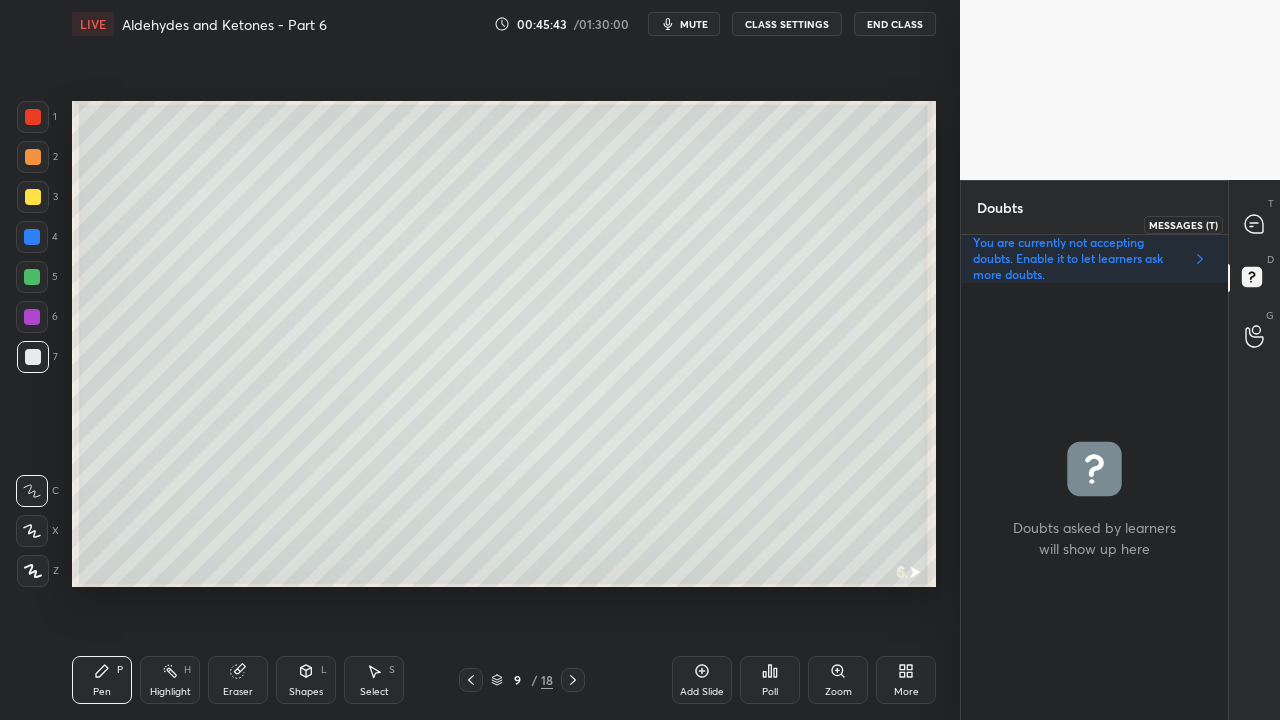click 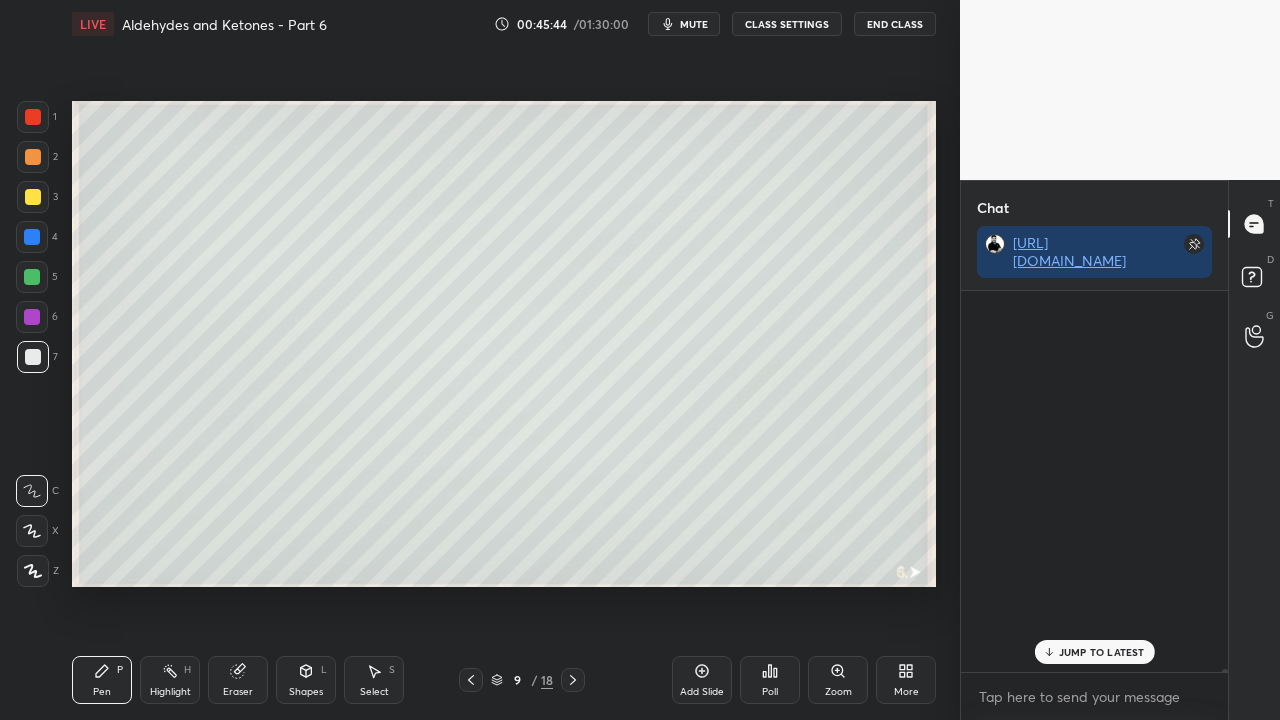 scroll, scrollTop: 84241, scrollLeft: 0, axis: vertical 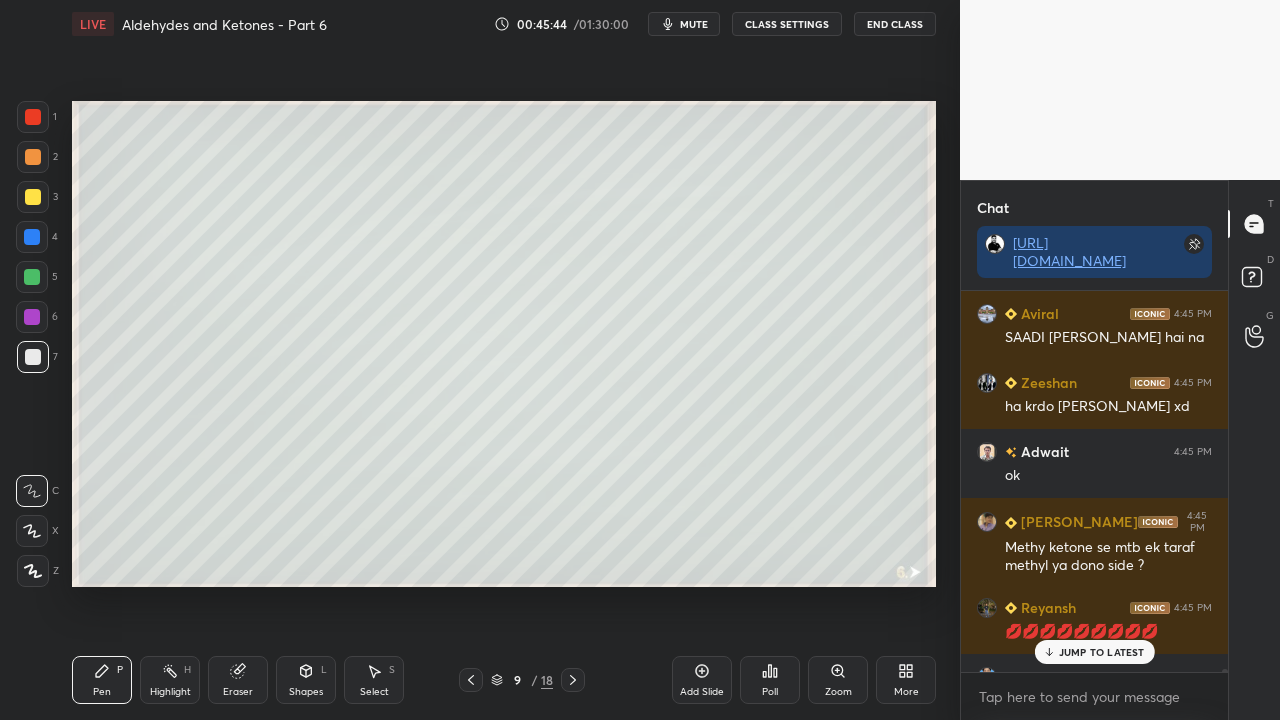 drag, startPoint x: 1096, startPoint y: 654, endPoint x: 1086, endPoint y: 656, distance: 10.198039 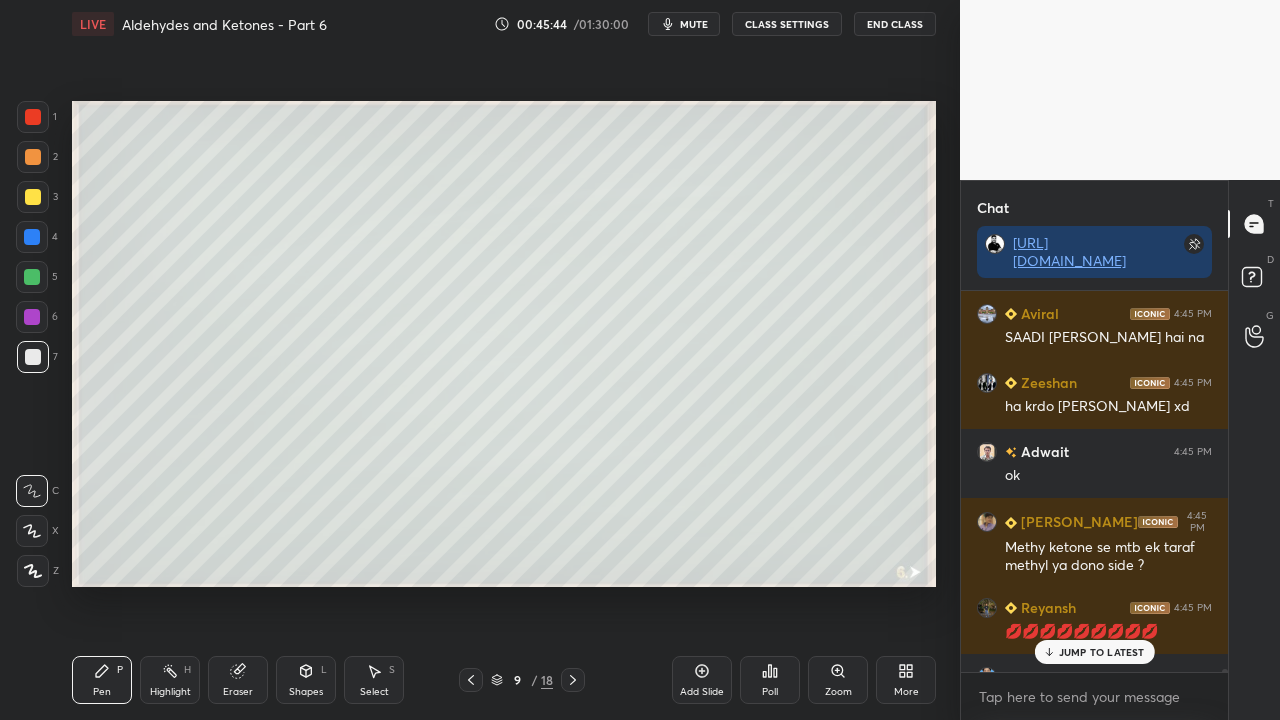 click on "JUMP TO LATEST" at bounding box center (1102, 652) 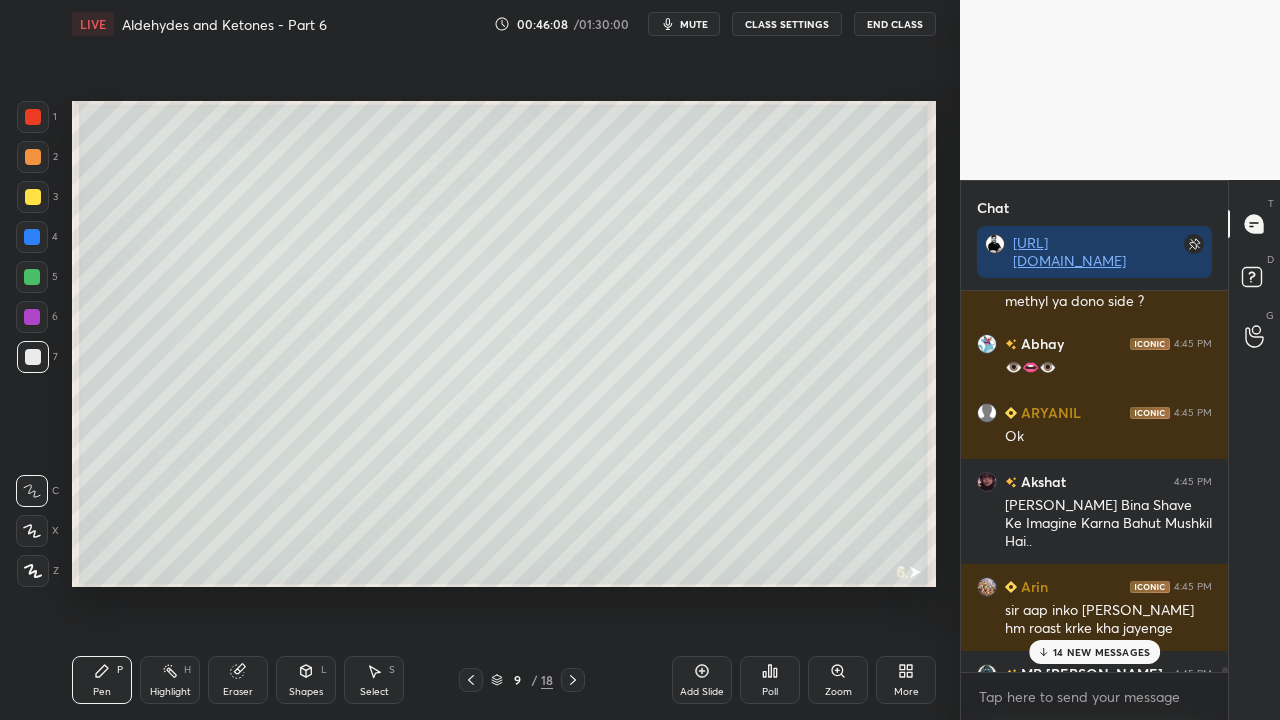 drag, startPoint x: 1076, startPoint y: 639, endPoint x: 1061, endPoint y: 642, distance: 15.297058 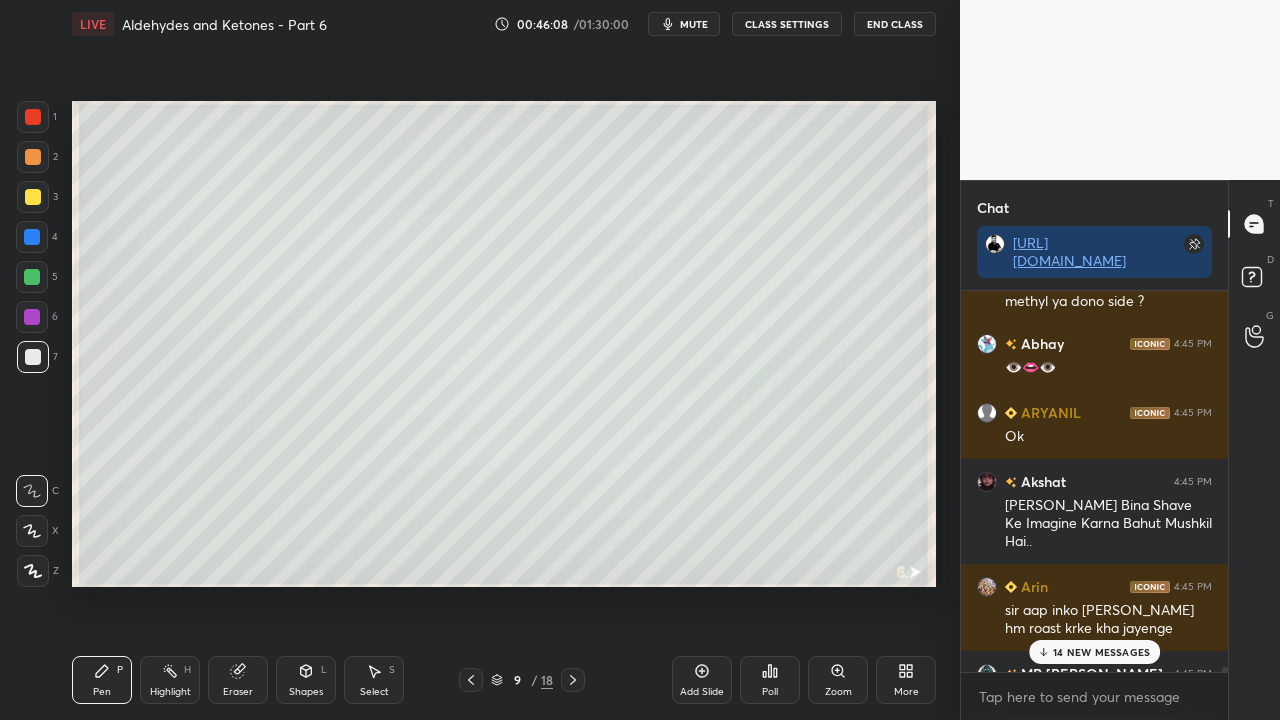 click on "[PERSON_NAME] 4:45 PM xd [PERSON_NAME] 4:45 PM xdxd [PERSON_NAME] 4:45 PM xdd [PERSON_NAME] 4:45 PM OH [PERSON_NAME] 4:45 PM xd Siddhi 4:45 PM lol [PERSON_NAME] 4:45 PM Xdd [PERSON_NAME] 4:45 PM Xd [PERSON_NAME] 4:45 PM XD [PERSON_NAME] Dh... 4:45 PM sir continue [PERSON_NAME] 4:45 PM Methy ketone se mtb ek taraf methyl ya dono side ? Abhay 4:45 PM 👁️👄👁️ ARYANIL 4:45 PM Ok [PERSON_NAME] 4:45 PM [PERSON_NAME] Bina Shave Ke Imagine Karna Bahut Mushkil Hai.. Arin 4:45 PM sir aap inko [PERSON_NAME] hm roast krke kha jayenge MR [PERSON_NAME] 4:45 PM 🕯️ [PERSON_NAME] 4:45 PM Dn 14 NEW MESSAGES" at bounding box center (1094, 481) 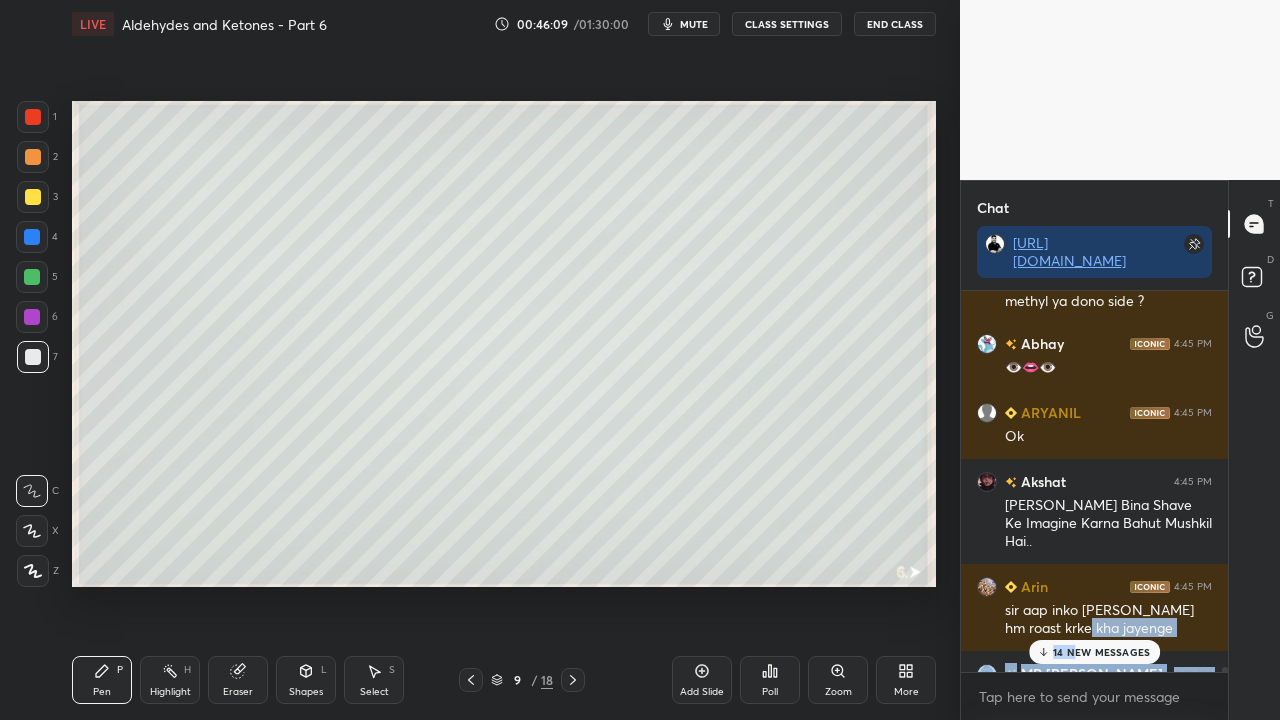 click on "14 NEW MESSAGES" at bounding box center (1101, 652) 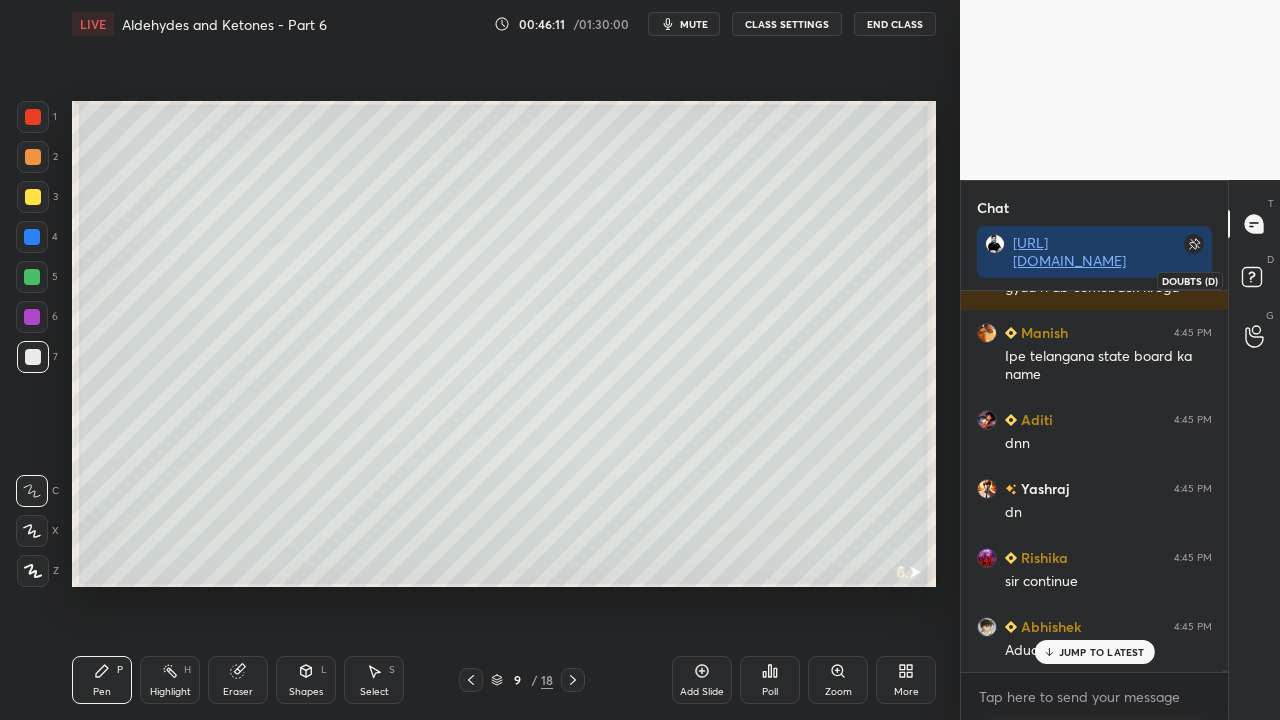 click 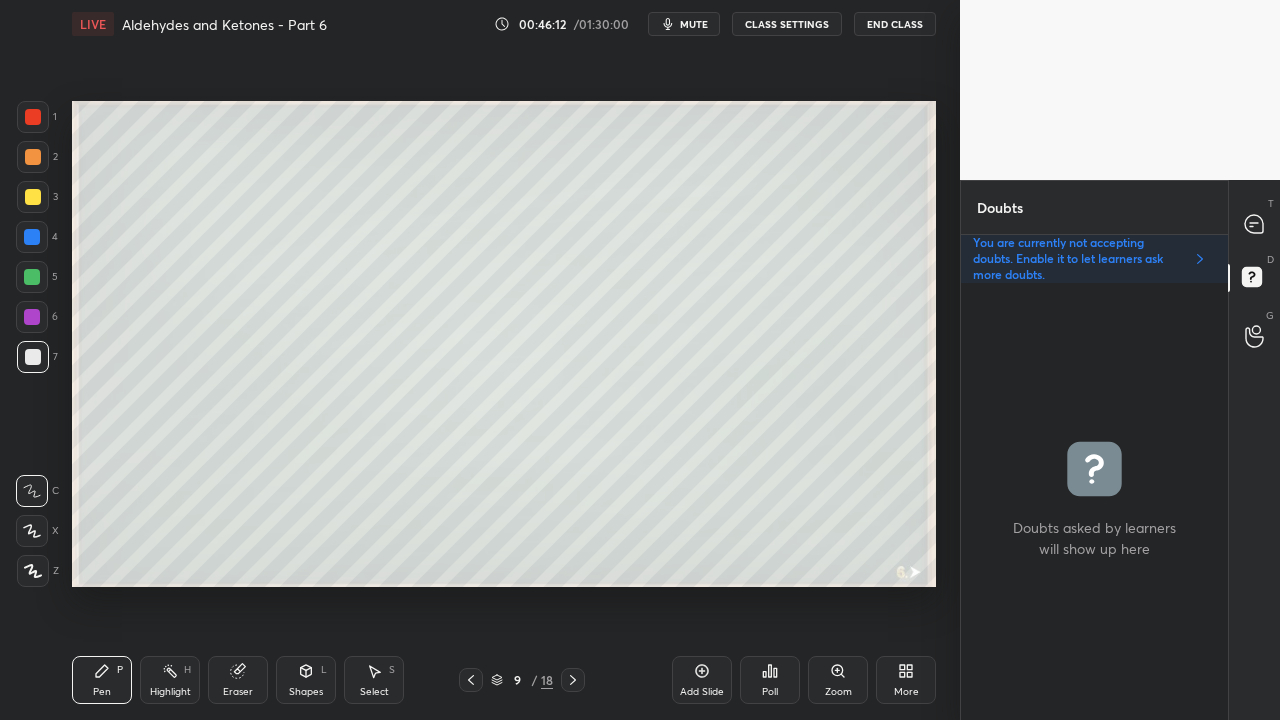 click 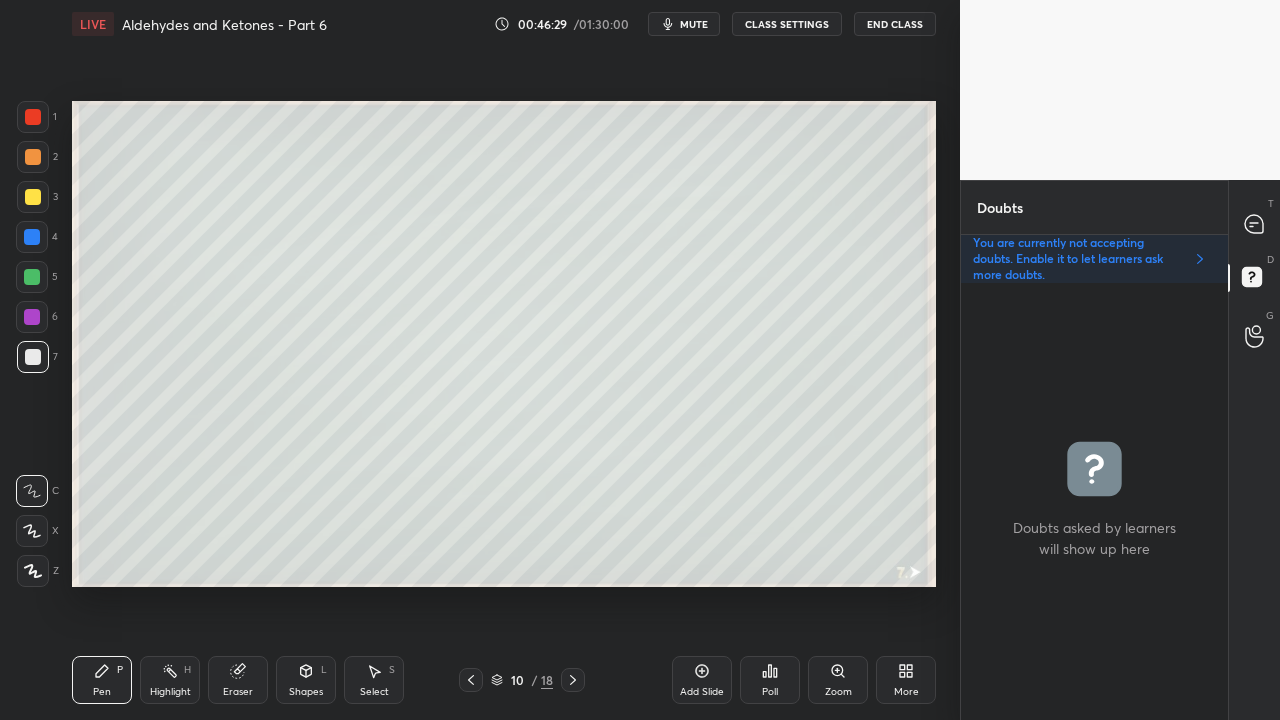 click at bounding box center (33, 197) 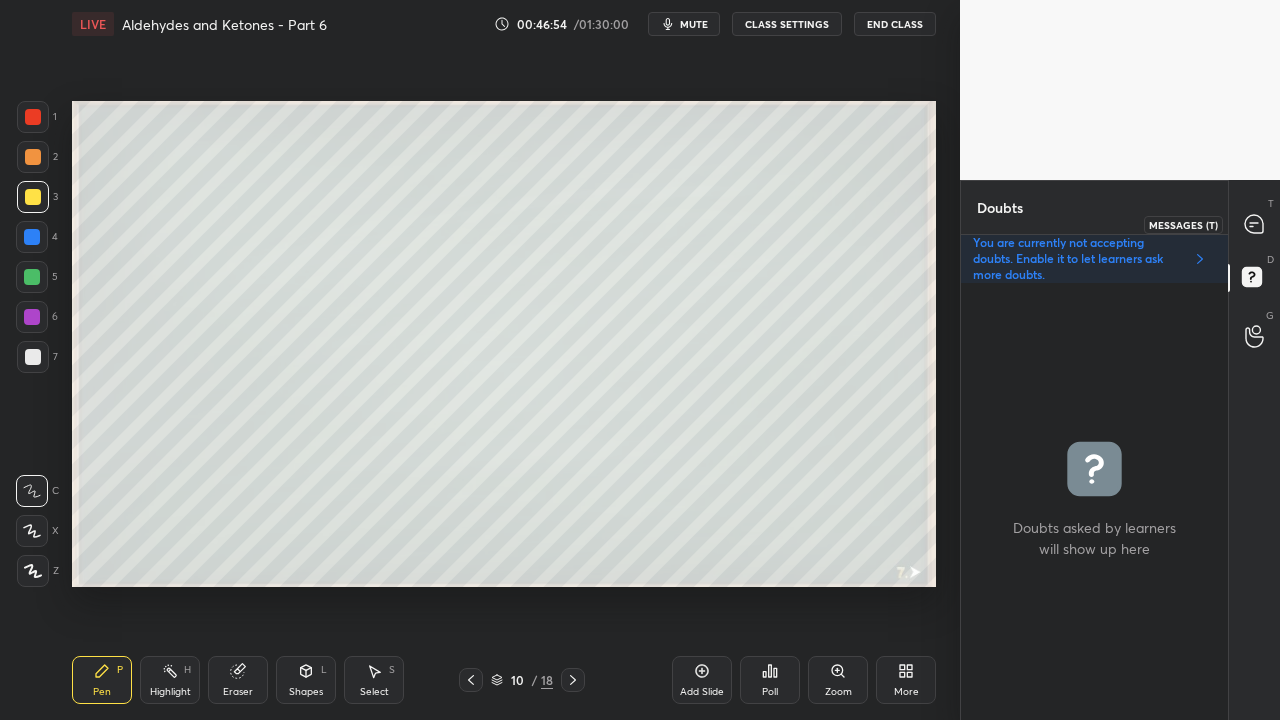 click at bounding box center [1255, 224] 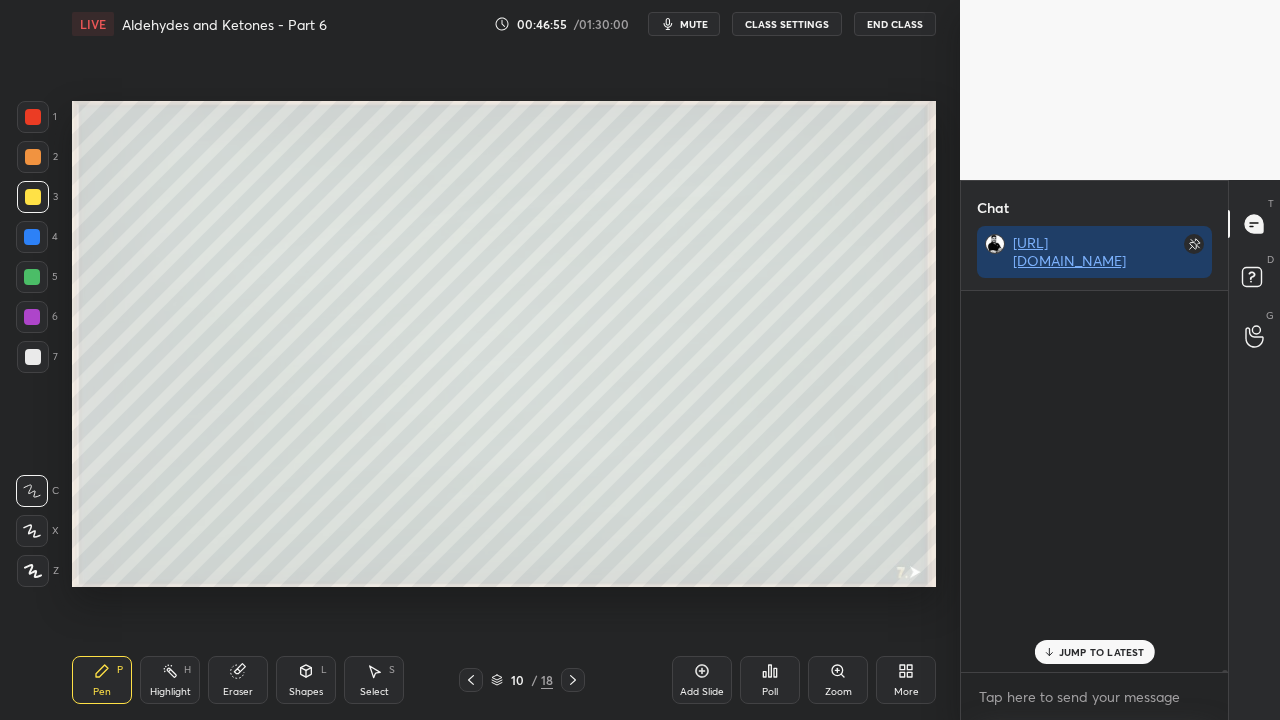 scroll, scrollTop: 87947, scrollLeft: 0, axis: vertical 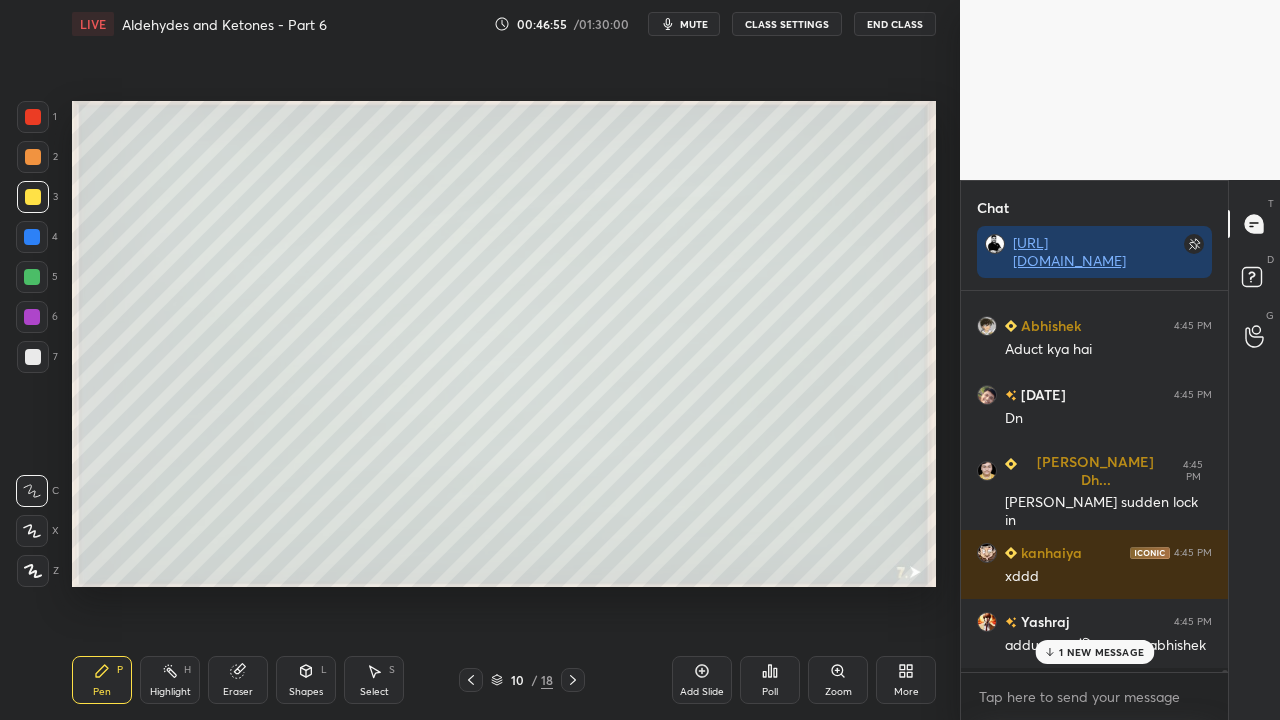 click on "1 NEW MESSAGE" at bounding box center [1101, 652] 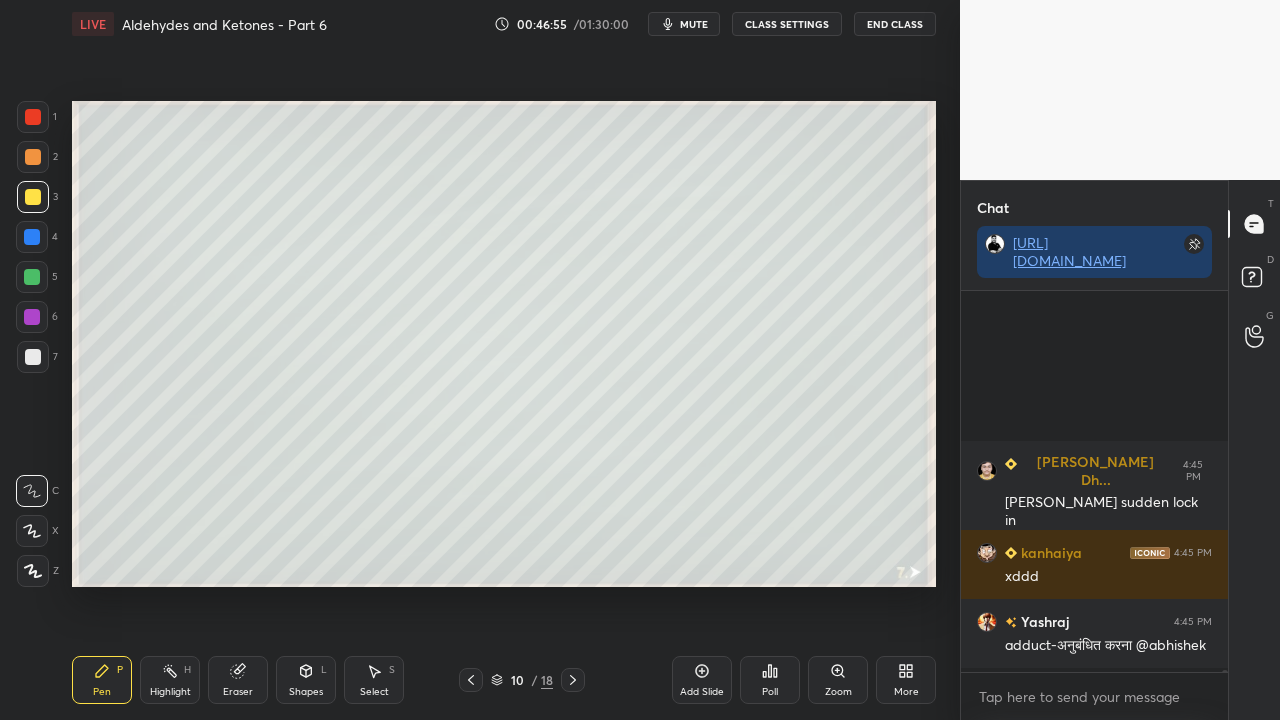 scroll, scrollTop: 88188, scrollLeft: 0, axis: vertical 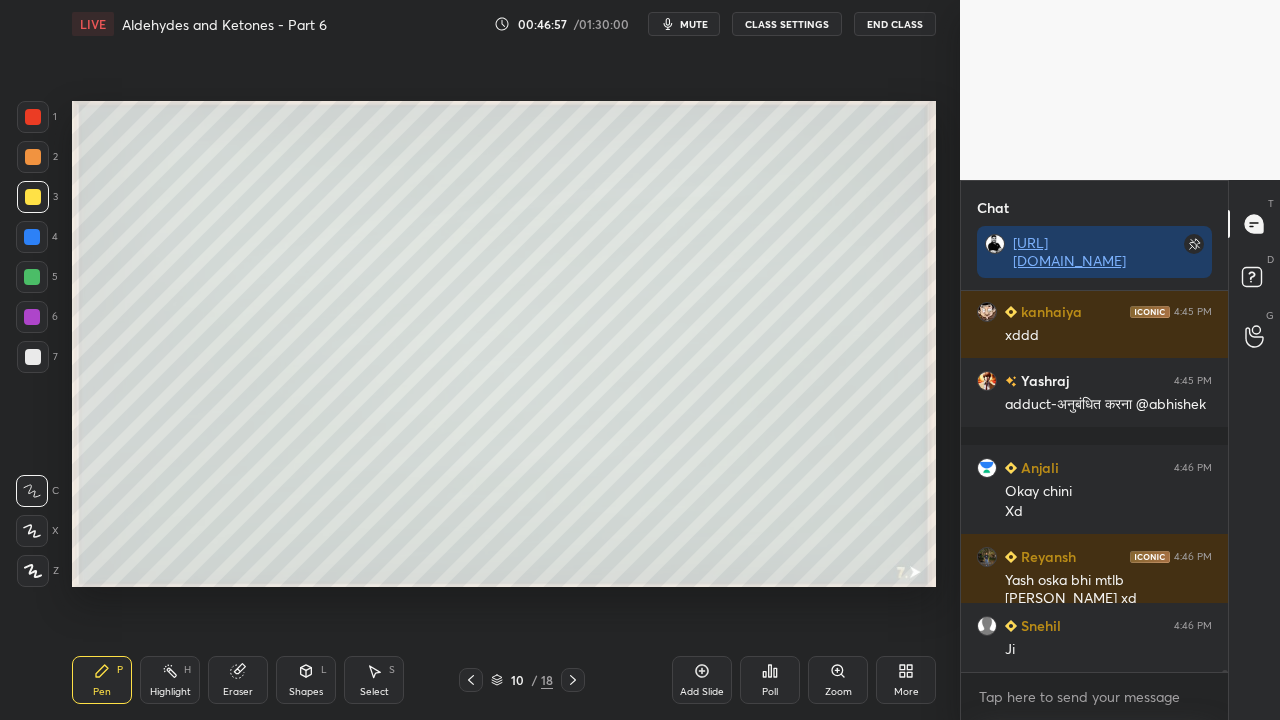 click at bounding box center (33, 357) 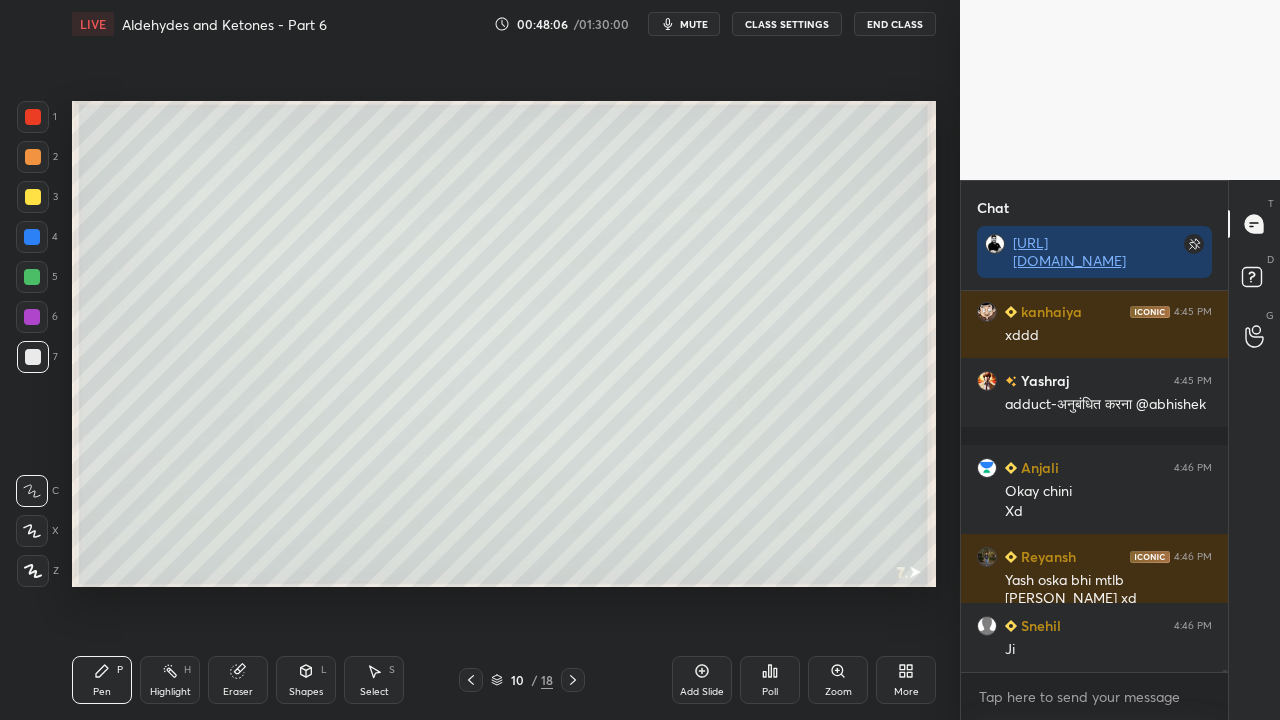 click at bounding box center [33, 197] 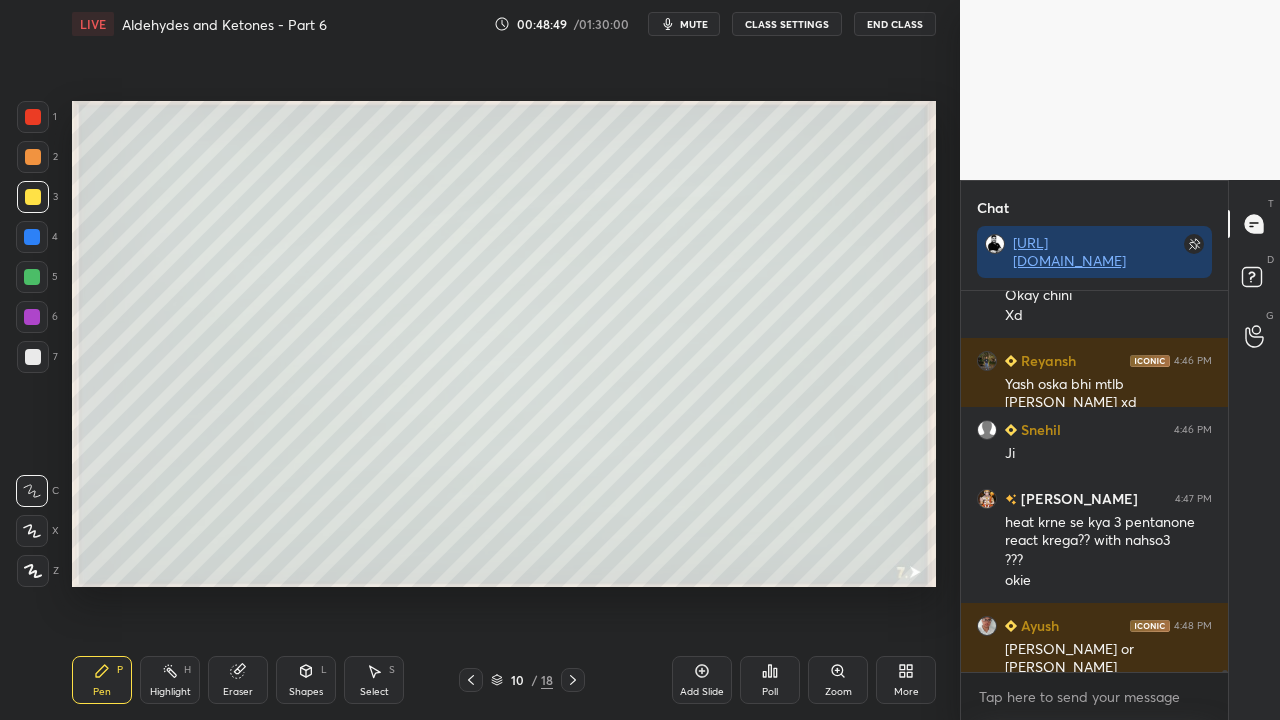 scroll, scrollTop: 88452, scrollLeft: 0, axis: vertical 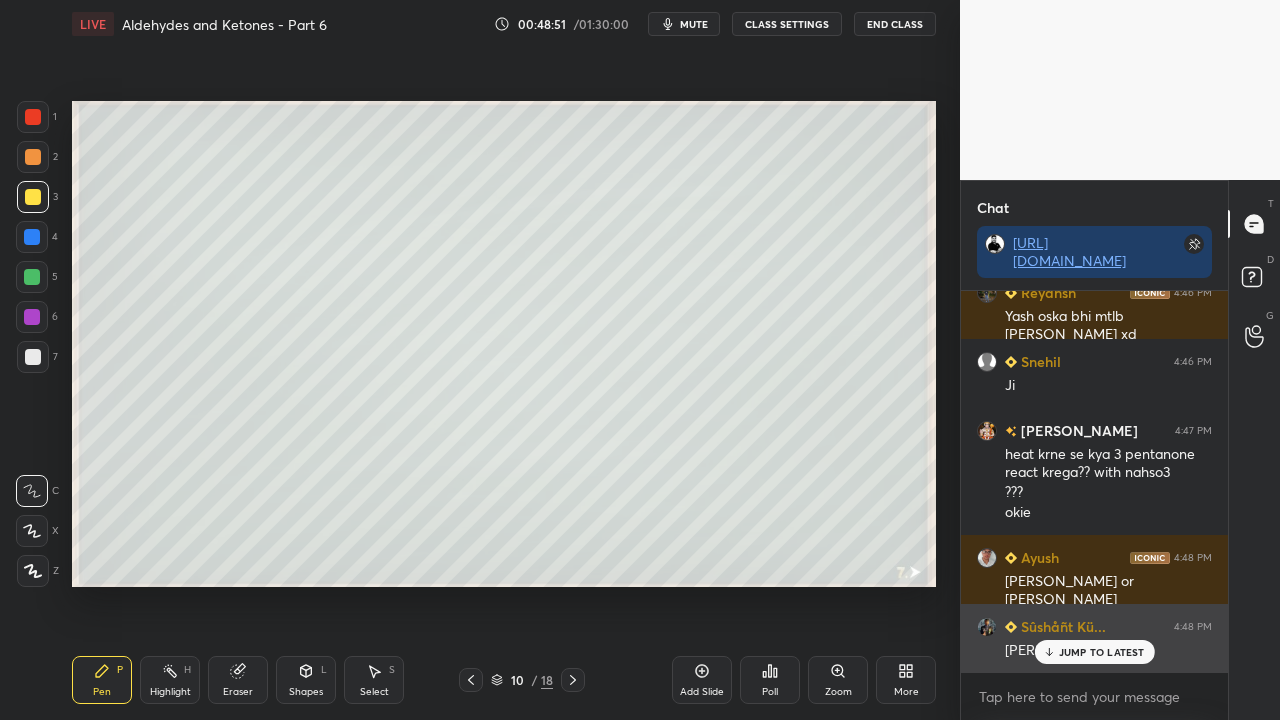 click on "JUMP TO LATEST" at bounding box center [1102, 652] 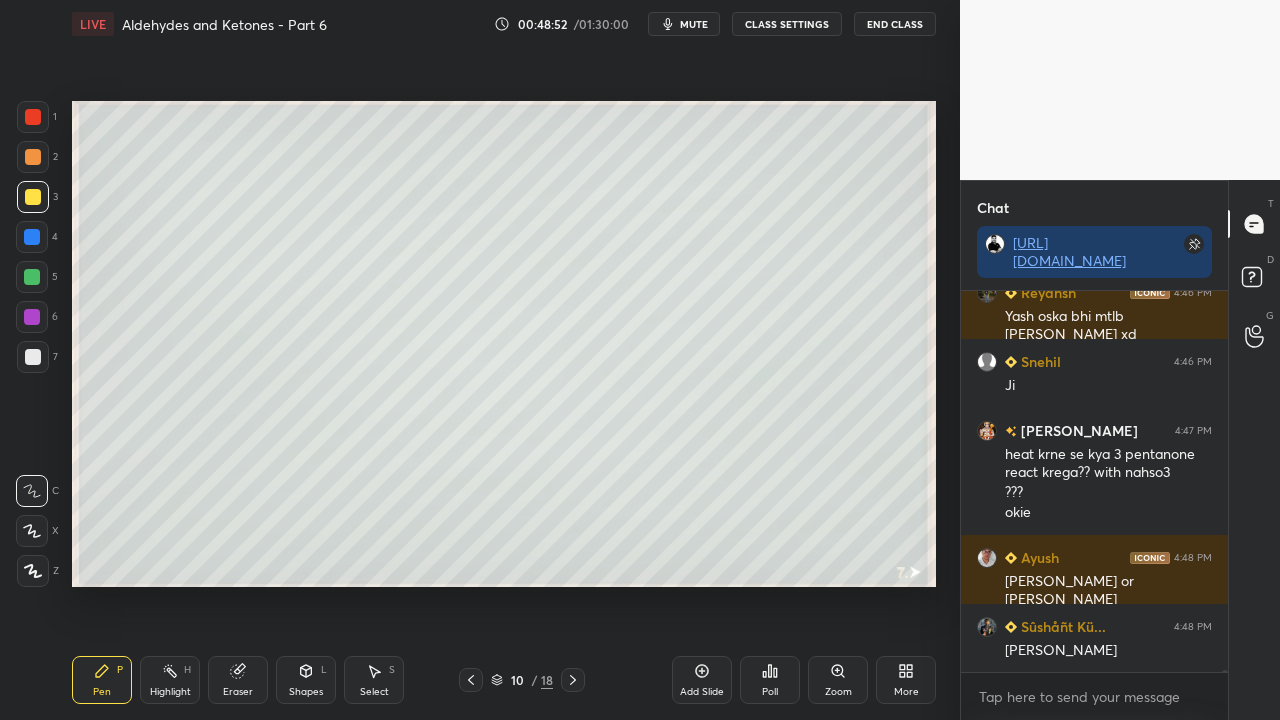 scroll, scrollTop: 88522, scrollLeft: 0, axis: vertical 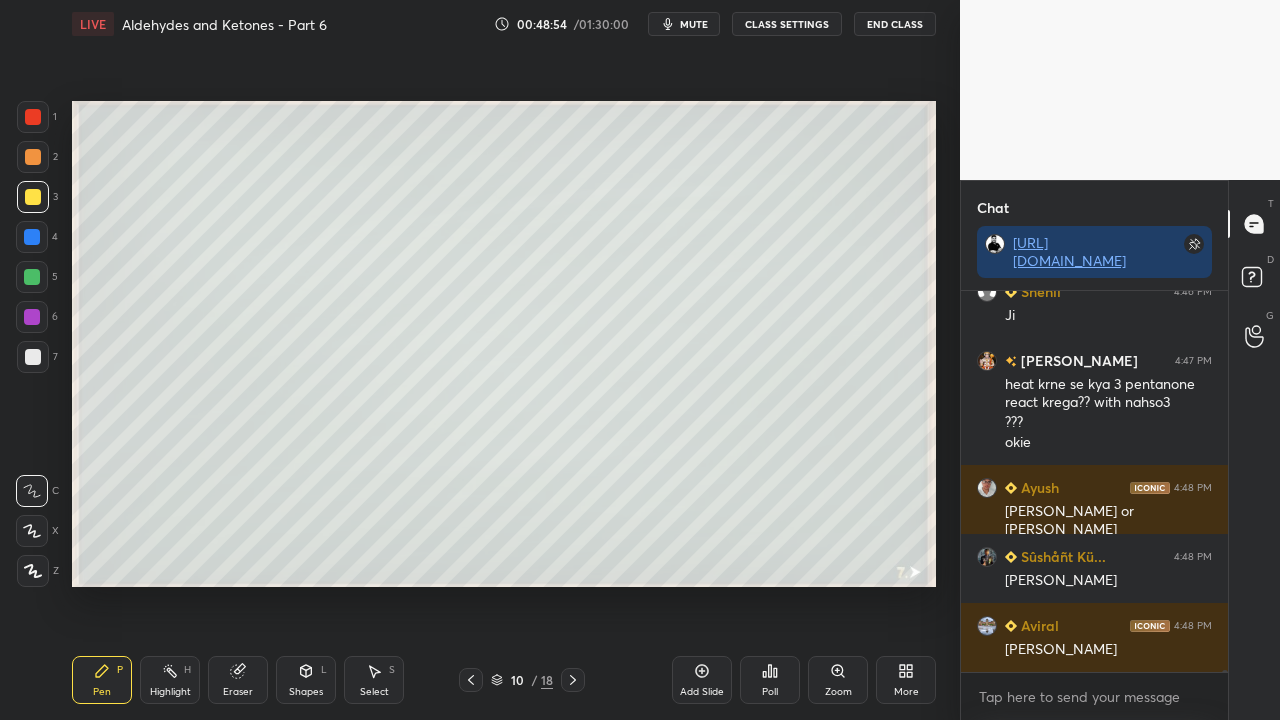click at bounding box center [33, 357] 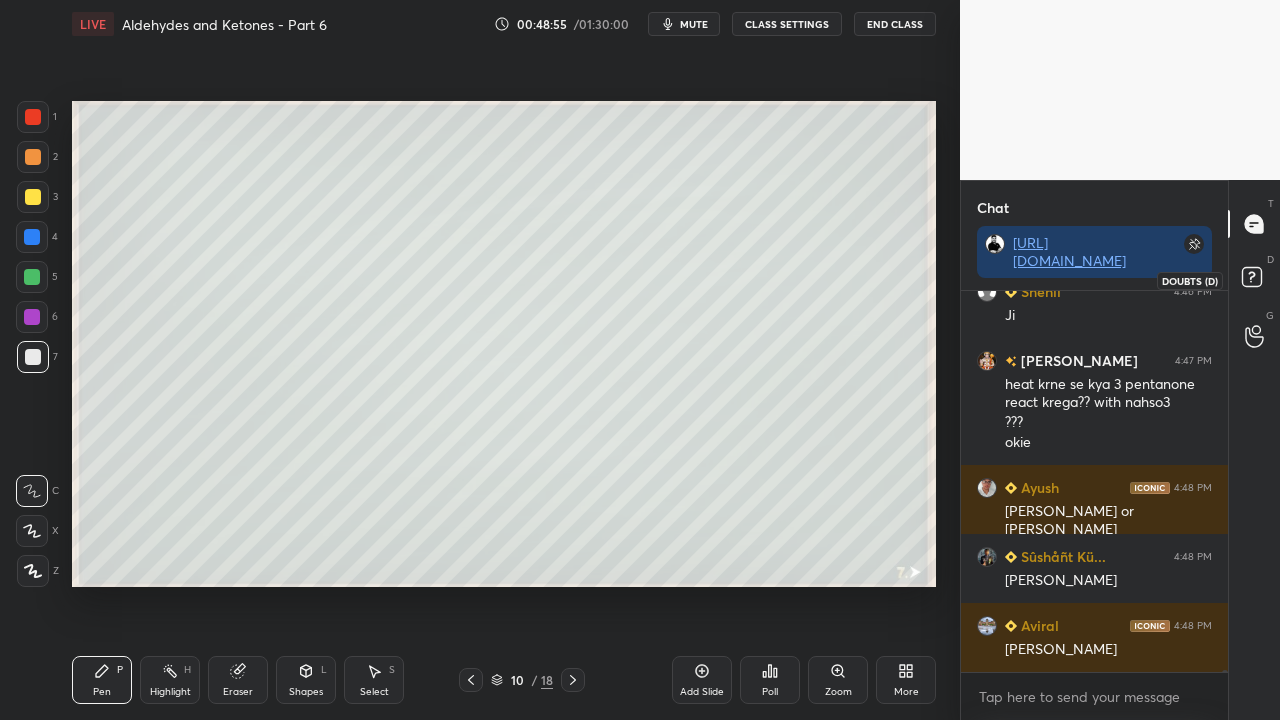 click 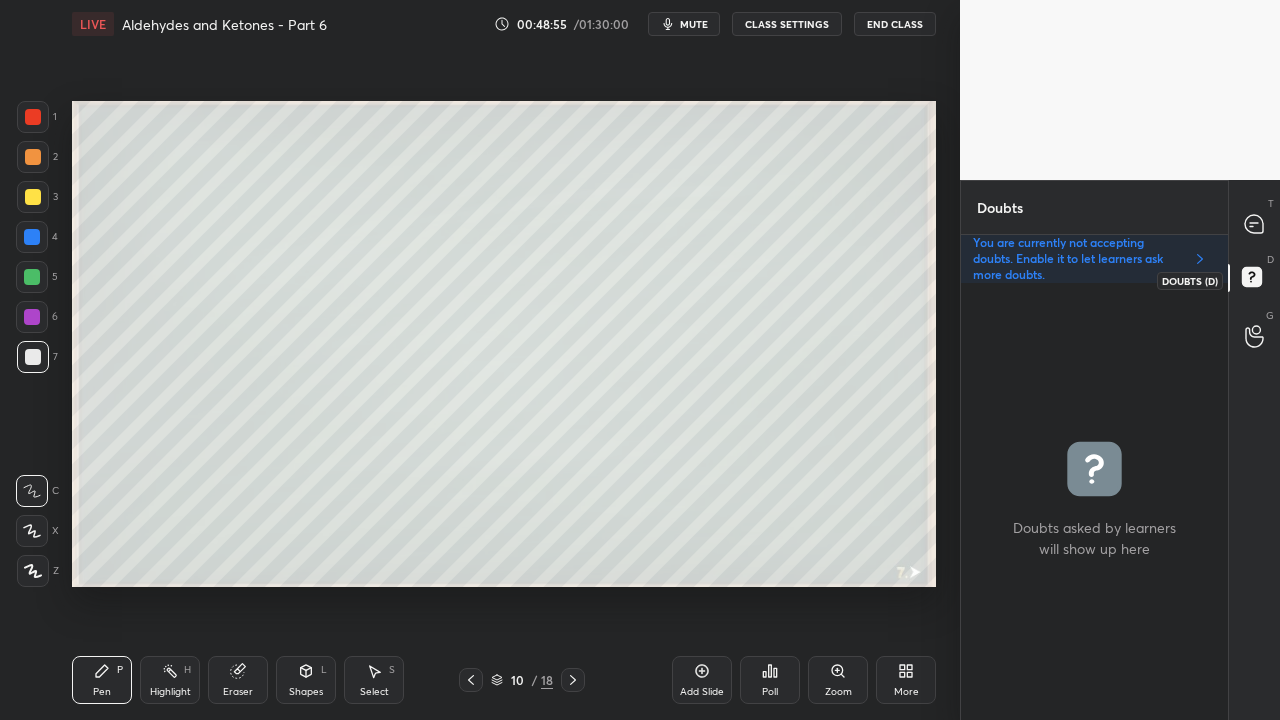 scroll, scrollTop: 6, scrollLeft: 6, axis: both 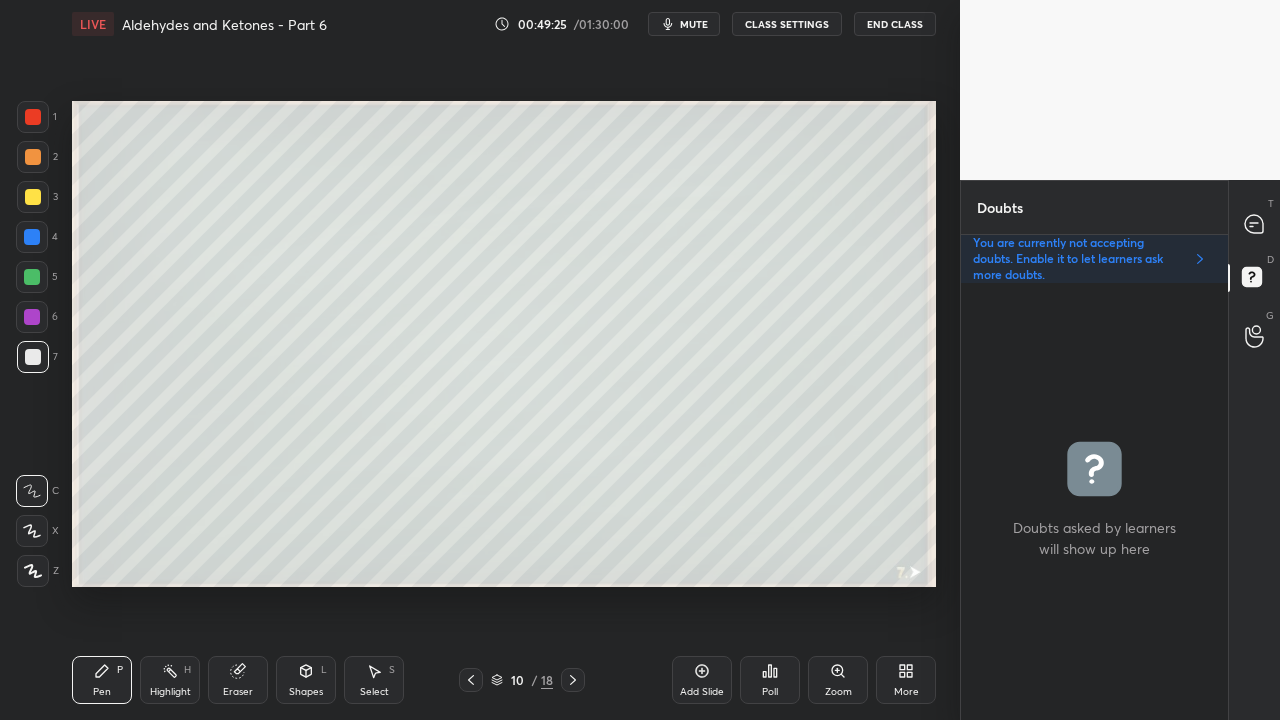 click 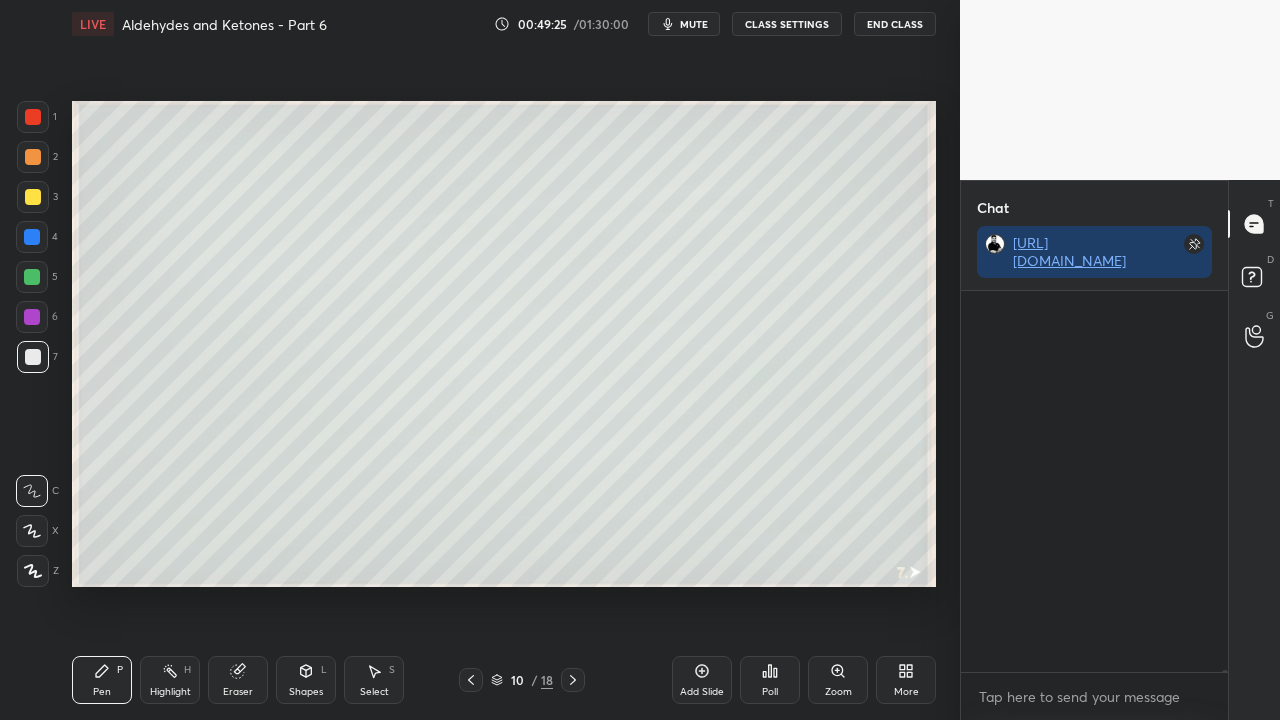 scroll, scrollTop: 423, scrollLeft: 261, axis: both 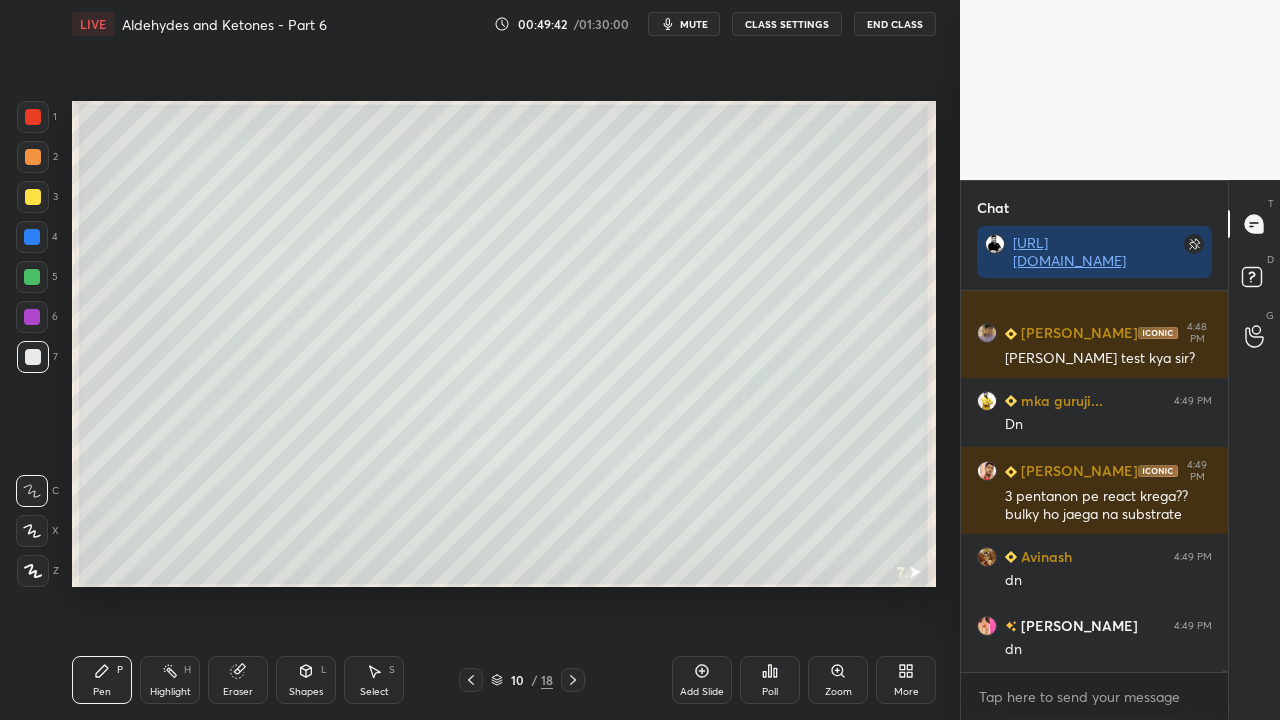click 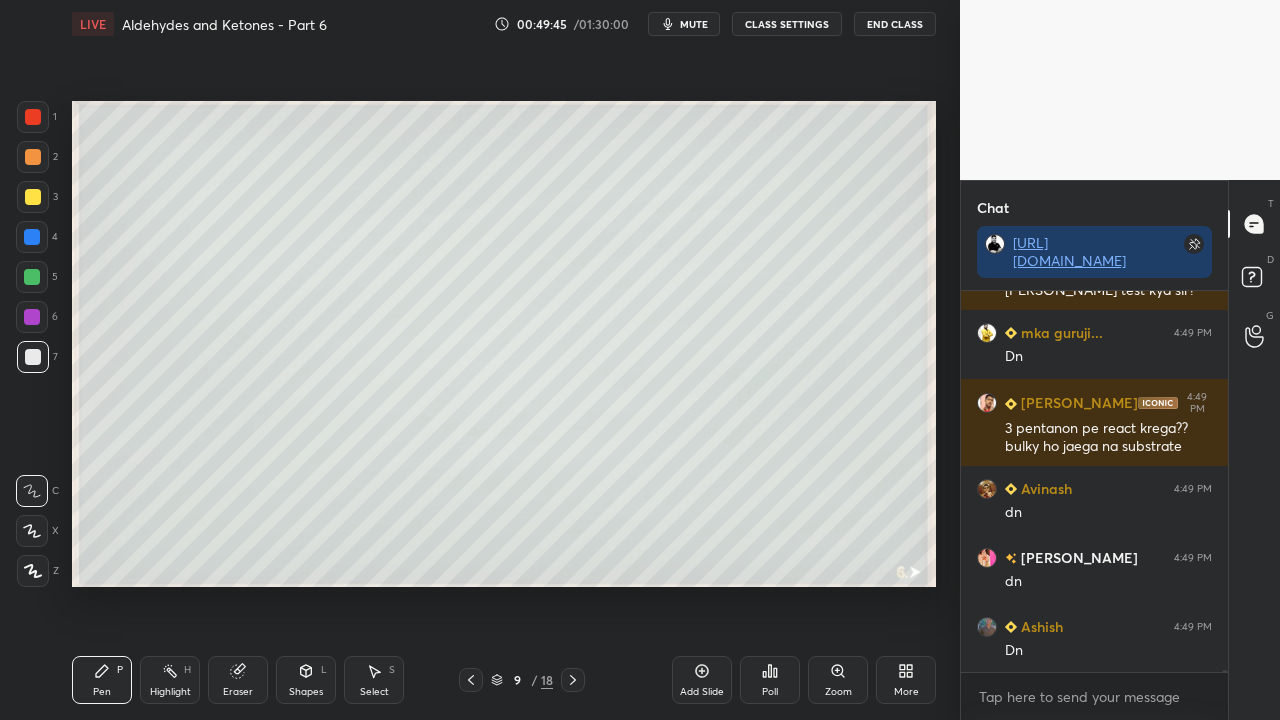 scroll, scrollTop: 89092, scrollLeft: 0, axis: vertical 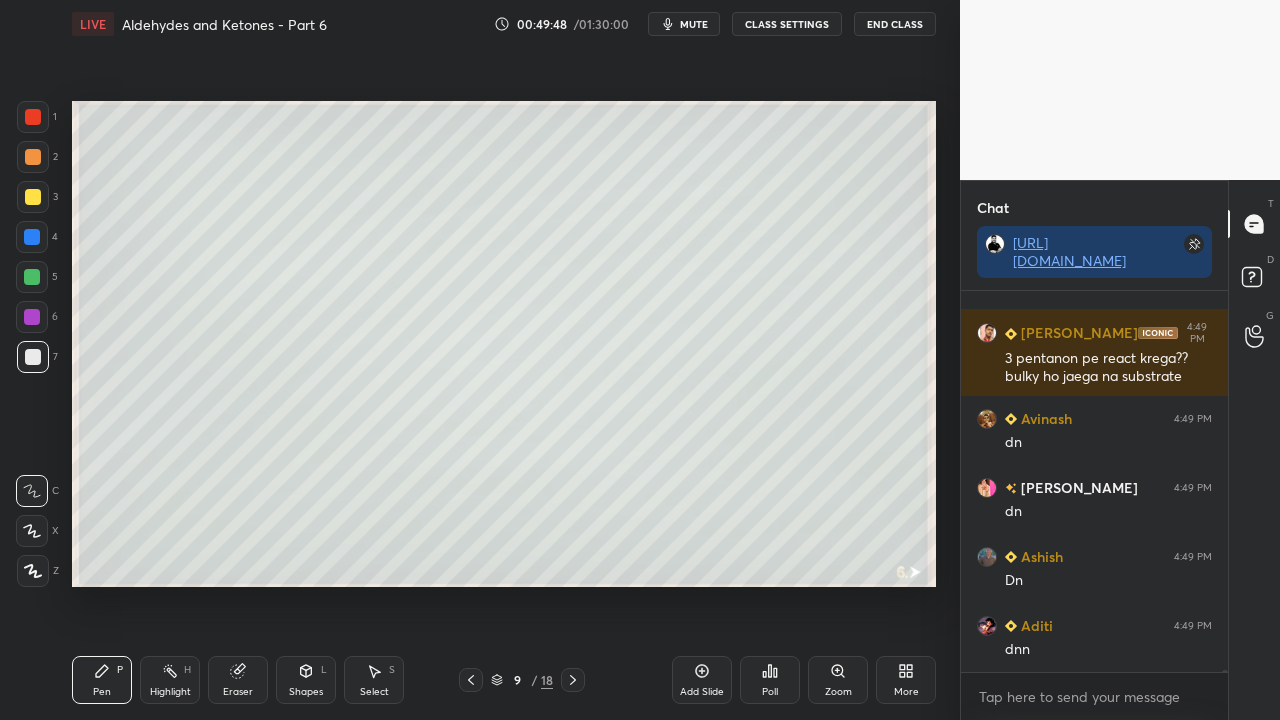 click 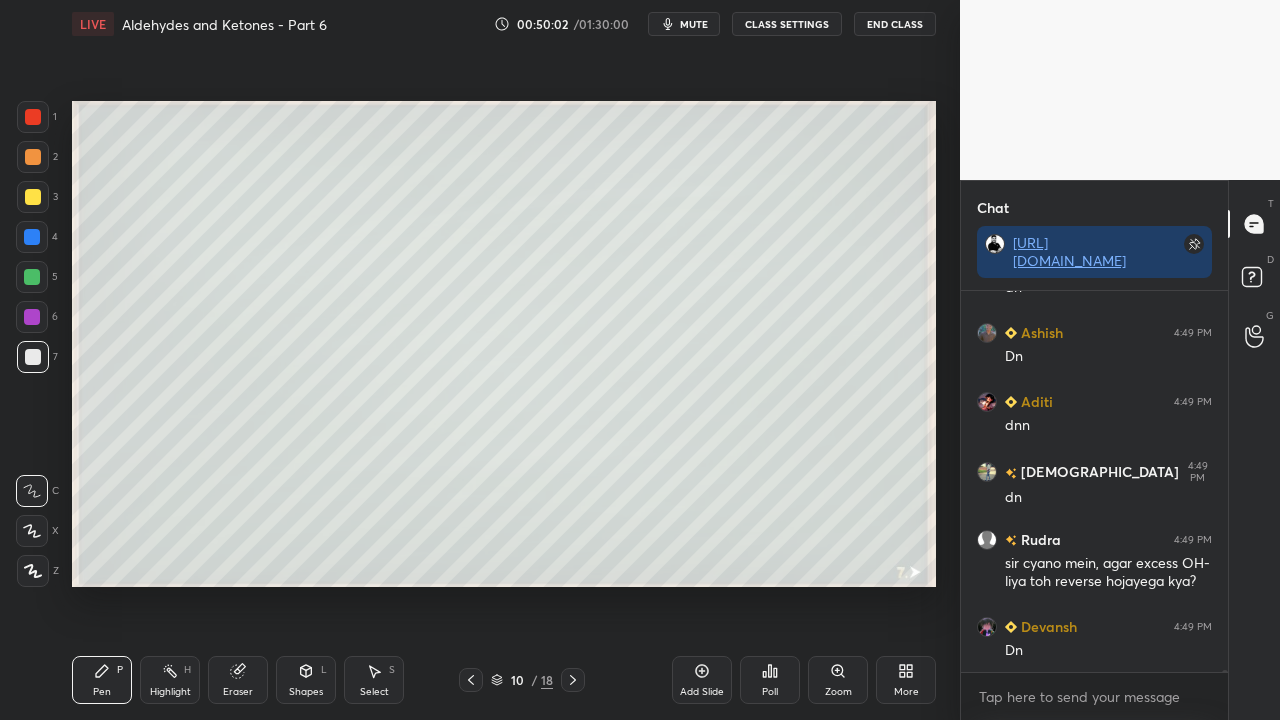 scroll, scrollTop: 89386, scrollLeft: 0, axis: vertical 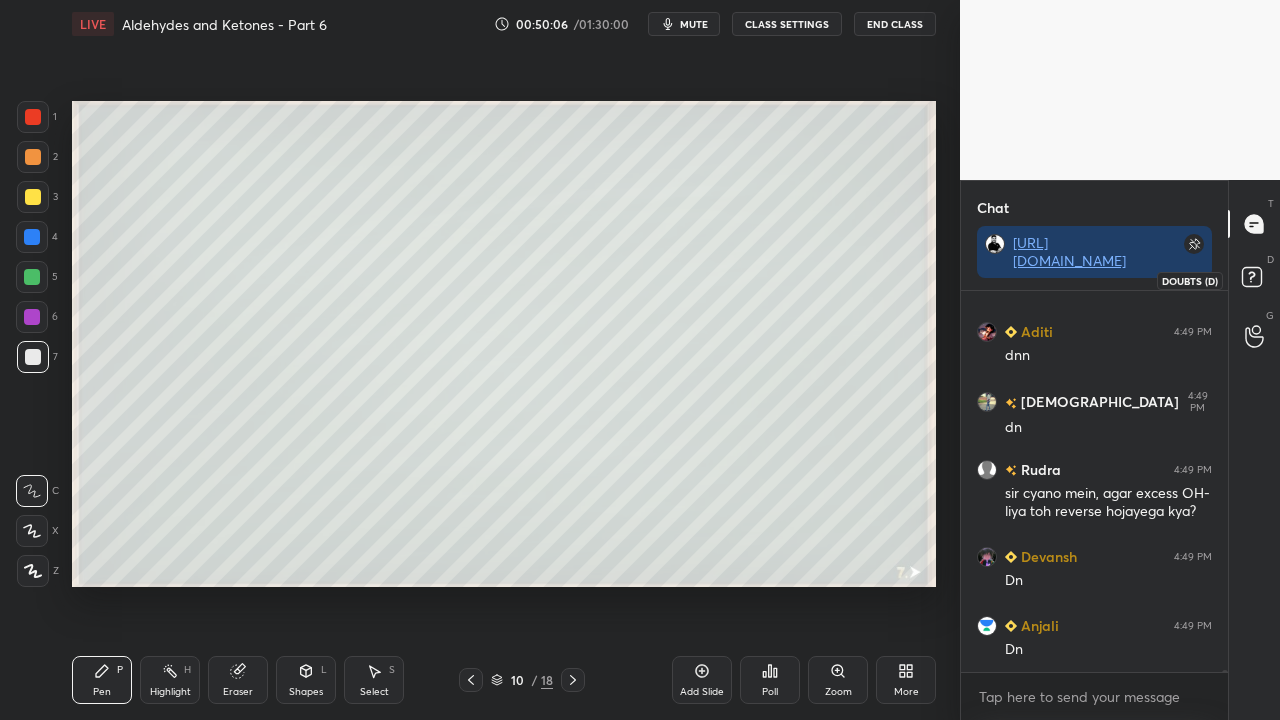 drag, startPoint x: 1254, startPoint y: 282, endPoint x: 1231, endPoint y: 282, distance: 23 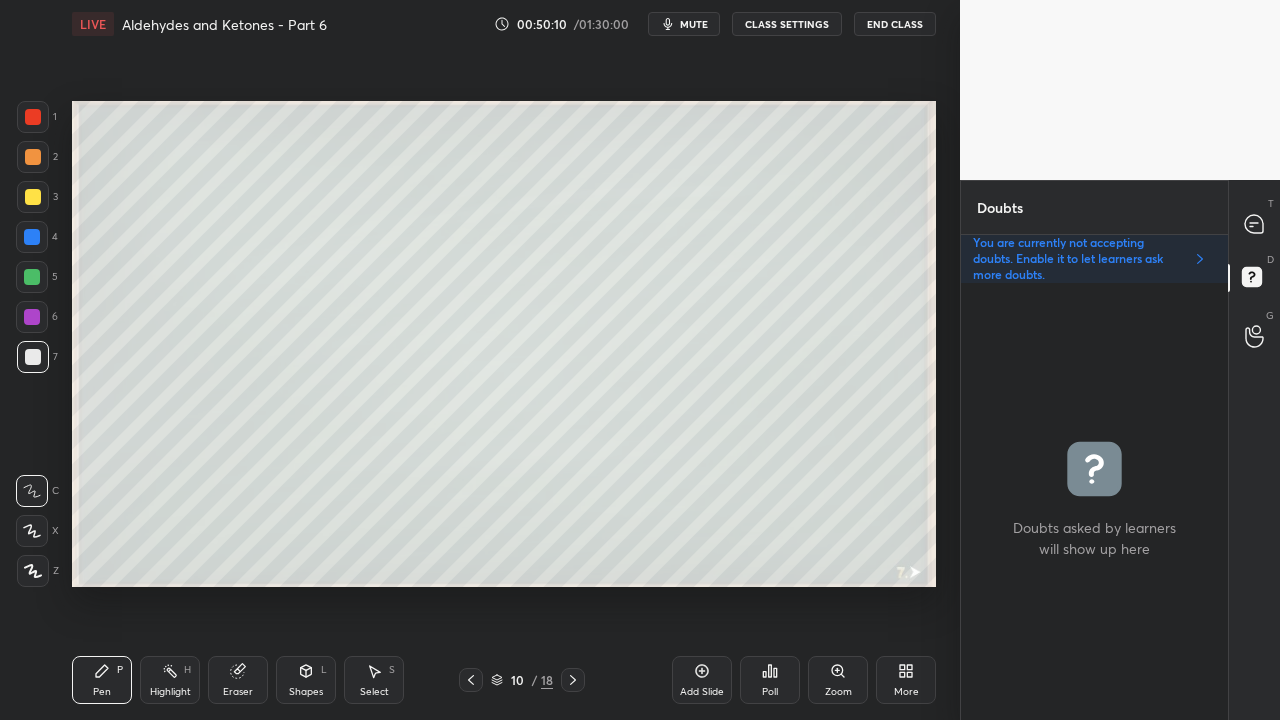 click 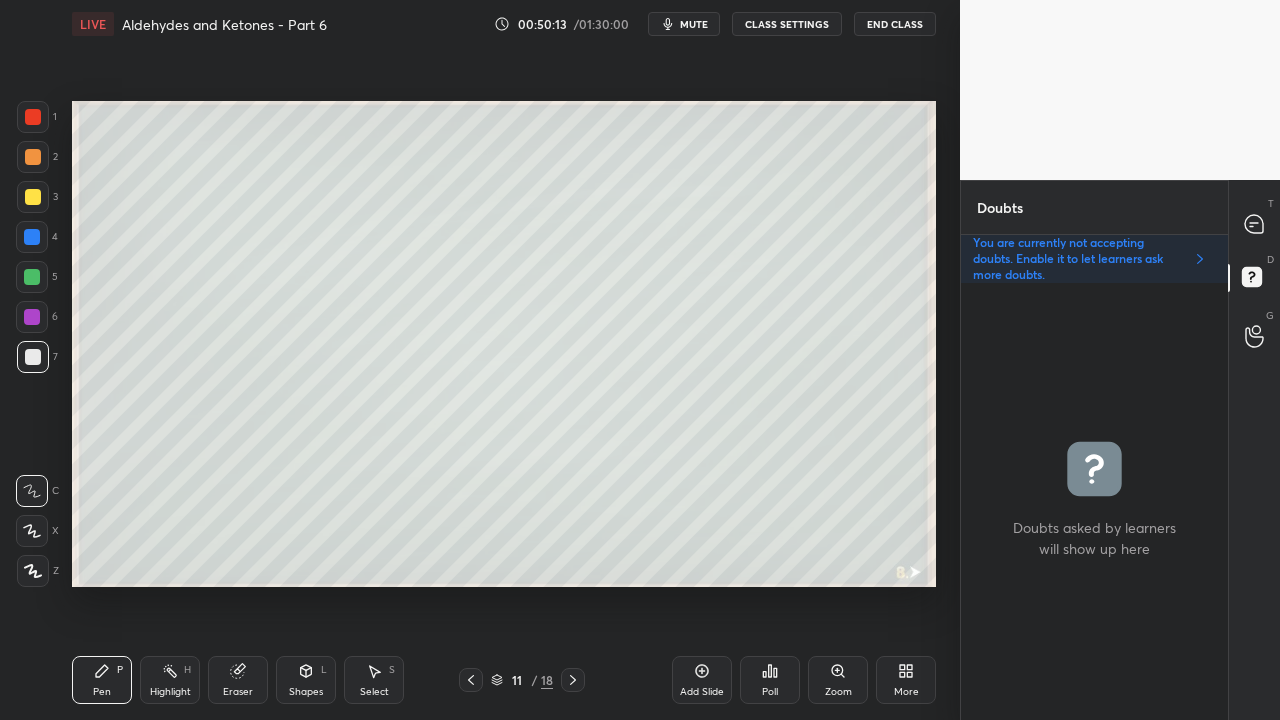 click 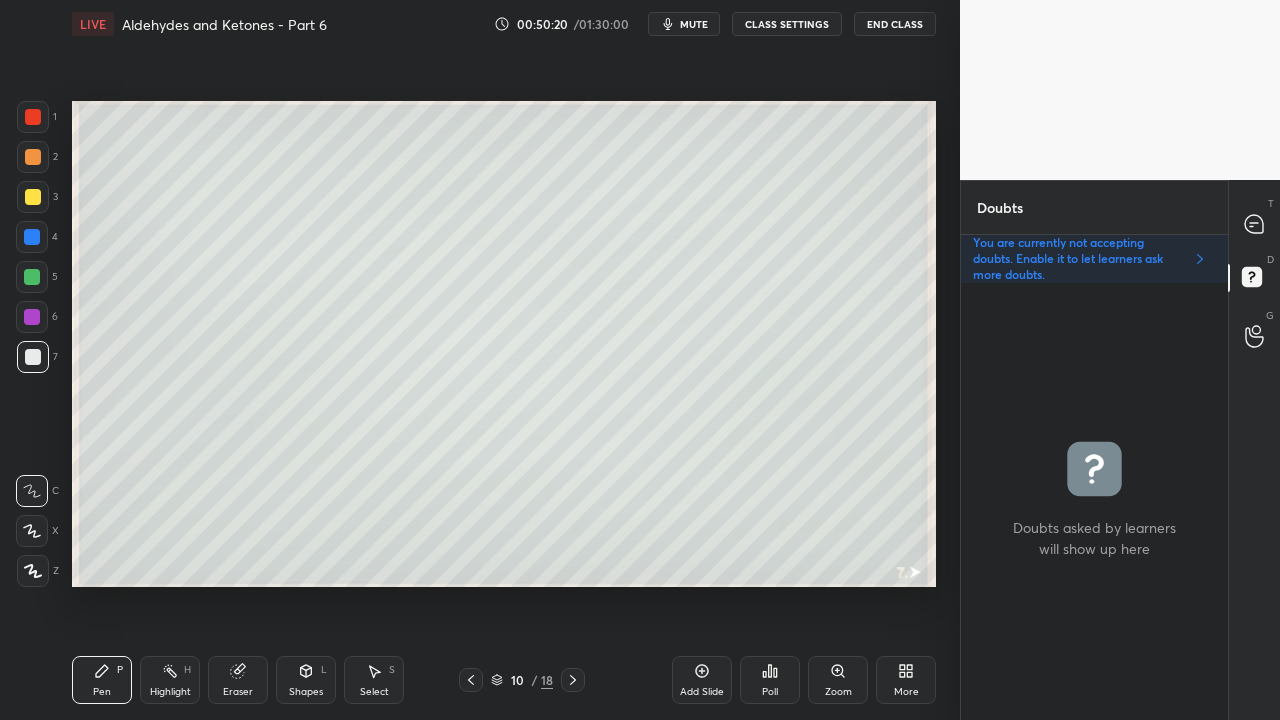 click on "D Doubts (D)" at bounding box center (1254, 280) 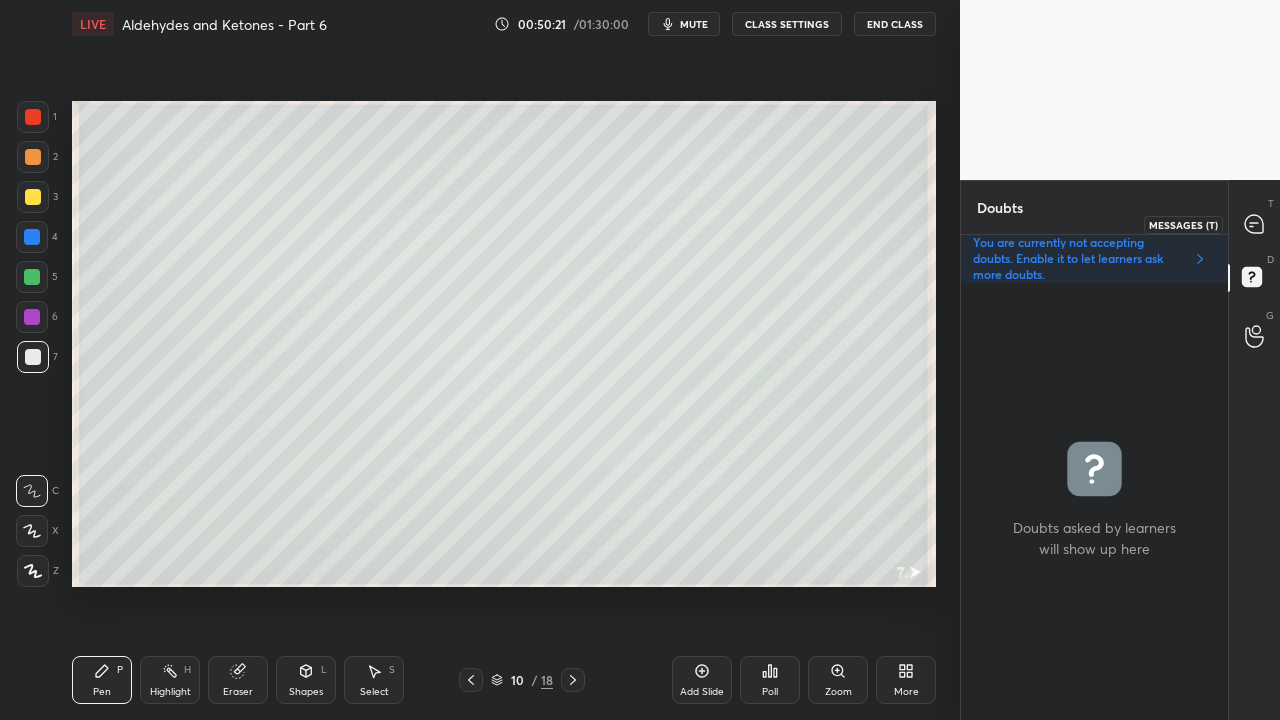 click 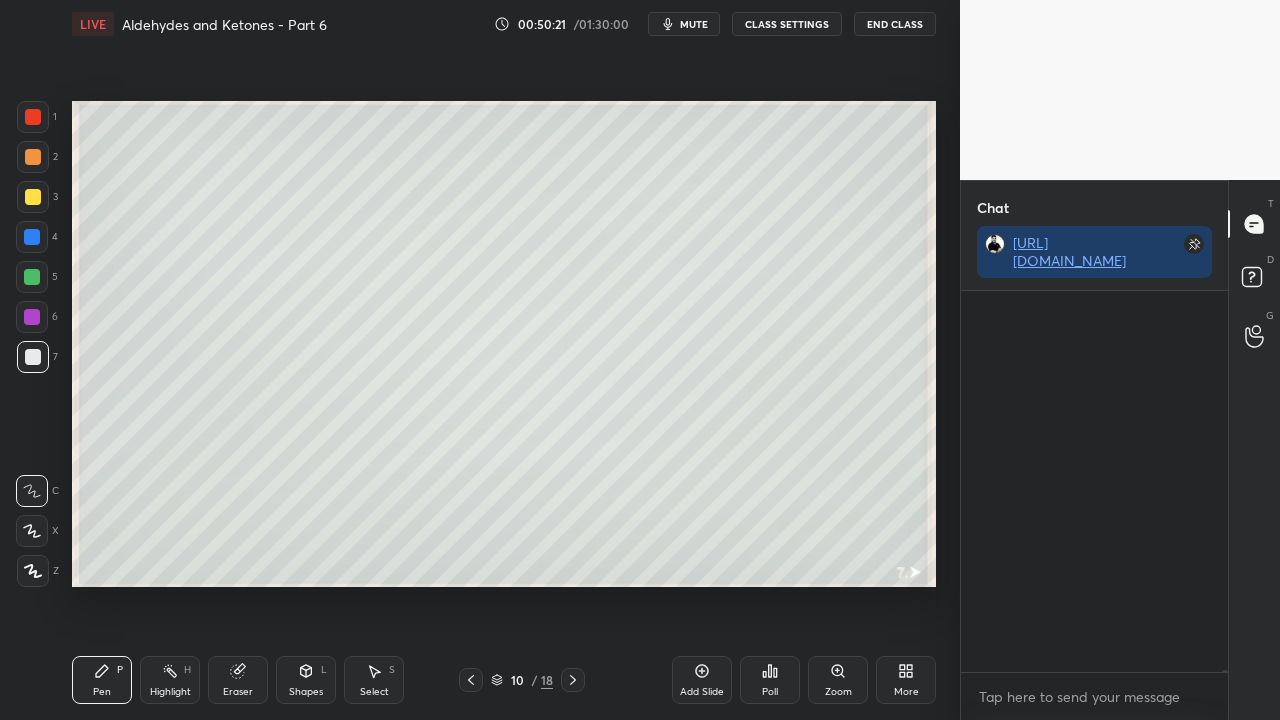 scroll, scrollTop: 423, scrollLeft: 261, axis: both 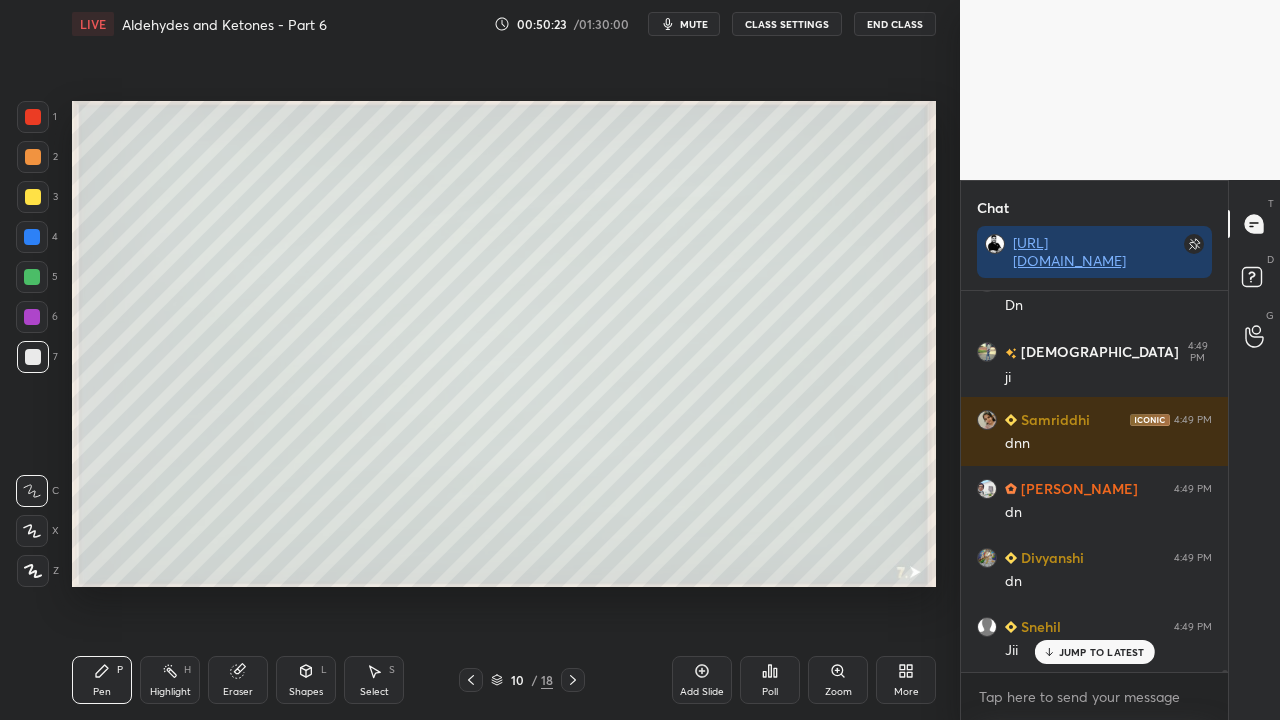 click 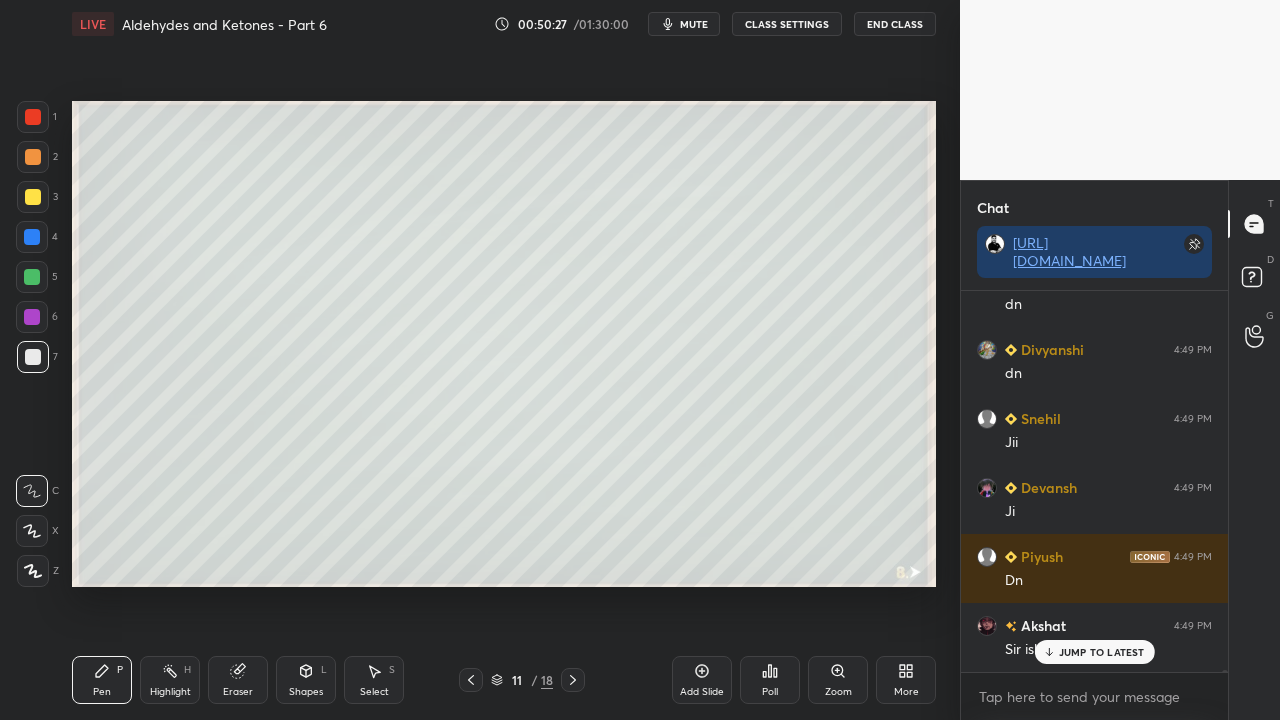 scroll, scrollTop: 90144, scrollLeft: 0, axis: vertical 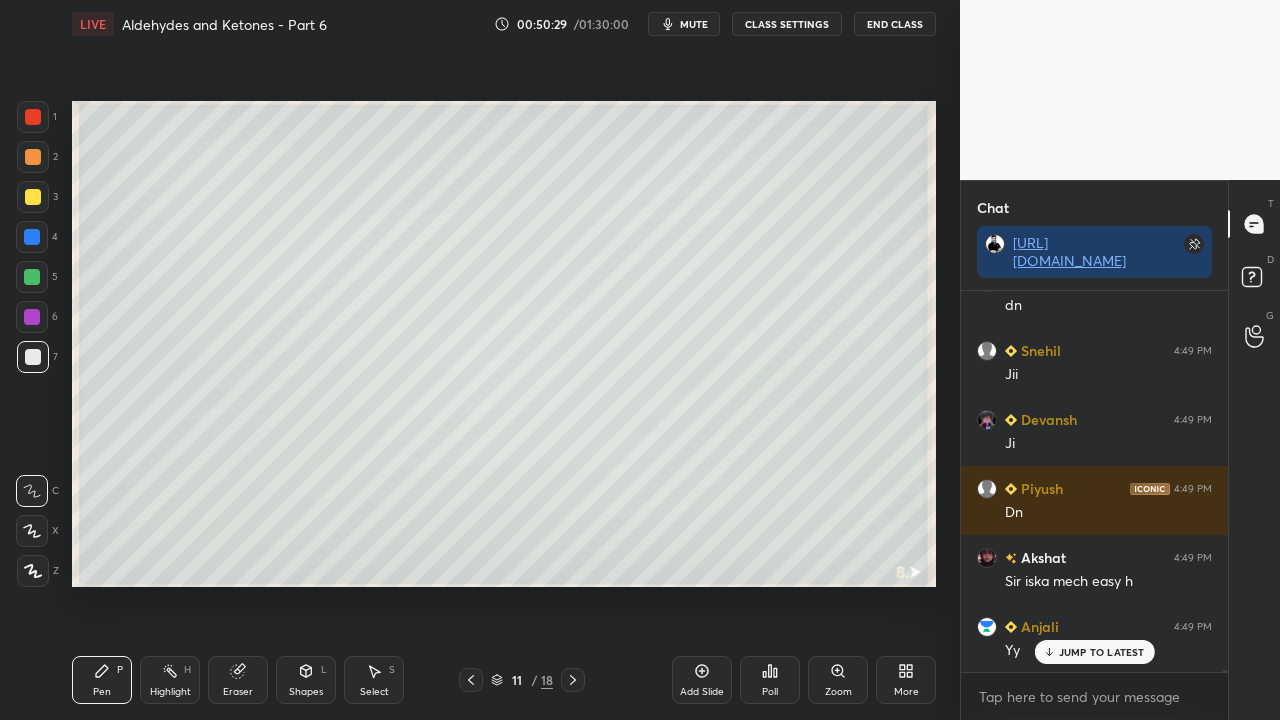 click at bounding box center [33, 197] 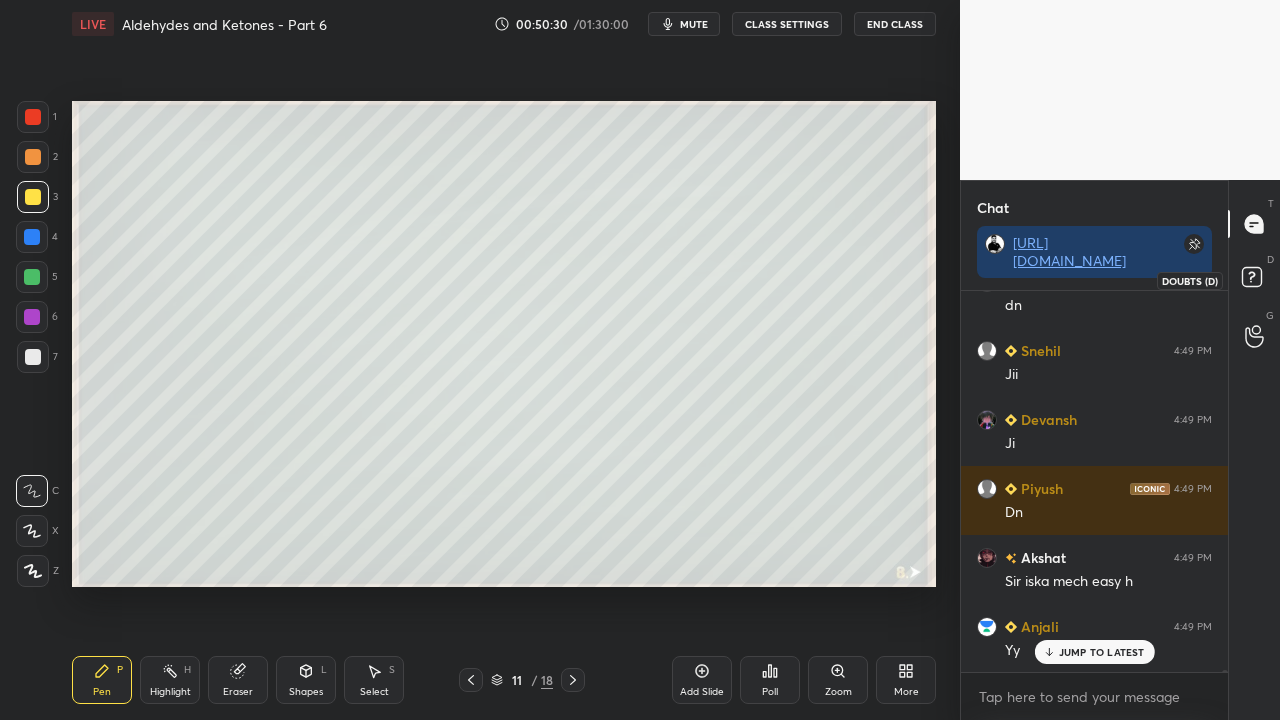 click 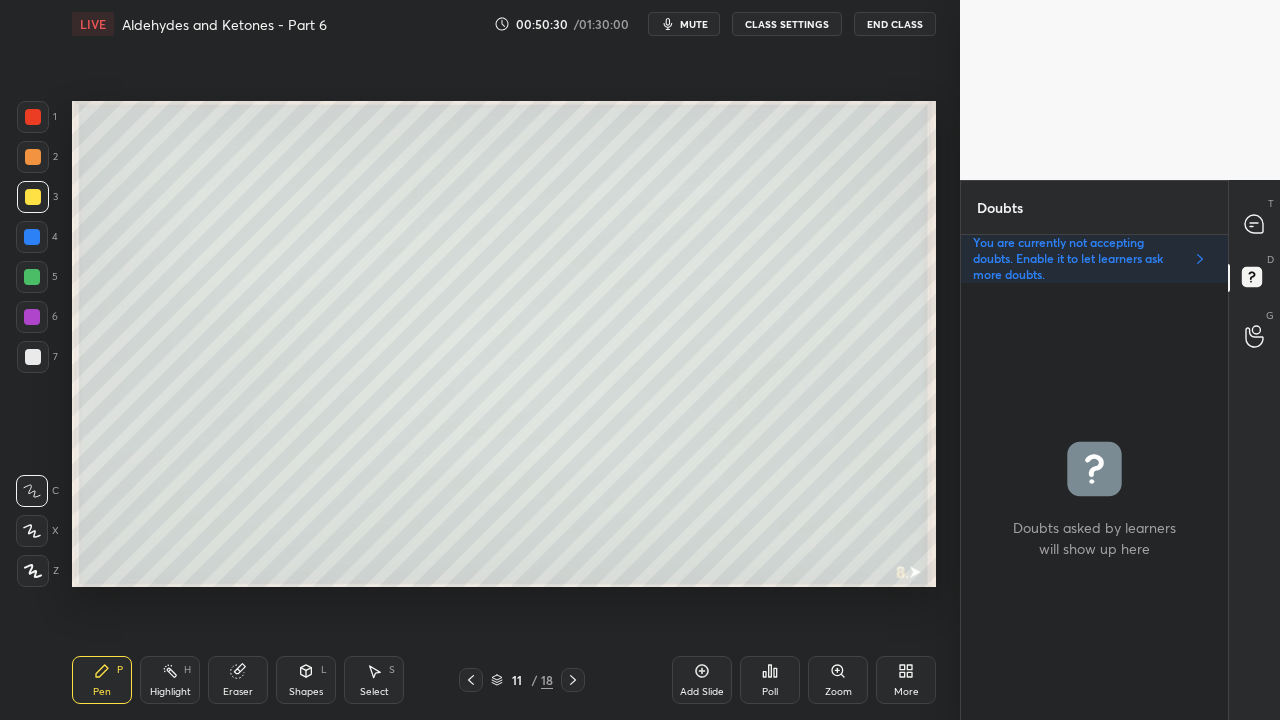 scroll, scrollTop: 6, scrollLeft: 6, axis: both 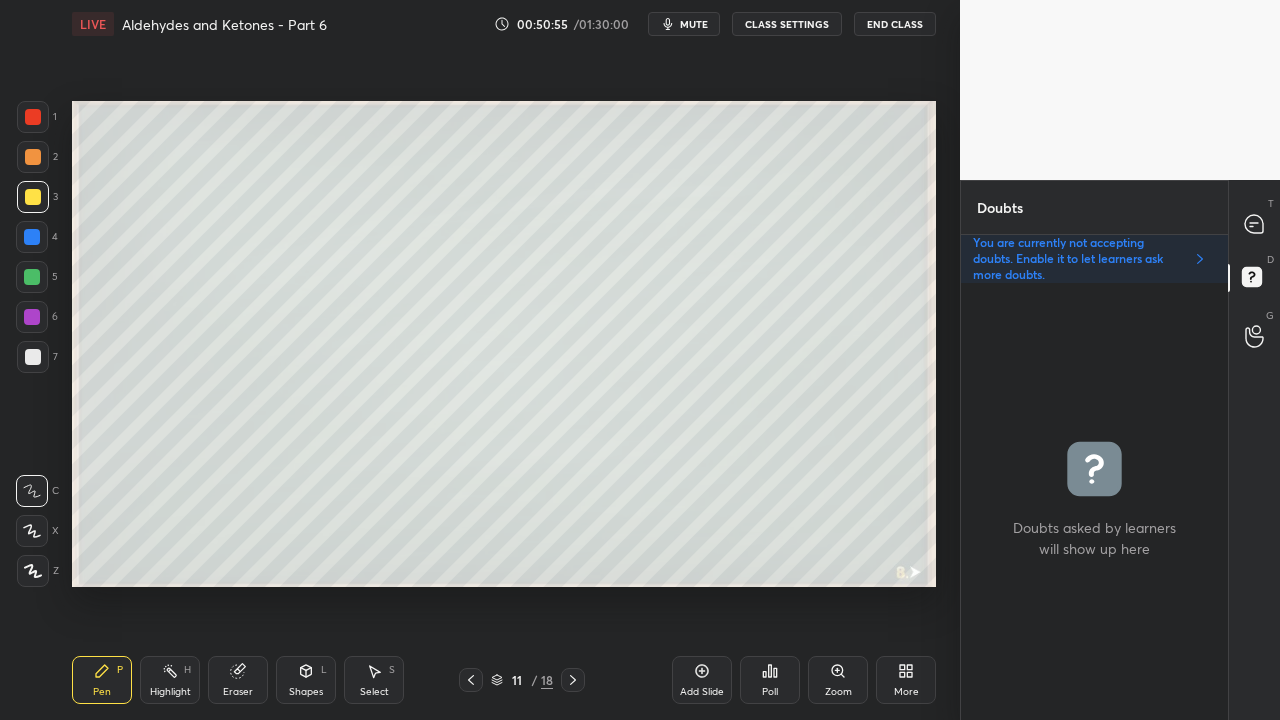 drag, startPoint x: 225, startPoint y: 672, endPoint x: 284, endPoint y: 597, distance: 95.42536 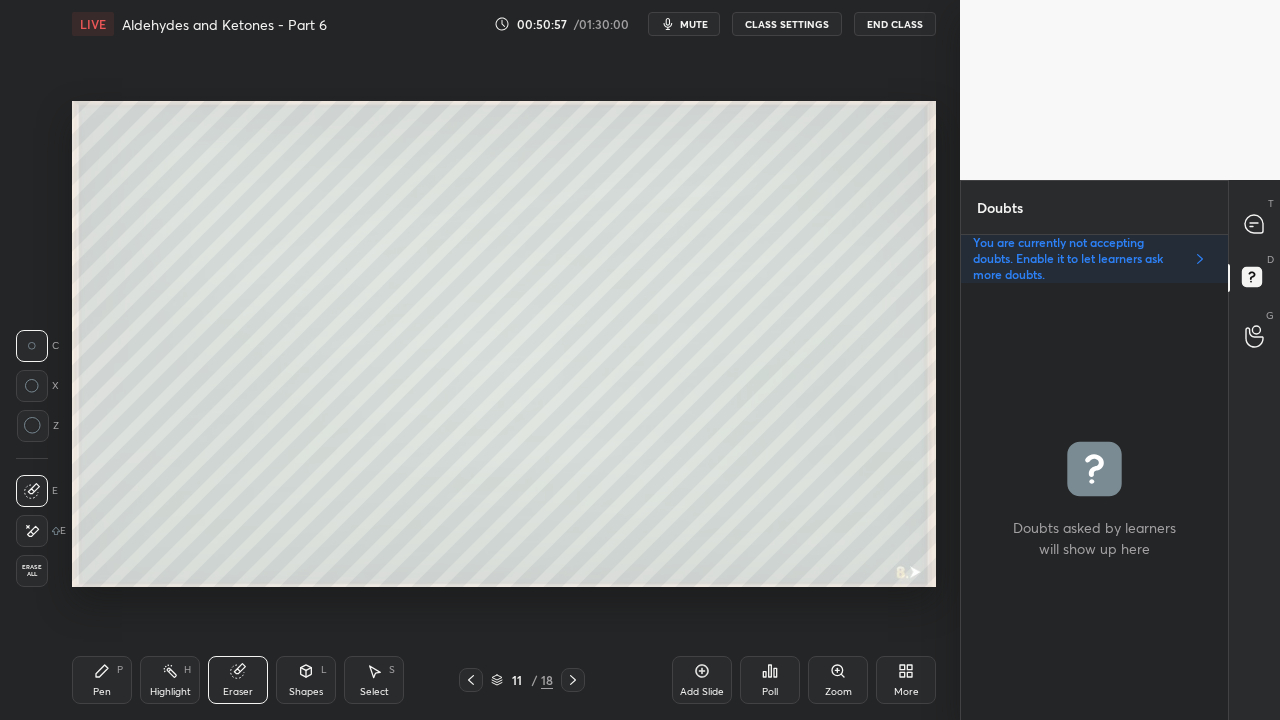 drag, startPoint x: 107, startPoint y: 670, endPoint x: 145, endPoint y: 634, distance: 52.34501 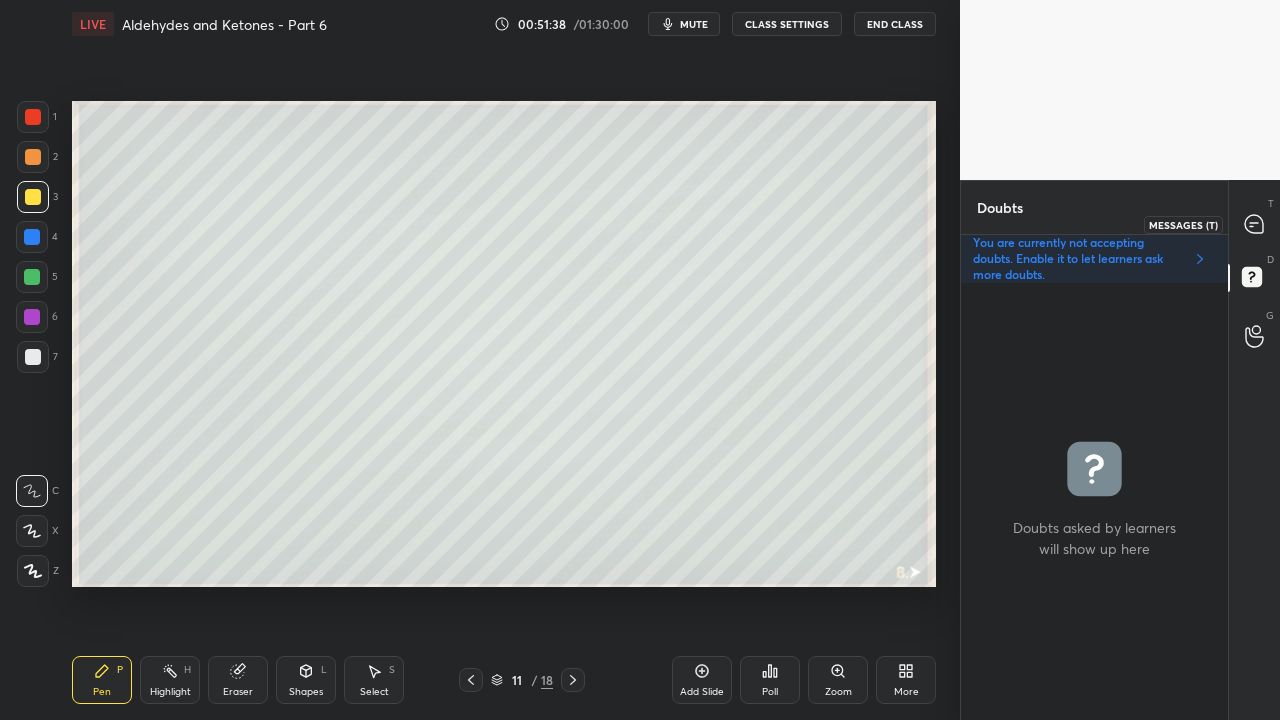 click 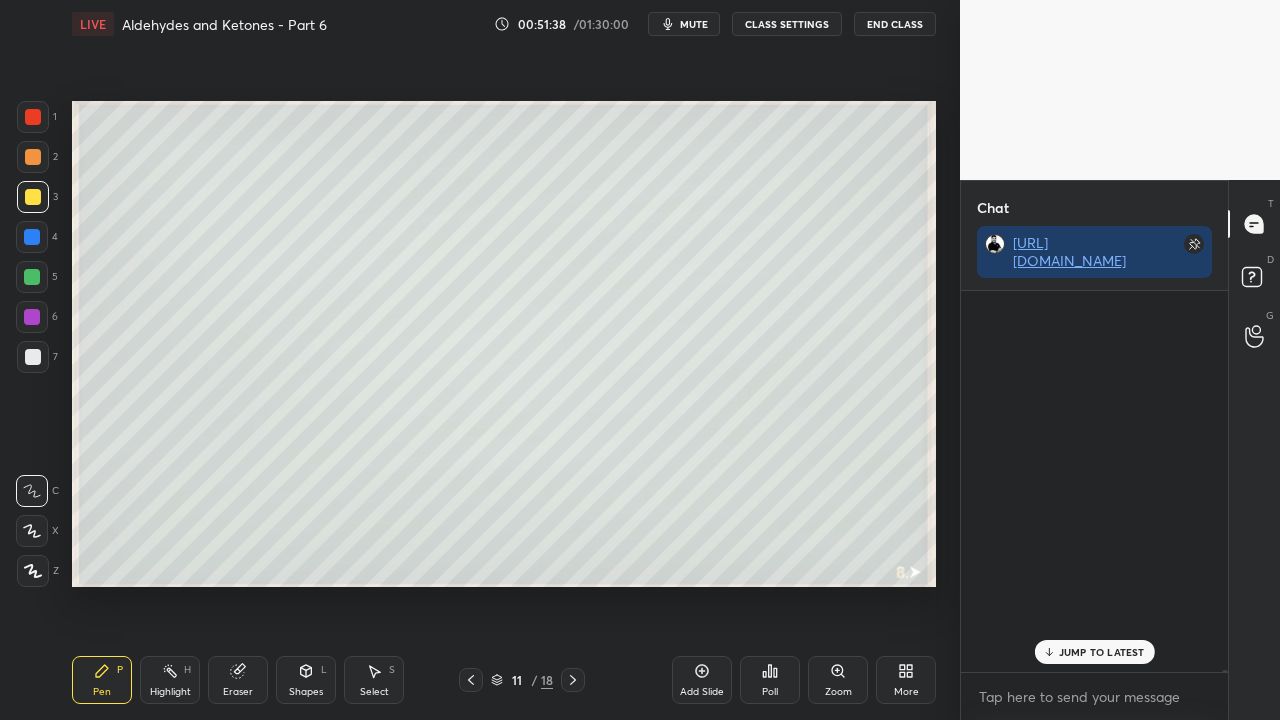 scroll, scrollTop: 90295, scrollLeft: 0, axis: vertical 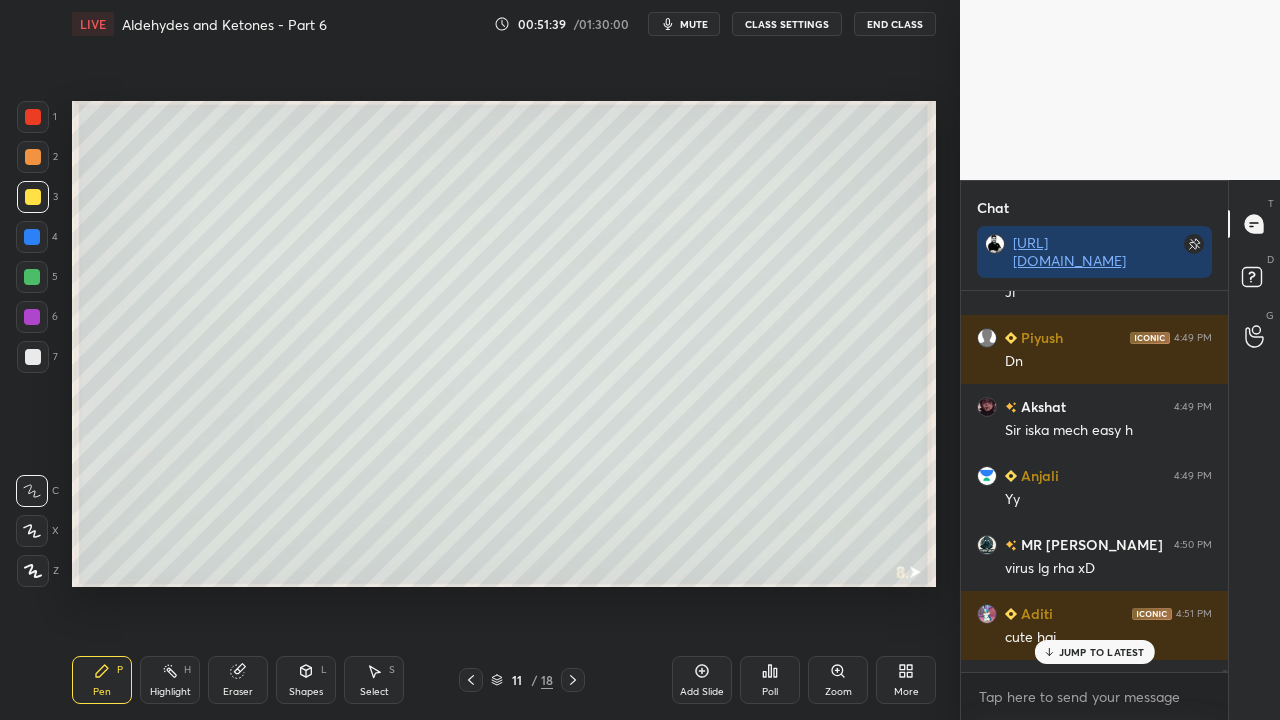 click on "JUMP TO LATEST" at bounding box center [1102, 652] 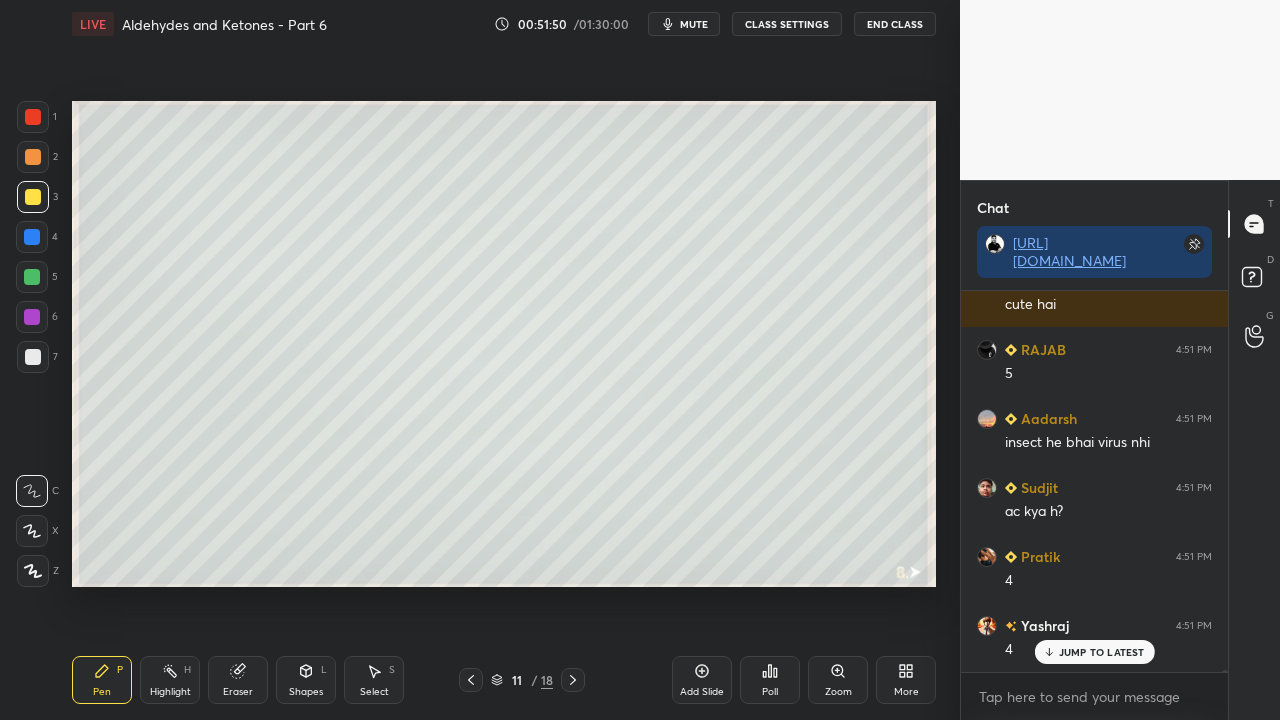scroll, scrollTop: 90696, scrollLeft: 0, axis: vertical 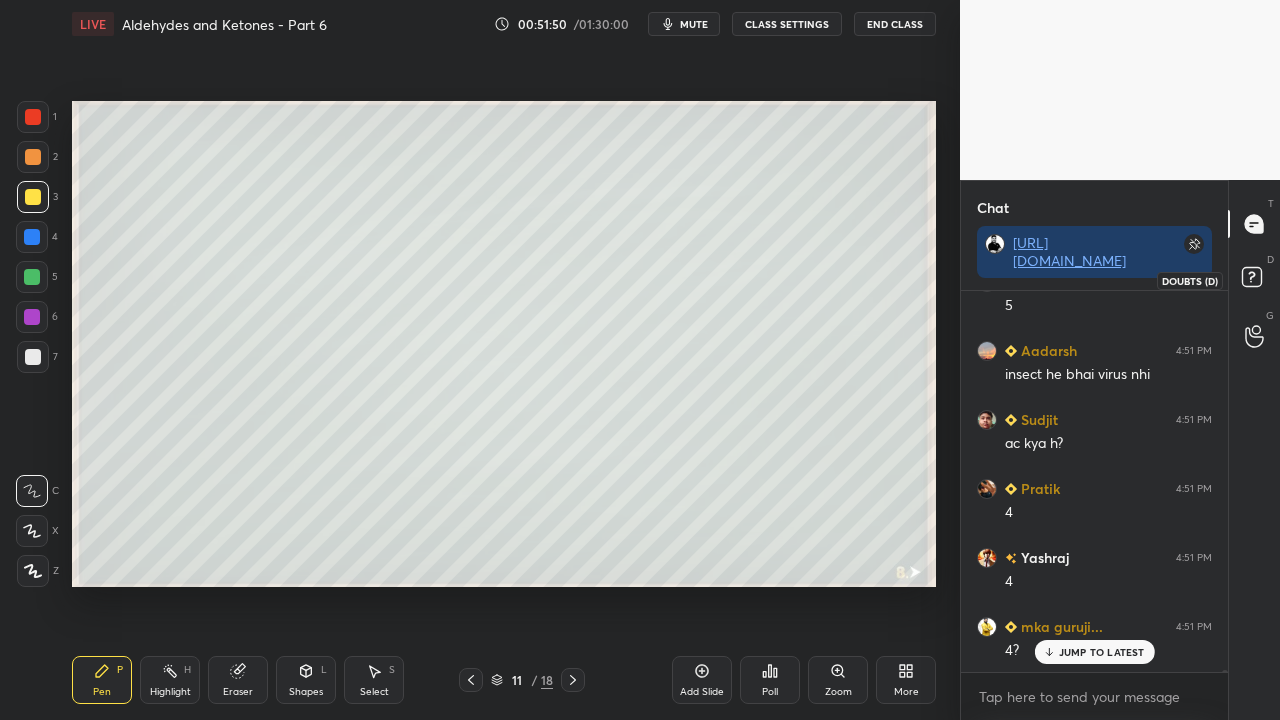 click 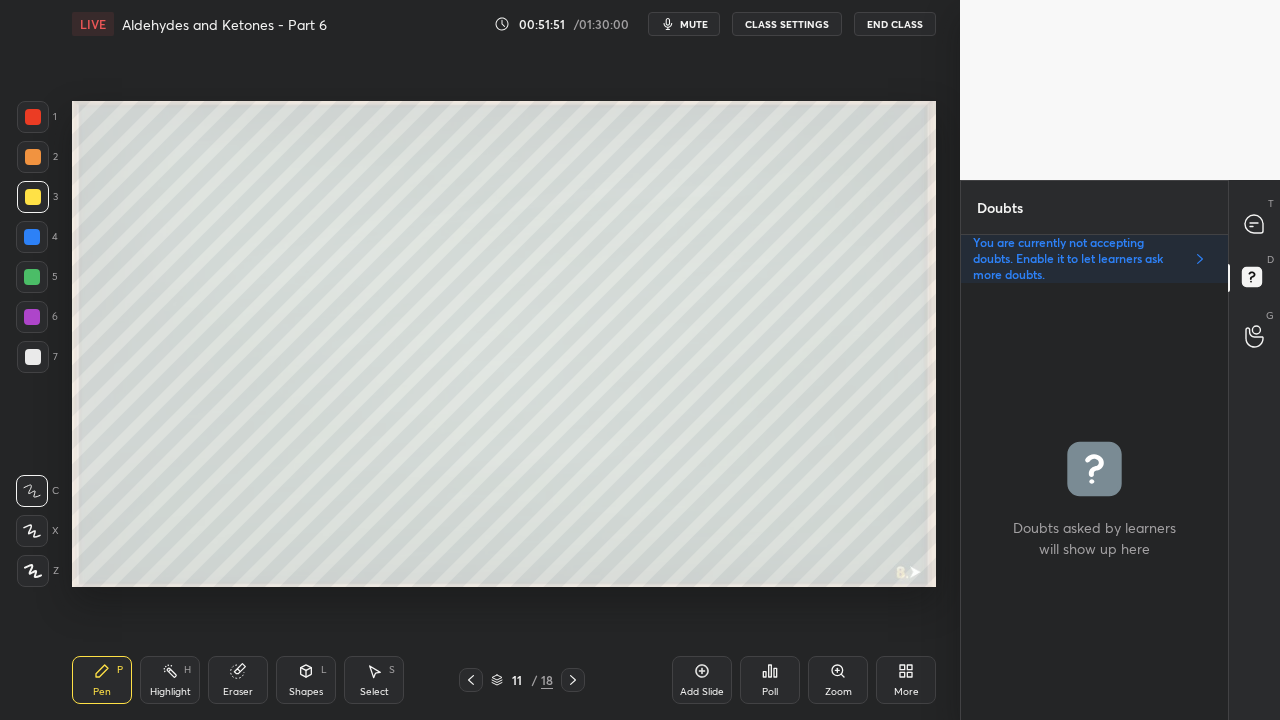 scroll, scrollTop: 6, scrollLeft: 6, axis: both 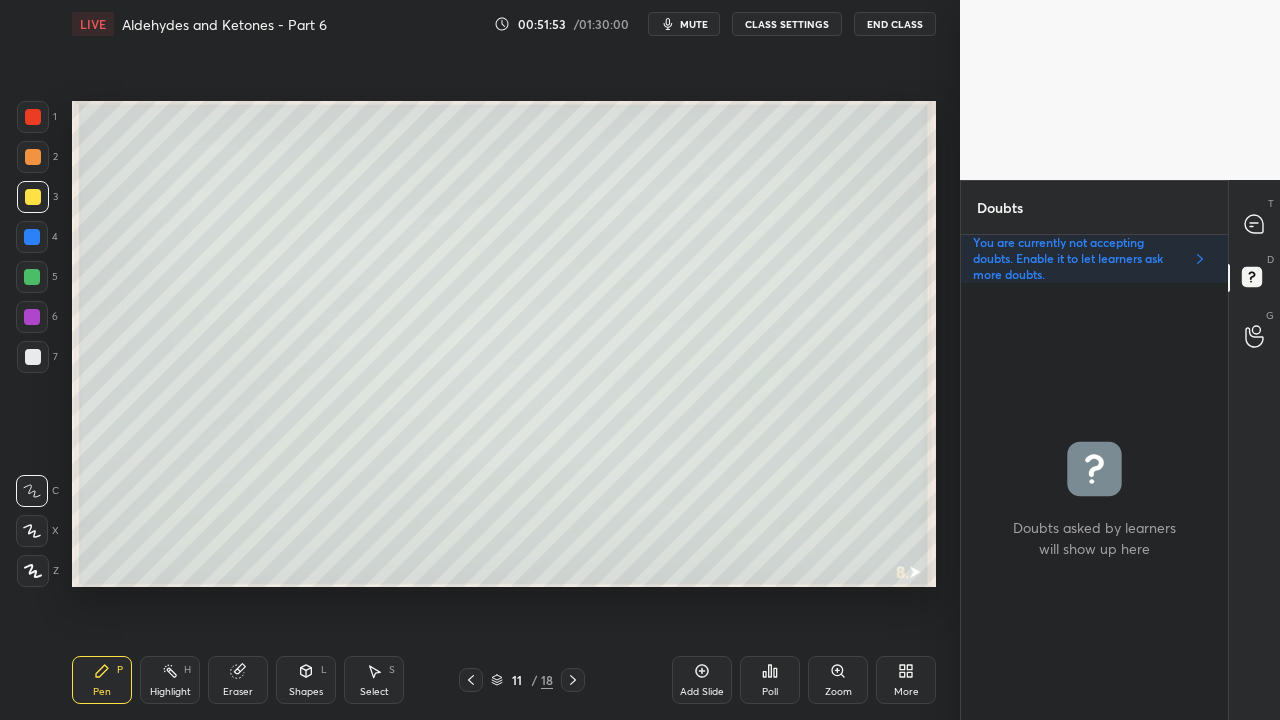 click on "mute" at bounding box center (694, 24) 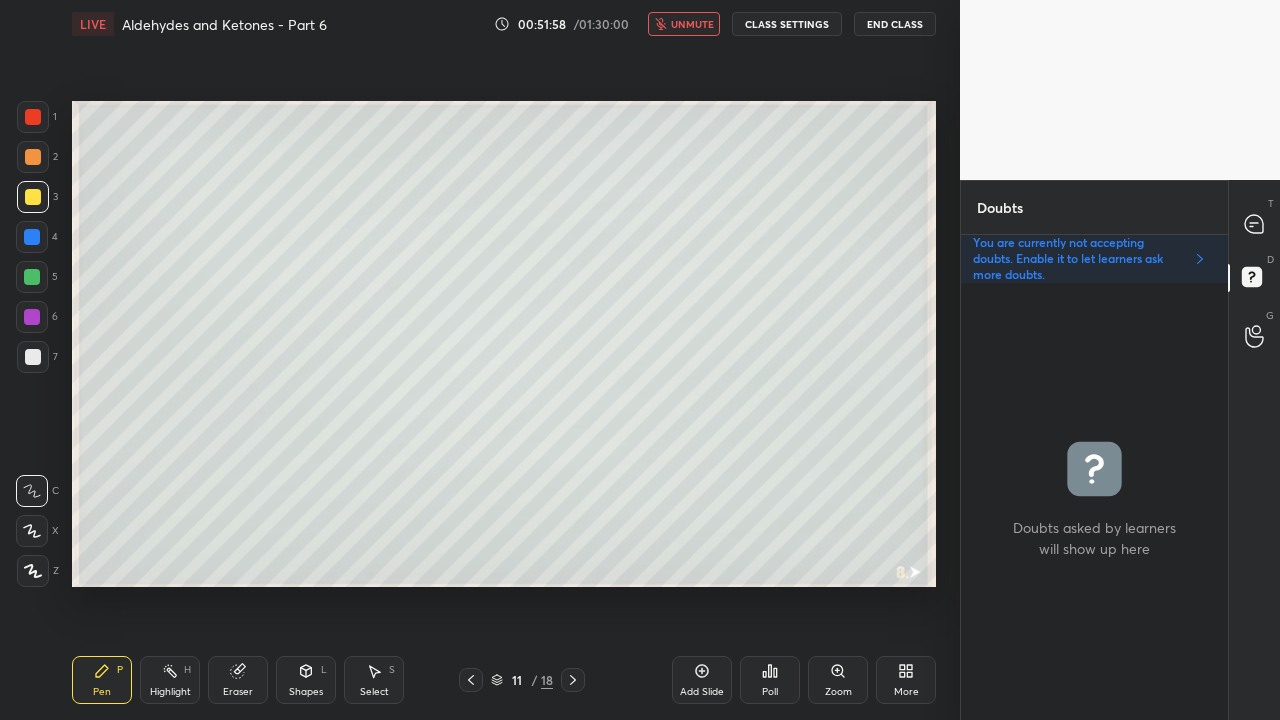 click on "unmute" at bounding box center (684, 24) 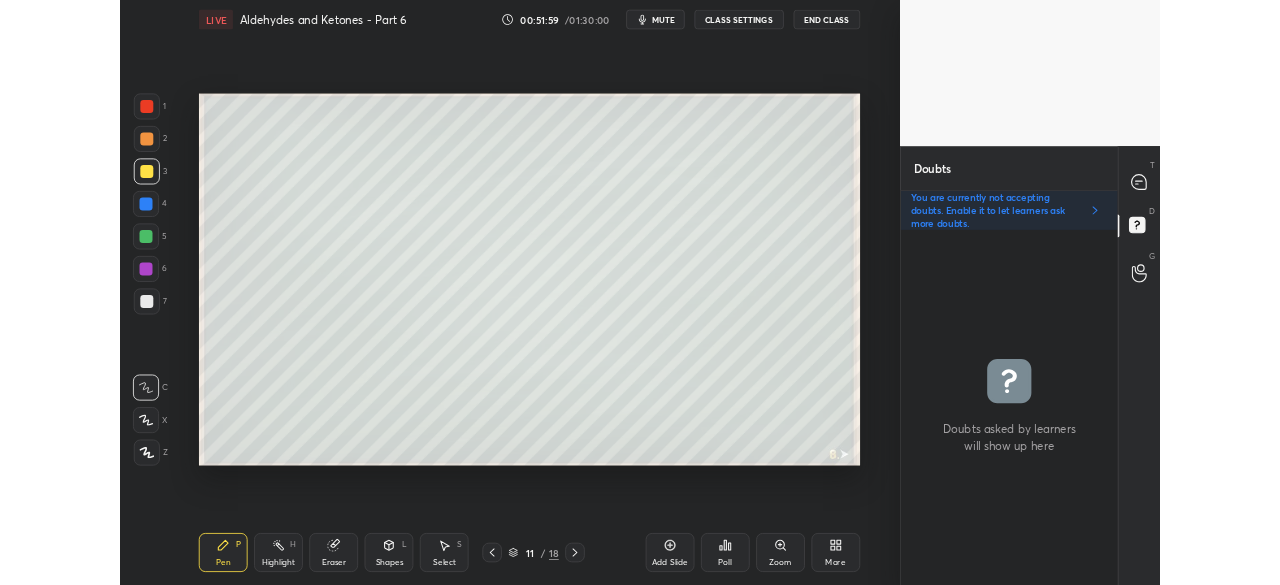 scroll, scrollTop: 457, scrollLeft: 880, axis: both 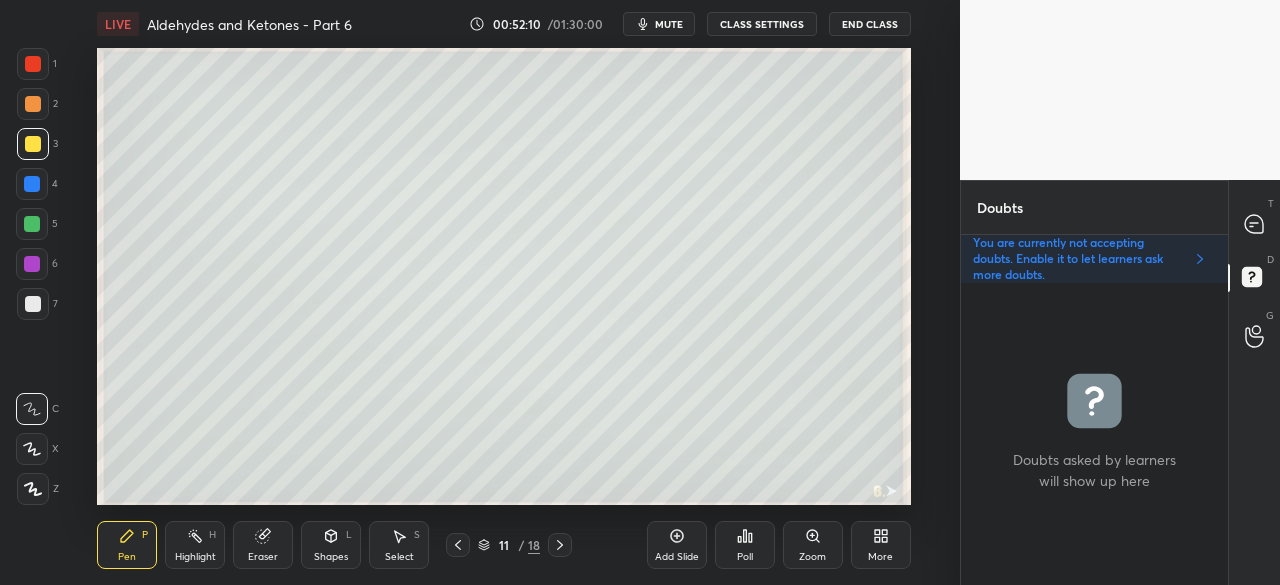click on "mute" at bounding box center [659, 24] 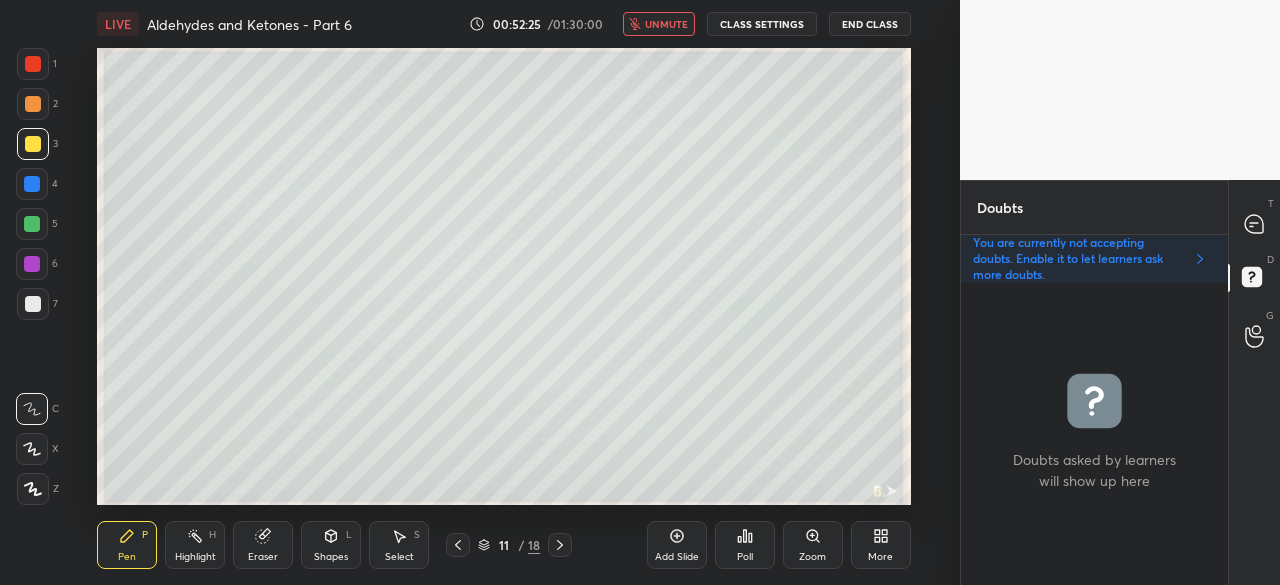 click on "More" at bounding box center [881, 545] 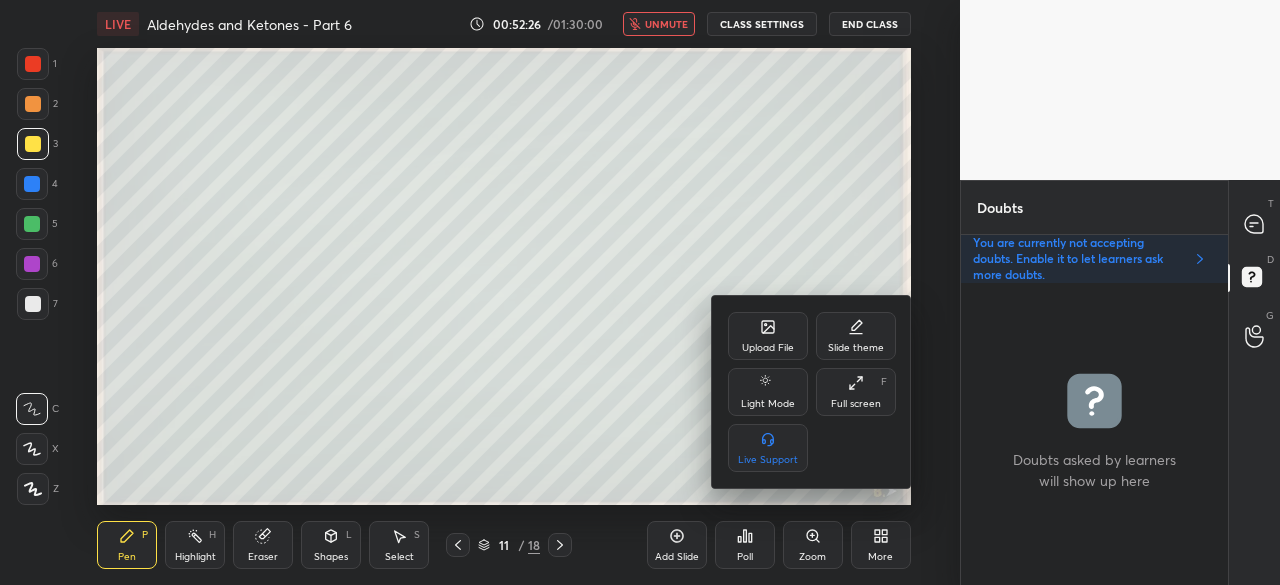 click on "Full screen F" at bounding box center [856, 392] 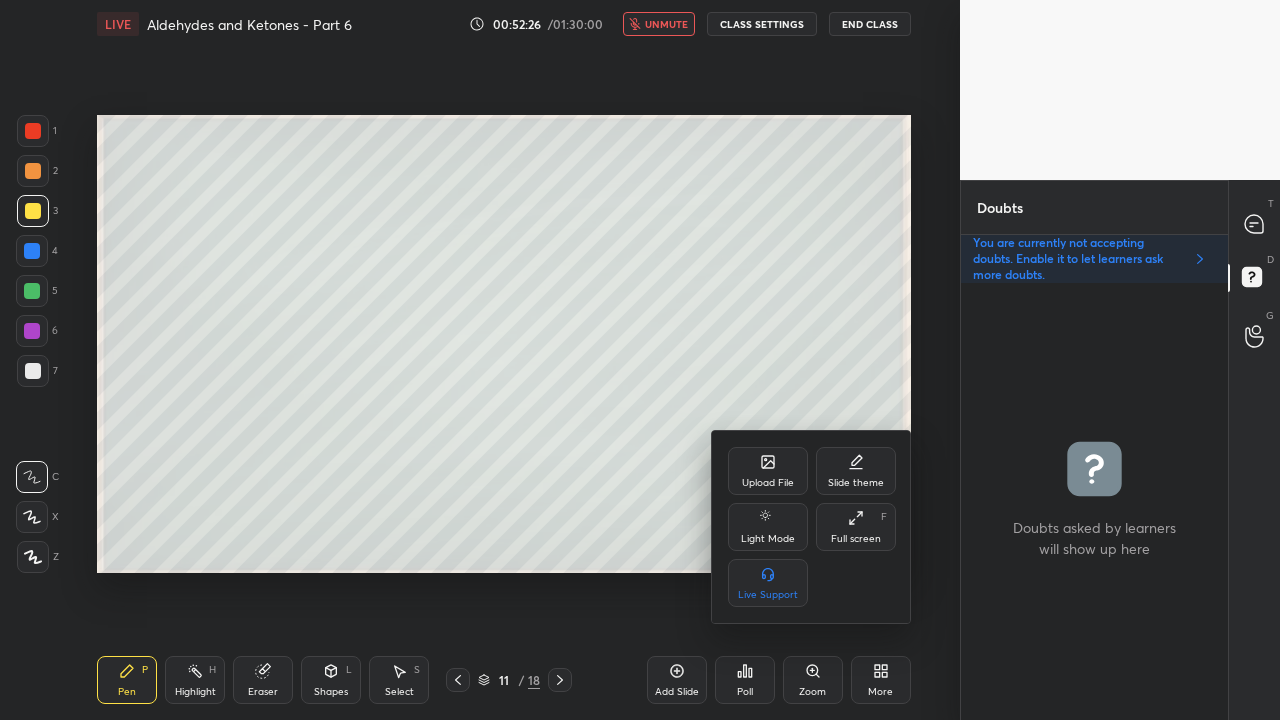 scroll, scrollTop: 99408, scrollLeft: 99120, axis: both 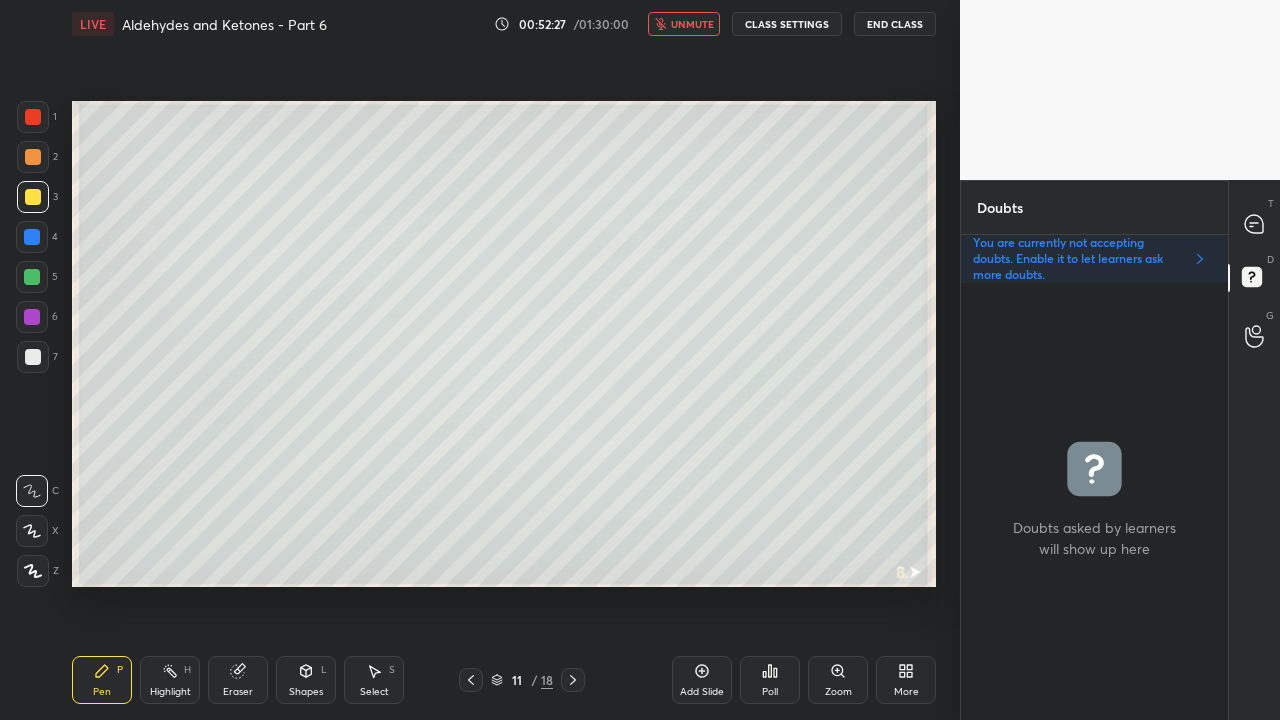 click 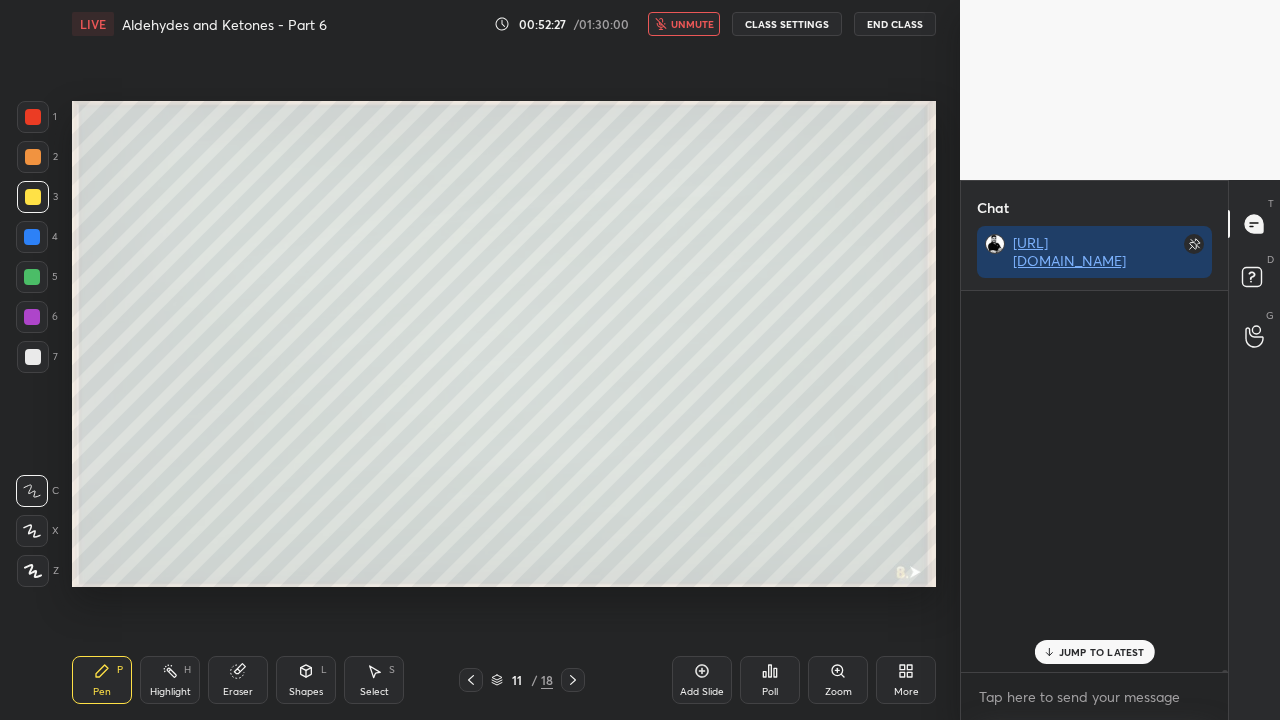 scroll, scrollTop: 423, scrollLeft: 261, axis: both 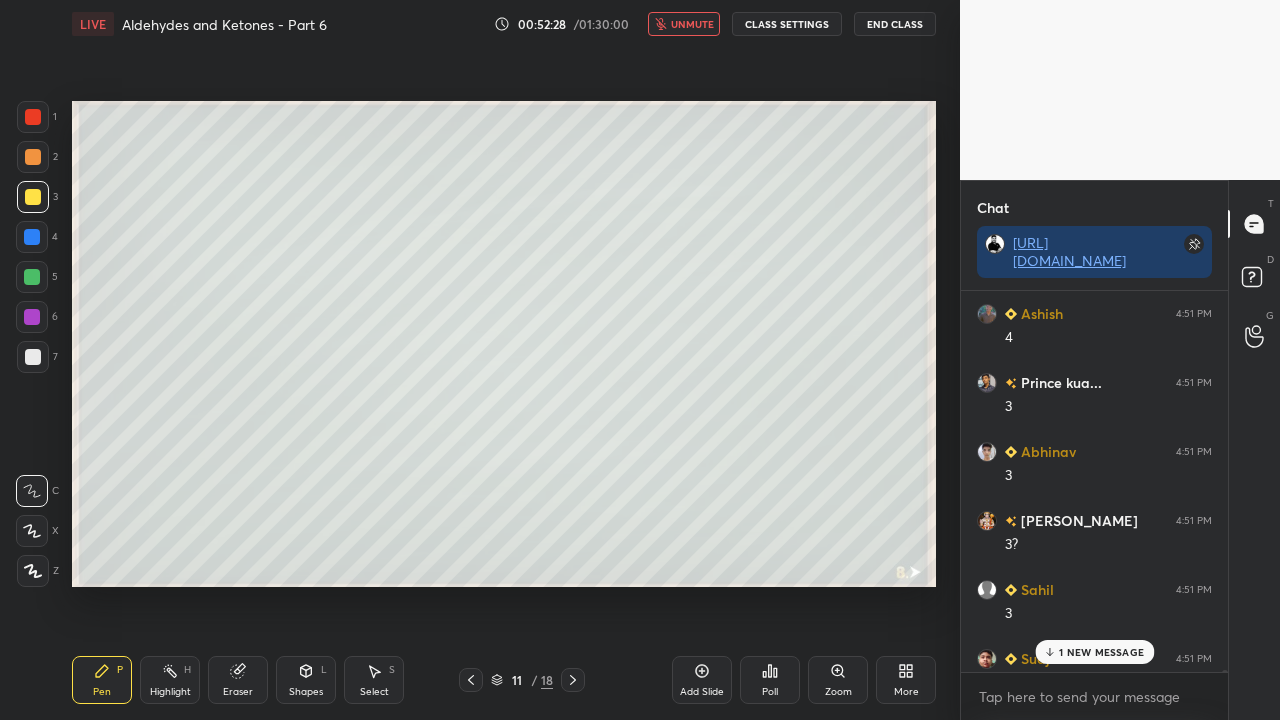 click on "1 NEW MESSAGE" at bounding box center [1101, 652] 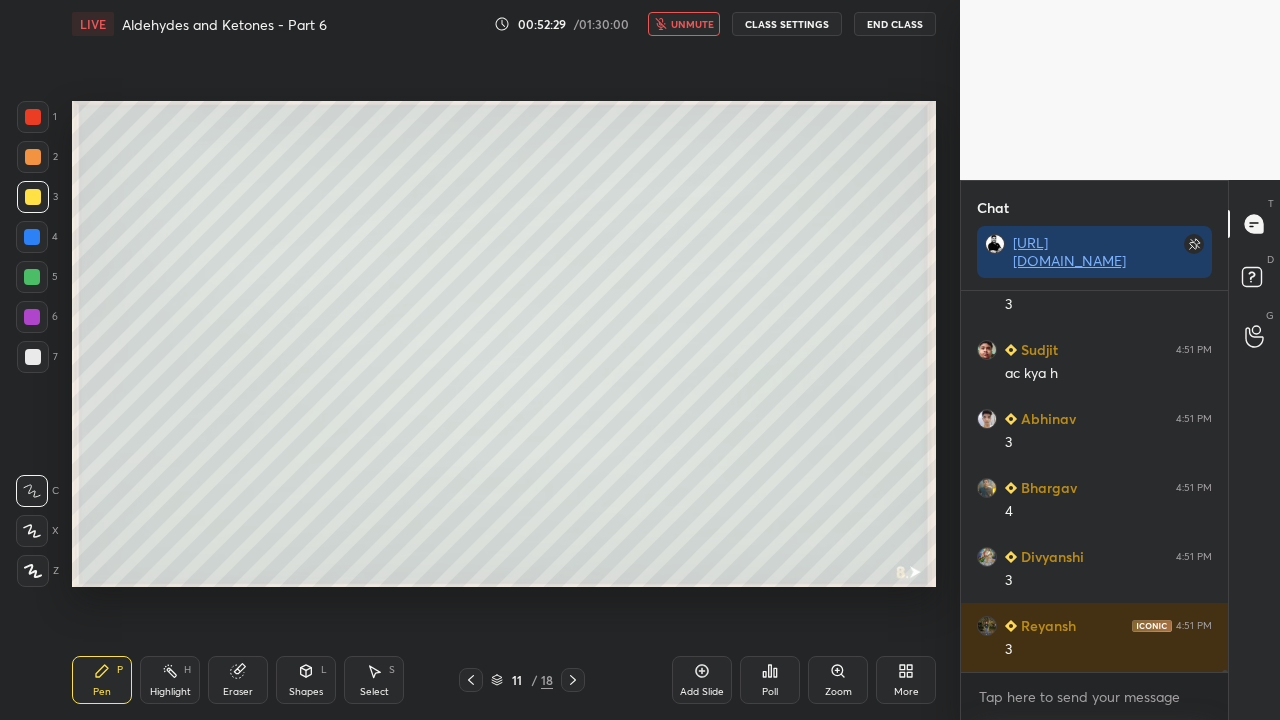drag, startPoint x: 677, startPoint y: 7, endPoint x: 660, endPoint y: 25, distance: 24.758837 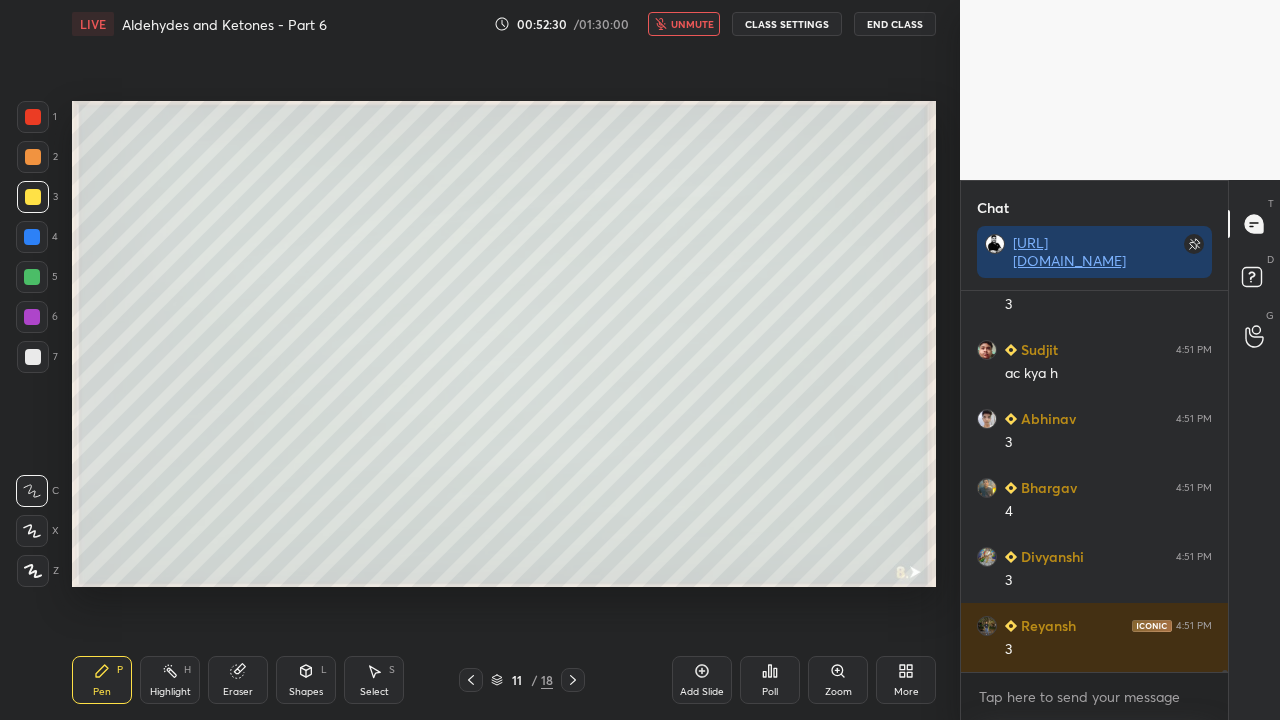 click on "unmute" at bounding box center [692, 24] 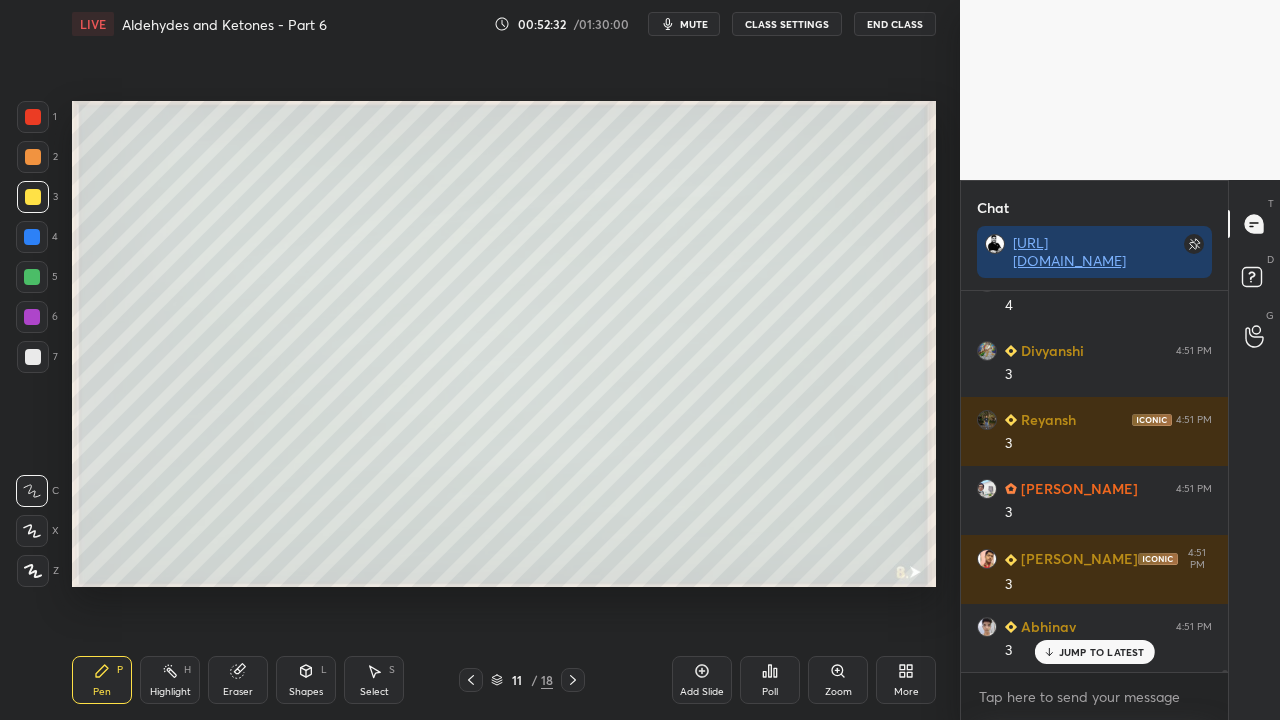 scroll, scrollTop: 93302, scrollLeft: 0, axis: vertical 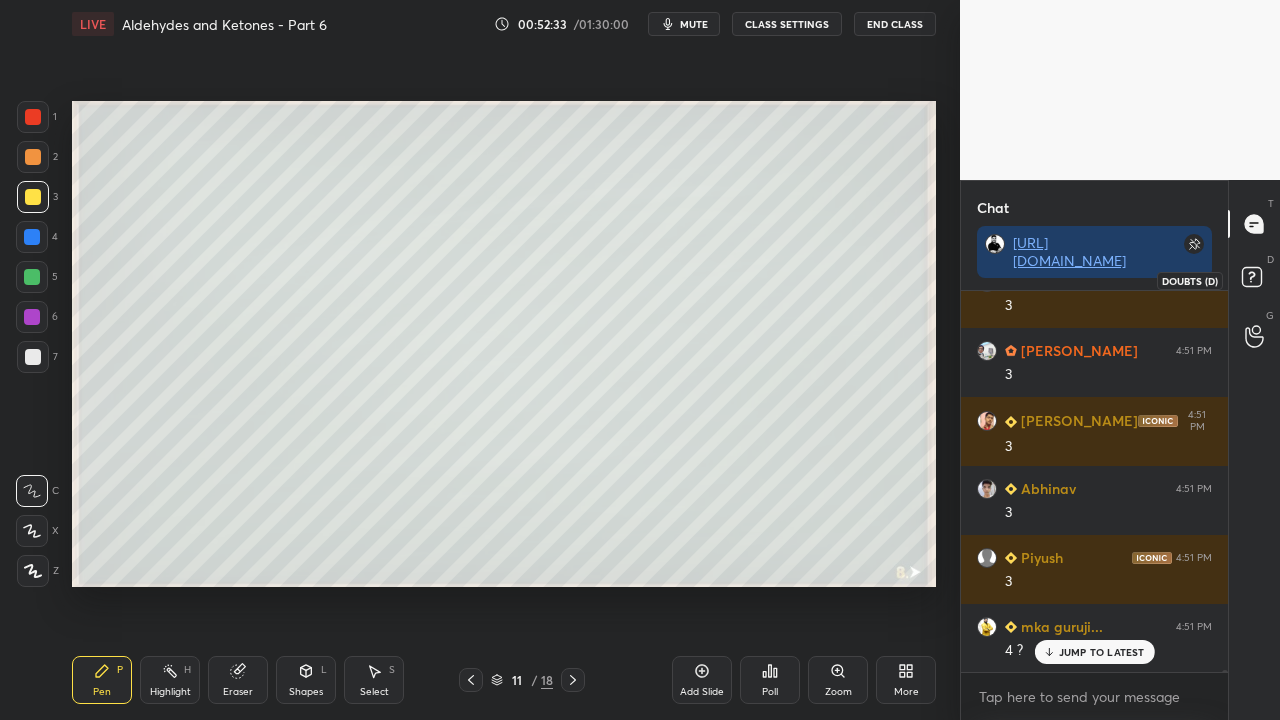 click 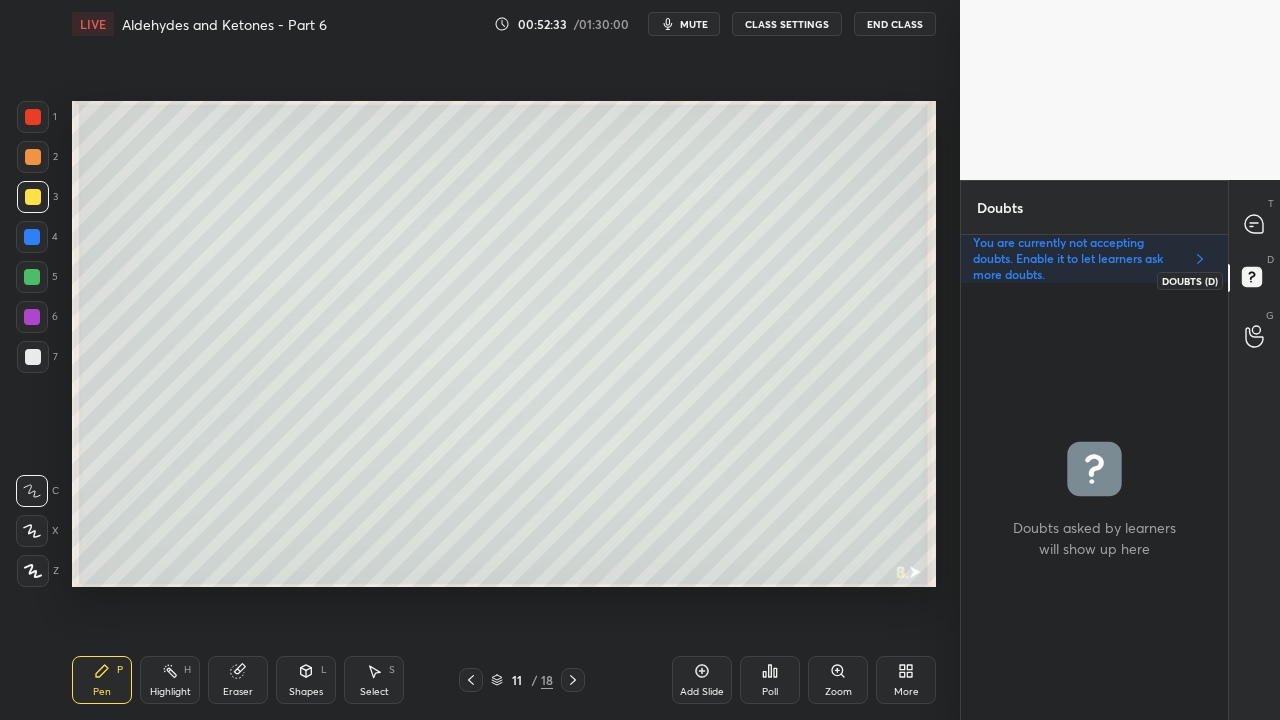 scroll, scrollTop: 6, scrollLeft: 6, axis: both 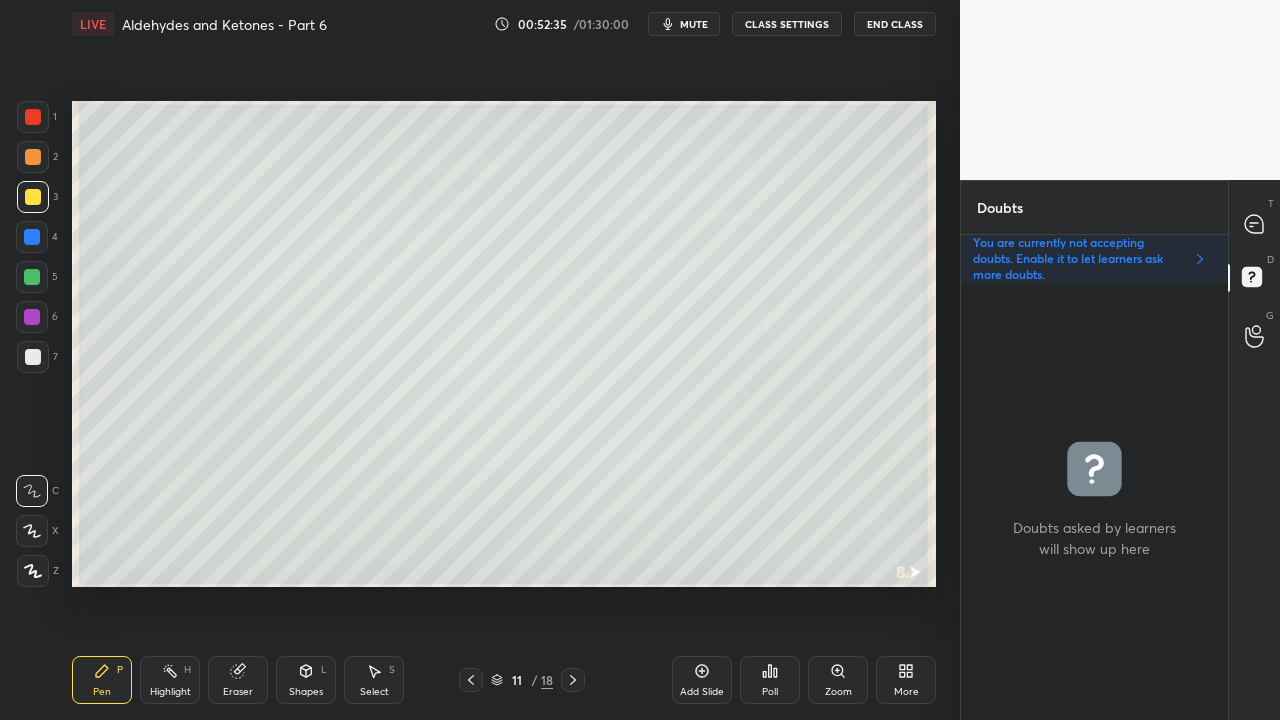 click at bounding box center (33, 357) 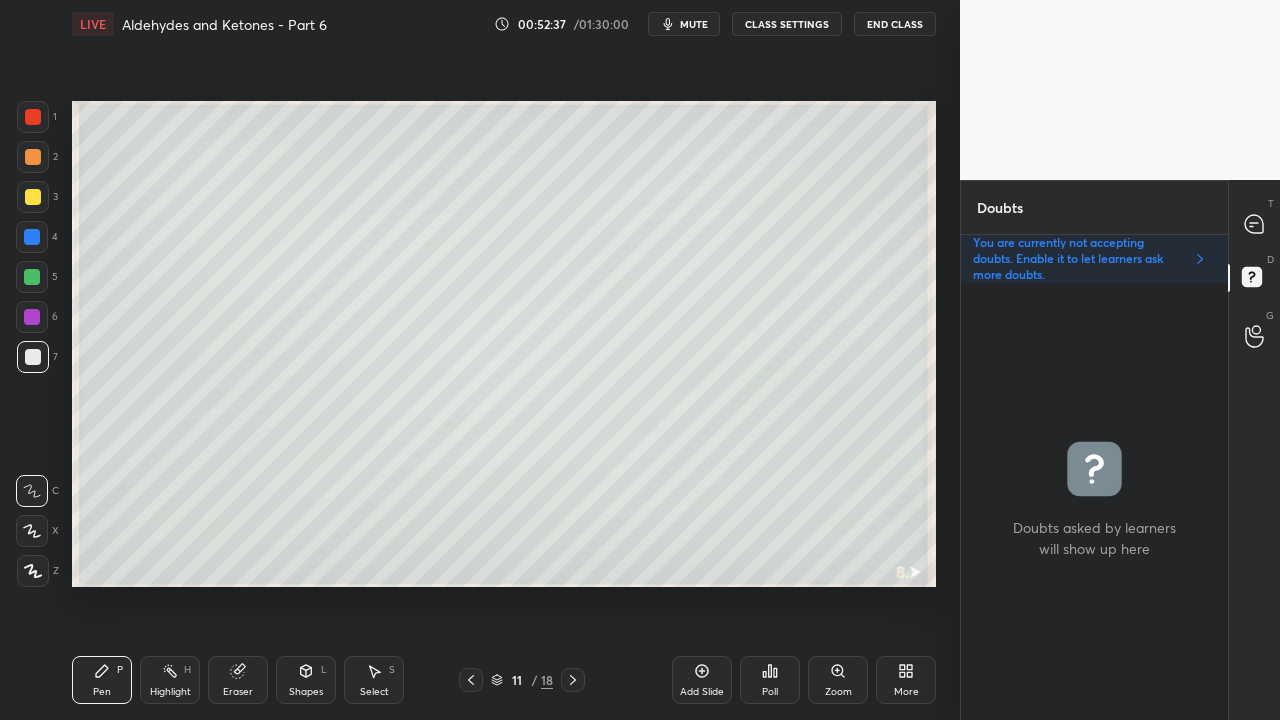 click at bounding box center (33, 117) 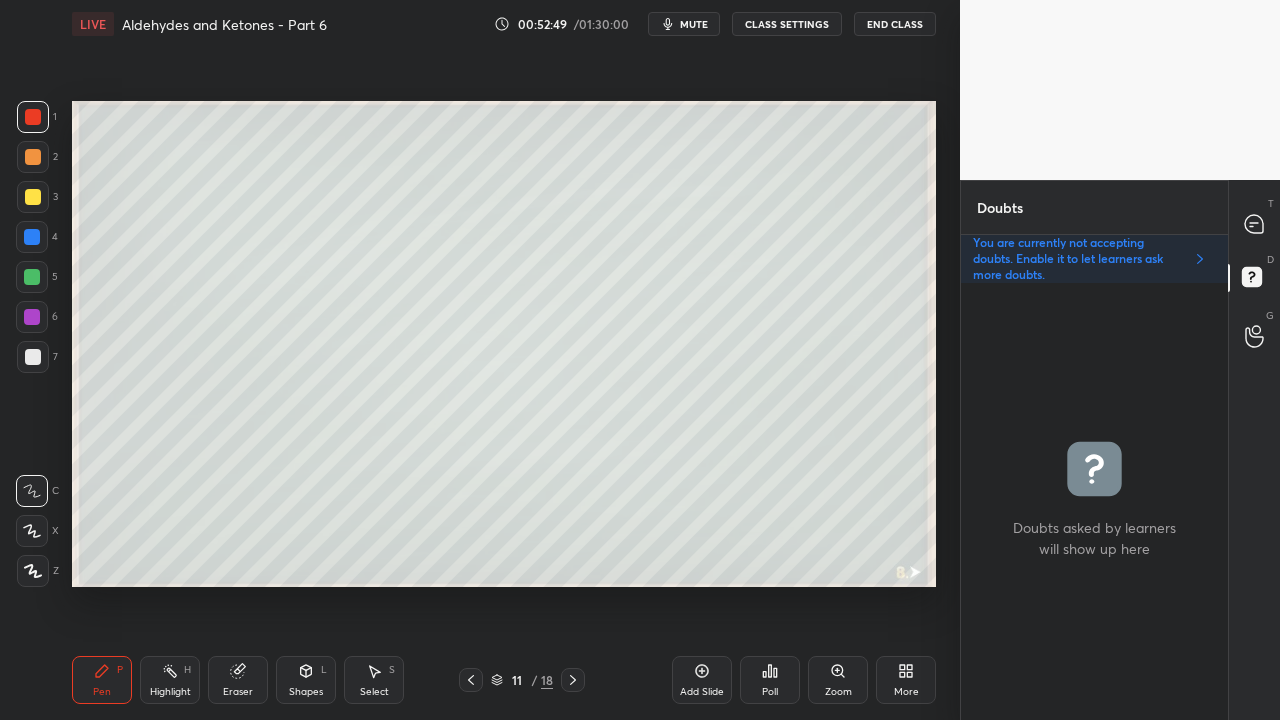 click at bounding box center [33, 357] 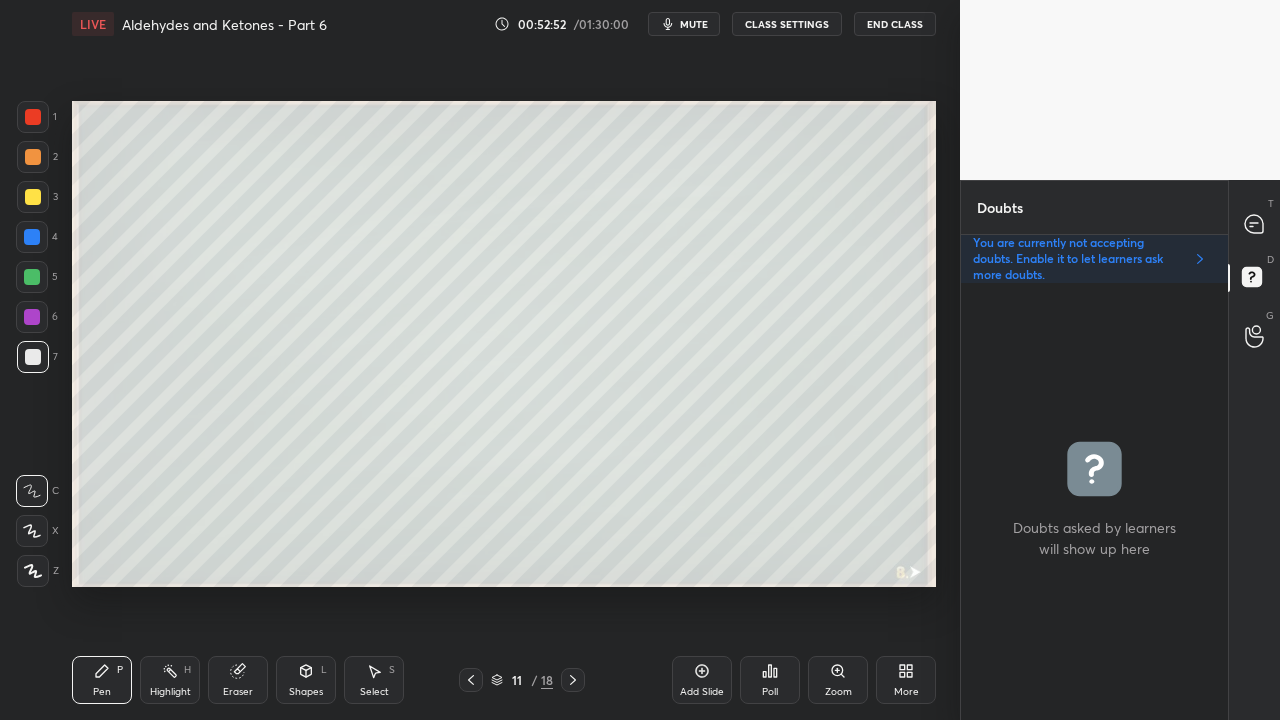 click at bounding box center (32, 277) 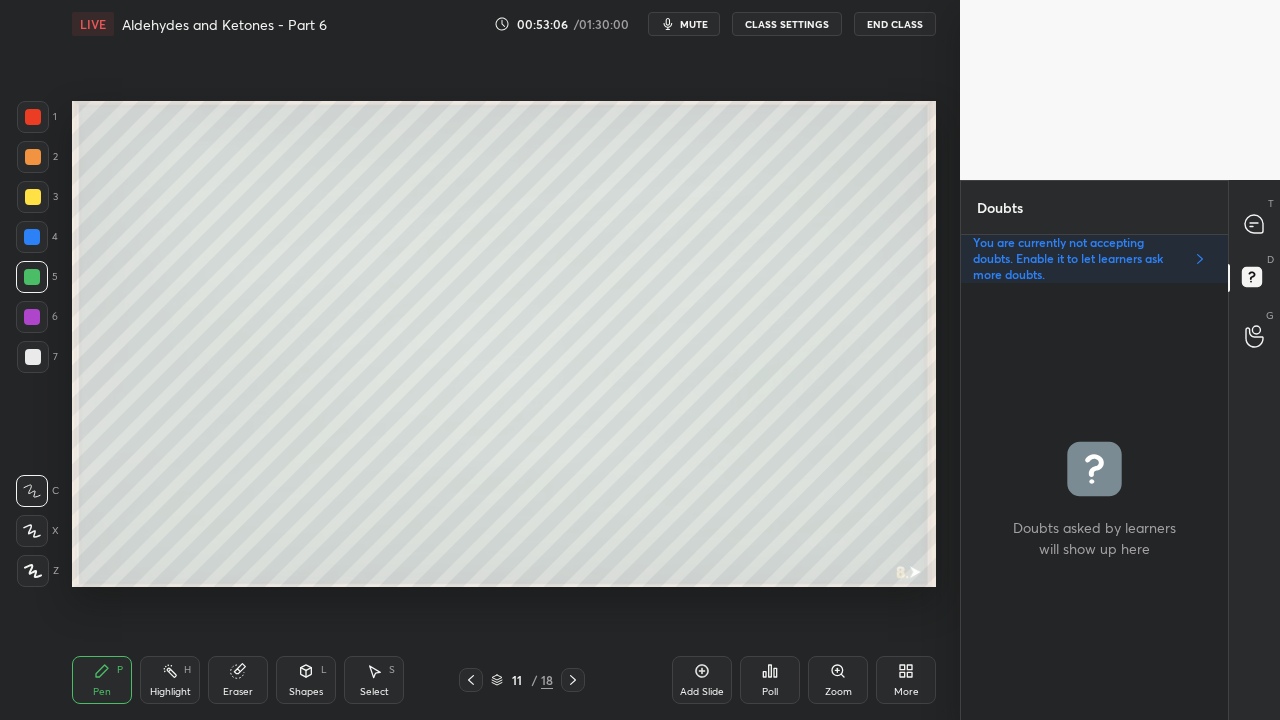 click at bounding box center (1255, 224) 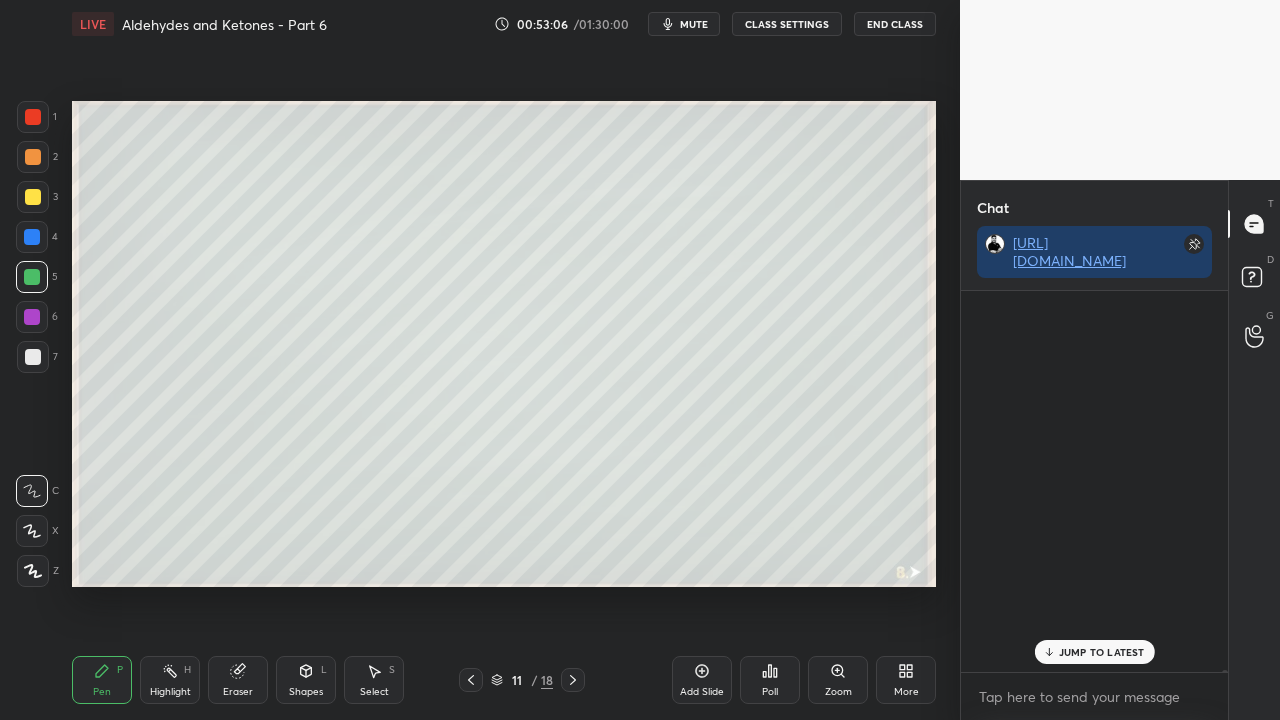 scroll, scrollTop: 423, scrollLeft: 261, axis: both 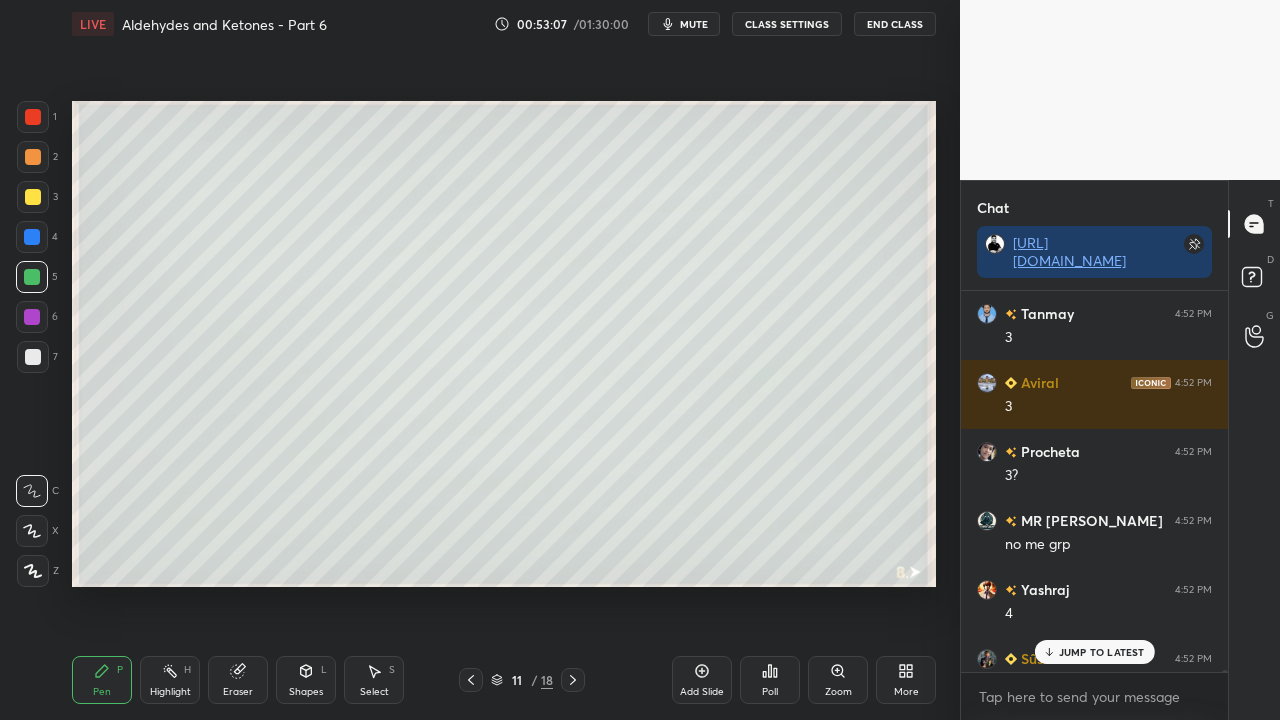 drag, startPoint x: 1067, startPoint y: 646, endPoint x: 1034, endPoint y: 653, distance: 33.734257 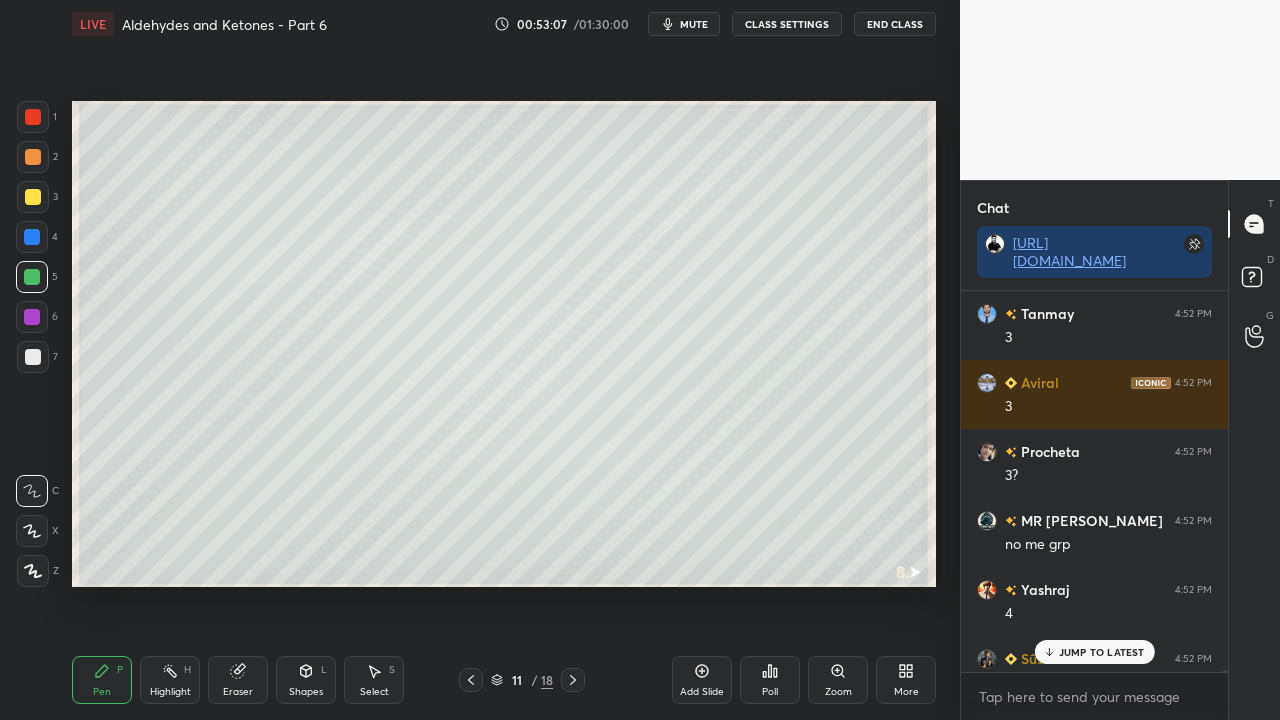 click on "JUMP TO LATEST" at bounding box center [1102, 652] 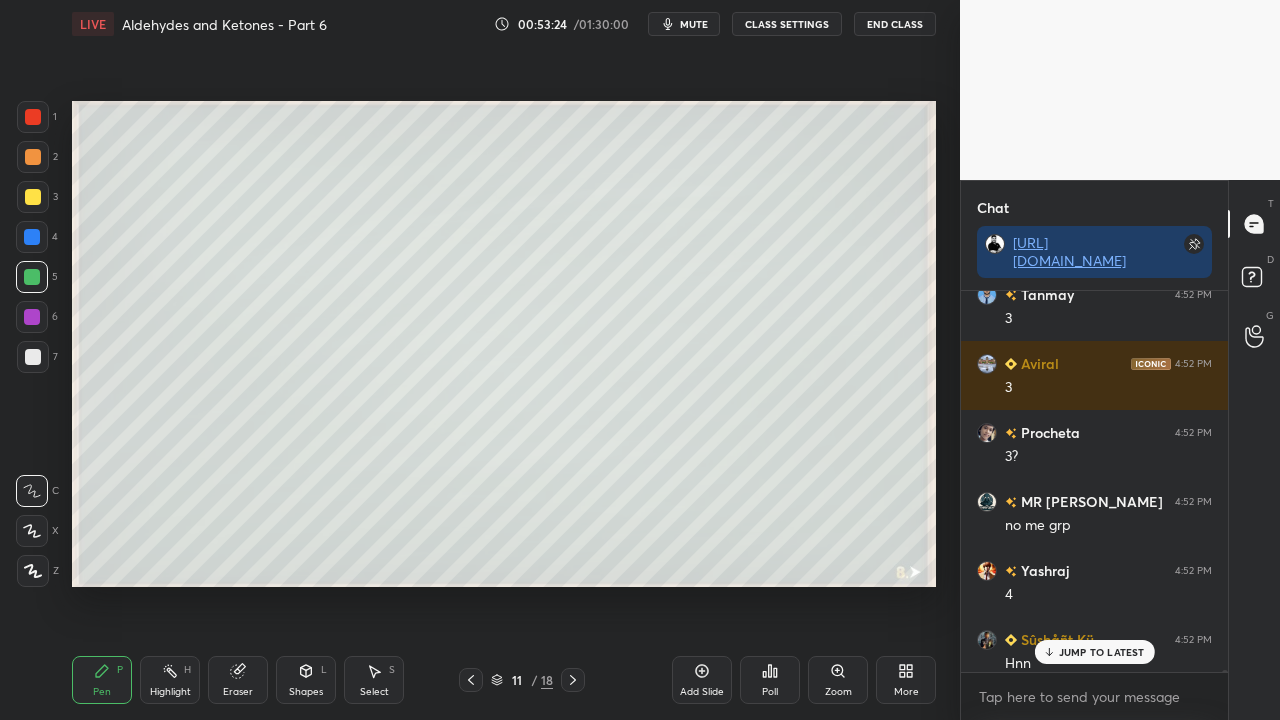 scroll, scrollTop: 94442, scrollLeft: 0, axis: vertical 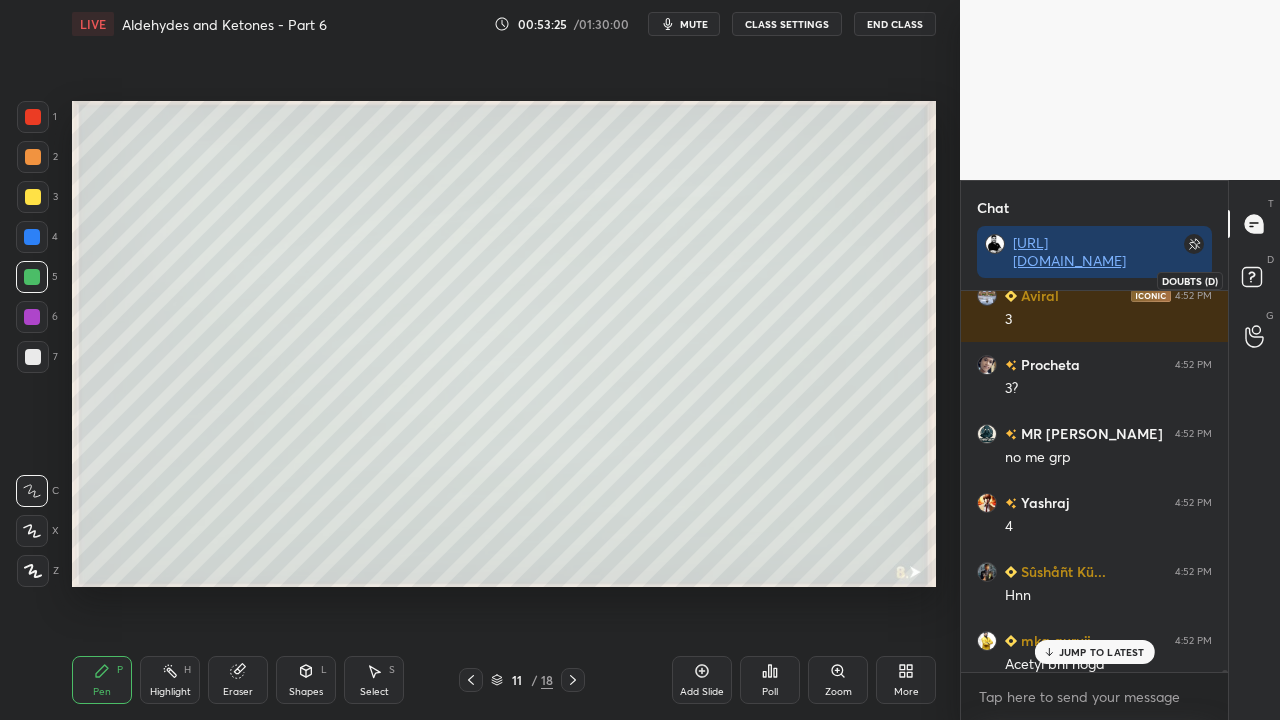 drag, startPoint x: 1264, startPoint y: 272, endPoint x: 941, endPoint y: 326, distance: 327.48282 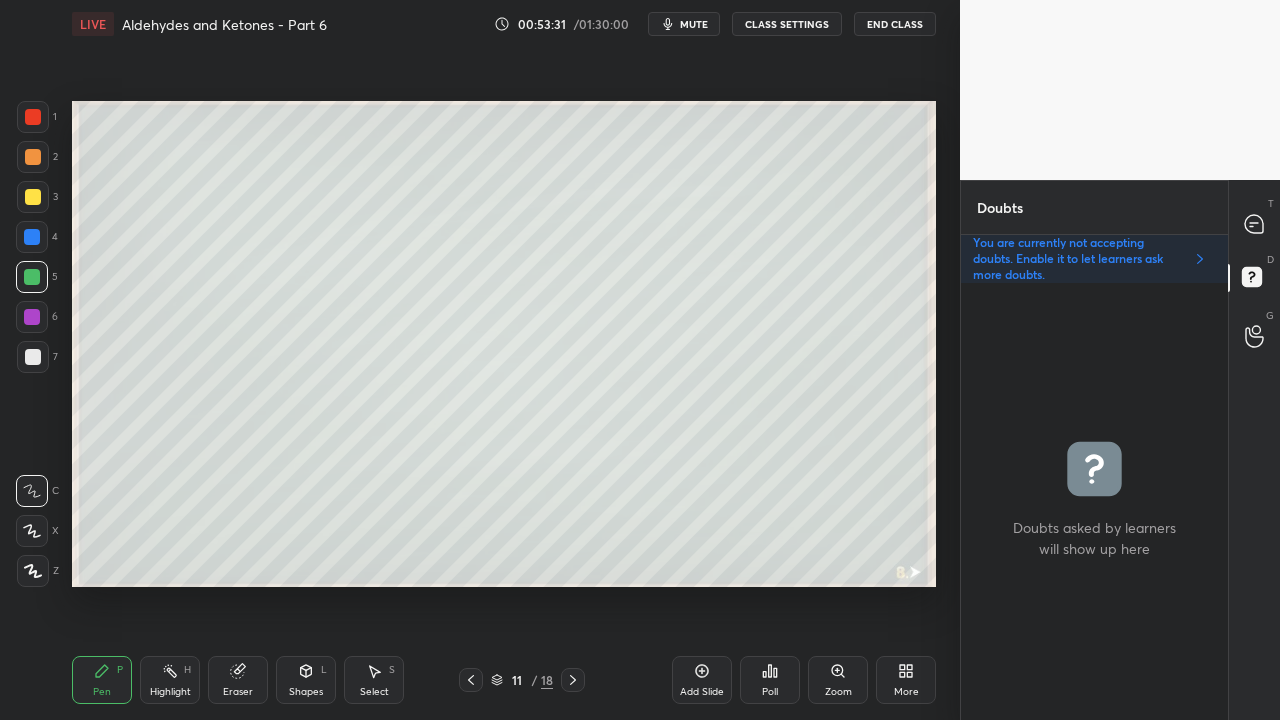 click on "T Messages (T)" at bounding box center (1254, 224) 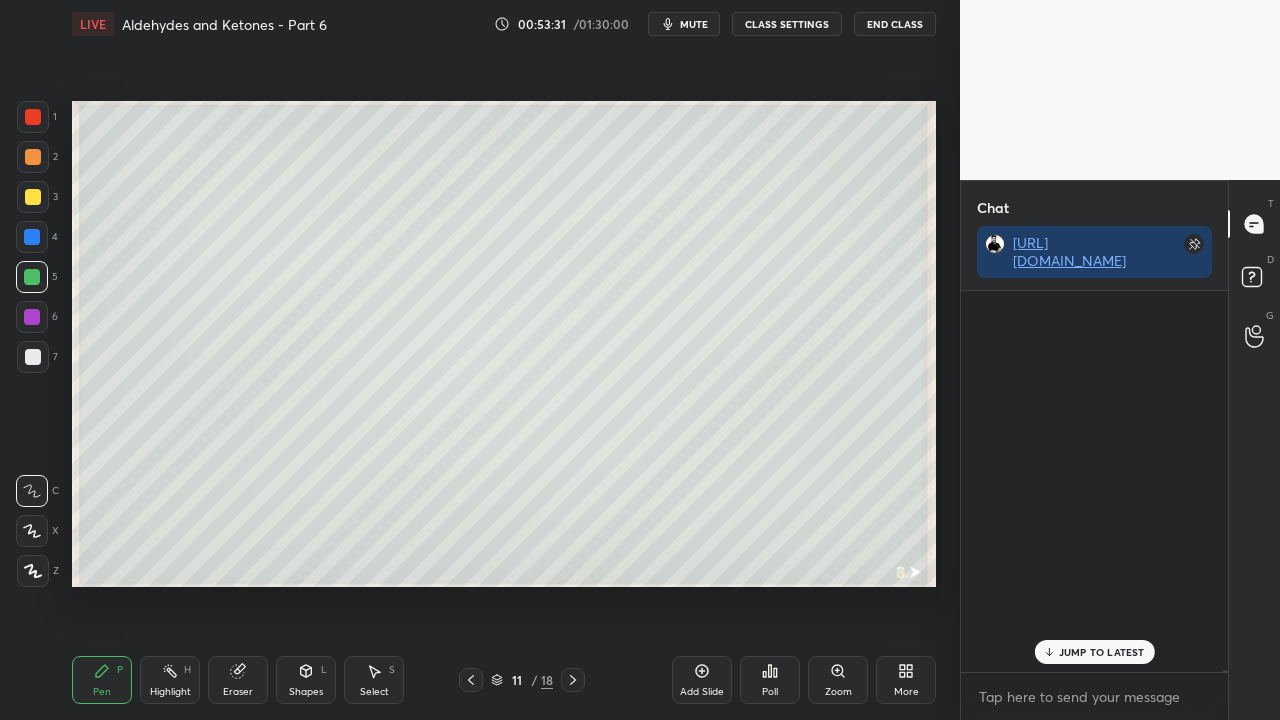 scroll, scrollTop: 94845, scrollLeft: 0, axis: vertical 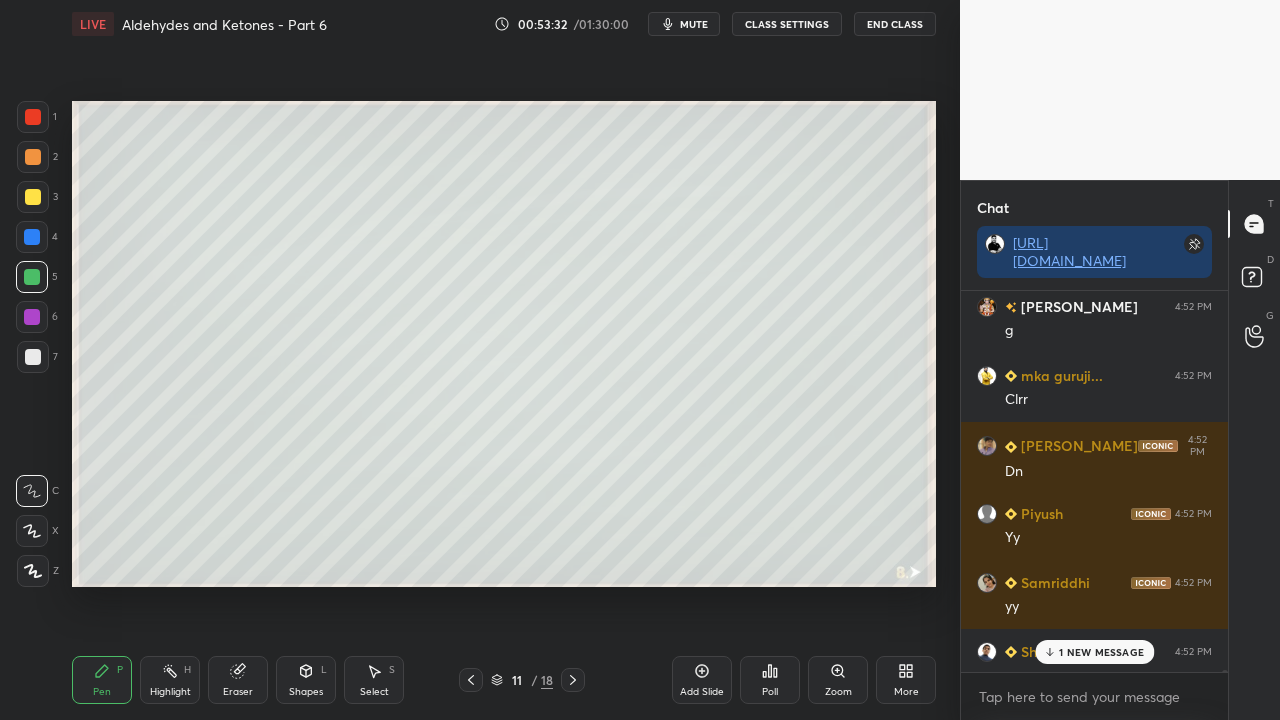 click on "1 NEW MESSAGE" at bounding box center [1094, 652] 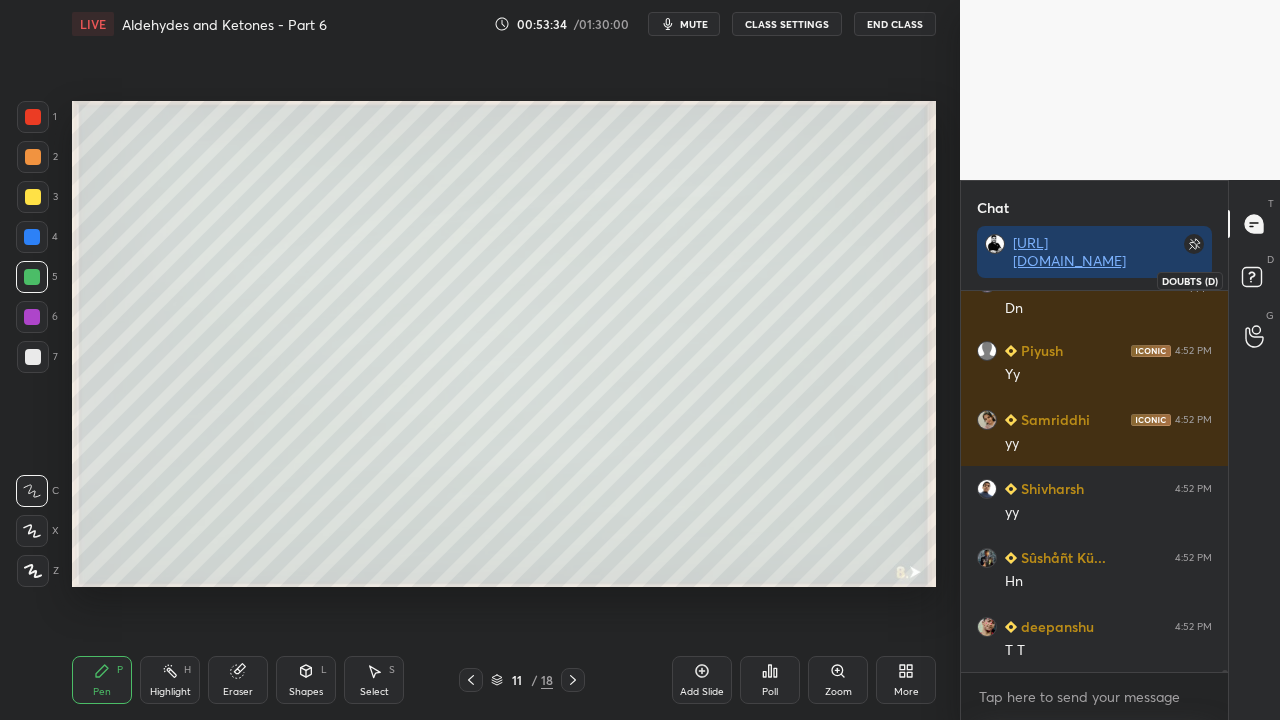 click 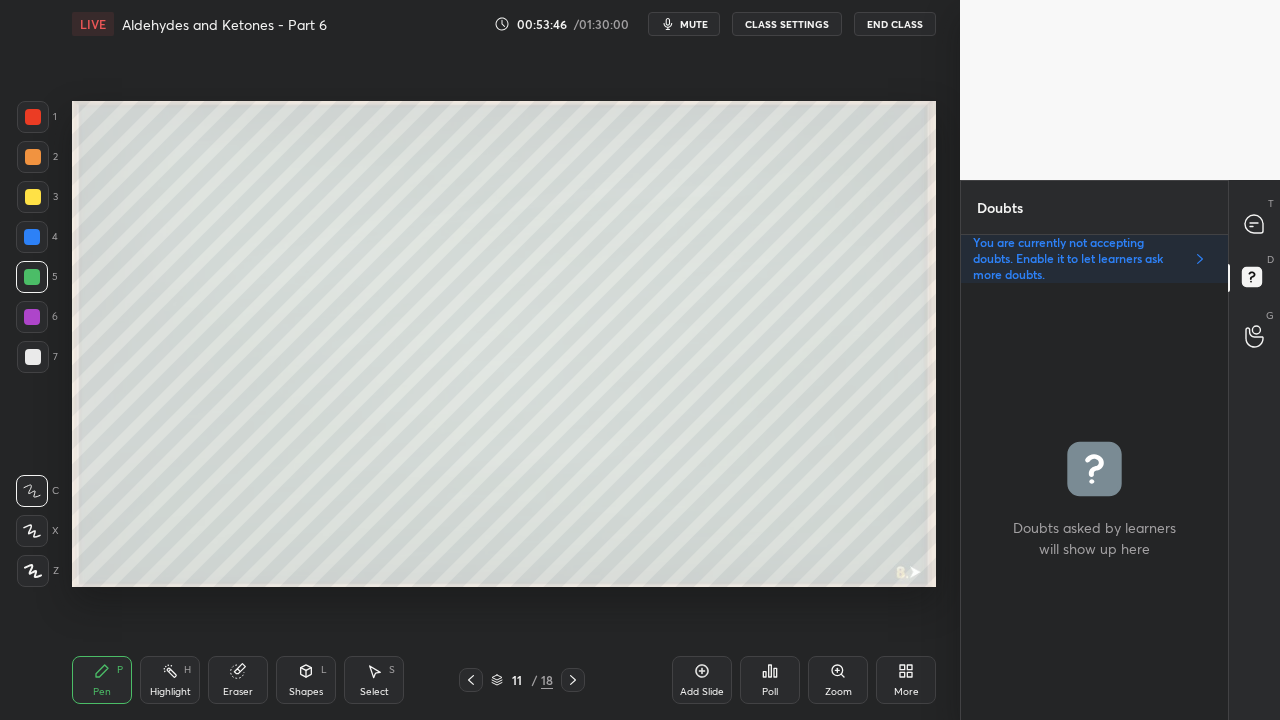 click 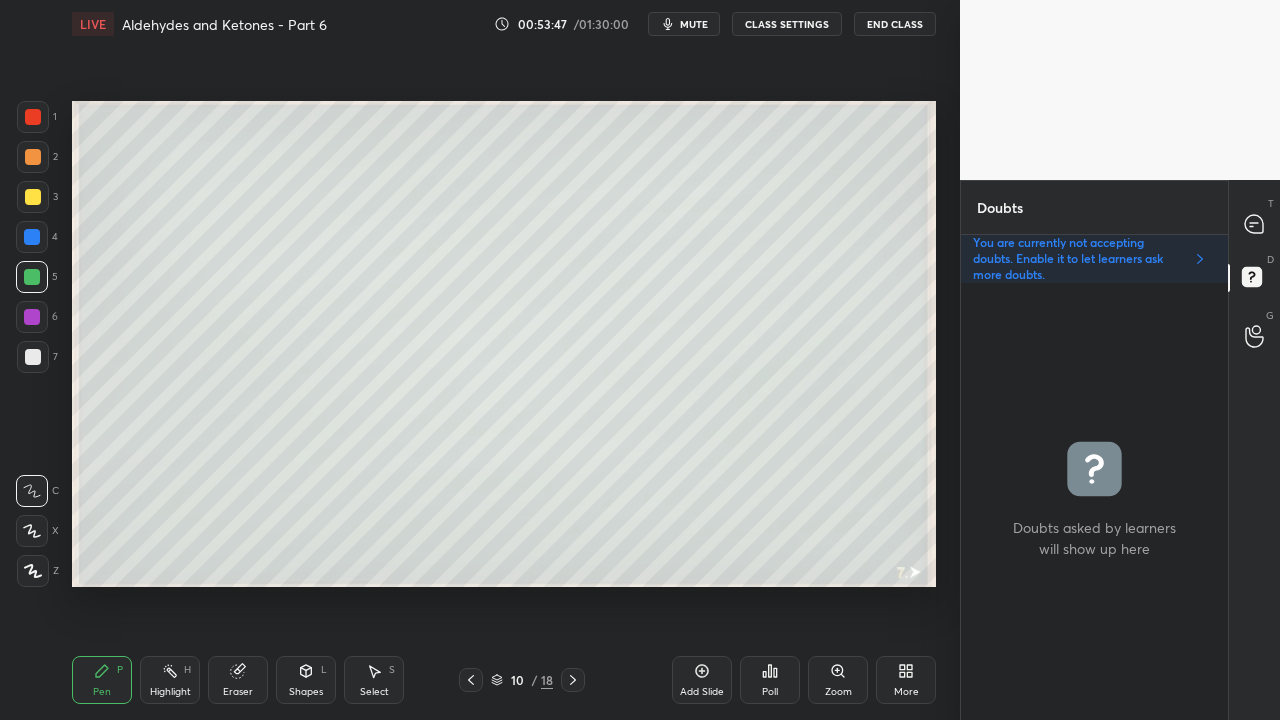 click 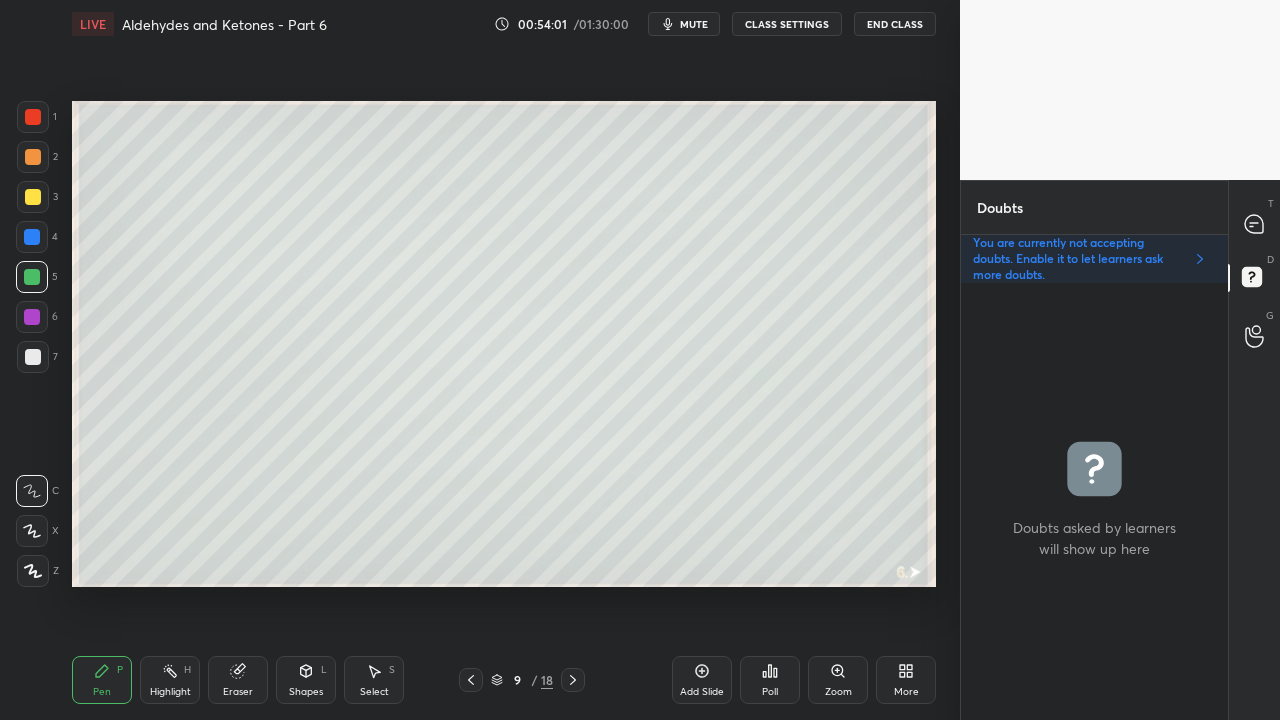 click 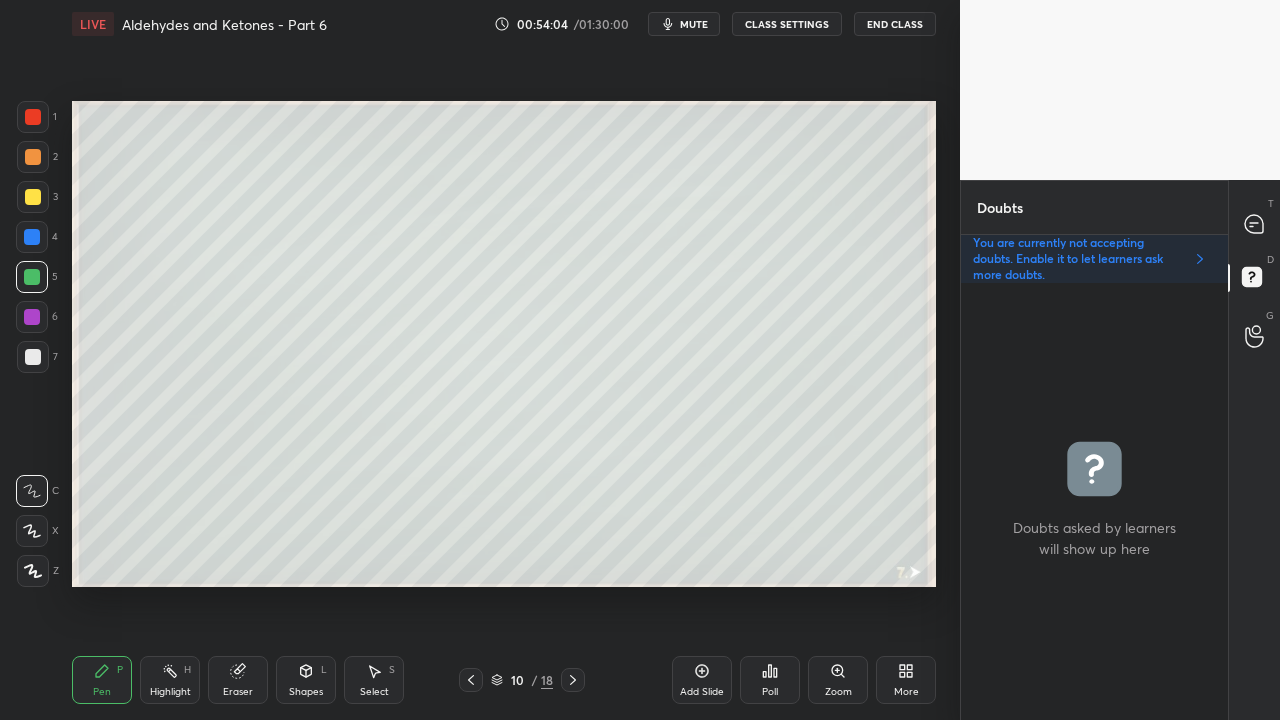 click 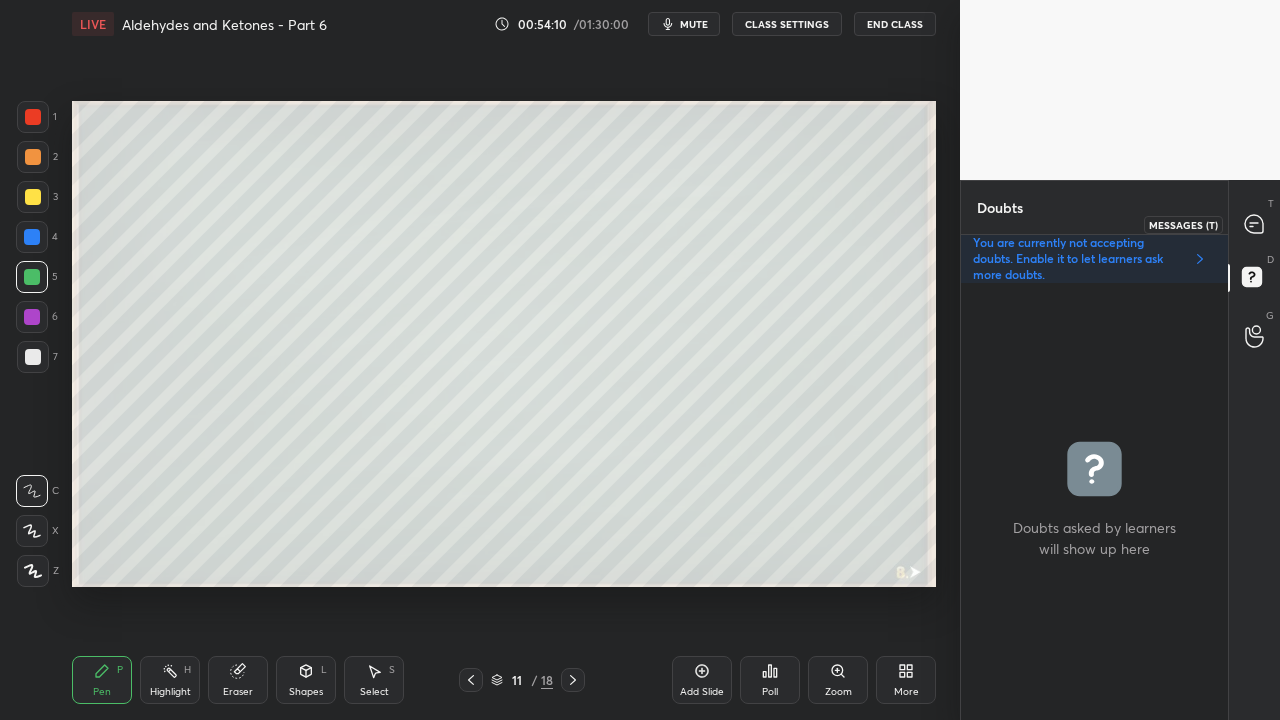 click 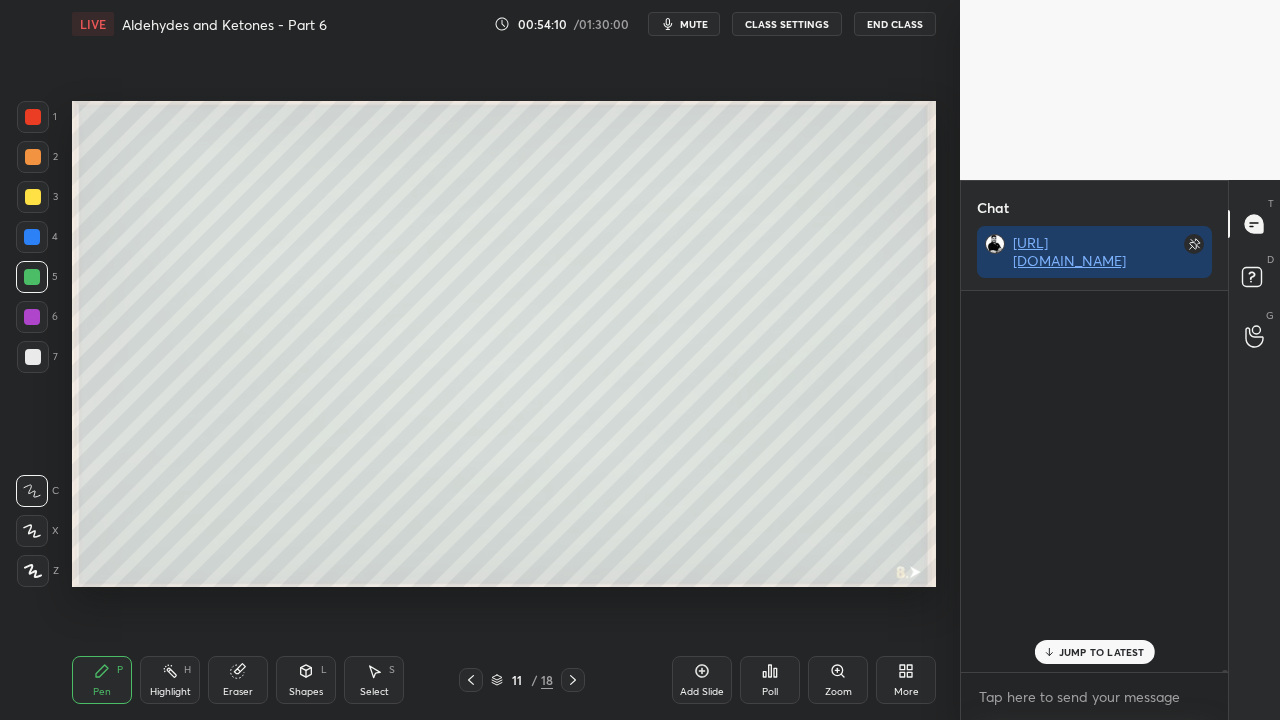 scroll, scrollTop: 95209, scrollLeft: 0, axis: vertical 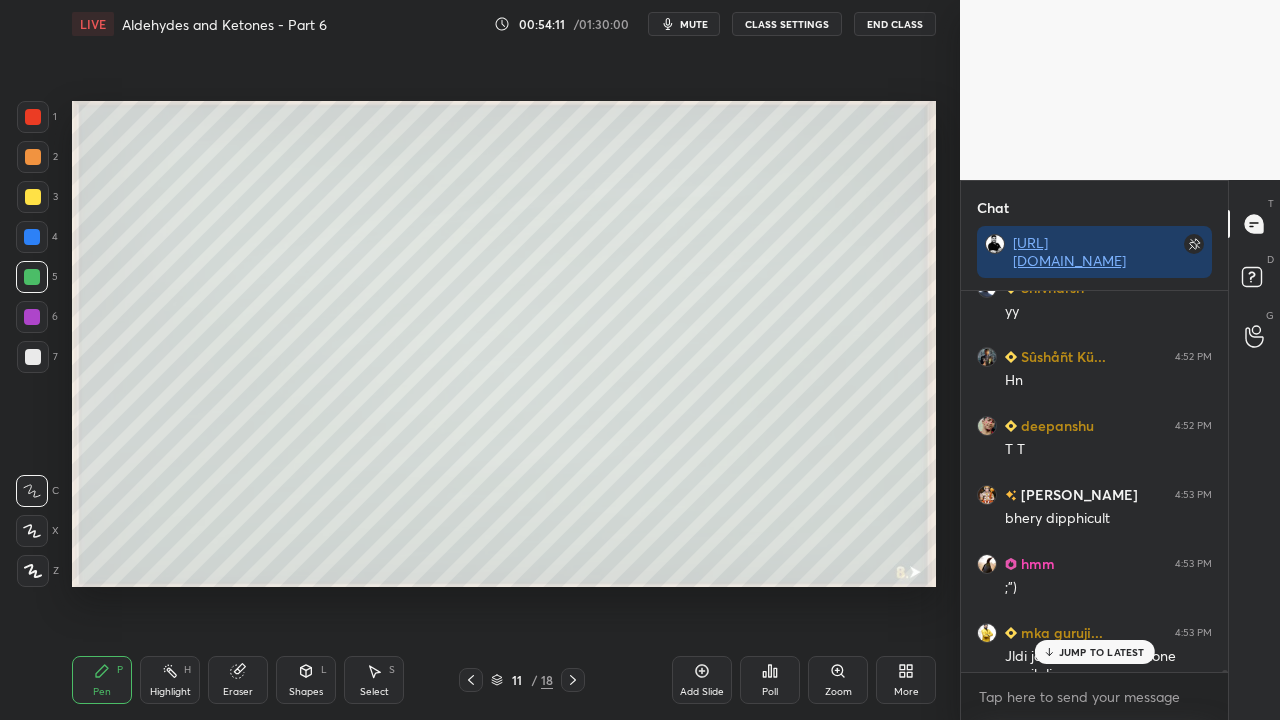 click on "JUMP TO LATEST" at bounding box center [1102, 652] 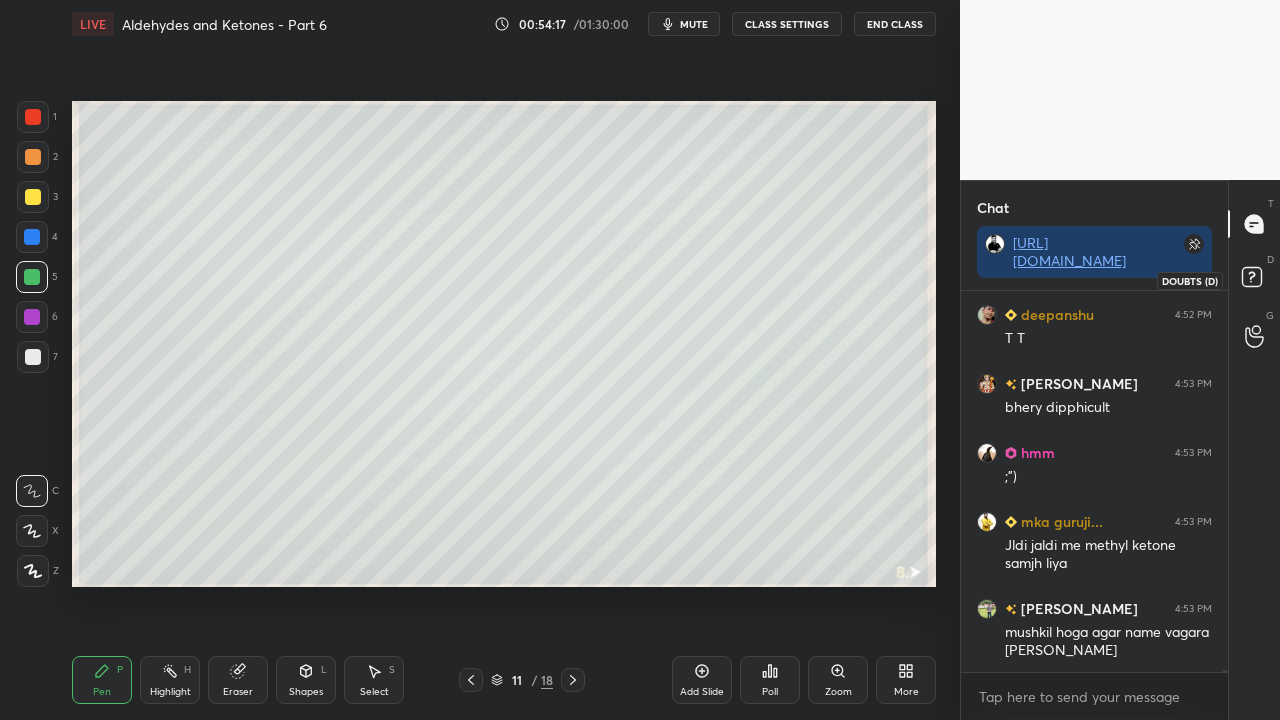 drag, startPoint x: 1254, startPoint y: 276, endPoint x: 1243, endPoint y: 266, distance: 14.866069 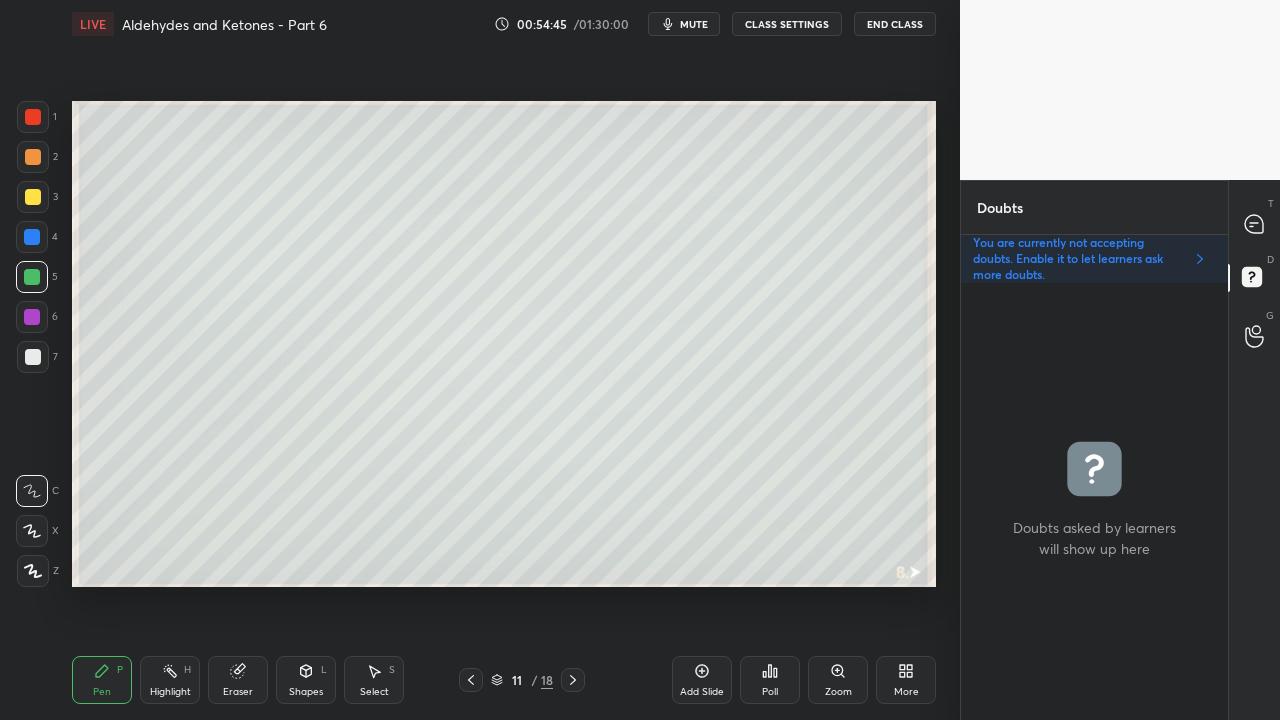 click at bounding box center (1255, 224) 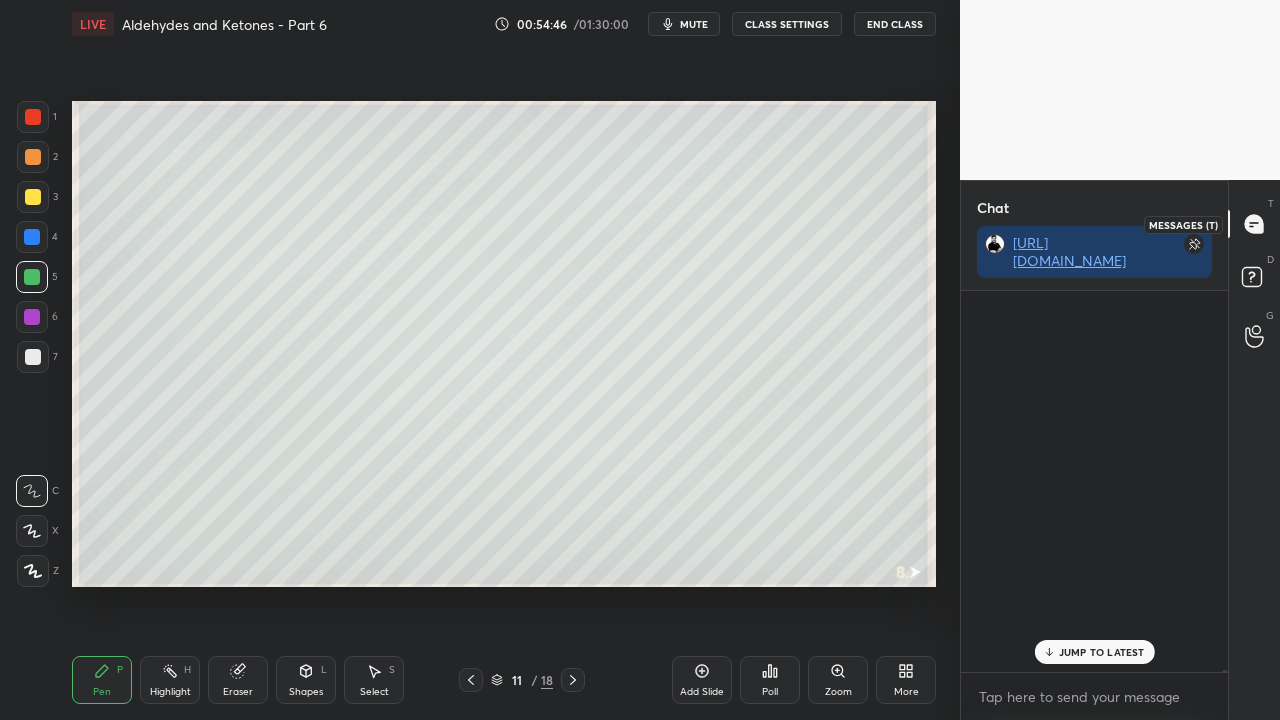 scroll, scrollTop: 423, scrollLeft: 261, axis: both 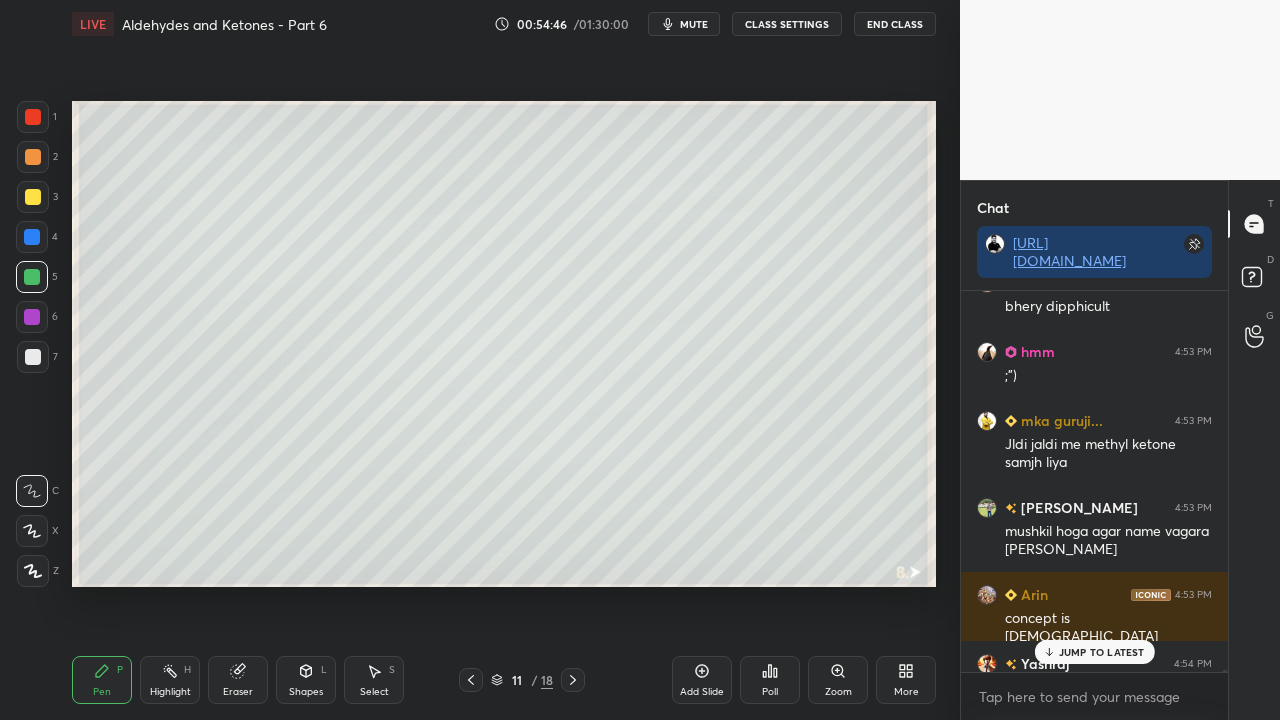 click on "JUMP TO LATEST" at bounding box center [1102, 652] 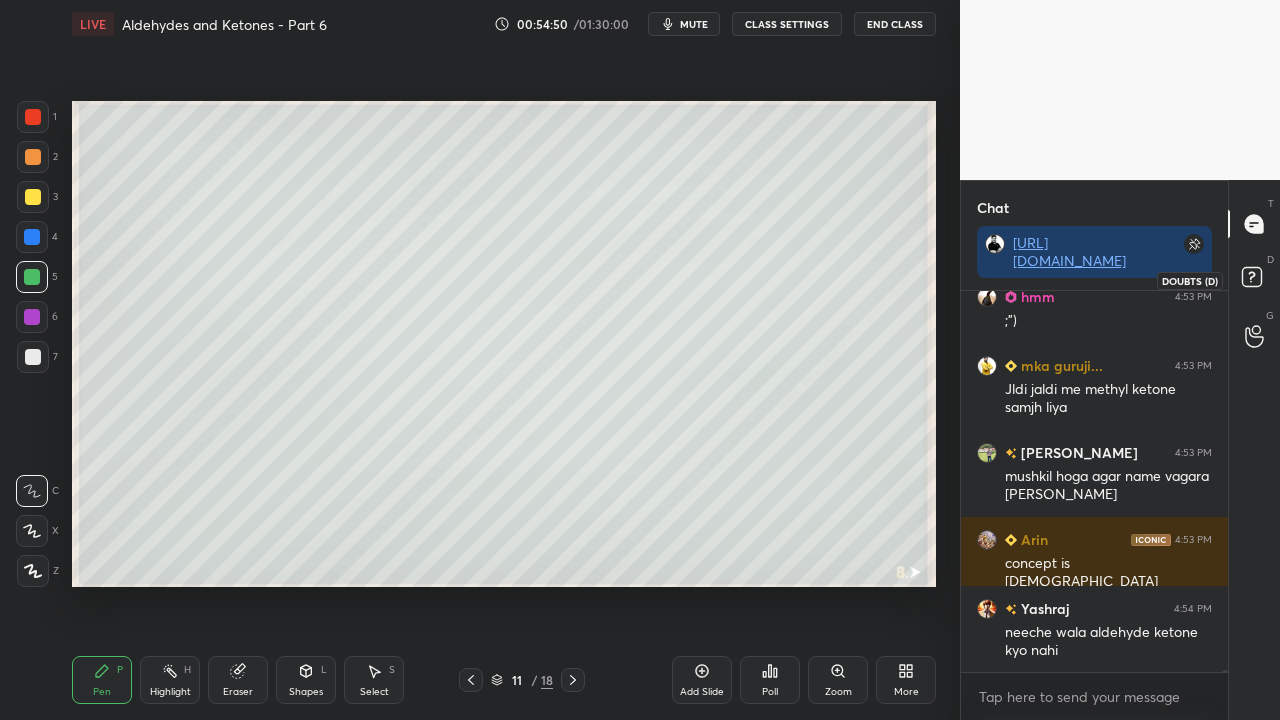 click 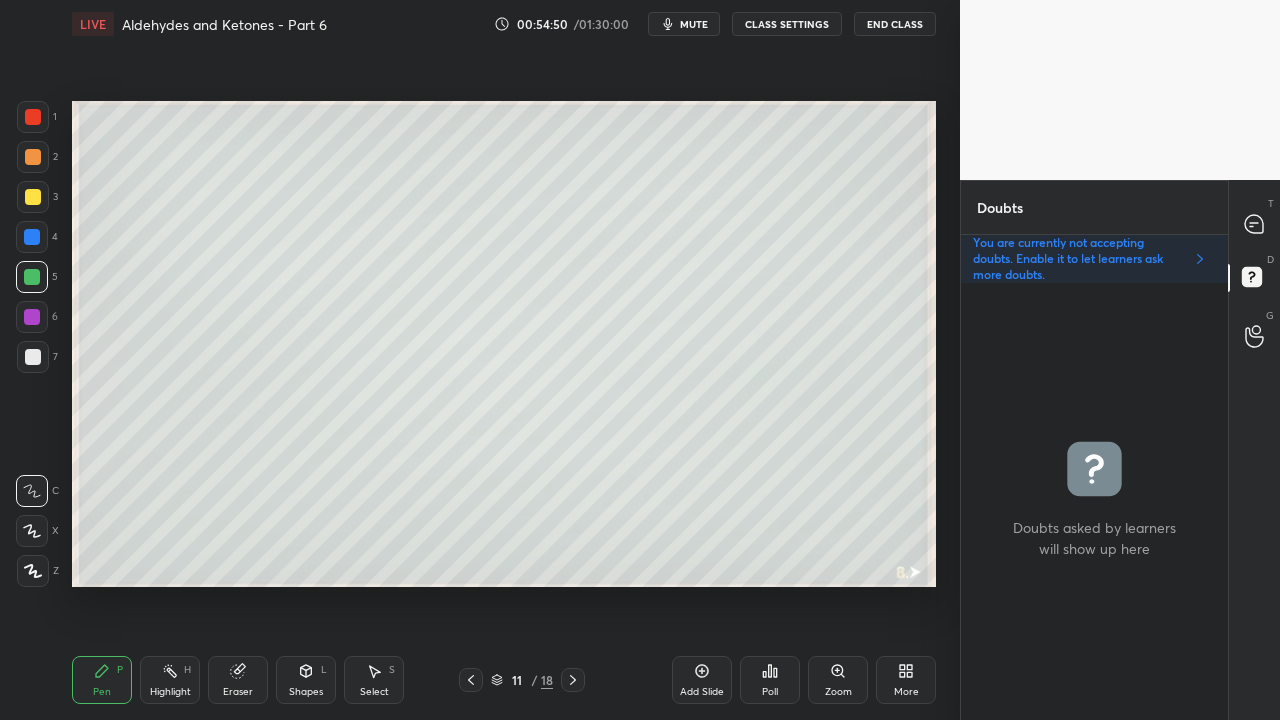 scroll, scrollTop: 6, scrollLeft: 6, axis: both 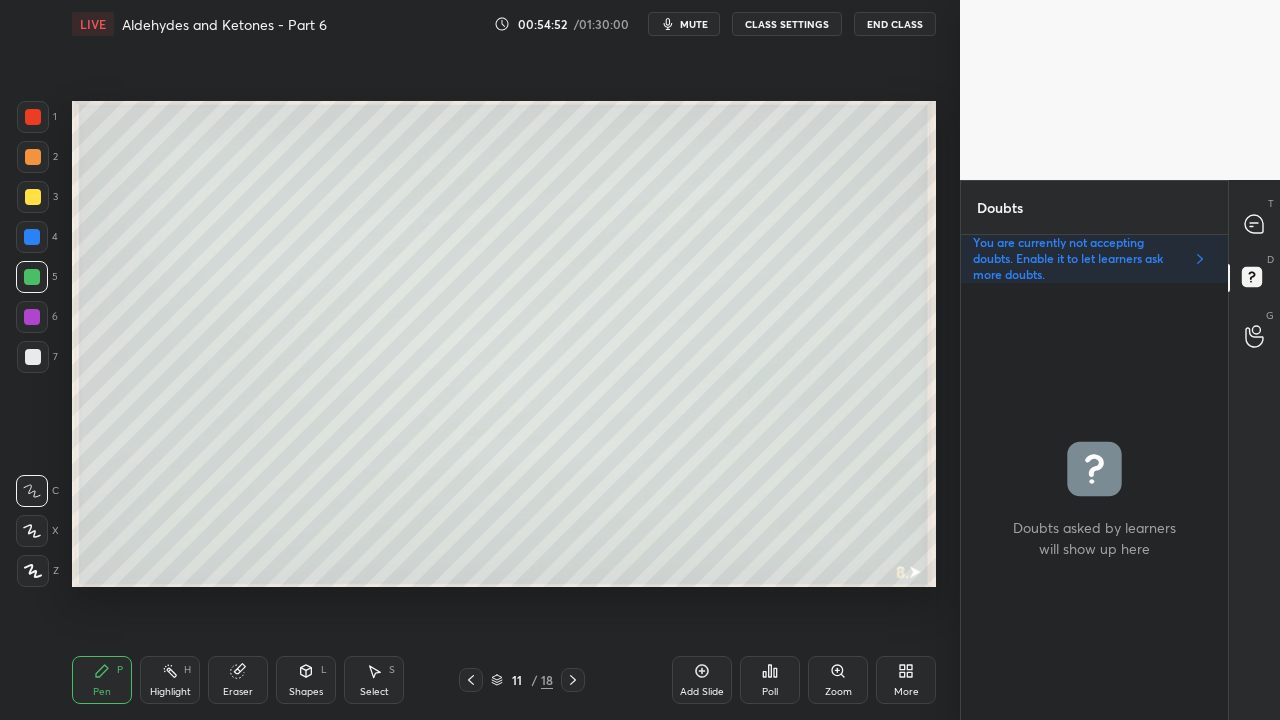 click 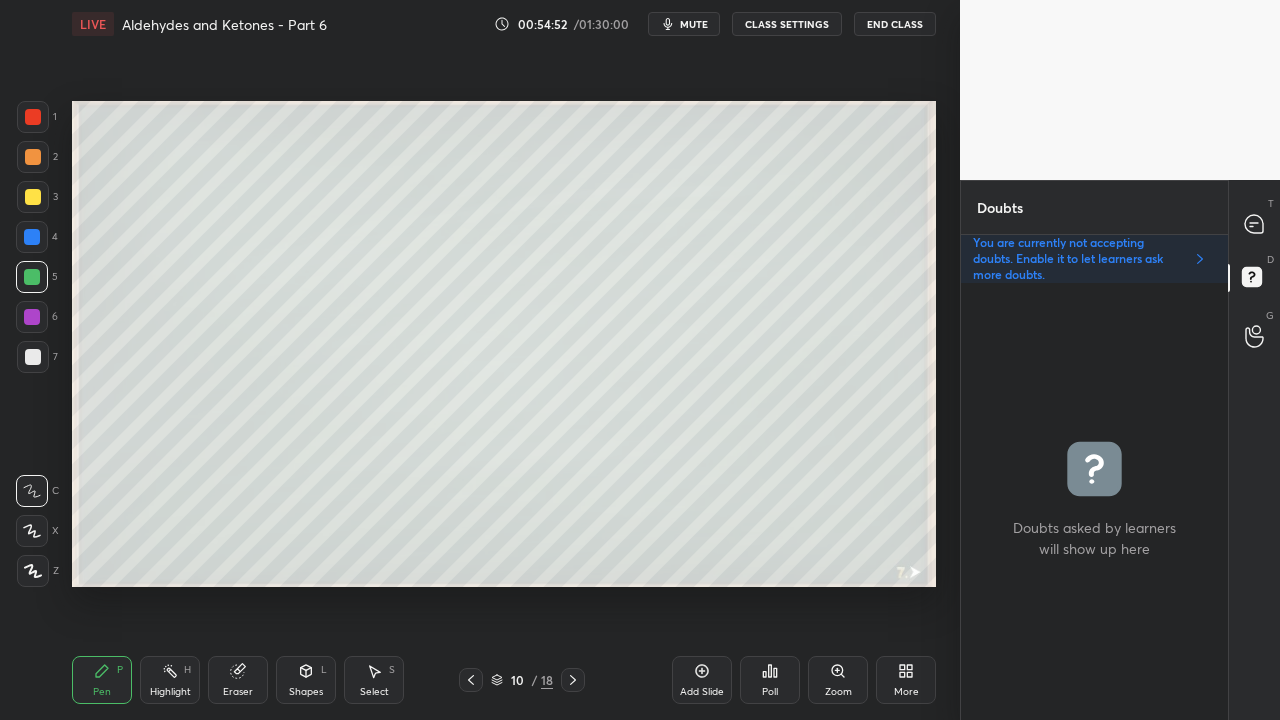 click 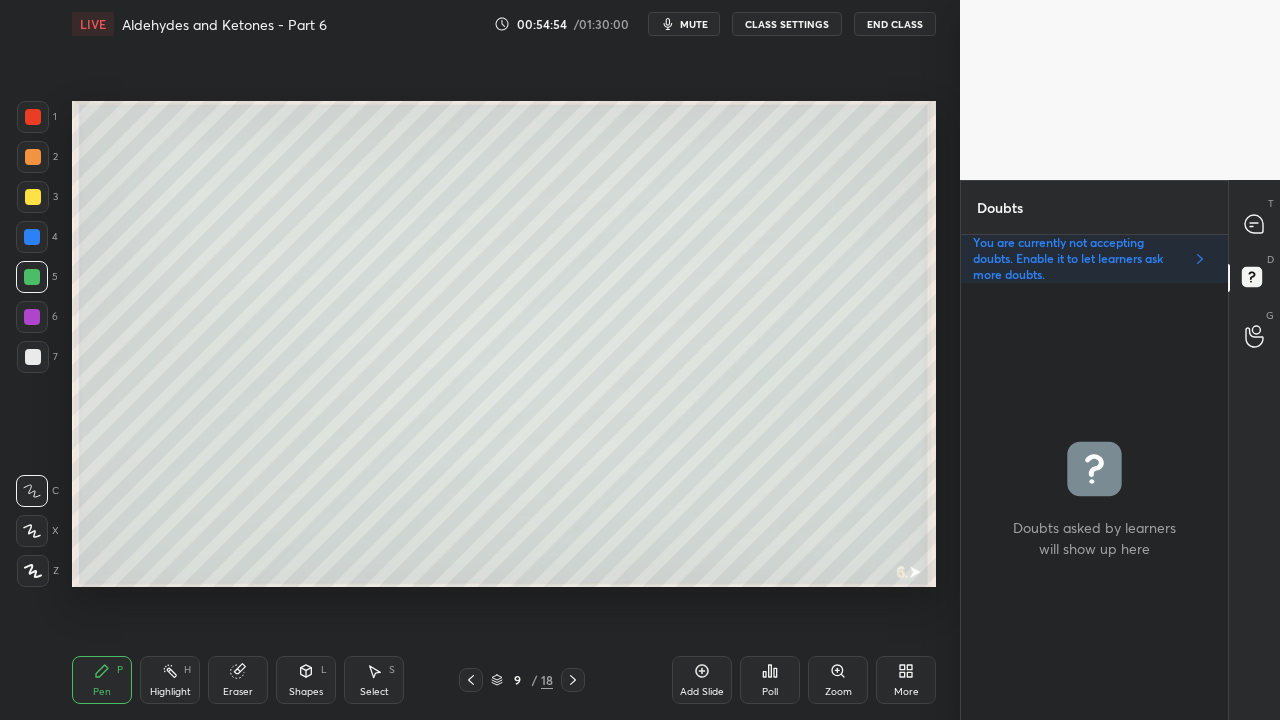 click 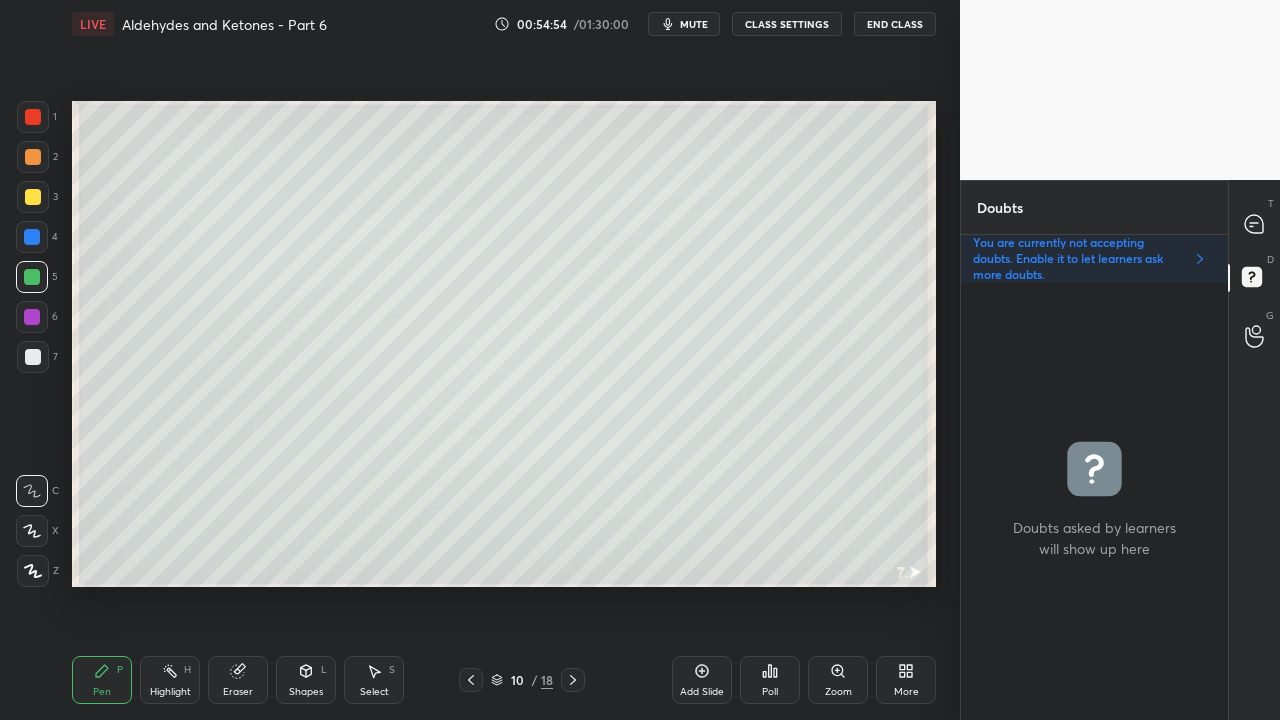 click 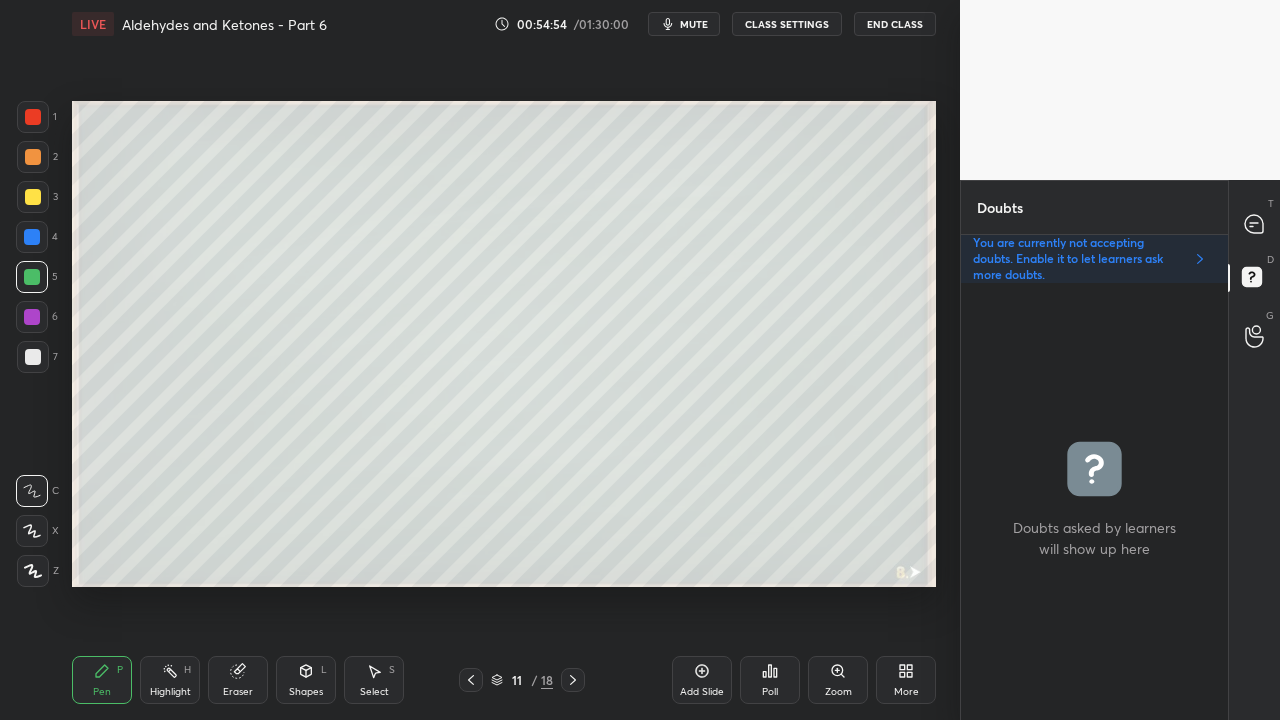 click 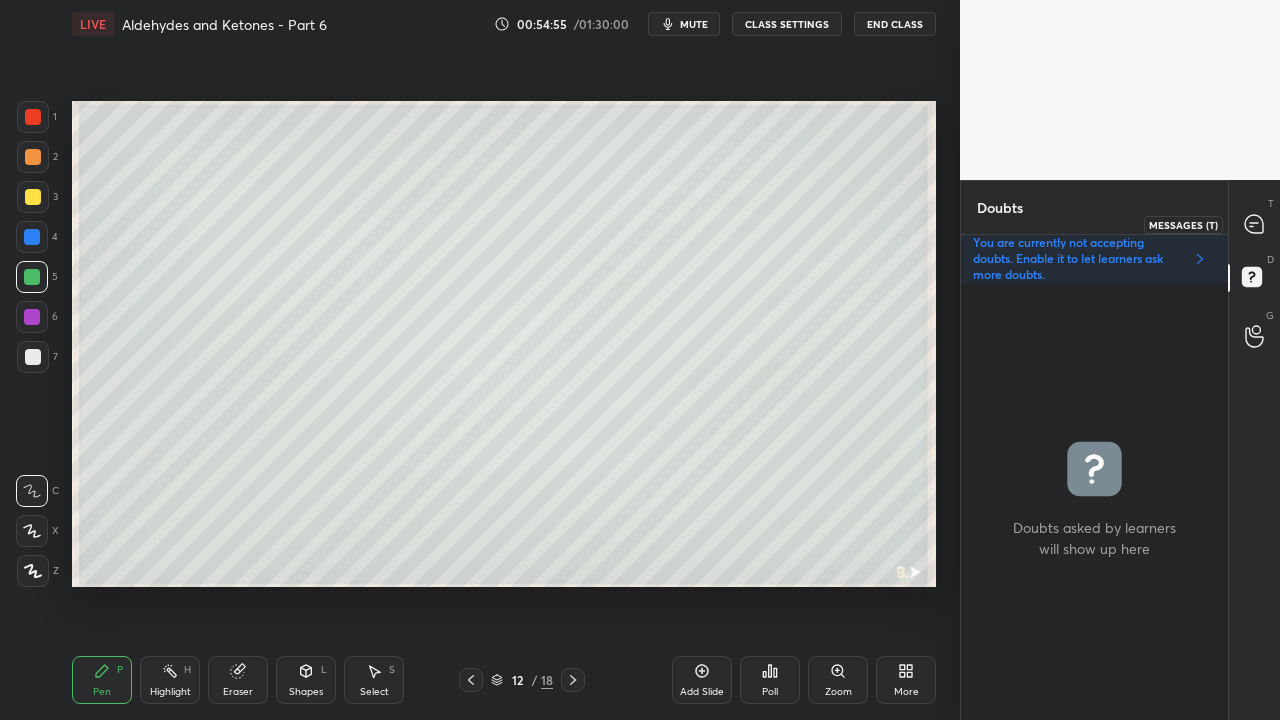 drag, startPoint x: 1251, startPoint y: 215, endPoint x: 1240, endPoint y: 218, distance: 11.401754 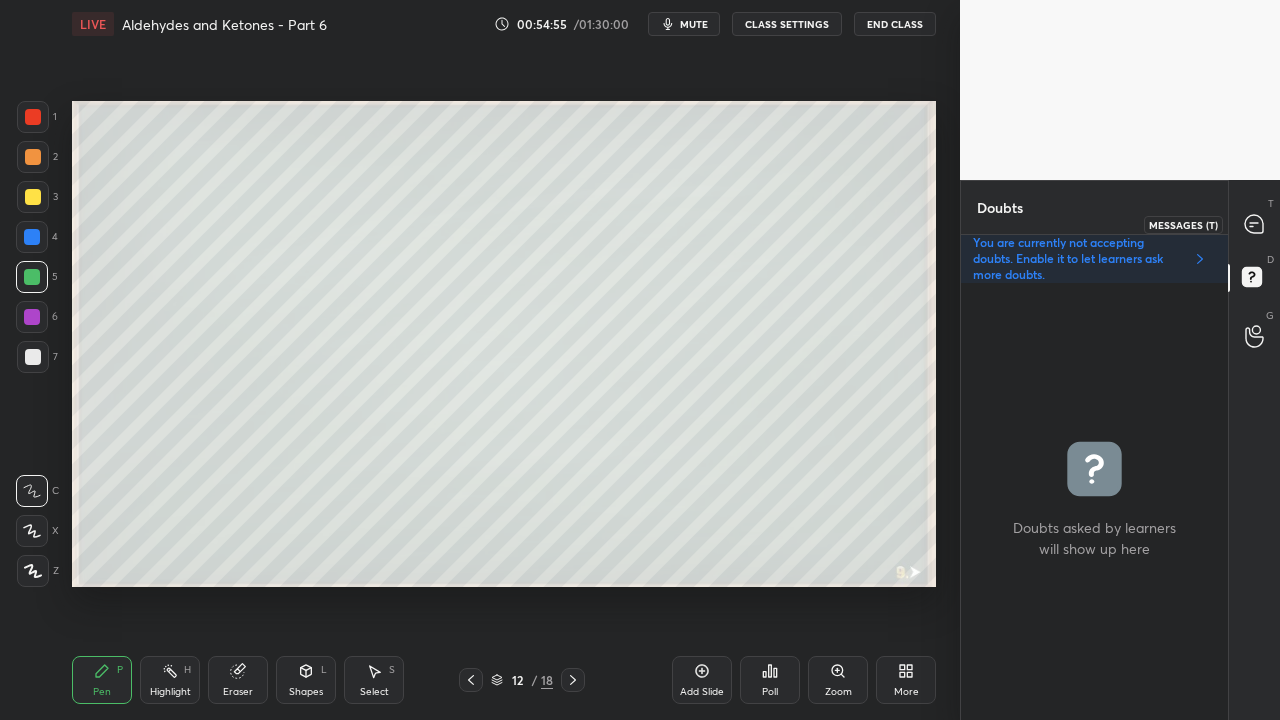 click 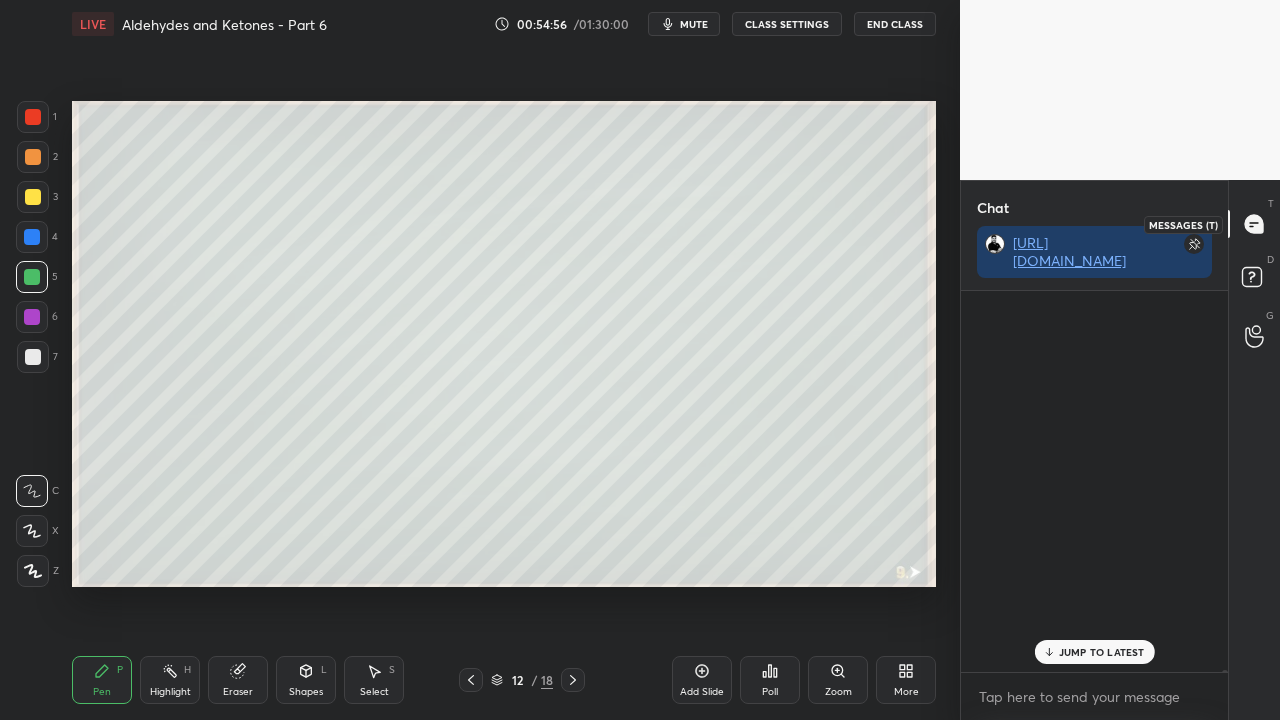 scroll, scrollTop: 95614, scrollLeft: 0, axis: vertical 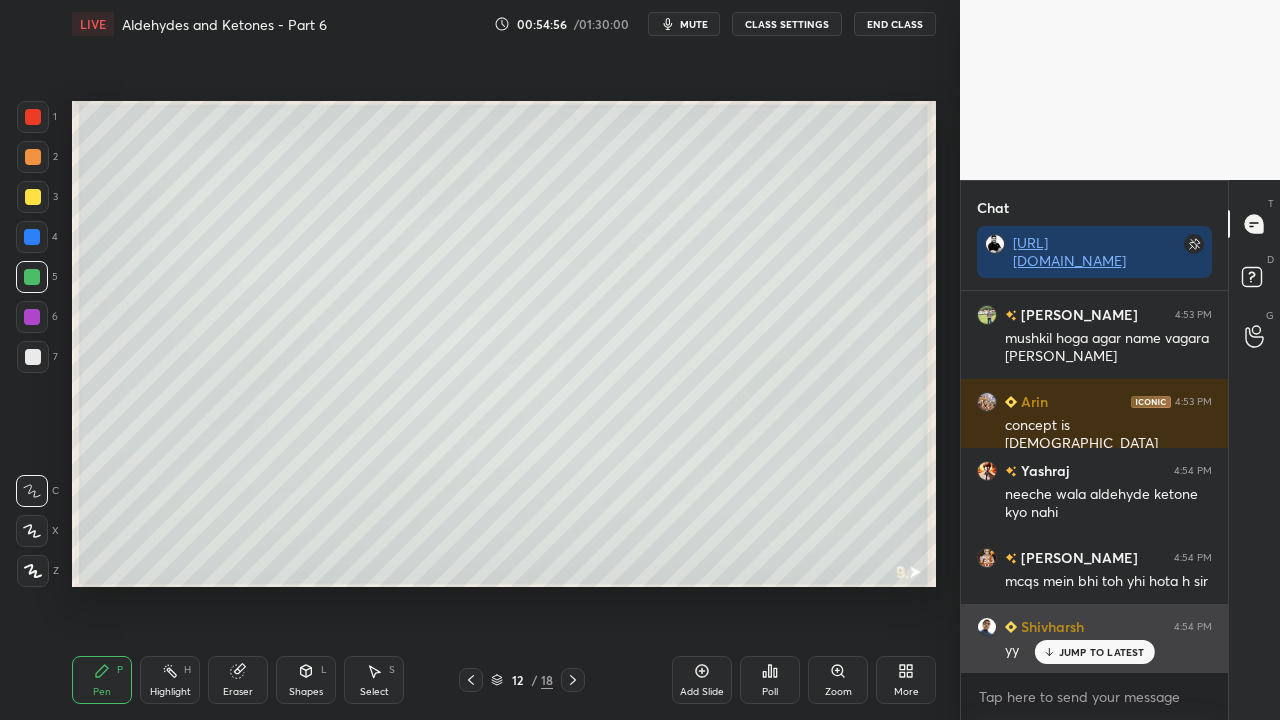 click on "JUMP TO LATEST" at bounding box center [1102, 652] 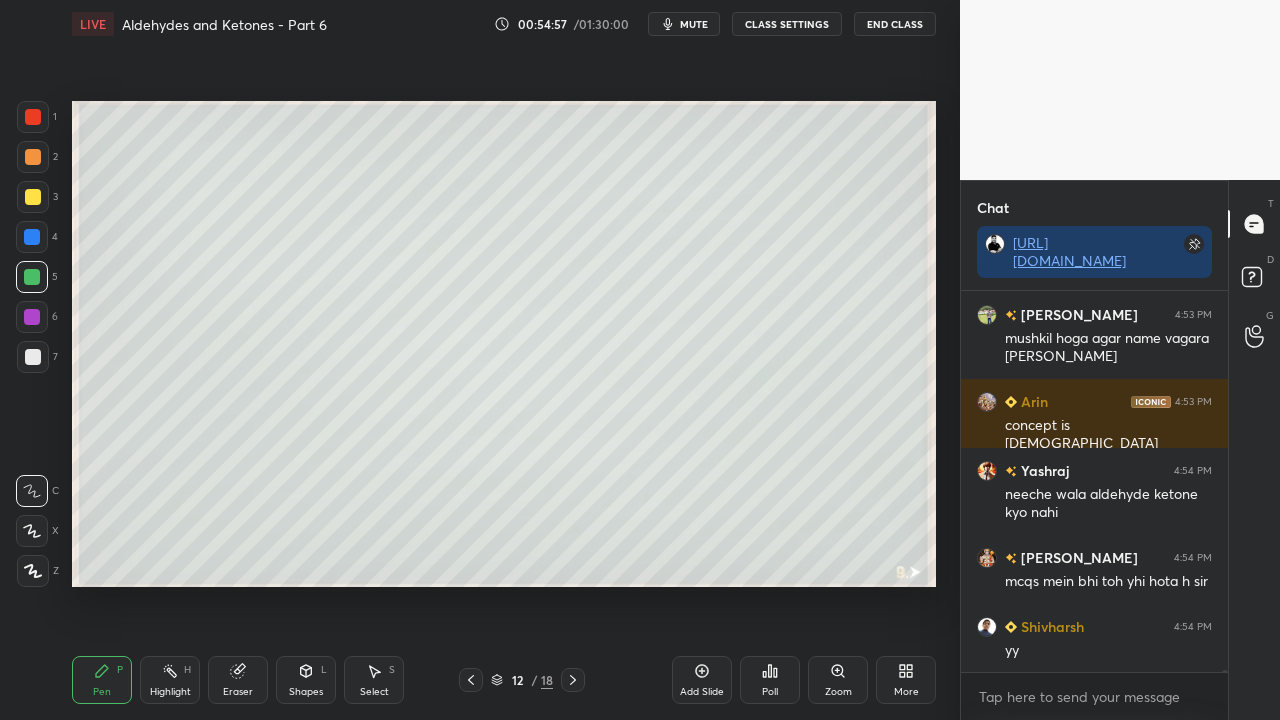 scroll, scrollTop: 95732, scrollLeft: 0, axis: vertical 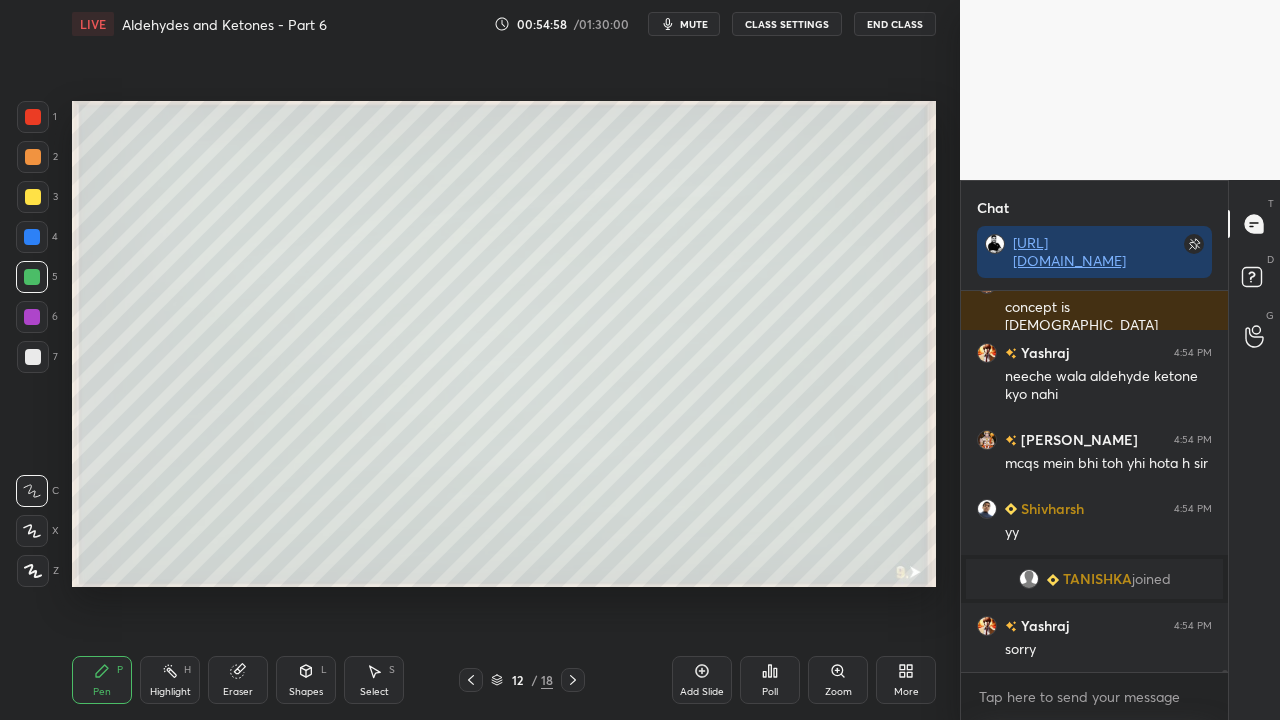 click 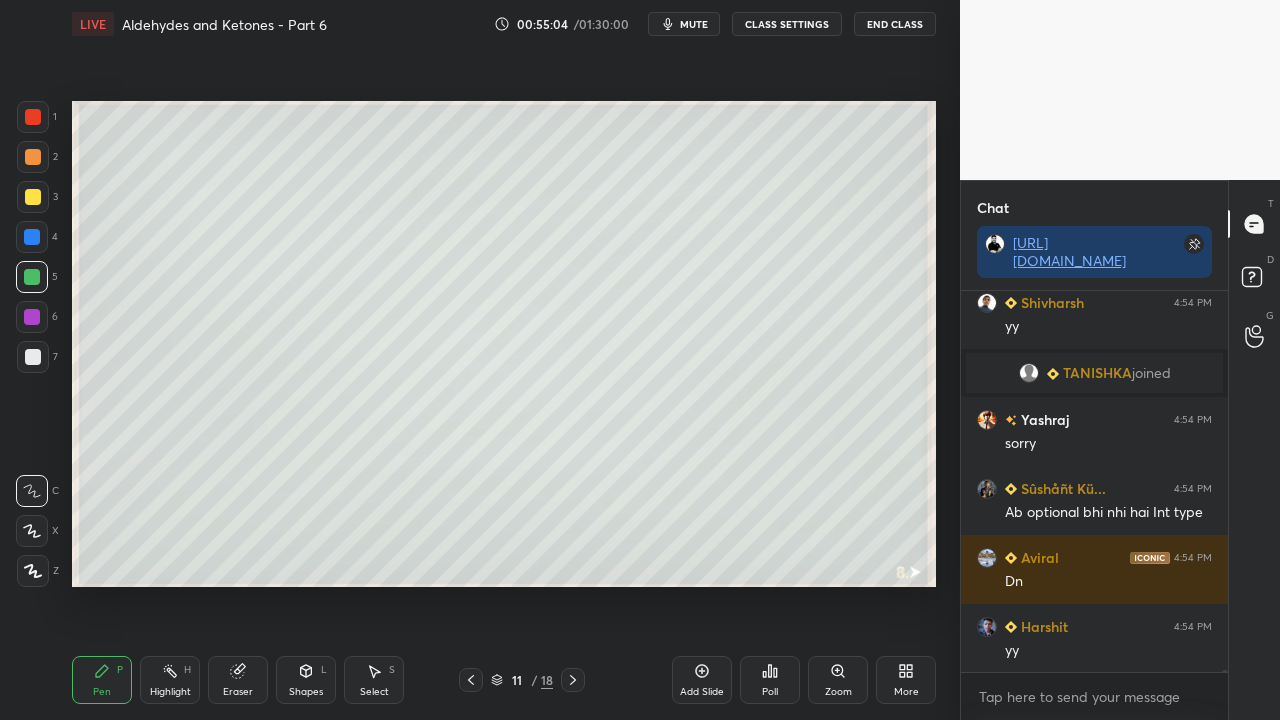 scroll, scrollTop: 96008, scrollLeft: 0, axis: vertical 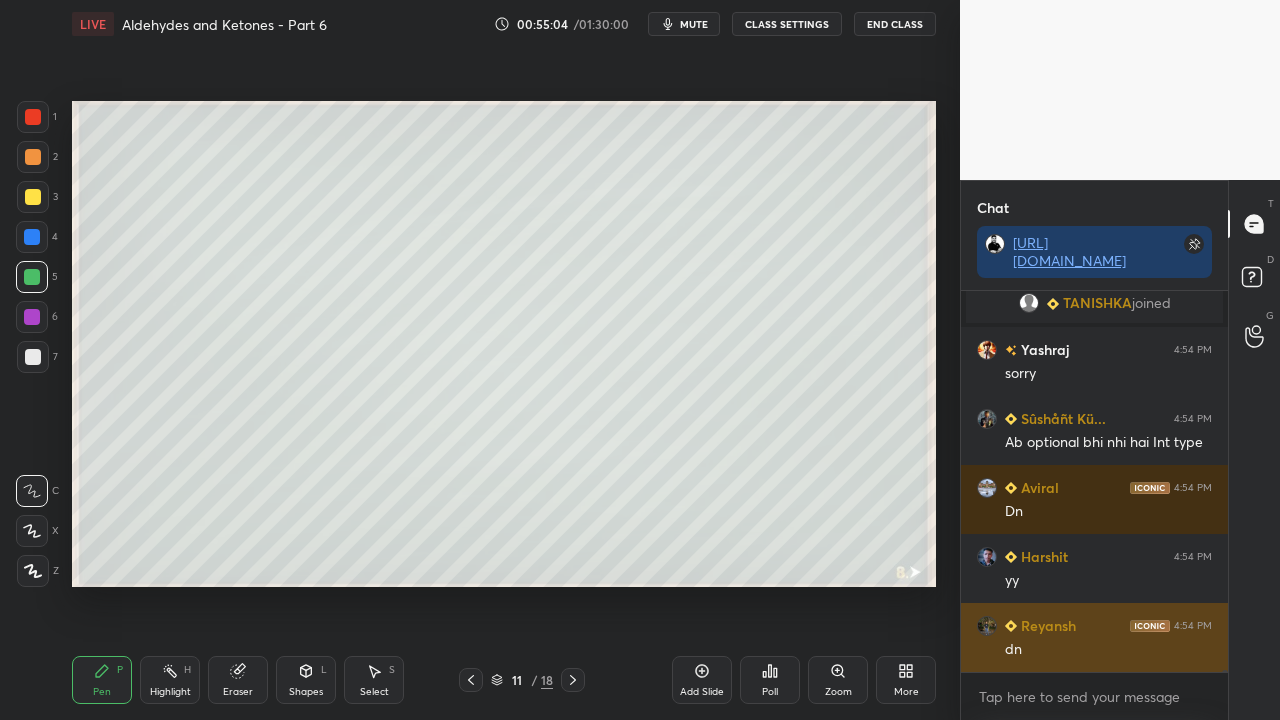 click on "dn" at bounding box center [1108, 650] 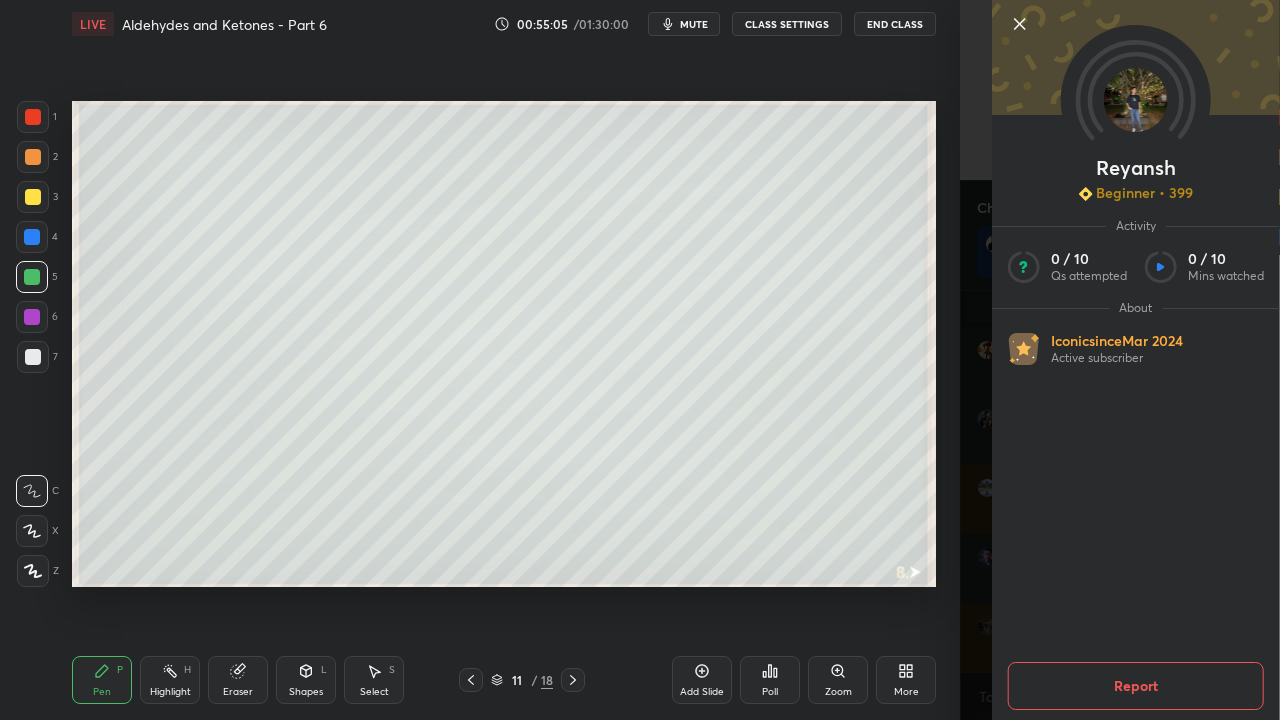 click on "1 2 3 4 5 6 7 C X Z C X Z E E Erase all   H H LIVE Aldehydes and Ketones - Part 6 00:55:05 /  01:30:00 mute CLASS SETTINGS End Class Setting up your live class Poll for   secs No correct answer Start poll Back Aldehydes and Ketones - Part 6 • L6 of JEE 2026: Comprensive Course on Aldehydes and Ketones [PERSON_NAME] [PERSON_NAME] Pen P Highlight H Eraser Shapes L Select S 11 / 18 Add Slide Poll Zoom More" at bounding box center (480, 360) 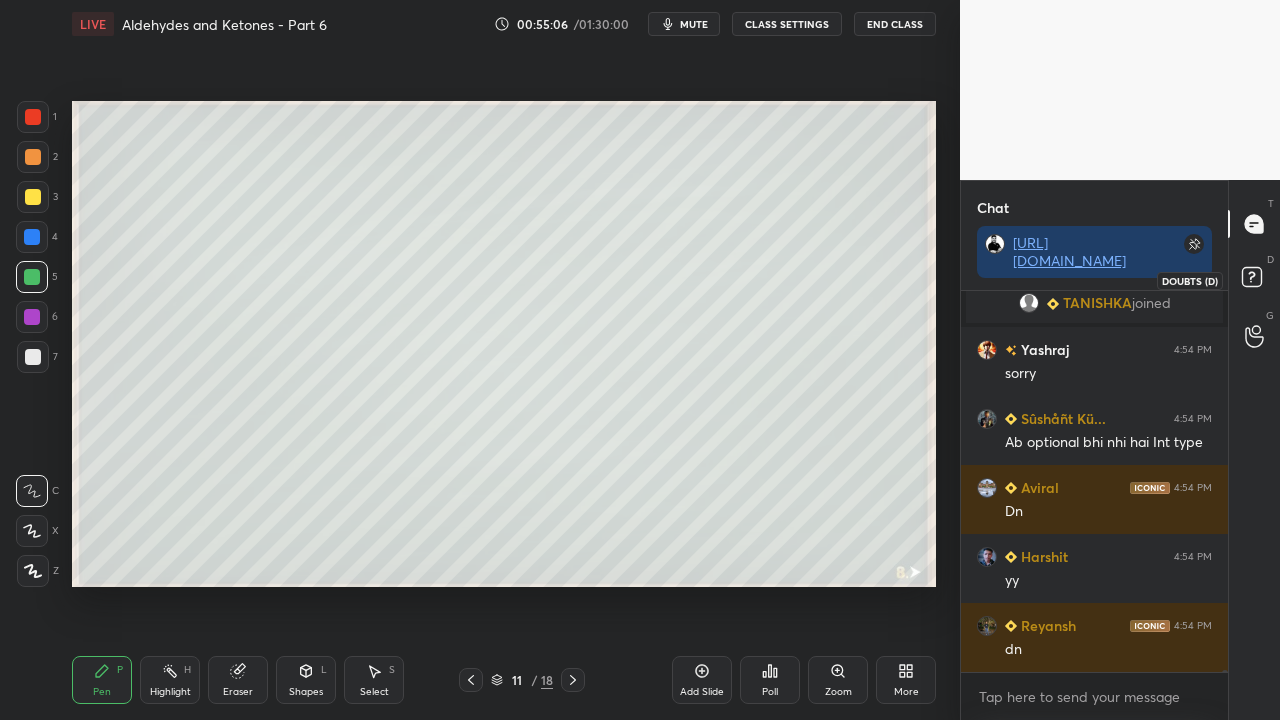 click 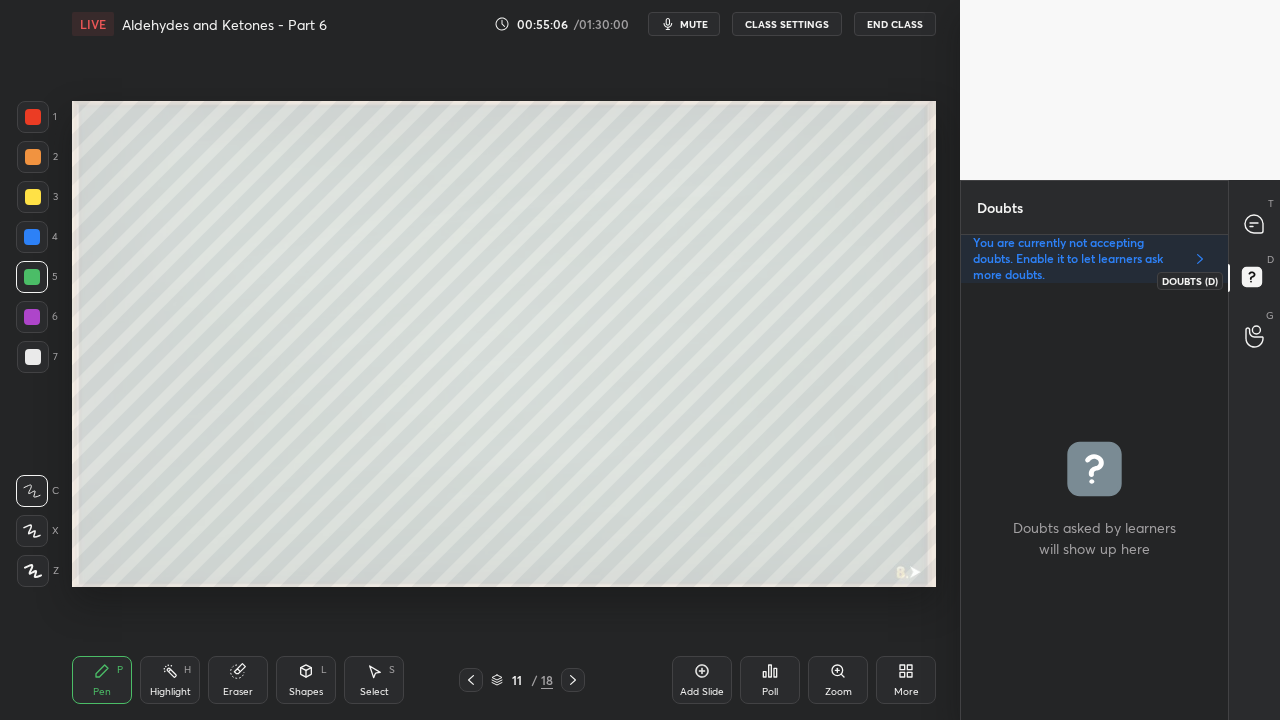 scroll, scrollTop: 6, scrollLeft: 6, axis: both 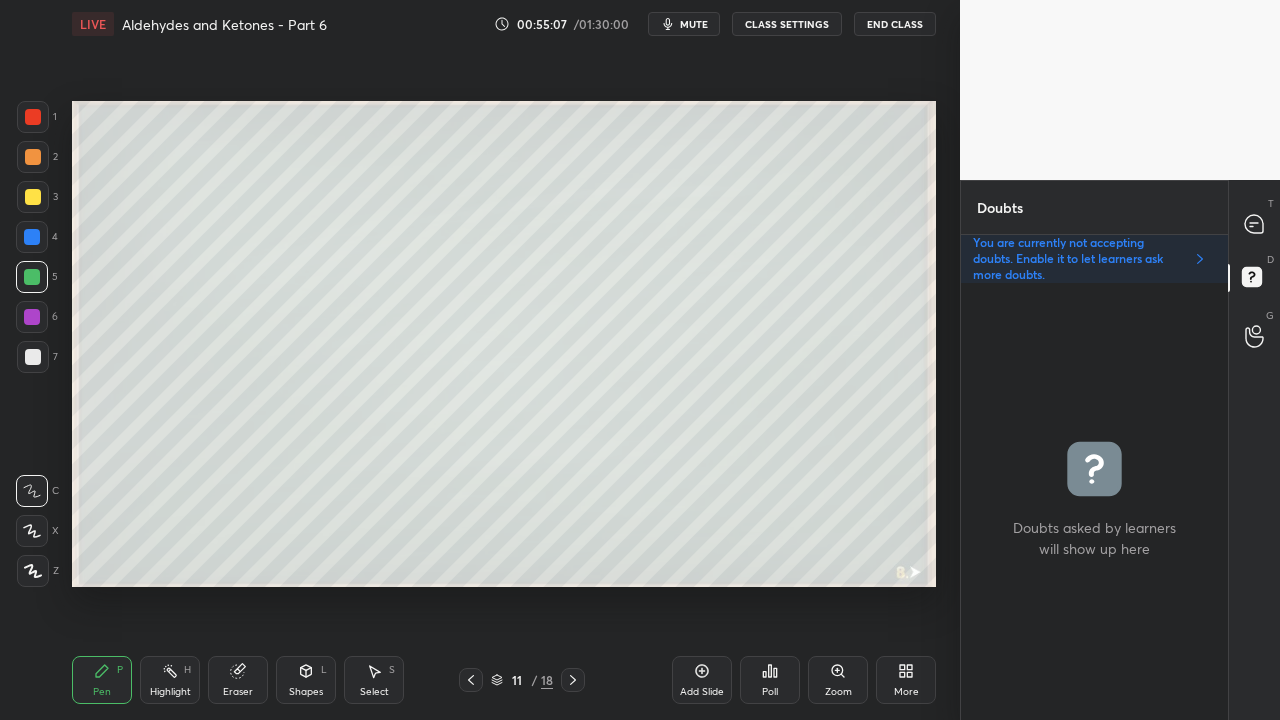 click 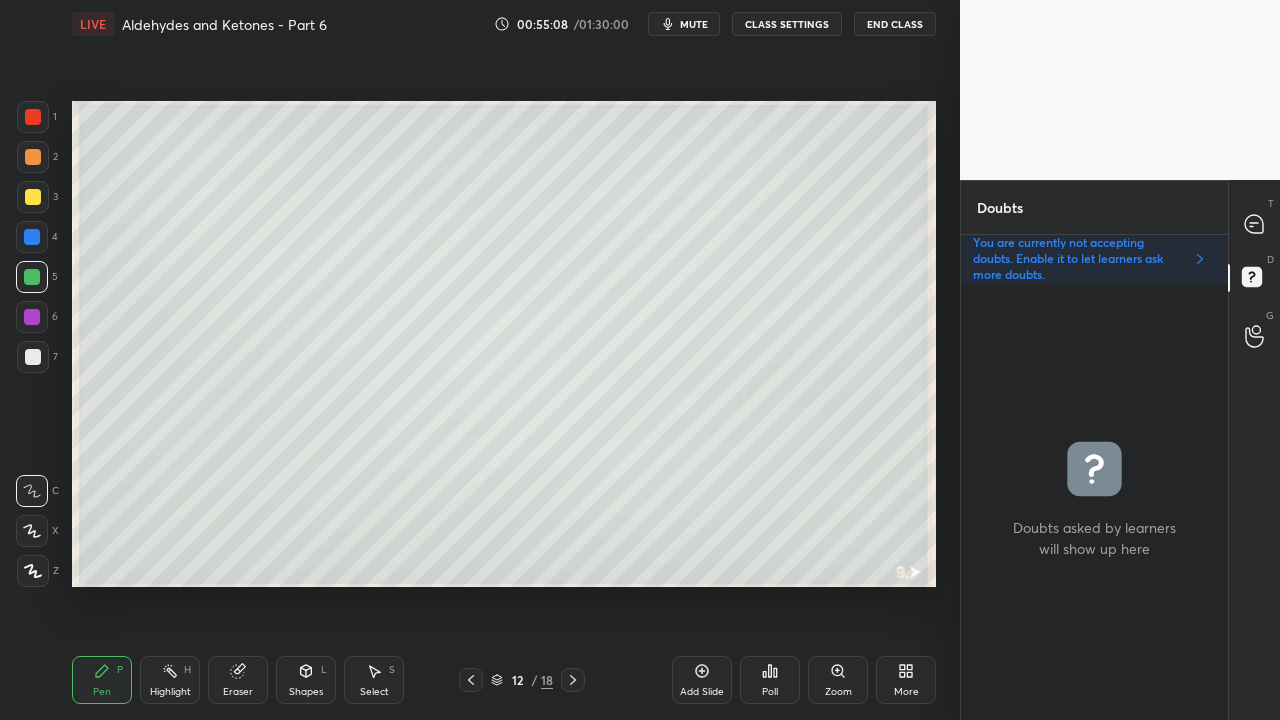 click at bounding box center (33, 197) 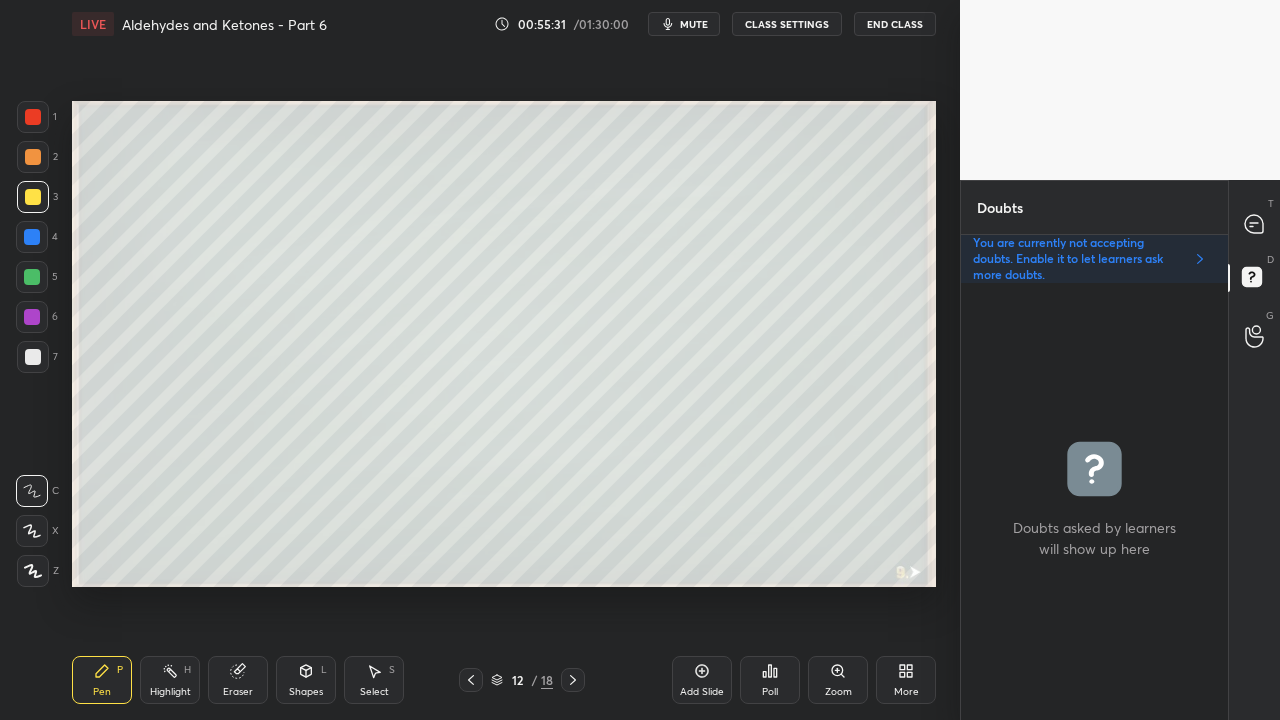 click at bounding box center [33, 357] 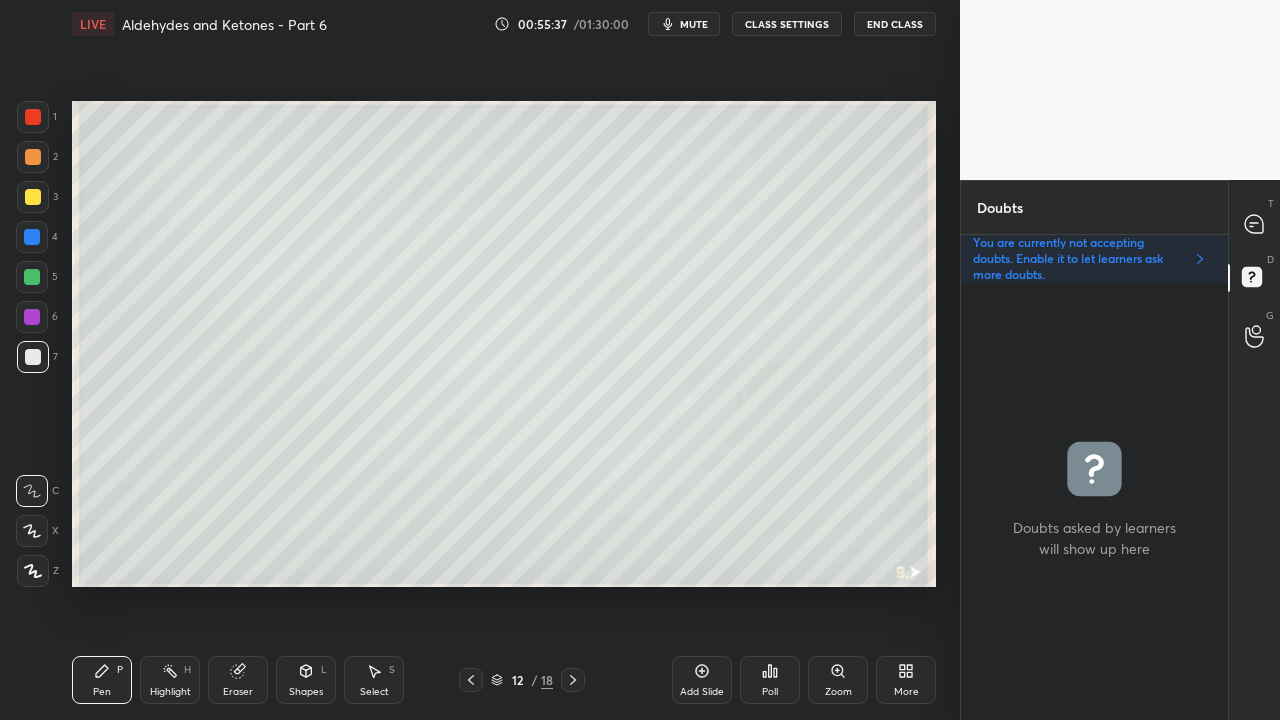 click 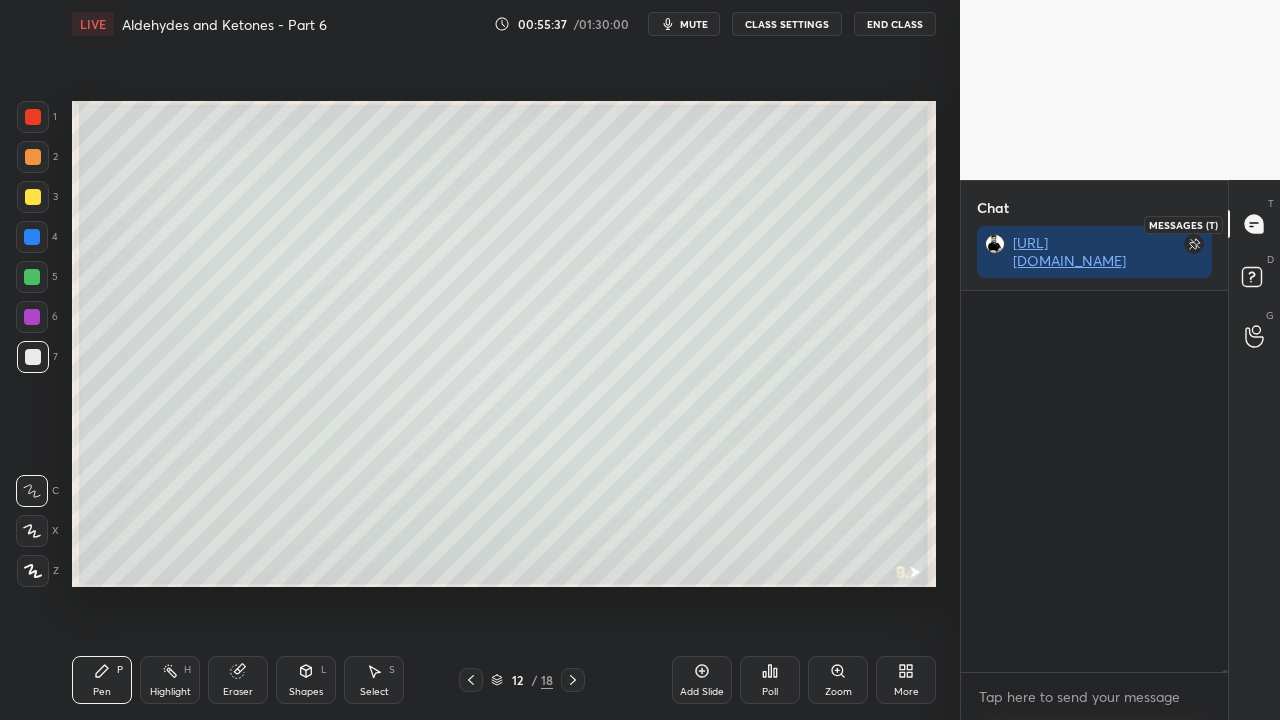scroll, scrollTop: 423, scrollLeft: 261, axis: both 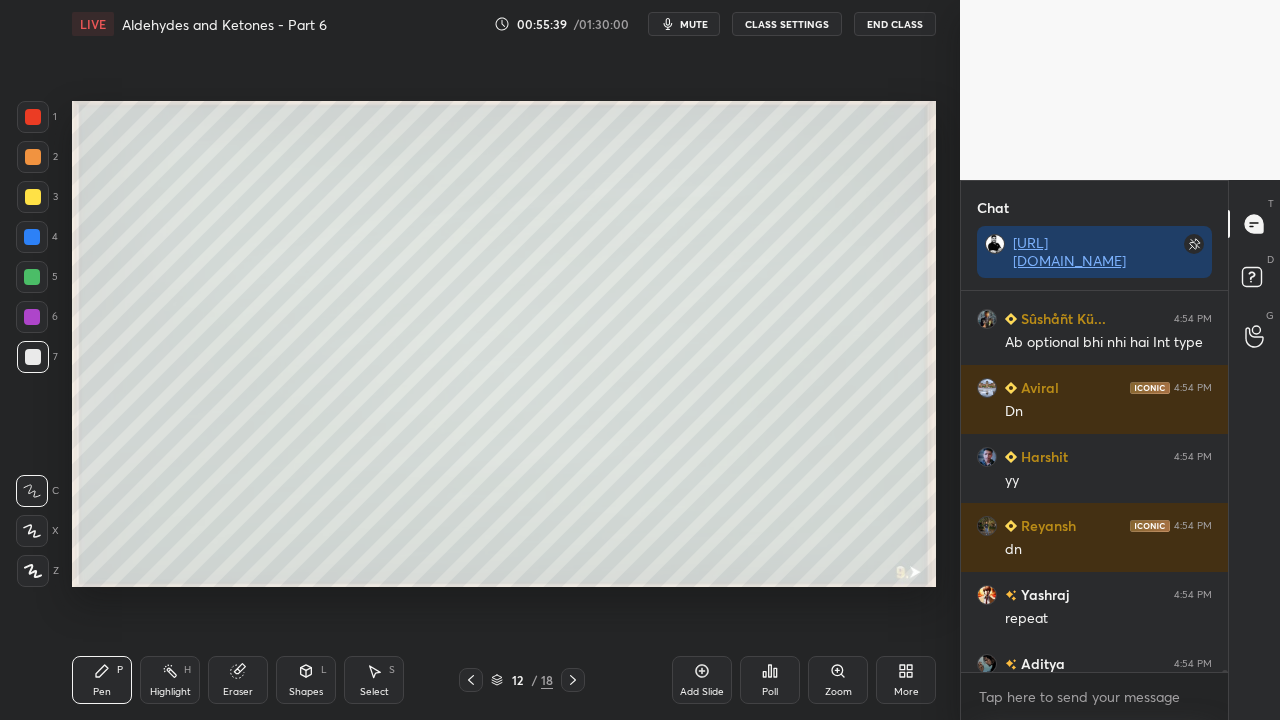 click on "D Doubts (D)" at bounding box center (1254, 280) 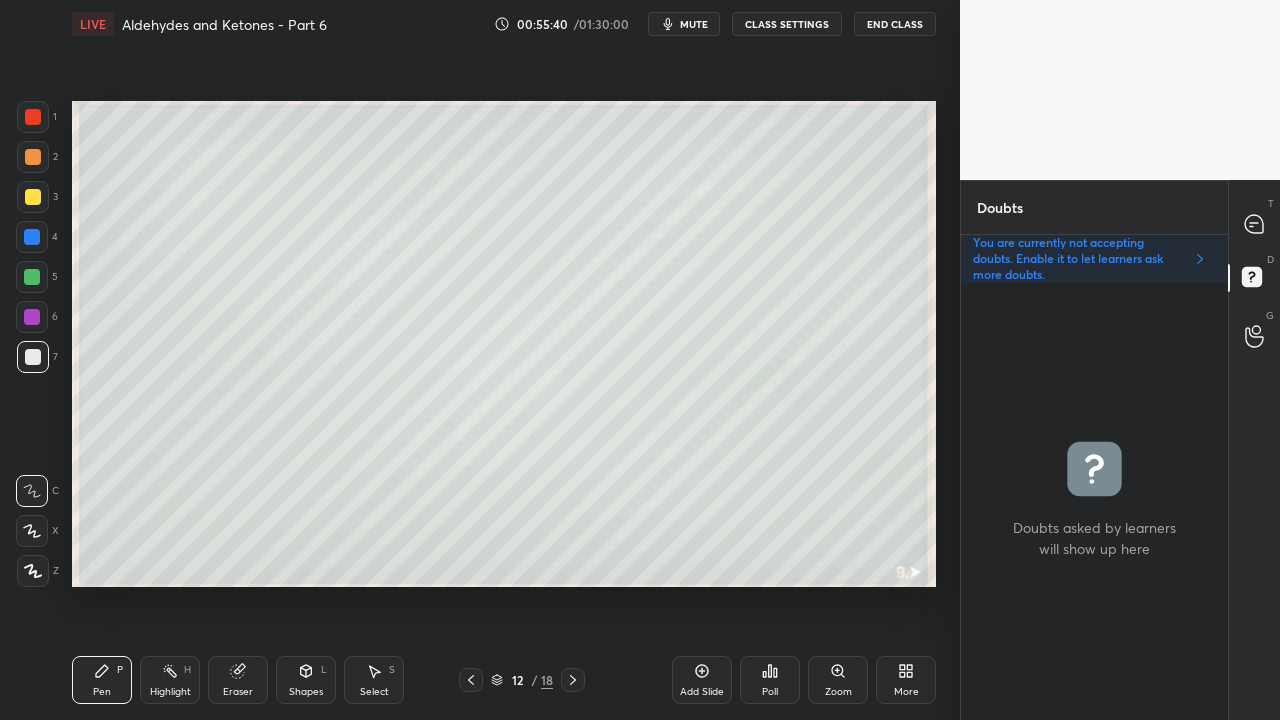 scroll, scrollTop: 6, scrollLeft: 6, axis: both 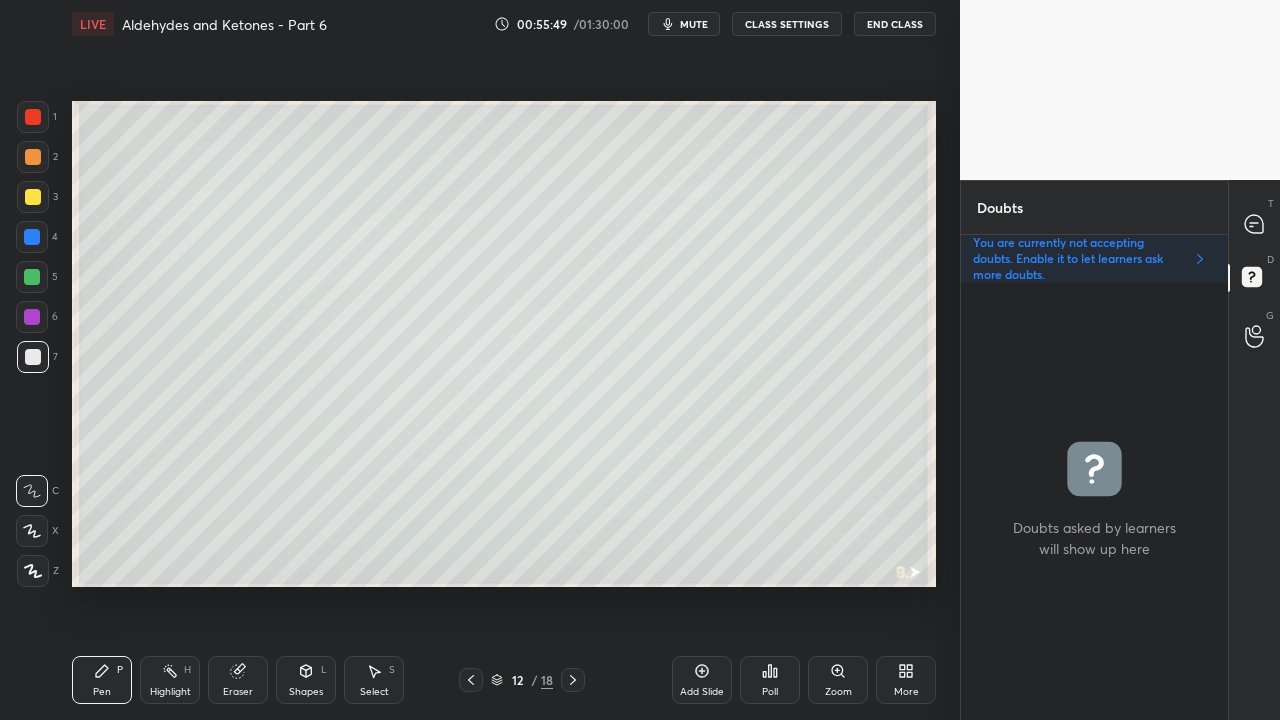 click at bounding box center [33, 197] 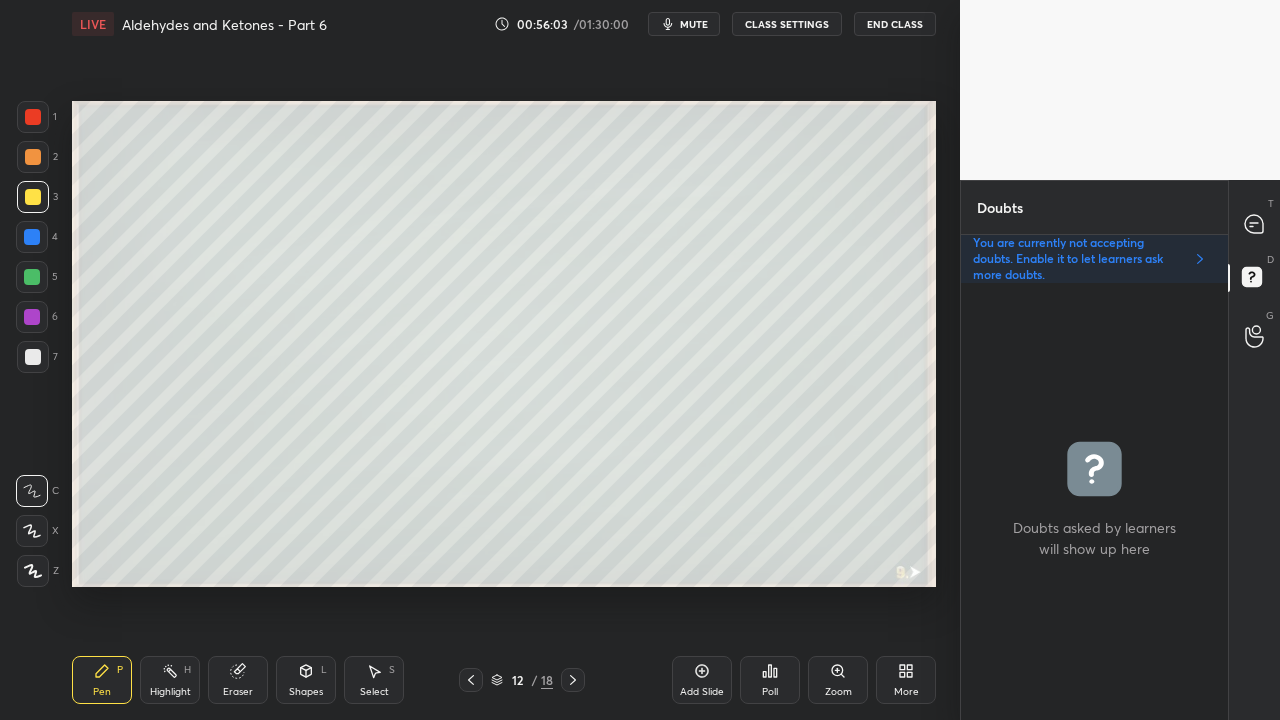 click on "Eraser" at bounding box center [238, 680] 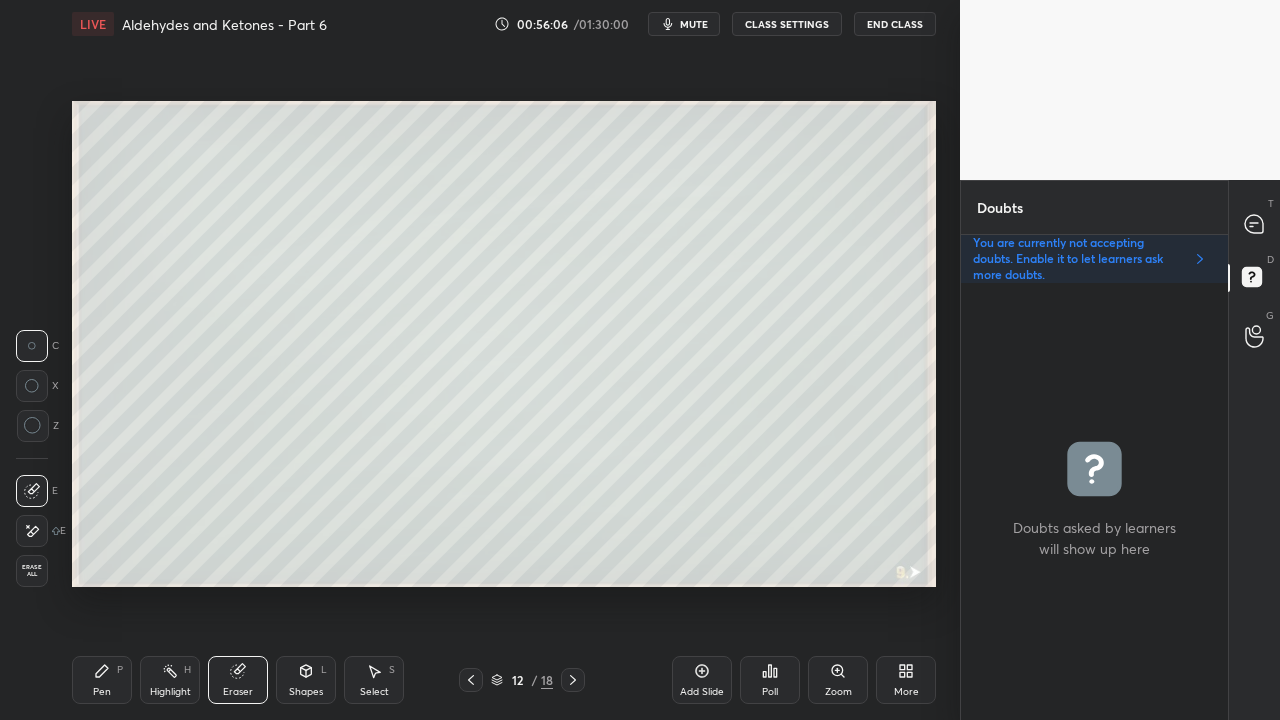 drag, startPoint x: 132, startPoint y: 676, endPoint x: 183, endPoint y: 598, distance: 93.193344 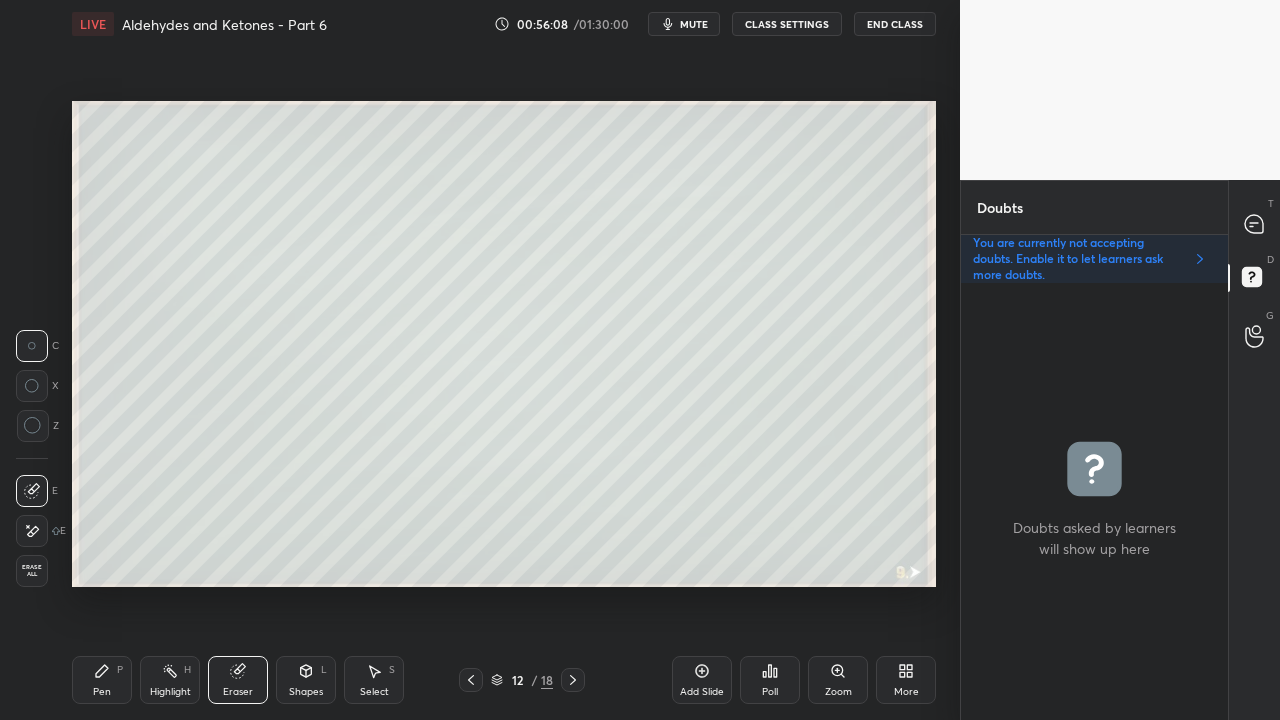 click on "Pen P" at bounding box center [102, 680] 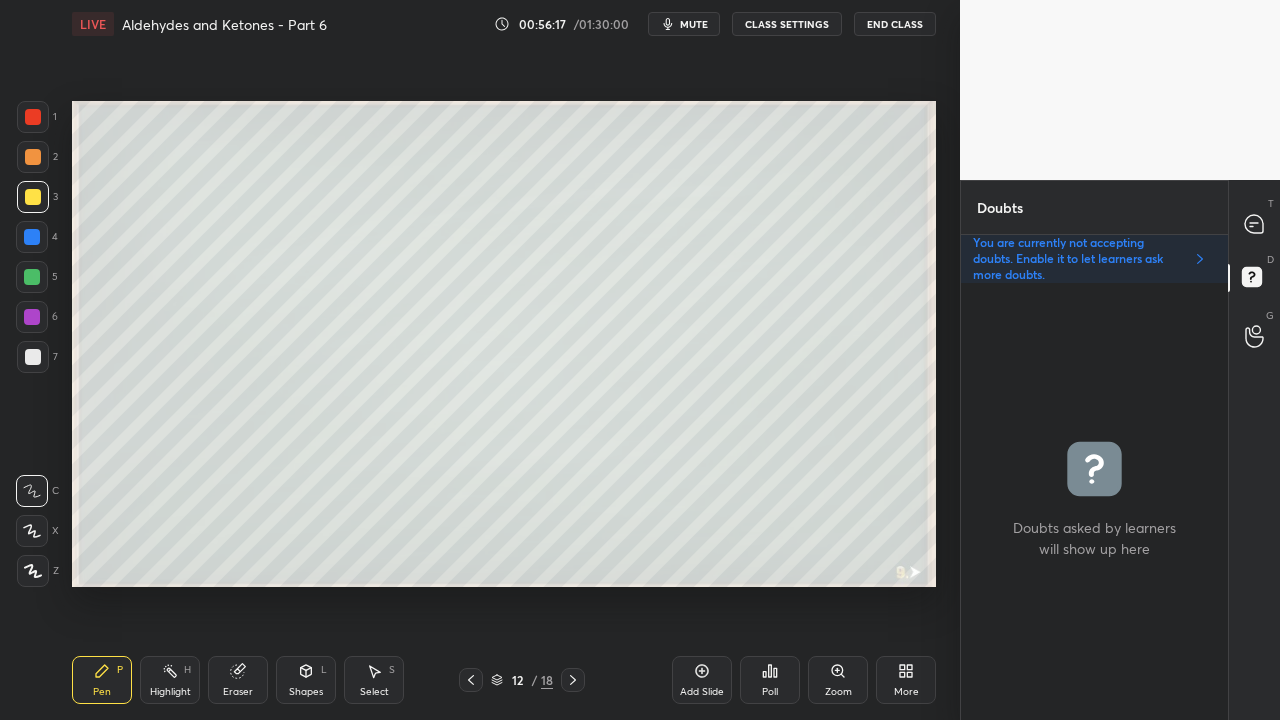 click at bounding box center (33, 357) 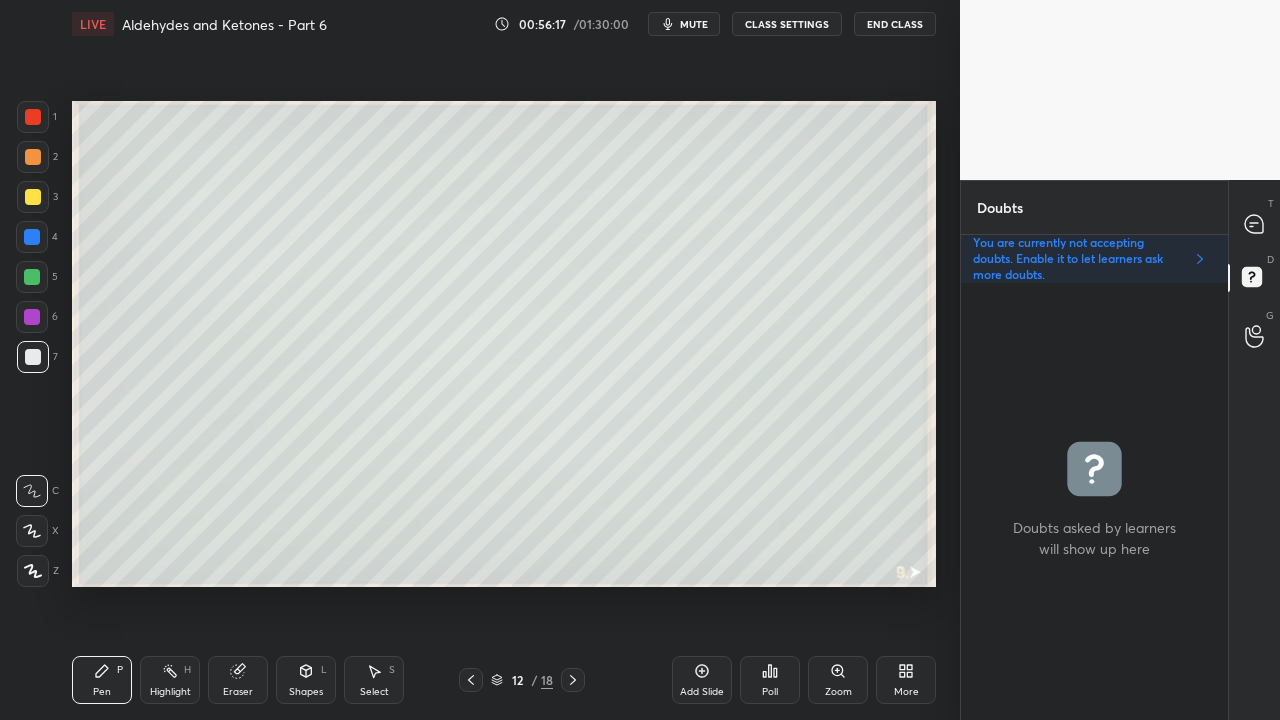 click at bounding box center [33, 357] 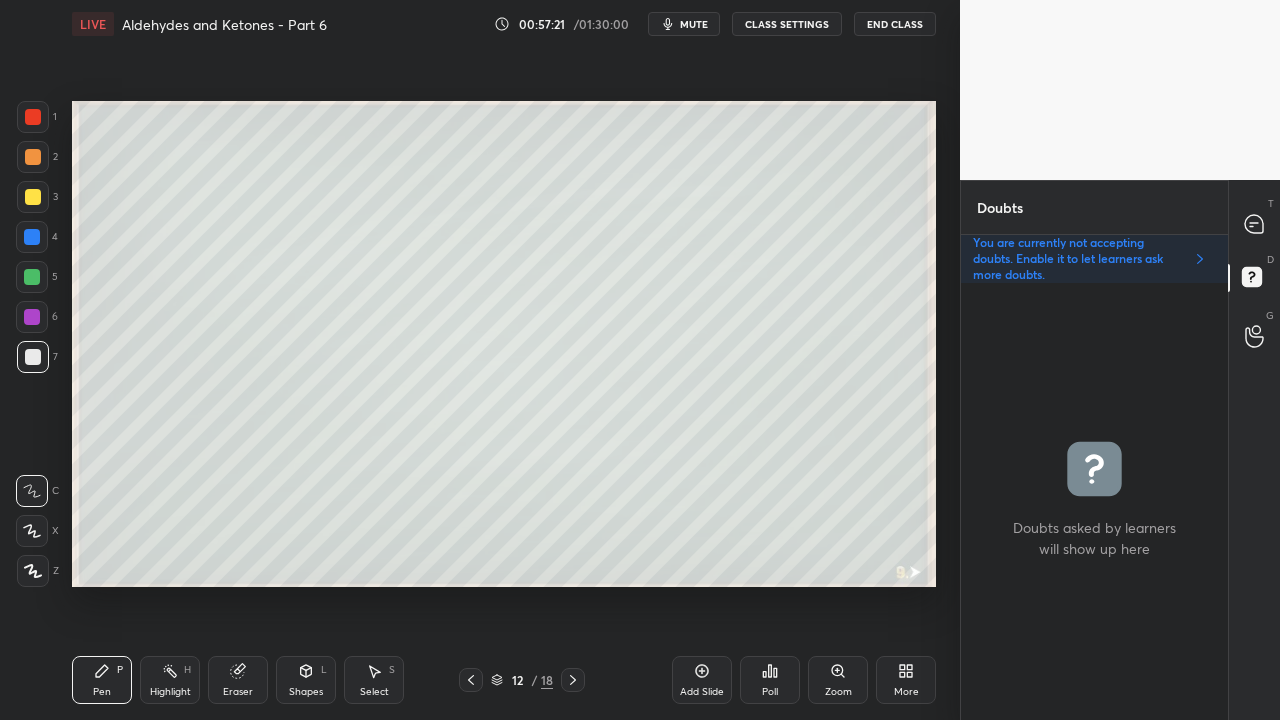 click at bounding box center (1255, 224) 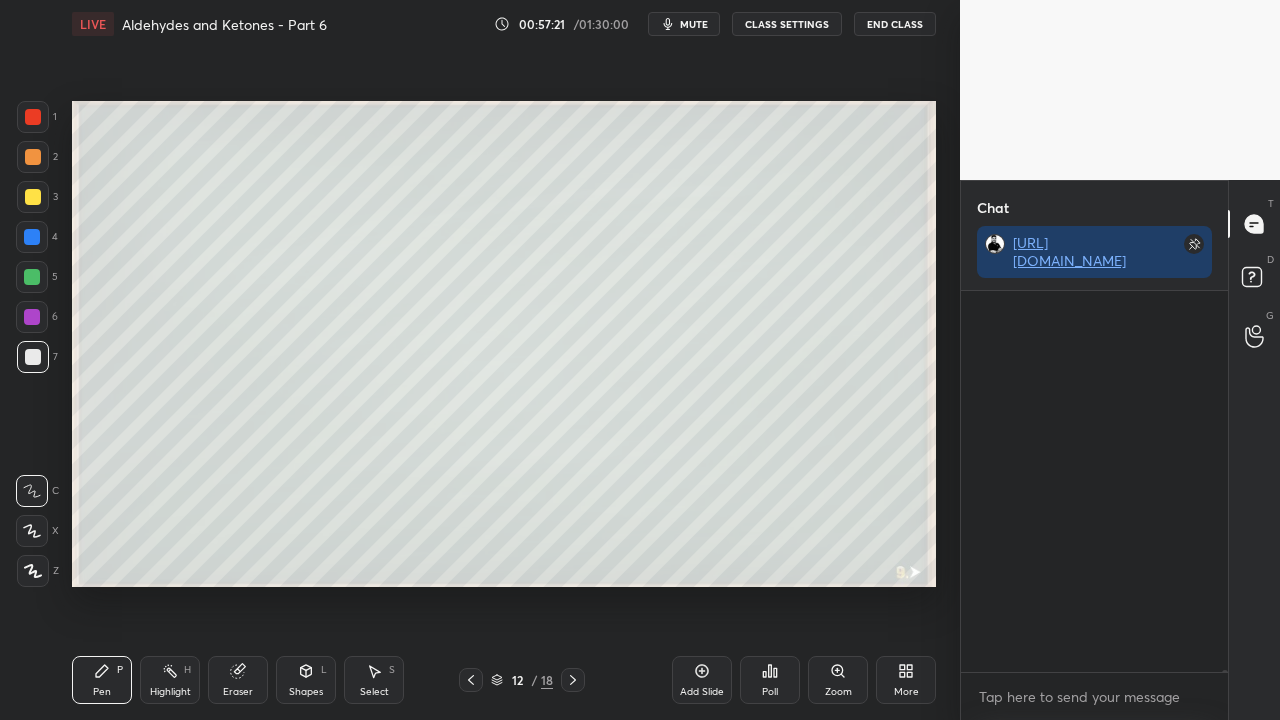 scroll, scrollTop: 423, scrollLeft: 261, axis: both 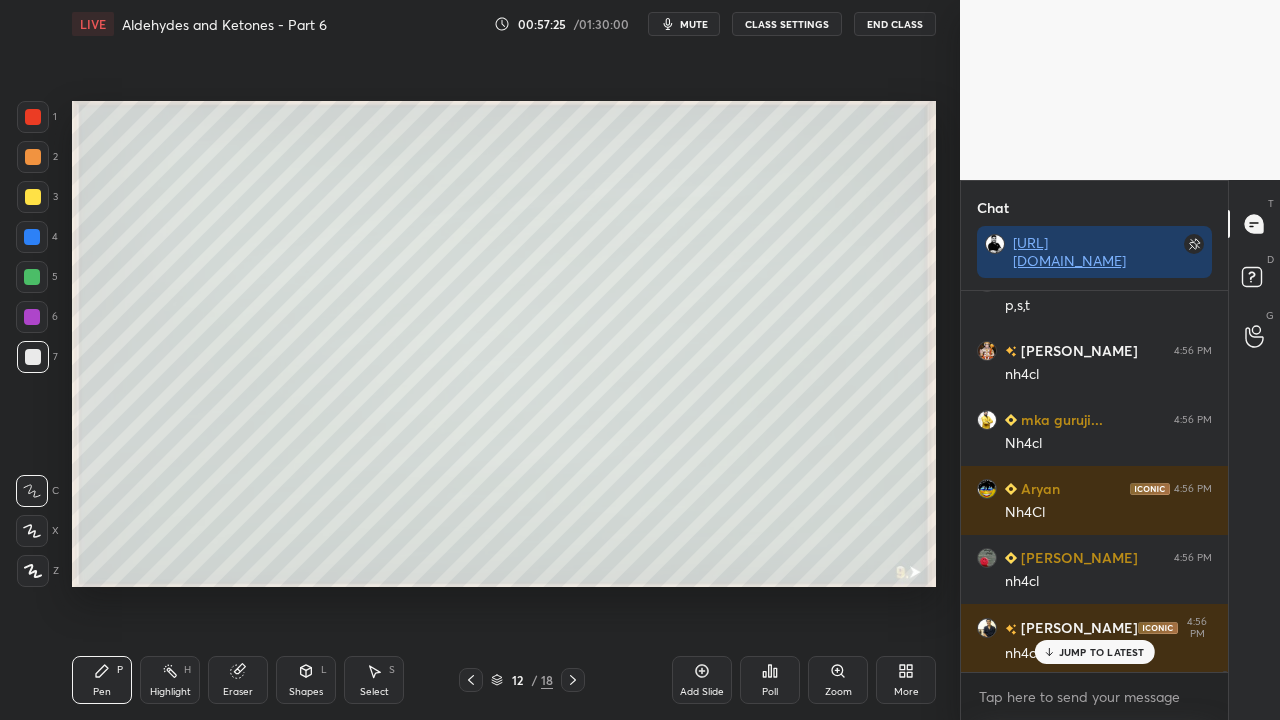 click at bounding box center (33, 197) 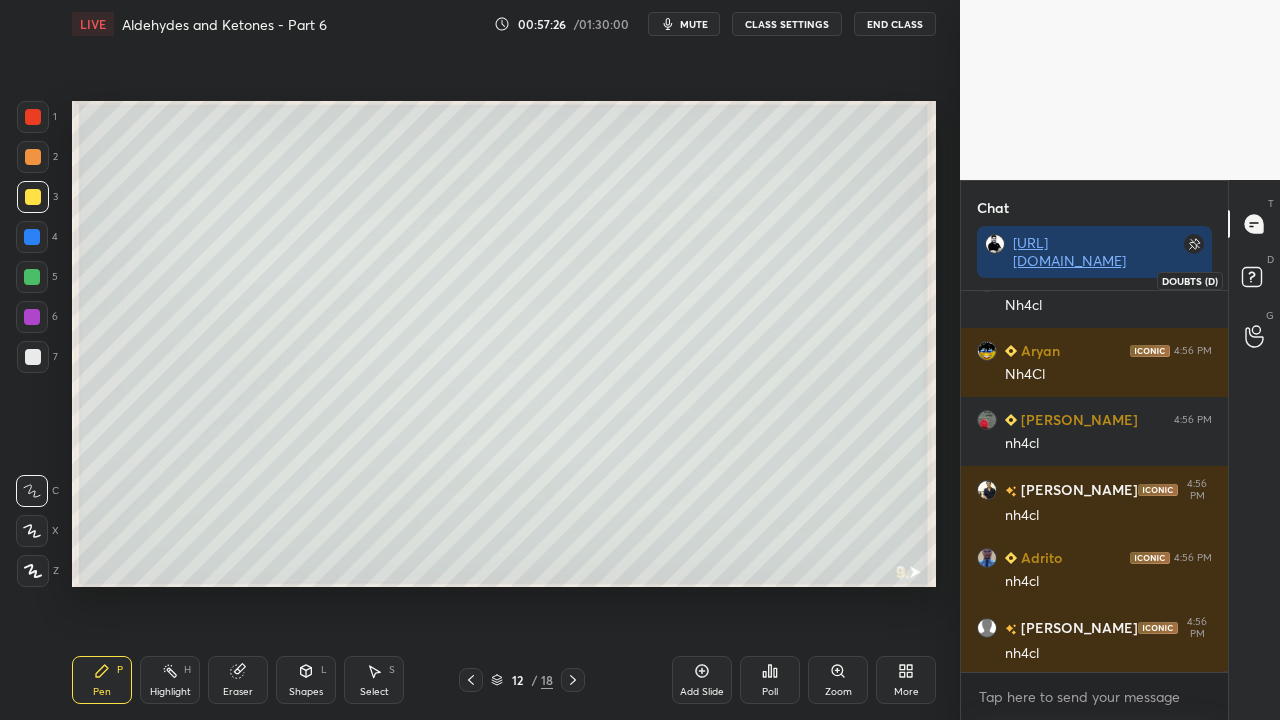 scroll, scrollTop: 97130, scrollLeft: 0, axis: vertical 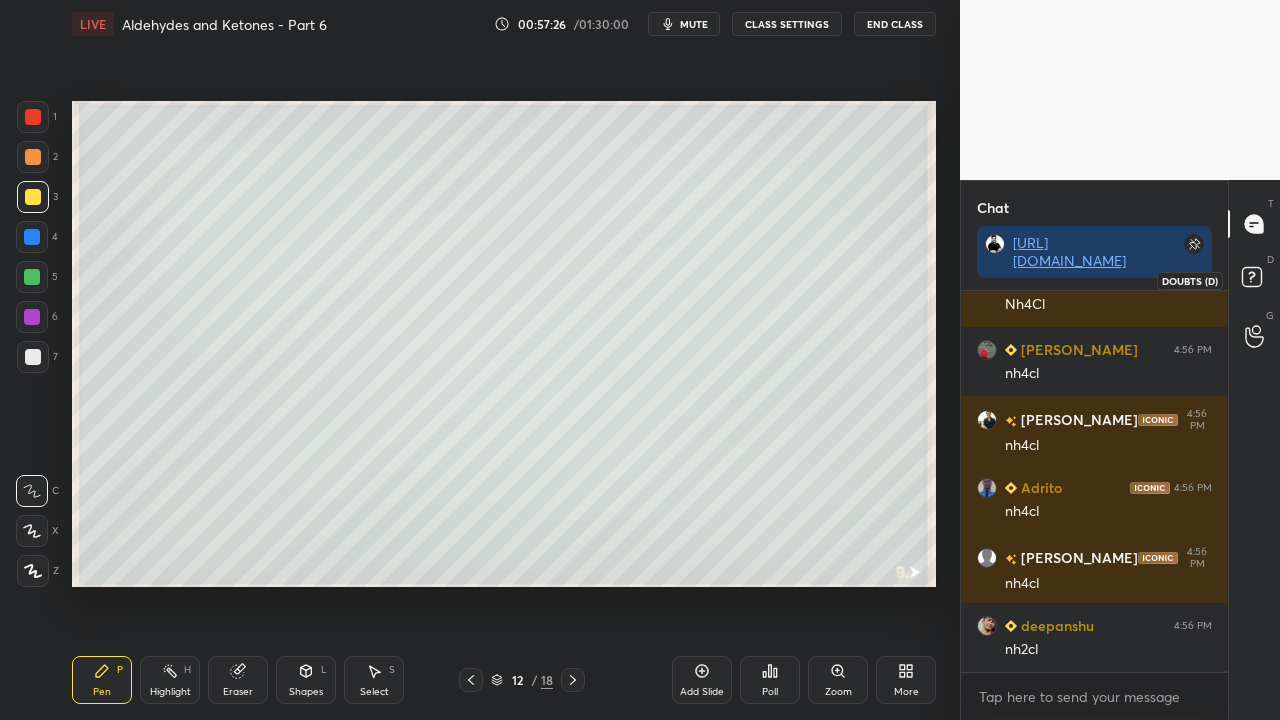 click 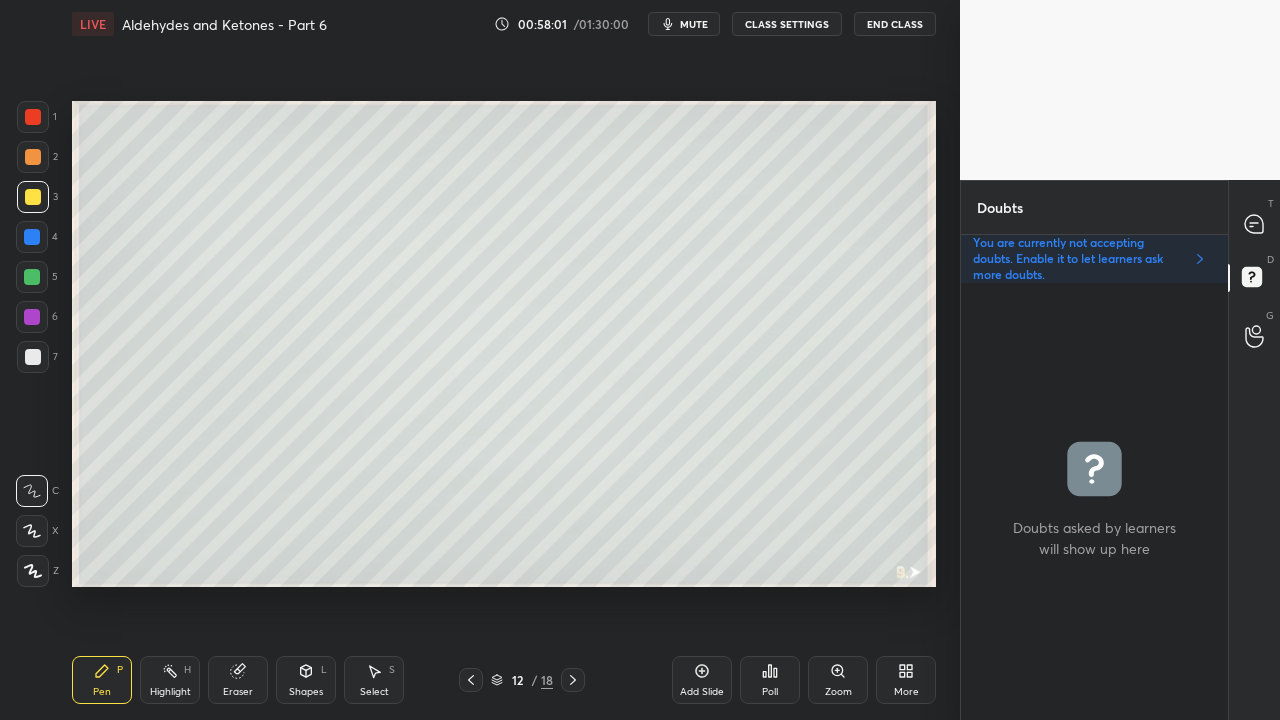 click at bounding box center [33, 357] 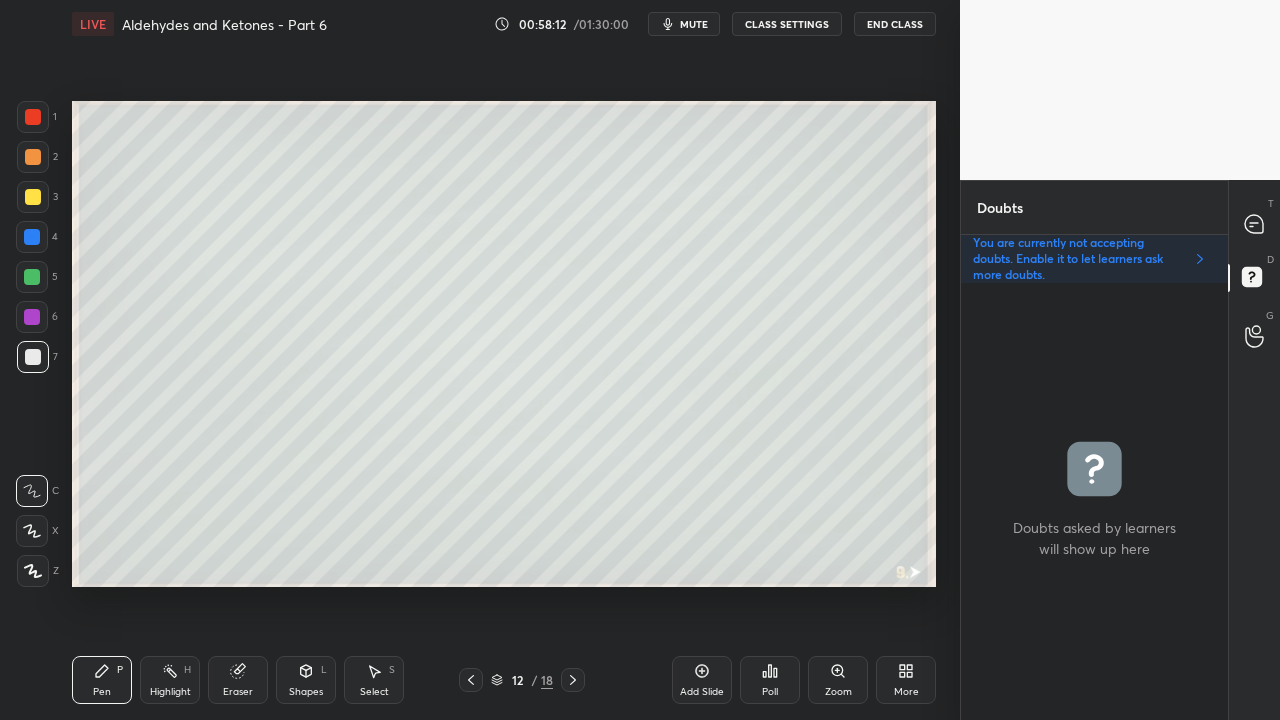 click at bounding box center [33, 197] 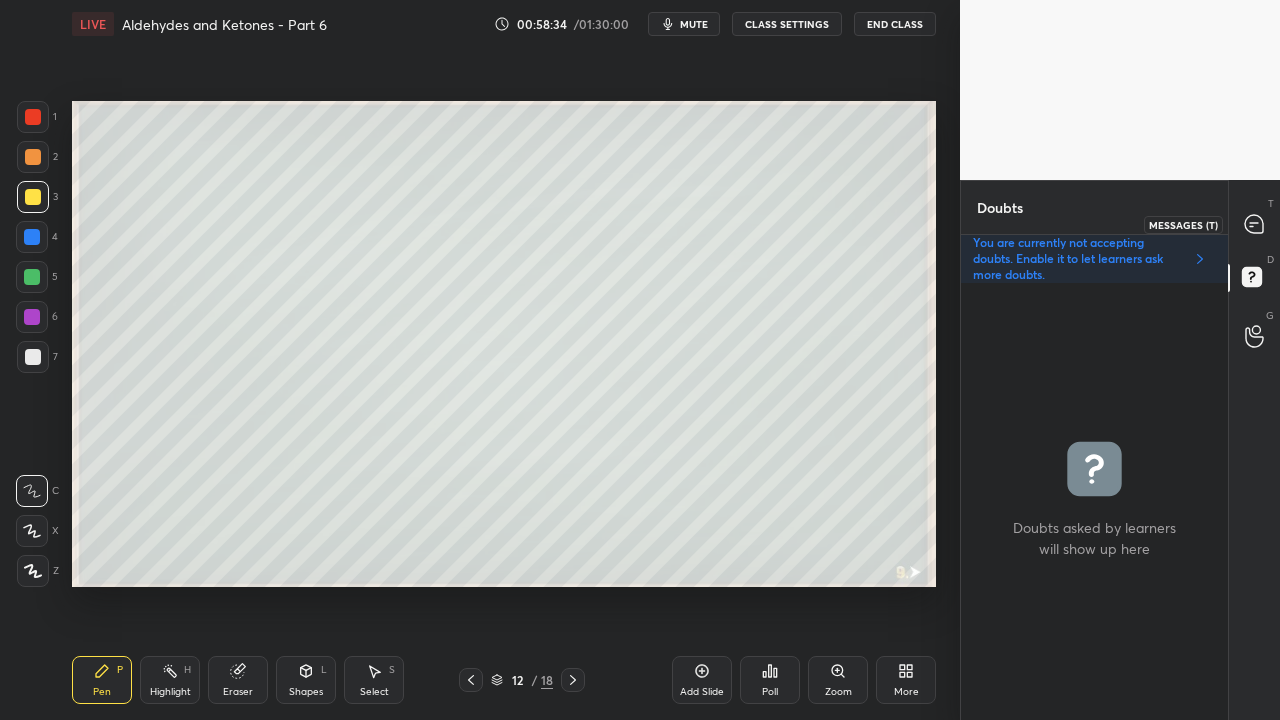 click 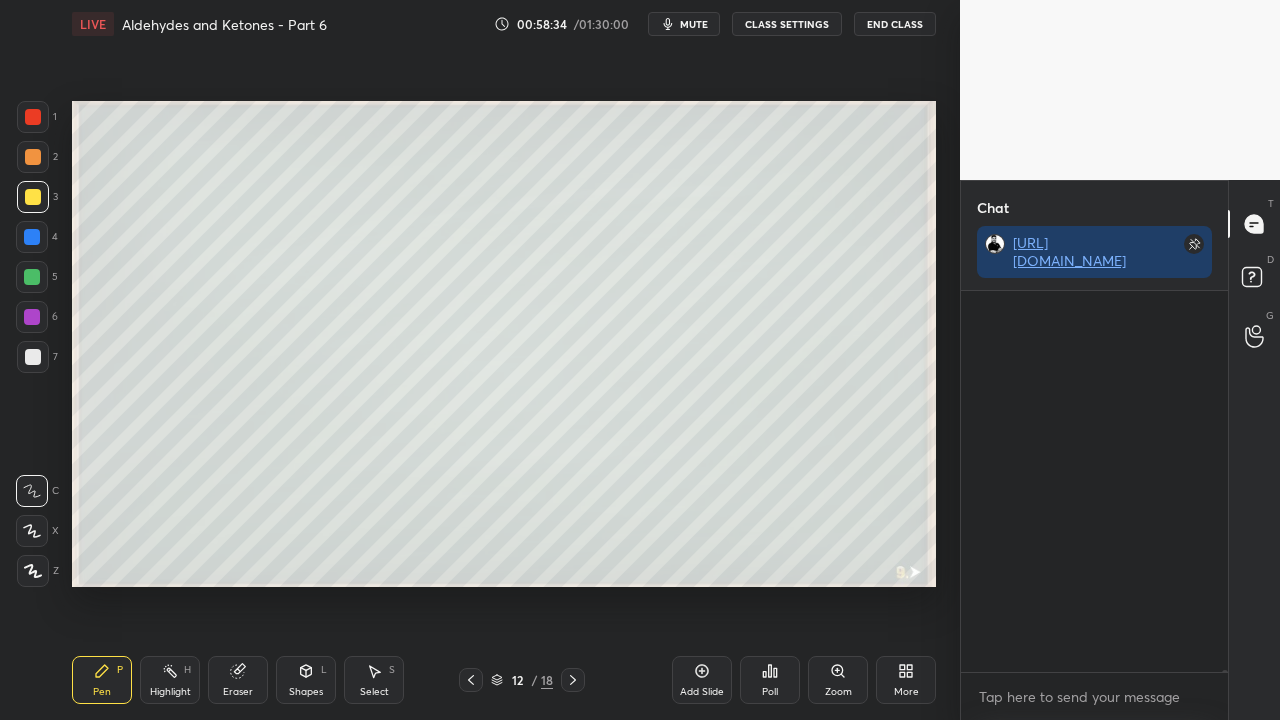scroll, scrollTop: 97730, scrollLeft: 0, axis: vertical 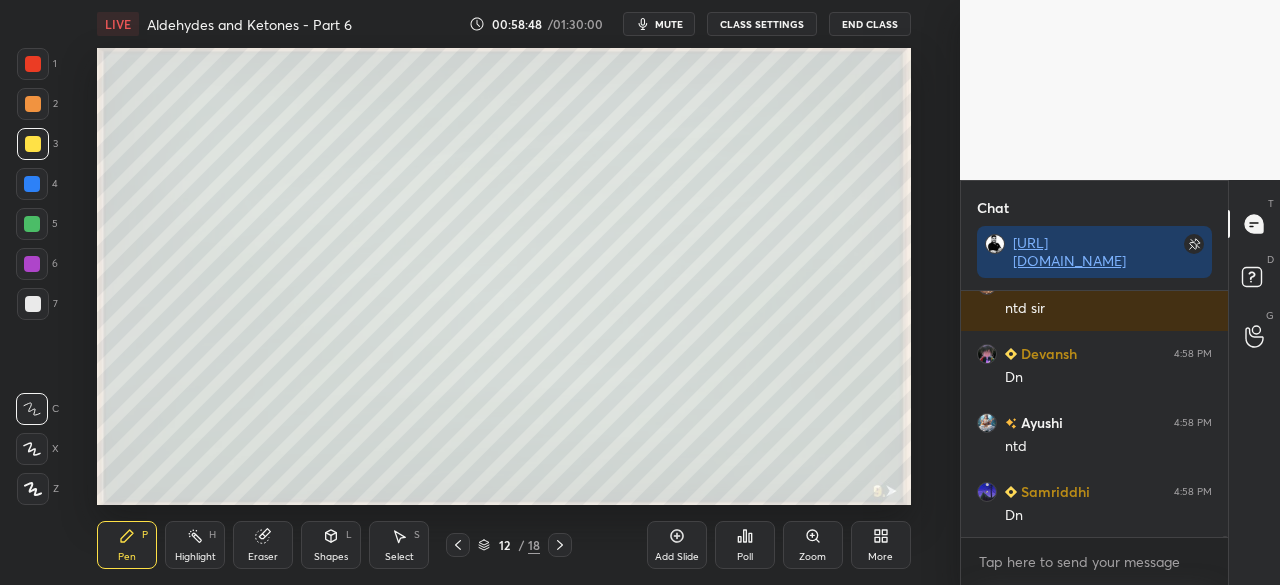 click on "More" at bounding box center (880, 557) 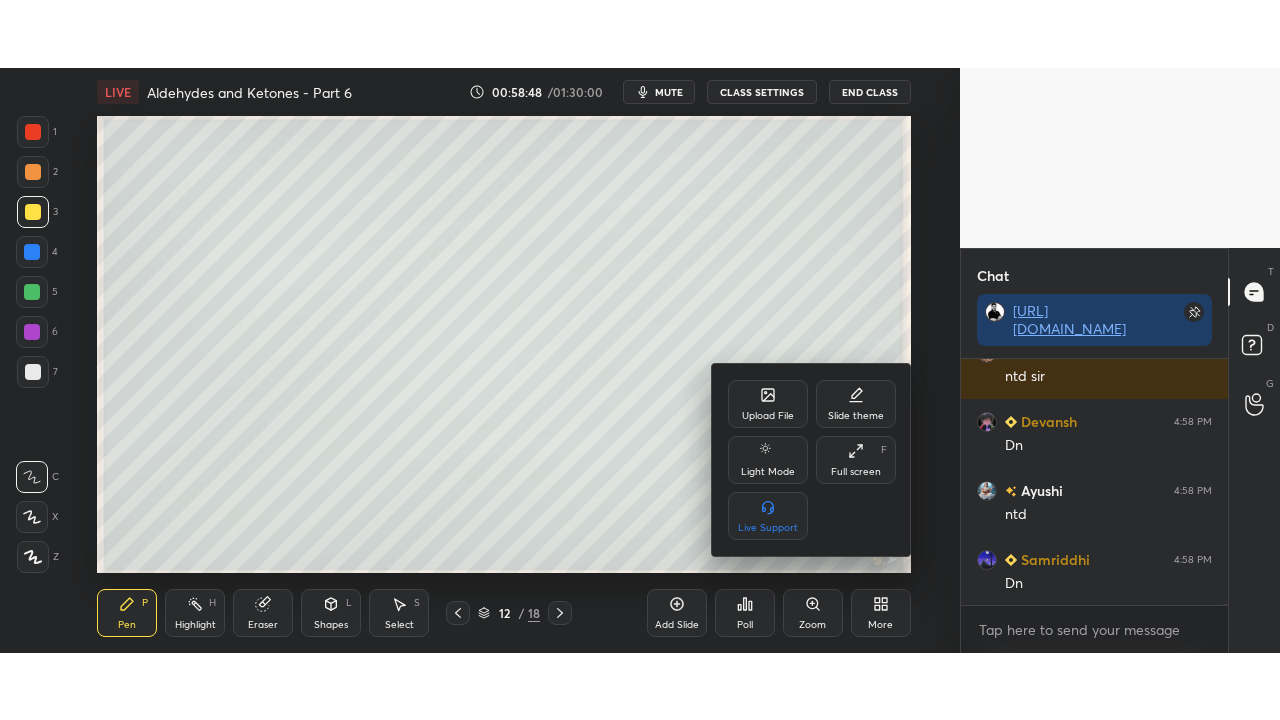 scroll, scrollTop: 98604, scrollLeft: 0, axis: vertical 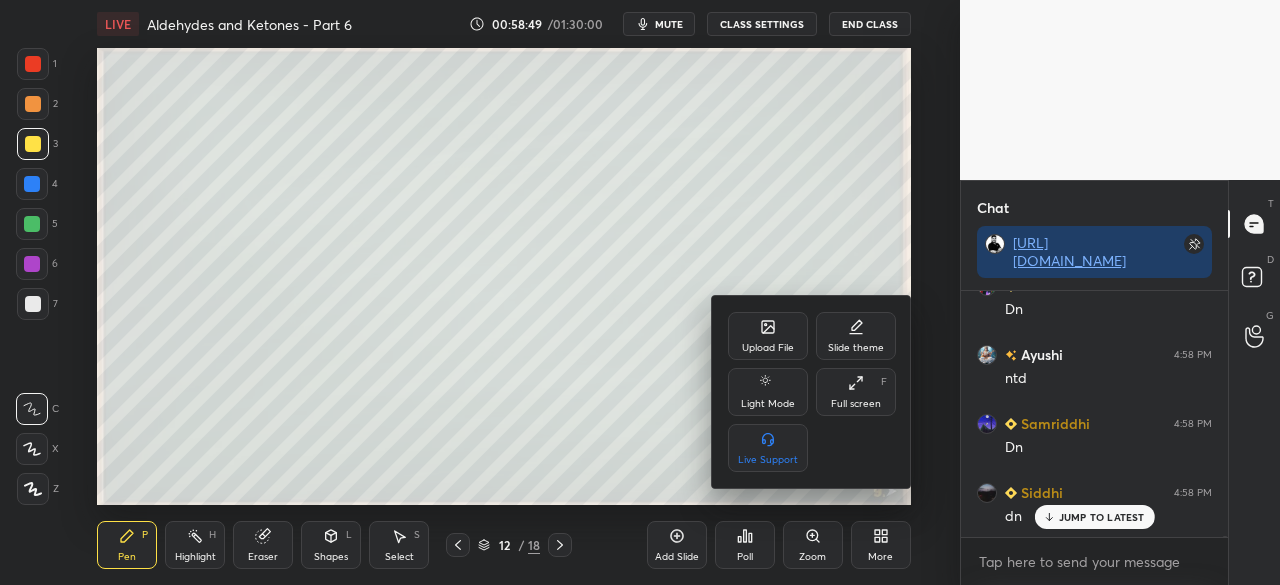 click on "Full screen" at bounding box center (856, 404) 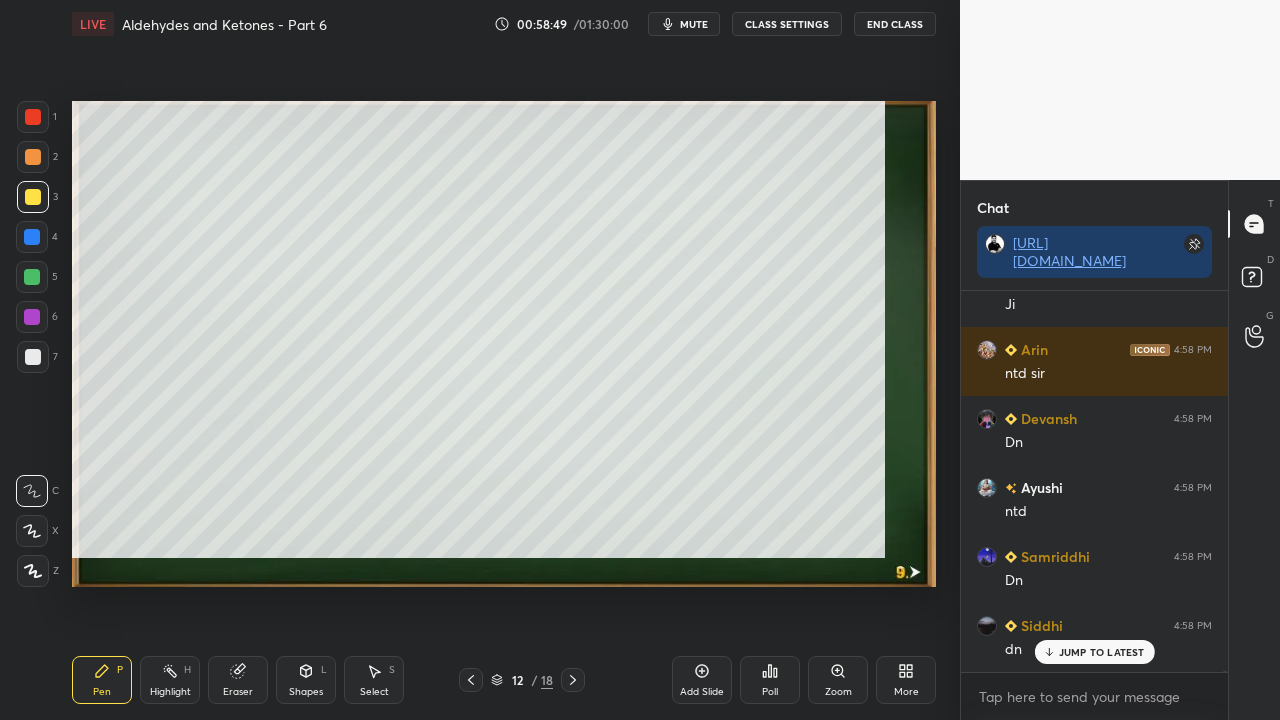 scroll, scrollTop: 99408, scrollLeft: 99120, axis: both 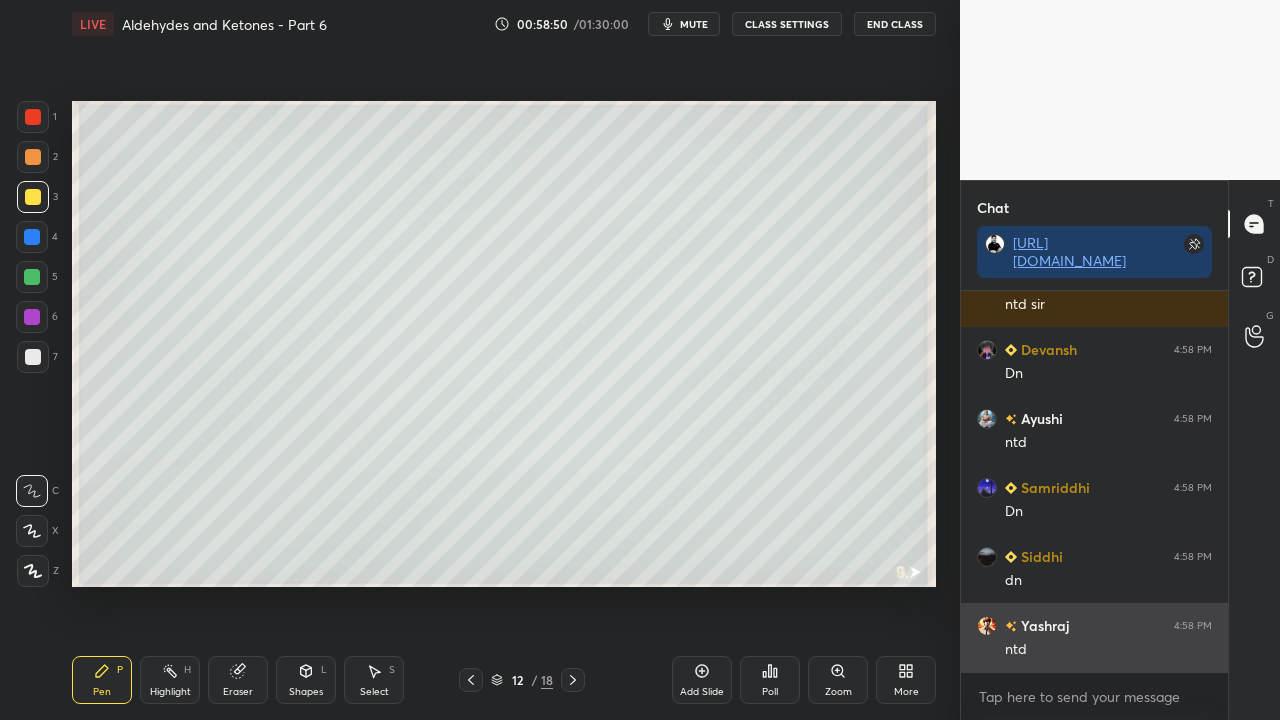 click on "ntd" at bounding box center (1108, 650) 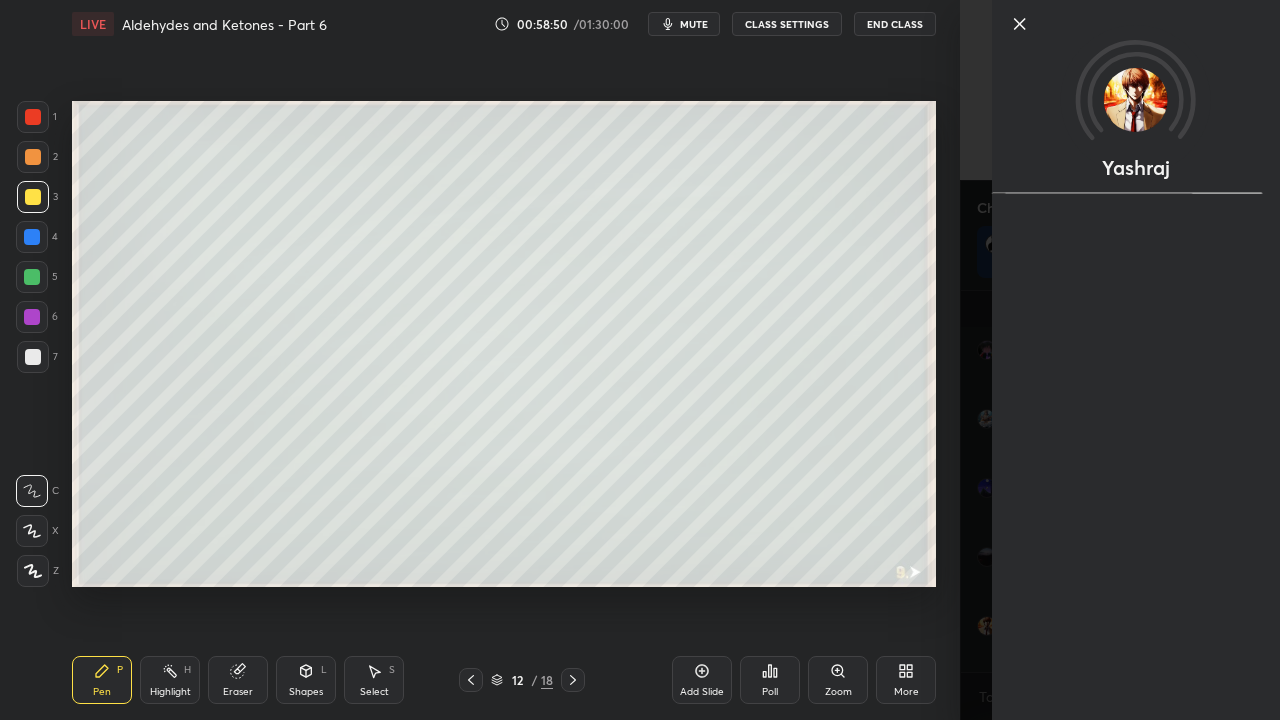 click on "Yashraj" at bounding box center [1120, 360] 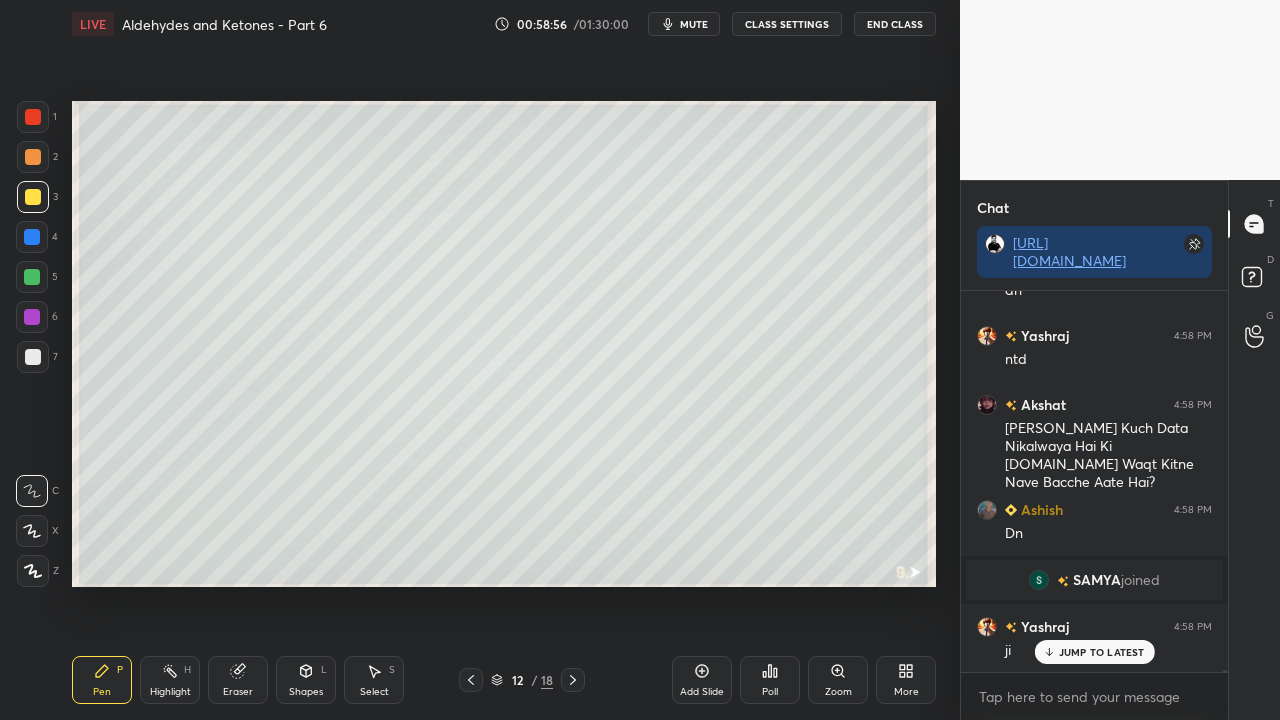 scroll, scrollTop: 91050, scrollLeft: 0, axis: vertical 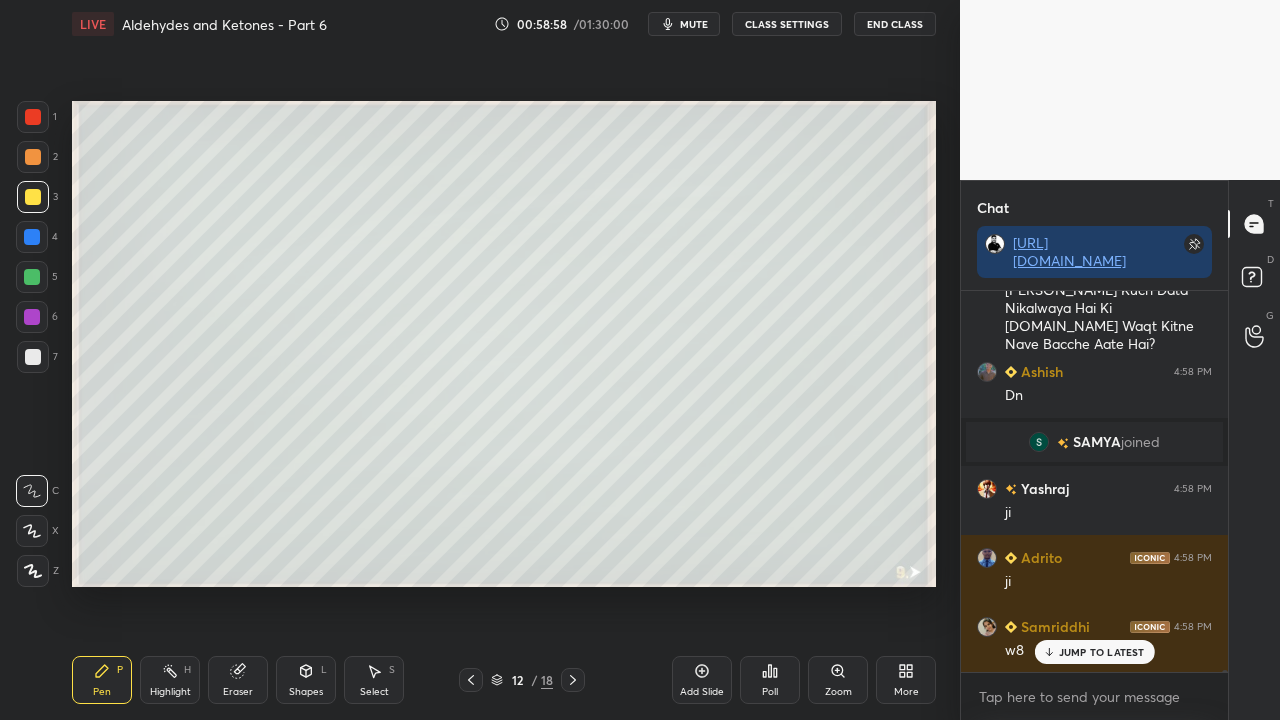 click on "JUMP TO LATEST" at bounding box center (1102, 652) 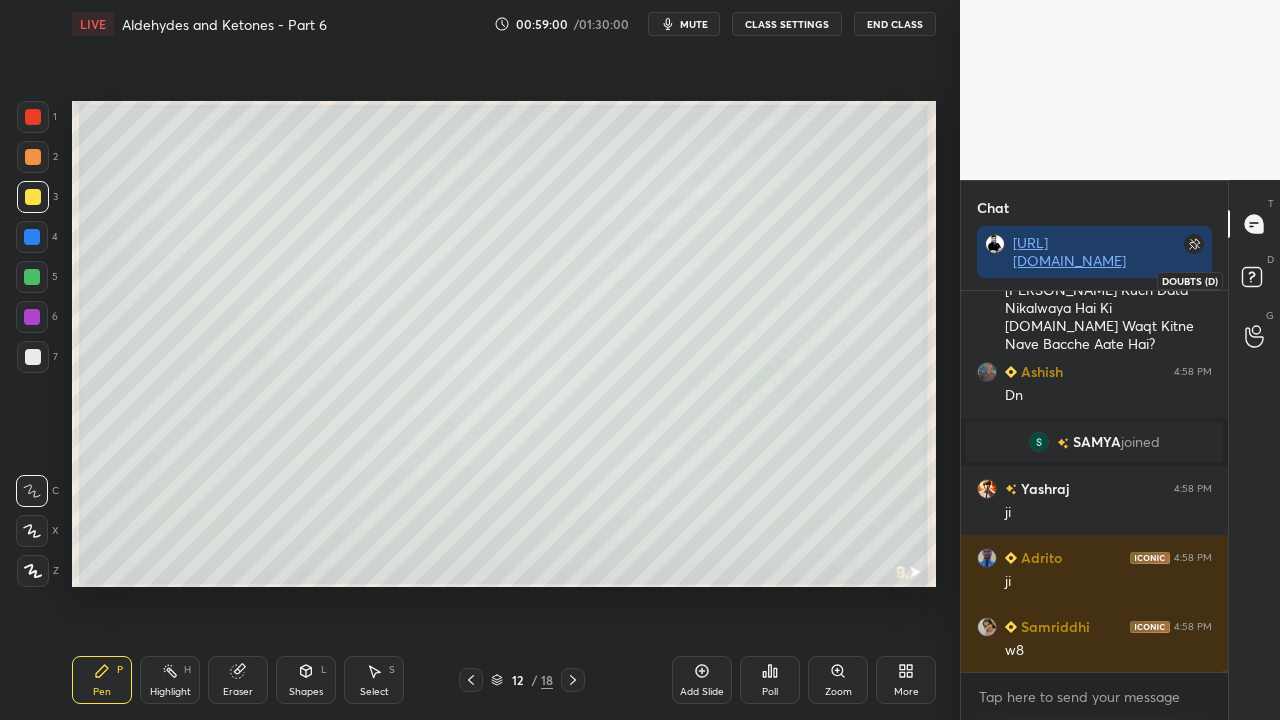 click on "D Doubts (D)" at bounding box center (1254, 280) 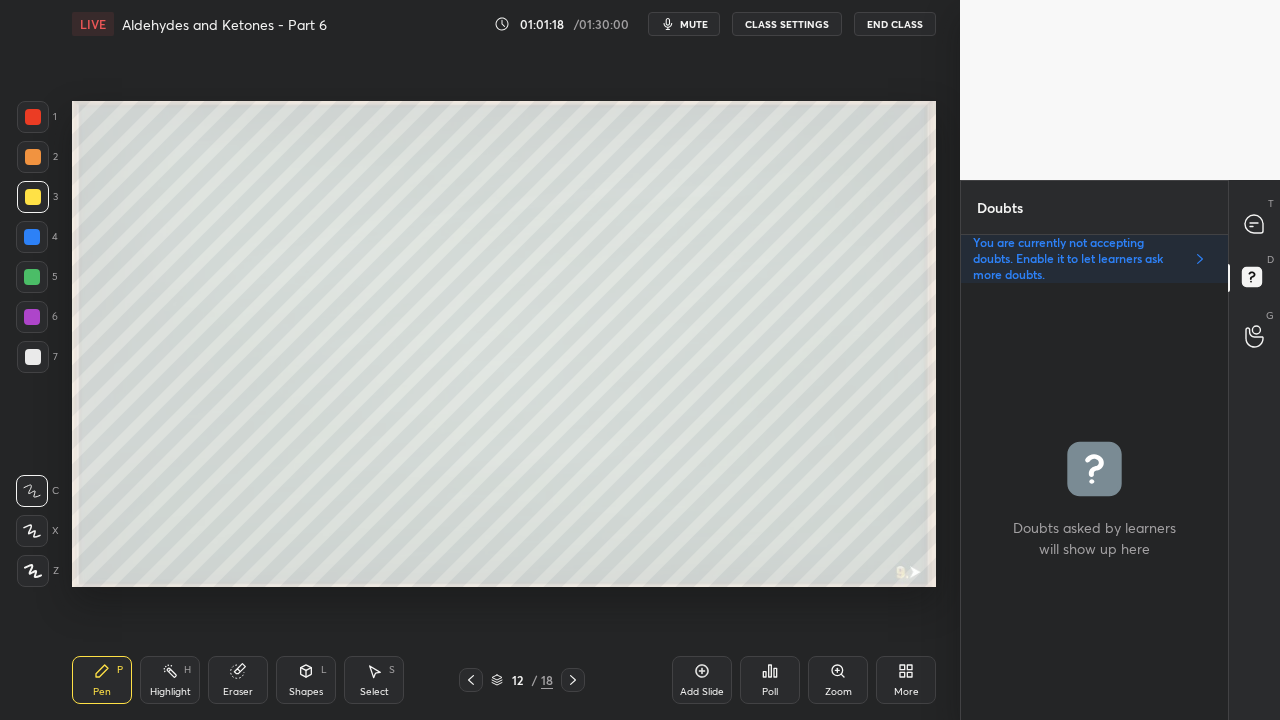 click 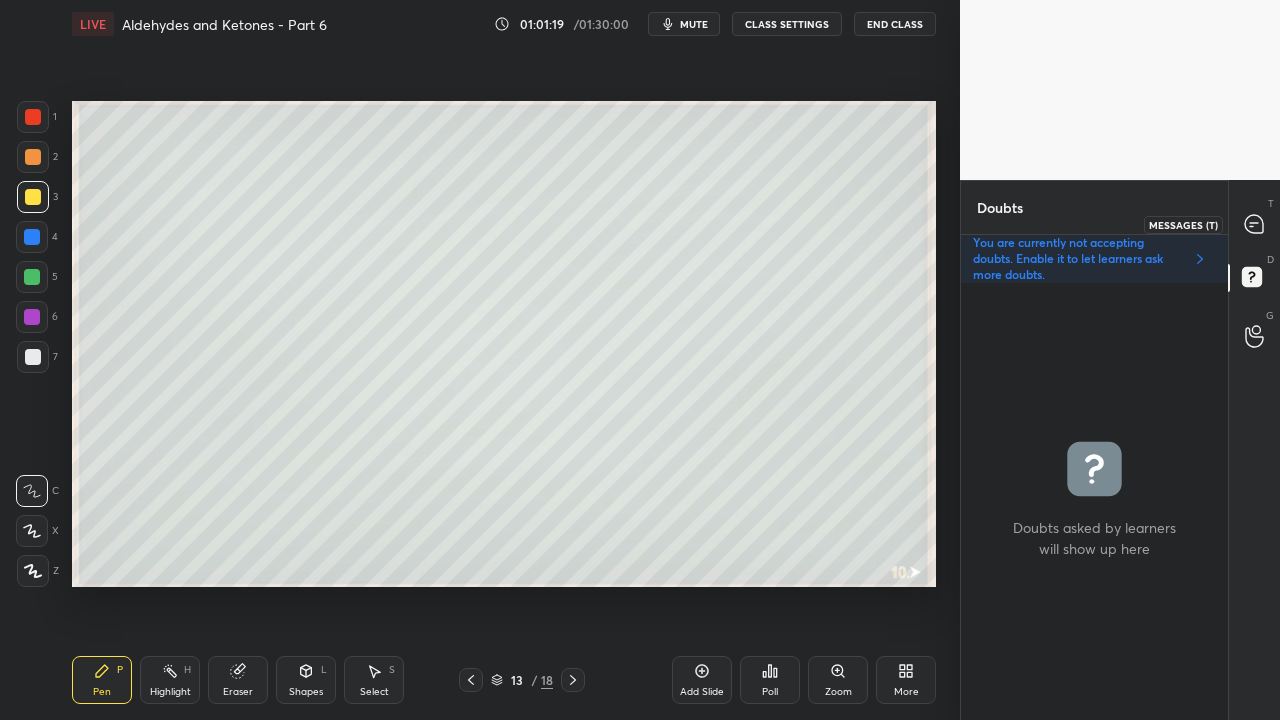 click 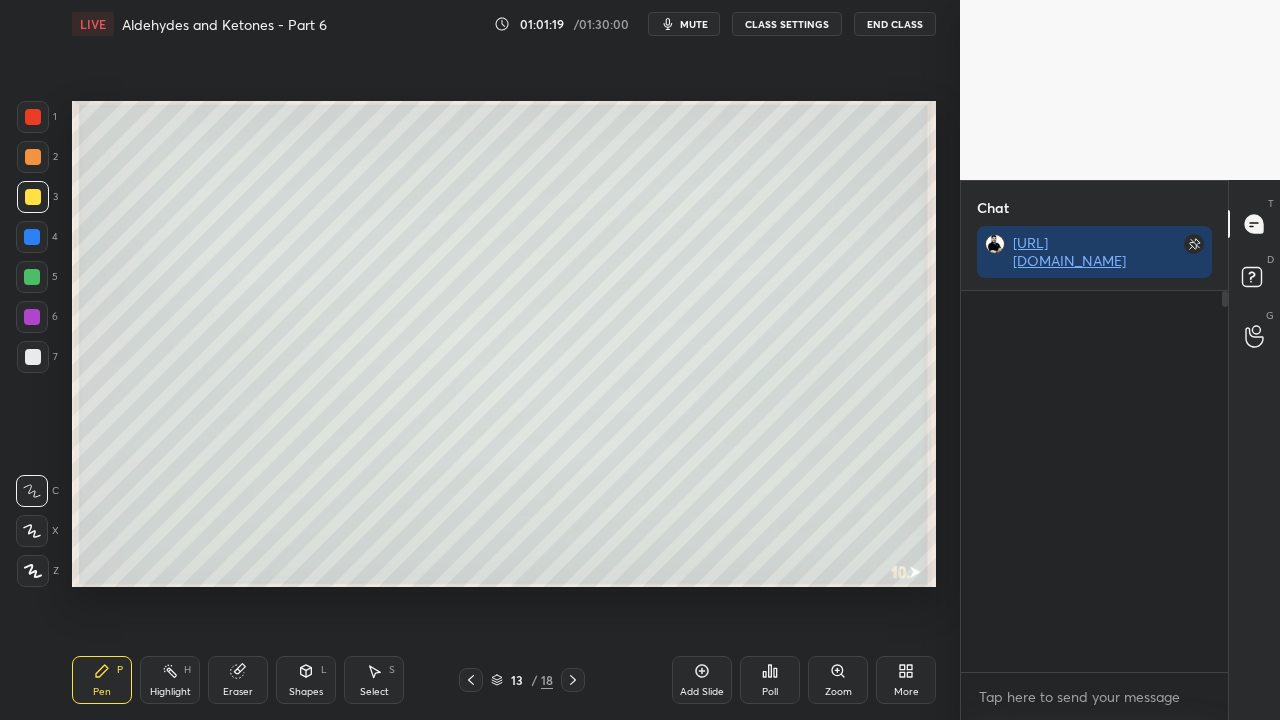 scroll, scrollTop: 423, scrollLeft: 261, axis: both 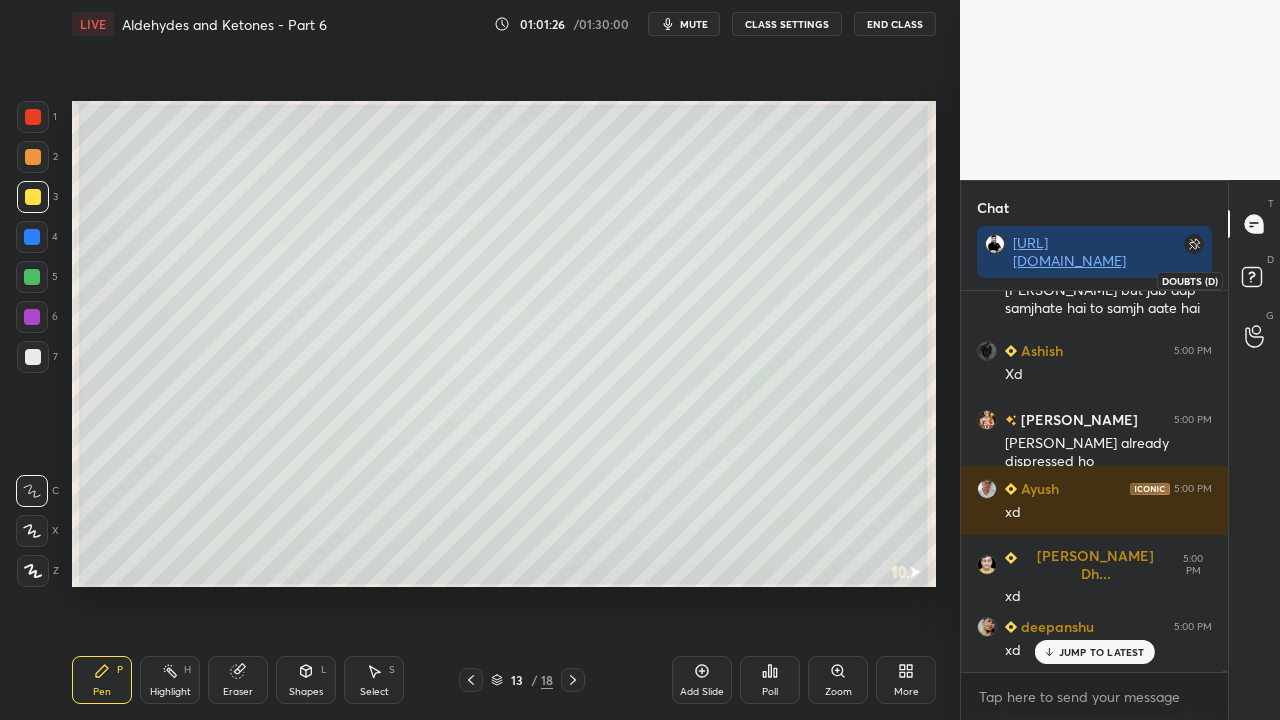 click 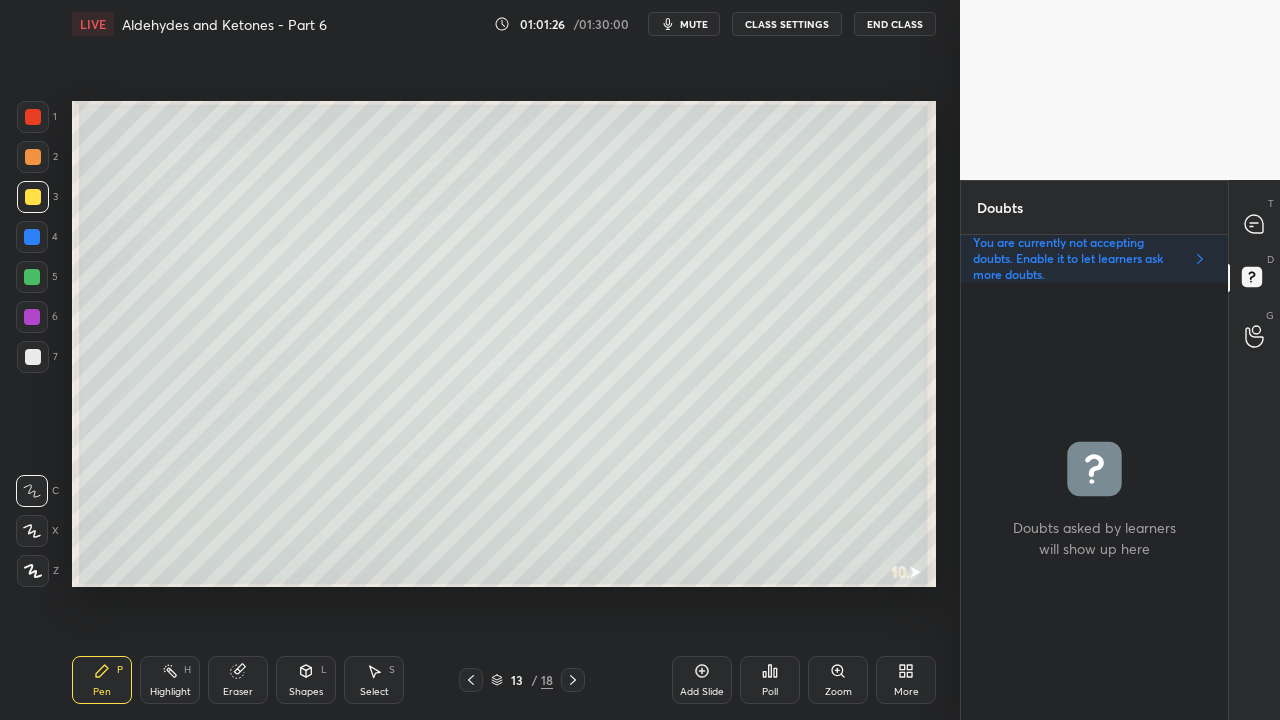 scroll, scrollTop: 6, scrollLeft: 6, axis: both 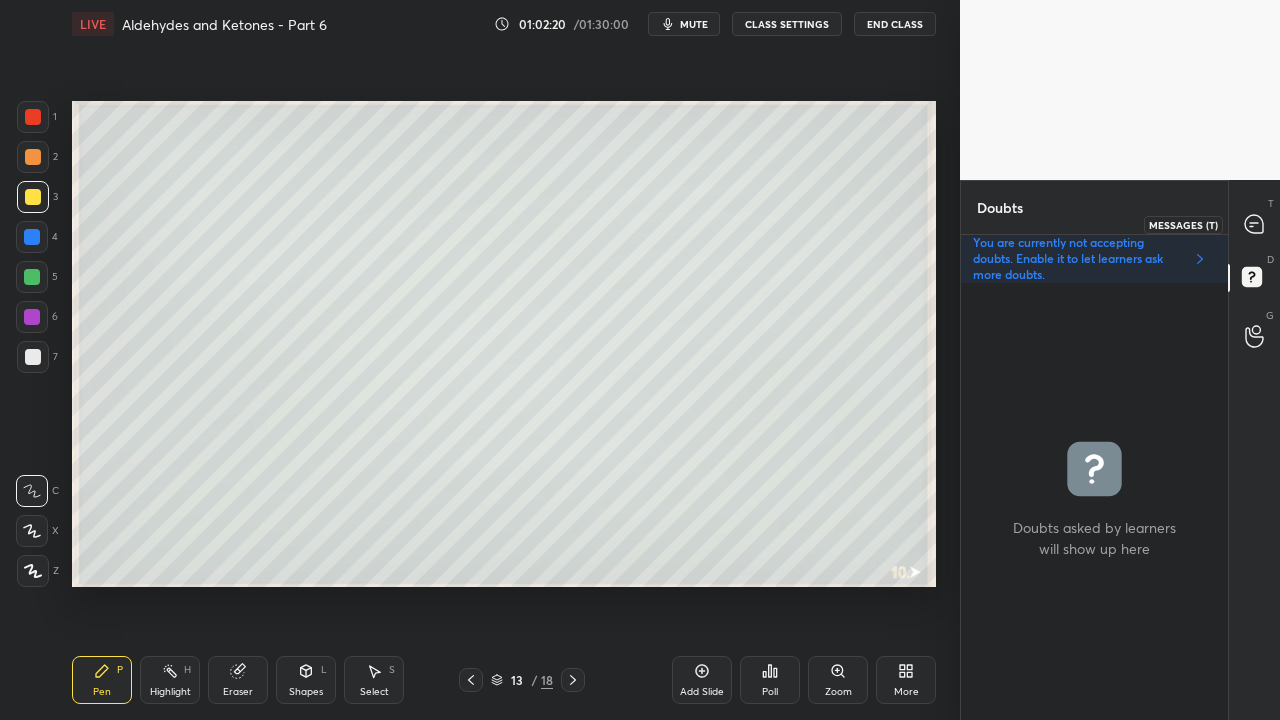 click 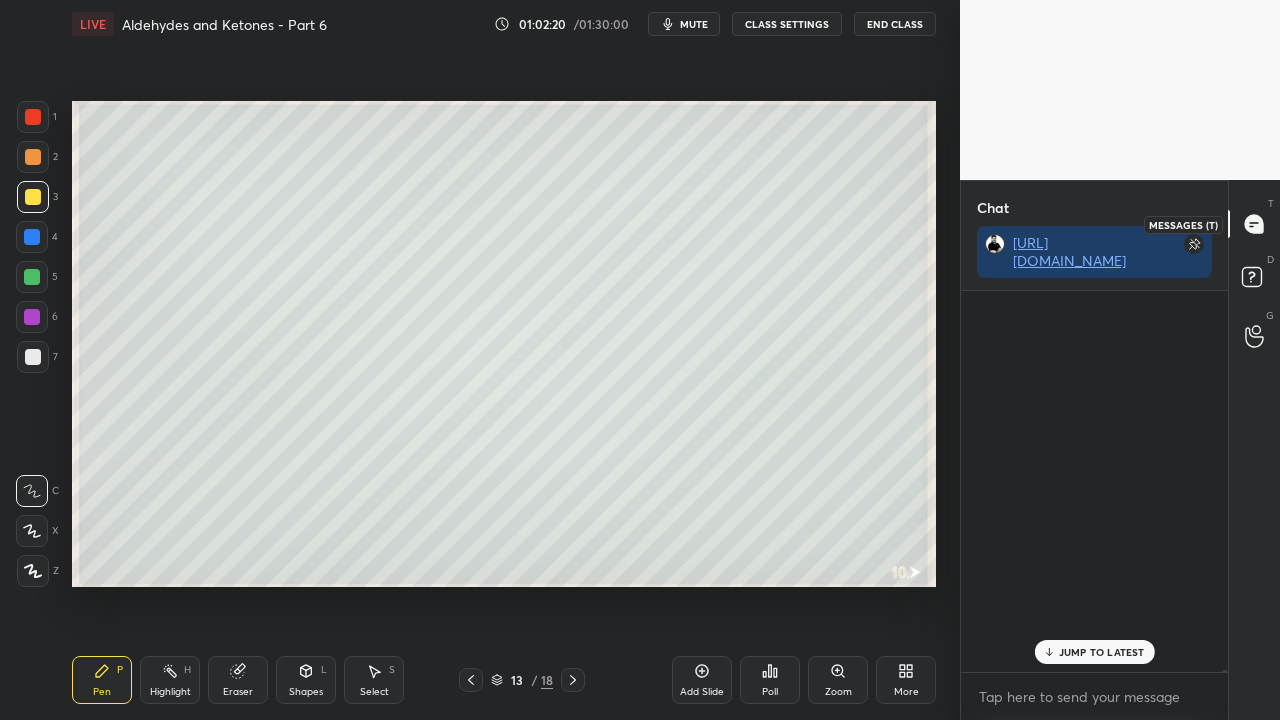 scroll, scrollTop: 97139, scrollLeft: 0, axis: vertical 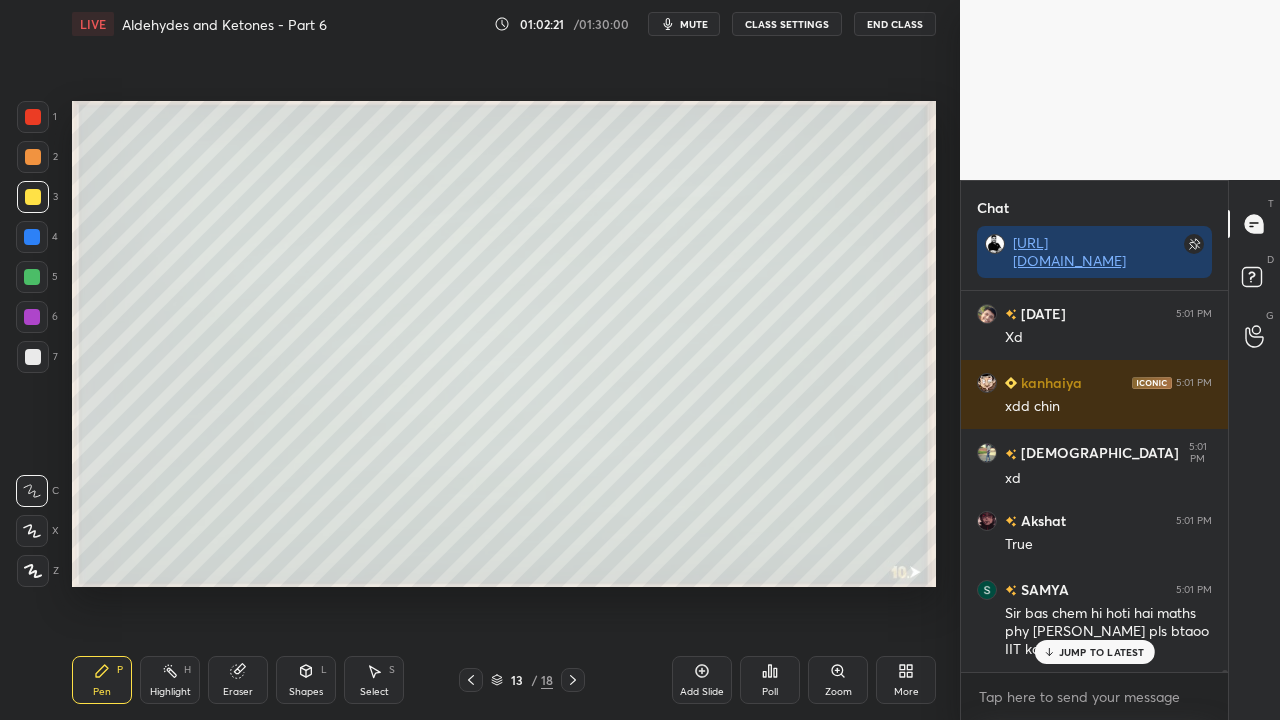 click on "JUMP TO LATEST" at bounding box center (1102, 652) 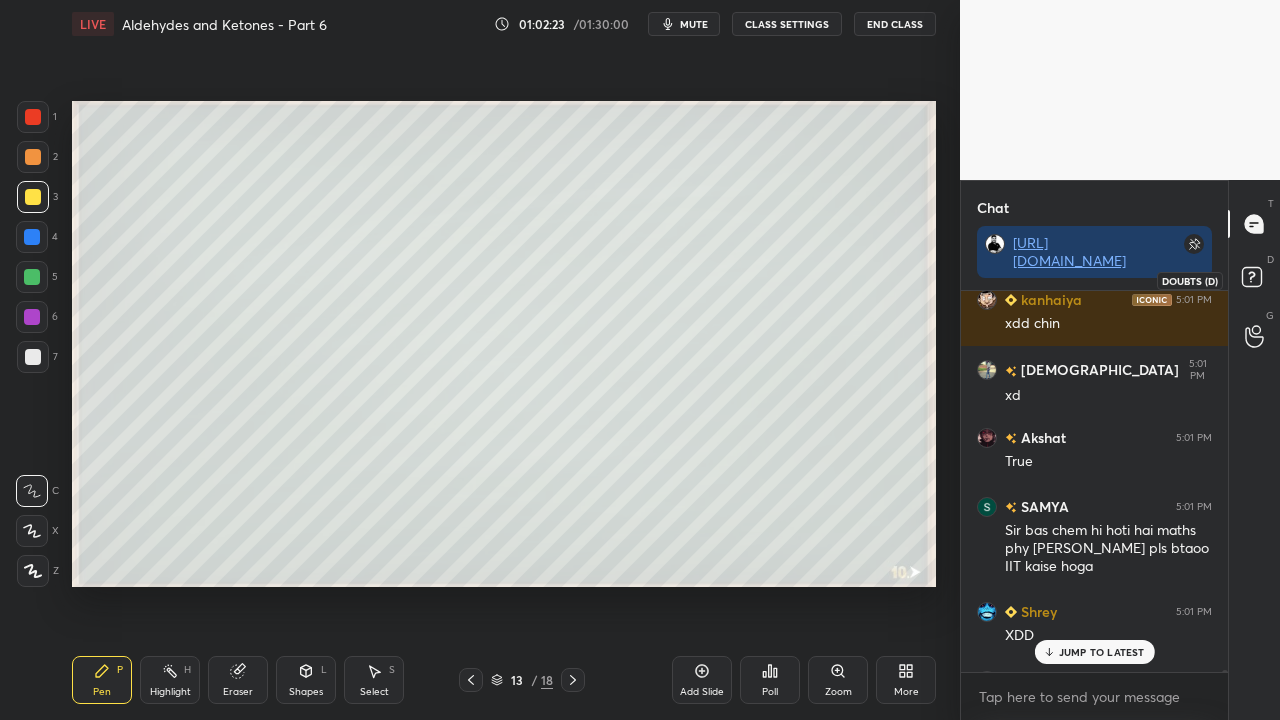 scroll, scrollTop: 97676, scrollLeft: 0, axis: vertical 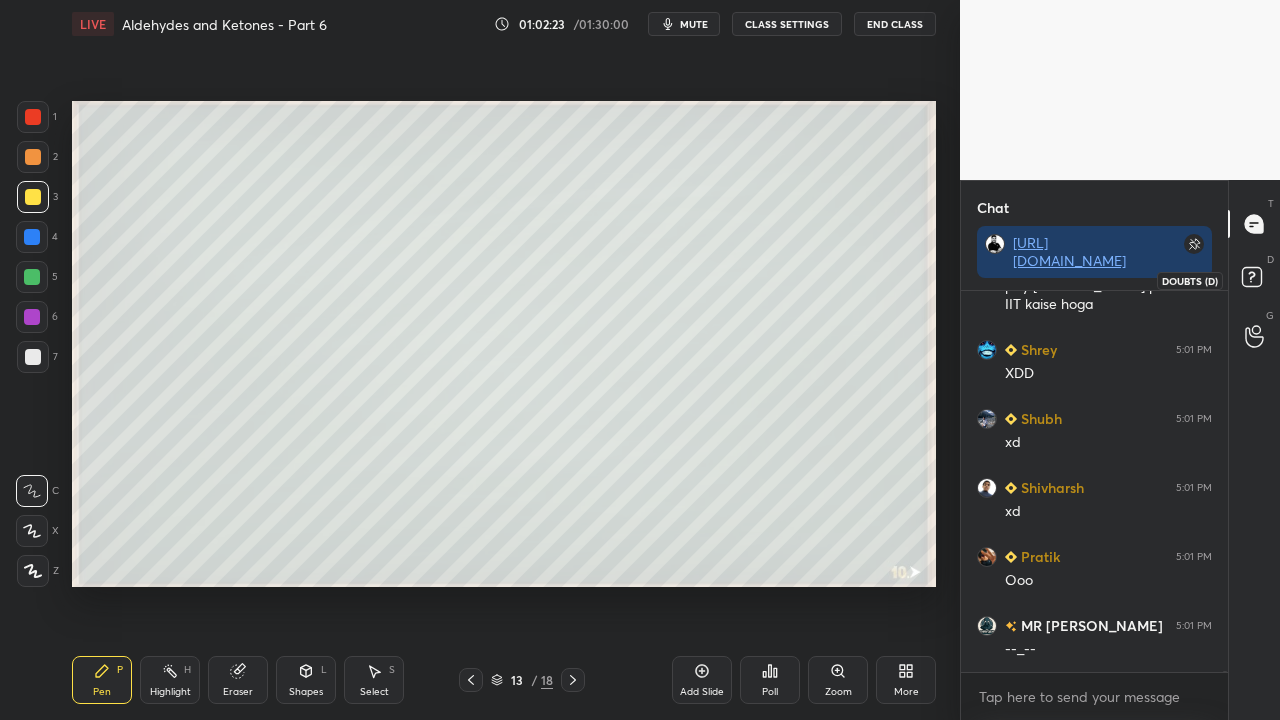 click 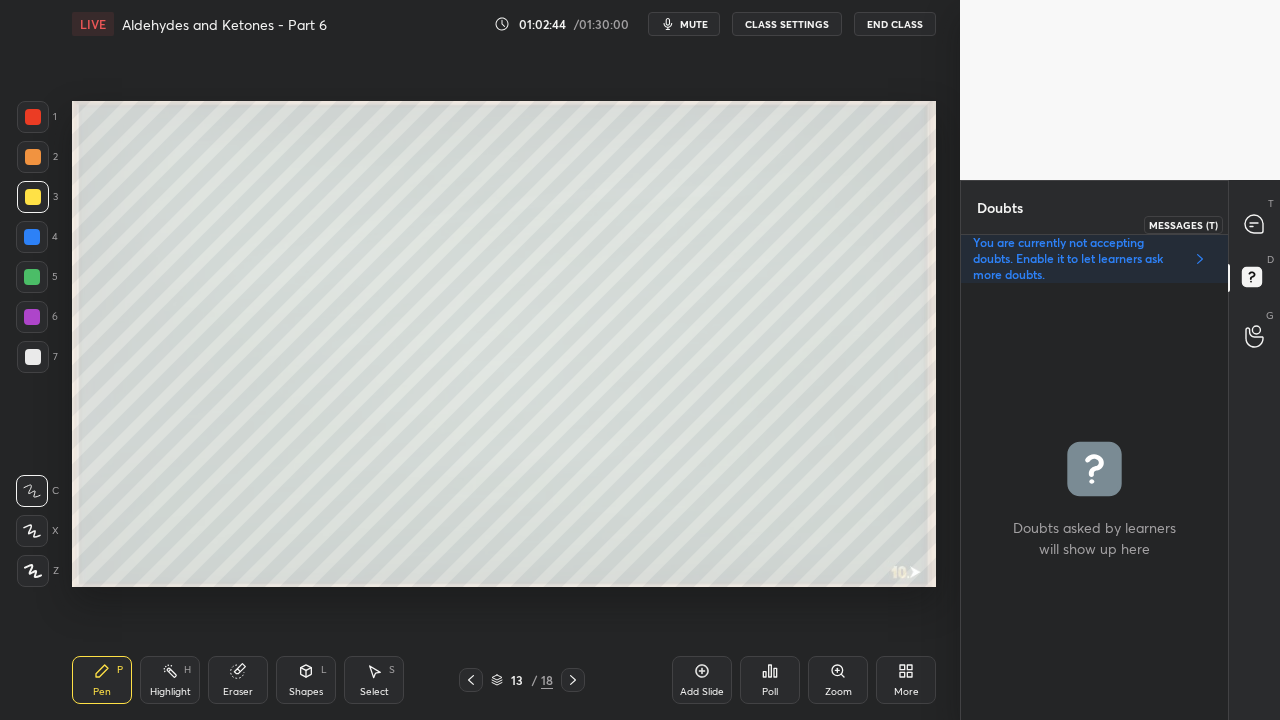 click at bounding box center (1255, 224) 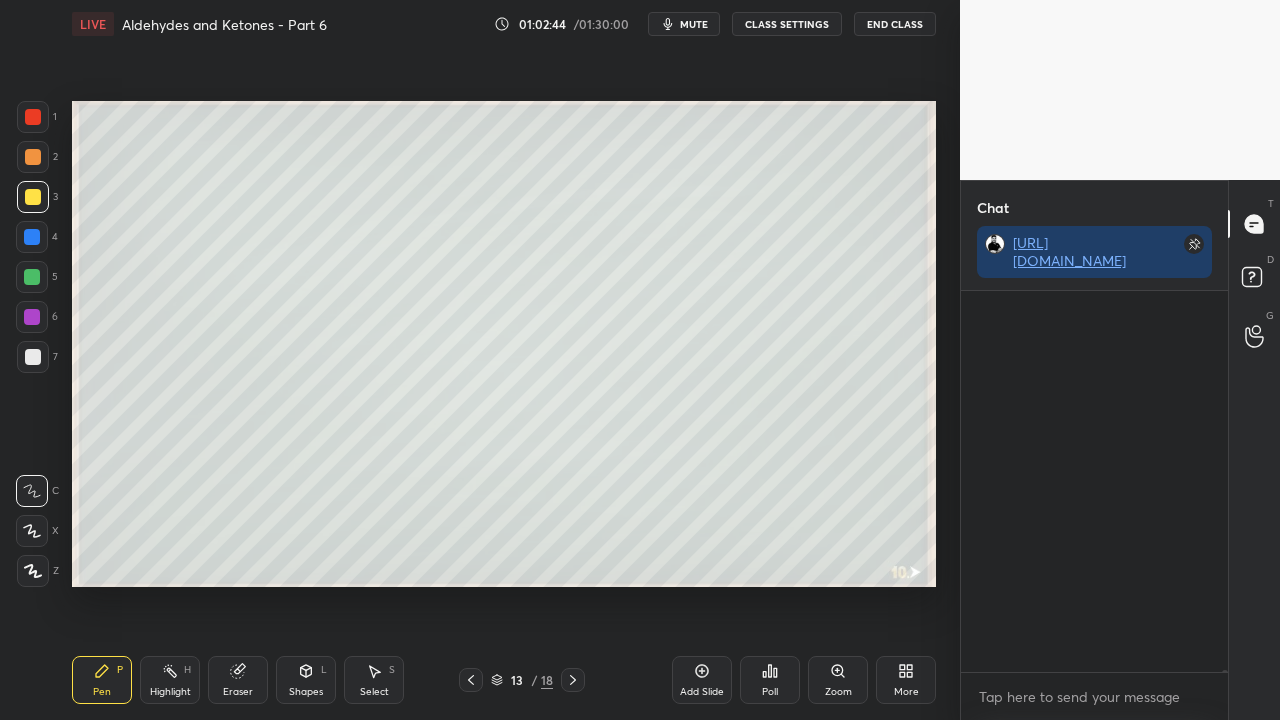 scroll, scrollTop: 423, scrollLeft: 261, axis: both 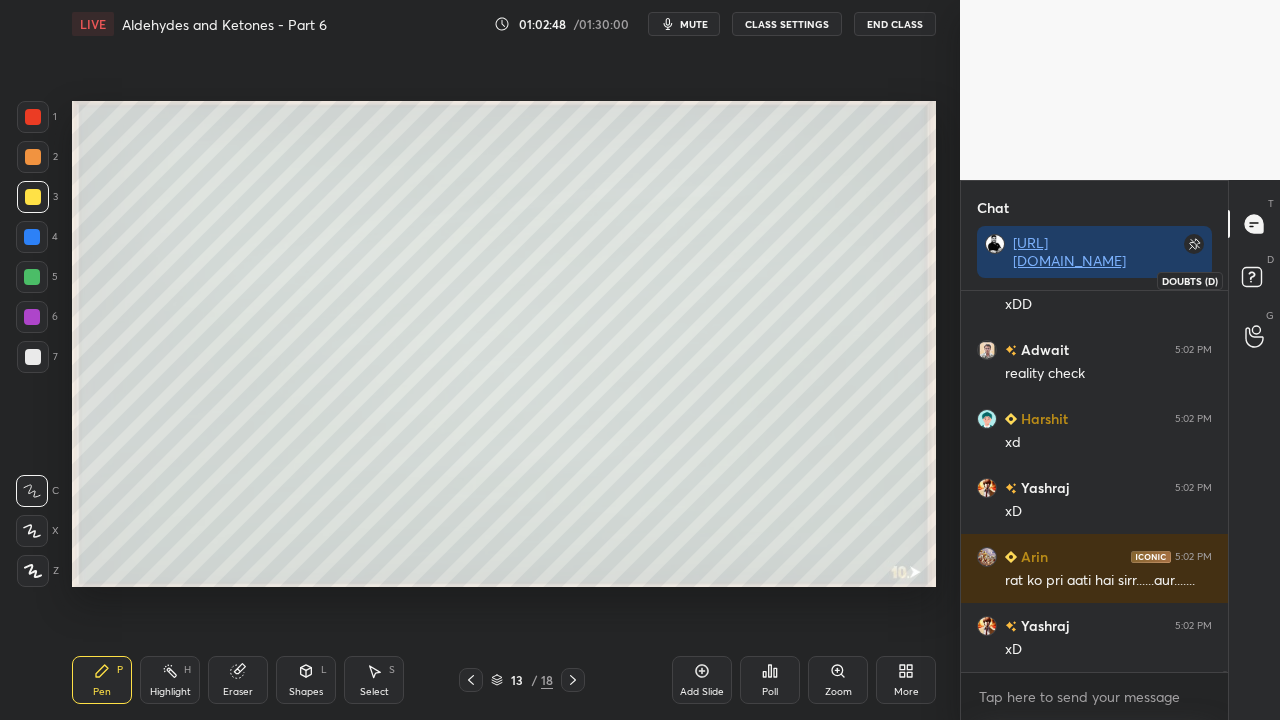 click 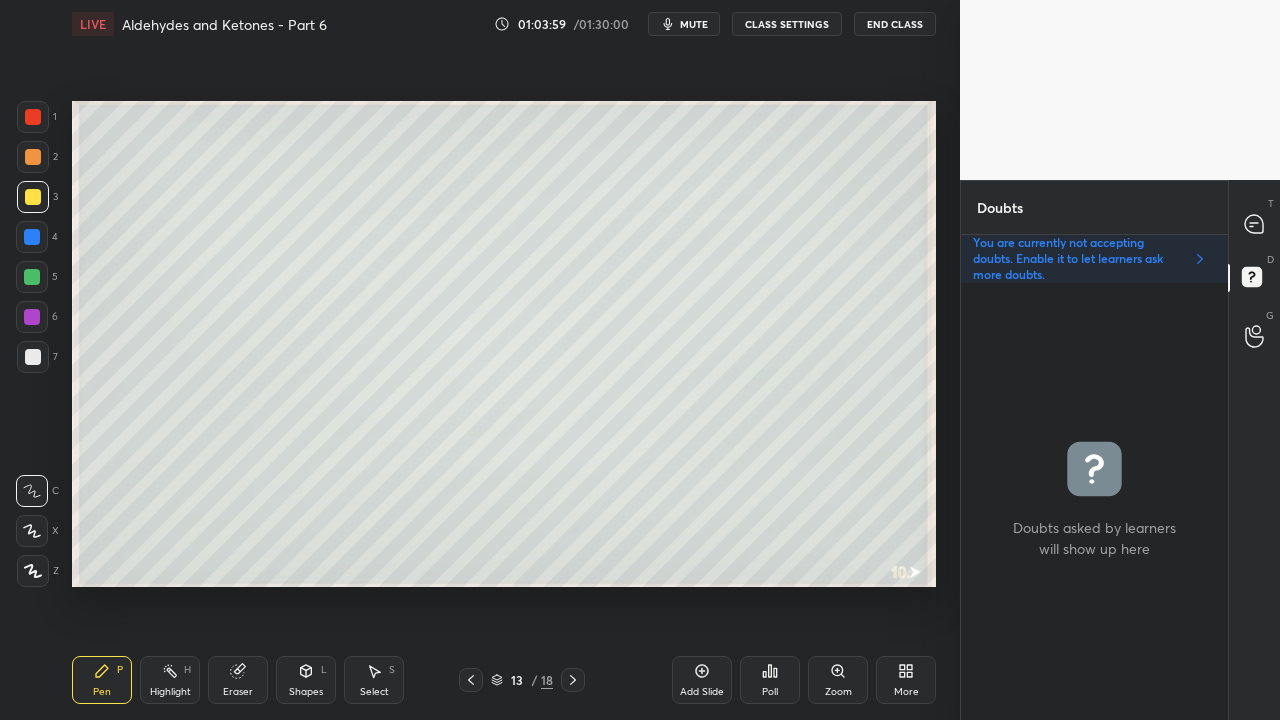 click 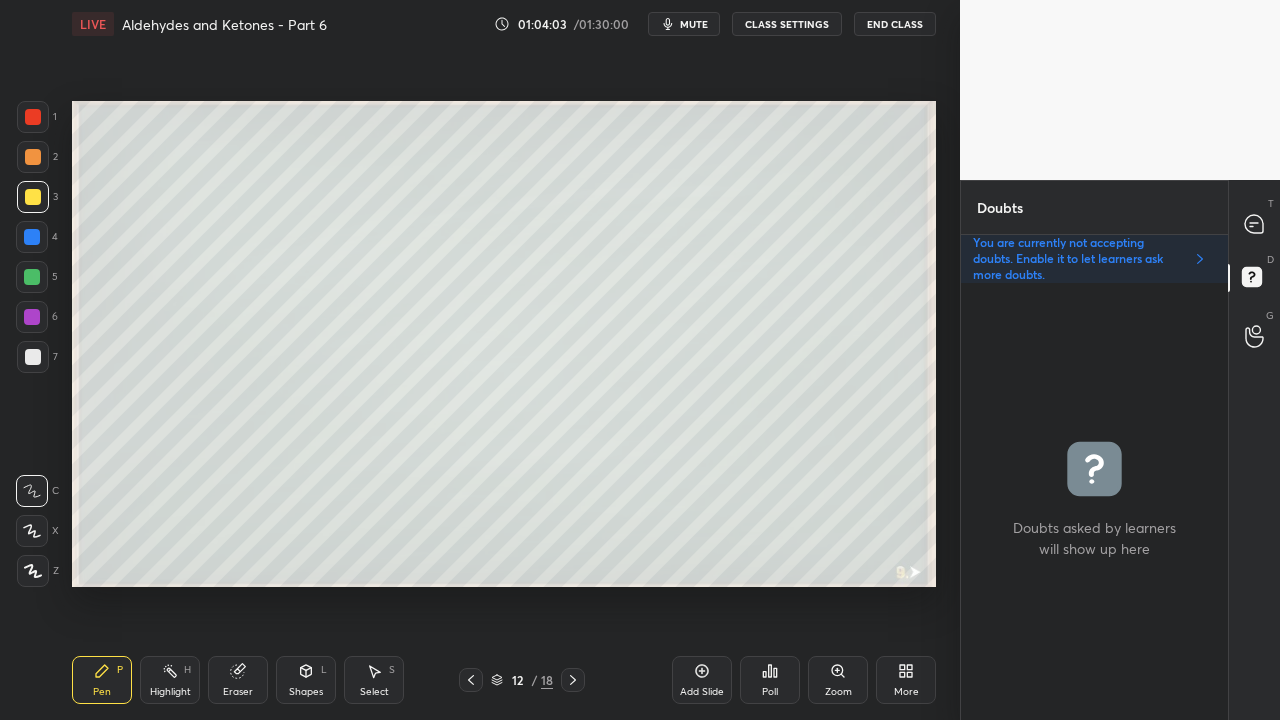 click 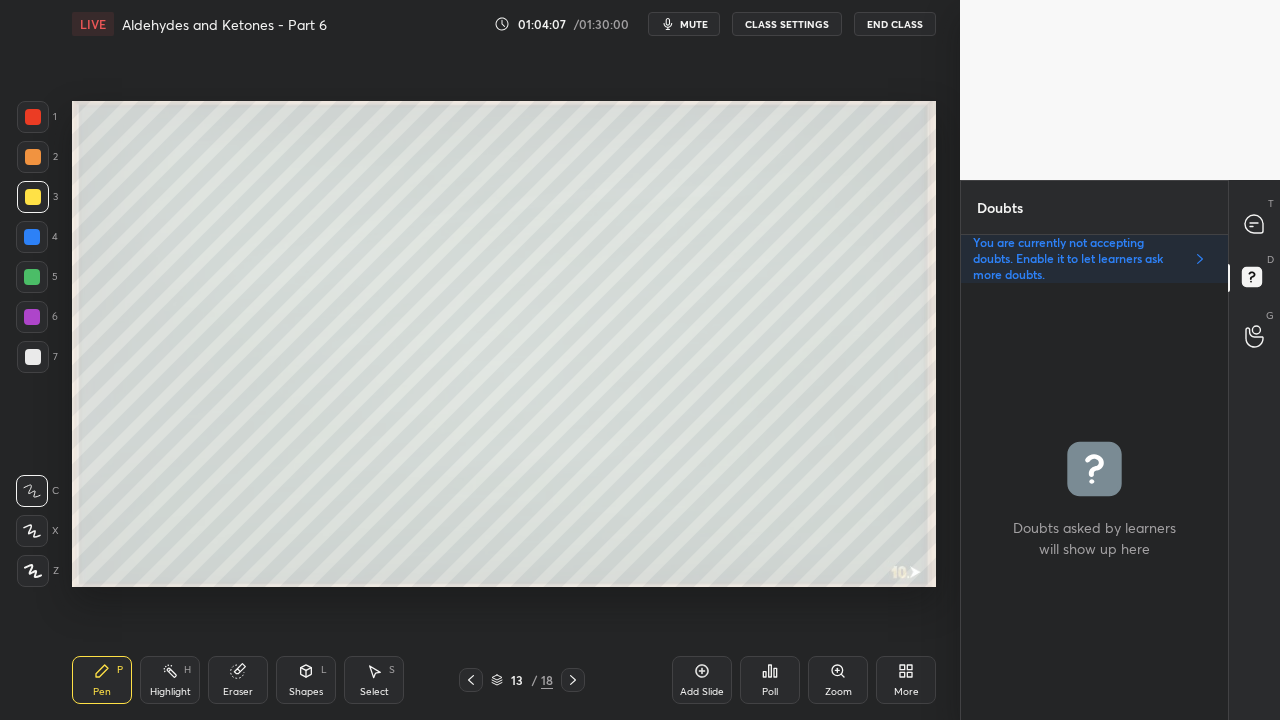 click at bounding box center [33, 197] 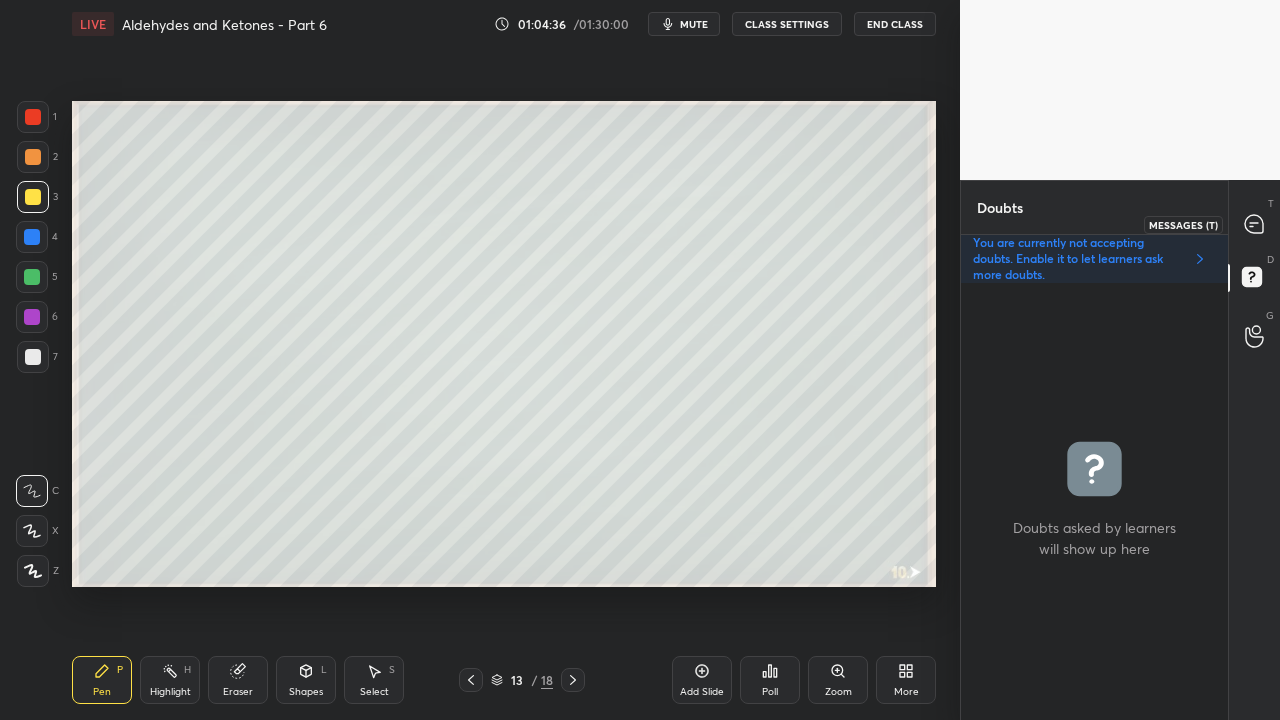 click 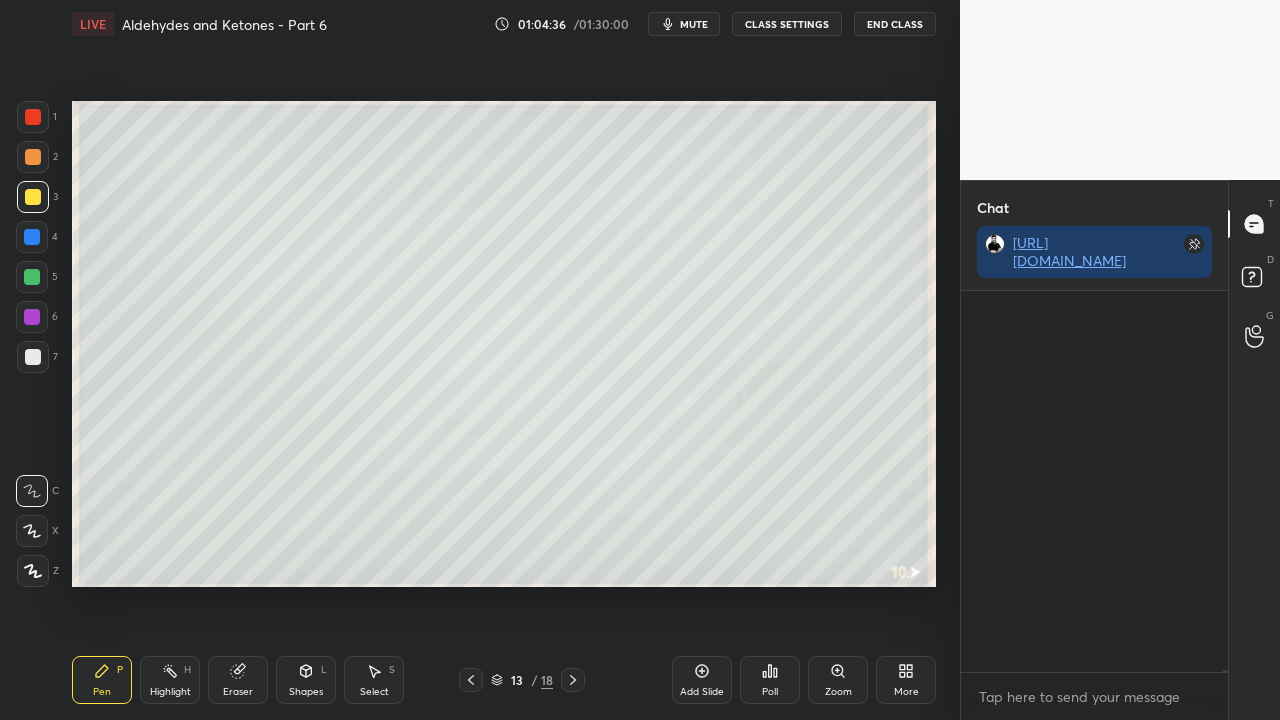 scroll, scrollTop: 101936, scrollLeft: 0, axis: vertical 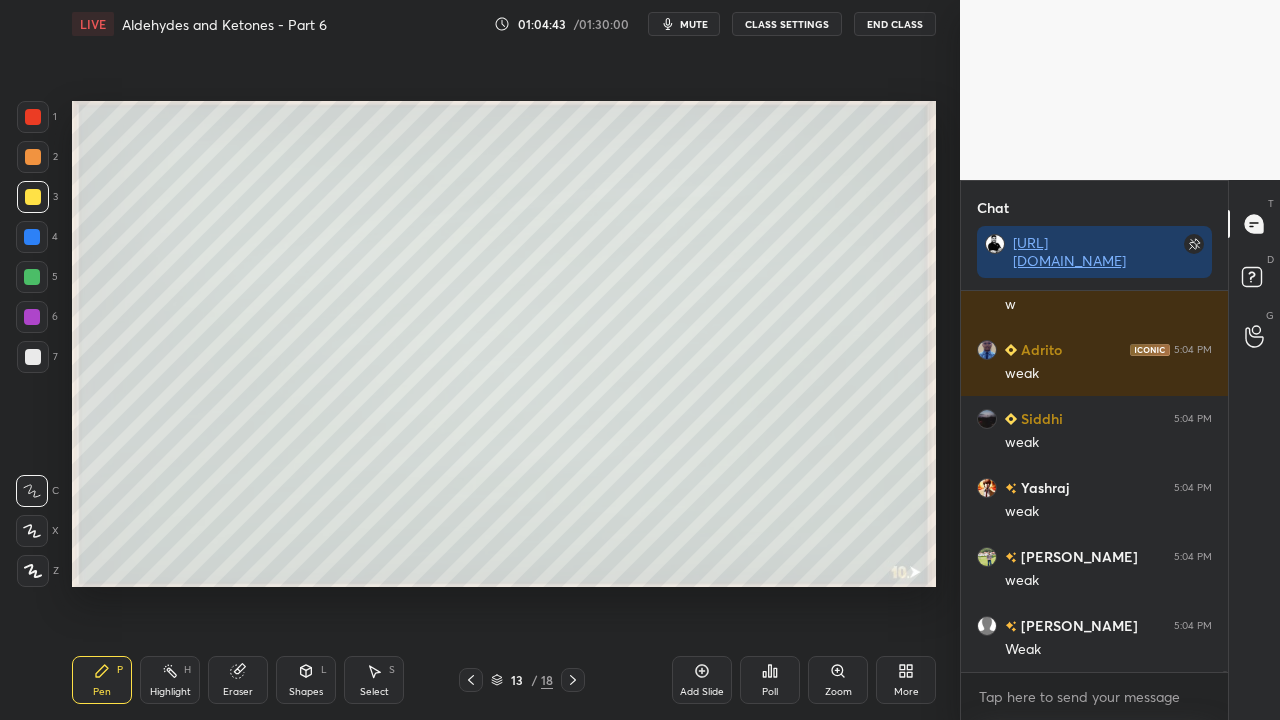click at bounding box center (33, 357) 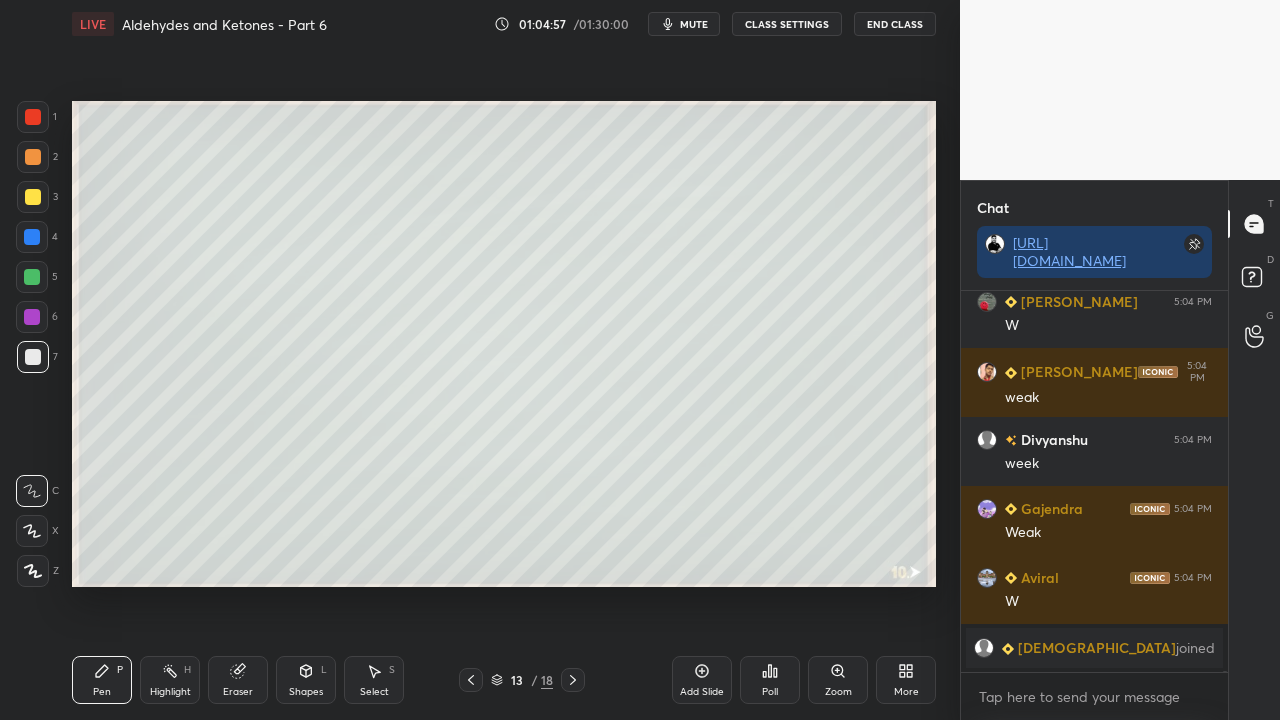 scroll, scrollTop: 101458, scrollLeft: 0, axis: vertical 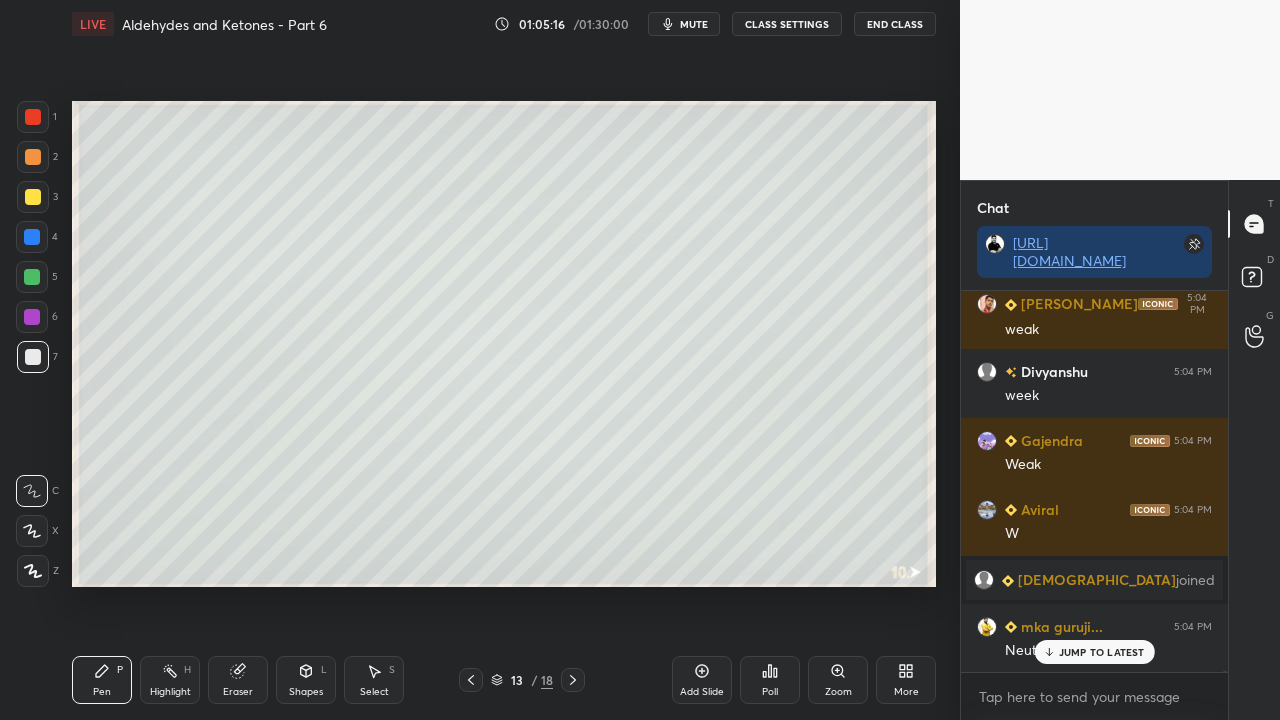 click on "JUMP TO LATEST" at bounding box center (1102, 652) 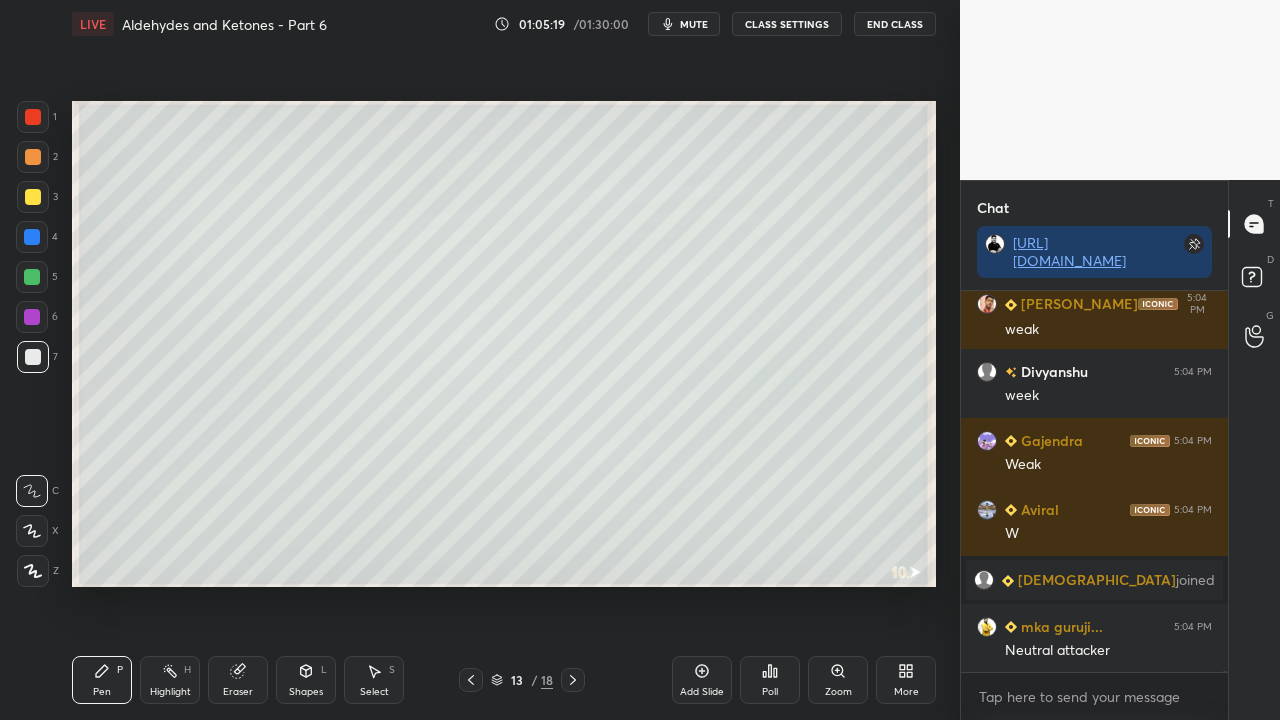 click at bounding box center [33, 197] 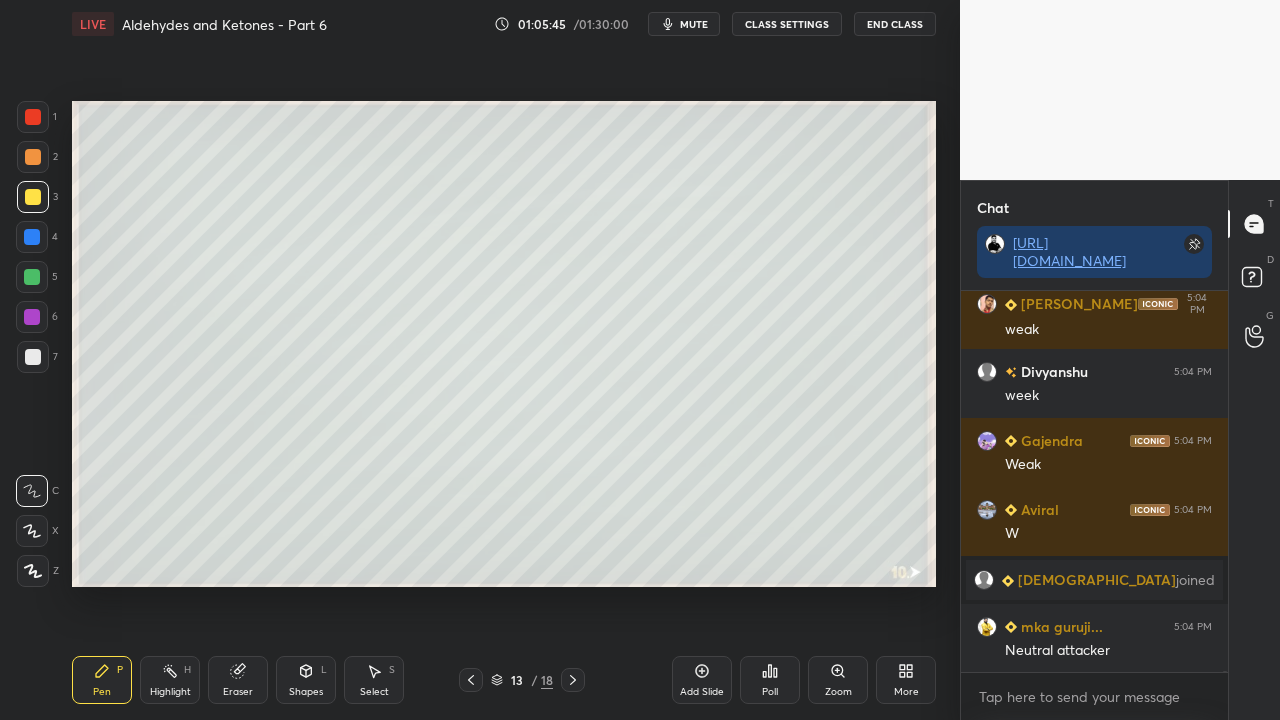 scroll, scrollTop: 101506, scrollLeft: 0, axis: vertical 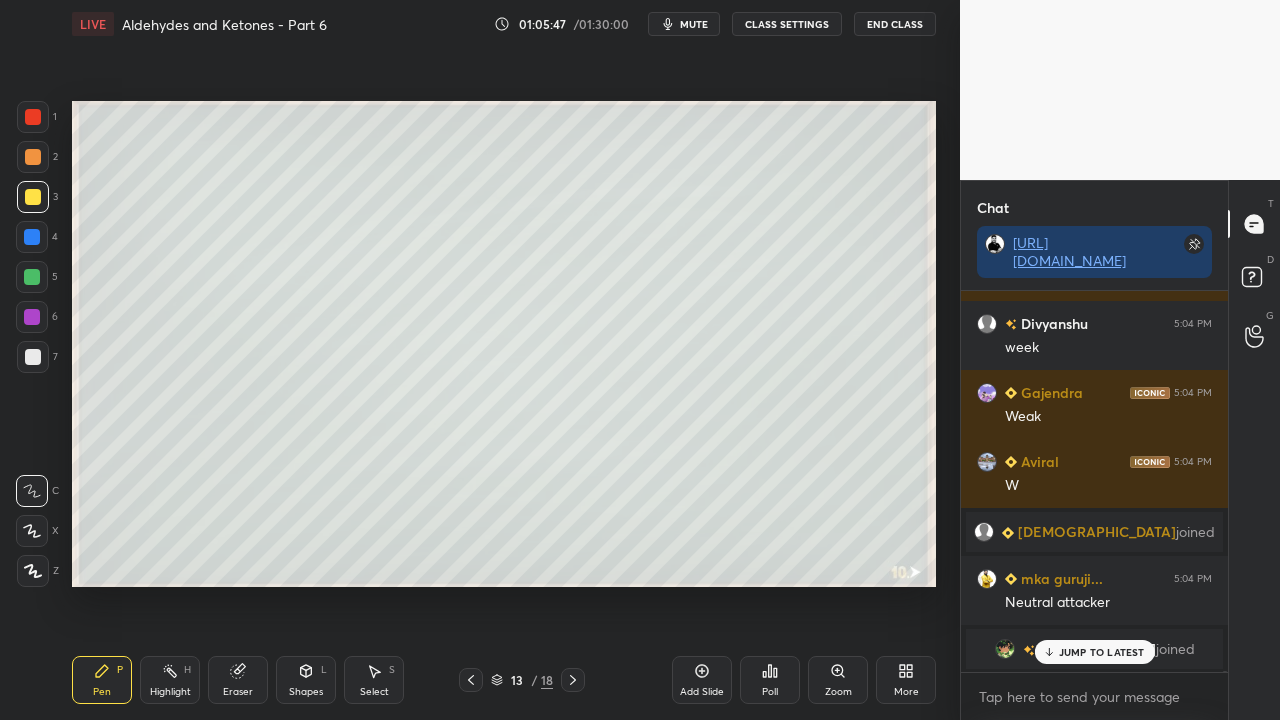 drag, startPoint x: 1072, startPoint y: 650, endPoint x: 1048, endPoint y: 625, distance: 34.655445 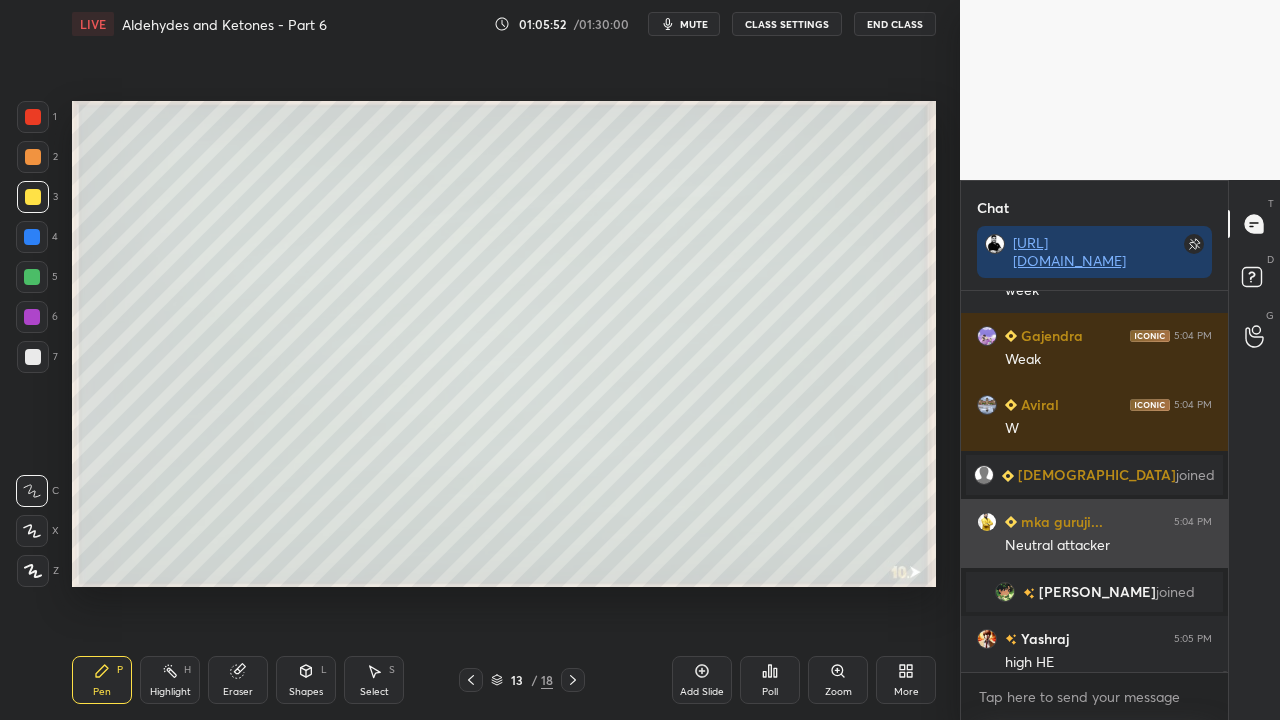 scroll, scrollTop: 101518, scrollLeft: 0, axis: vertical 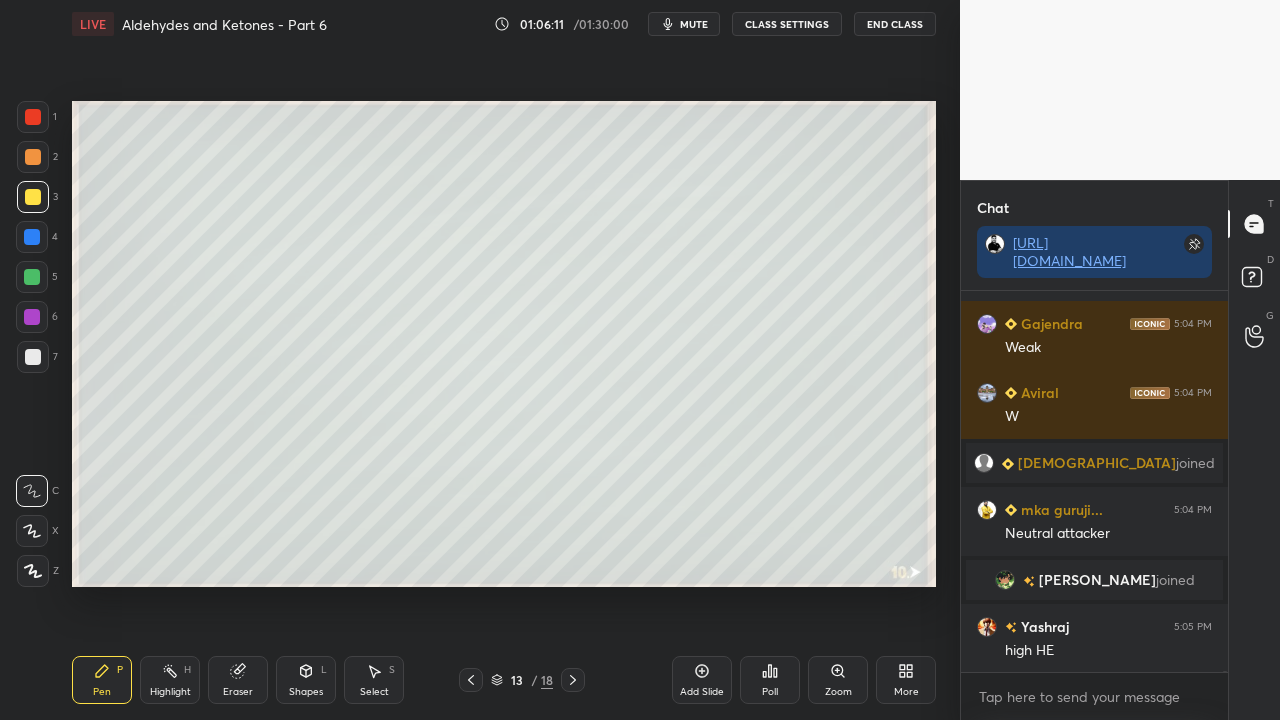 click at bounding box center (33, 357) 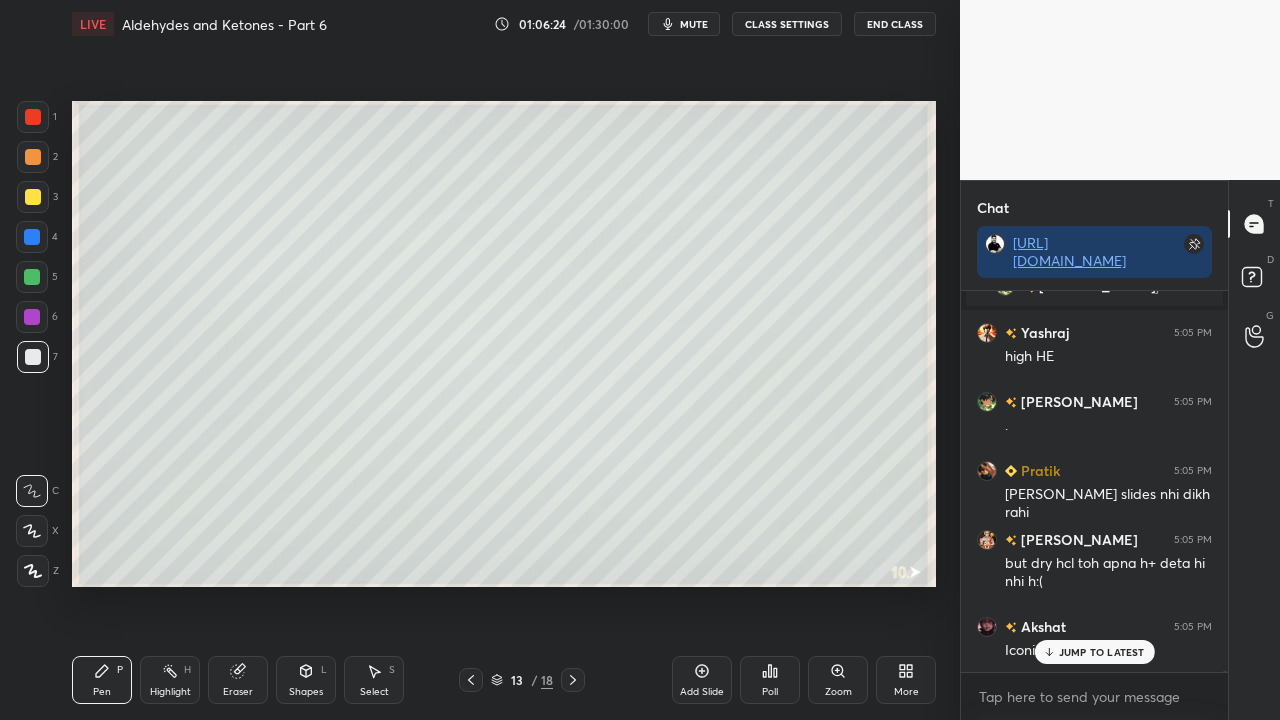 scroll, scrollTop: 101860, scrollLeft: 0, axis: vertical 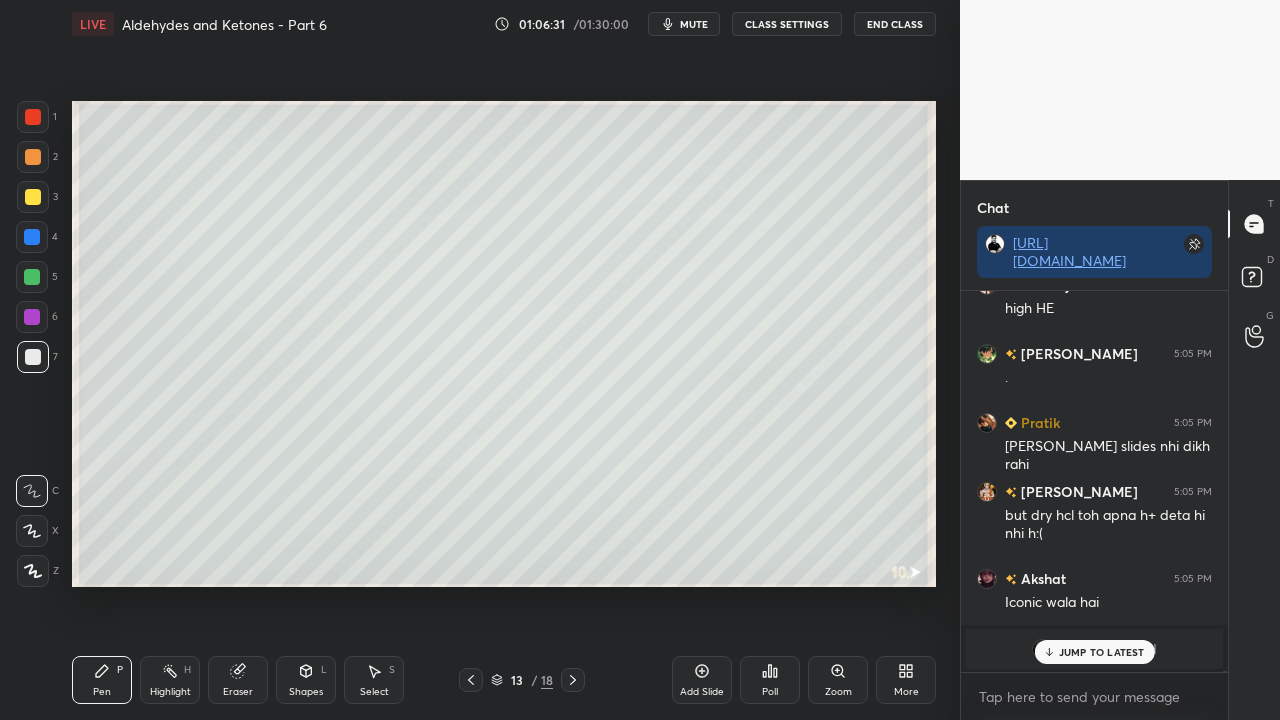 click 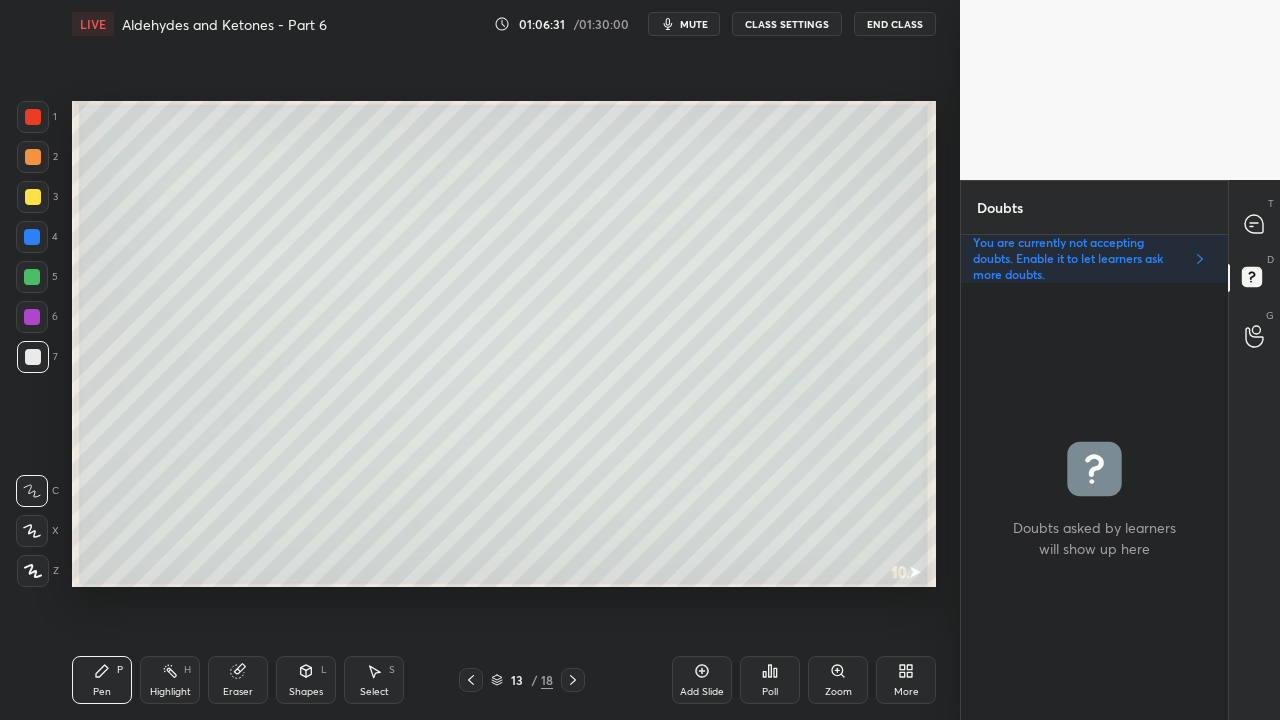 scroll, scrollTop: 6, scrollLeft: 6, axis: both 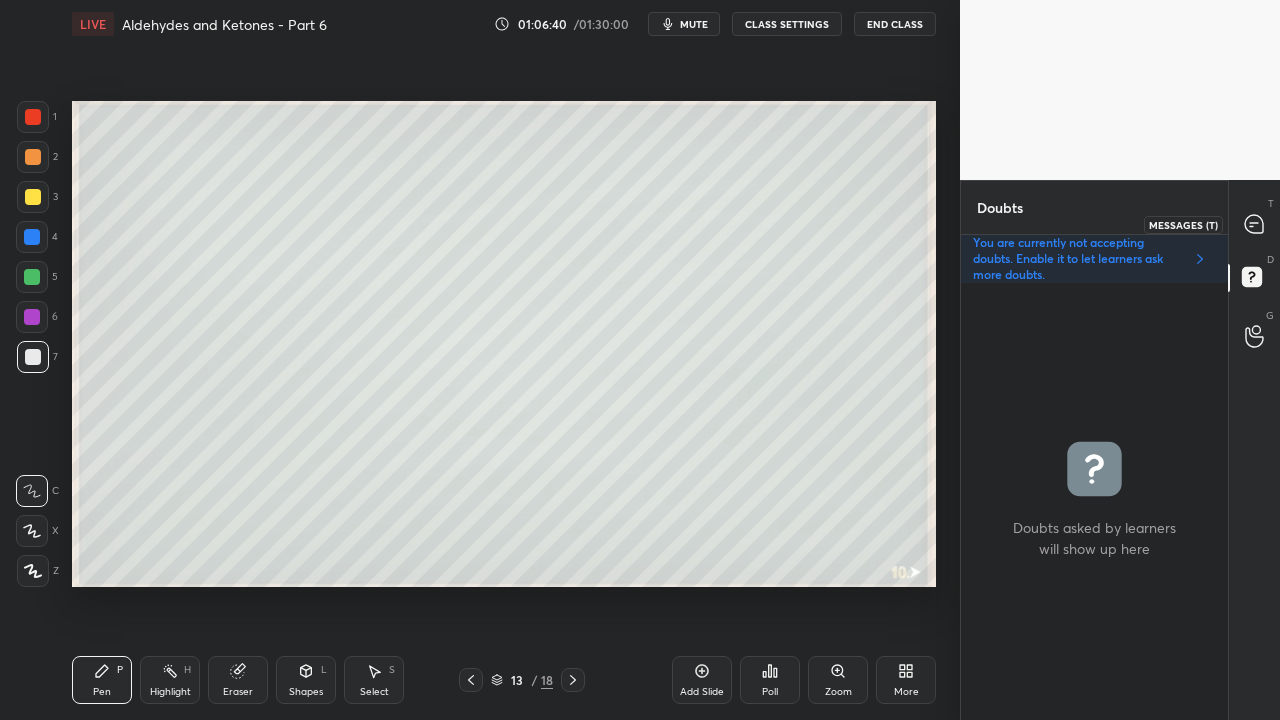 click 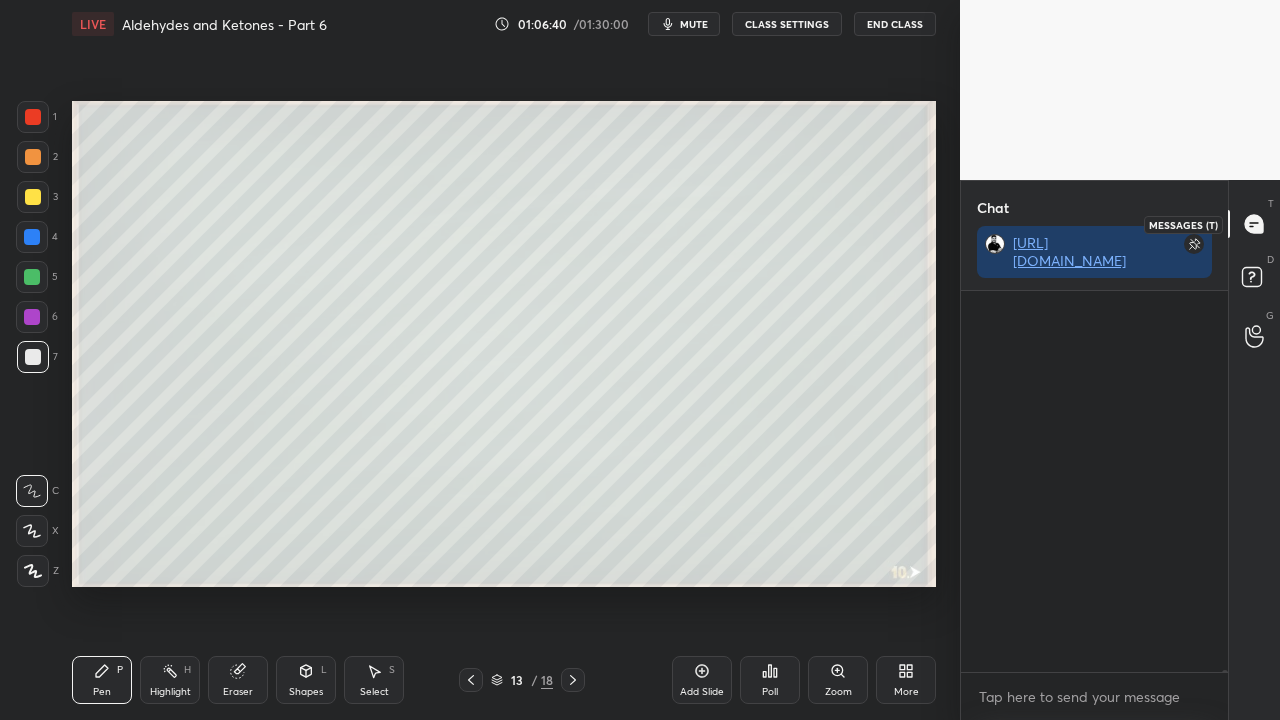 scroll, scrollTop: 423, scrollLeft: 261, axis: both 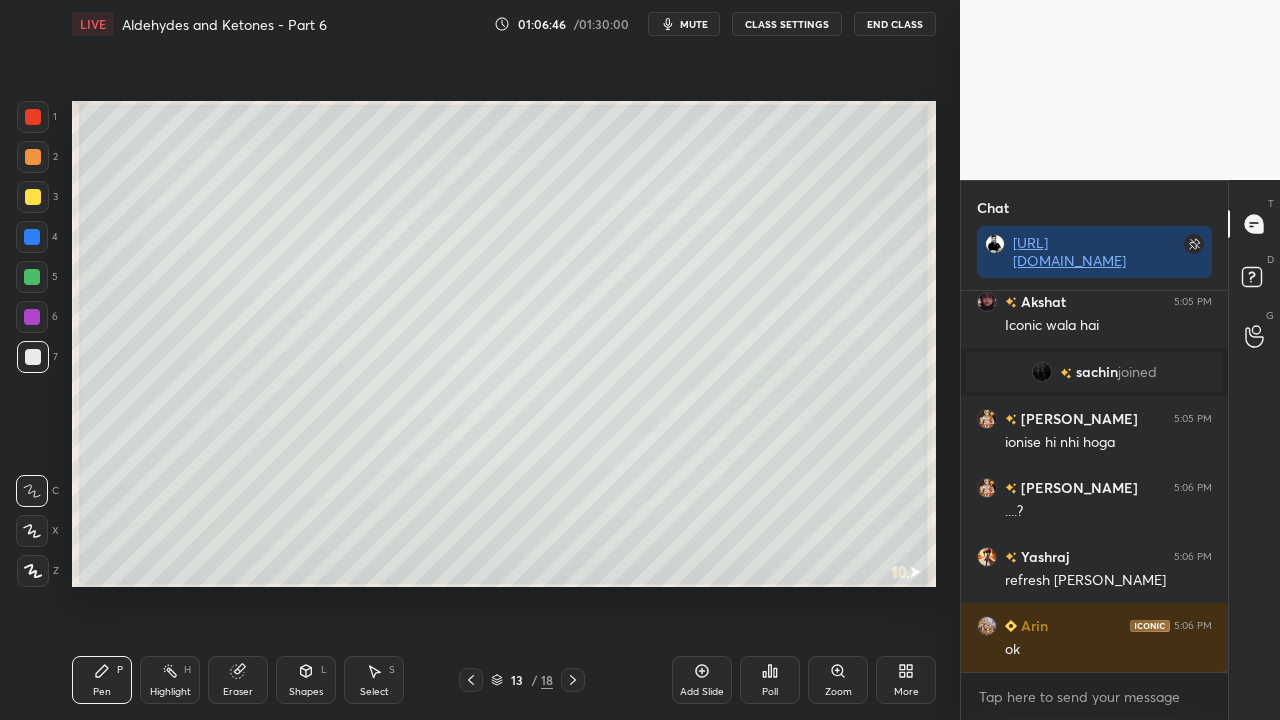 click 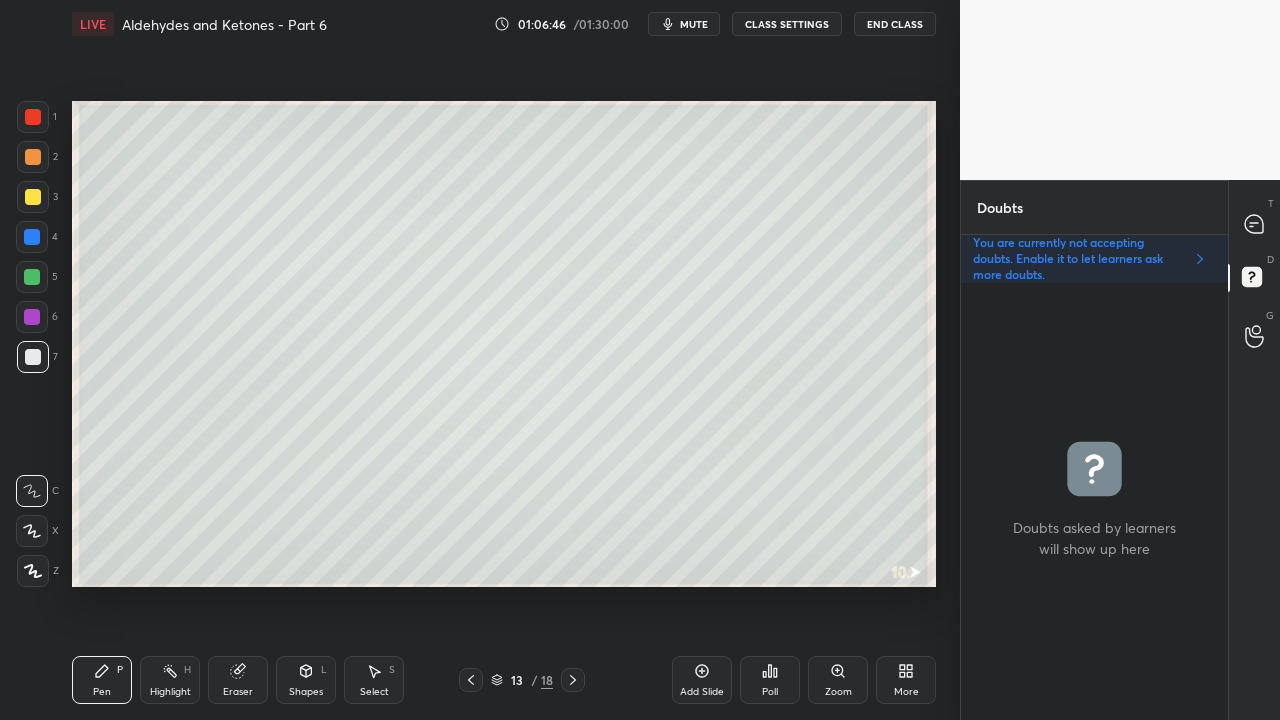 scroll, scrollTop: 6, scrollLeft: 6, axis: both 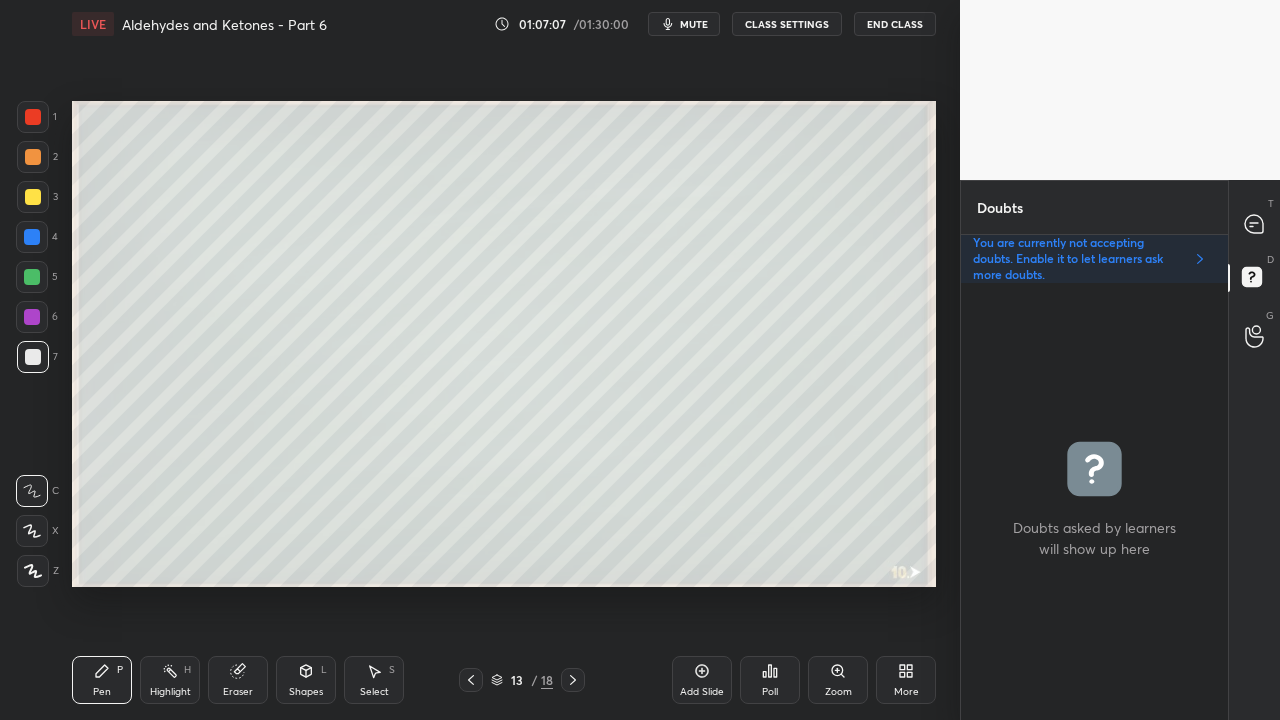 click at bounding box center [33, 197] 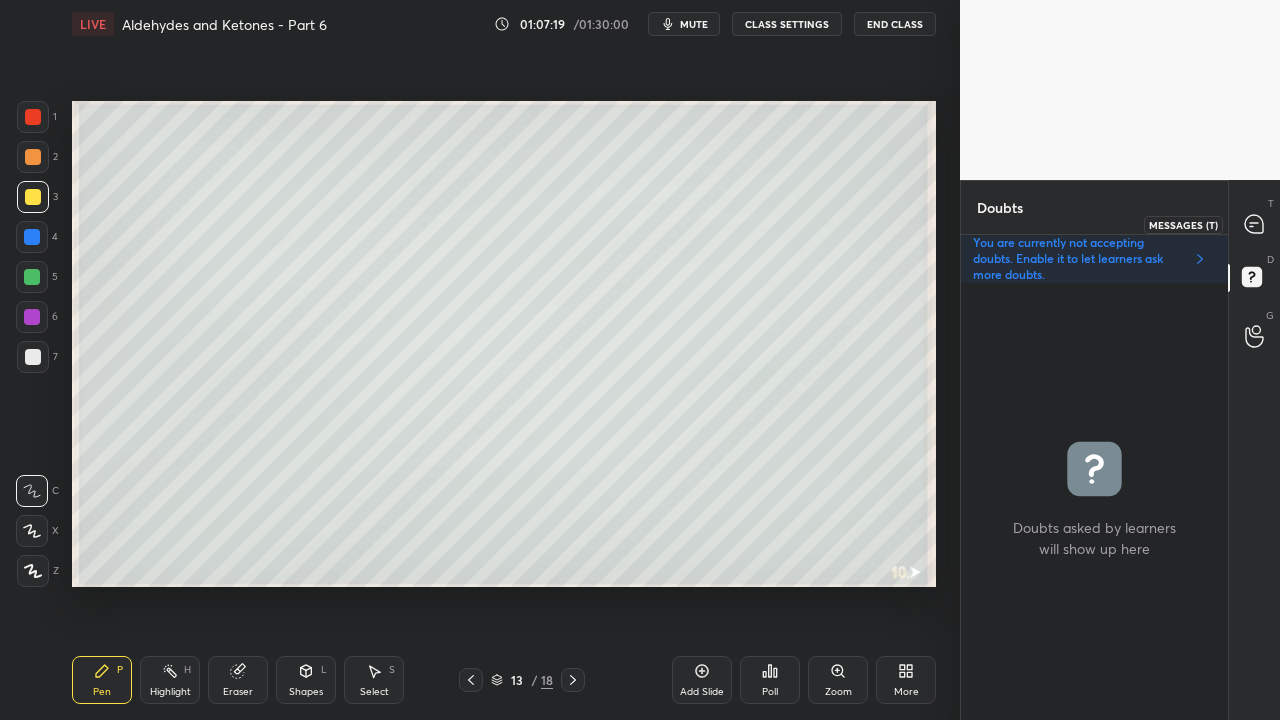 click 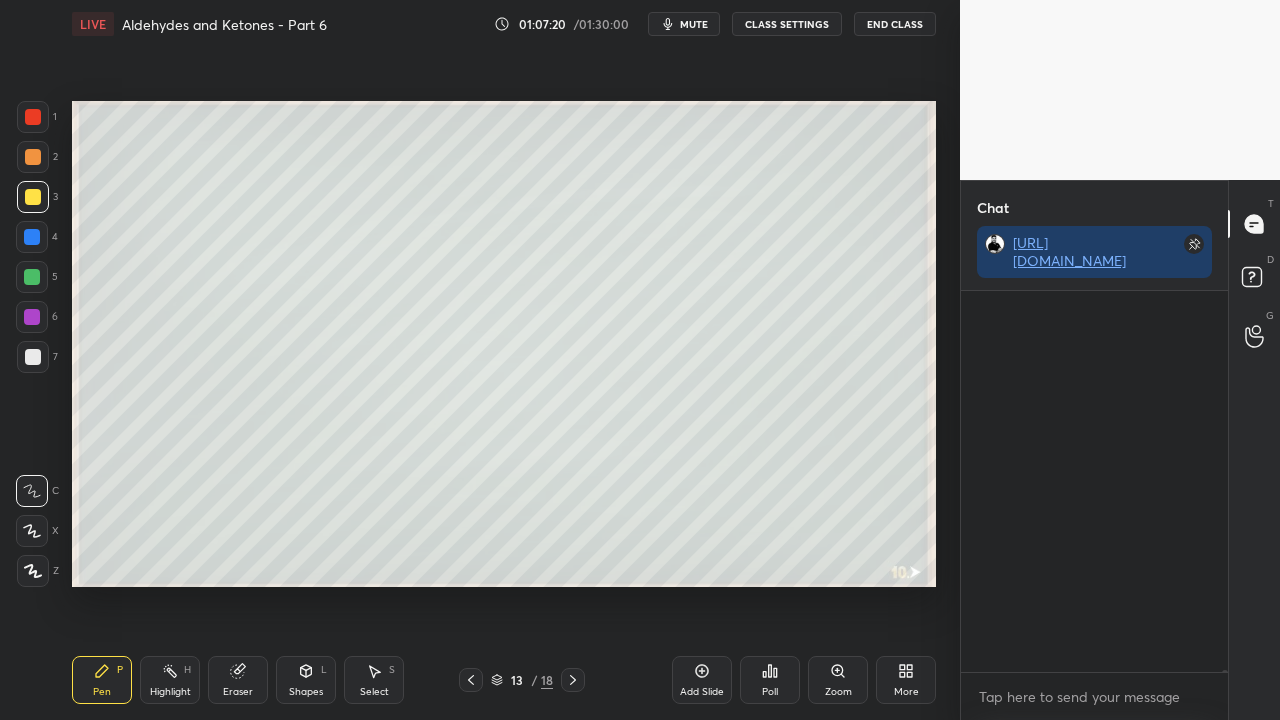 scroll, scrollTop: 423, scrollLeft: 261, axis: both 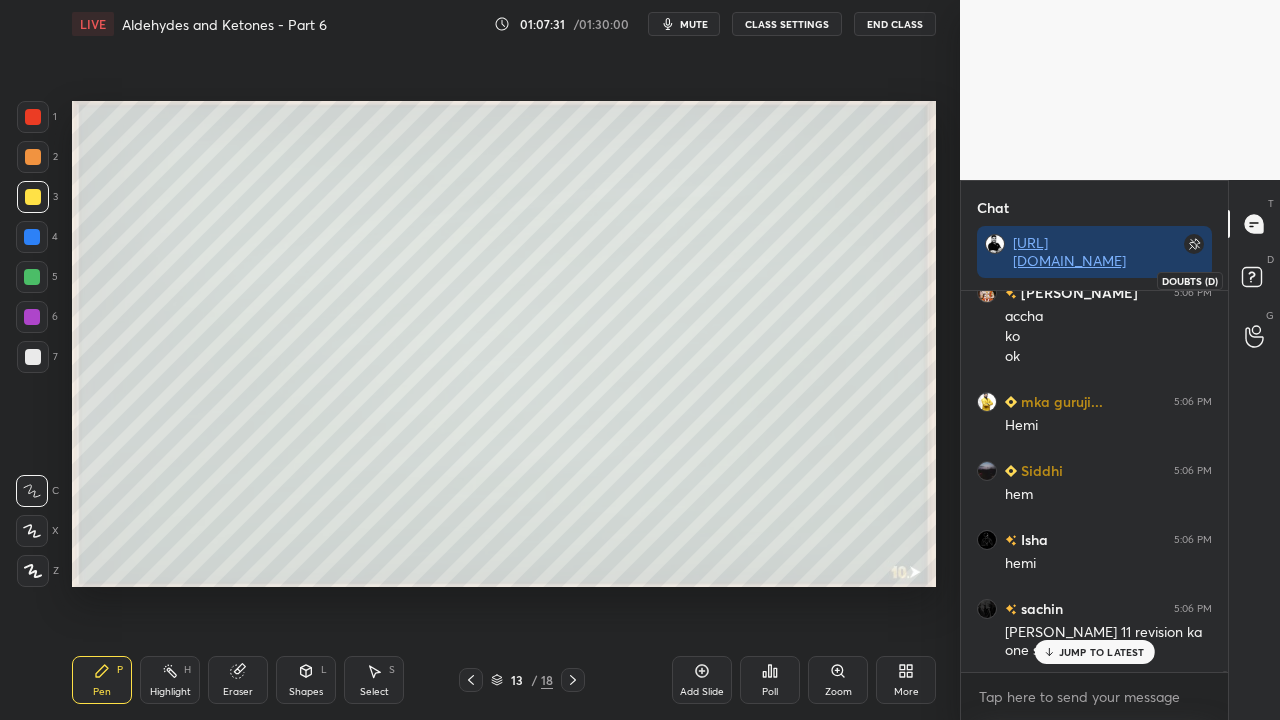 click 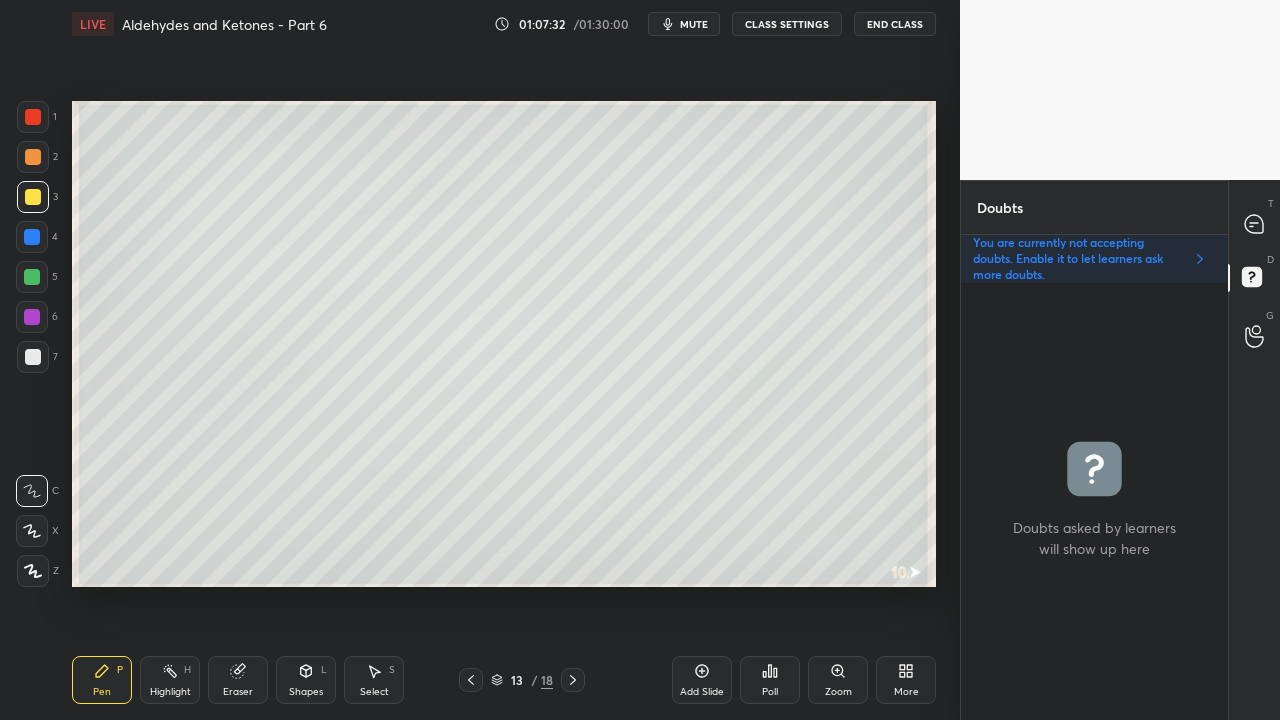 click on "T Messages (T)" at bounding box center [1254, 224] 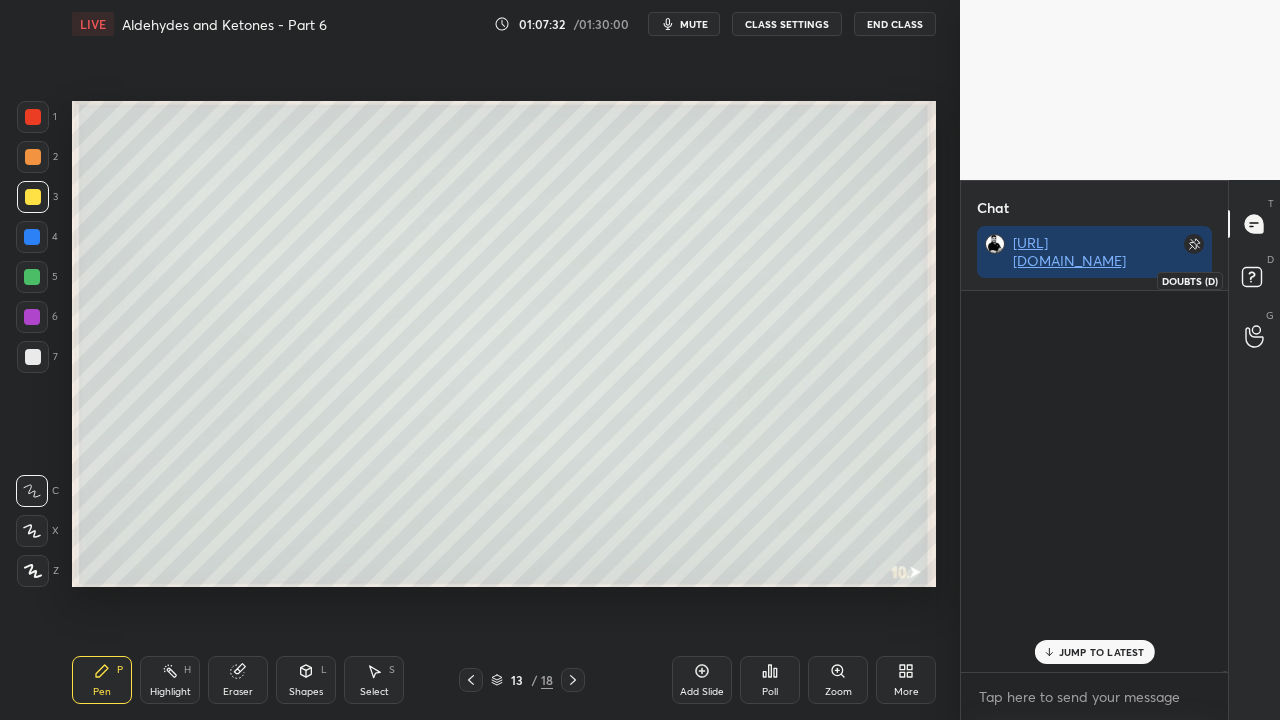 scroll, scrollTop: 102954, scrollLeft: 0, axis: vertical 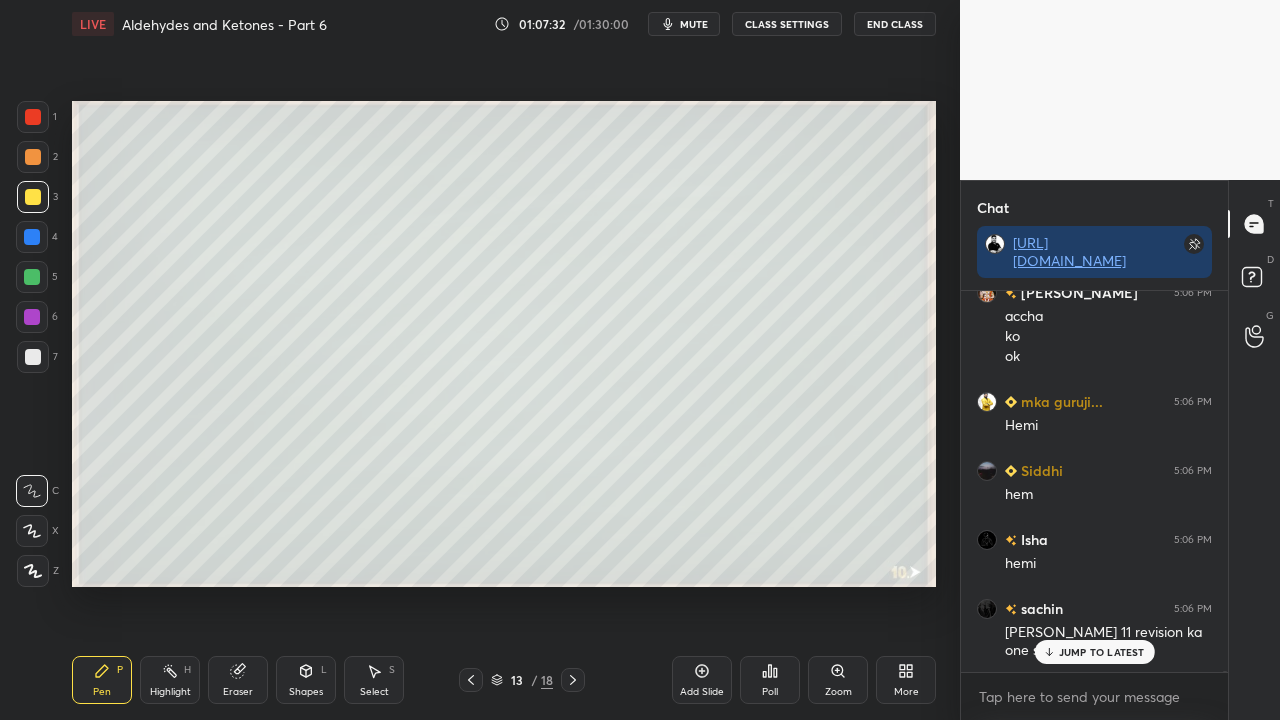 click on "JUMP TO LATEST" at bounding box center [1102, 652] 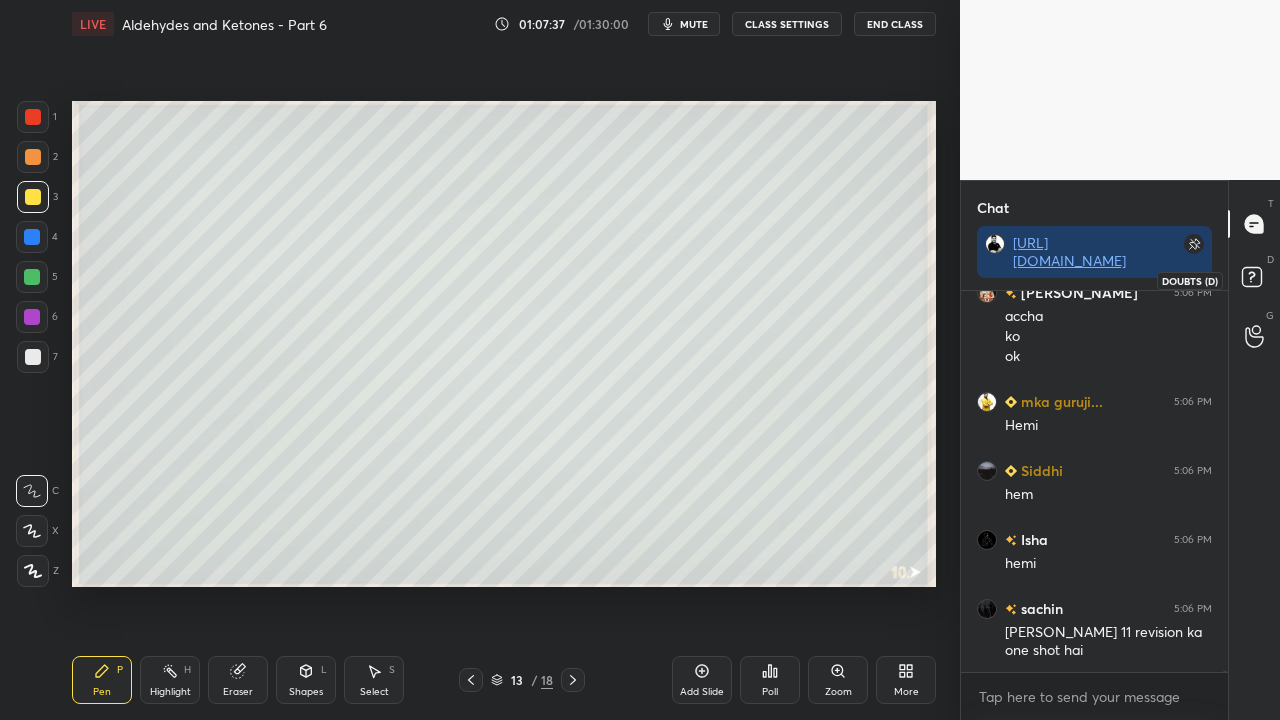 drag, startPoint x: 1249, startPoint y: 276, endPoint x: 1092, endPoint y: 368, distance: 181.96977 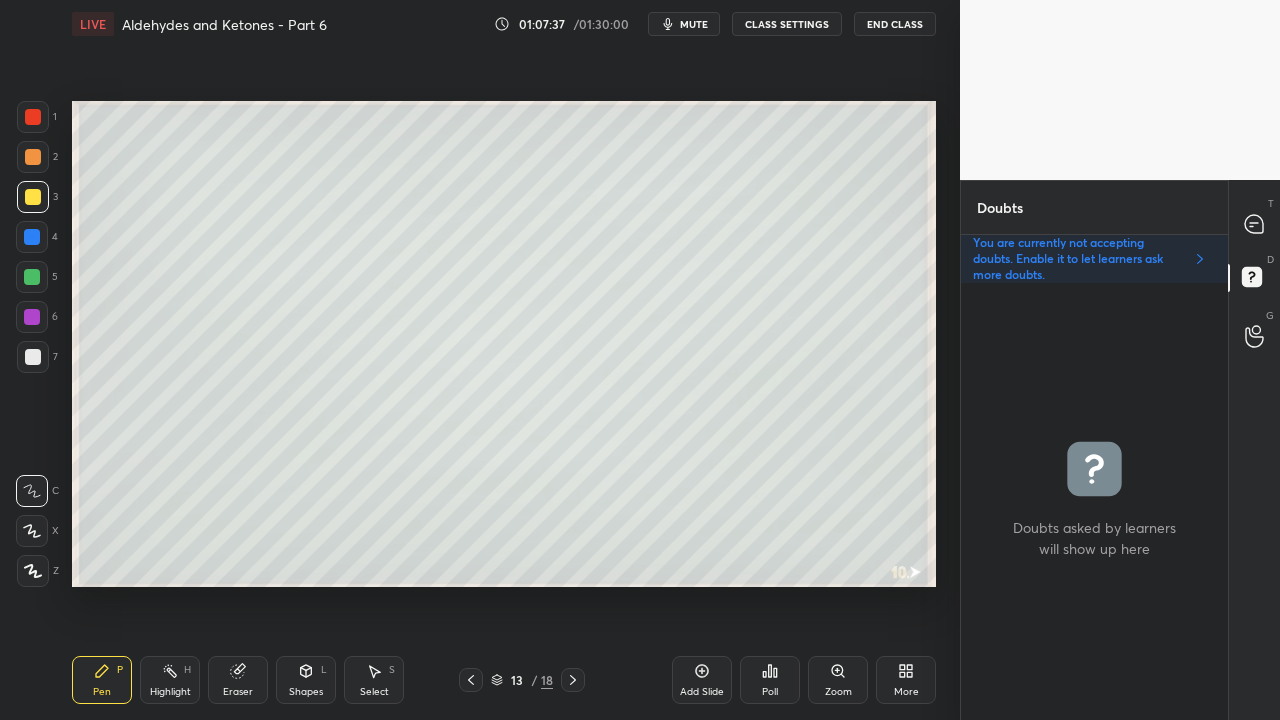 scroll, scrollTop: 6, scrollLeft: 6, axis: both 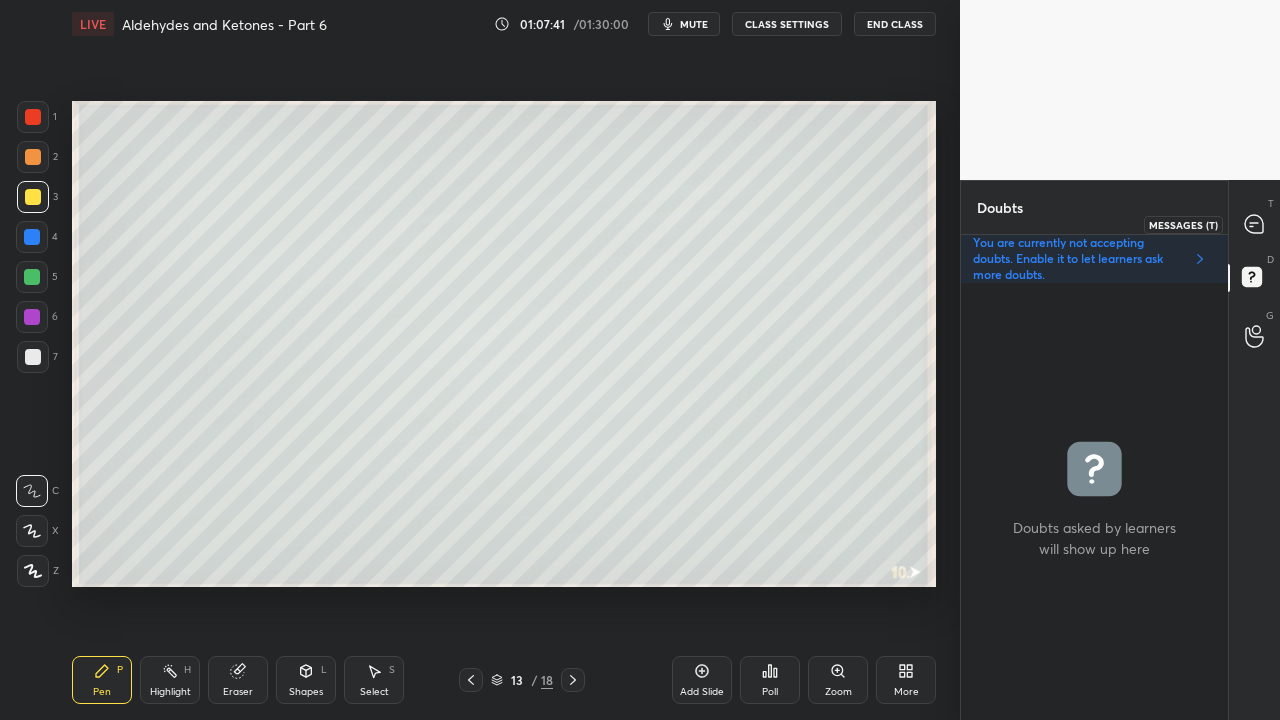 click 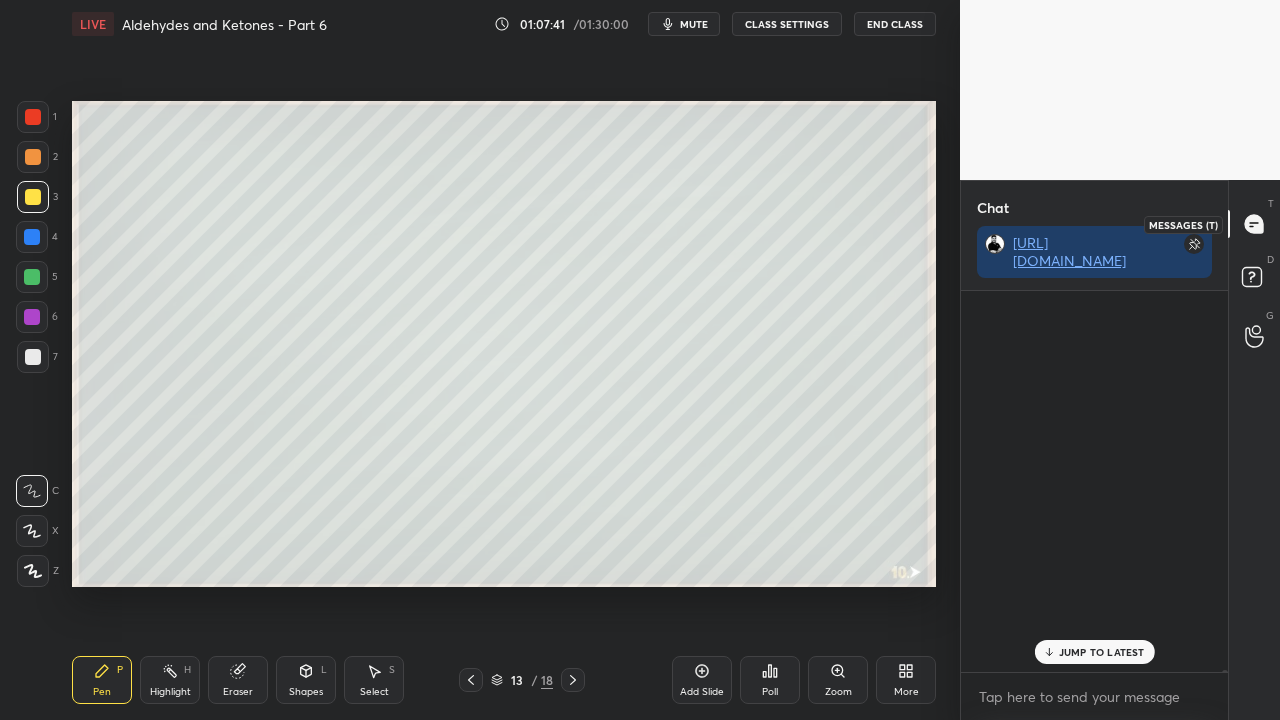 scroll, scrollTop: 103405, scrollLeft: 0, axis: vertical 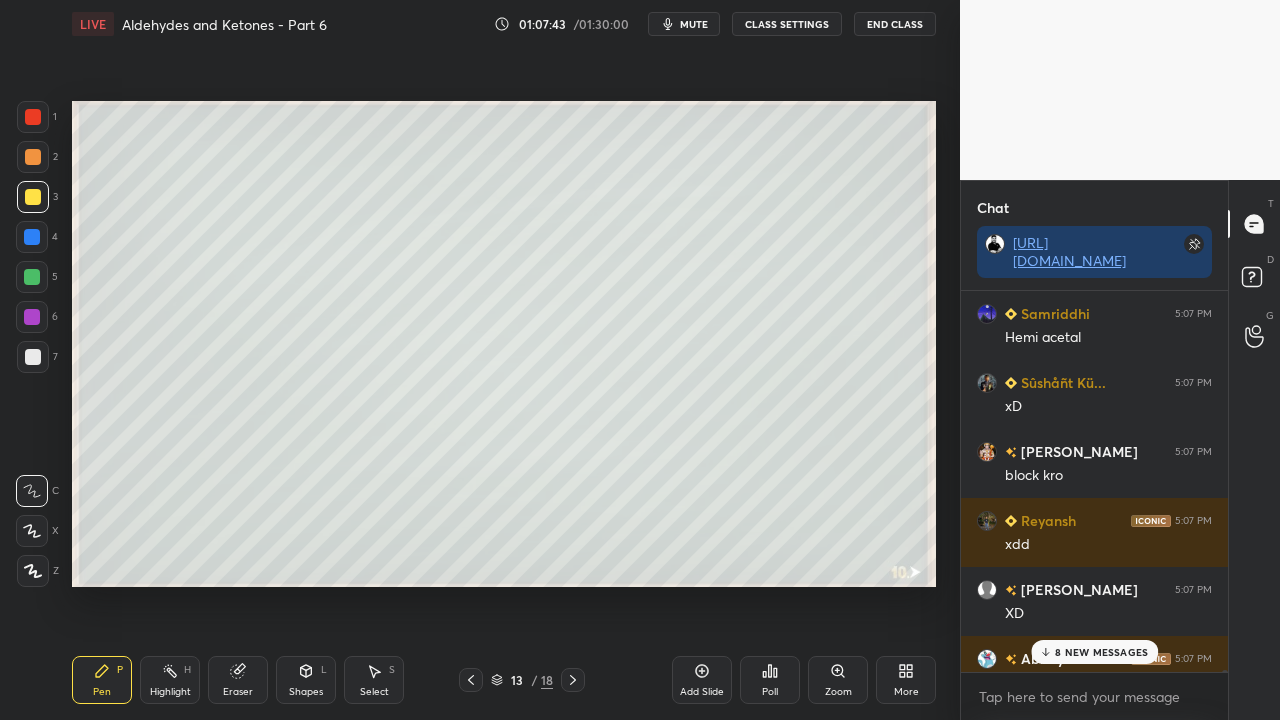 click on "8 NEW MESSAGES" at bounding box center [1094, 652] 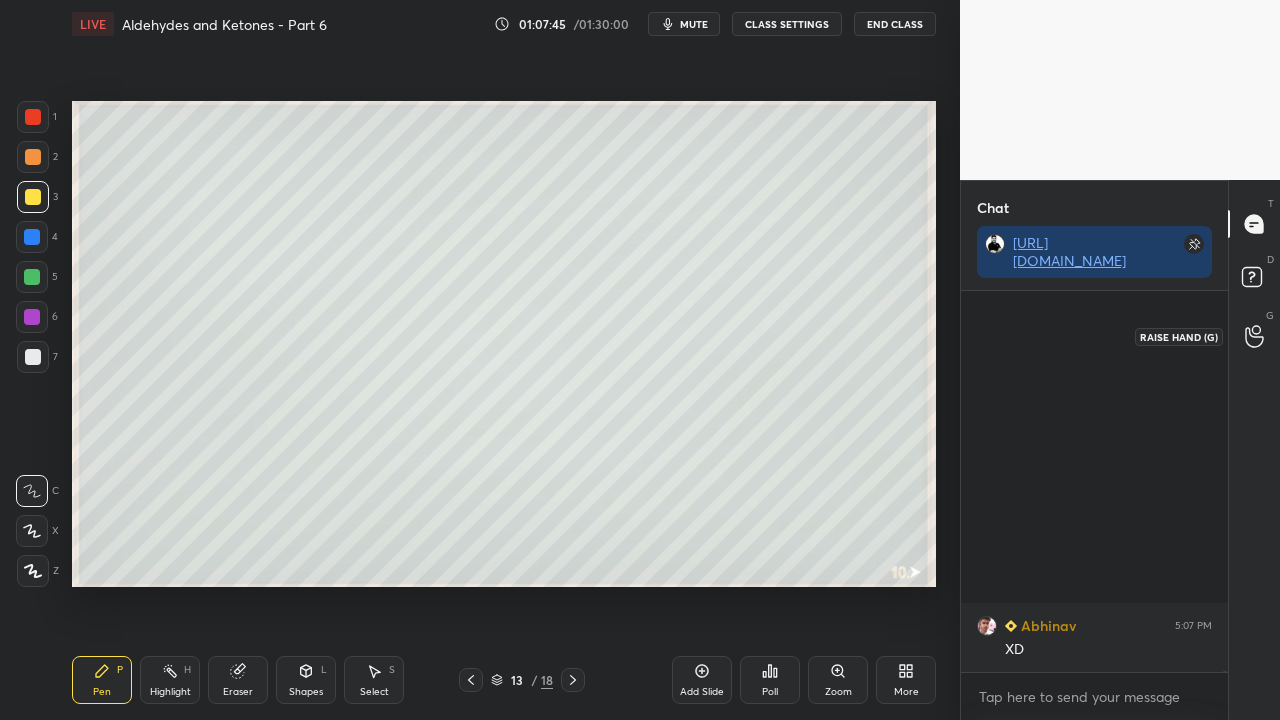 scroll, scrollTop: 104818, scrollLeft: 0, axis: vertical 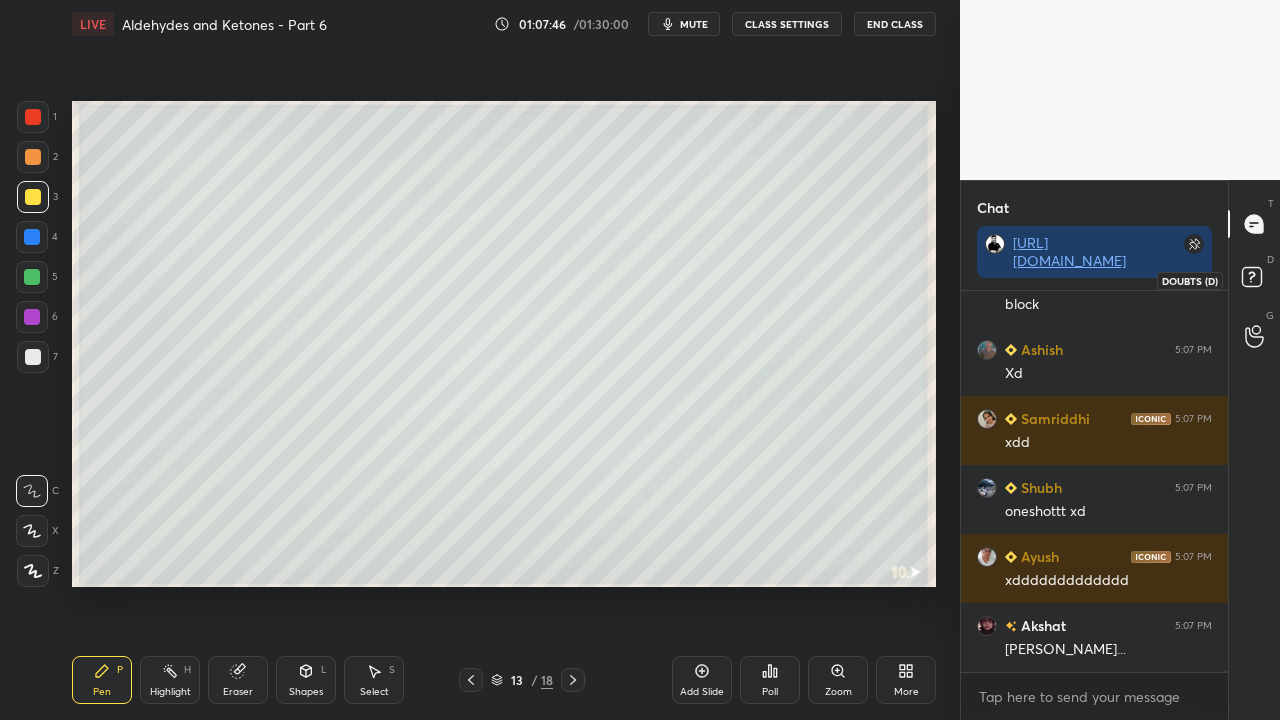 click 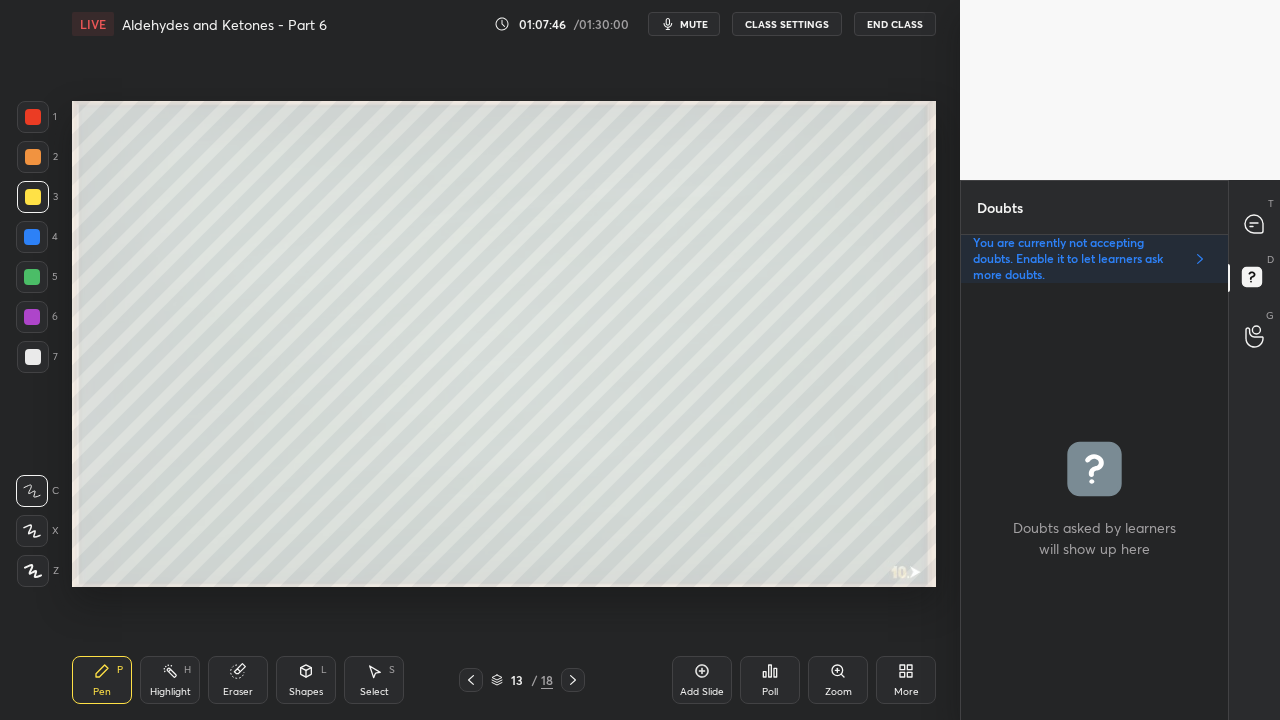 scroll, scrollTop: 6, scrollLeft: 6, axis: both 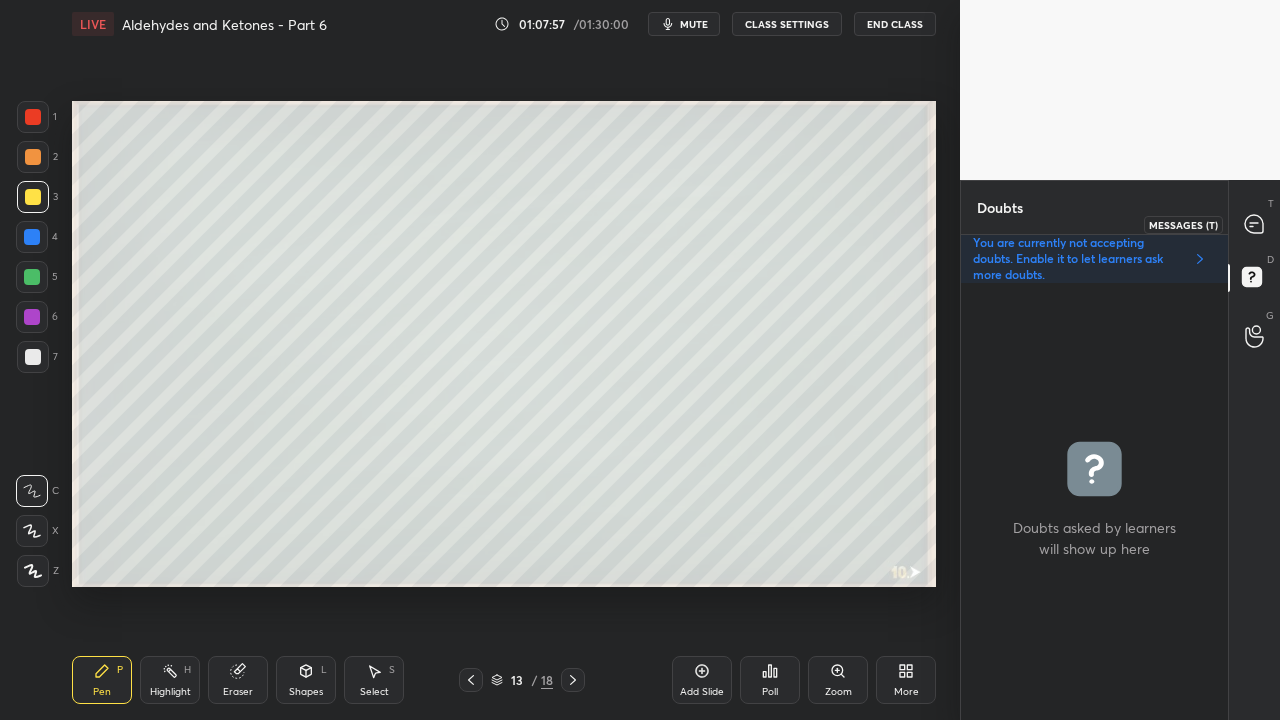 click 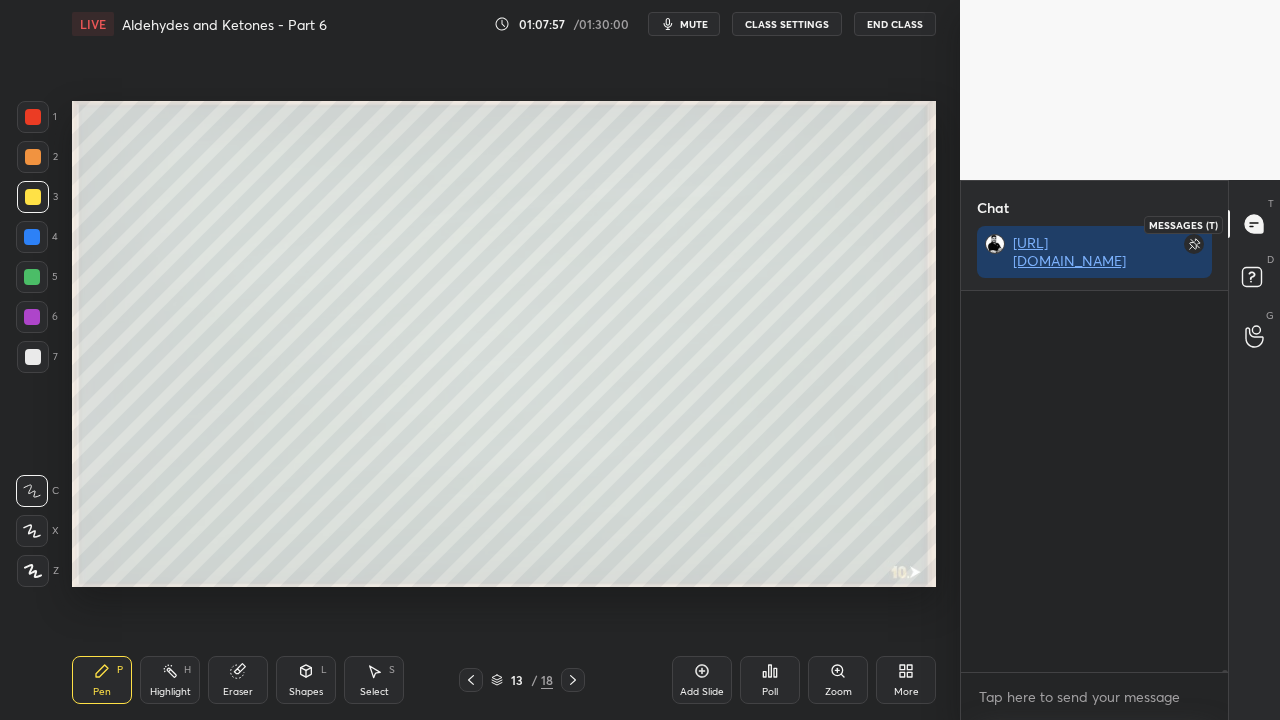 scroll, scrollTop: 423, scrollLeft: 261, axis: both 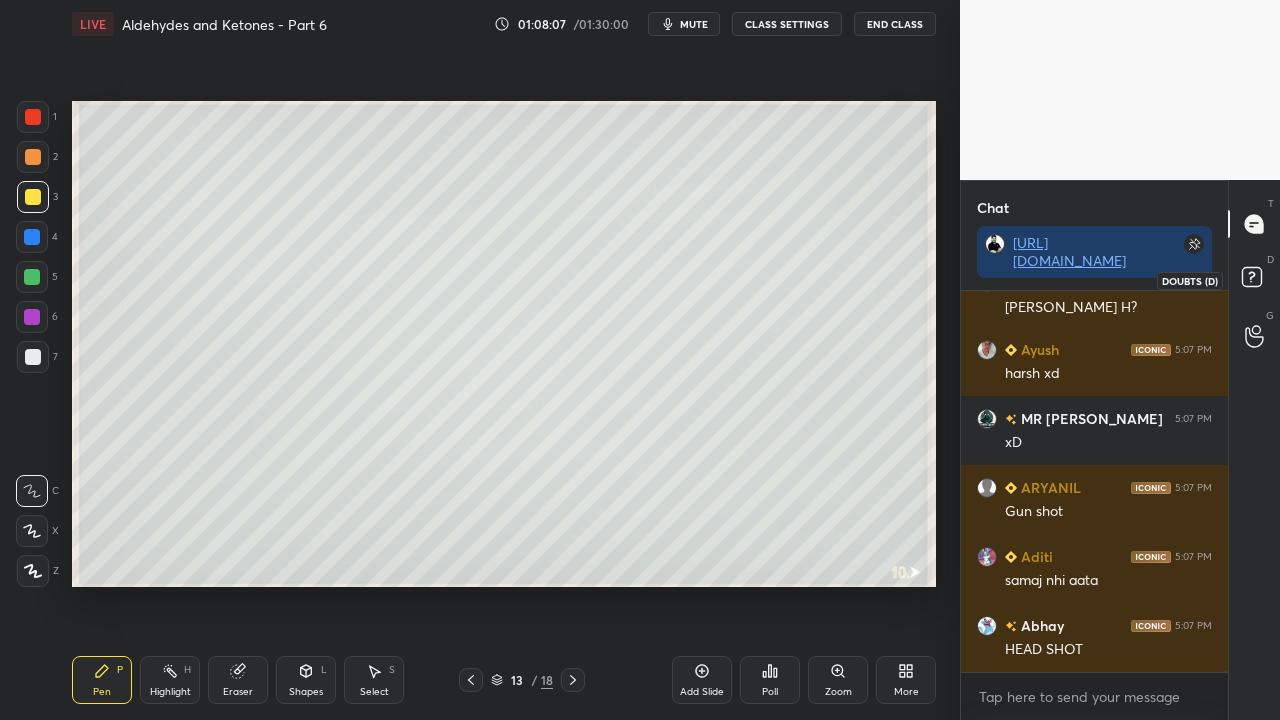 click 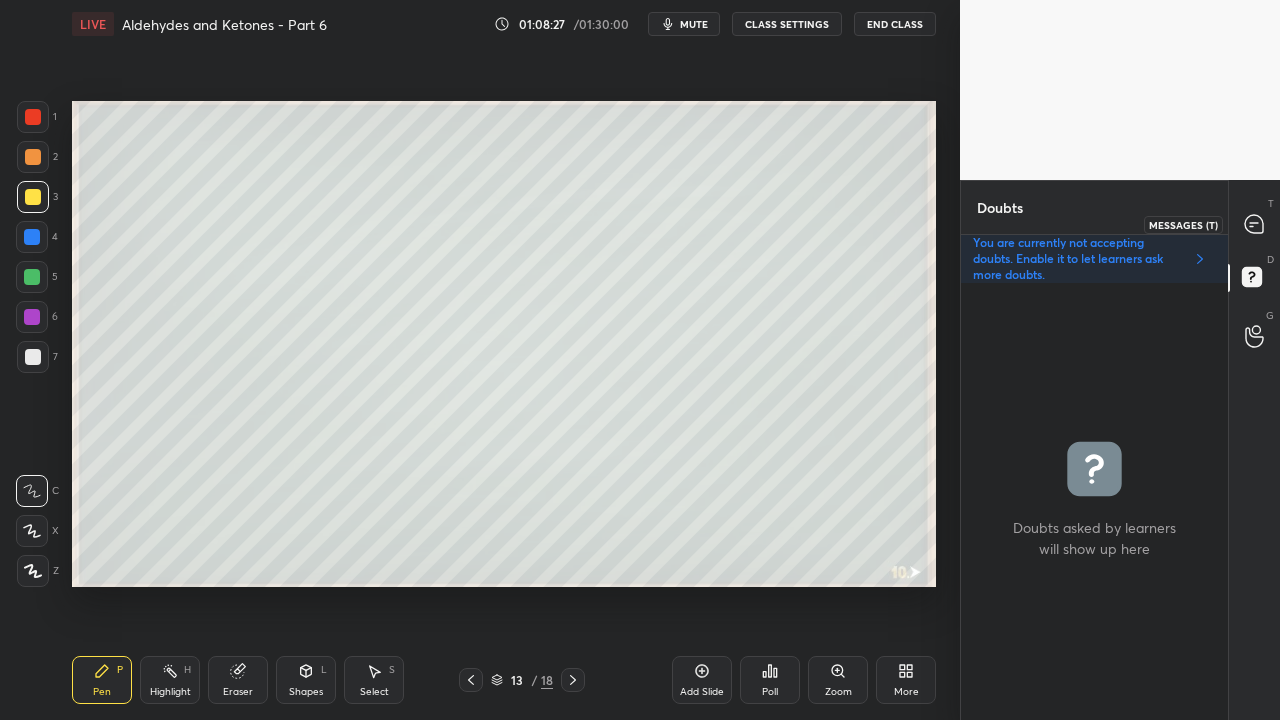 click 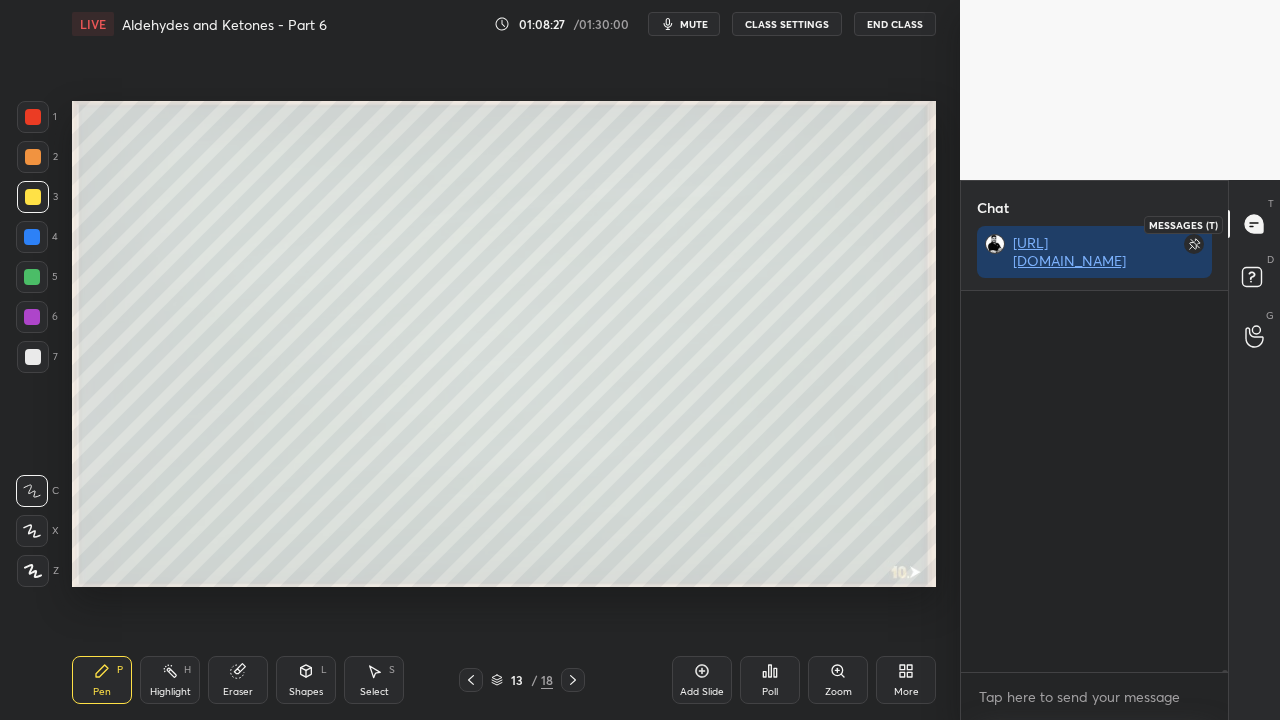 scroll, scrollTop: 423, scrollLeft: 261, axis: both 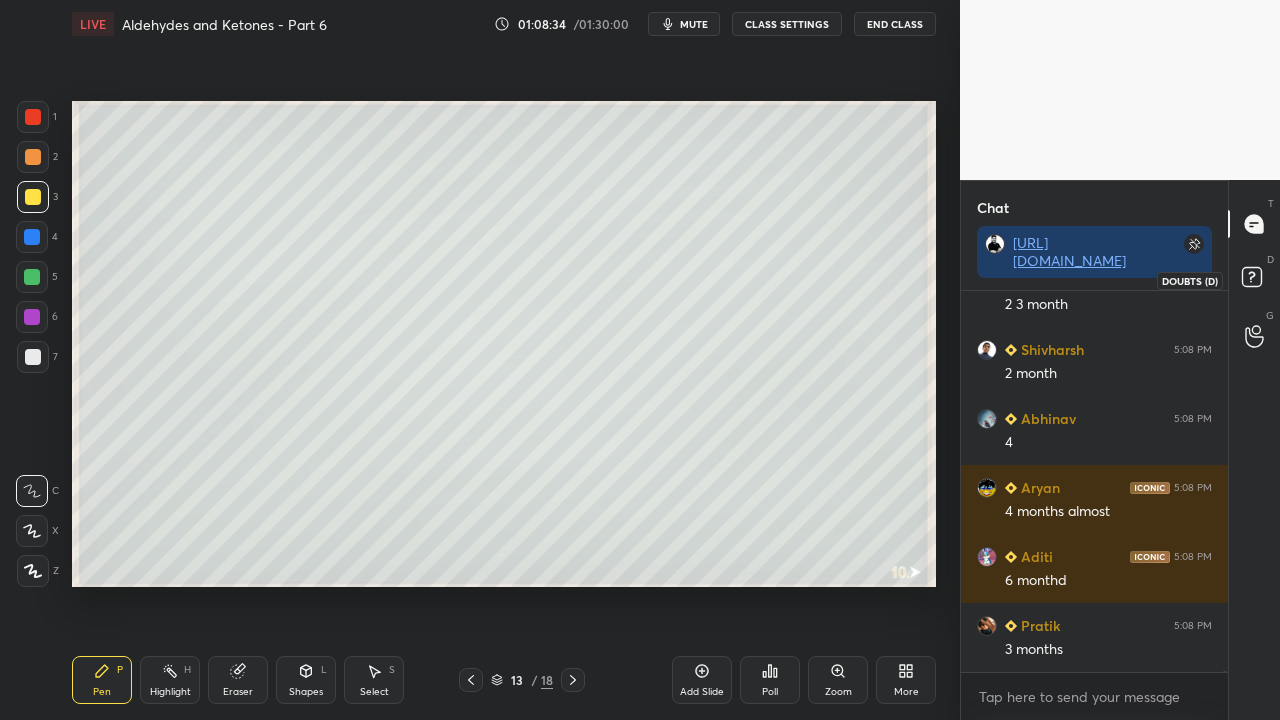 click 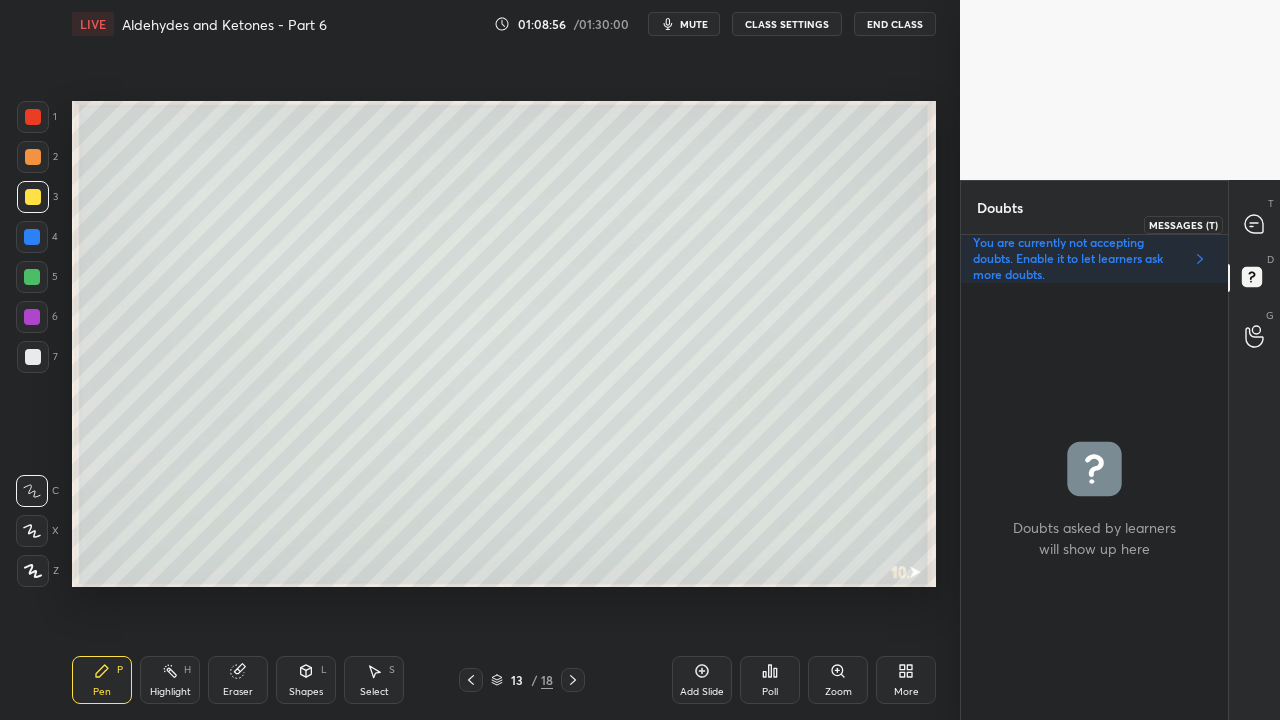 click 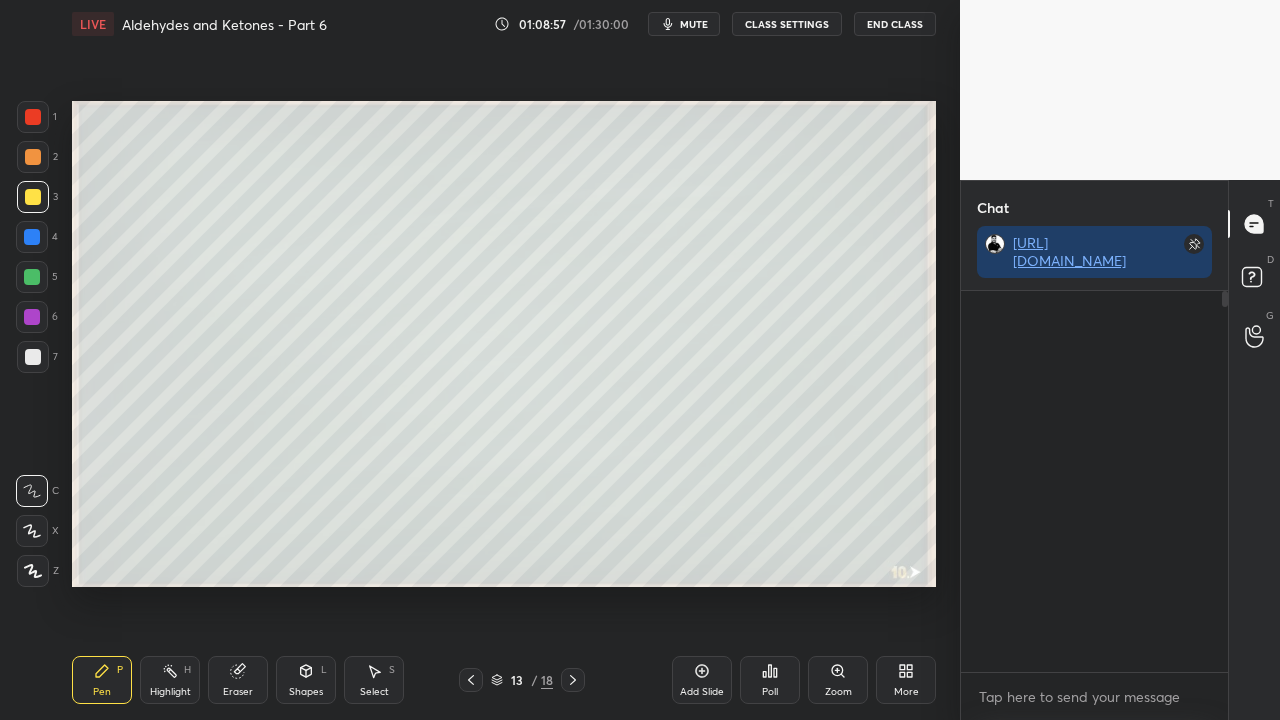 scroll, scrollTop: 423, scrollLeft: 261, axis: both 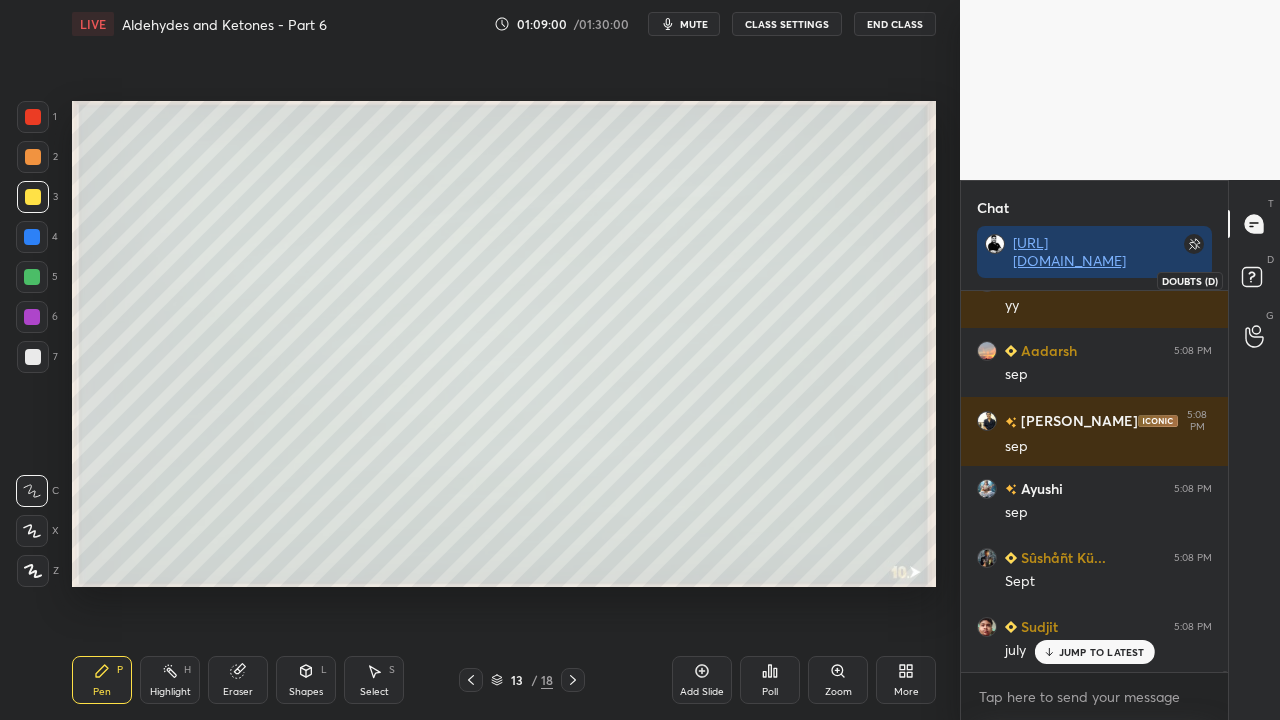 click 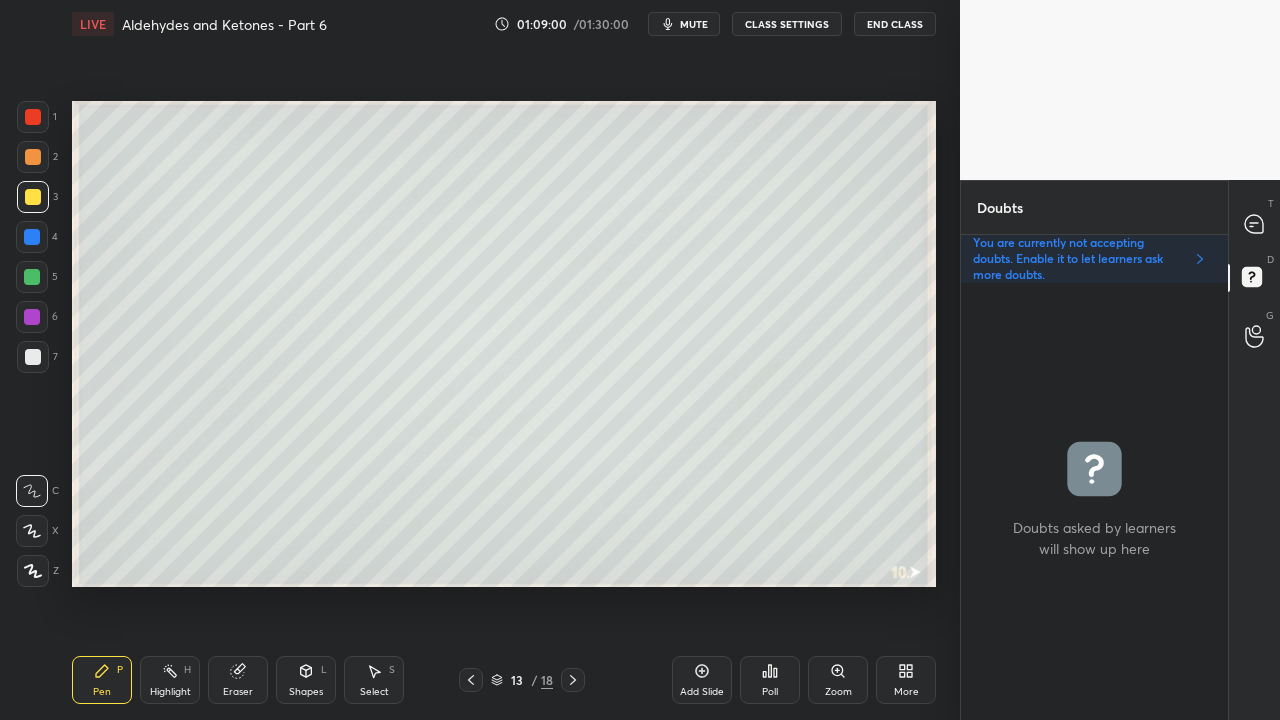 scroll, scrollTop: 6, scrollLeft: 6, axis: both 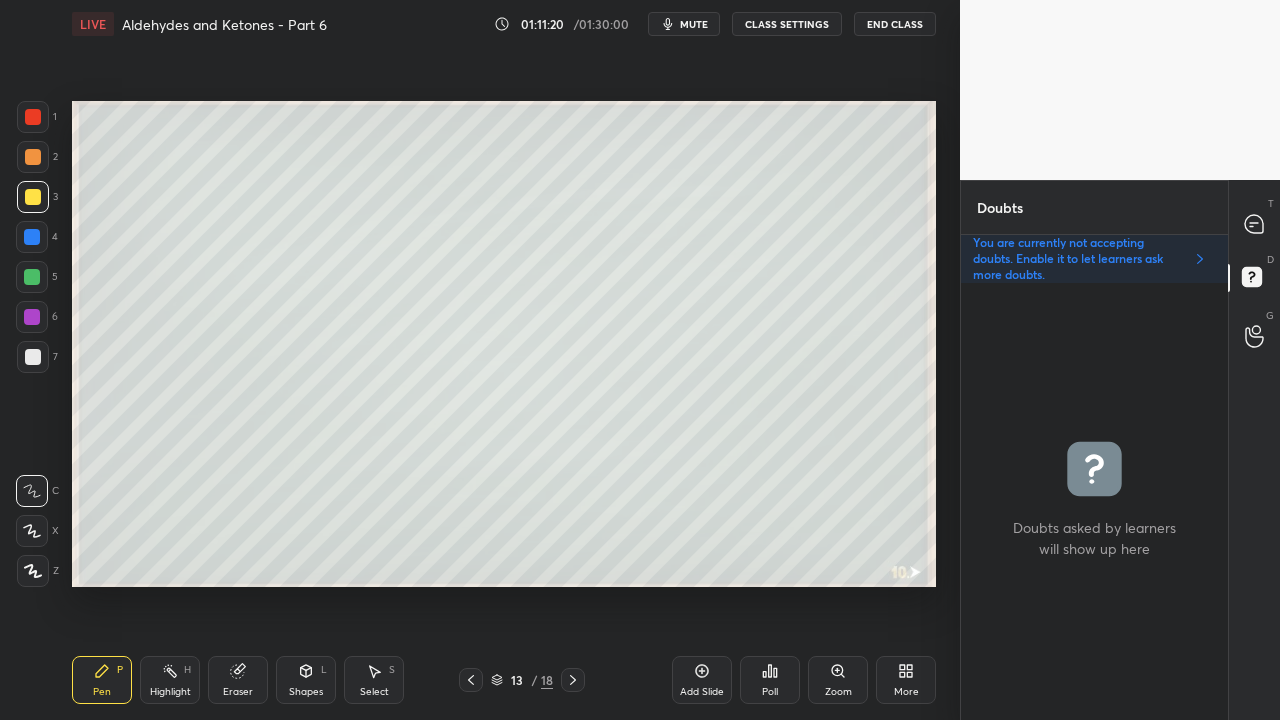 click at bounding box center (1255, 224) 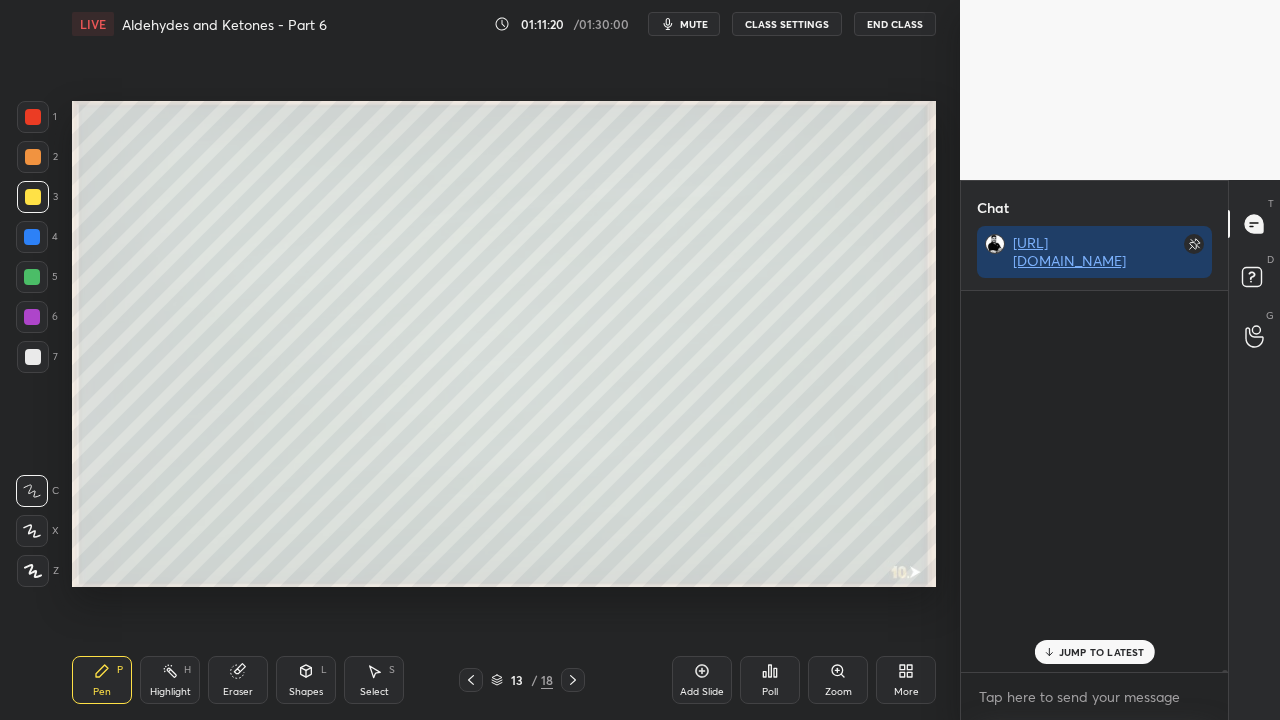 scroll, scrollTop: 423, scrollLeft: 261, axis: both 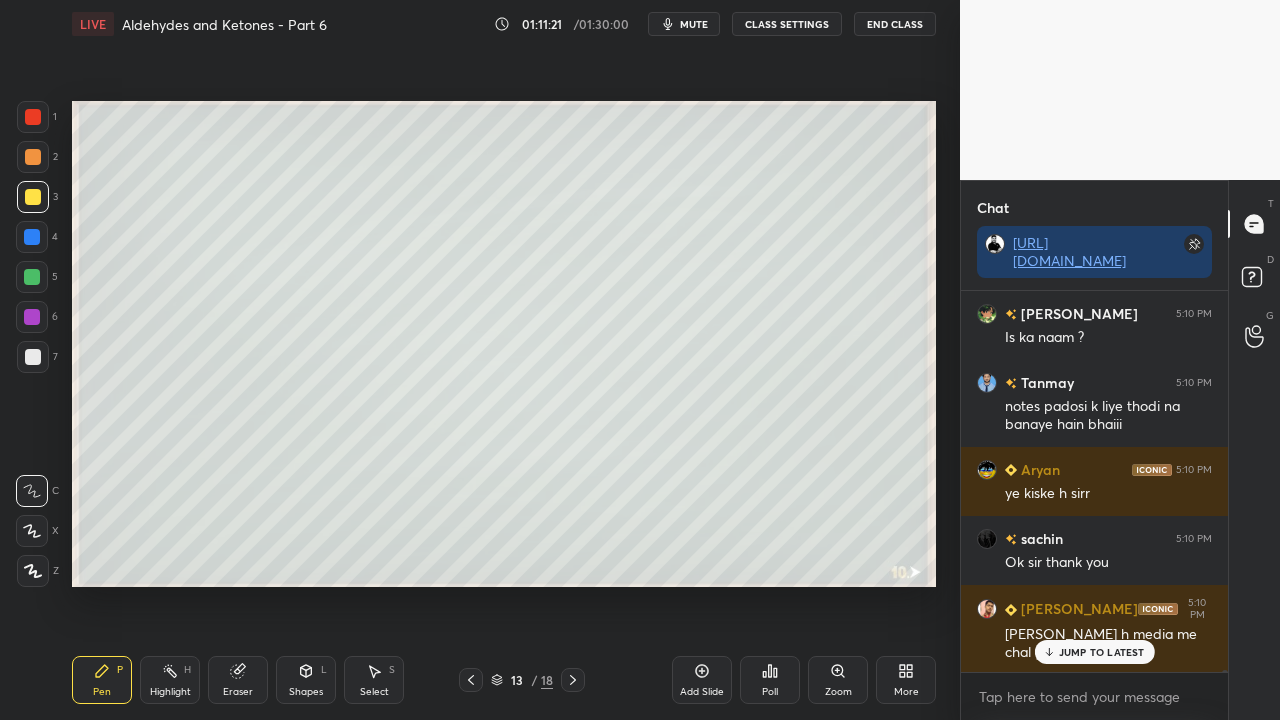 click on "JUMP TO LATEST" at bounding box center (1102, 652) 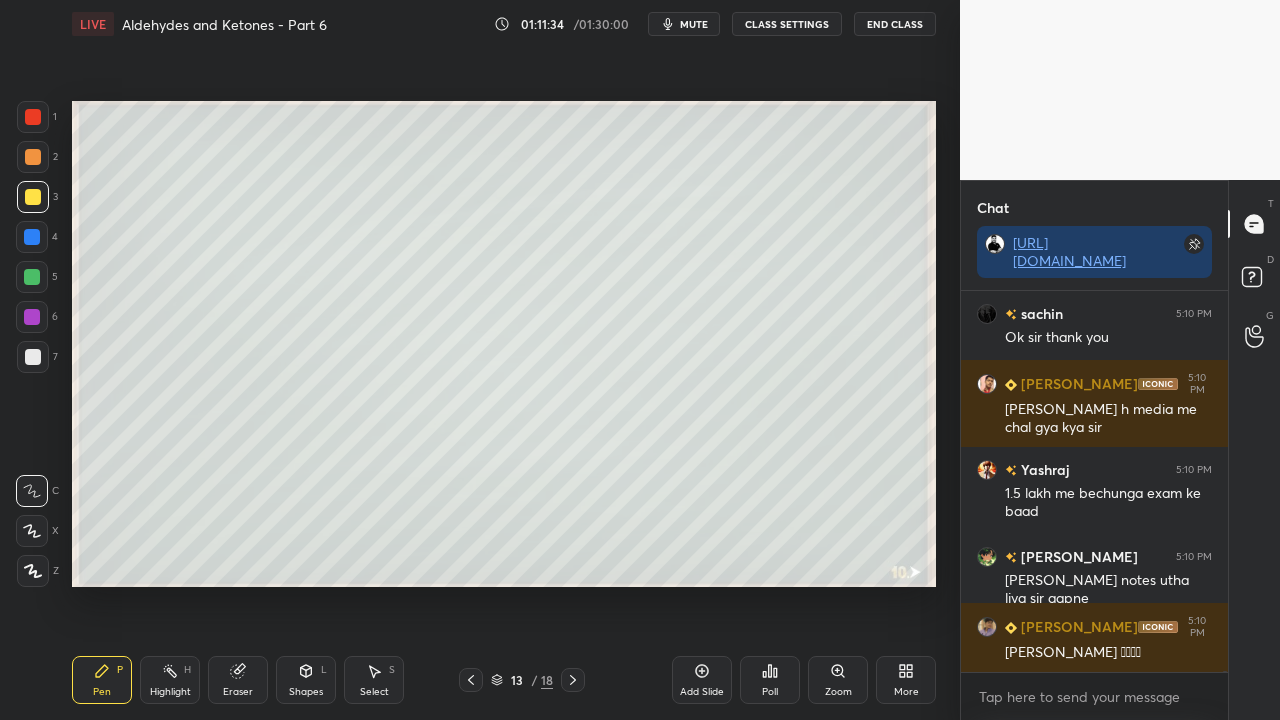 click on "Eraser" at bounding box center [238, 692] 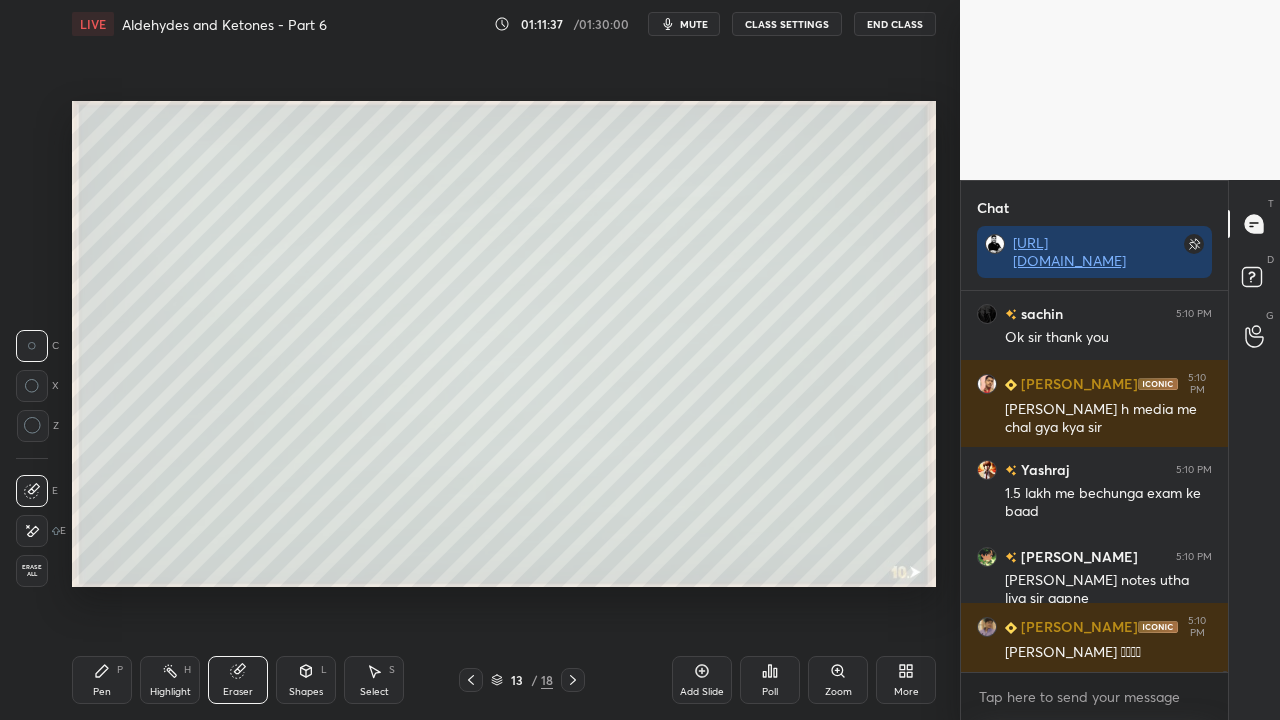scroll, scrollTop: 116130, scrollLeft: 0, axis: vertical 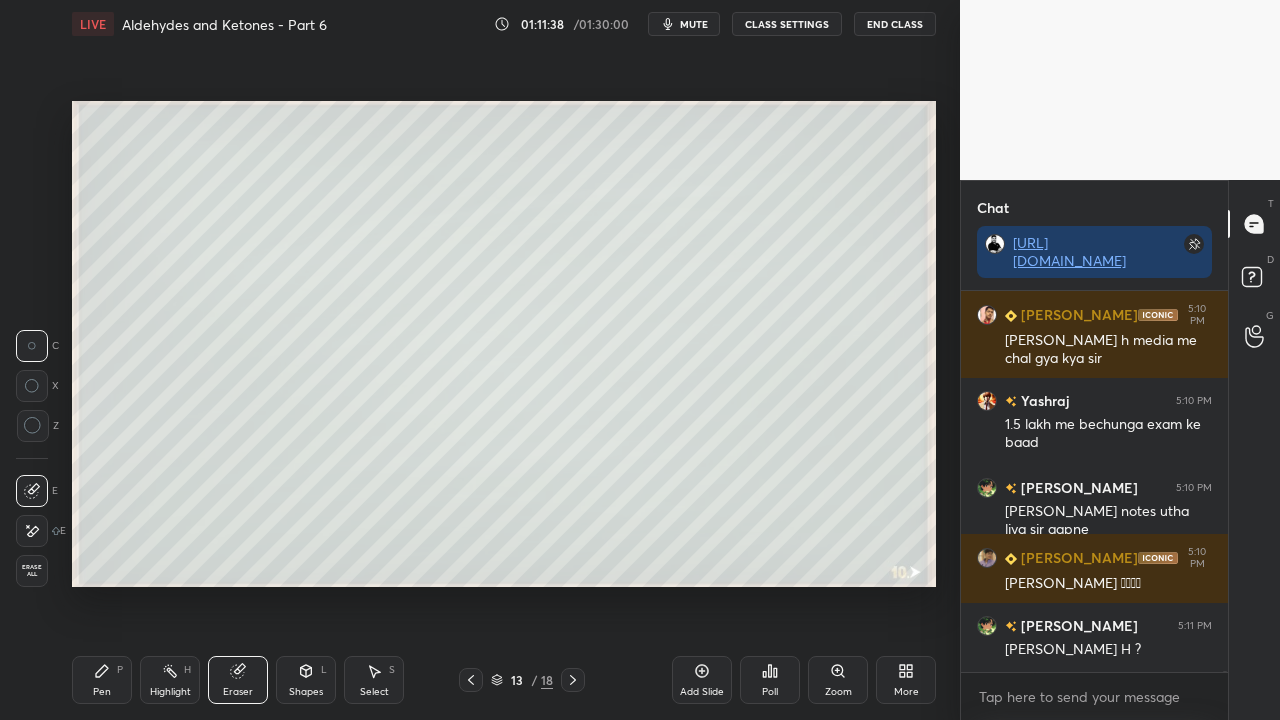 click on "Pen P" at bounding box center [102, 680] 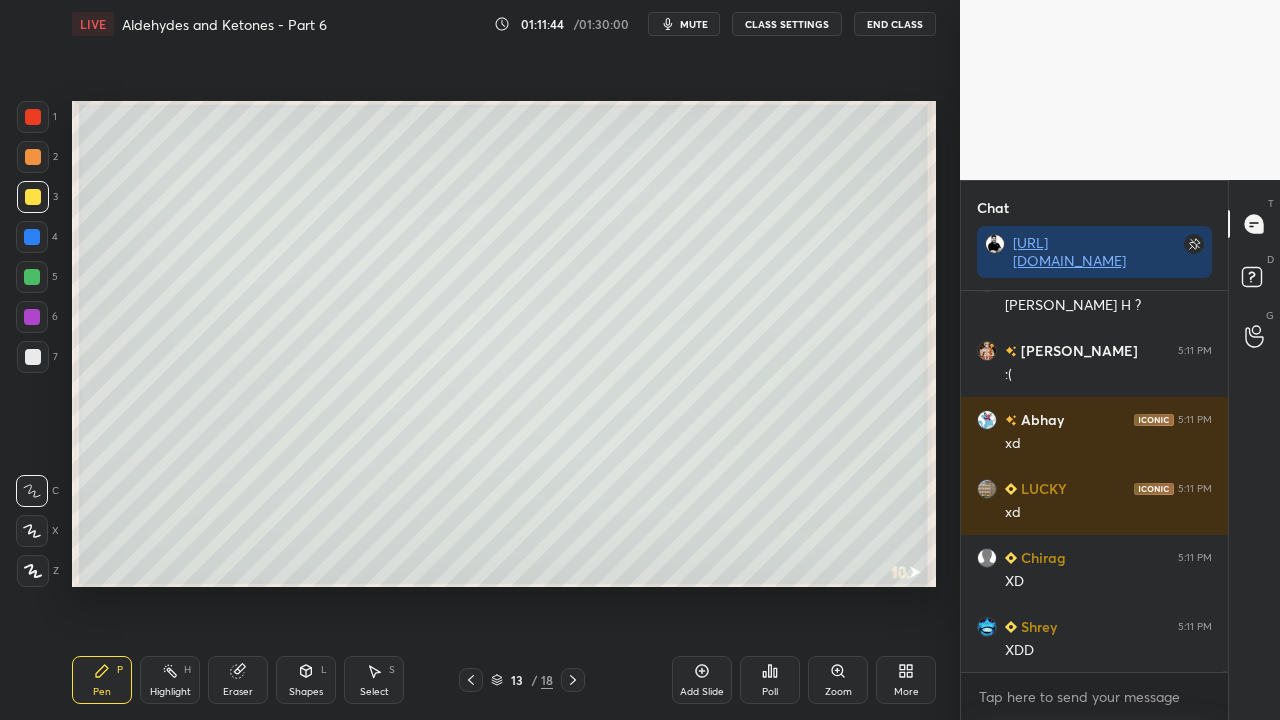 scroll, scrollTop: 116820, scrollLeft: 0, axis: vertical 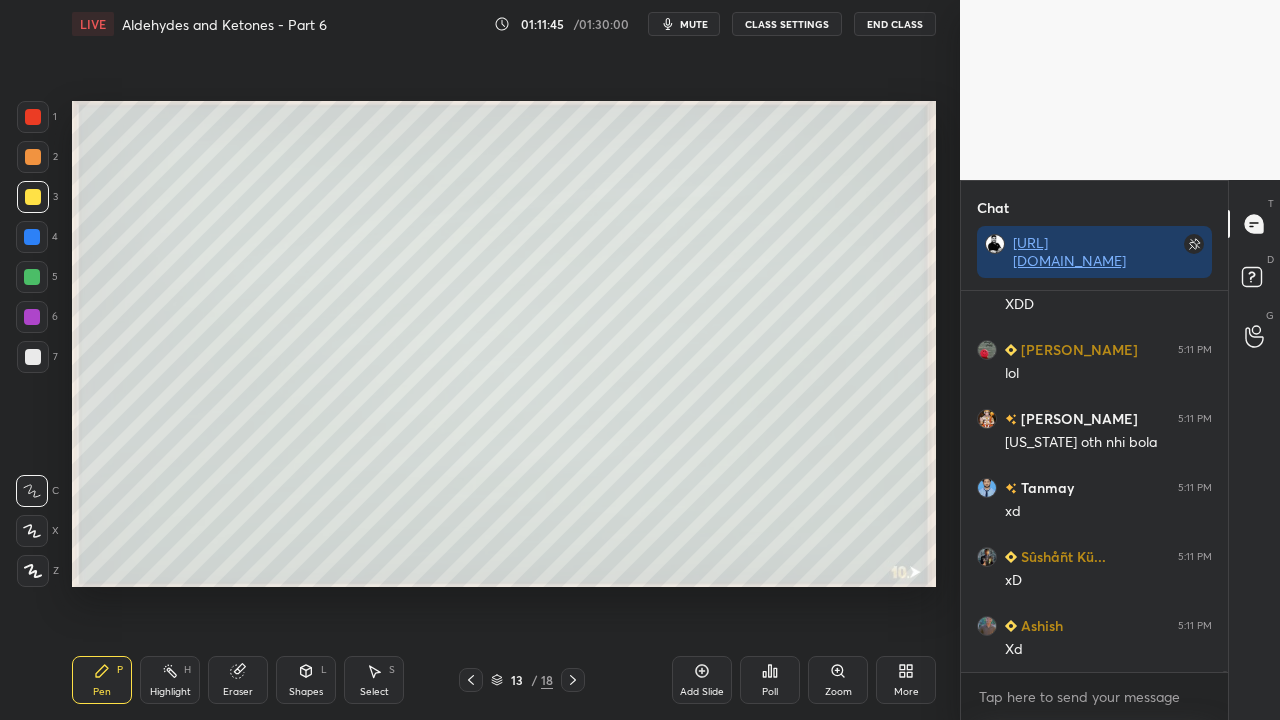 click 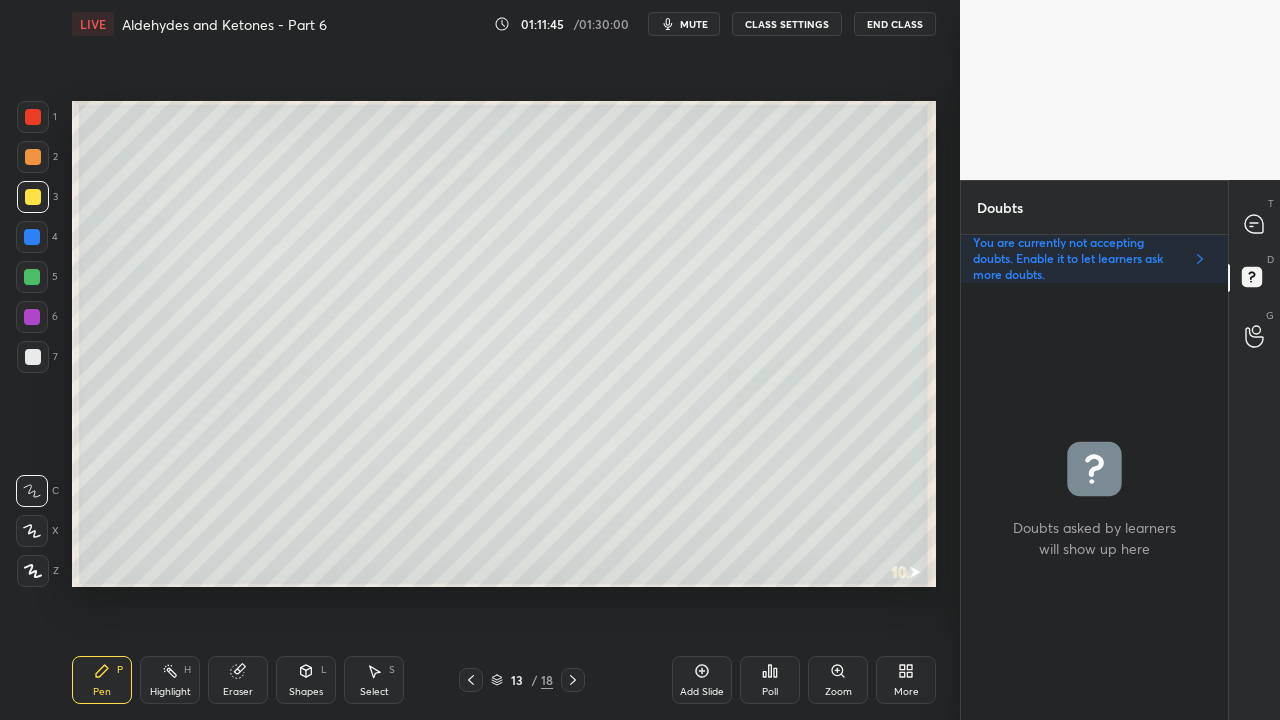 scroll, scrollTop: 6, scrollLeft: 6, axis: both 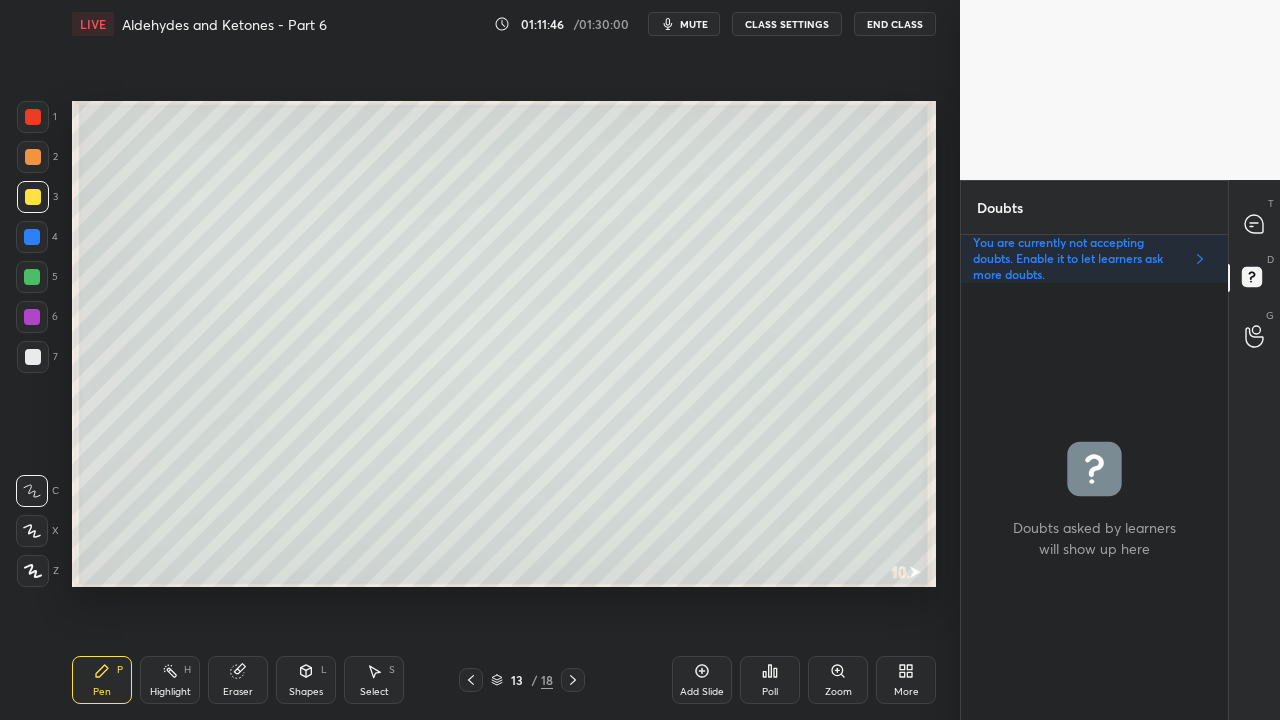 click at bounding box center (33, 117) 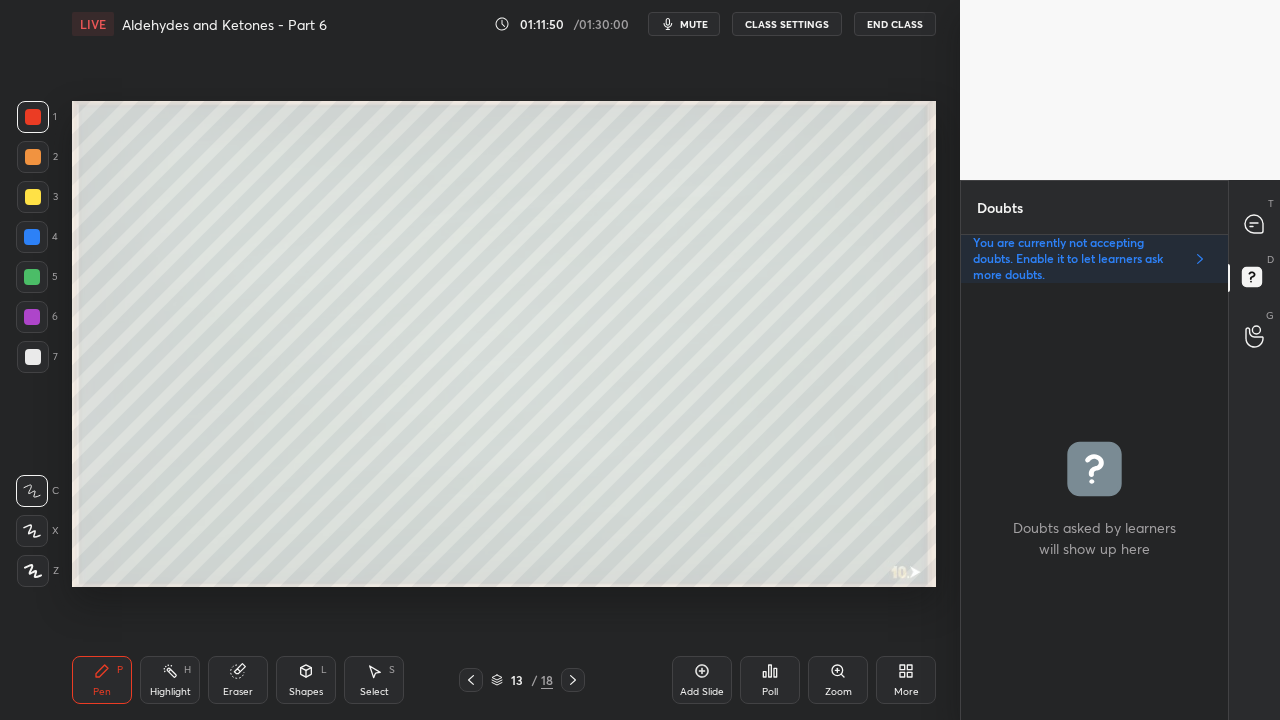 click at bounding box center (33, 197) 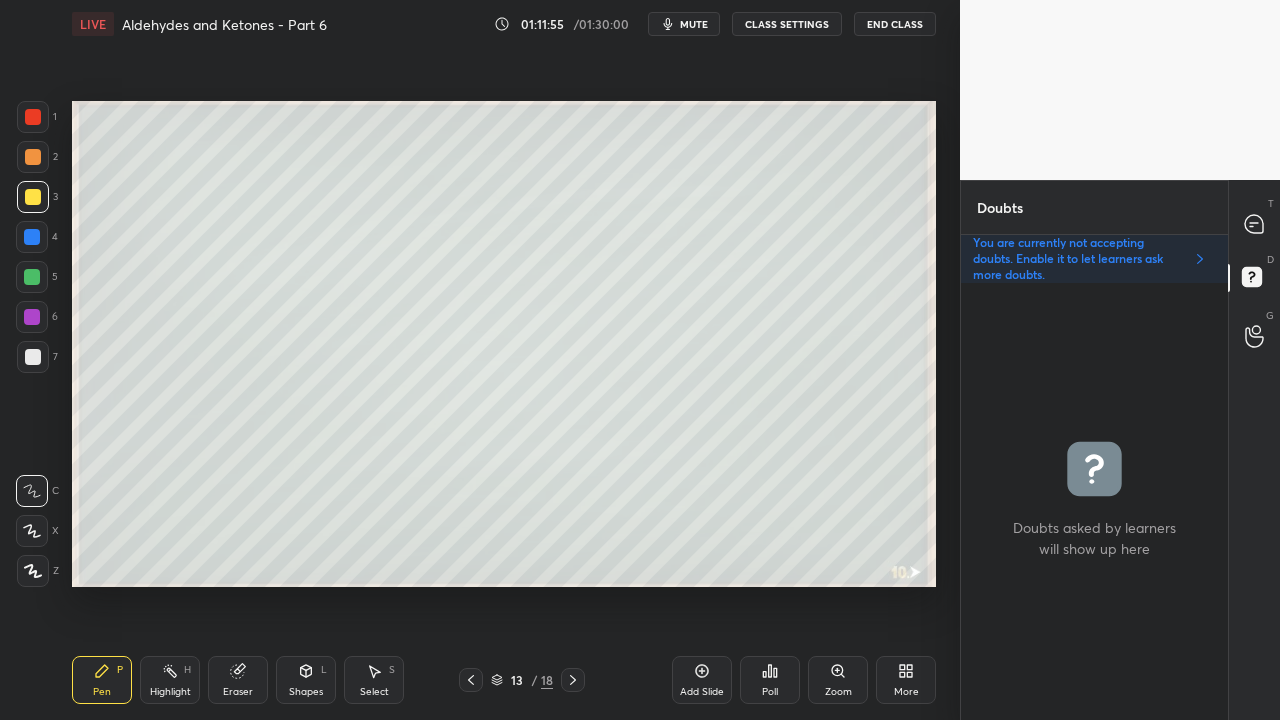 click 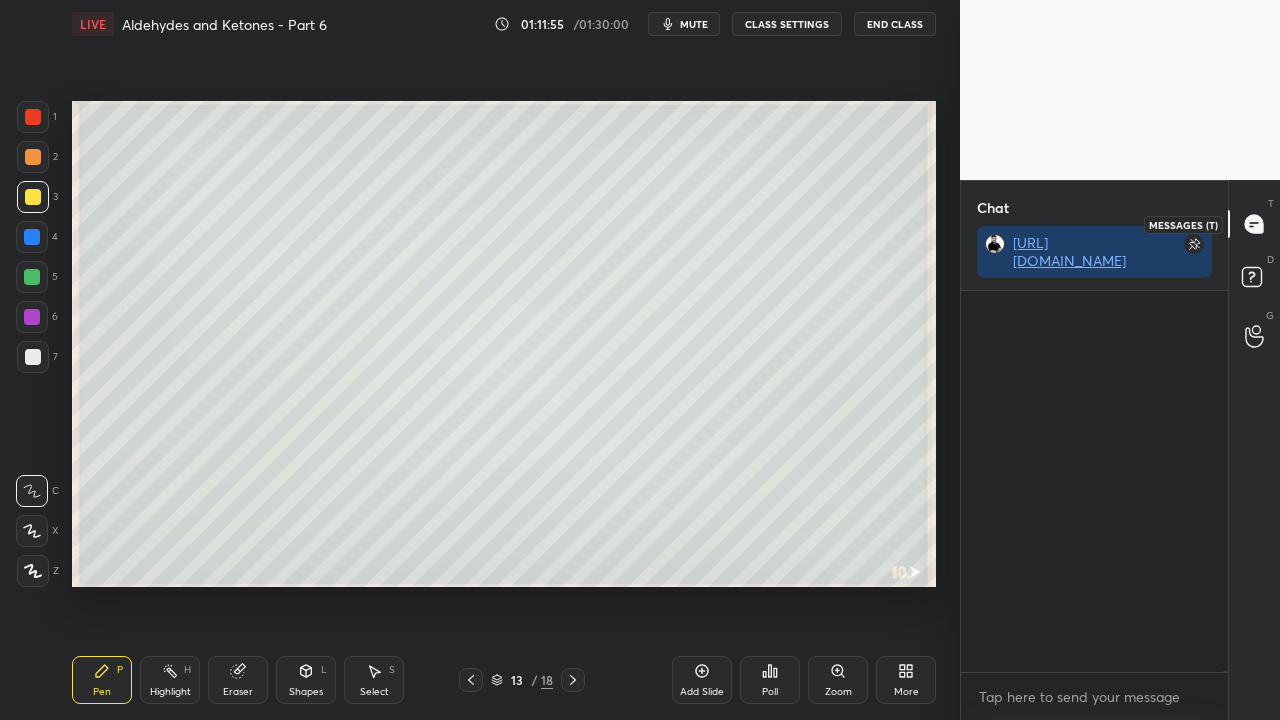 scroll, scrollTop: 423, scrollLeft: 261, axis: both 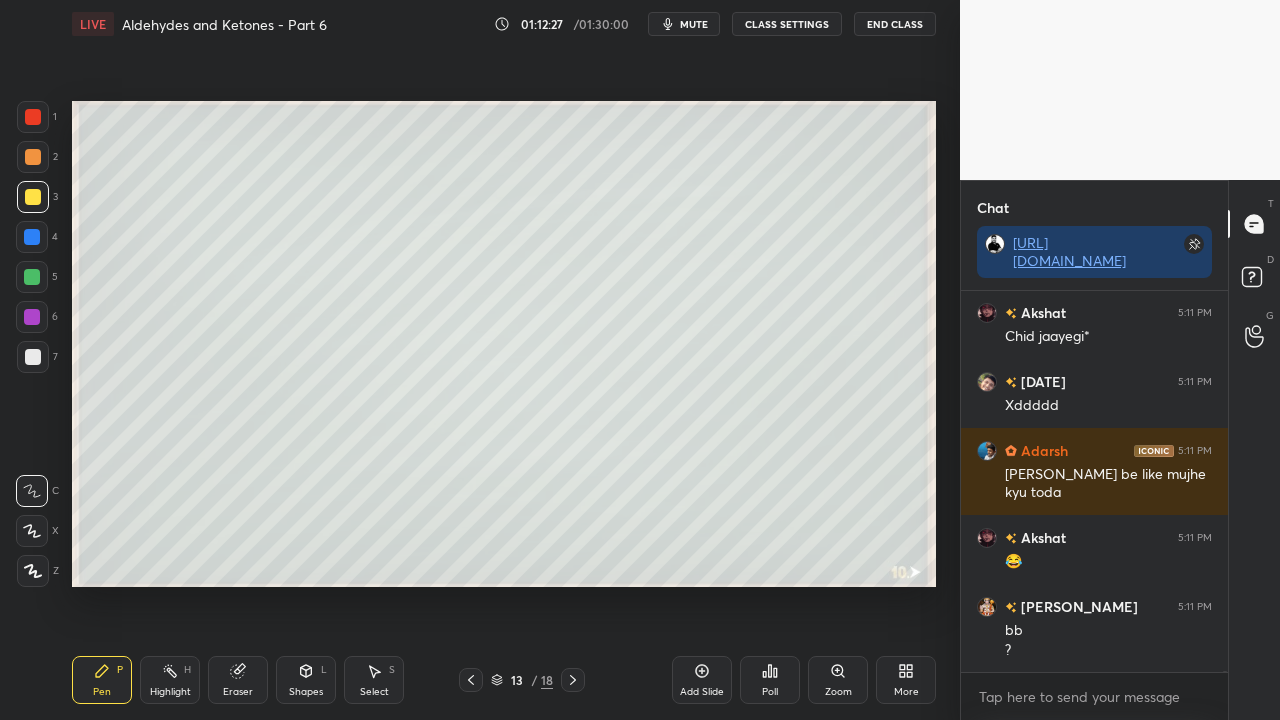 drag, startPoint x: 241, startPoint y: 682, endPoint x: 256, endPoint y: 670, distance: 19.209373 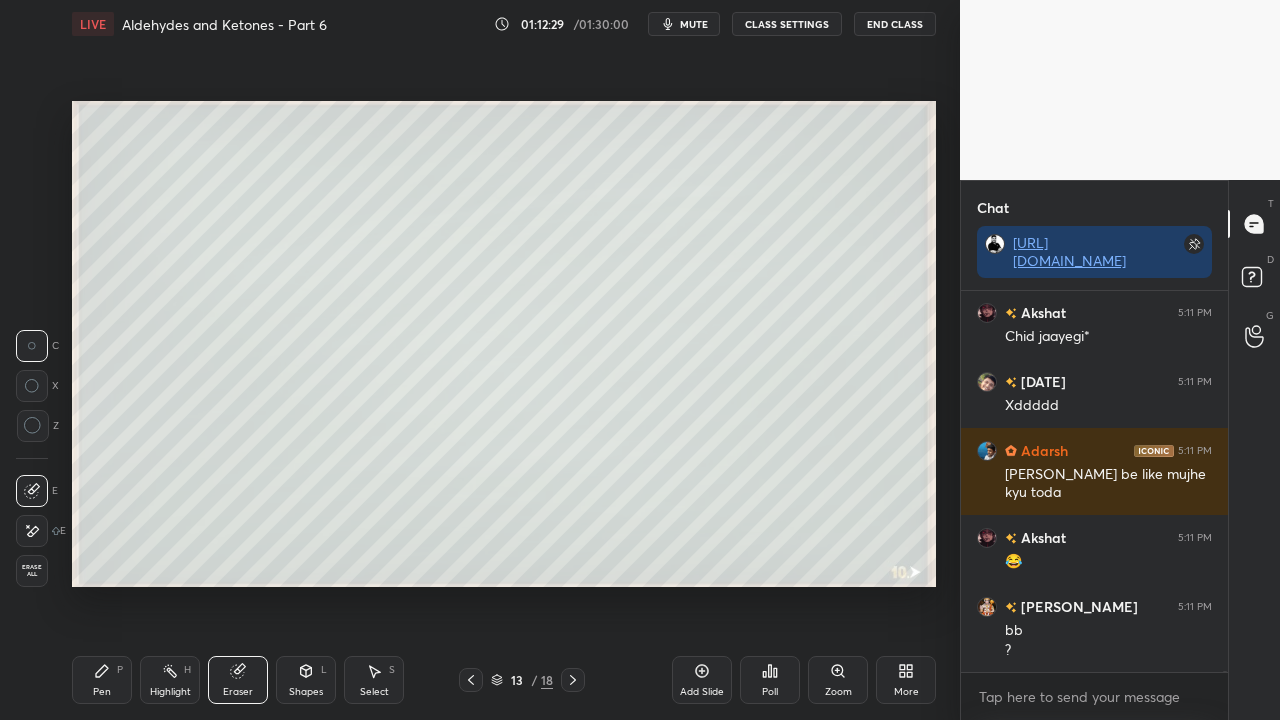 click on "Pen P" at bounding box center (102, 680) 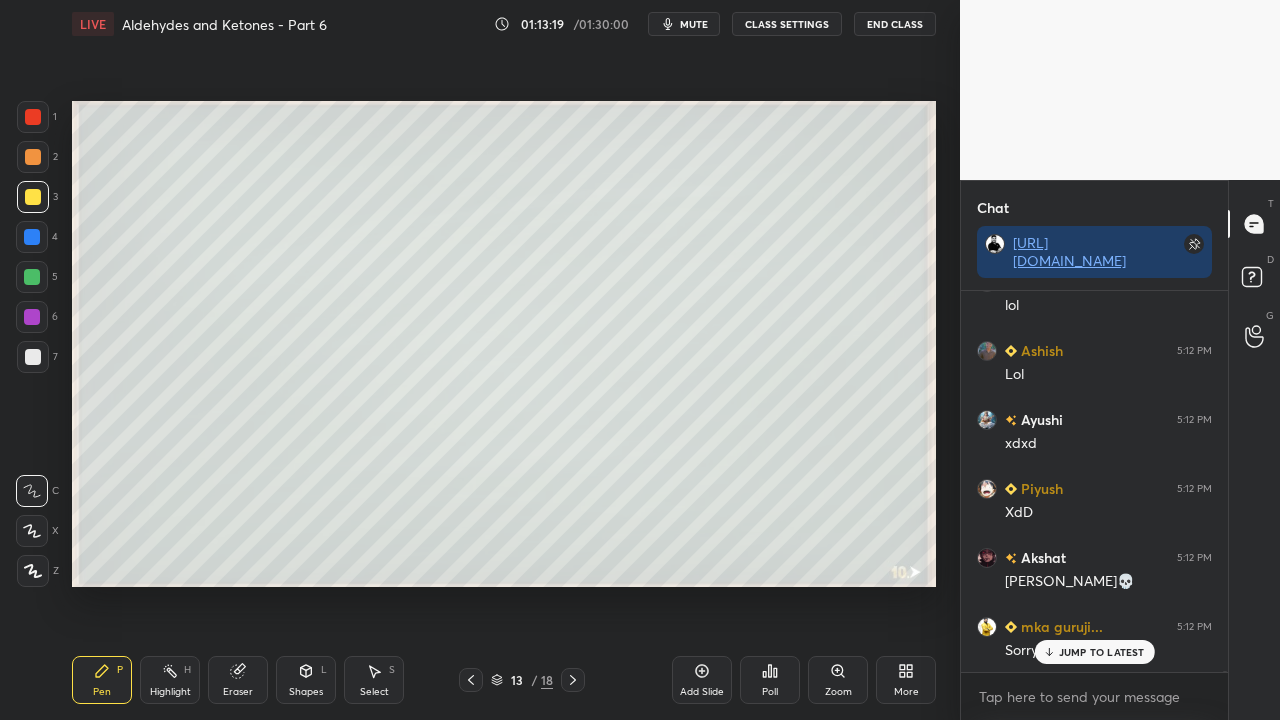 scroll, scrollTop: 121038, scrollLeft: 0, axis: vertical 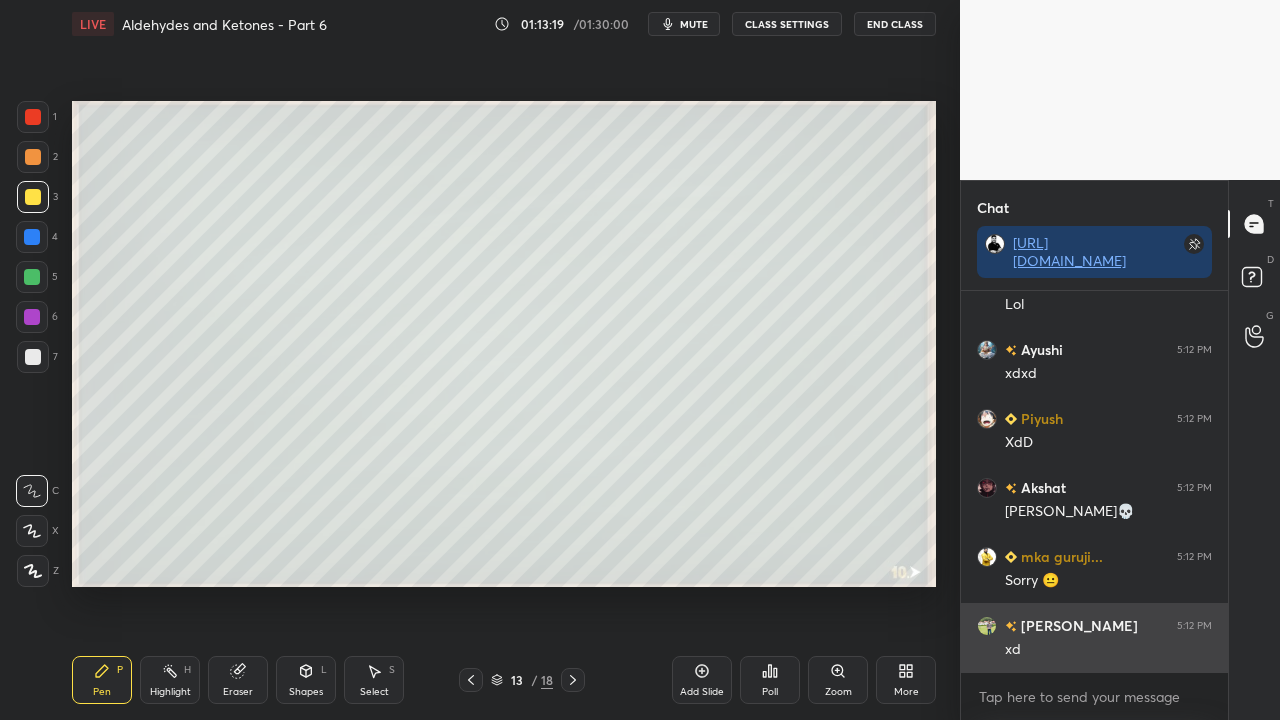 click on "xd" at bounding box center [1108, 650] 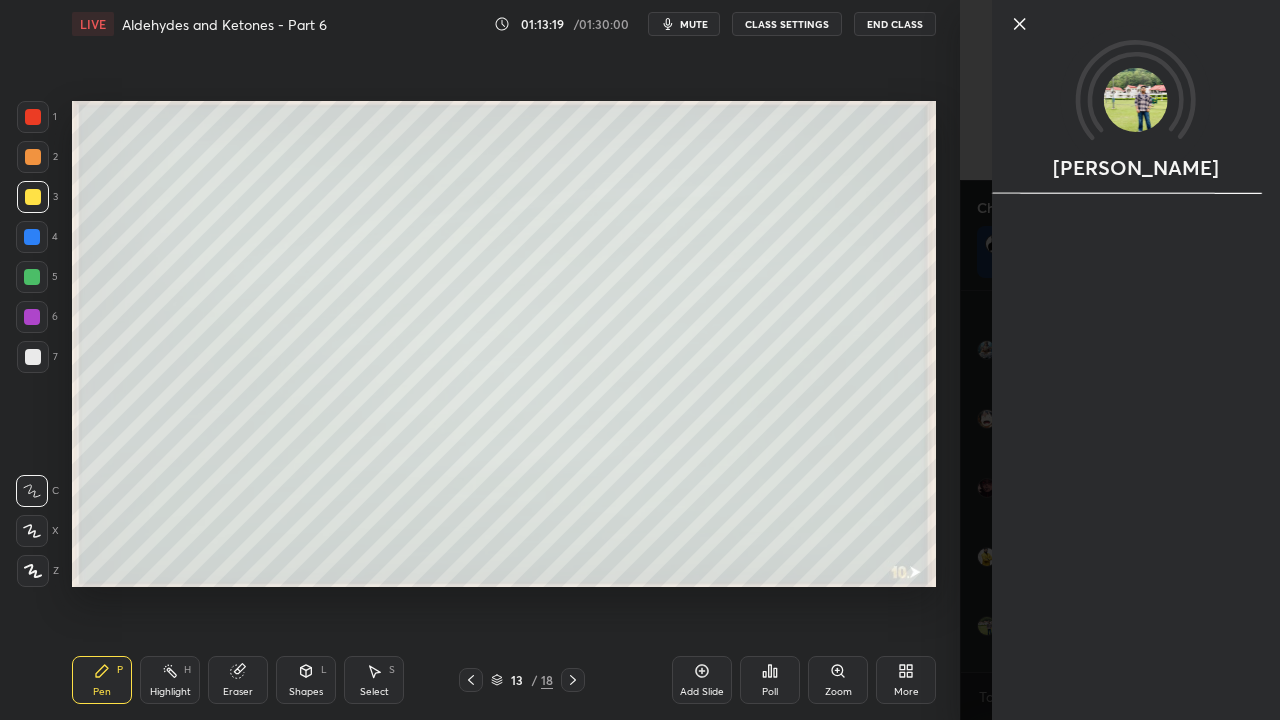 drag, startPoint x: 968, startPoint y: 657, endPoint x: 945, endPoint y: 674, distance: 28.600698 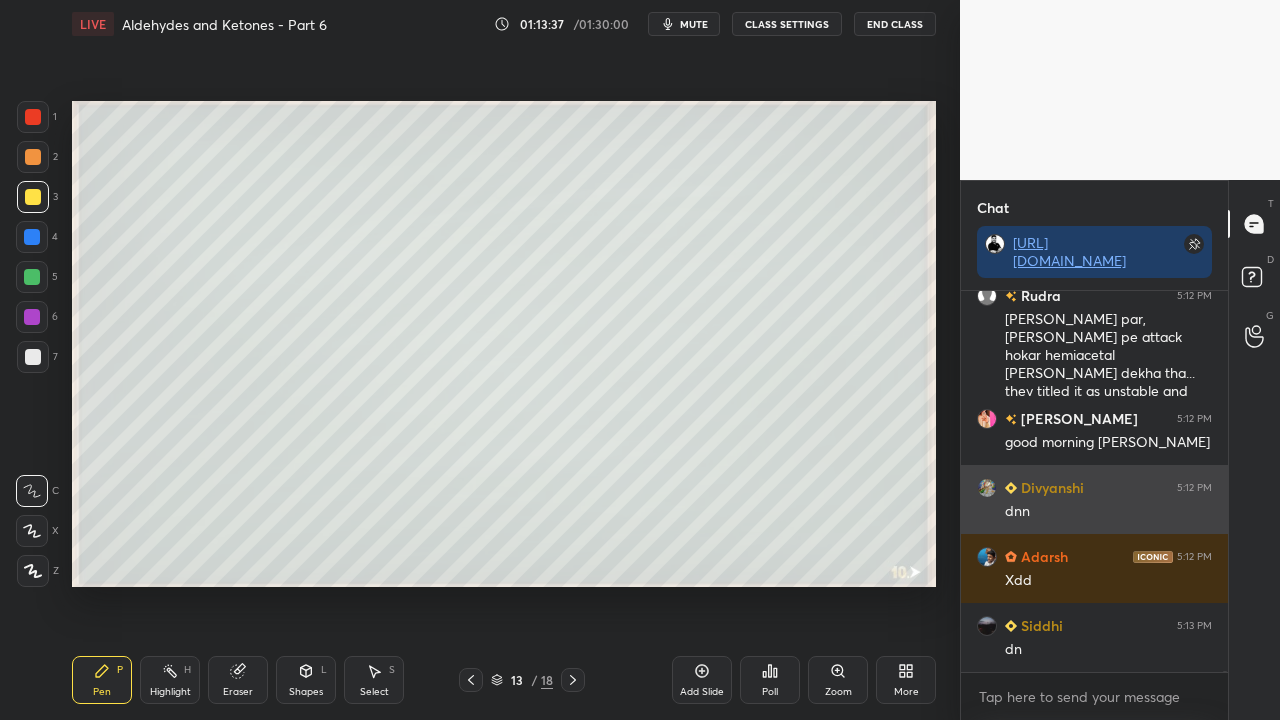 scroll, scrollTop: 121444, scrollLeft: 0, axis: vertical 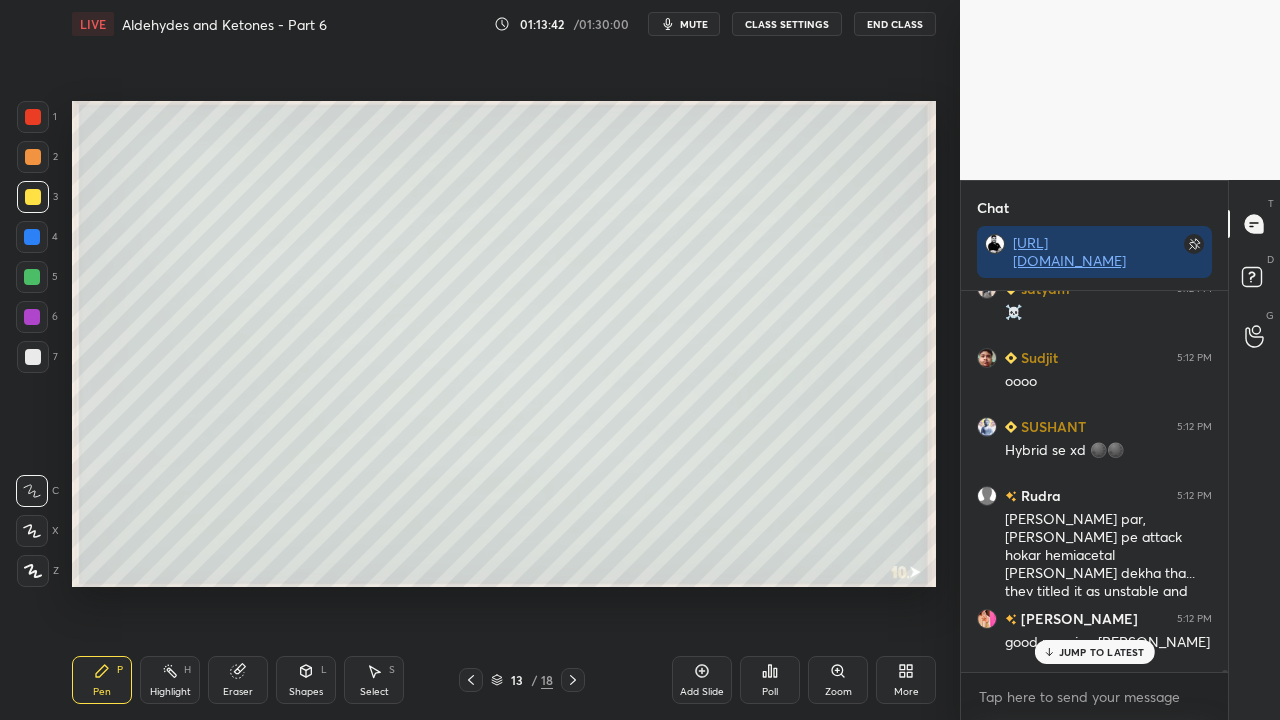 click on "JUMP TO LATEST" at bounding box center [1102, 652] 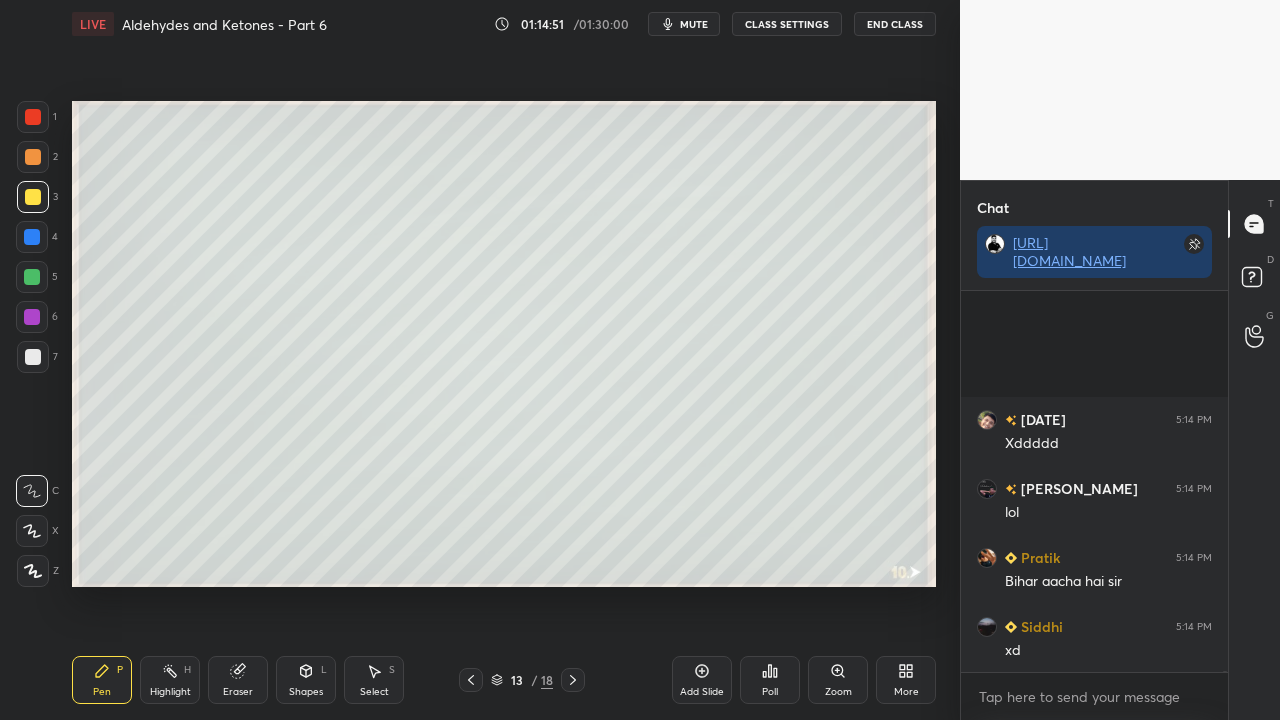 scroll, scrollTop: 128756, scrollLeft: 0, axis: vertical 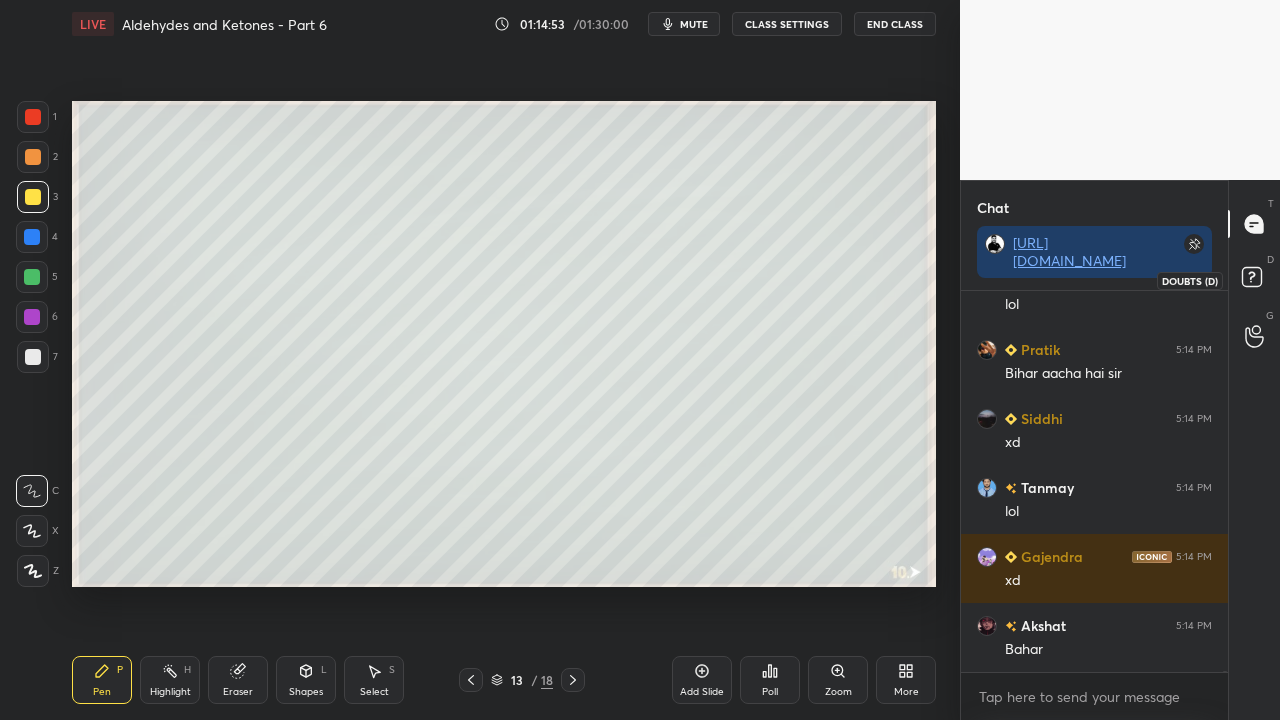 drag, startPoint x: 1249, startPoint y: 282, endPoint x: 1232, endPoint y: 292, distance: 19.723083 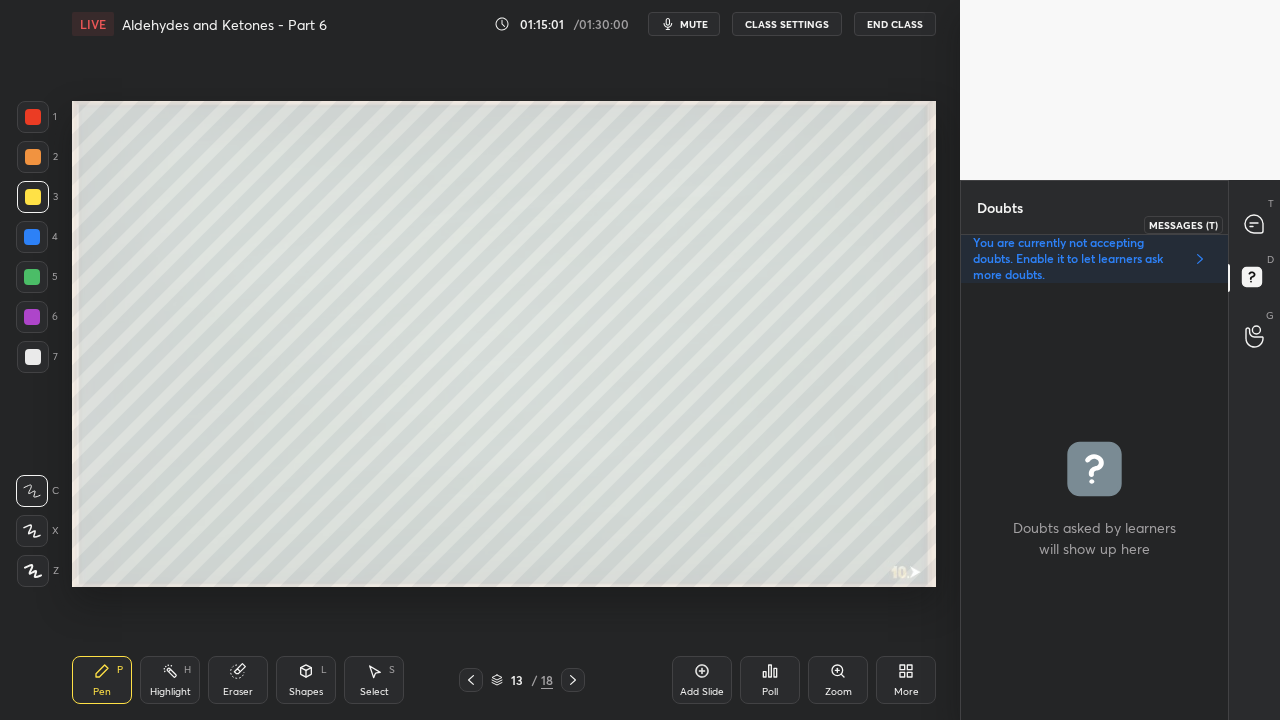 click 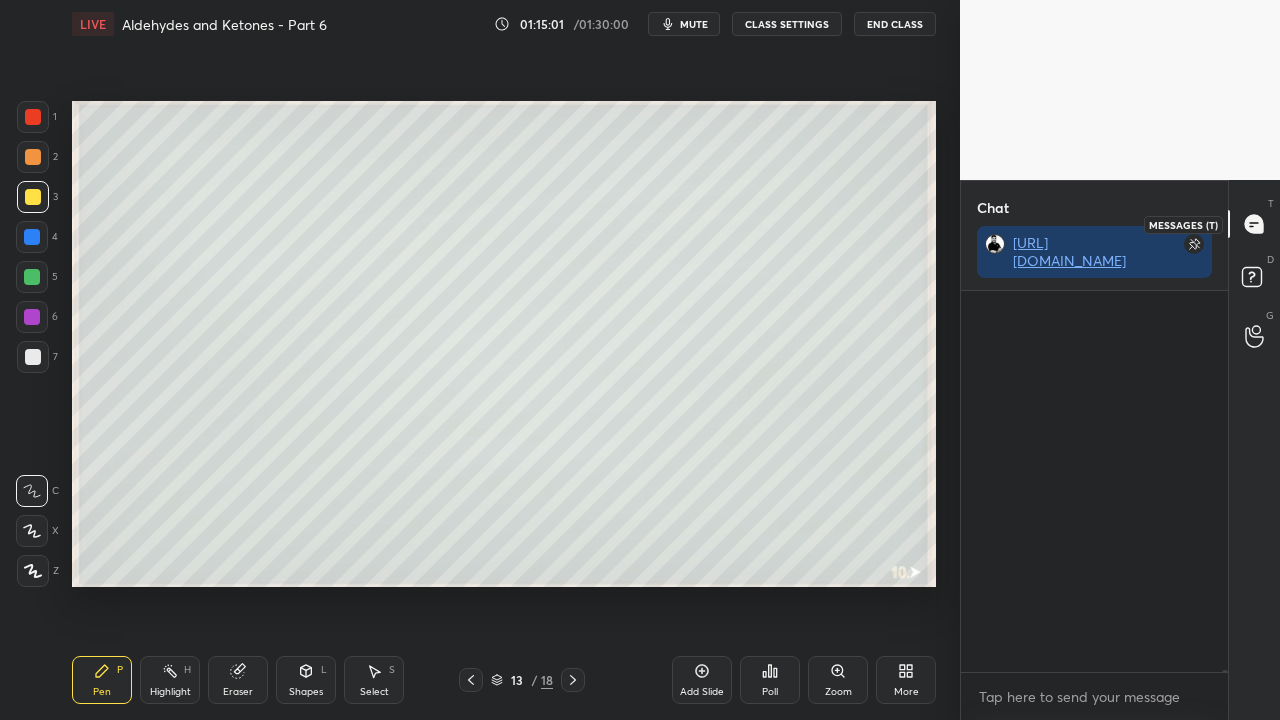 scroll, scrollTop: 423, scrollLeft: 261, axis: both 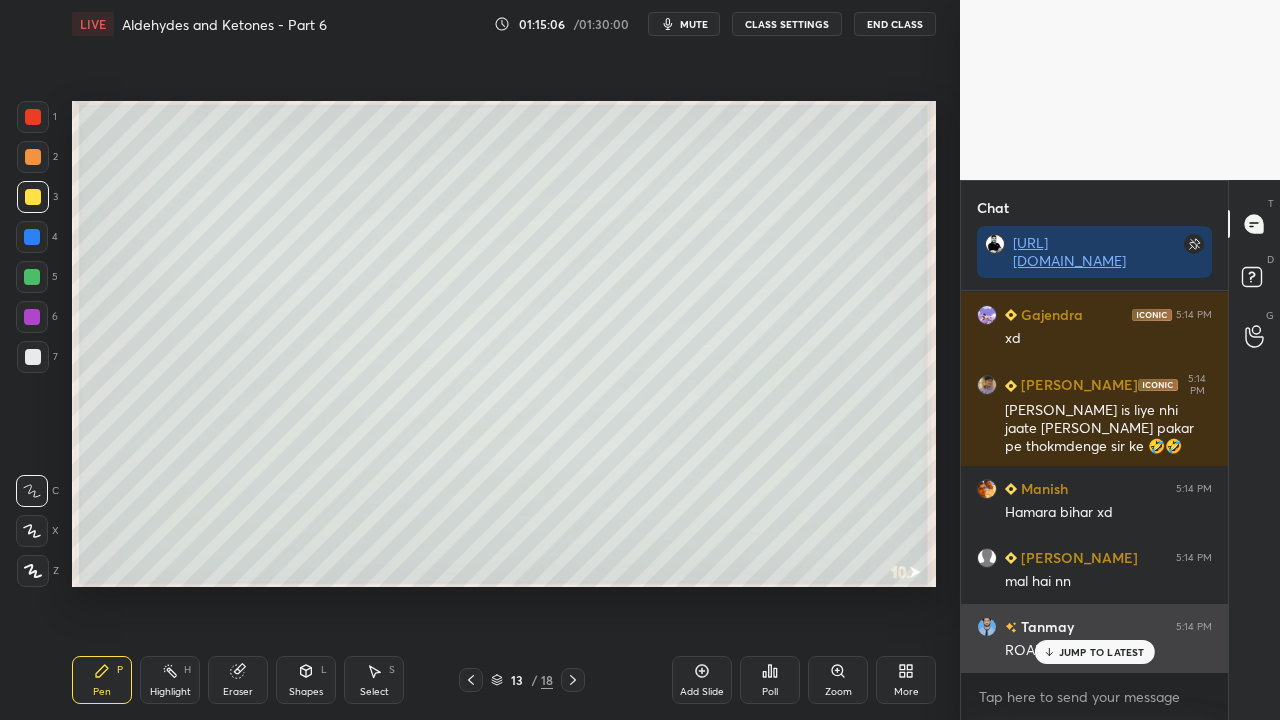 drag, startPoint x: 1084, startPoint y: 650, endPoint x: 1071, endPoint y: 656, distance: 14.3178215 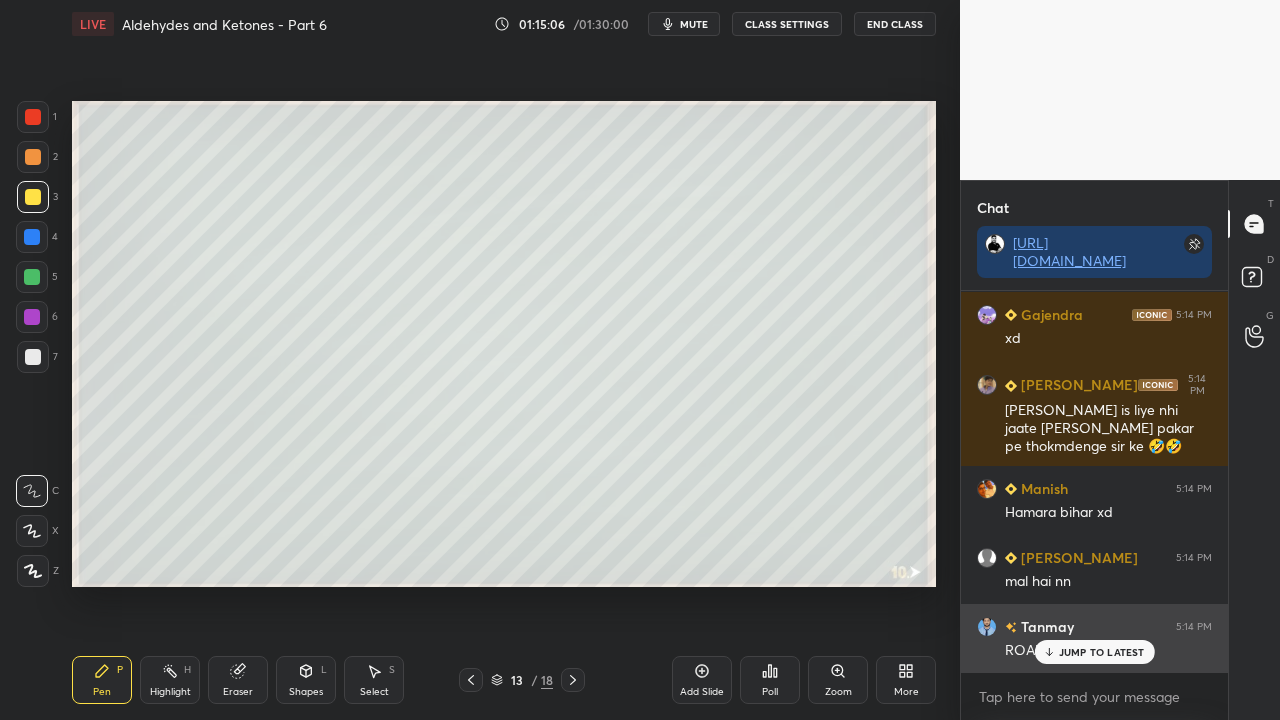 click on "JUMP TO LATEST" at bounding box center [1102, 652] 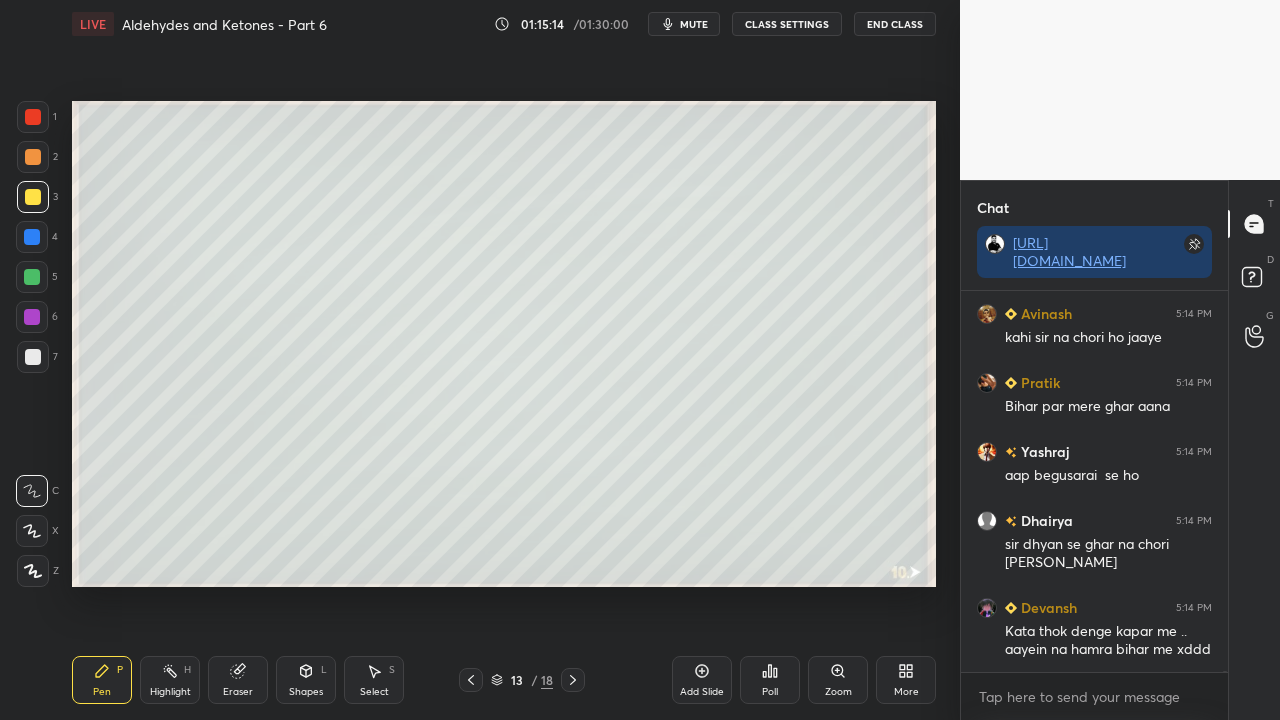 click 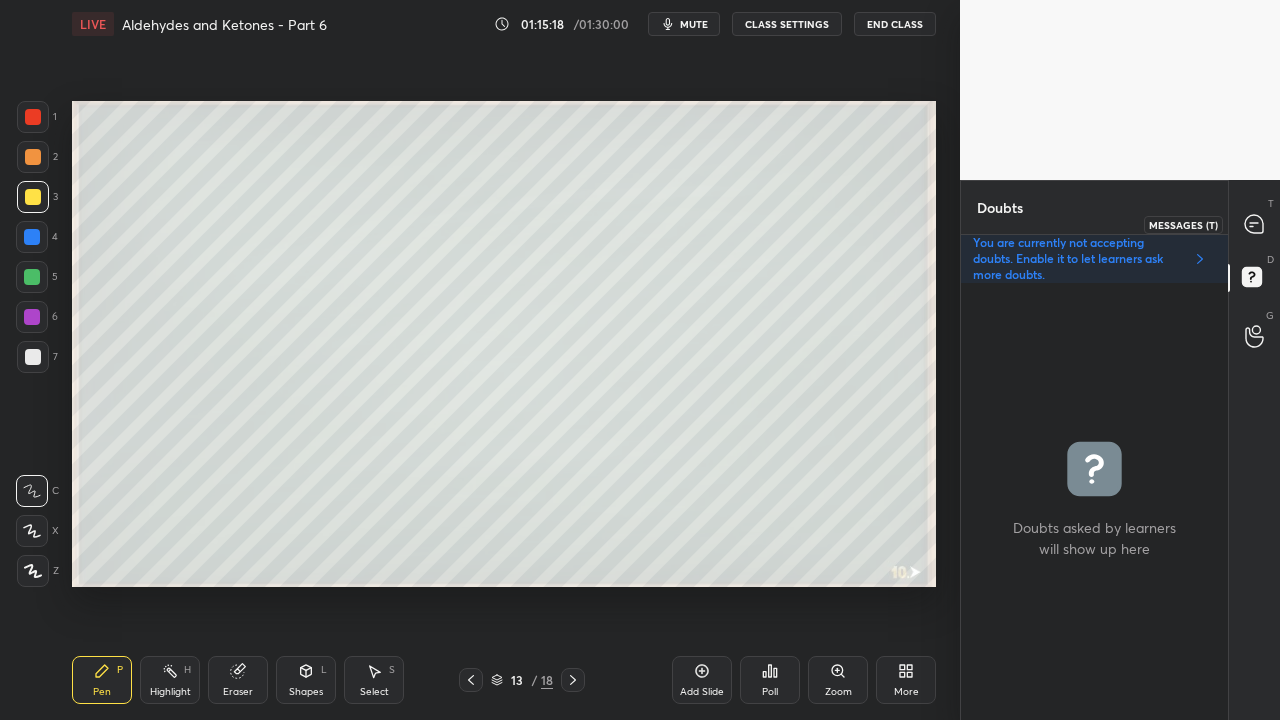 click 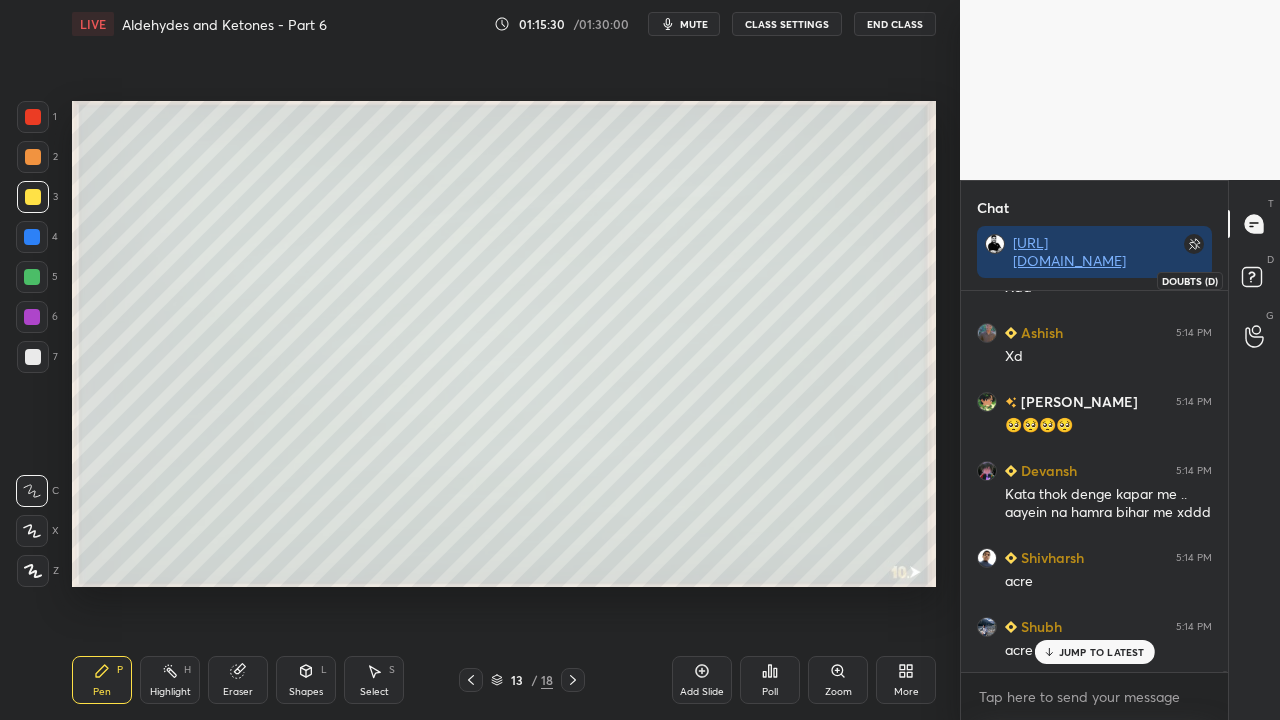 click 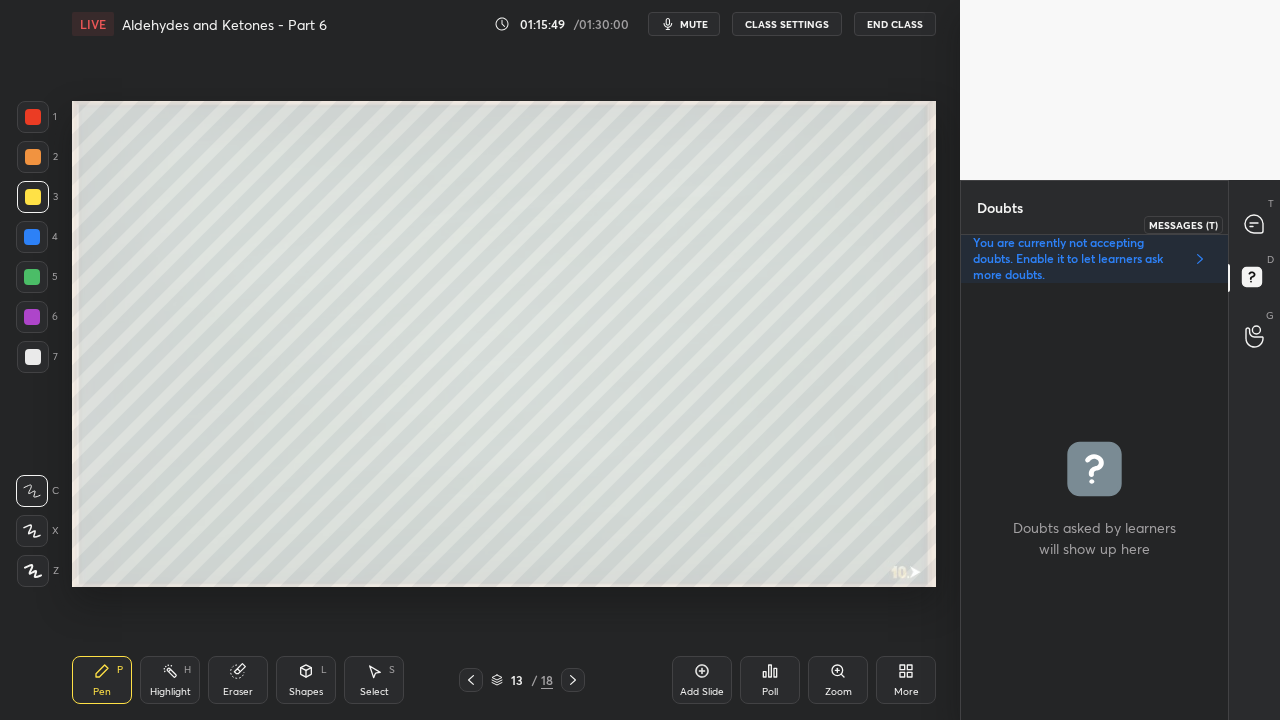 click 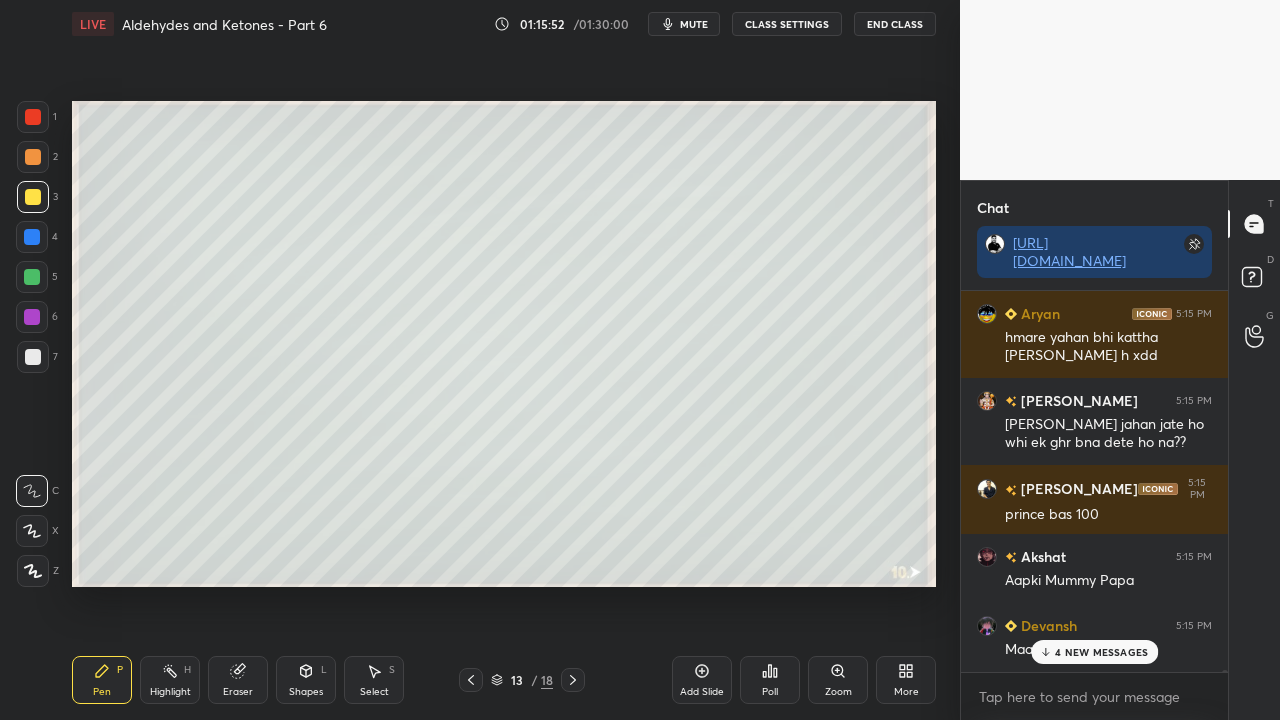 click on "4 NEW MESSAGES" at bounding box center [1101, 652] 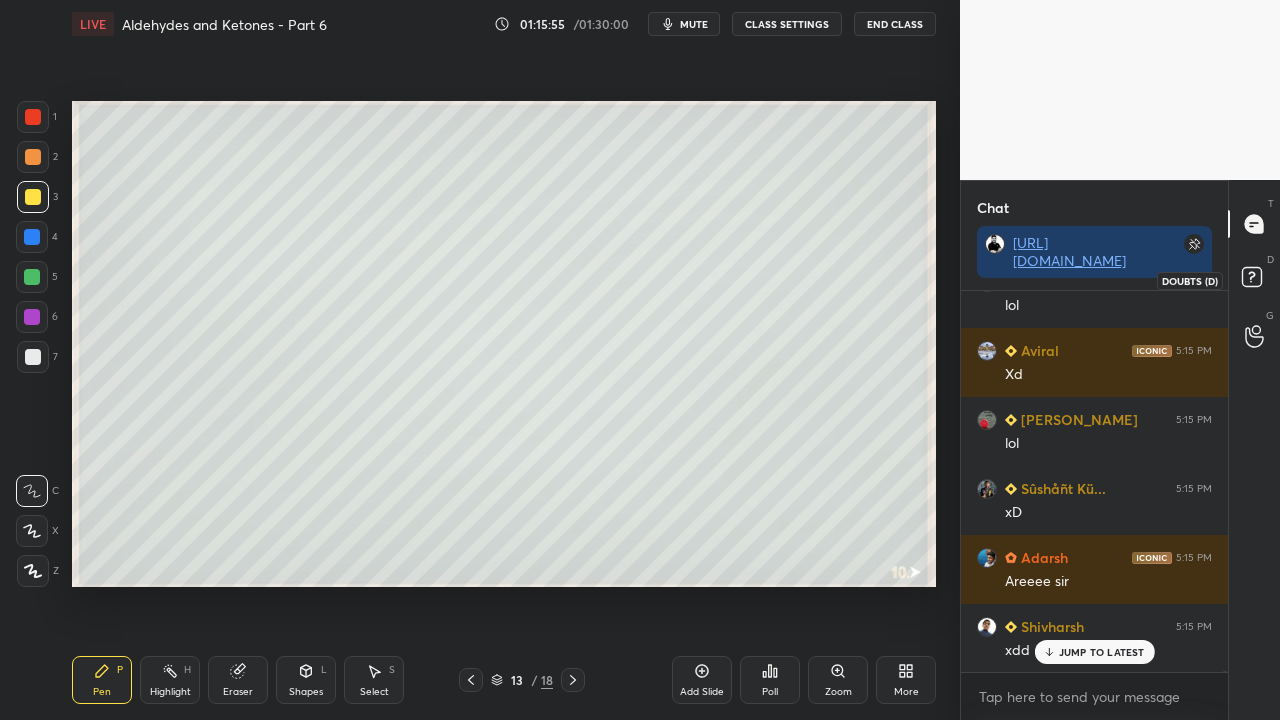click 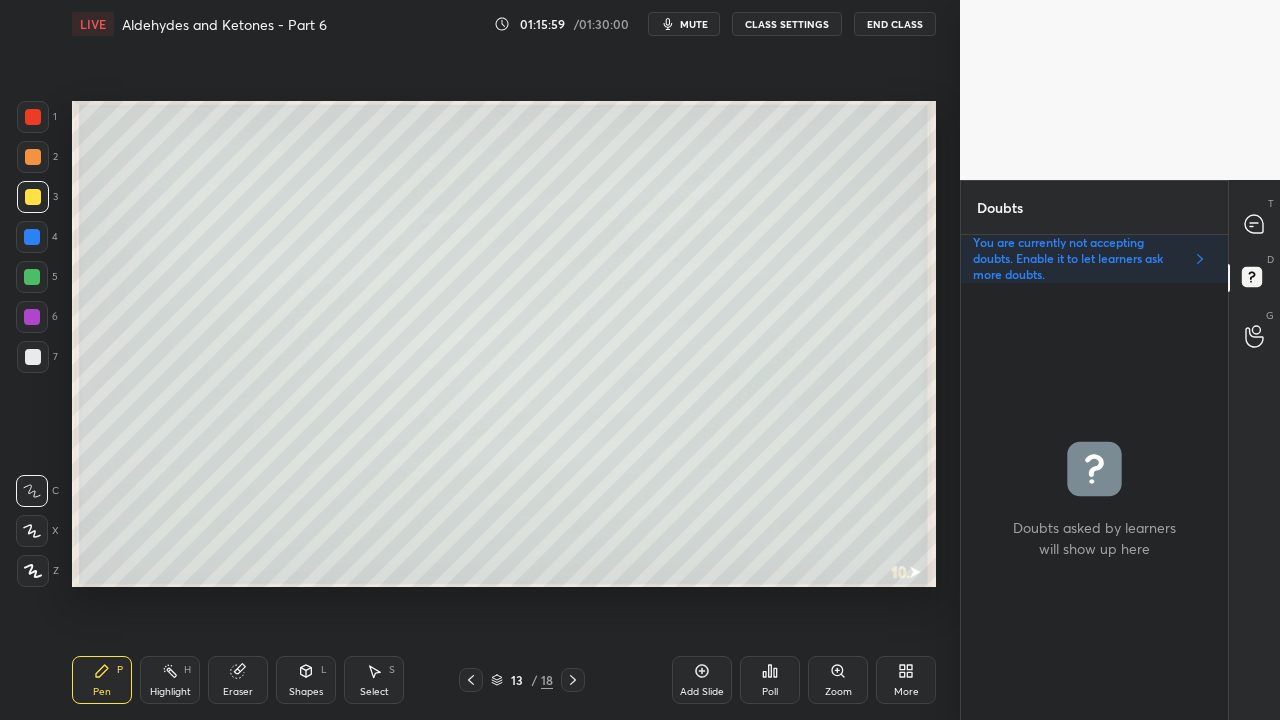 click 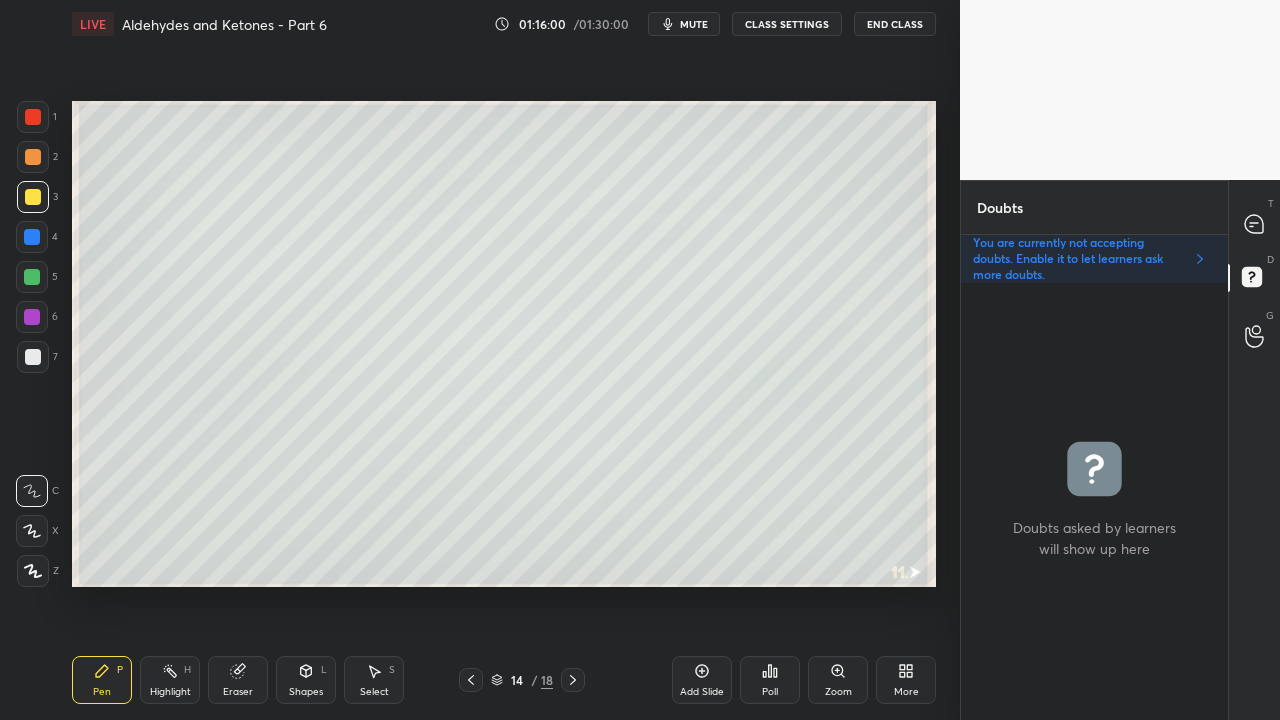 click at bounding box center (33, 357) 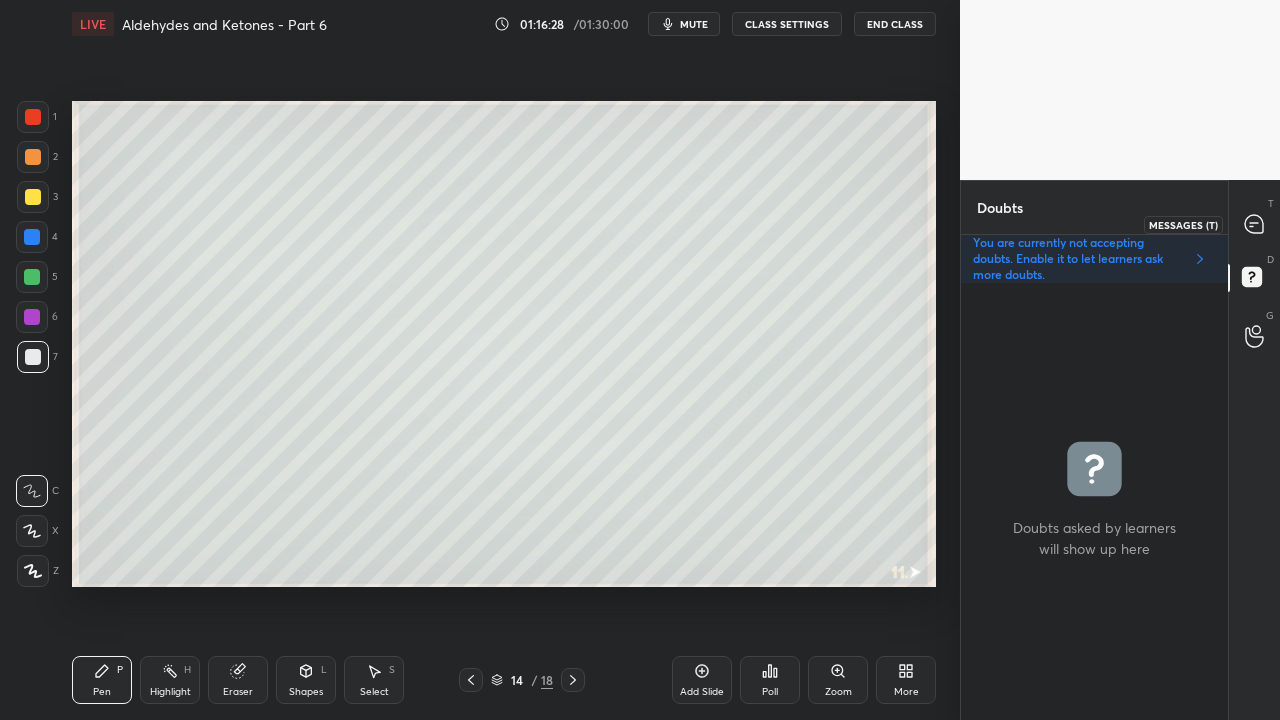 click at bounding box center [1255, 224] 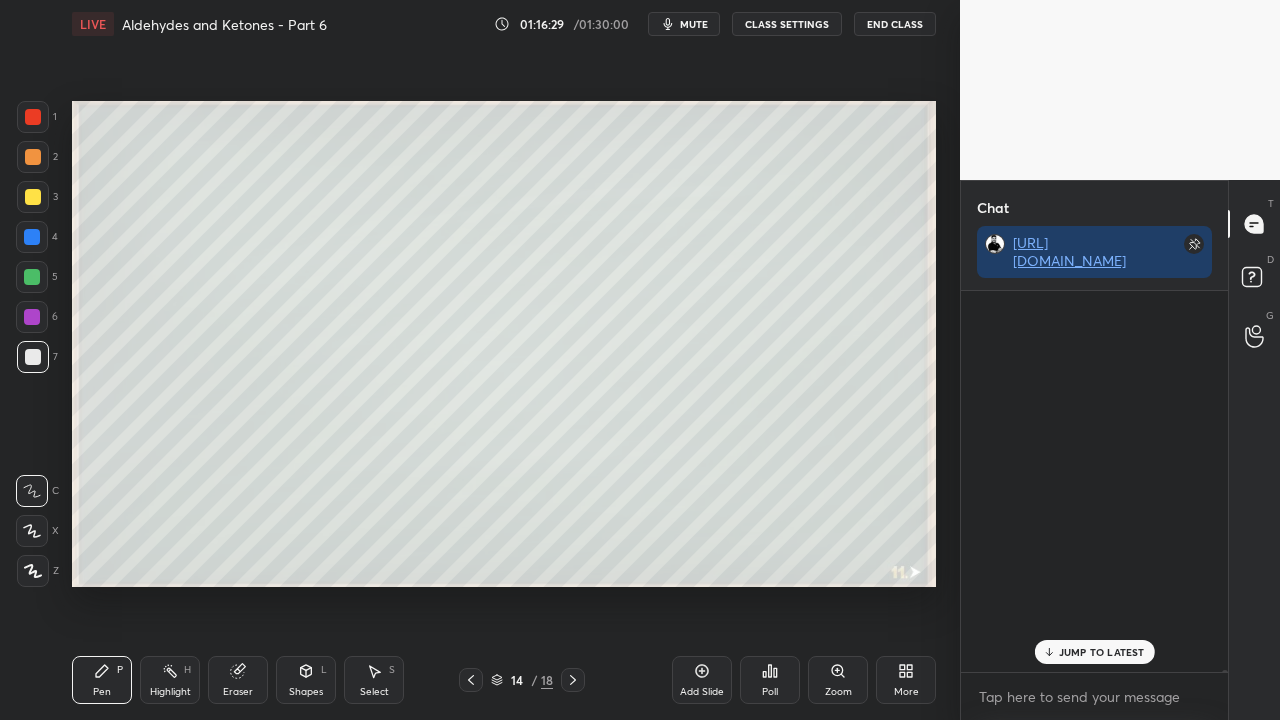 scroll, scrollTop: 423, scrollLeft: 261, axis: both 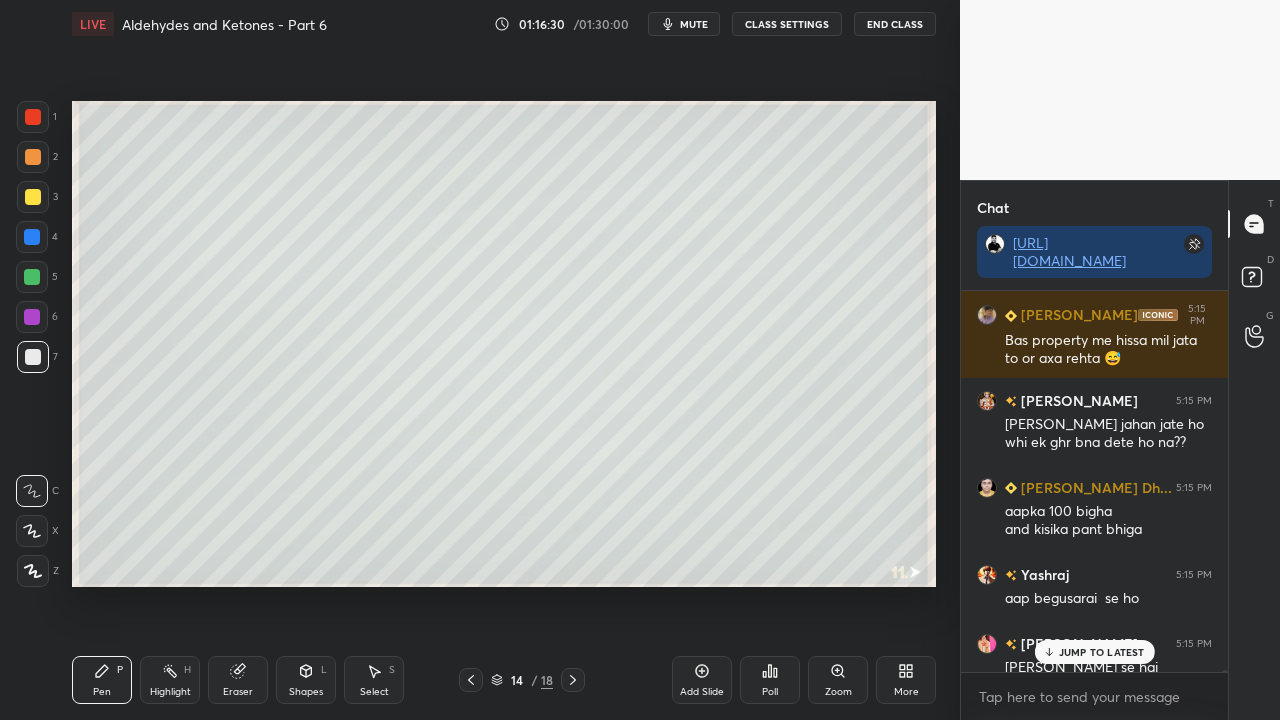 click on "JUMP TO LATEST" at bounding box center [1102, 652] 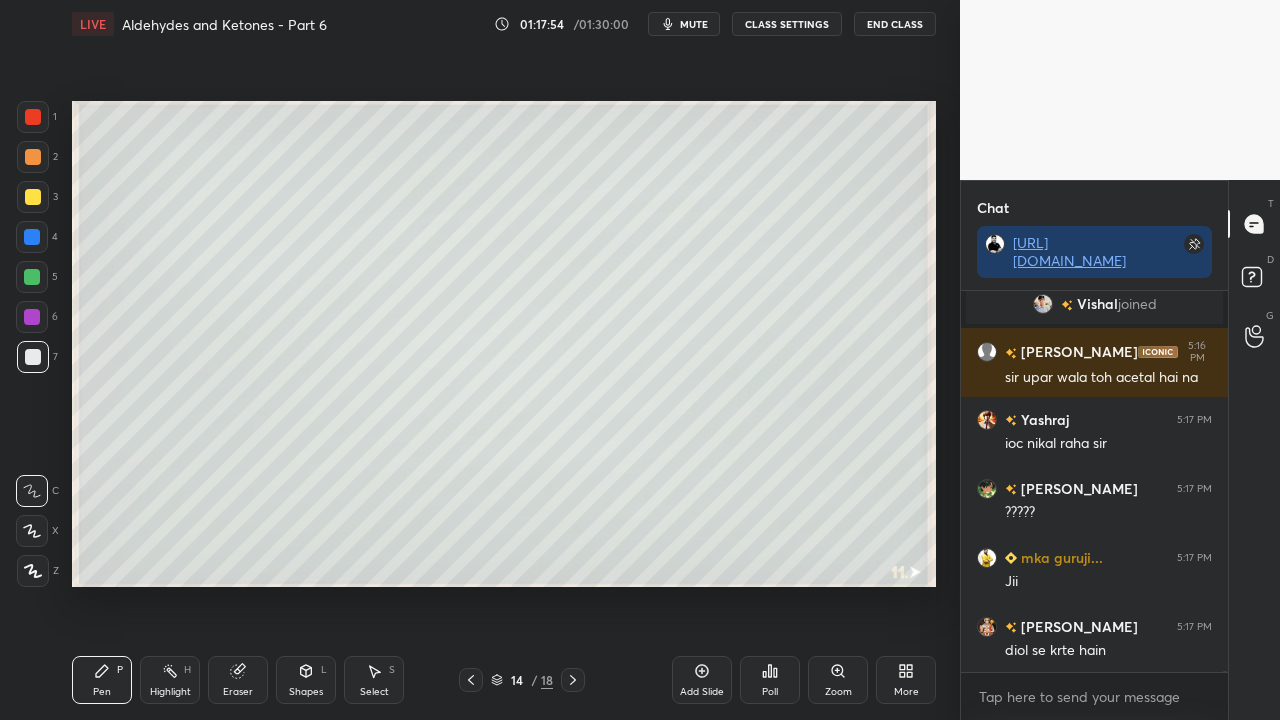 scroll, scrollTop: 131116, scrollLeft: 0, axis: vertical 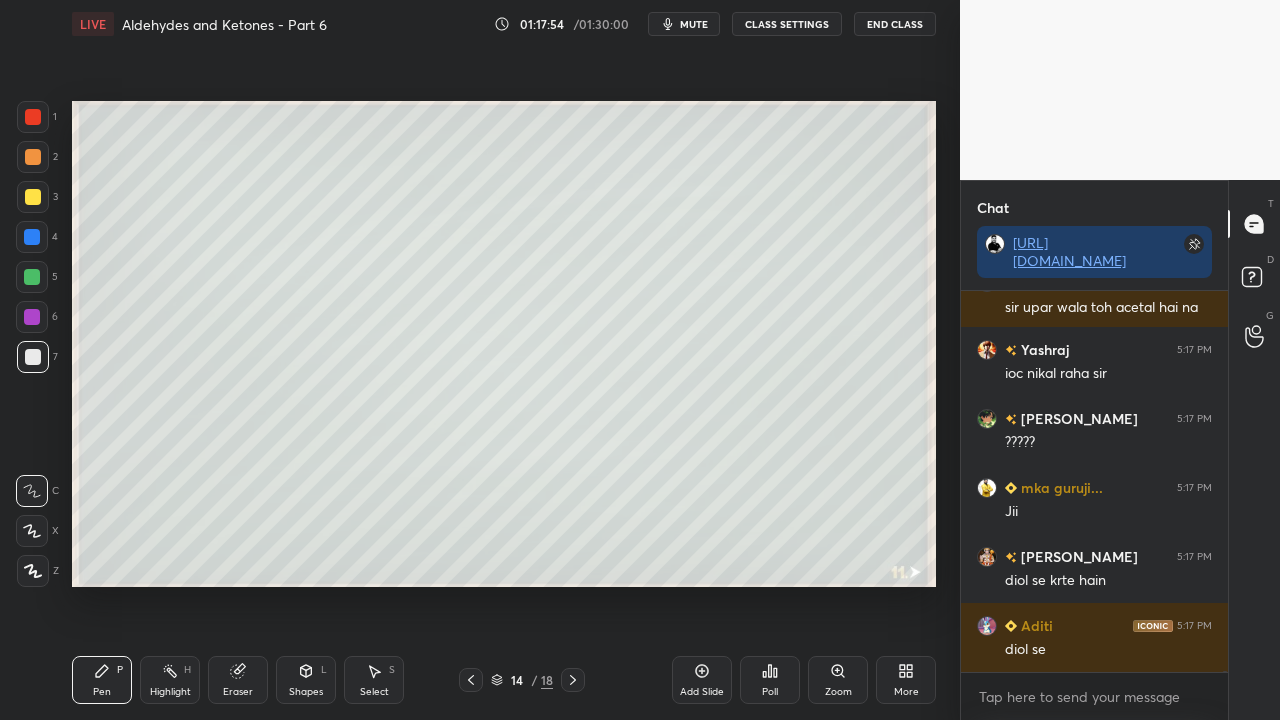 click at bounding box center (33, 197) 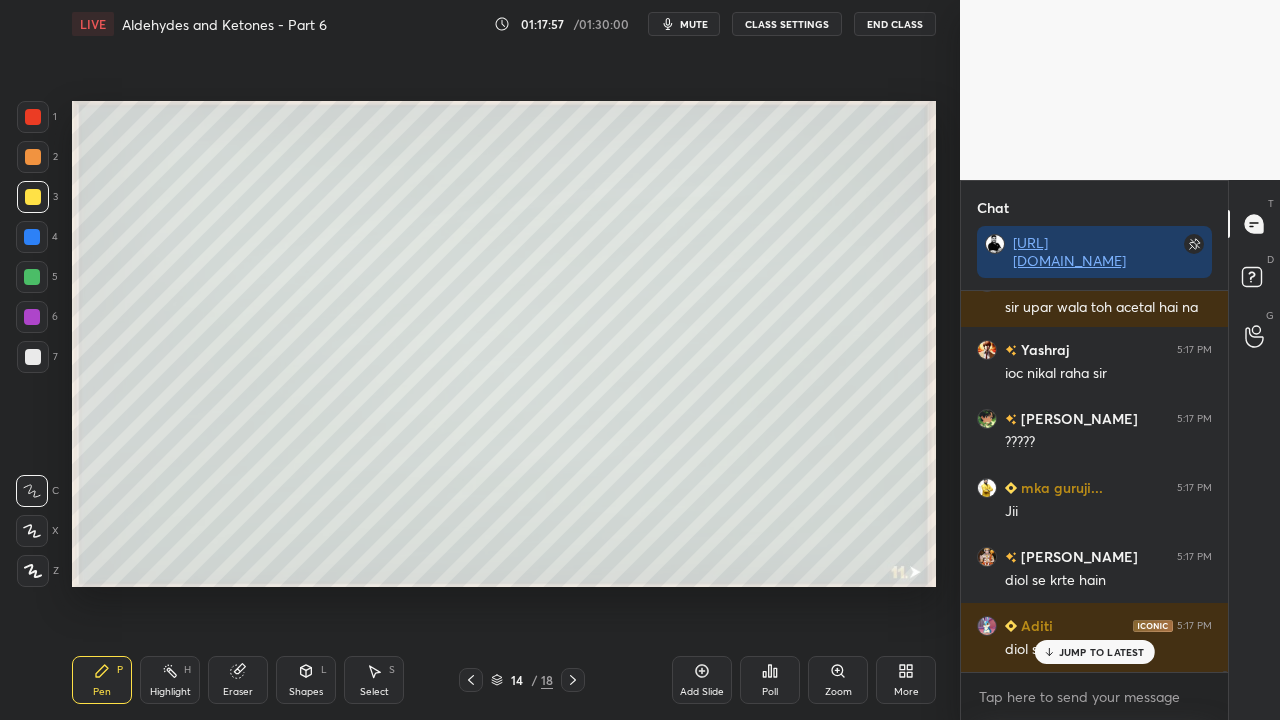 scroll, scrollTop: 131202, scrollLeft: 0, axis: vertical 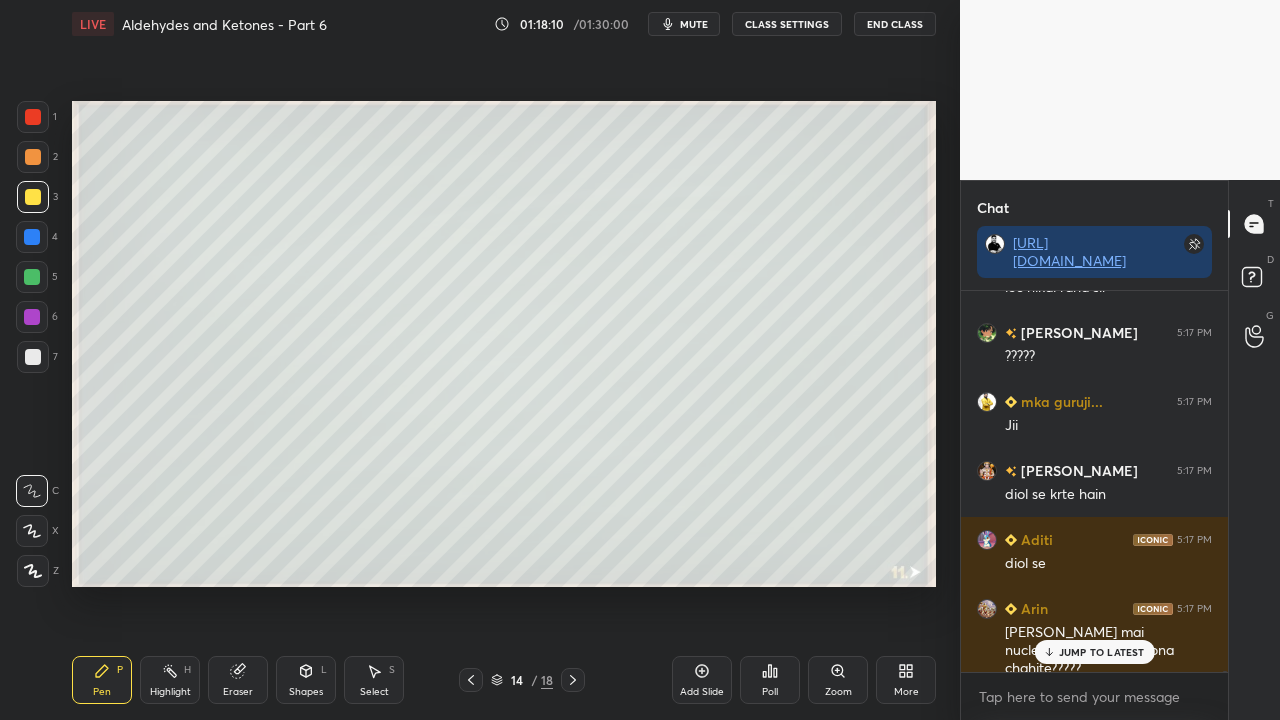 click at bounding box center [33, 357] 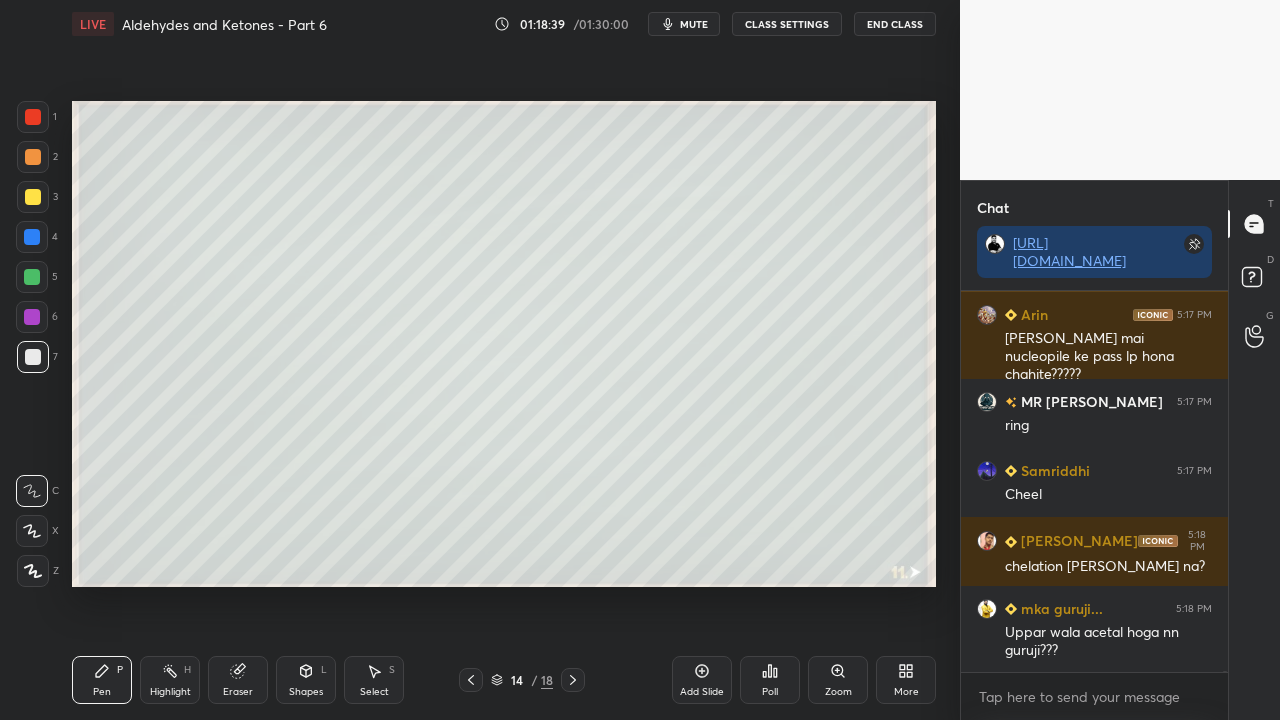 scroll, scrollTop: 131566, scrollLeft: 0, axis: vertical 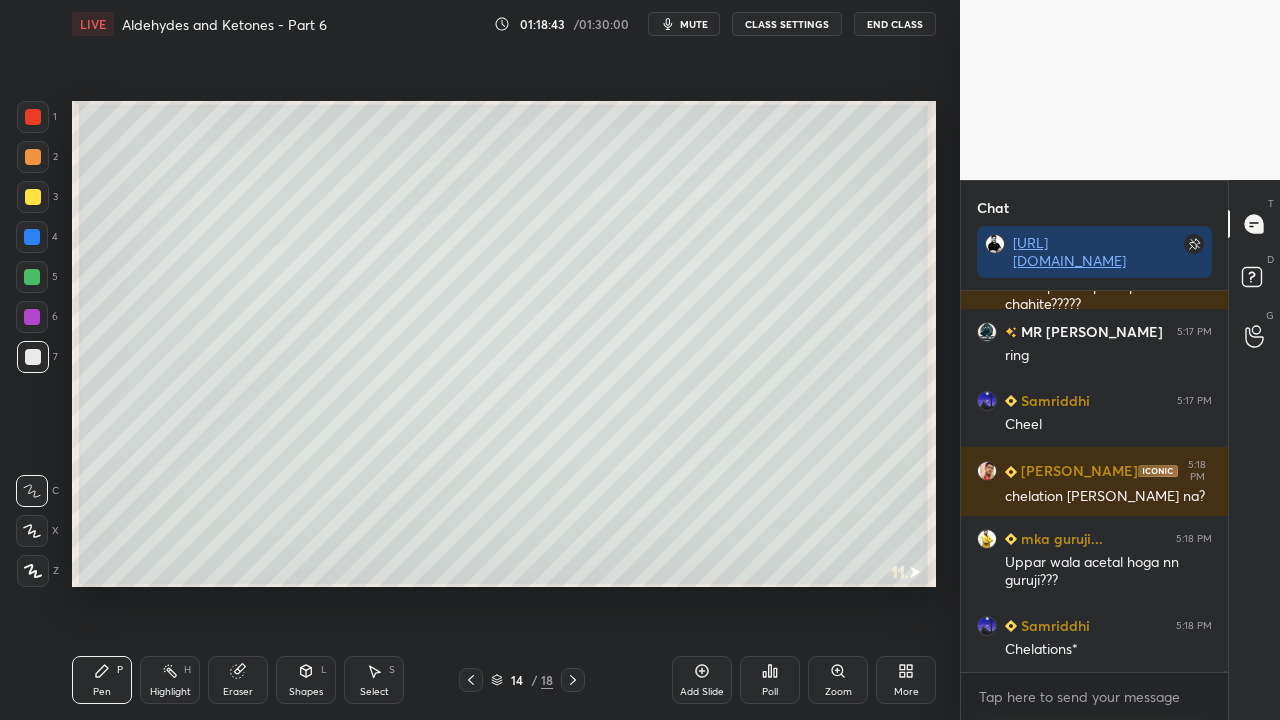 click on "Eraser" at bounding box center [238, 680] 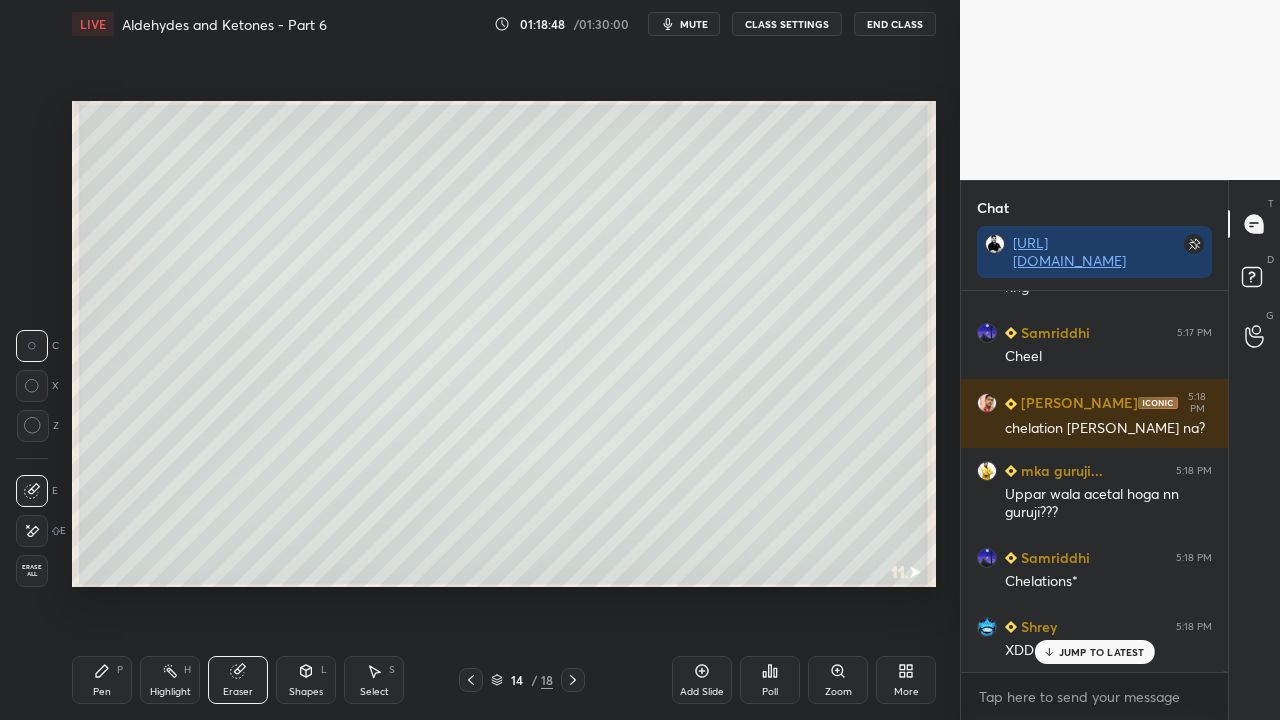 click 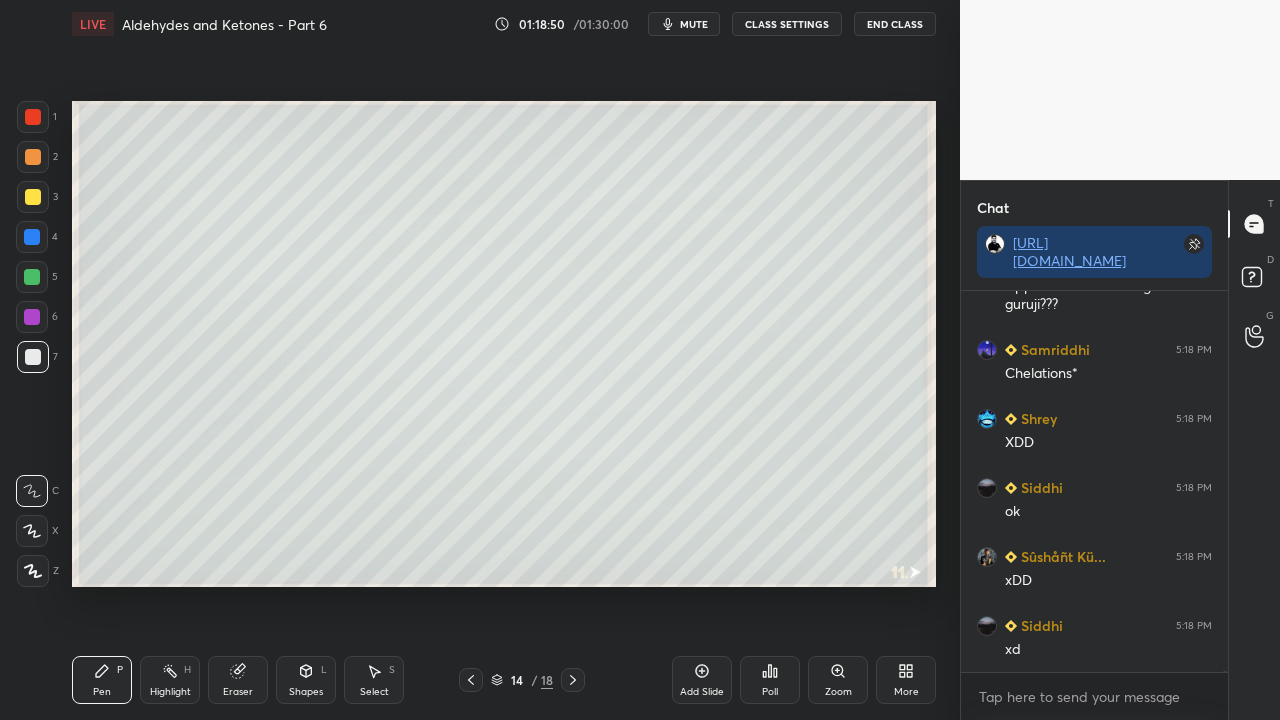 click at bounding box center (33, 197) 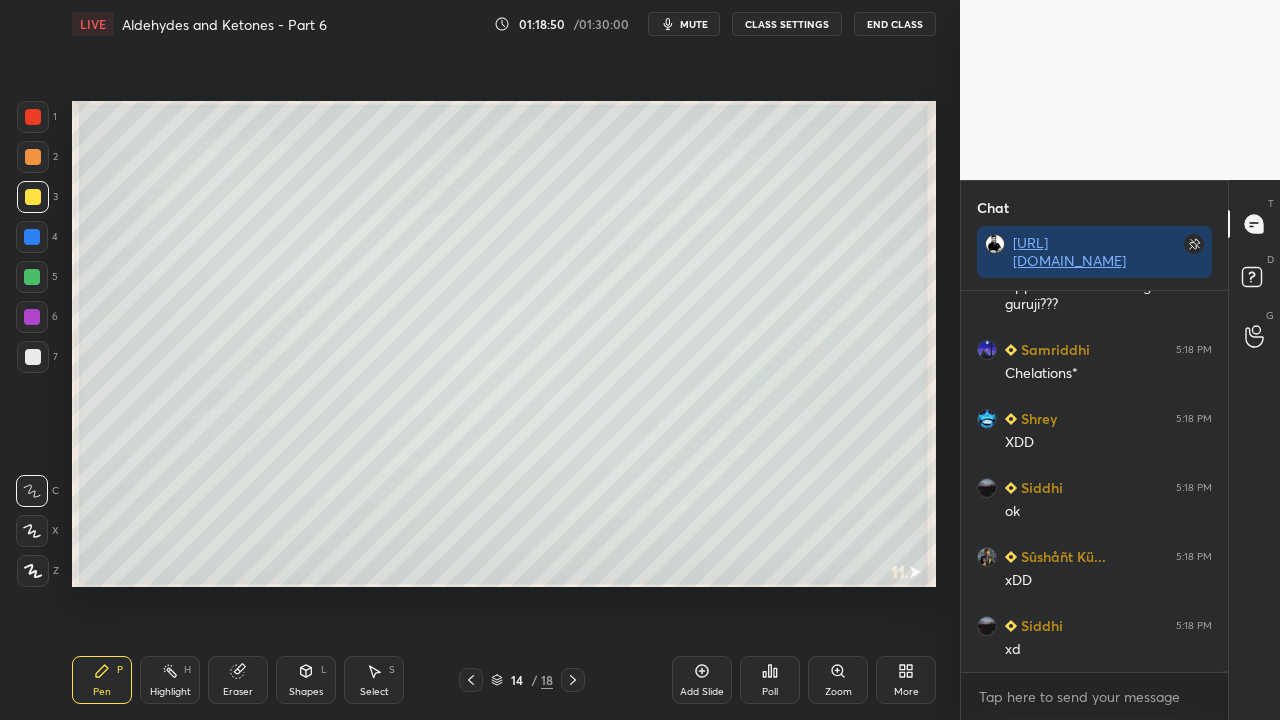 scroll, scrollTop: 132048, scrollLeft: 0, axis: vertical 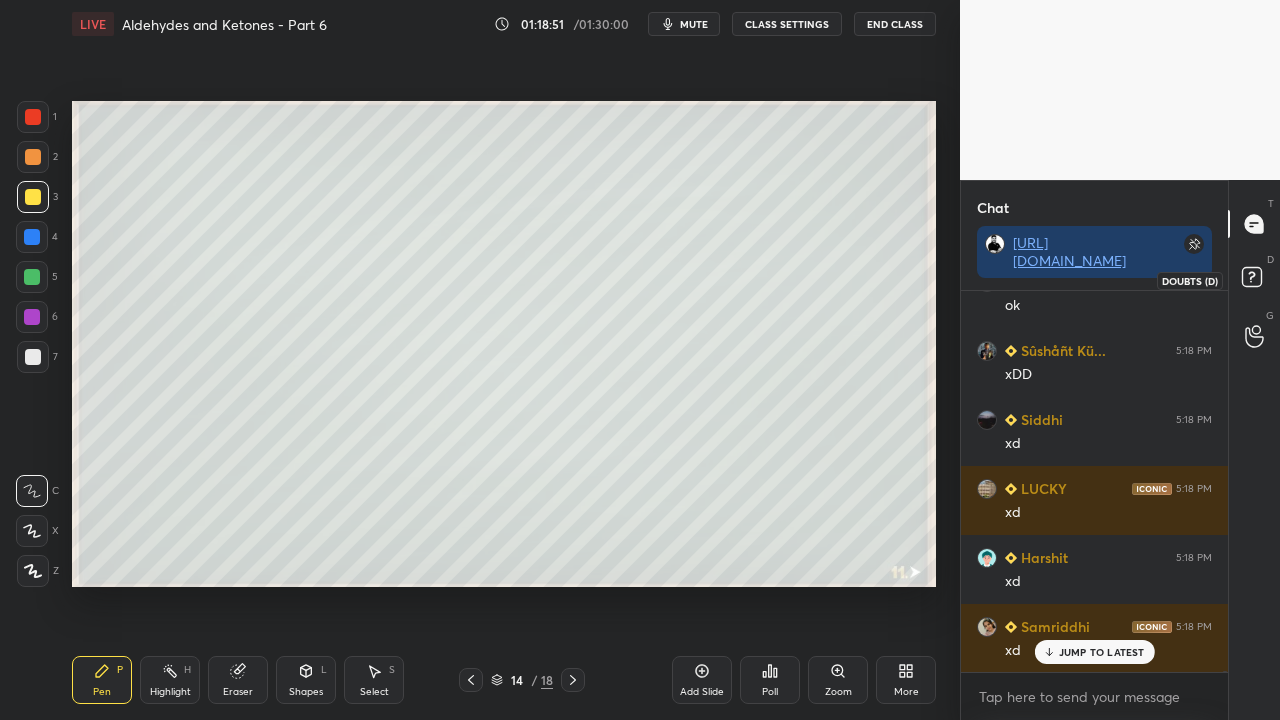 click 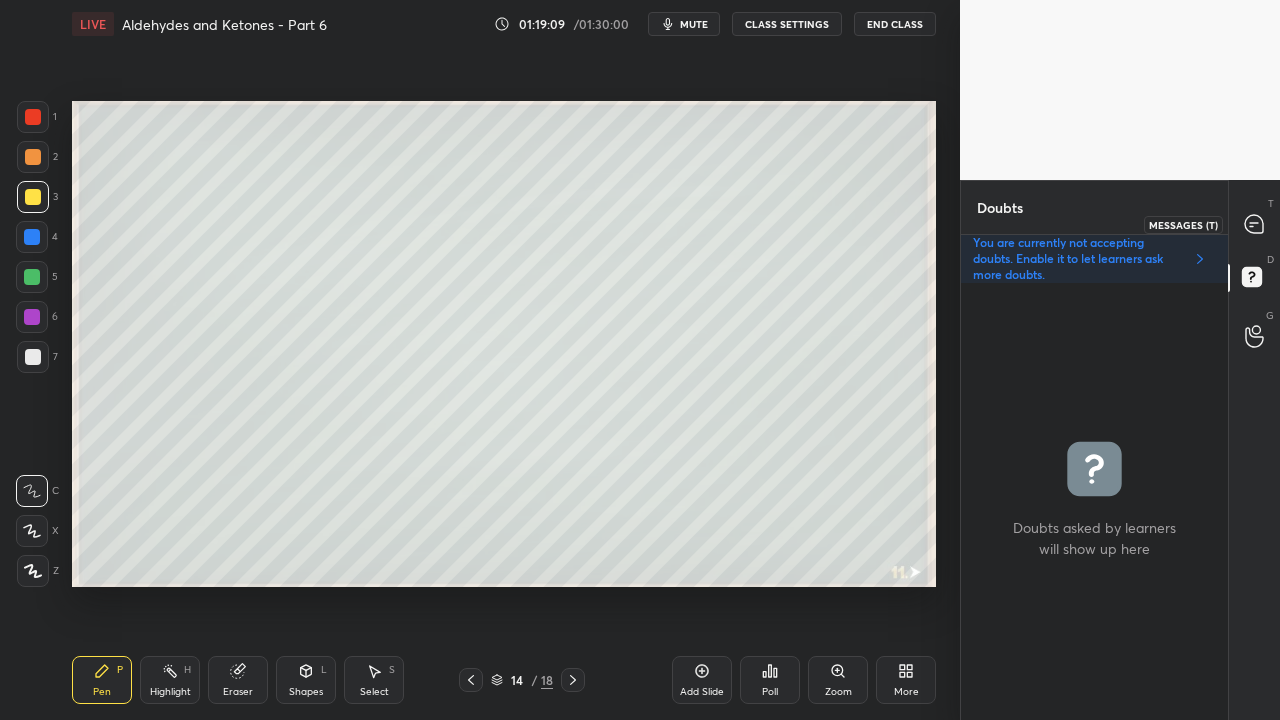 click 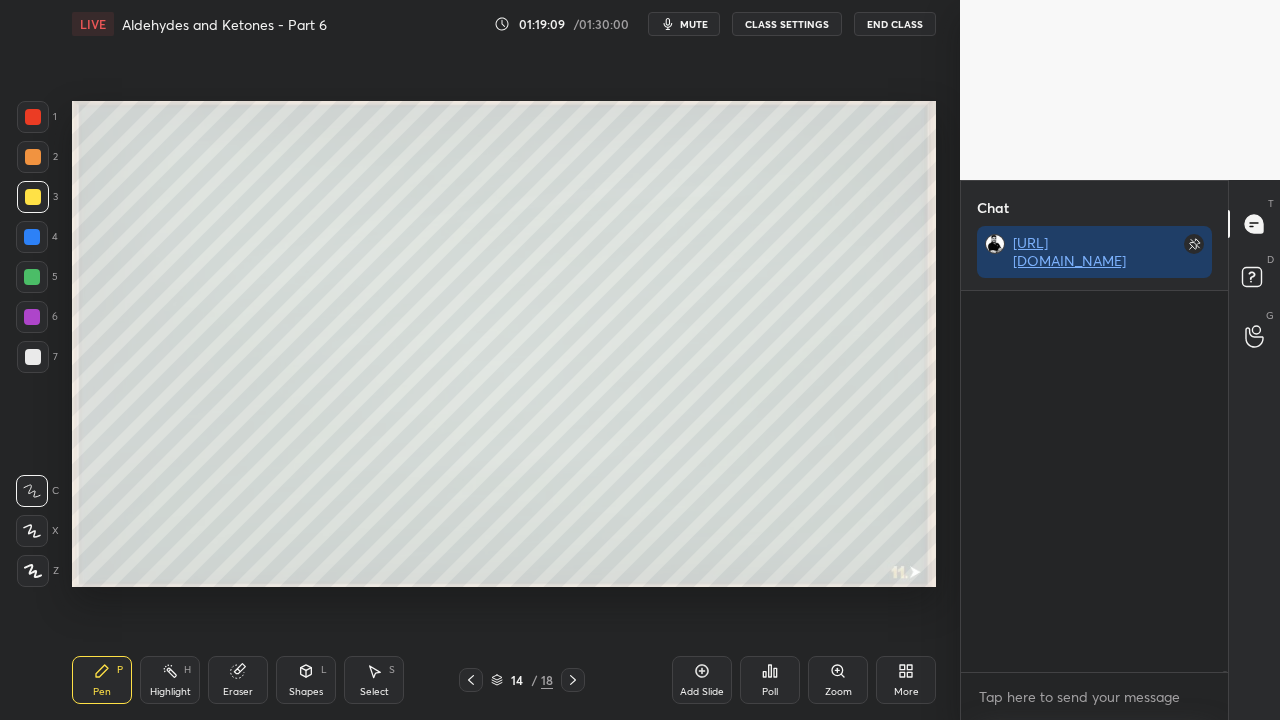 scroll, scrollTop: 132664, scrollLeft: 0, axis: vertical 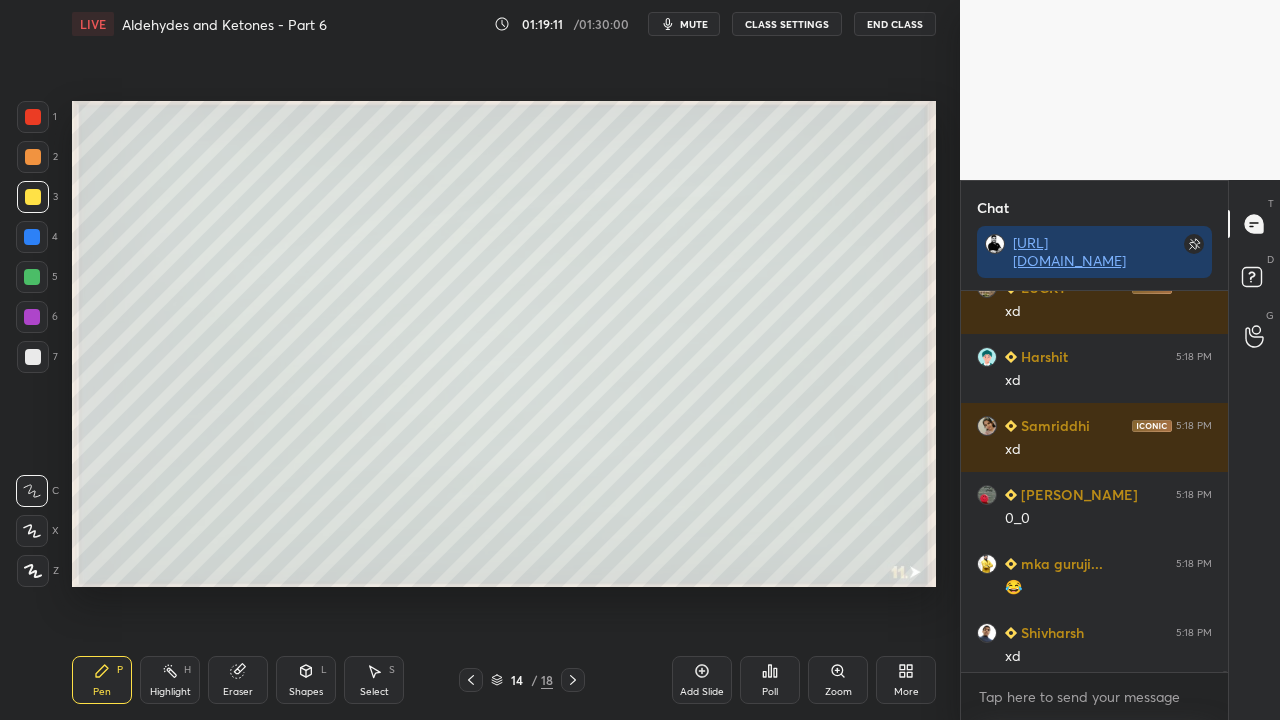 click on "D Doubts (D)" at bounding box center [1254, 280] 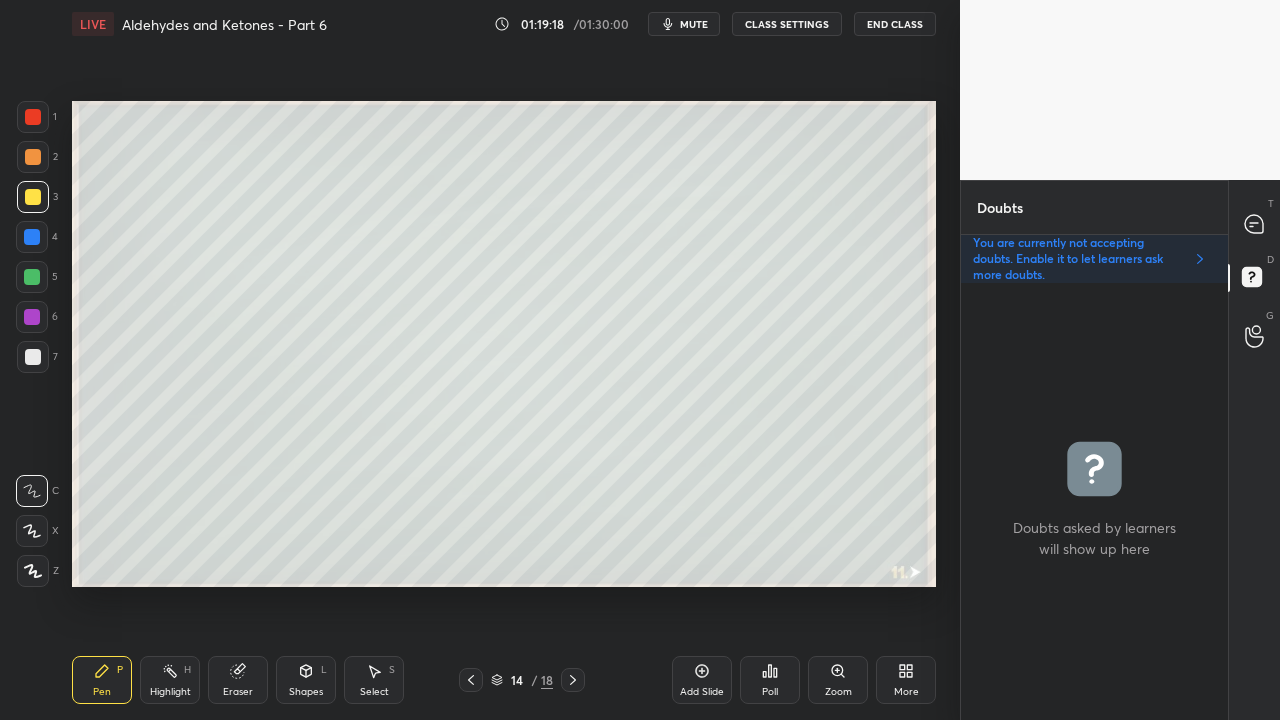 click 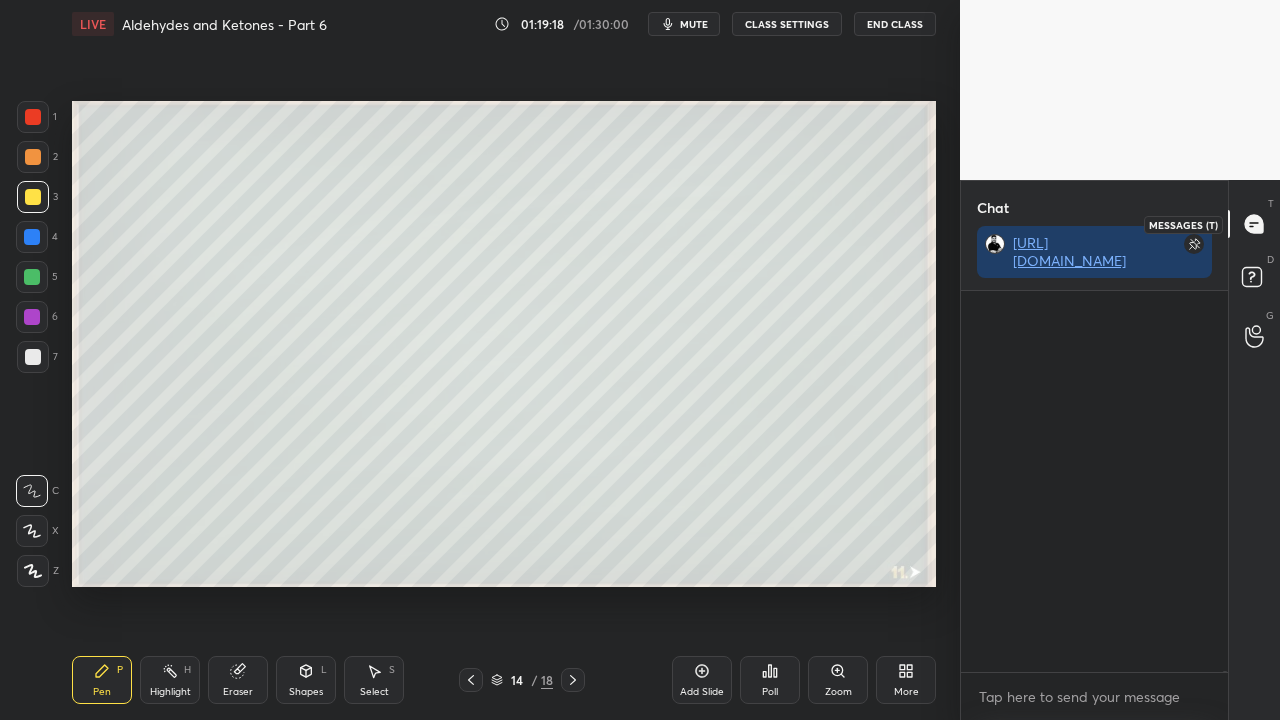 scroll, scrollTop: 423, scrollLeft: 261, axis: both 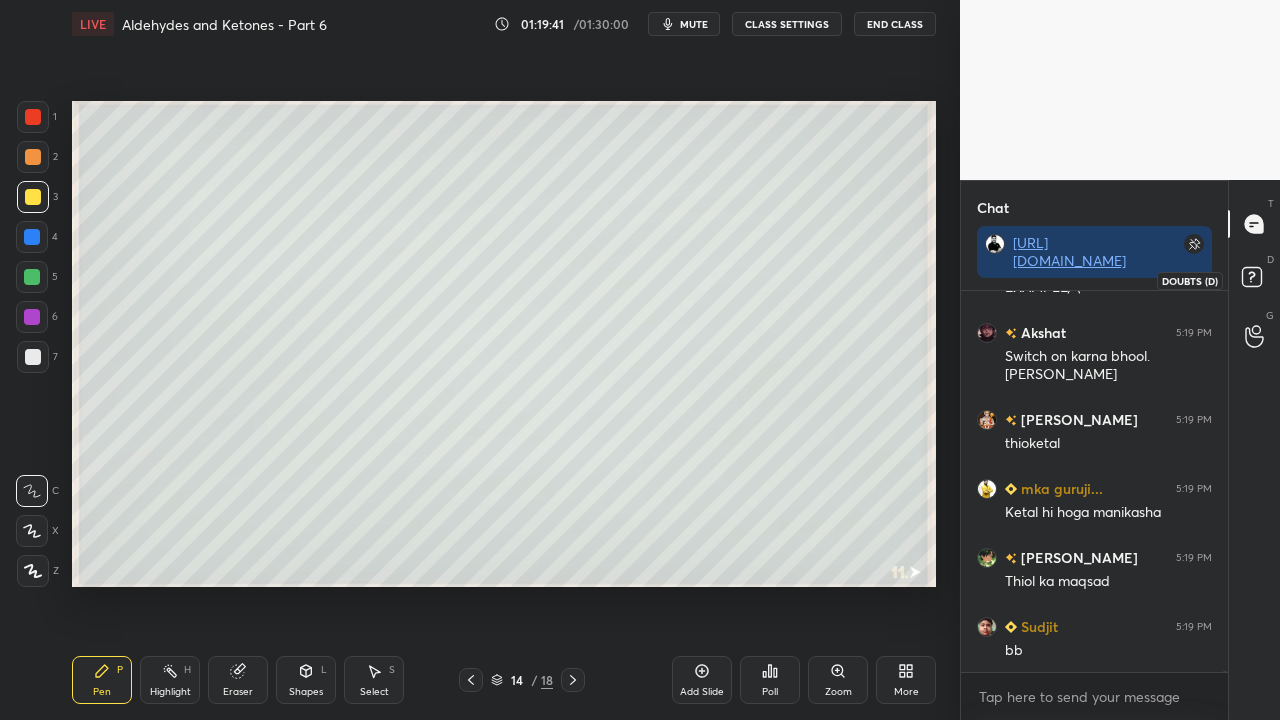 click 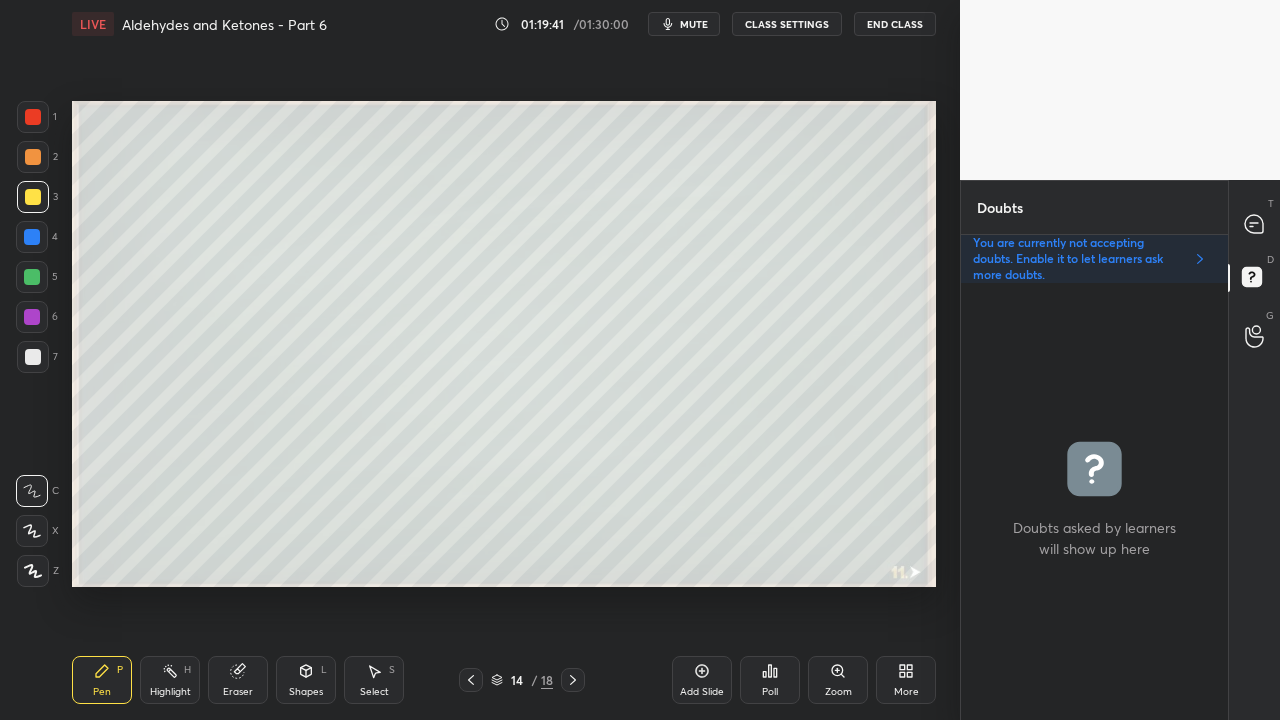 scroll, scrollTop: 6, scrollLeft: 6, axis: both 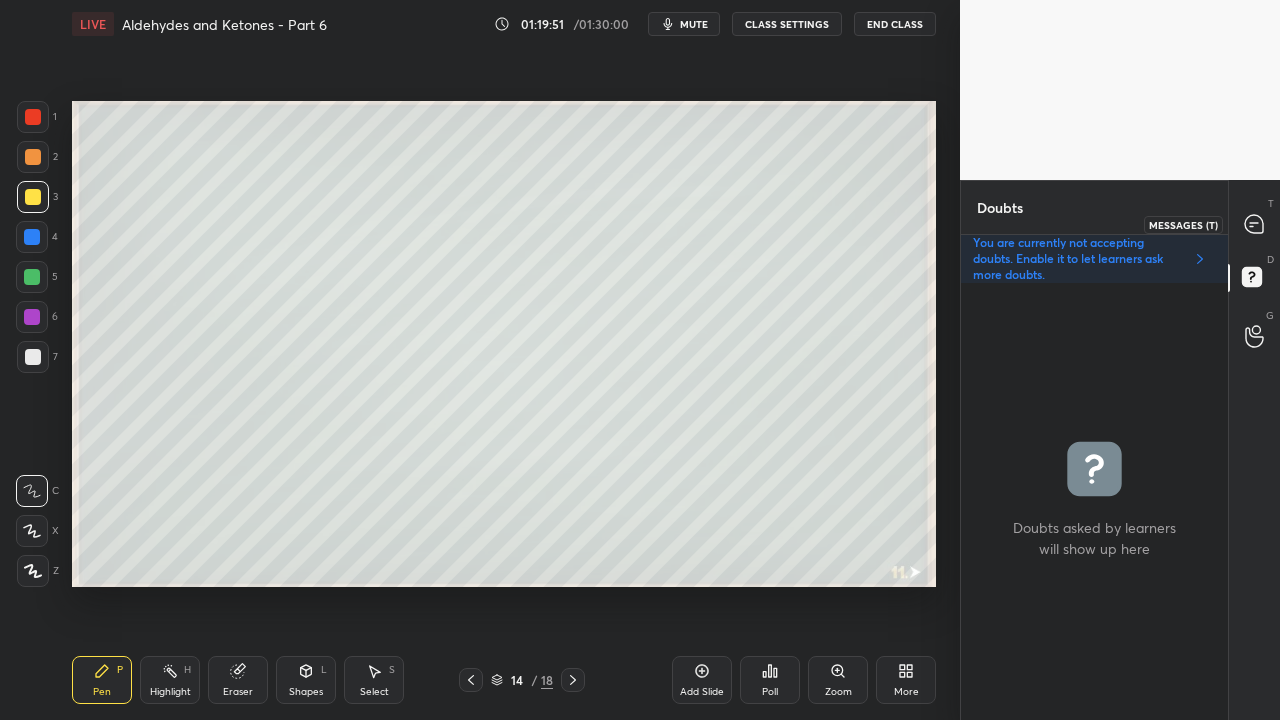 click 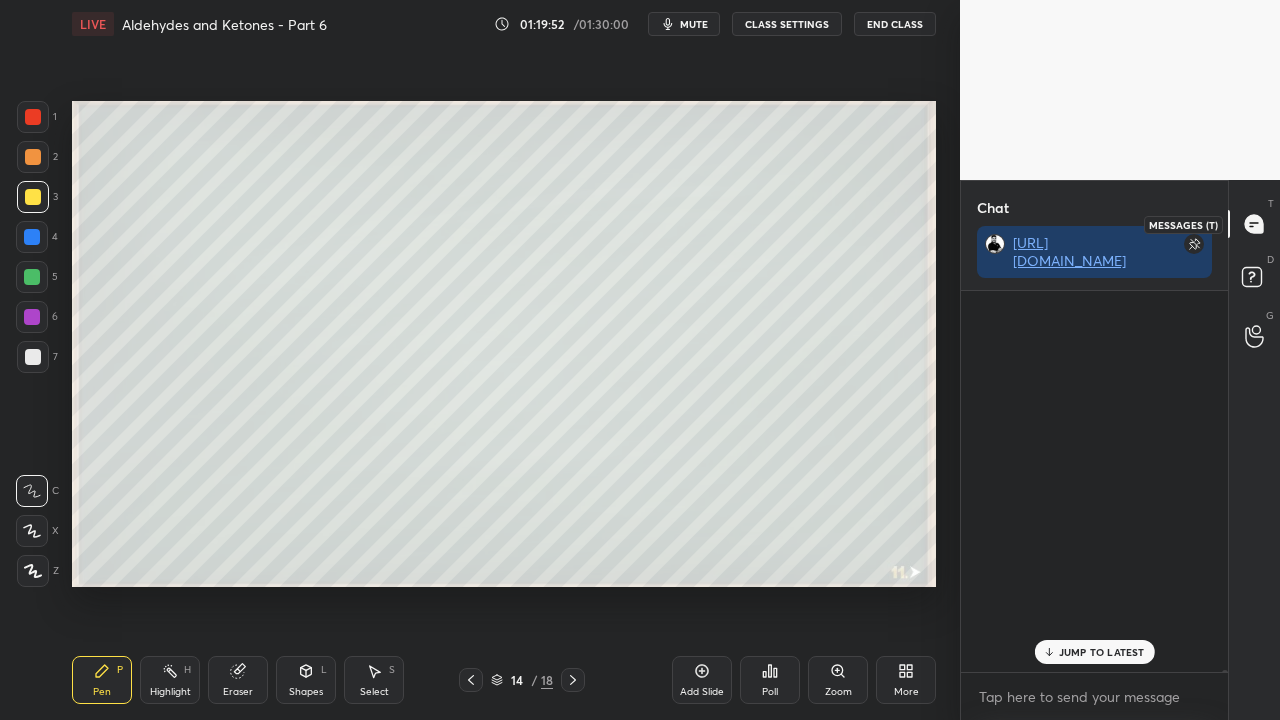 scroll, scrollTop: 134213, scrollLeft: 0, axis: vertical 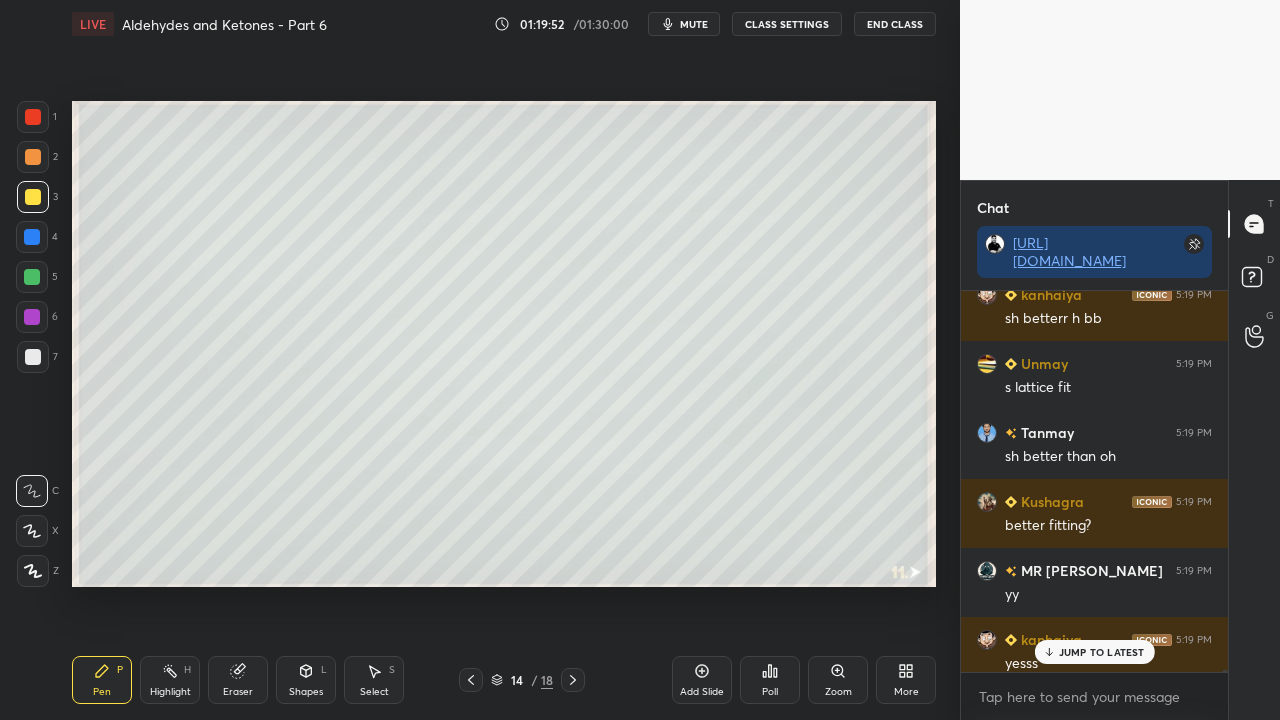 click on "JUMP TO LATEST" at bounding box center [1094, 652] 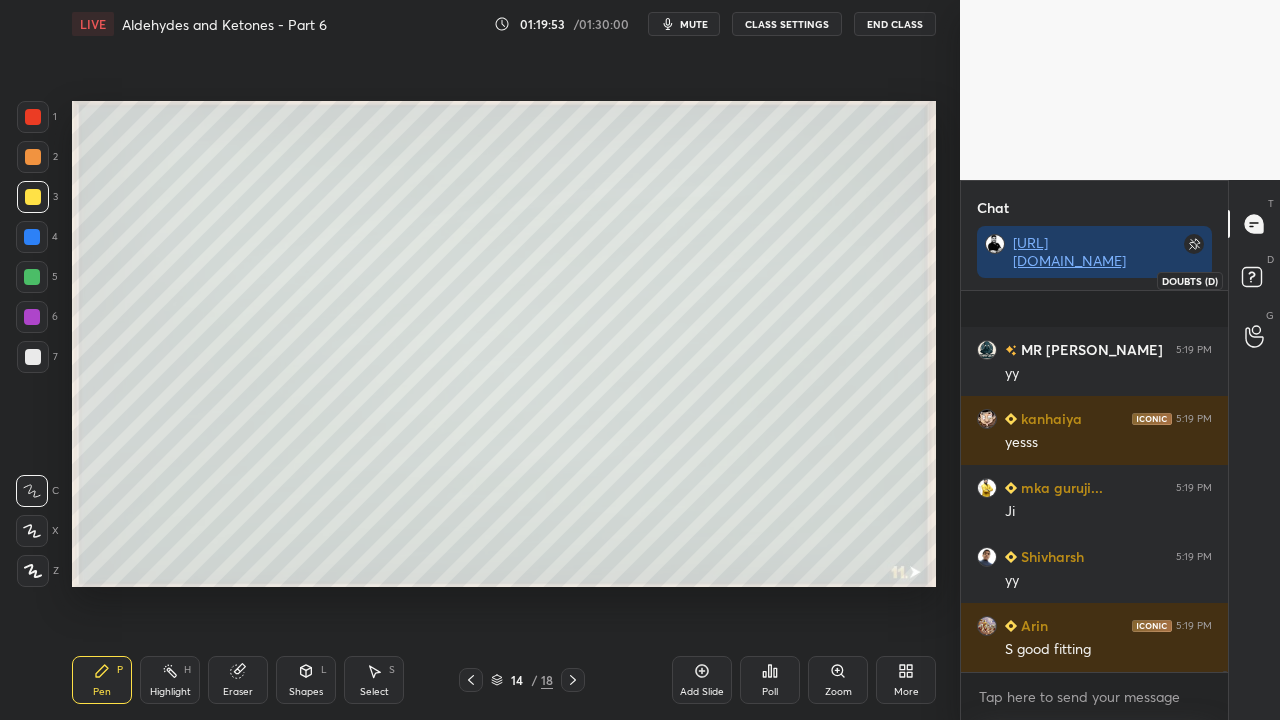 scroll, scrollTop: 134572, scrollLeft: 0, axis: vertical 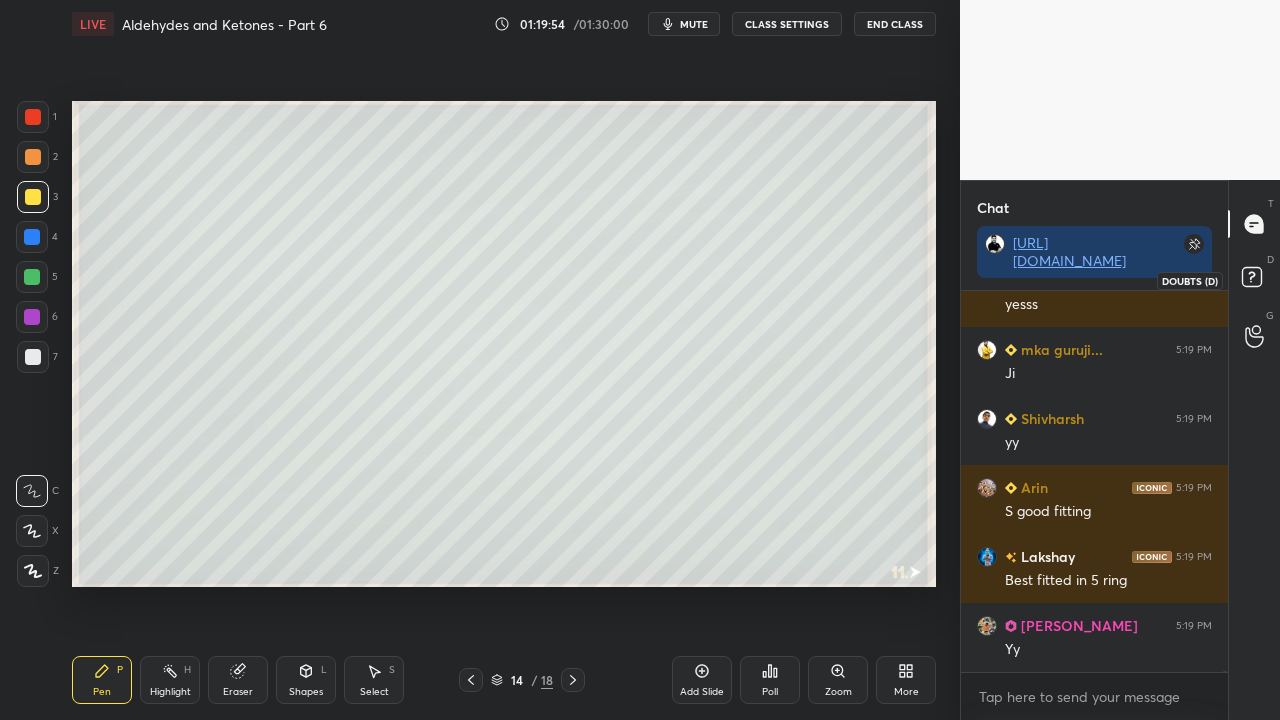 click 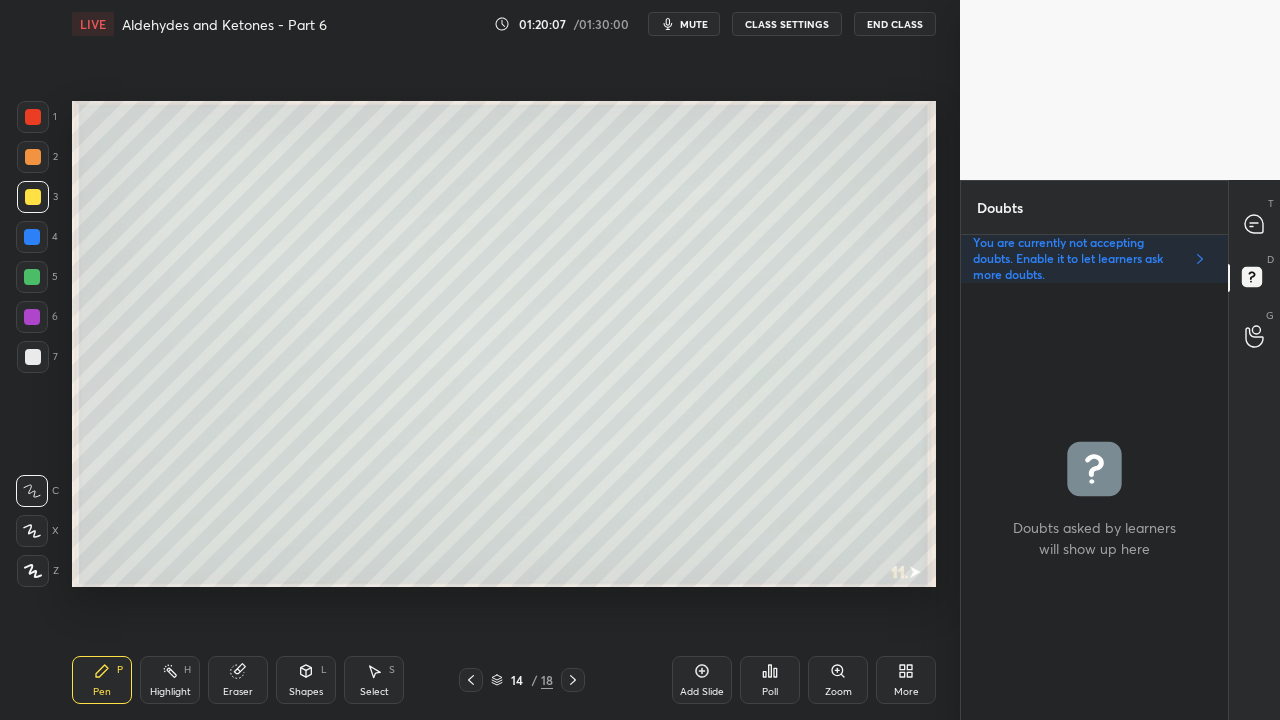 click on "T Messages (T)" at bounding box center [1254, 224] 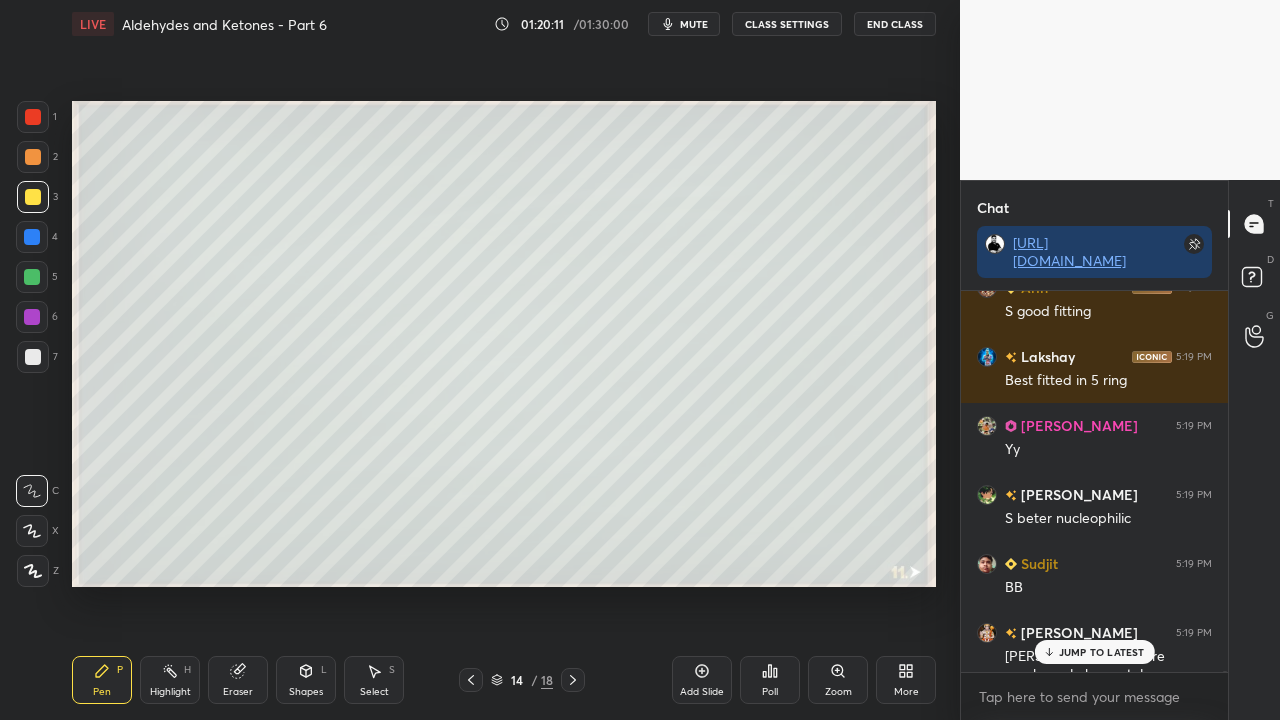 scroll, scrollTop: 134952, scrollLeft: 0, axis: vertical 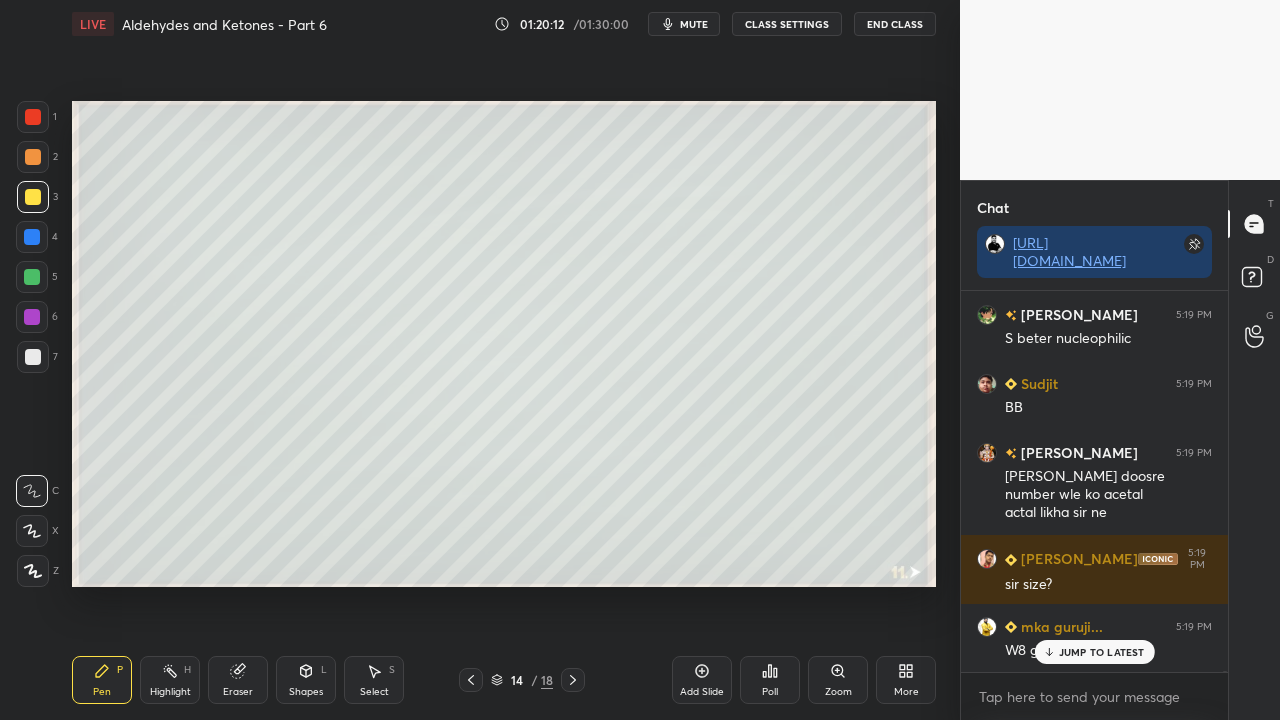 click on "JUMP TO LATEST" at bounding box center (1102, 652) 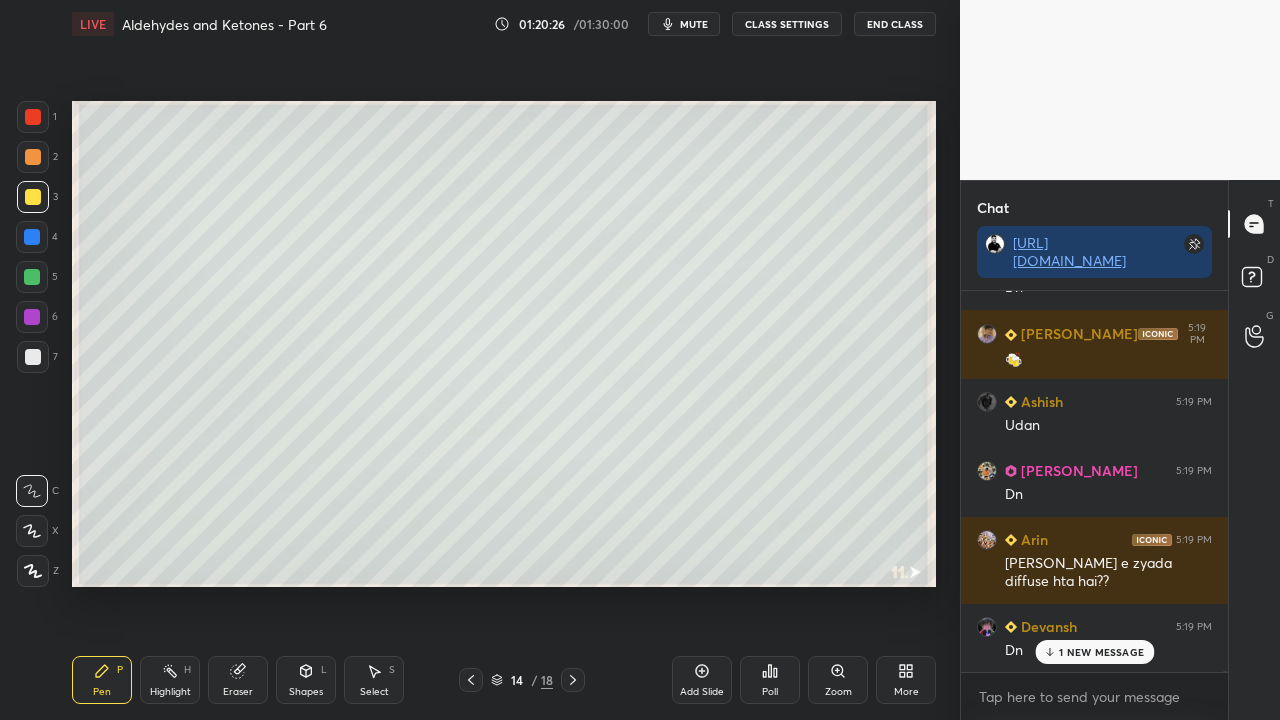 scroll, scrollTop: 135868, scrollLeft: 0, axis: vertical 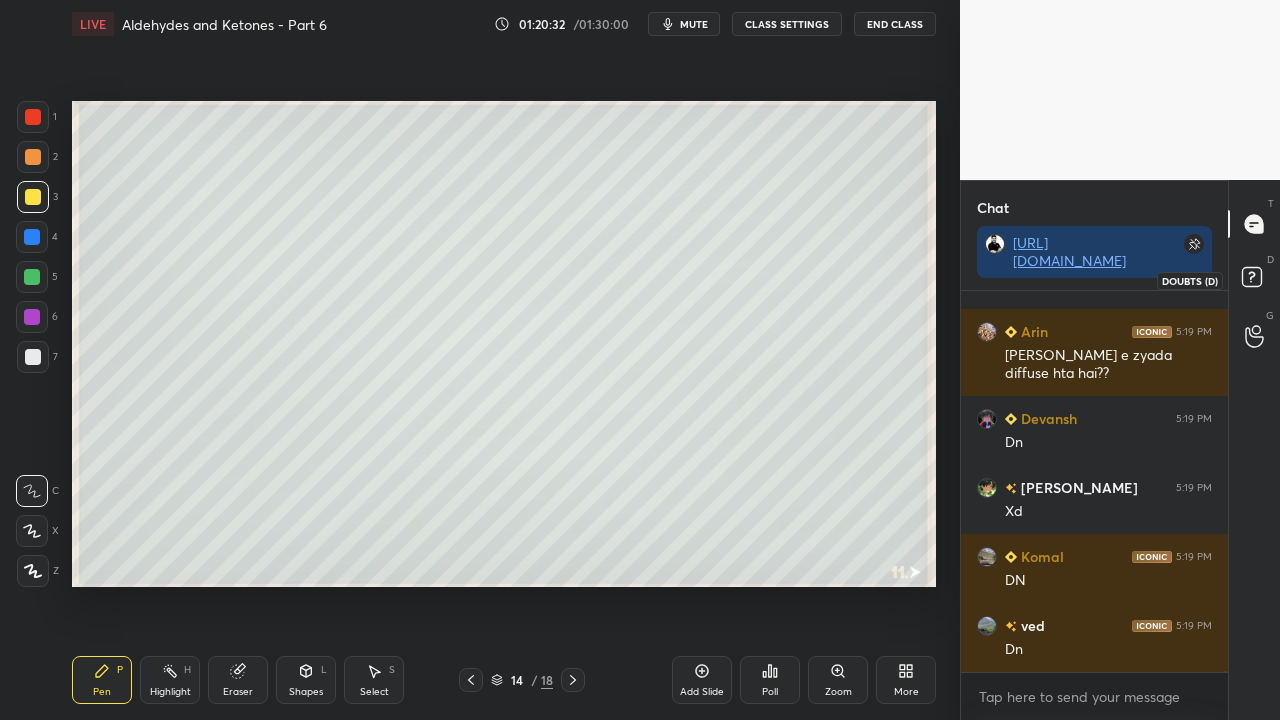 click 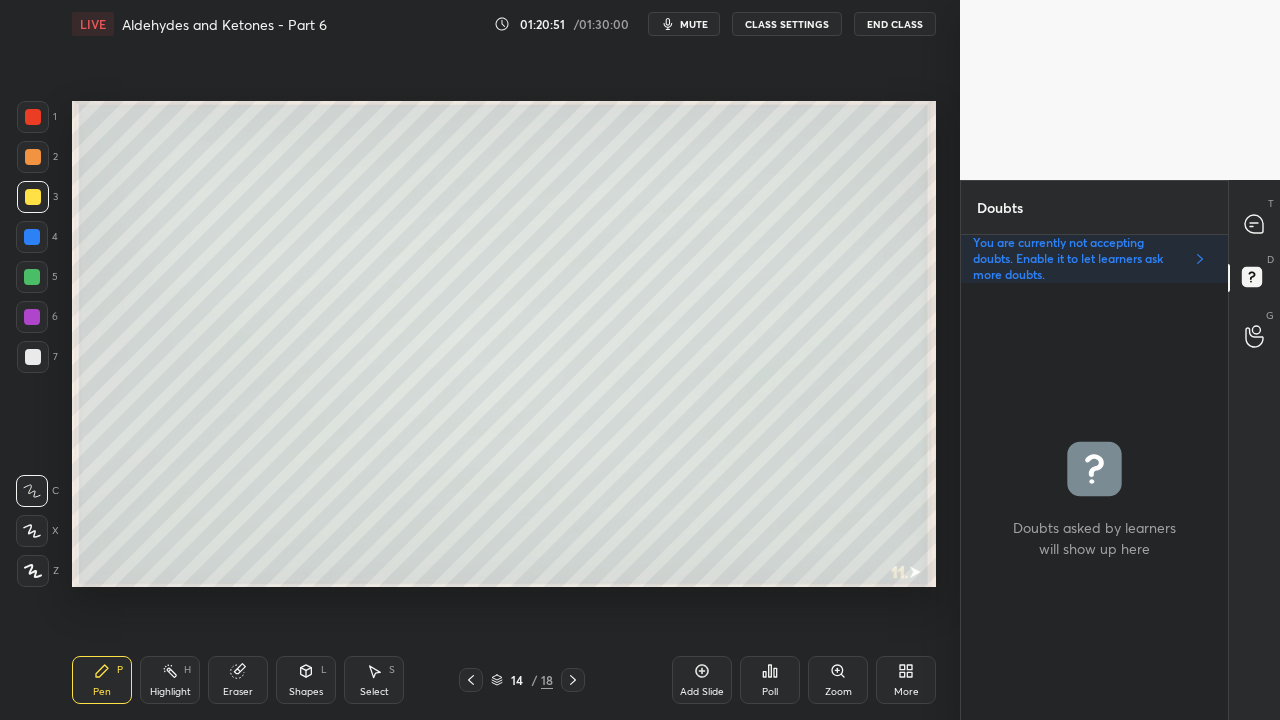 click 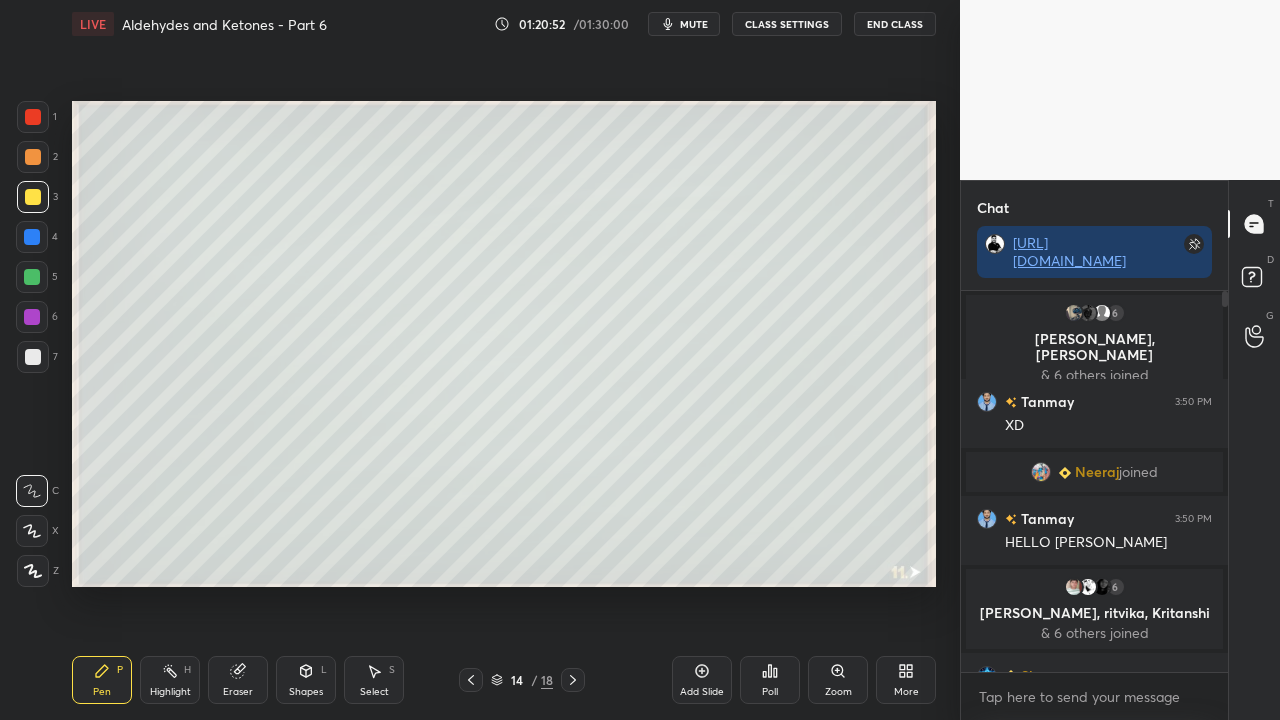 scroll, scrollTop: 423, scrollLeft: 261, axis: both 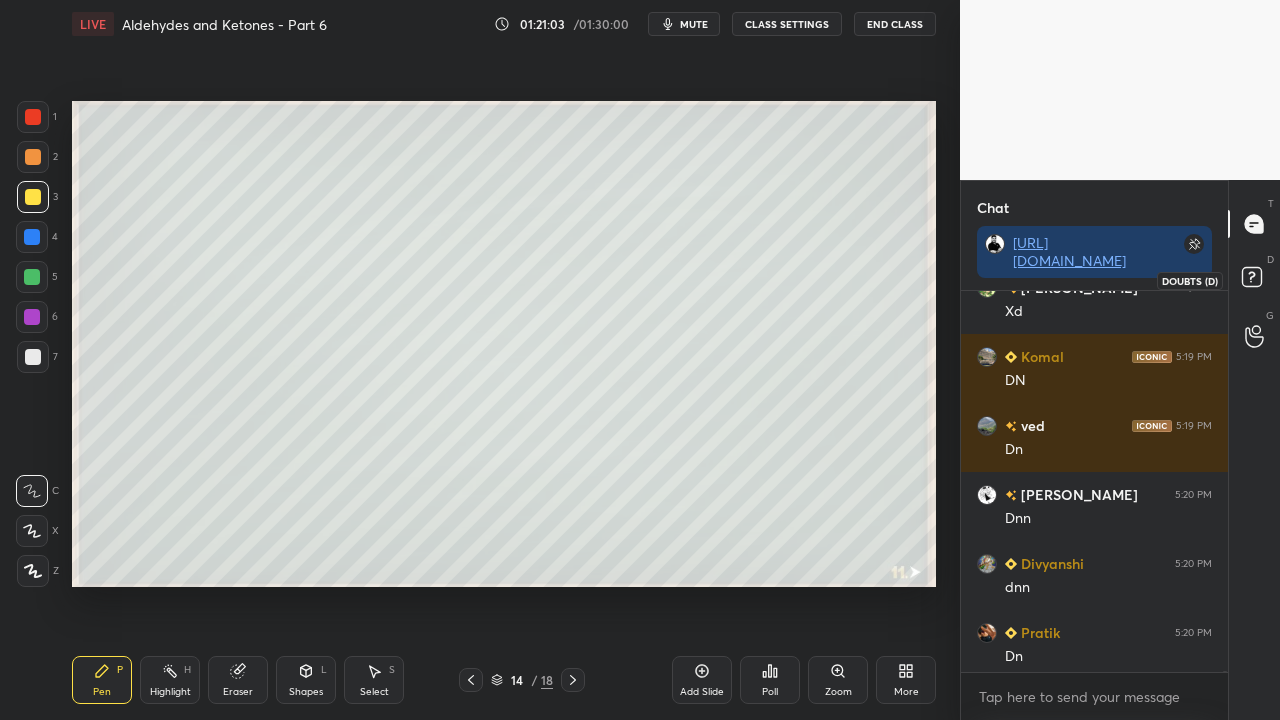 drag, startPoint x: 1249, startPoint y: 280, endPoint x: 1197, endPoint y: 294, distance: 53.851646 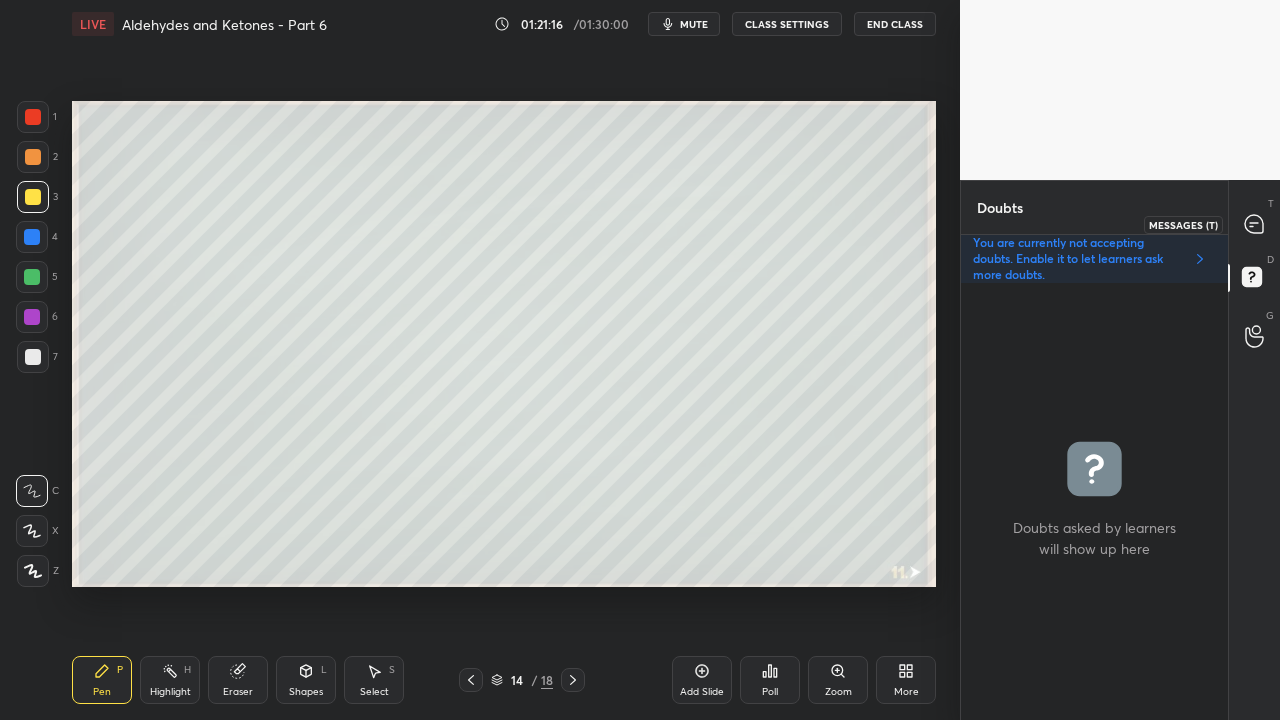 click 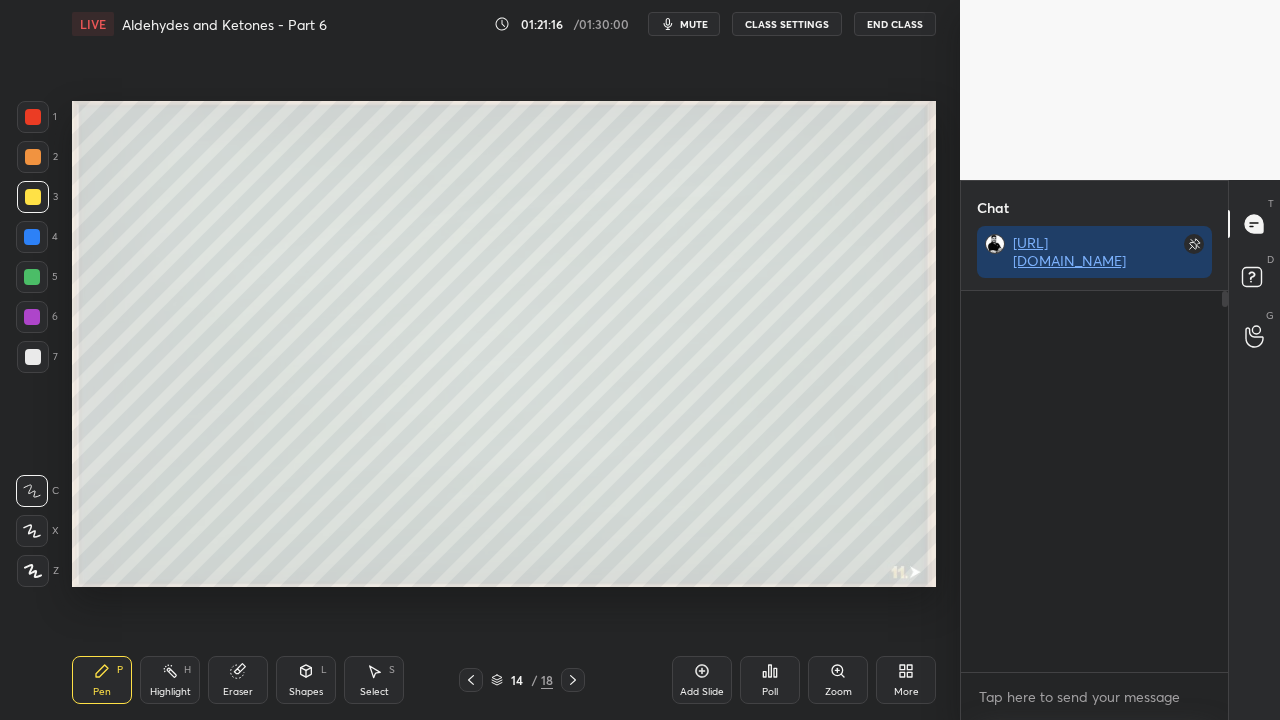 scroll, scrollTop: 423, scrollLeft: 261, axis: both 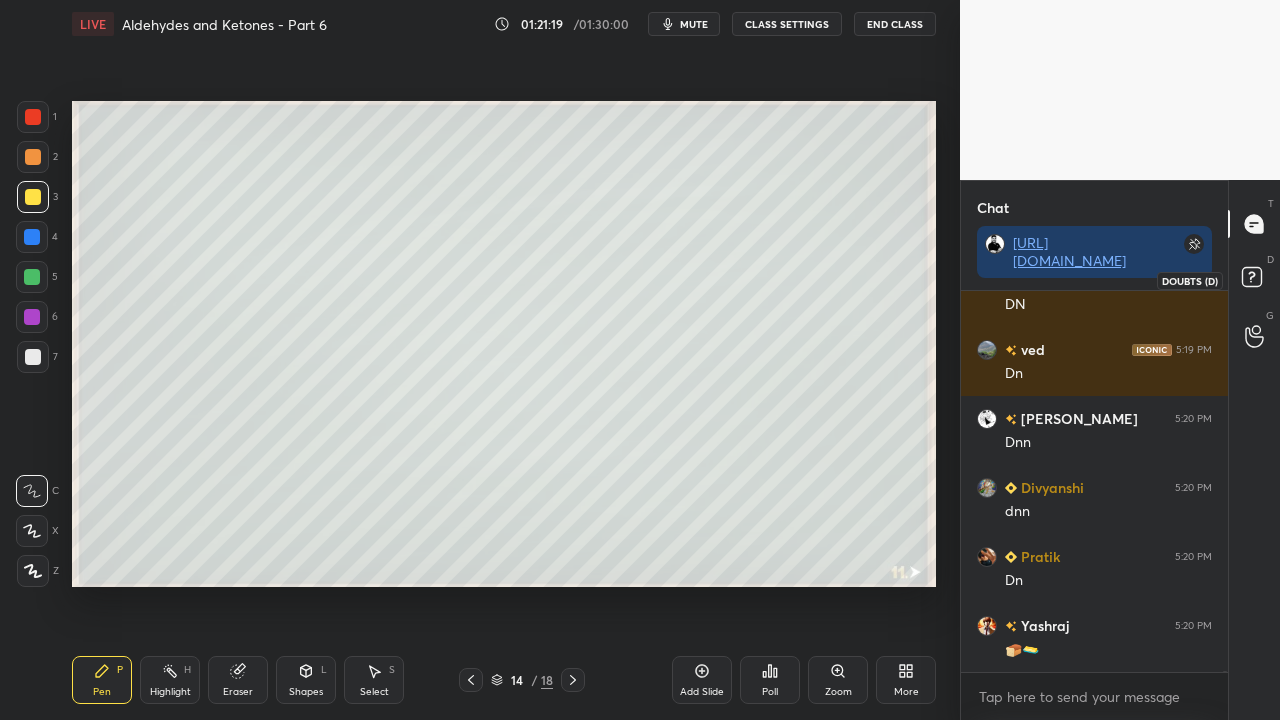 click 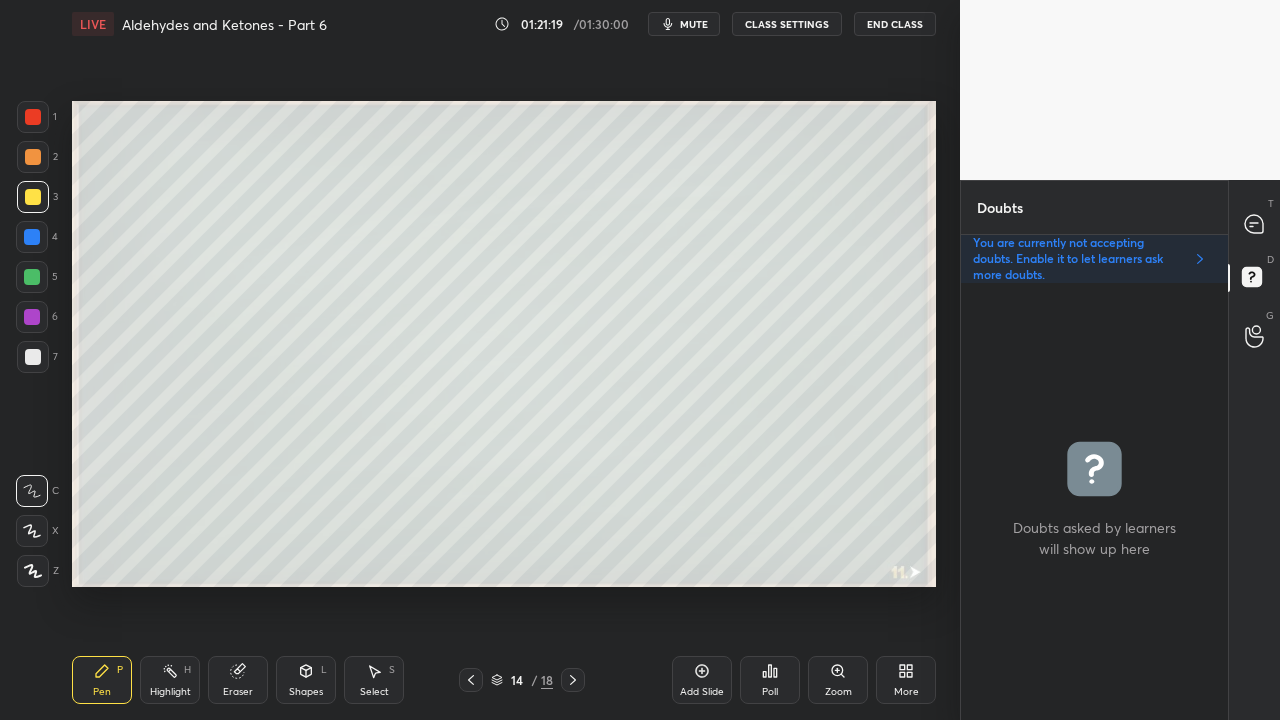 scroll, scrollTop: 6, scrollLeft: 6, axis: both 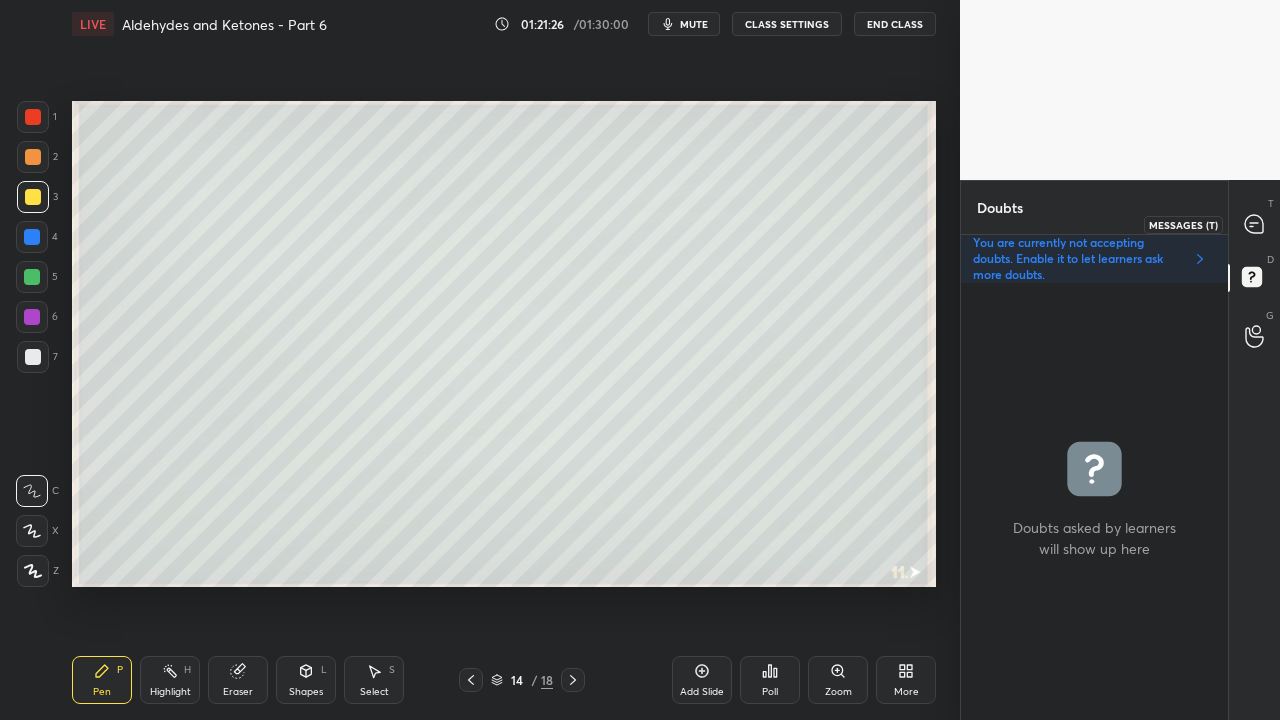 click 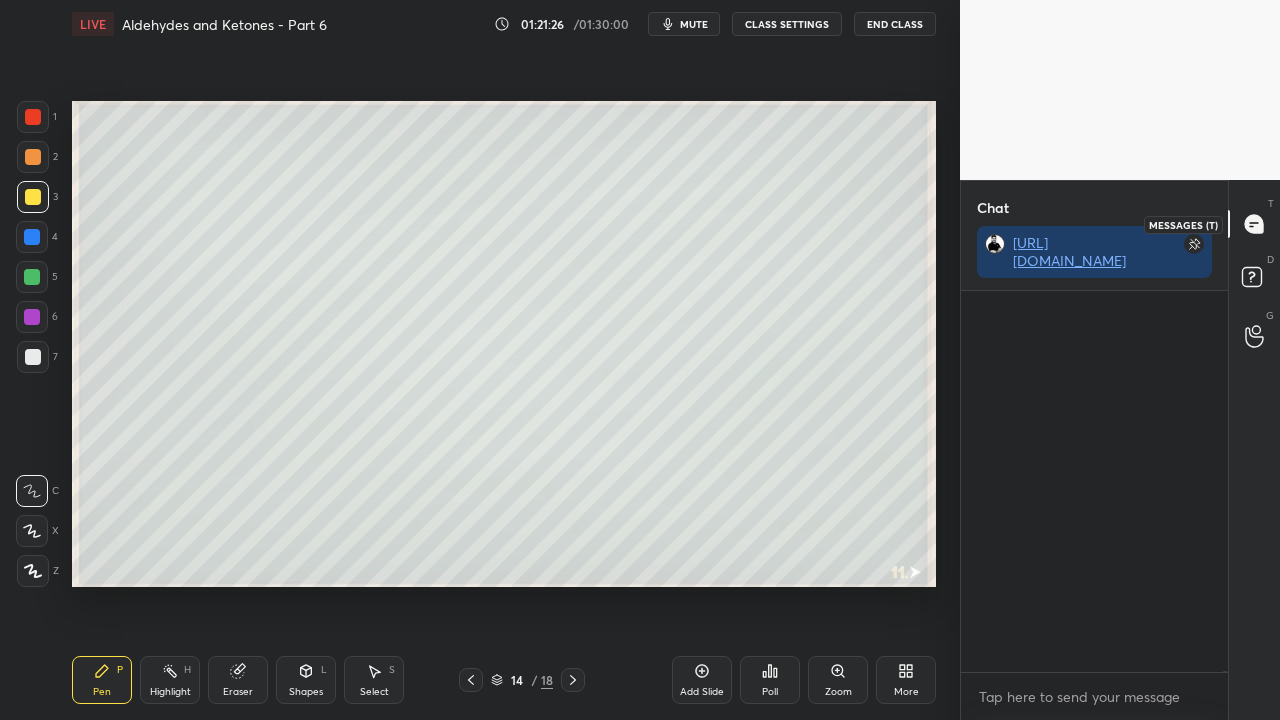 scroll, scrollTop: 423, scrollLeft: 261, axis: both 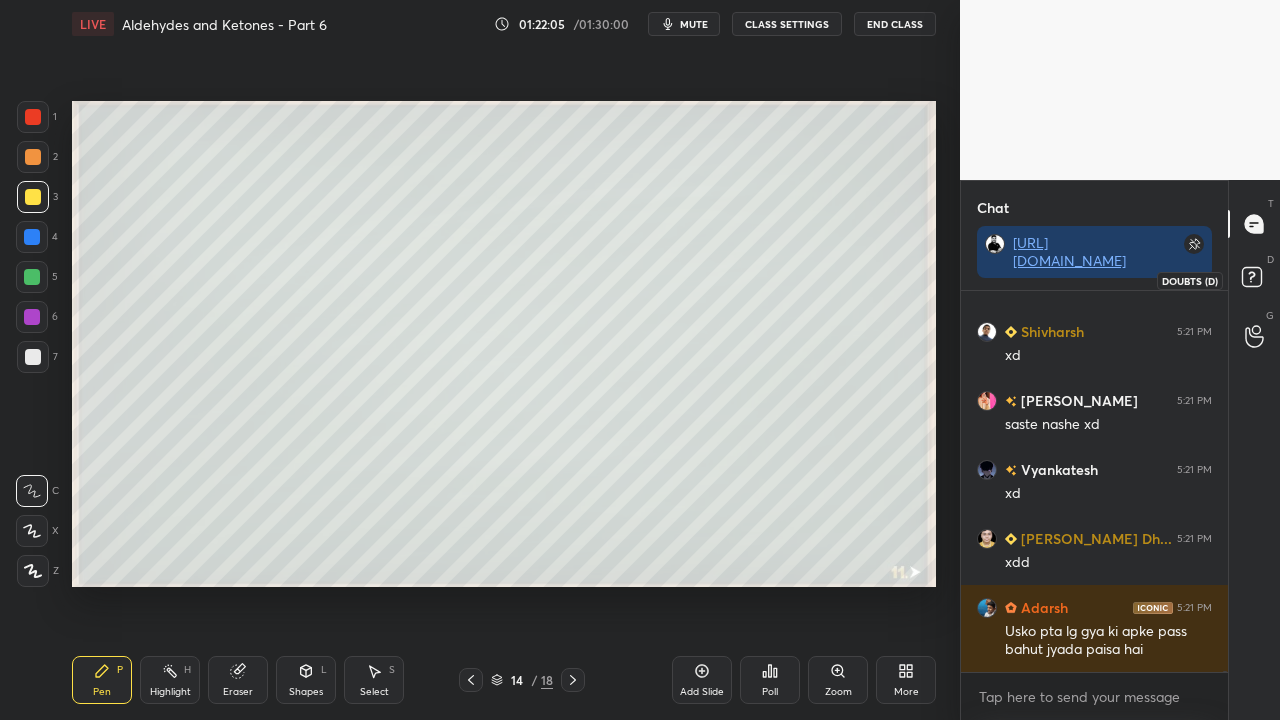 click 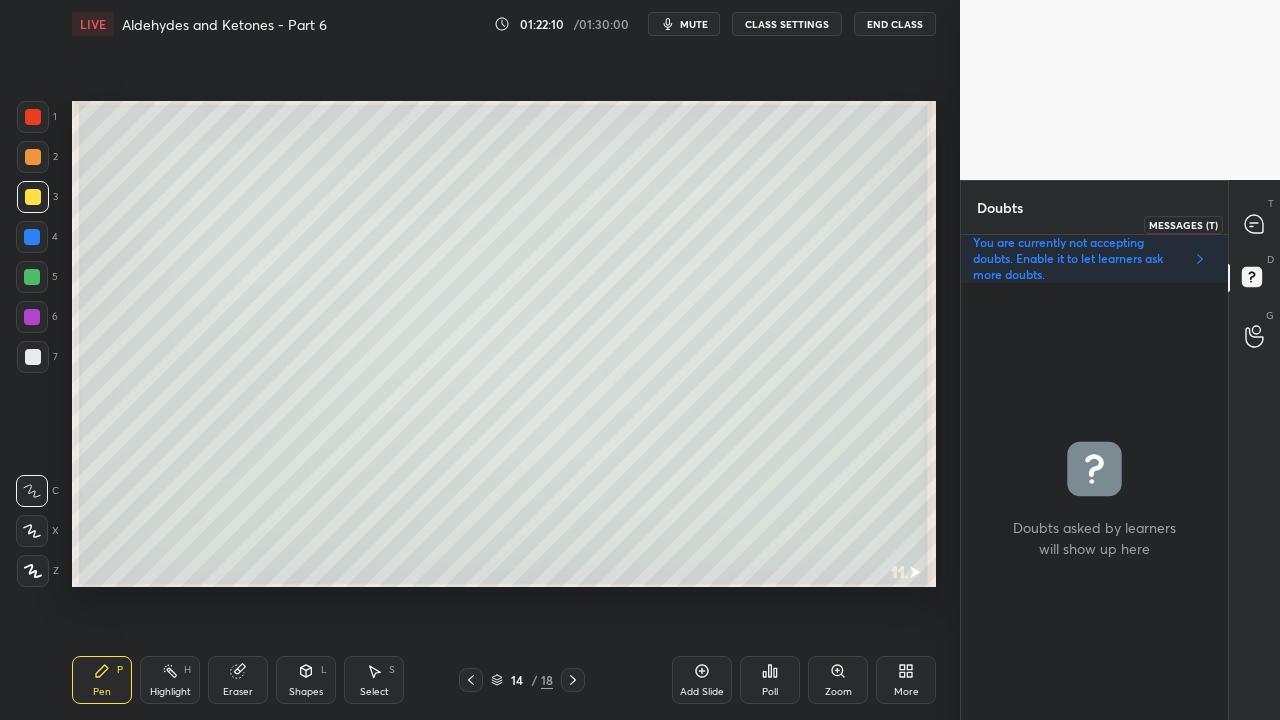 click 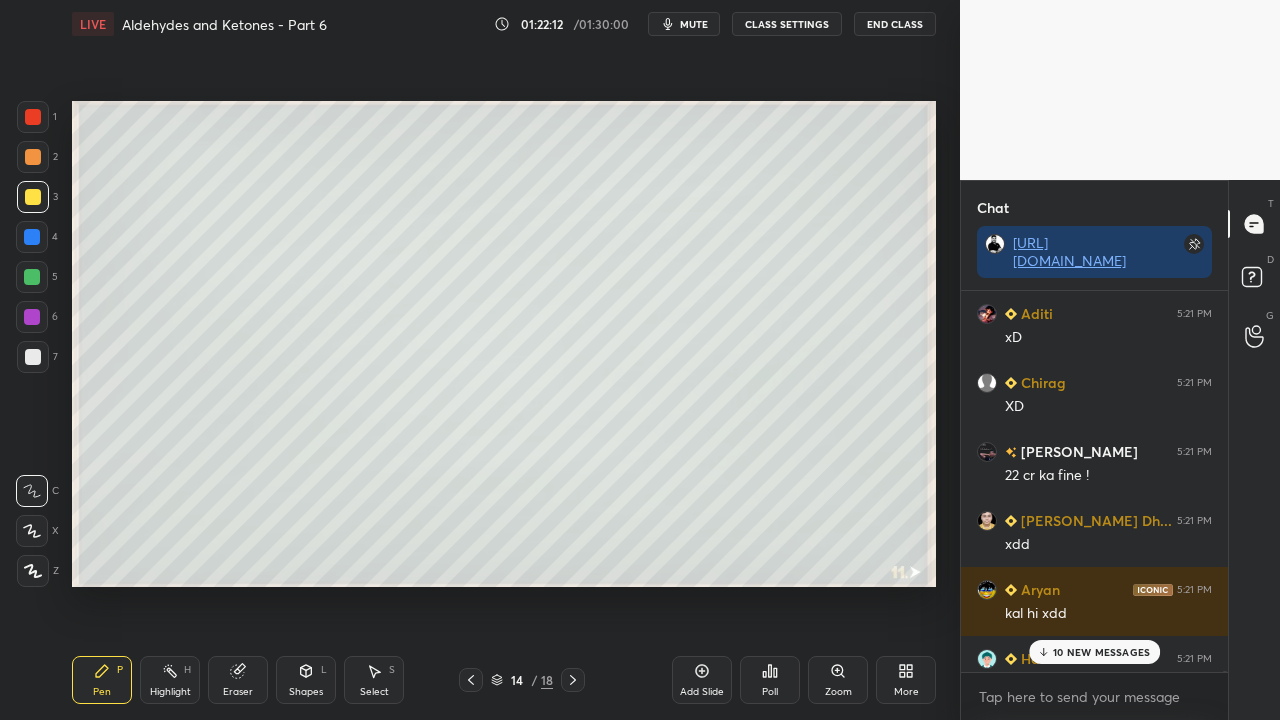 click on "10 NEW MESSAGES" at bounding box center (1095, 652) 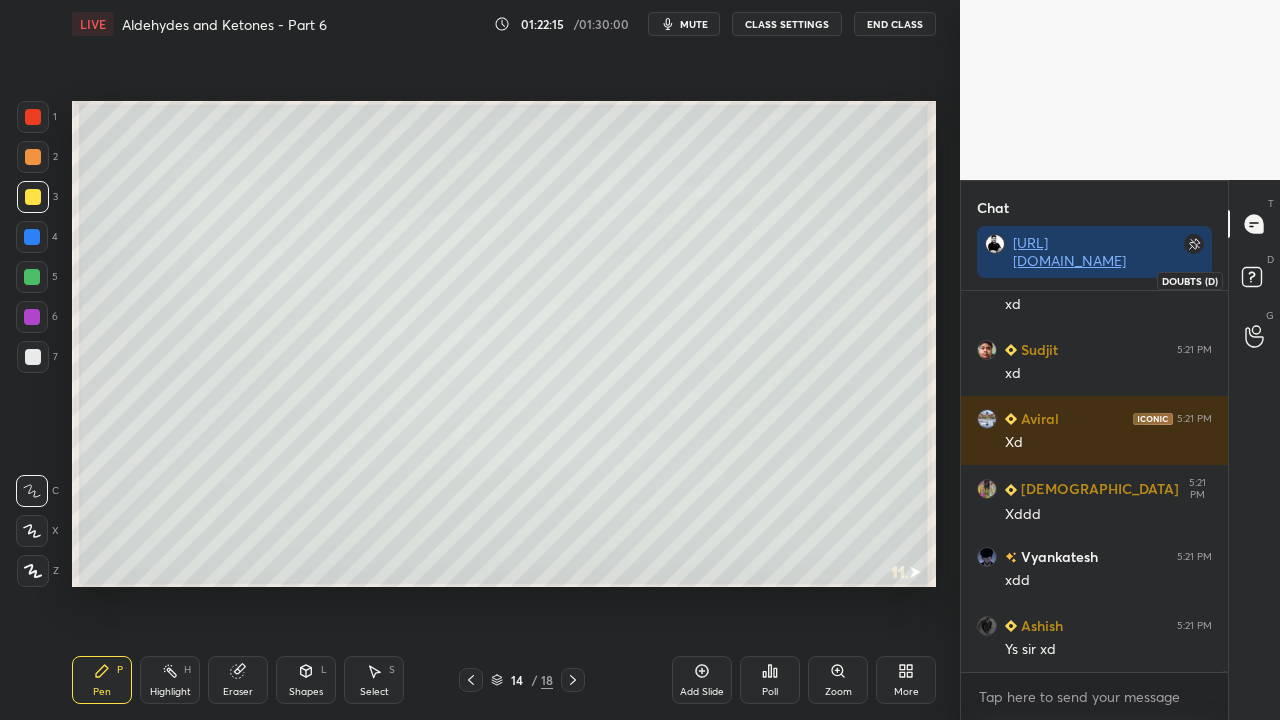 click 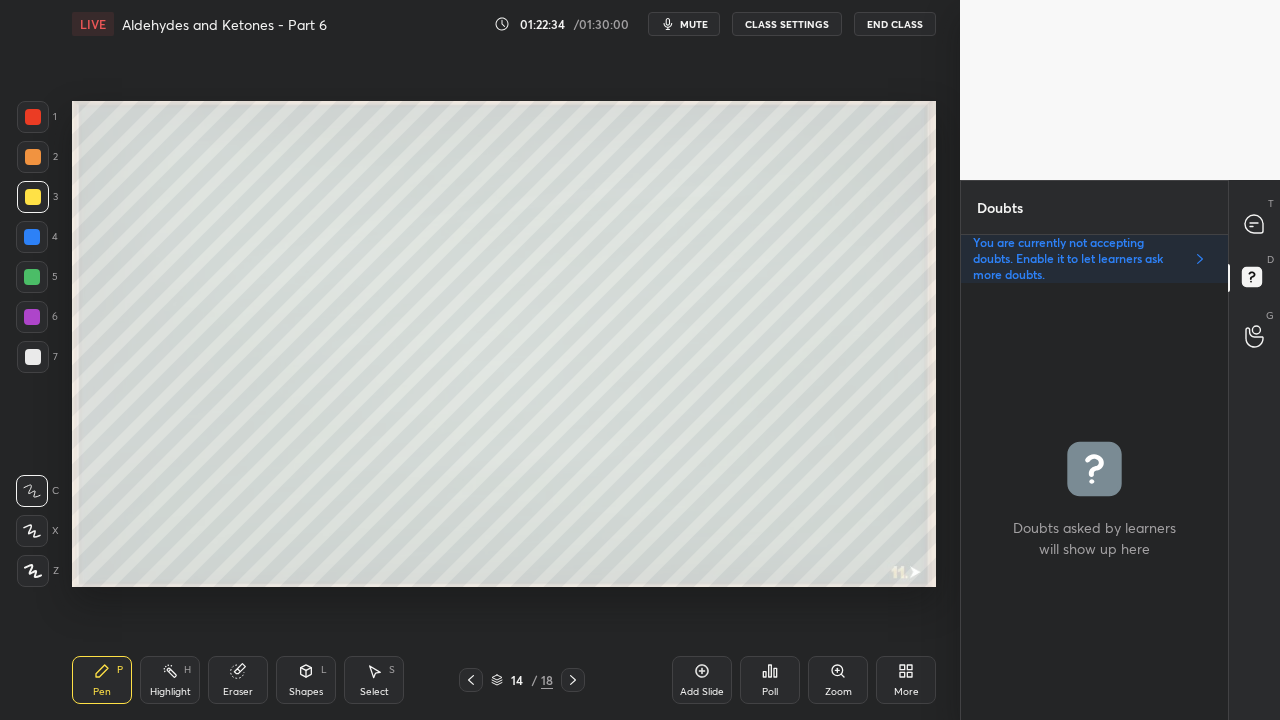 click 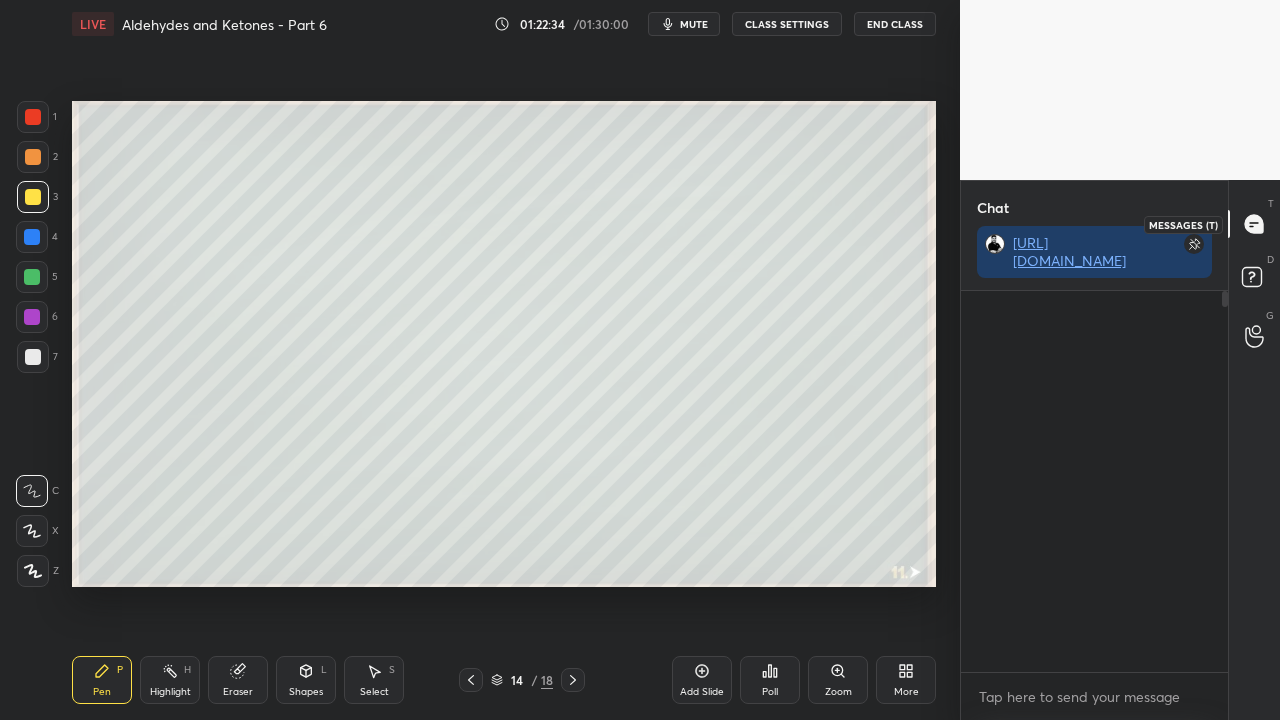 scroll, scrollTop: 423, scrollLeft: 261, axis: both 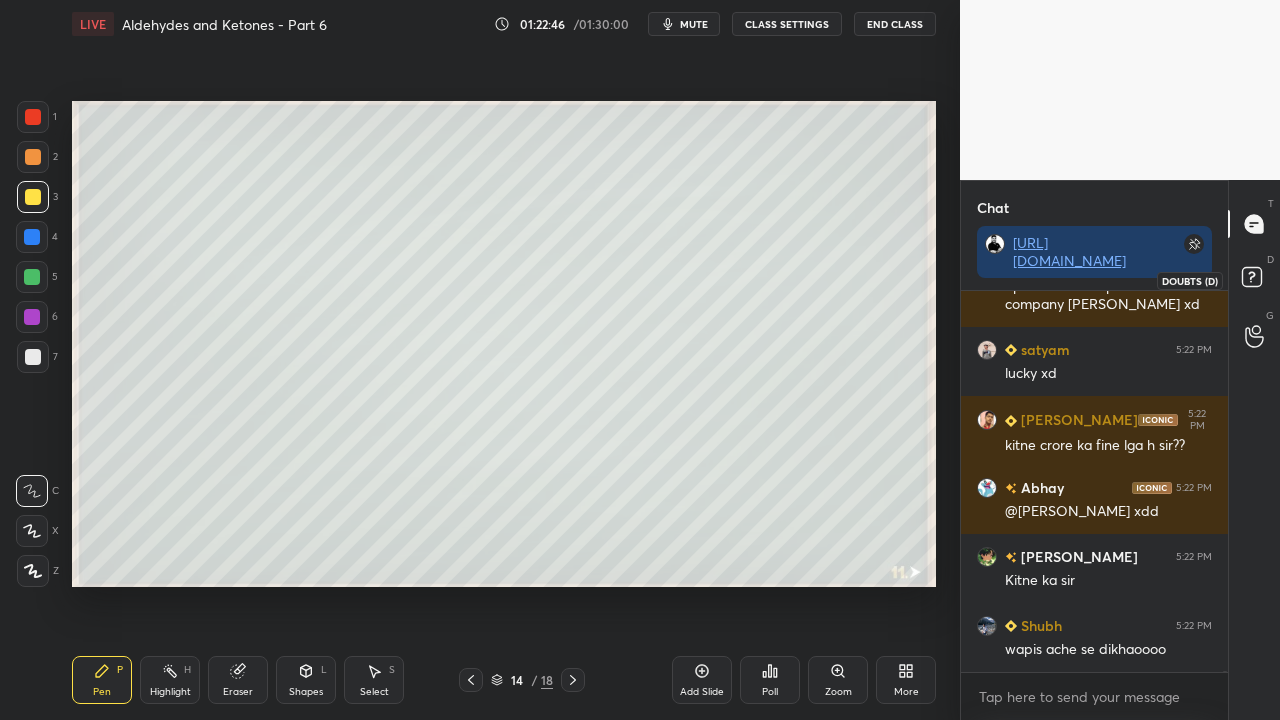click 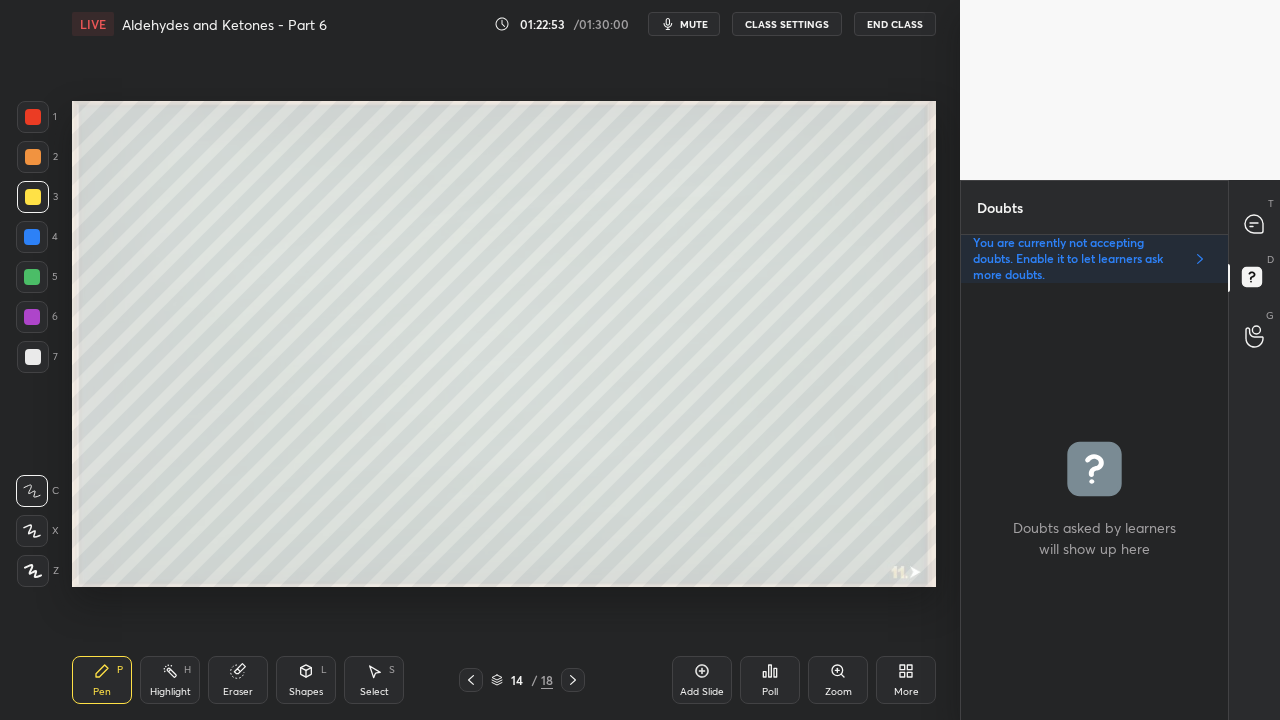 drag, startPoint x: 566, startPoint y: 682, endPoint x: 554, endPoint y: 686, distance: 12.649111 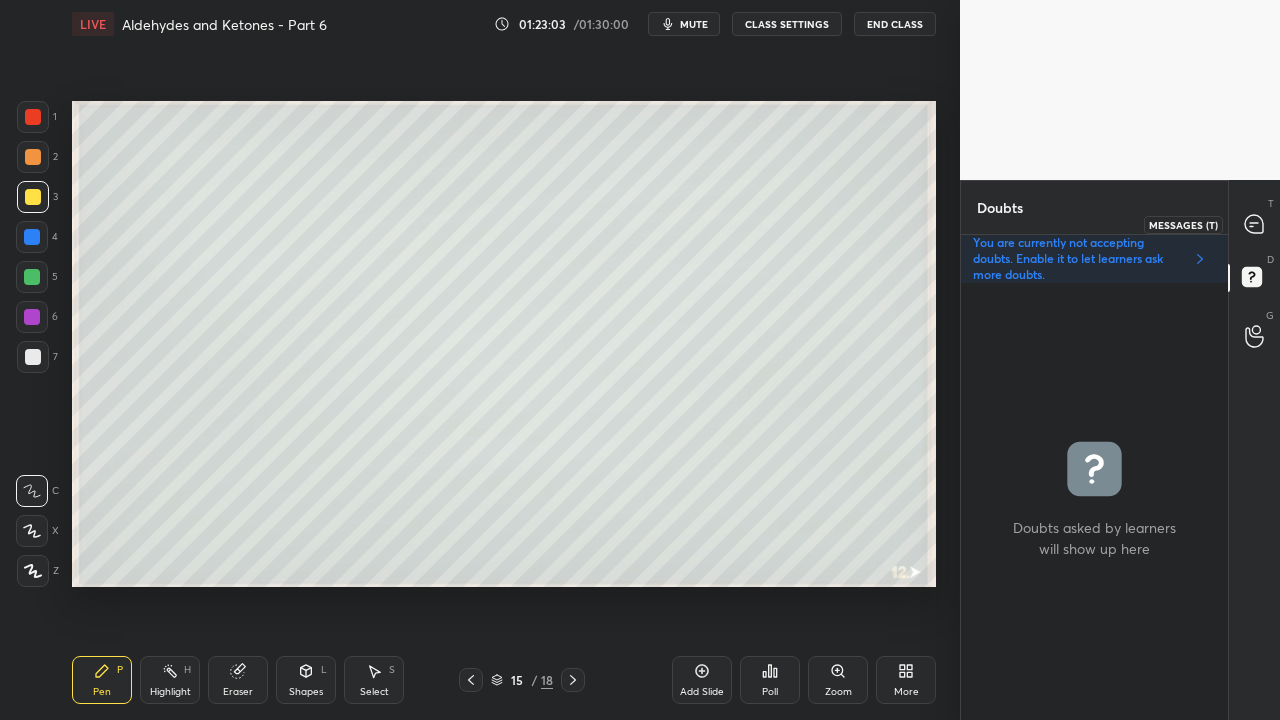 click 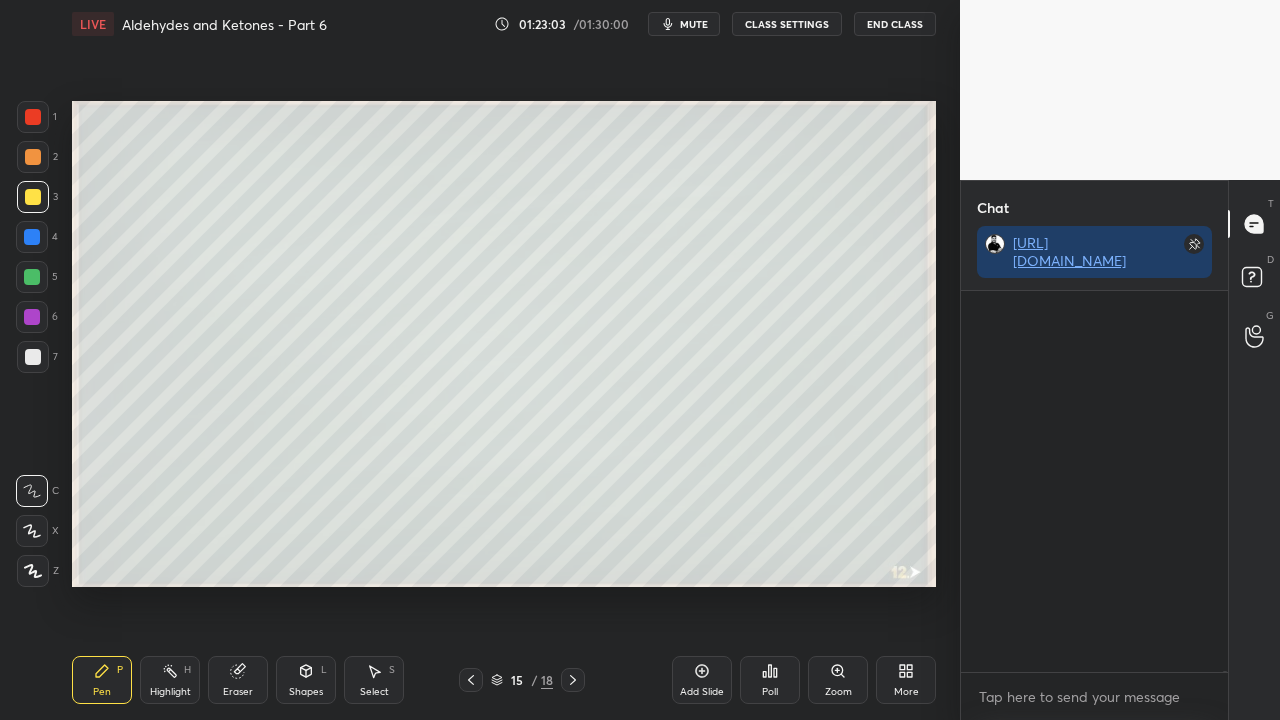 scroll, scrollTop: 148474, scrollLeft: 0, axis: vertical 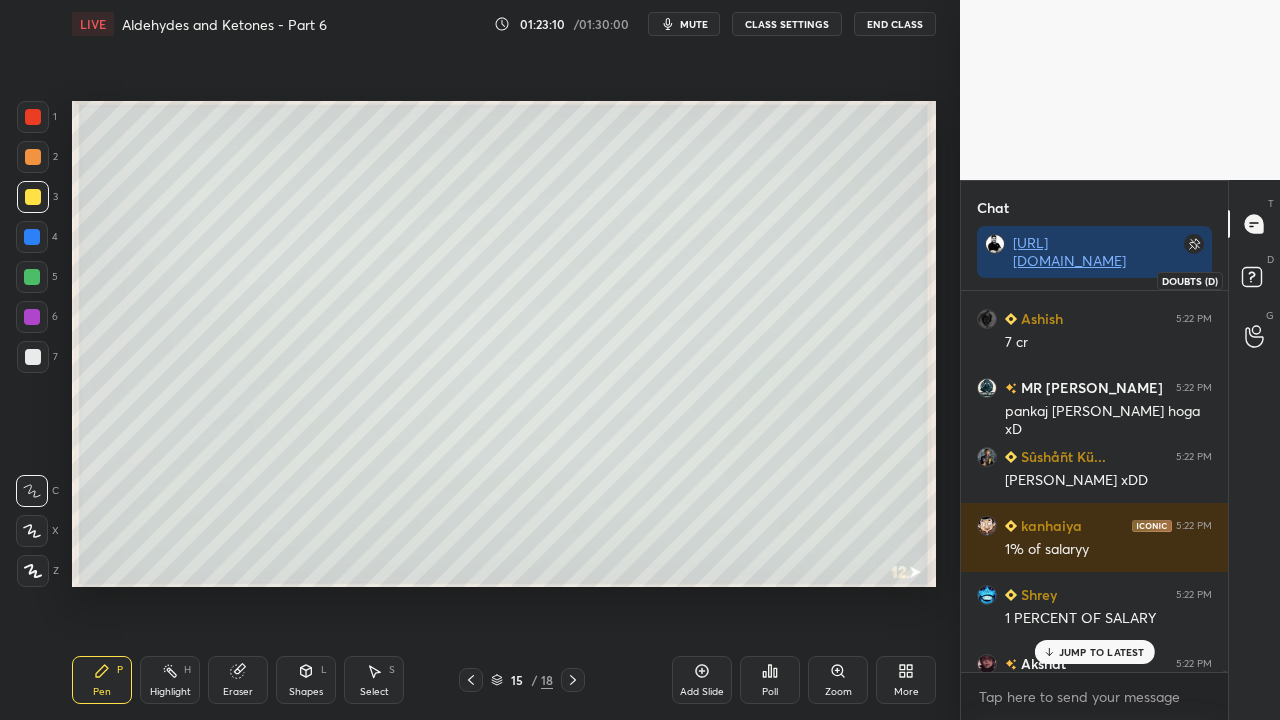 click 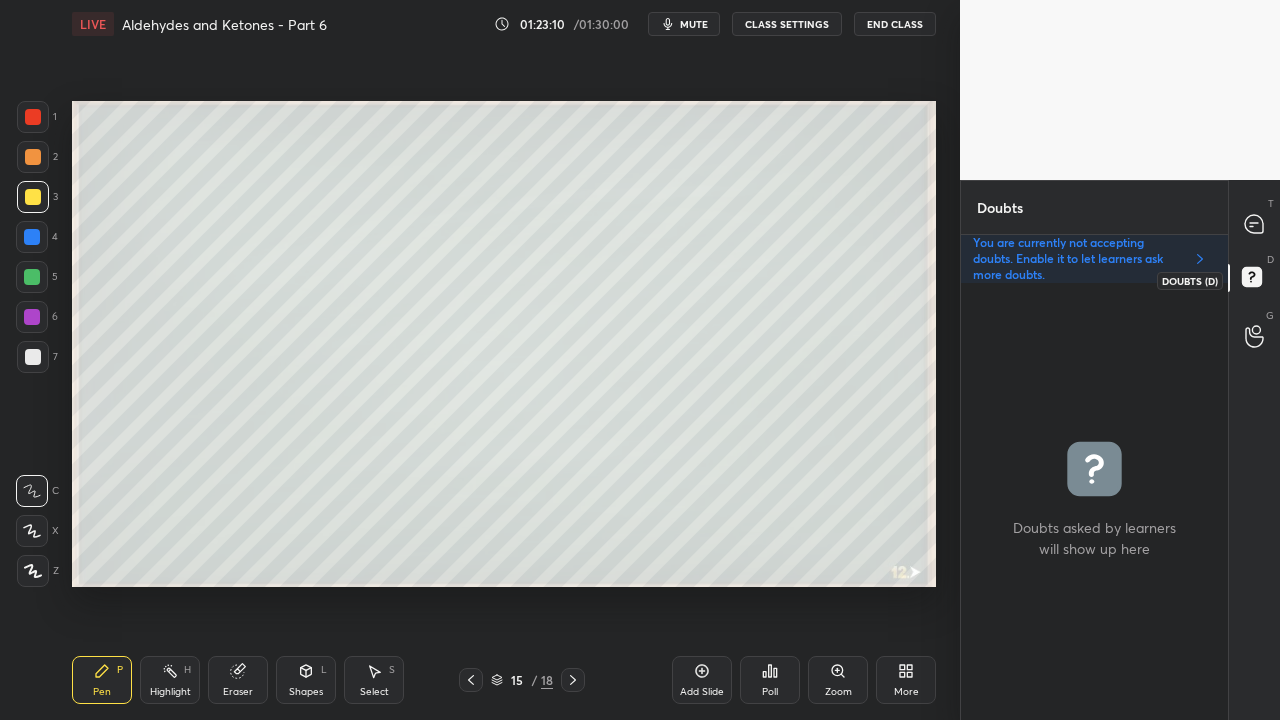 scroll, scrollTop: 6, scrollLeft: 6, axis: both 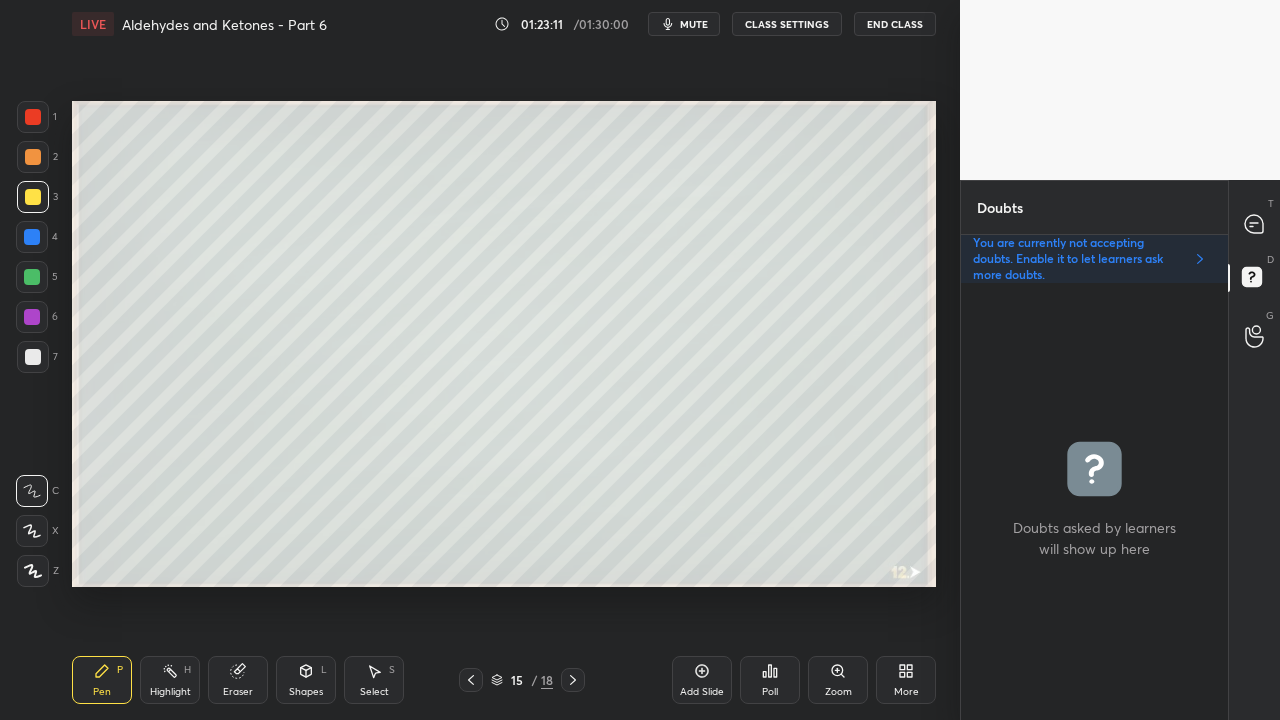 click at bounding box center (33, 197) 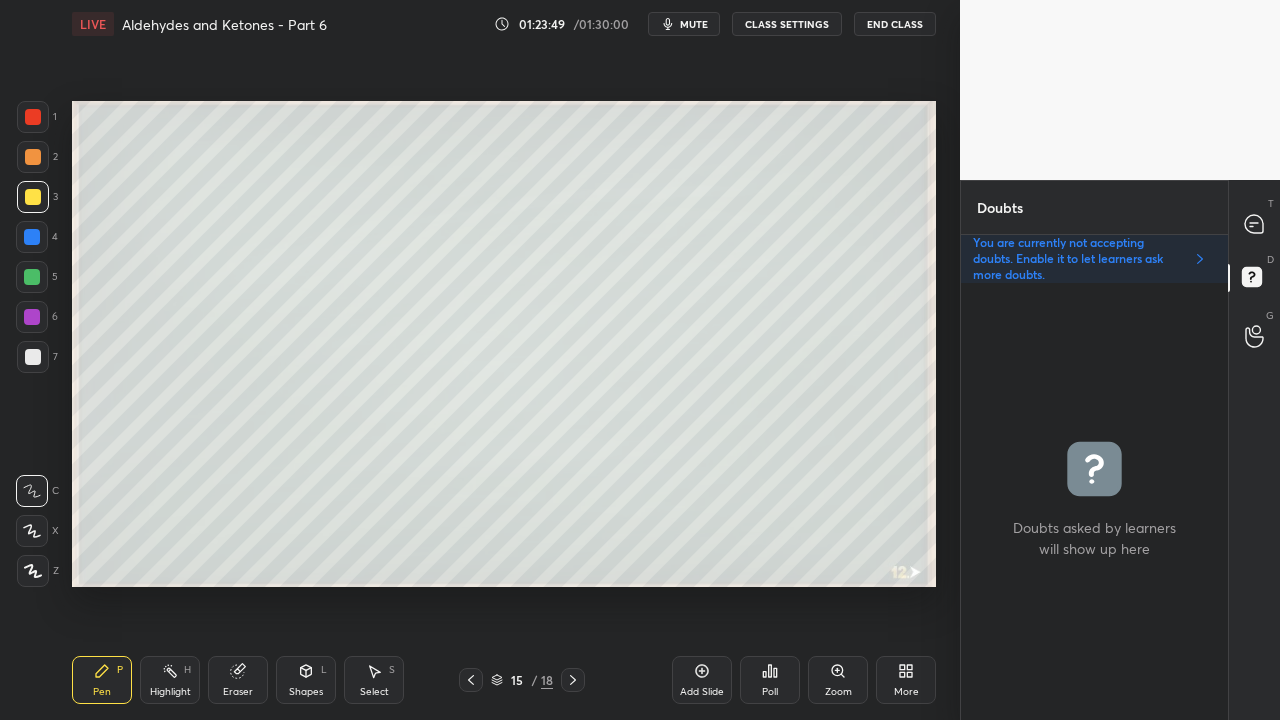 click 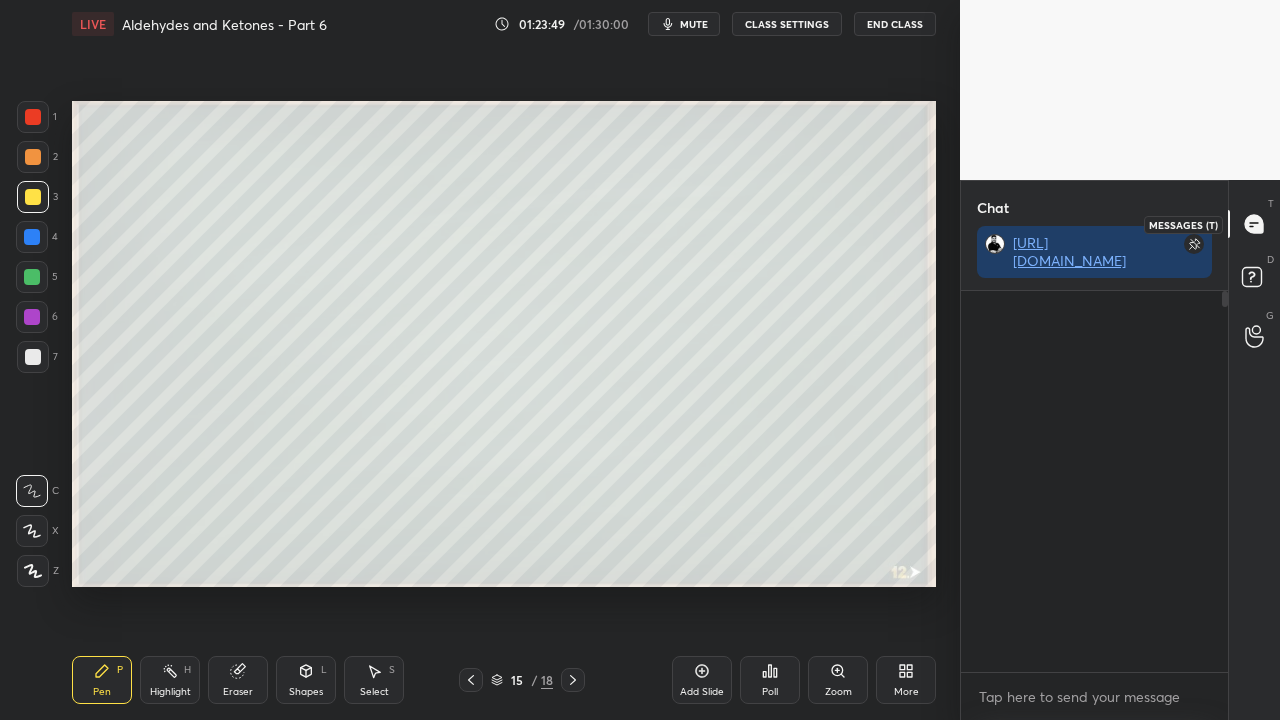 scroll, scrollTop: 423, scrollLeft: 261, axis: both 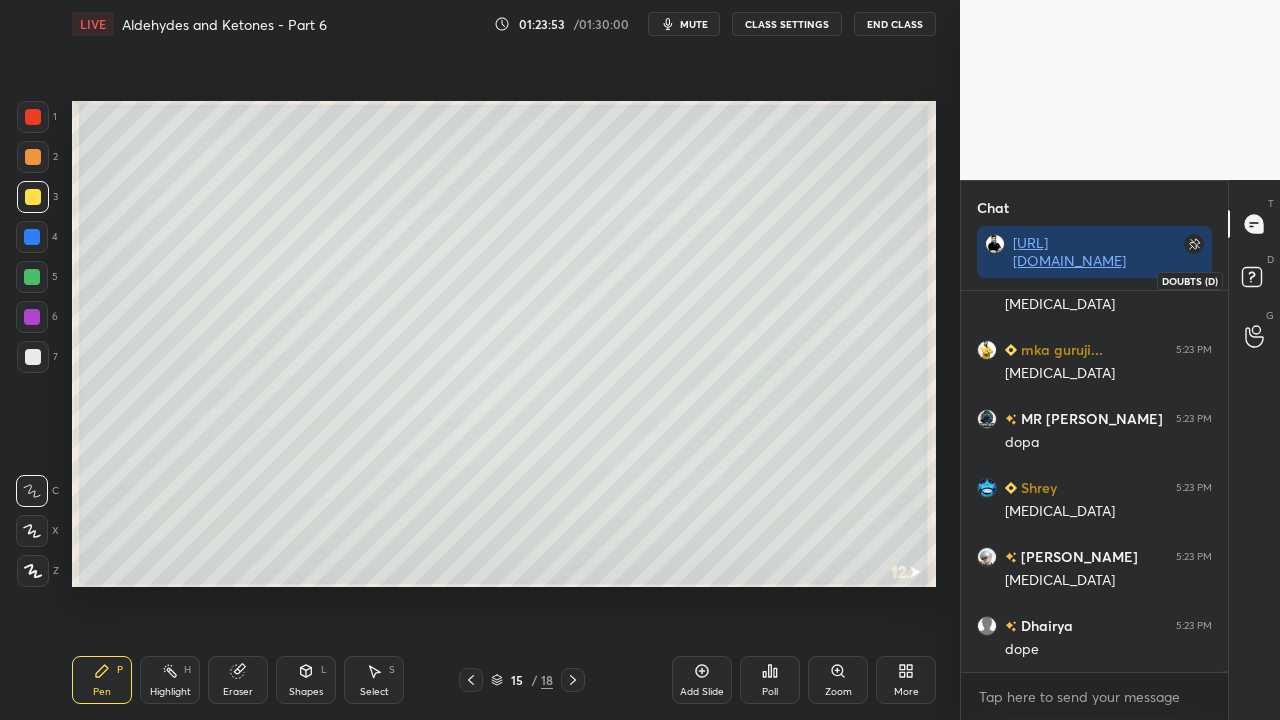 click 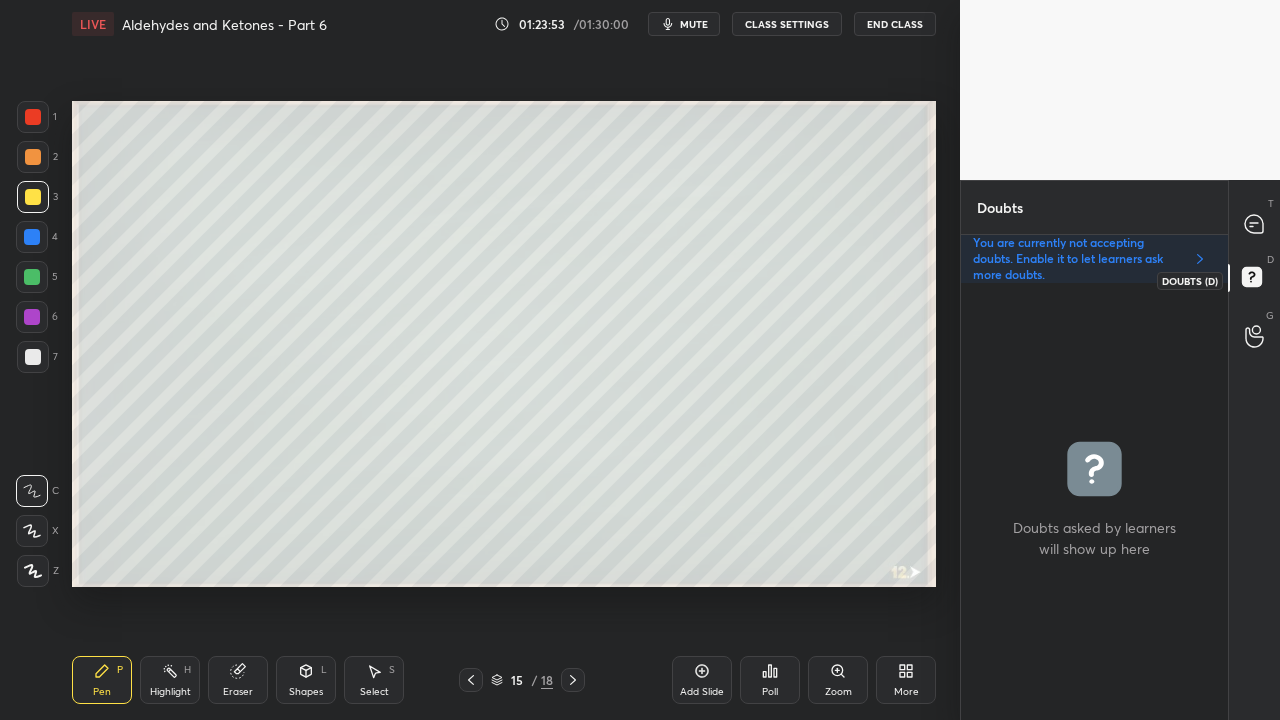 scroll, scrollTop: 6, scrollLeft: 6, axis: both 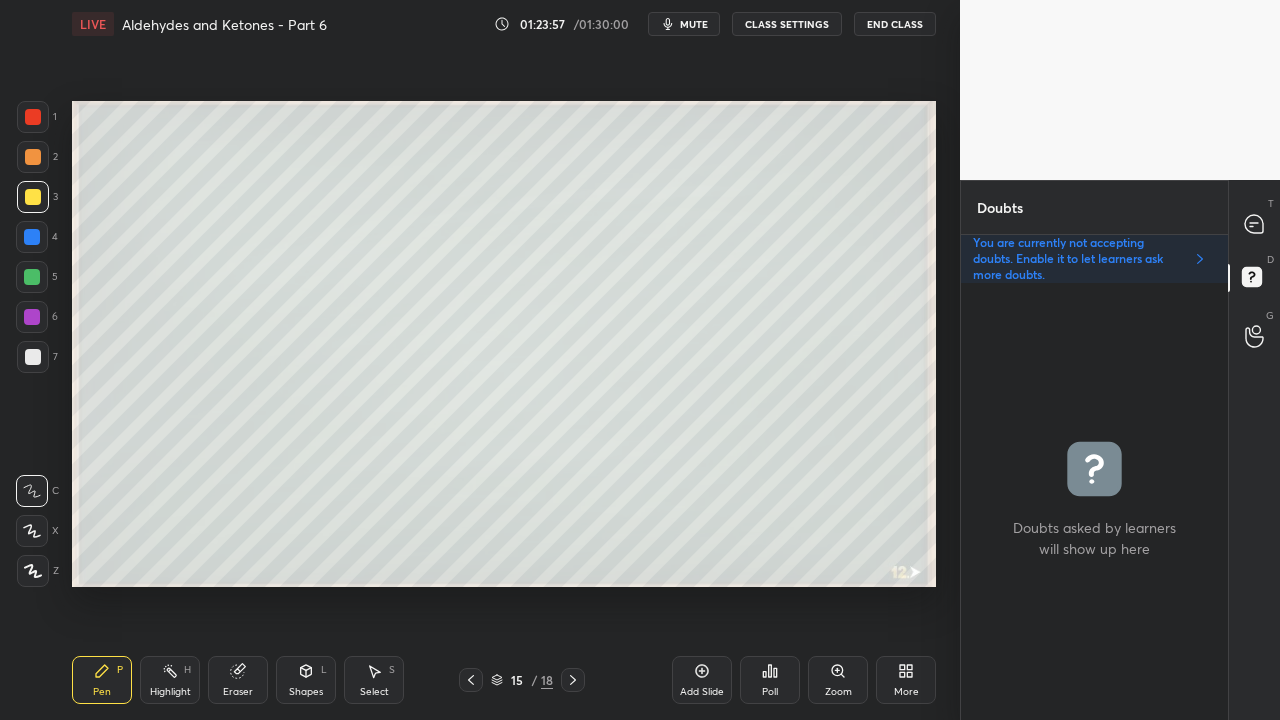 click 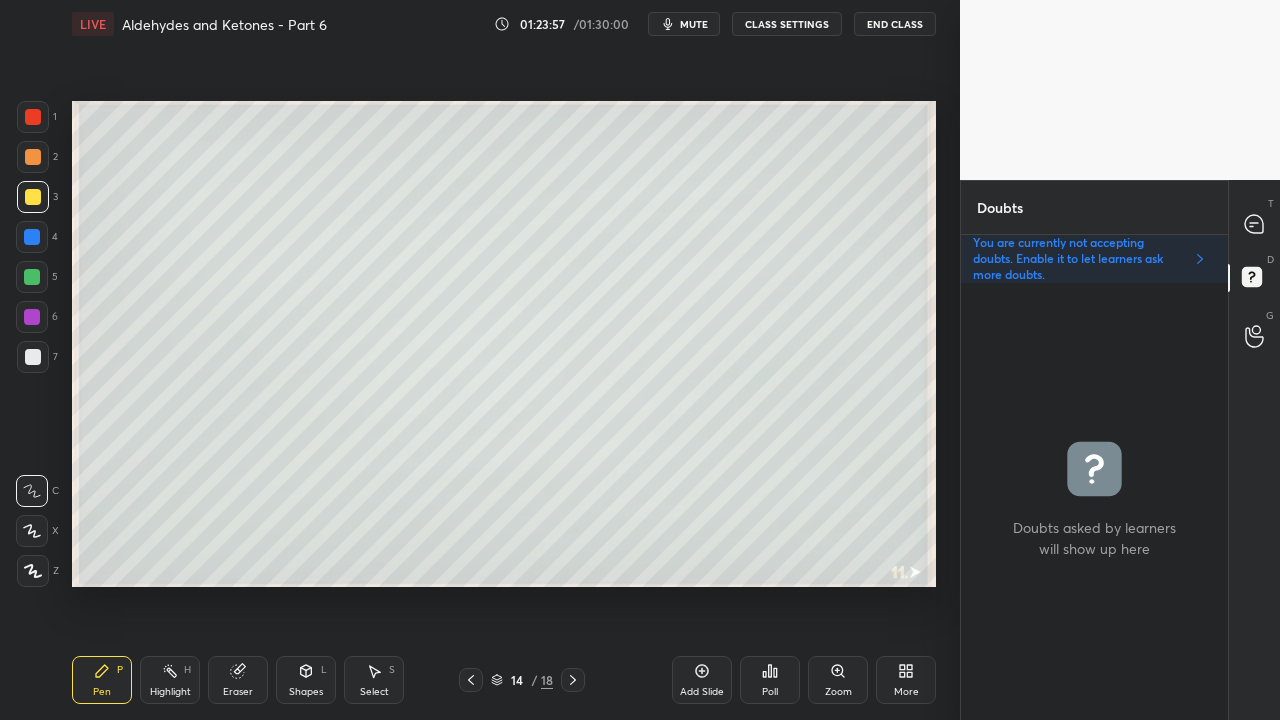 click 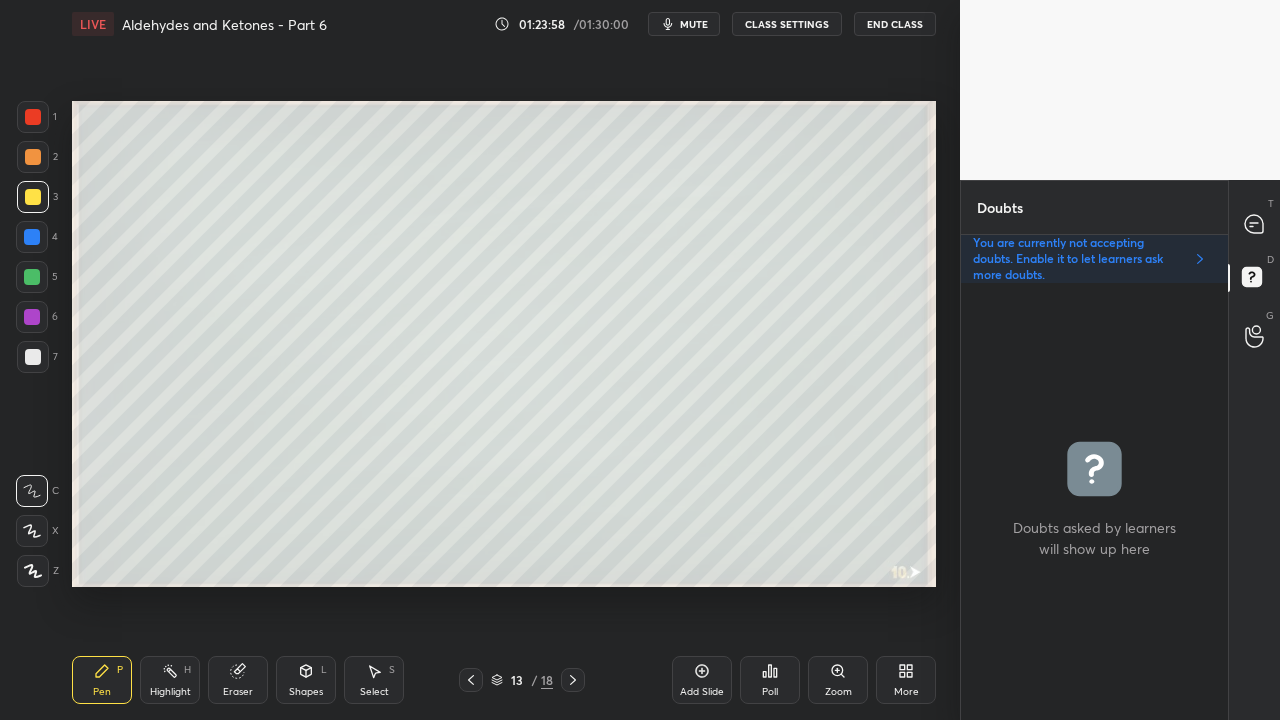 click 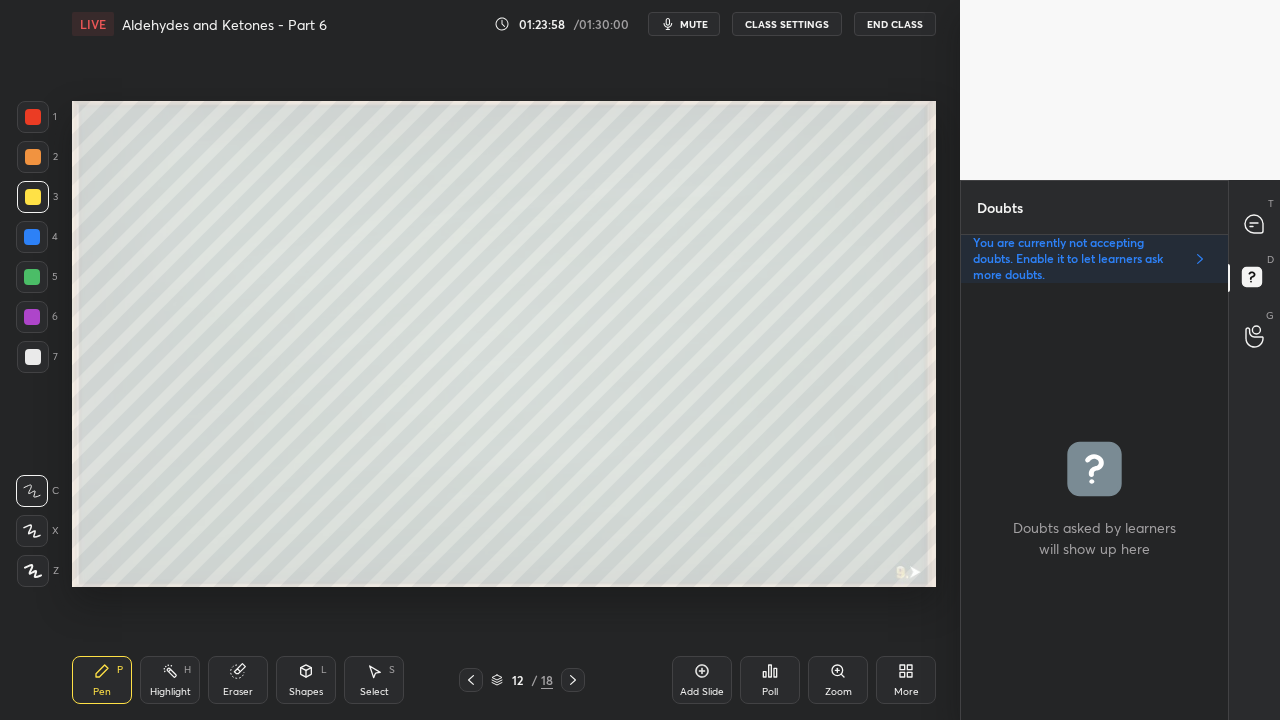 click 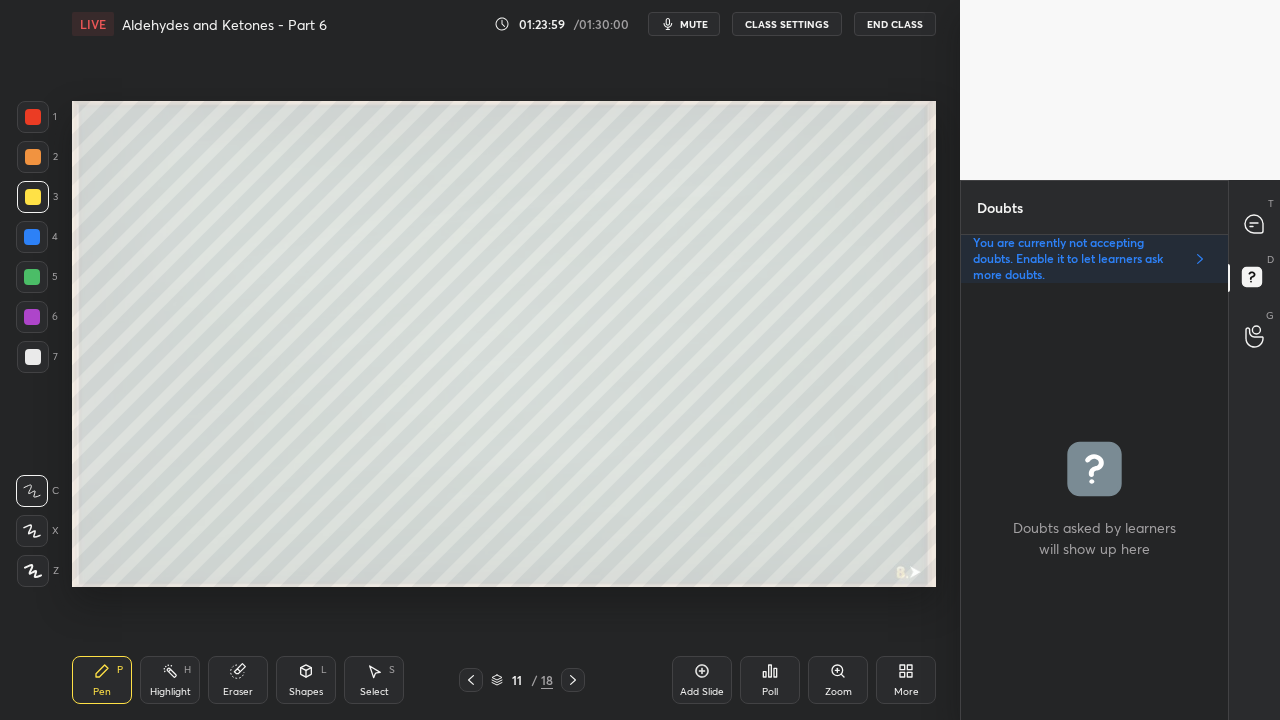 click 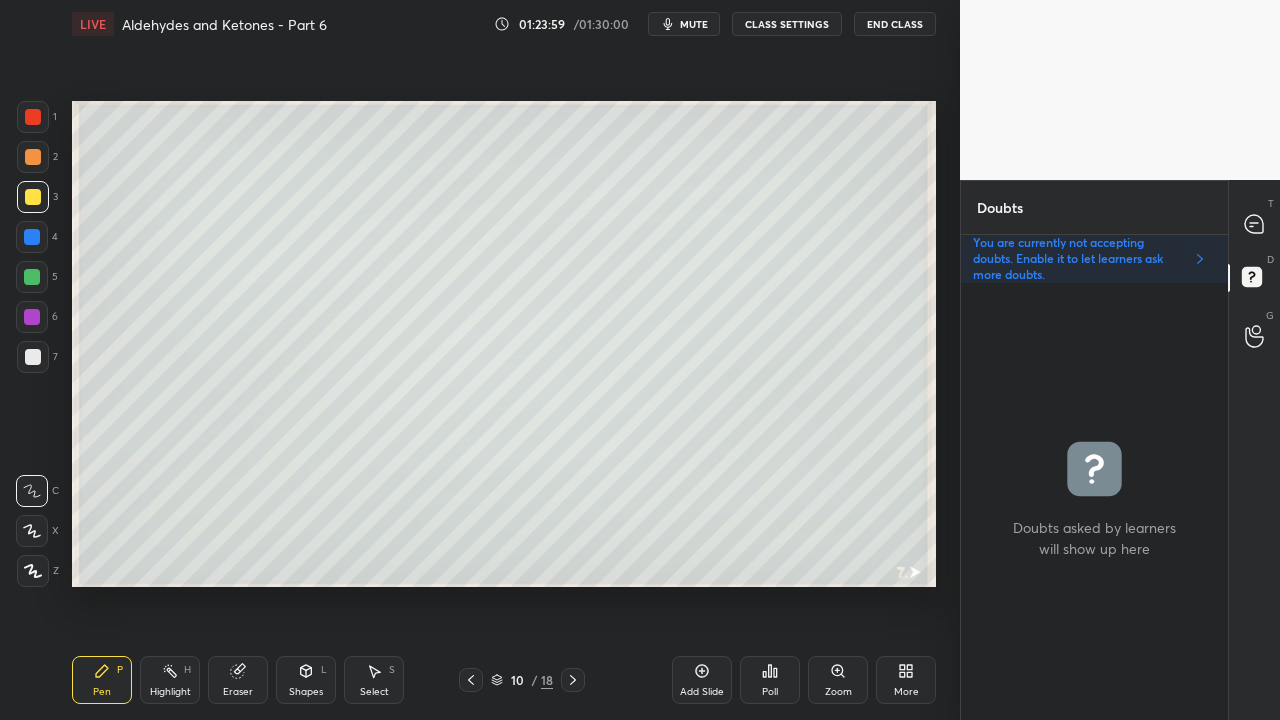 click 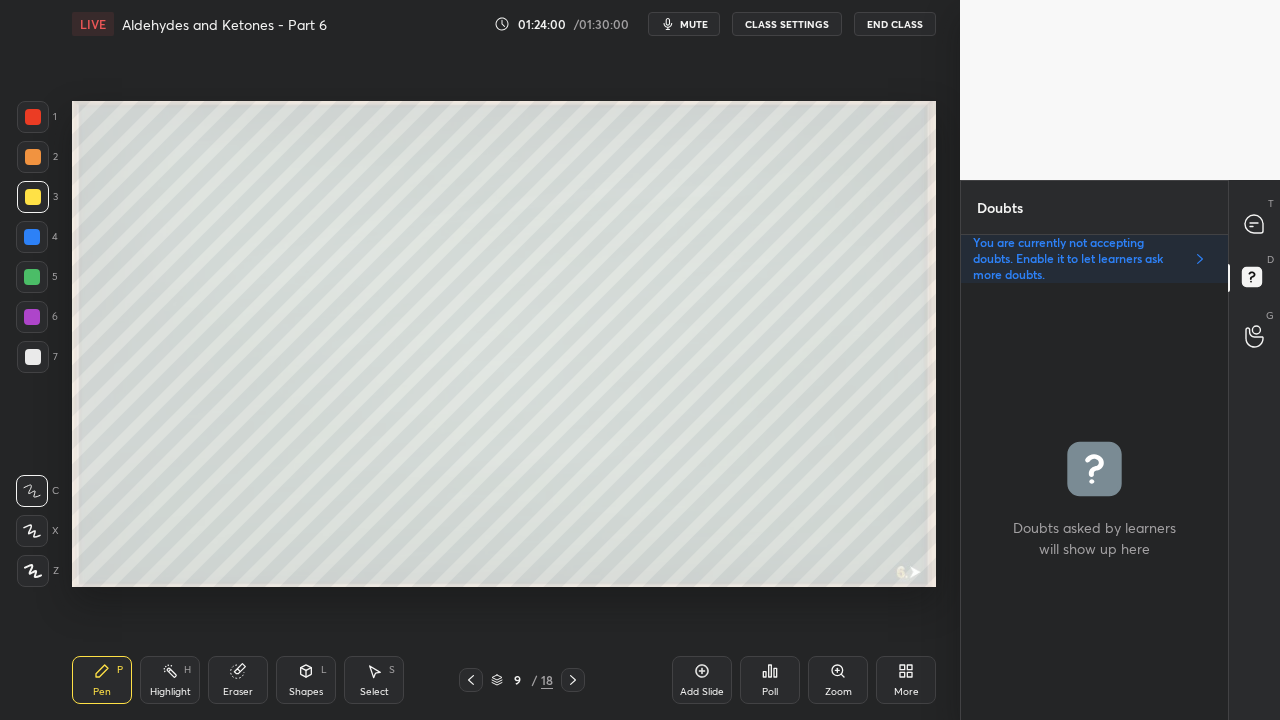 click 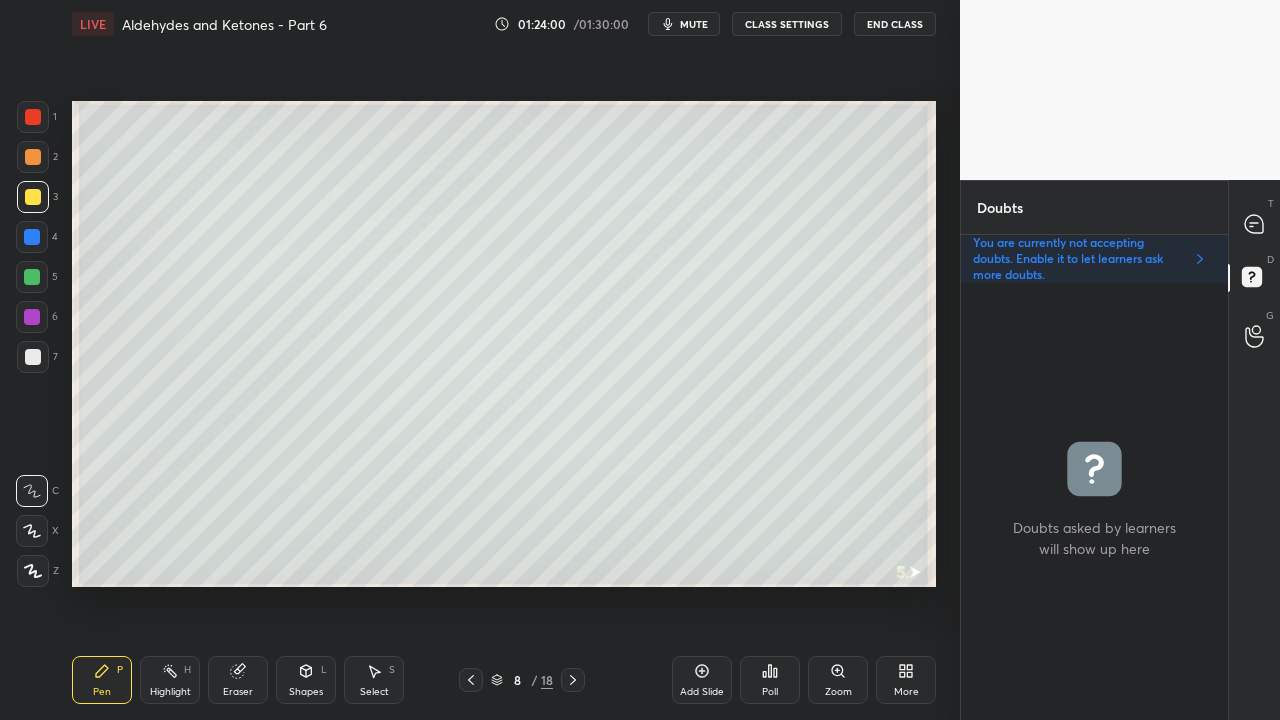 click 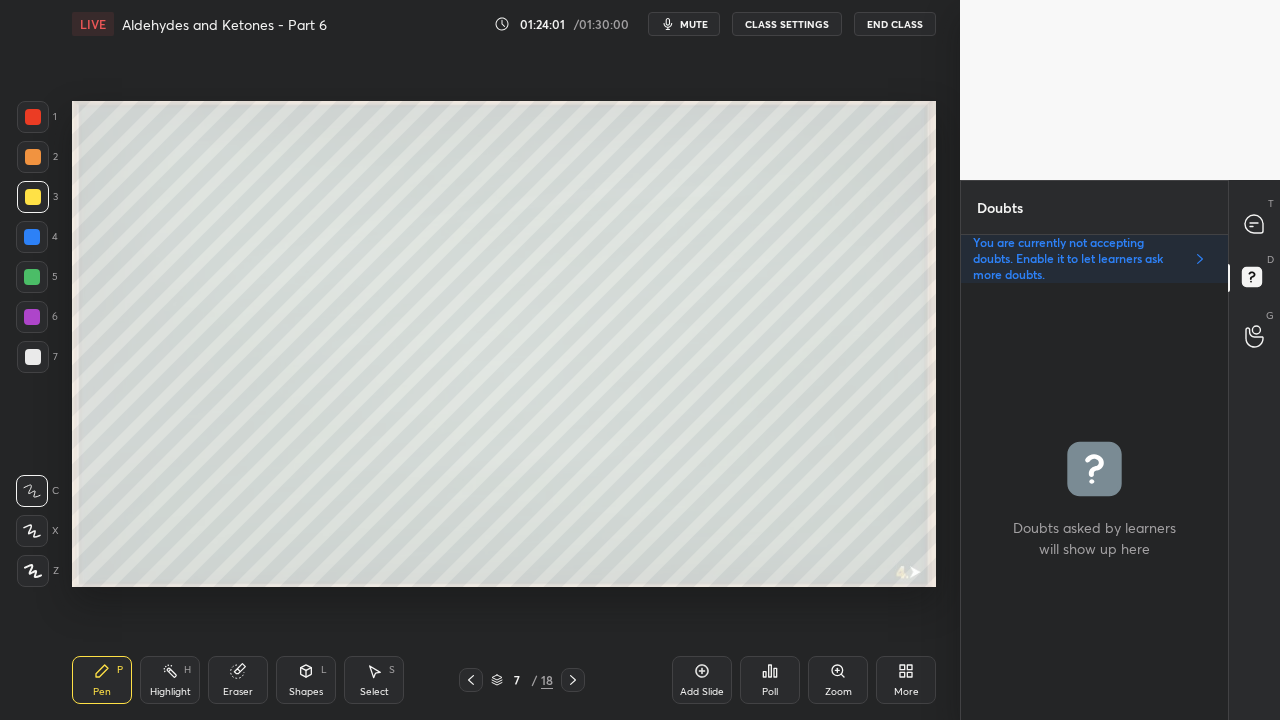 click 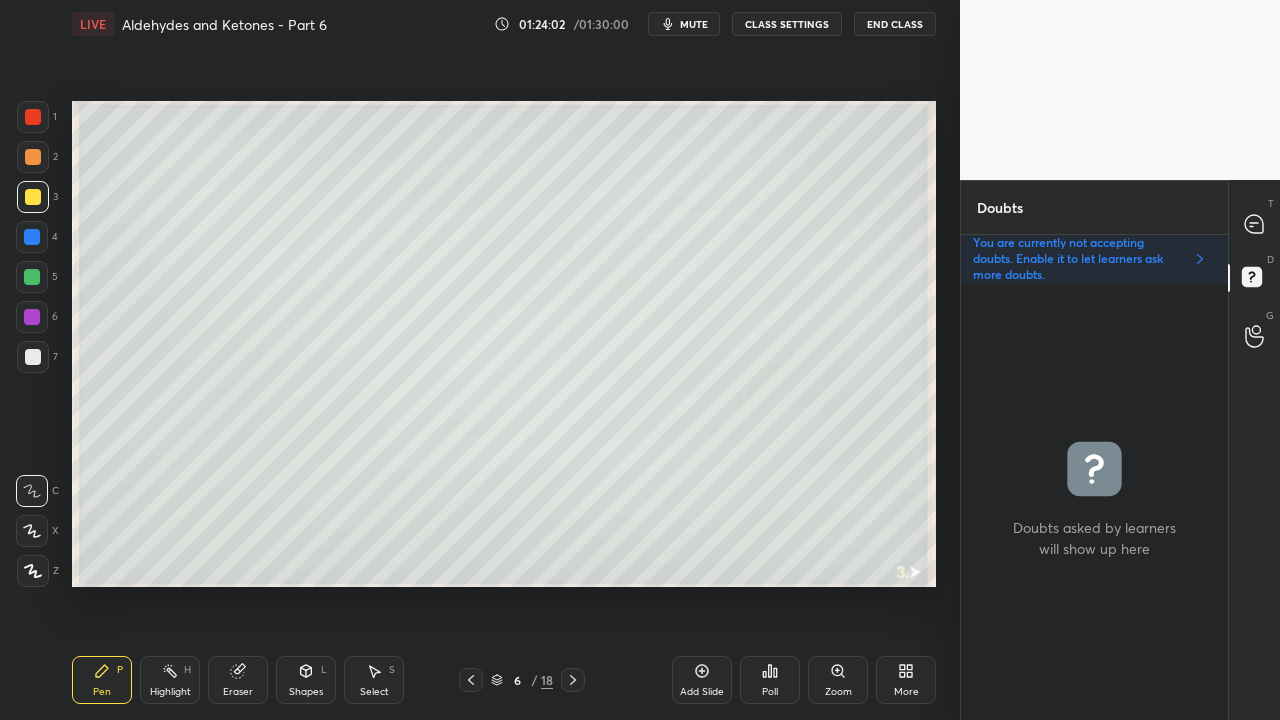 click 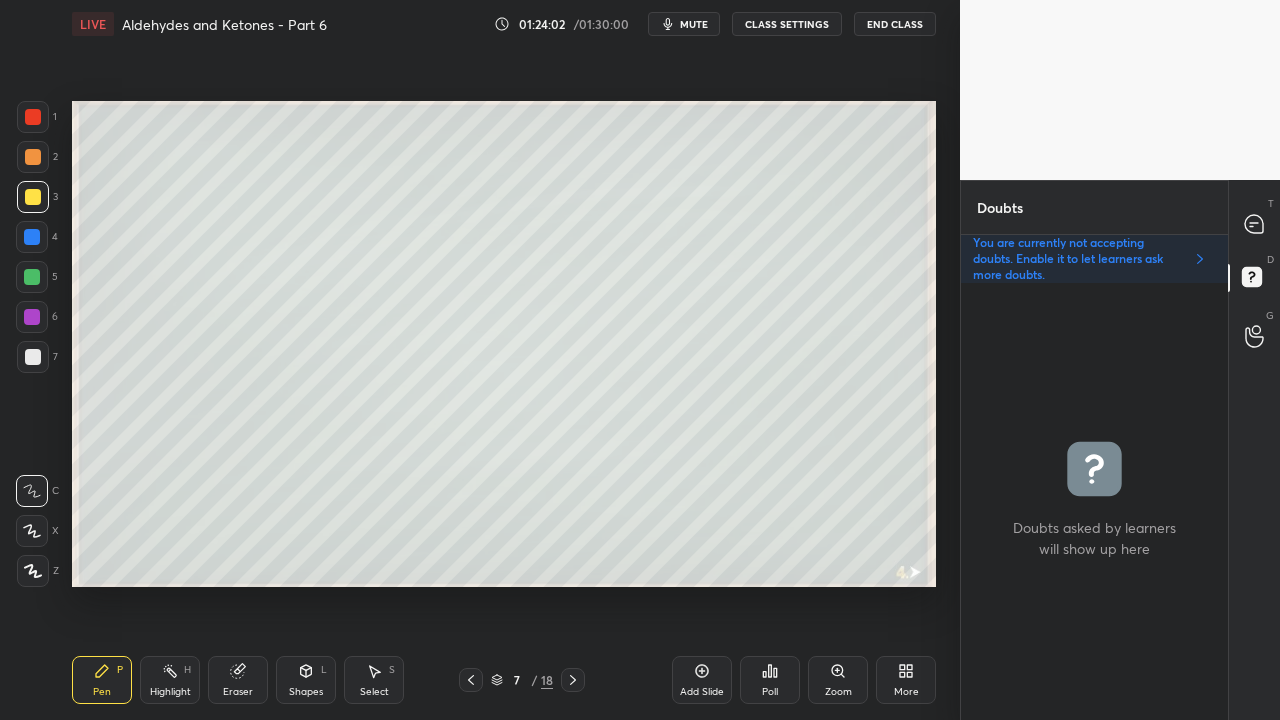 click 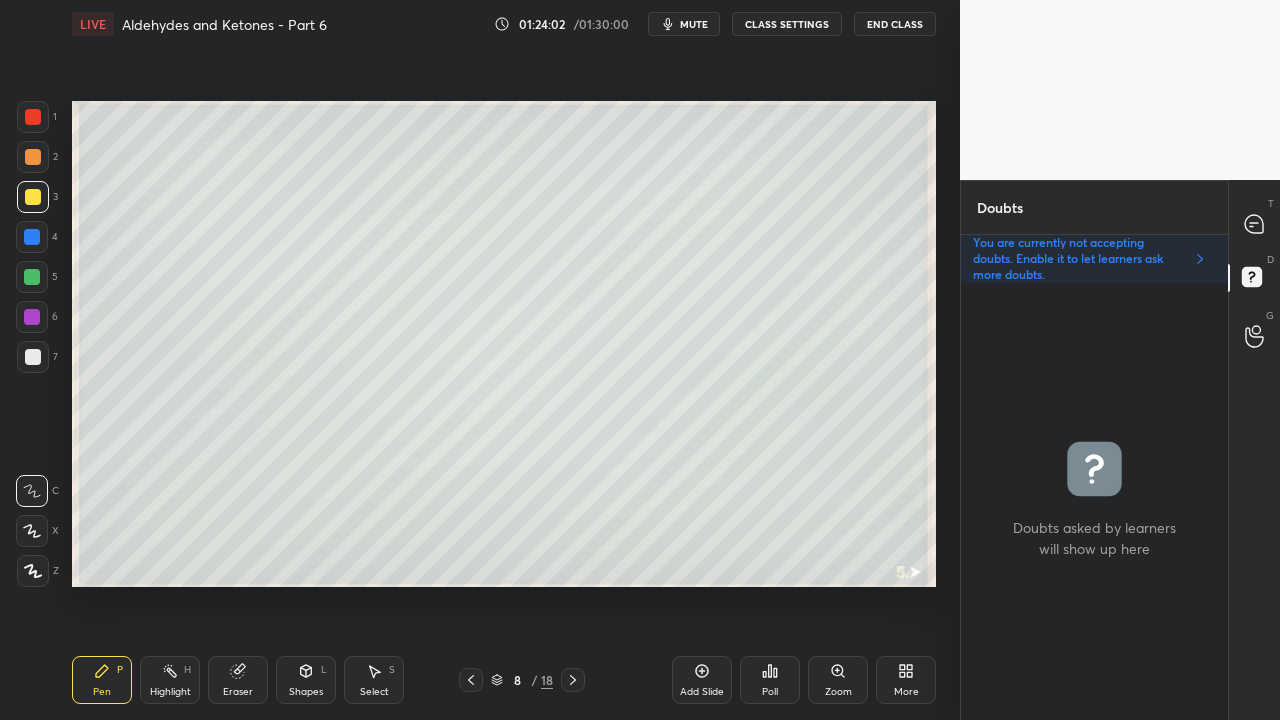 click 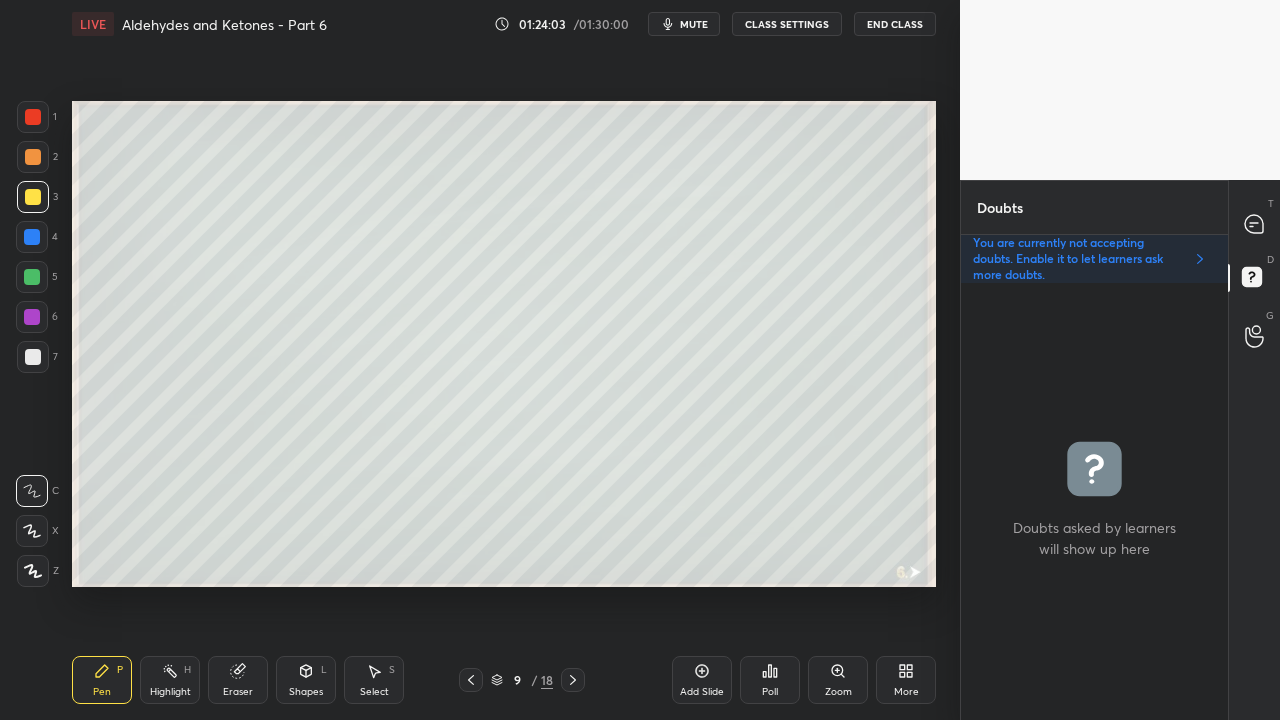 click 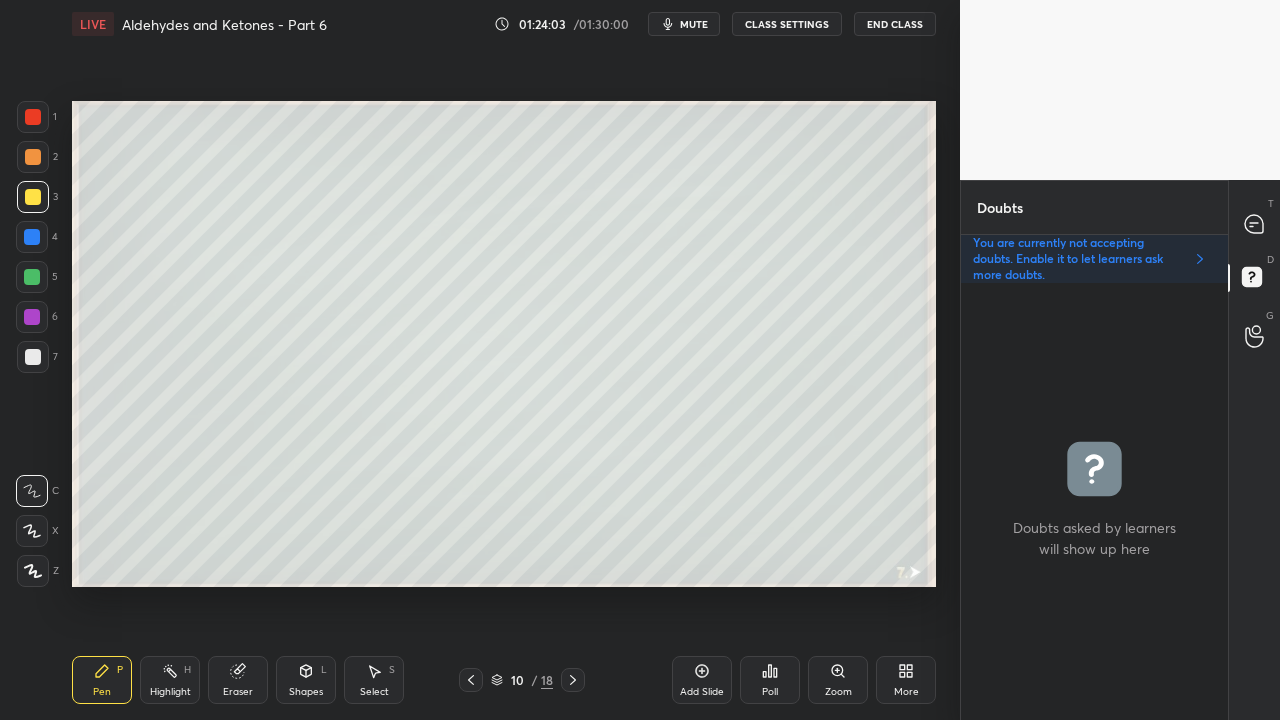 click 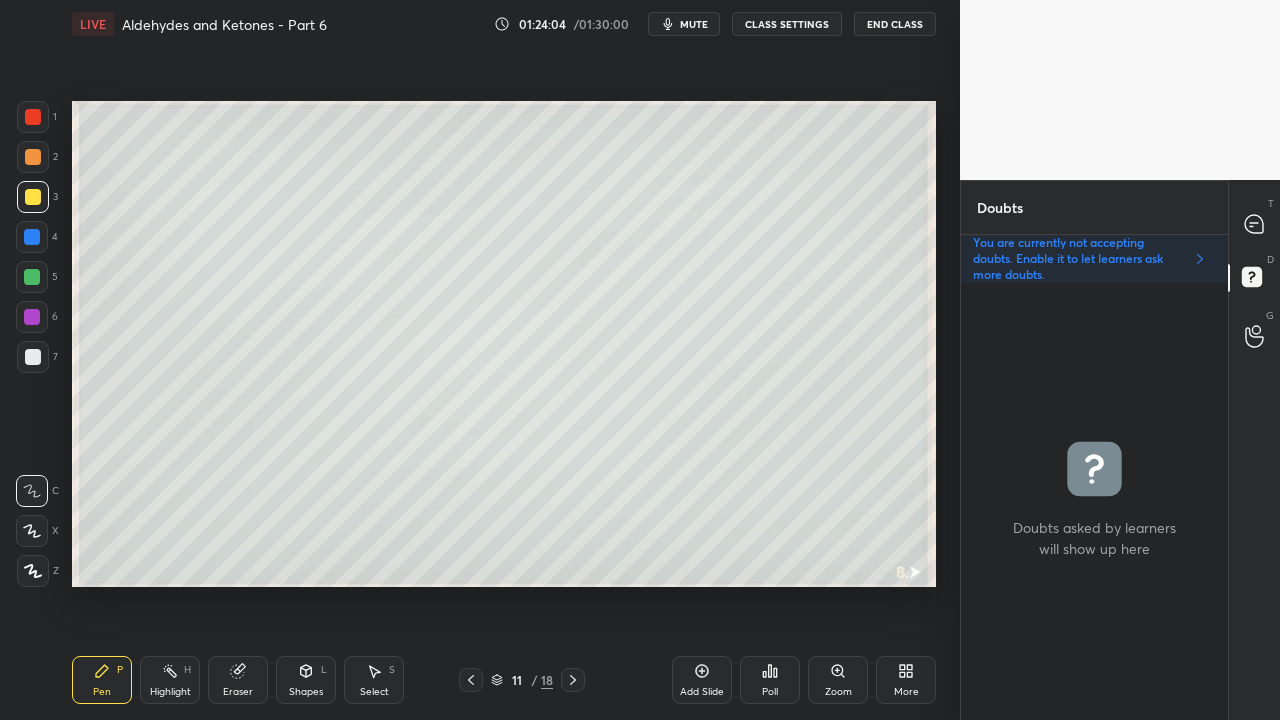 click 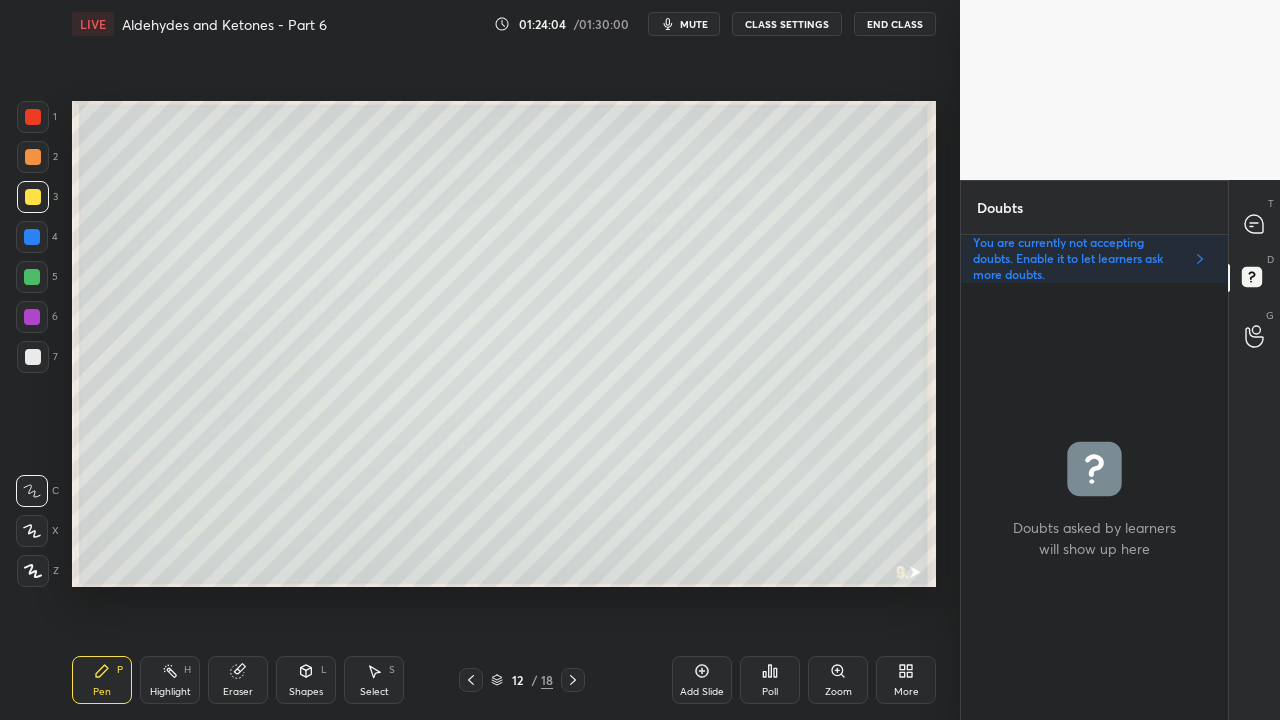 click 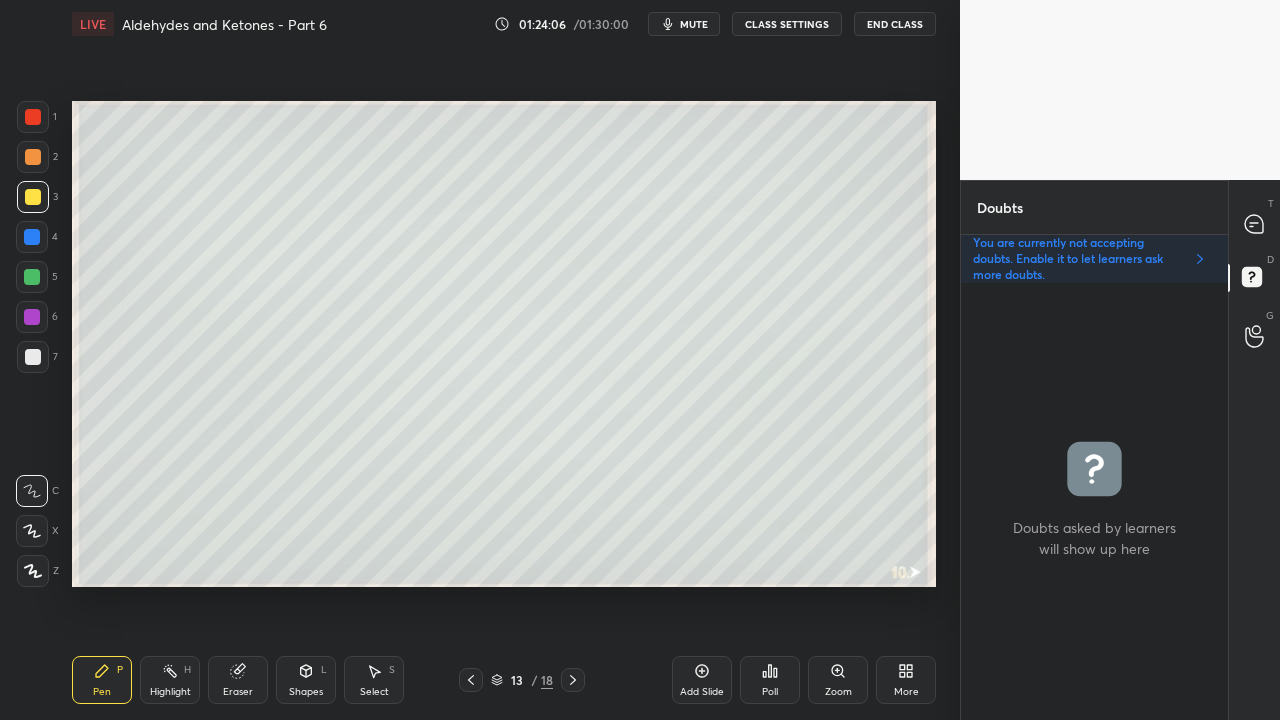 click 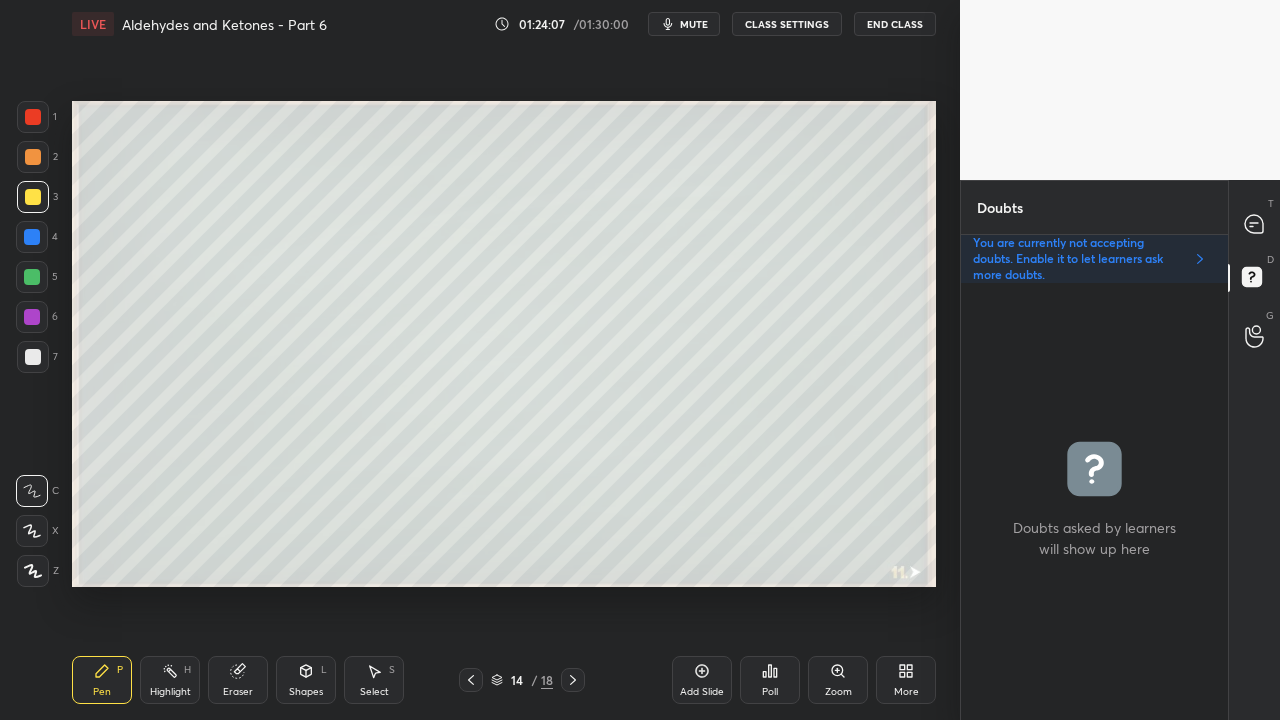 click 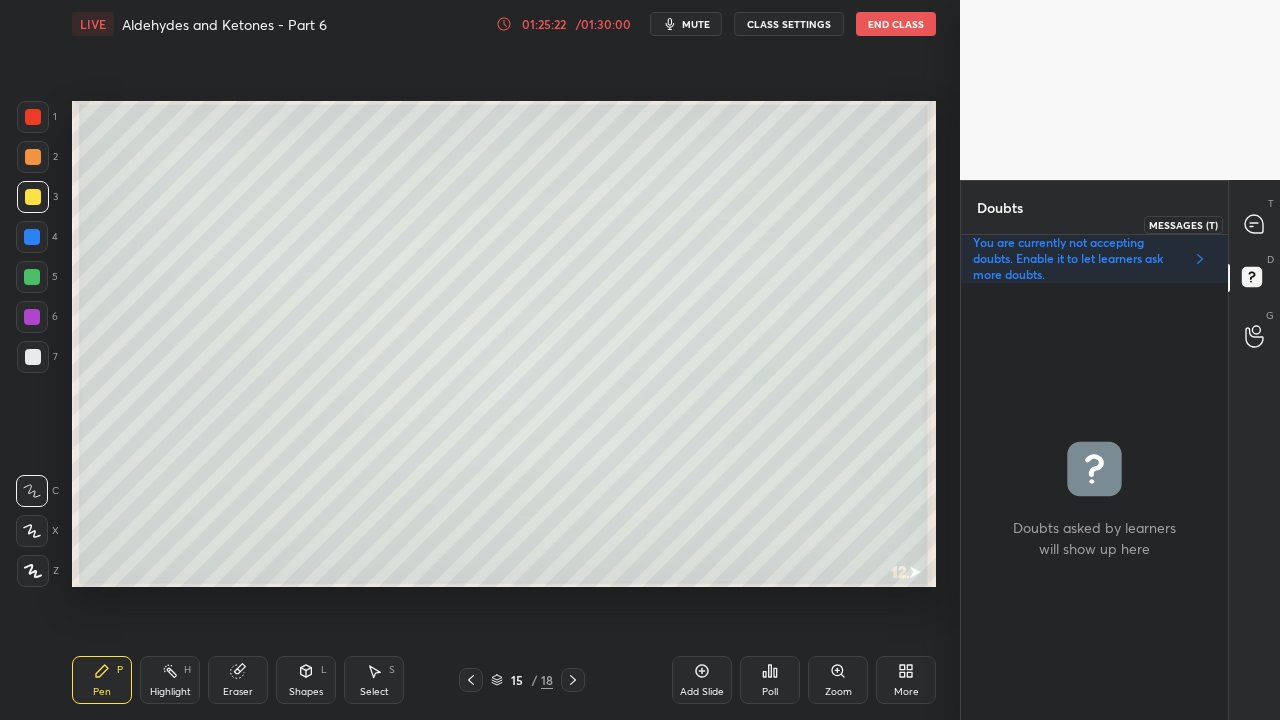 click 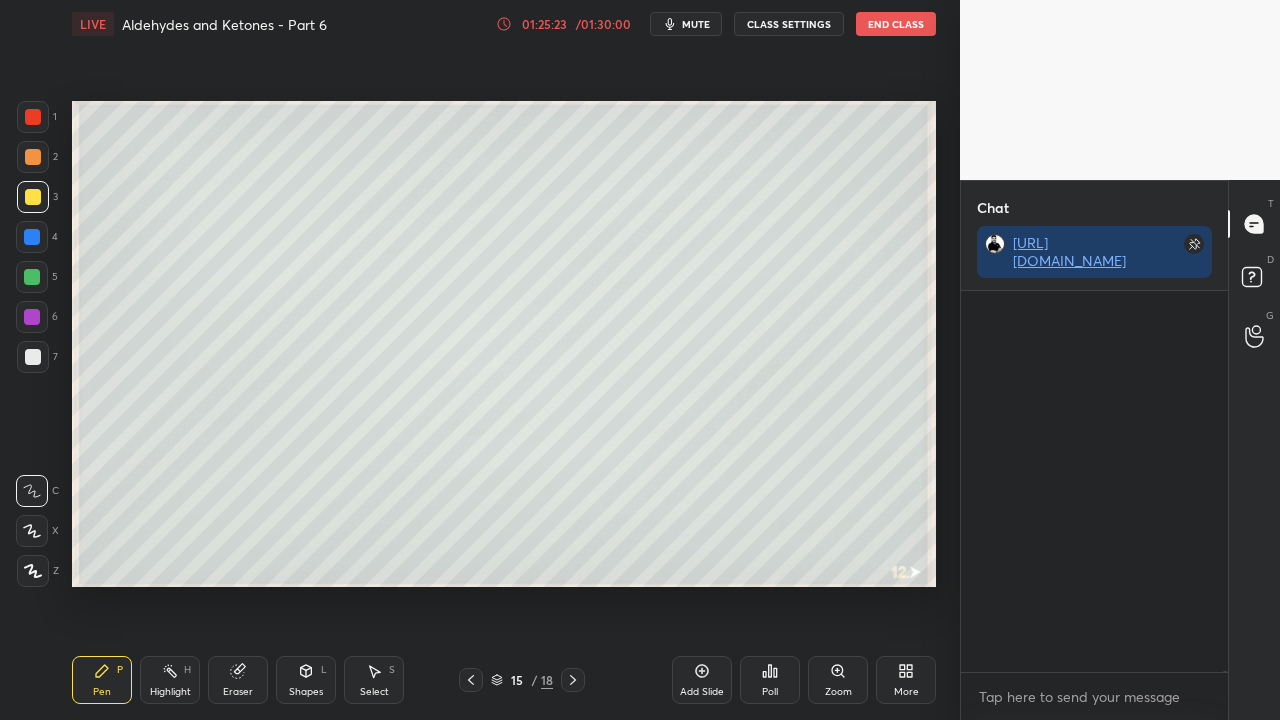 scroll, scrollTop: 423, scrollLeft: 261, axis: both 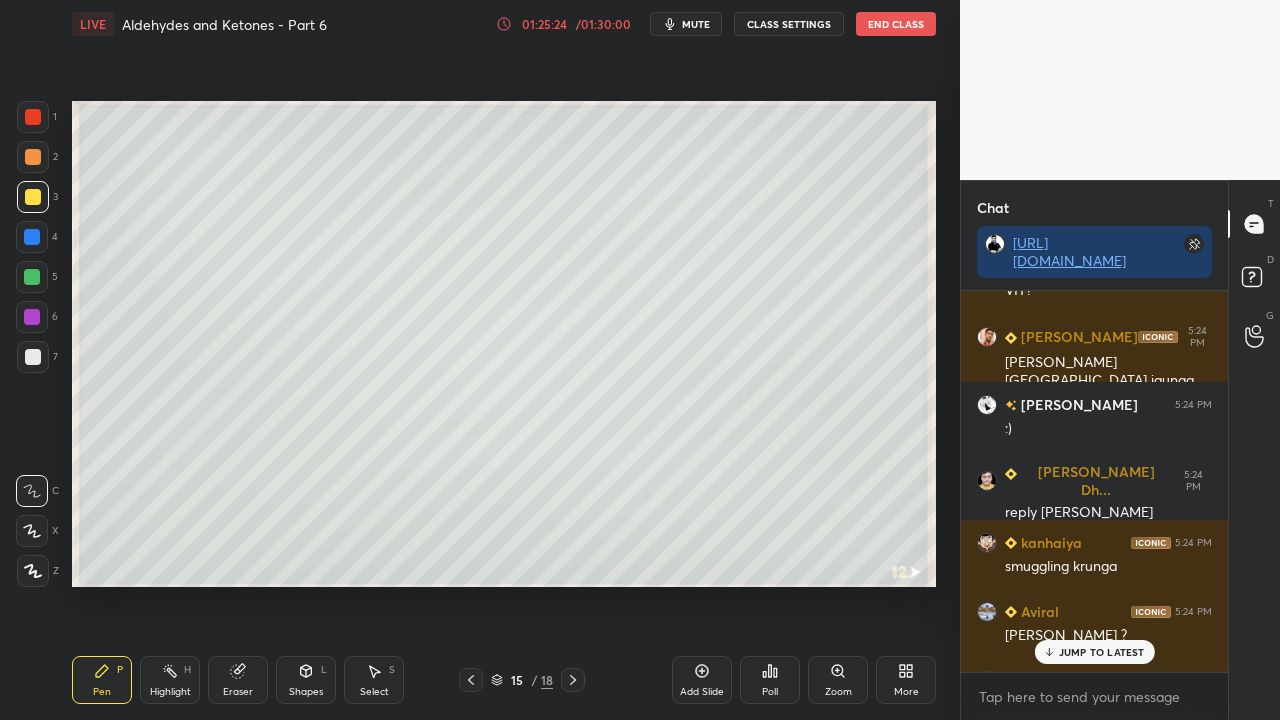click on "JUMP TO LATEST" at bounding box center (1102, 652) 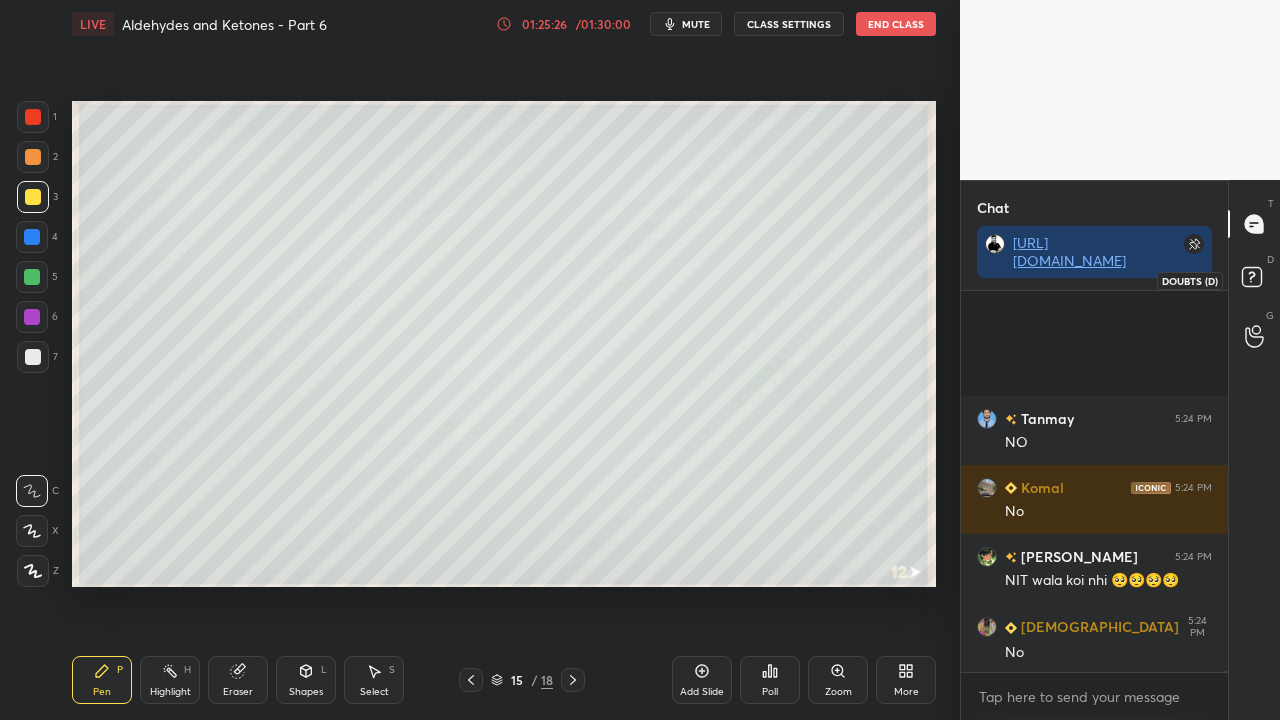 scroll, scrollTop: 157142, scrollLeft: 0, axis: vertical 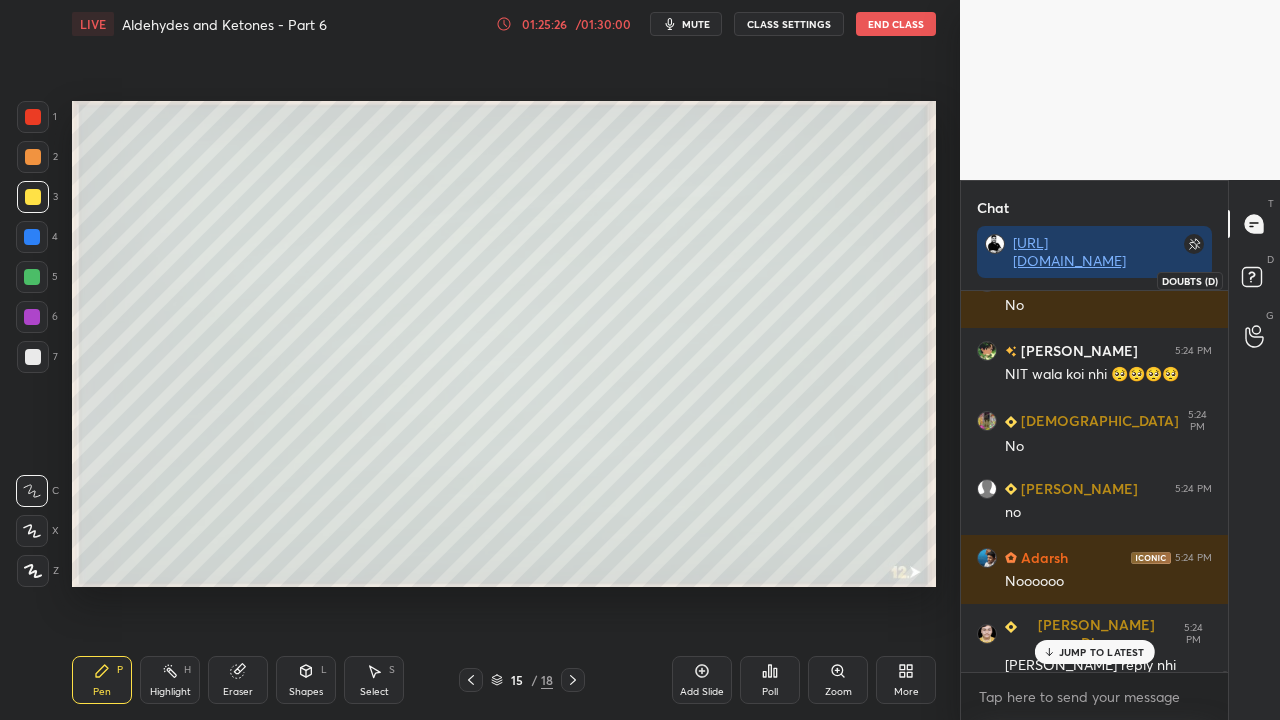 click 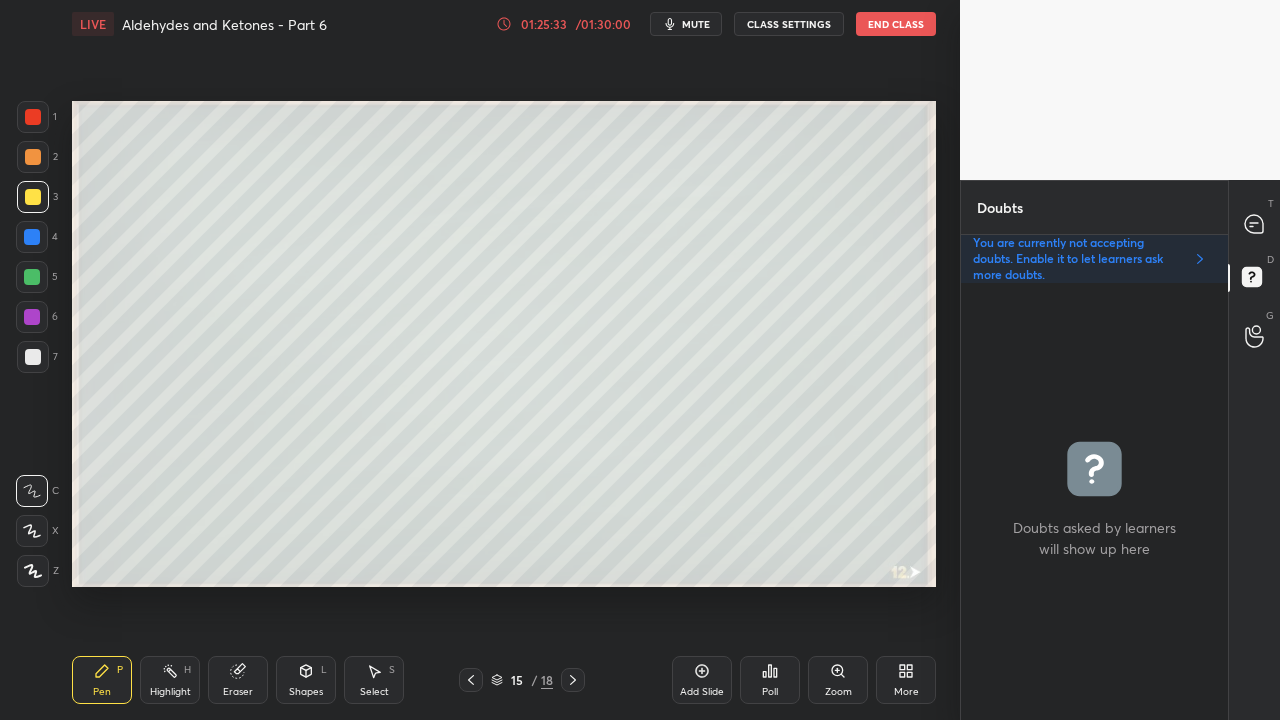 click at bounding box center (33, 197) 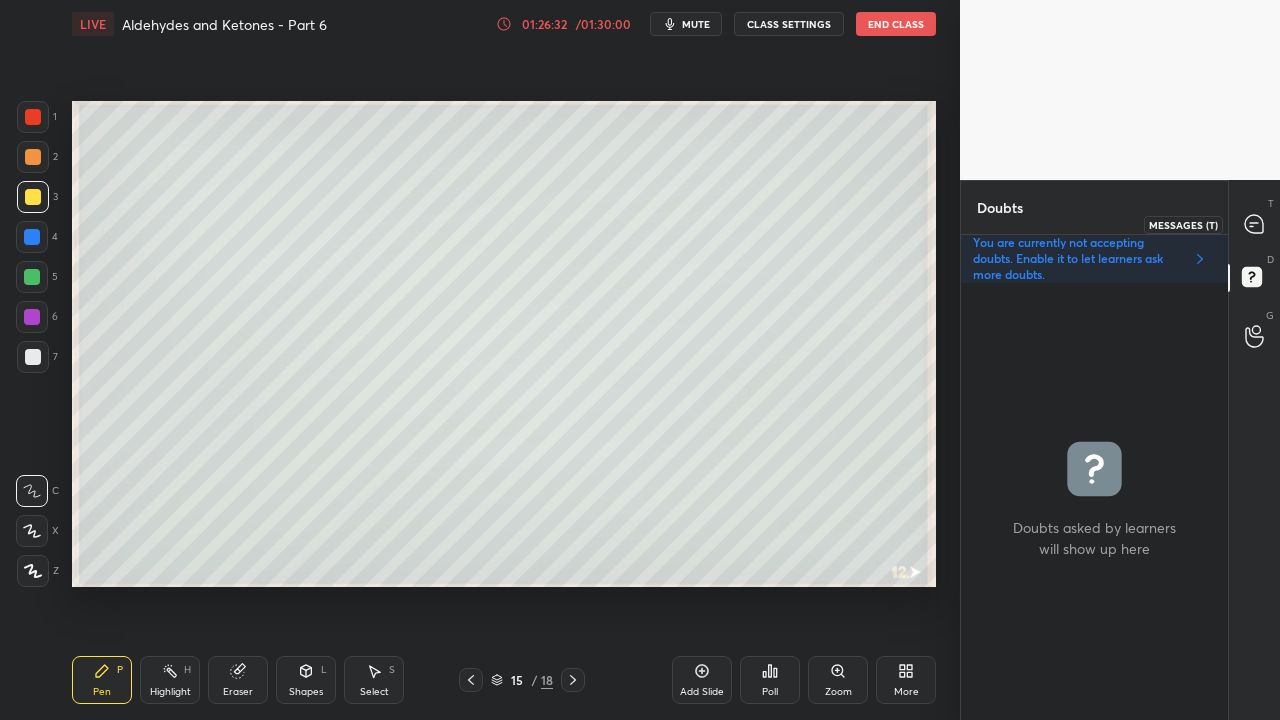 click at bounding box center (1255, 224) 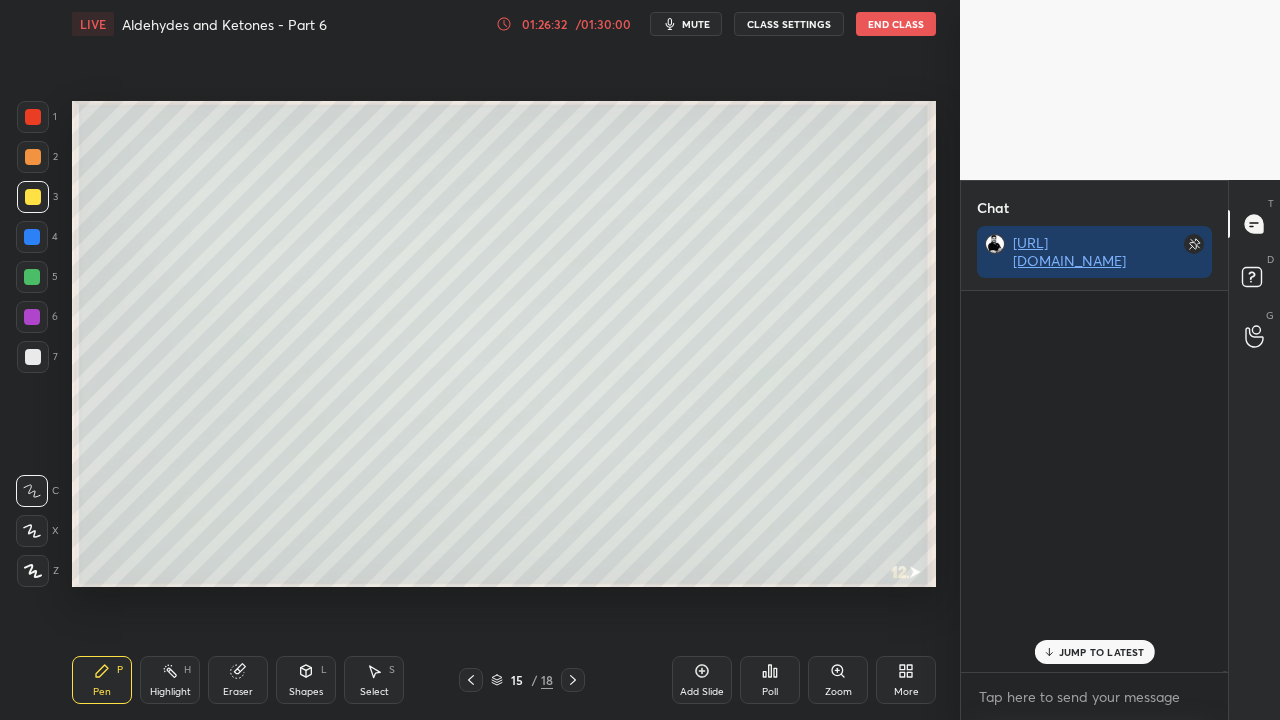 scroll, scrollTop: 158393, scrollLeft: 0, axis: vertical 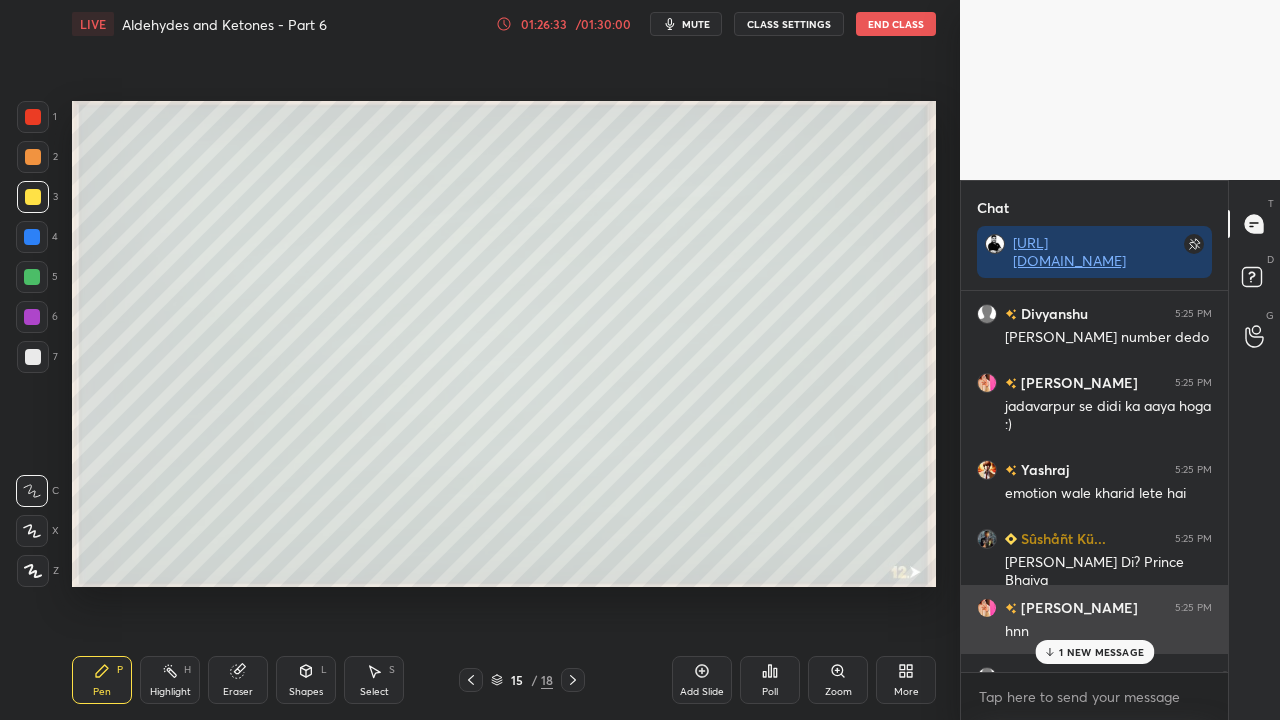 click on "hnn" at bounding box center [1108, 632] 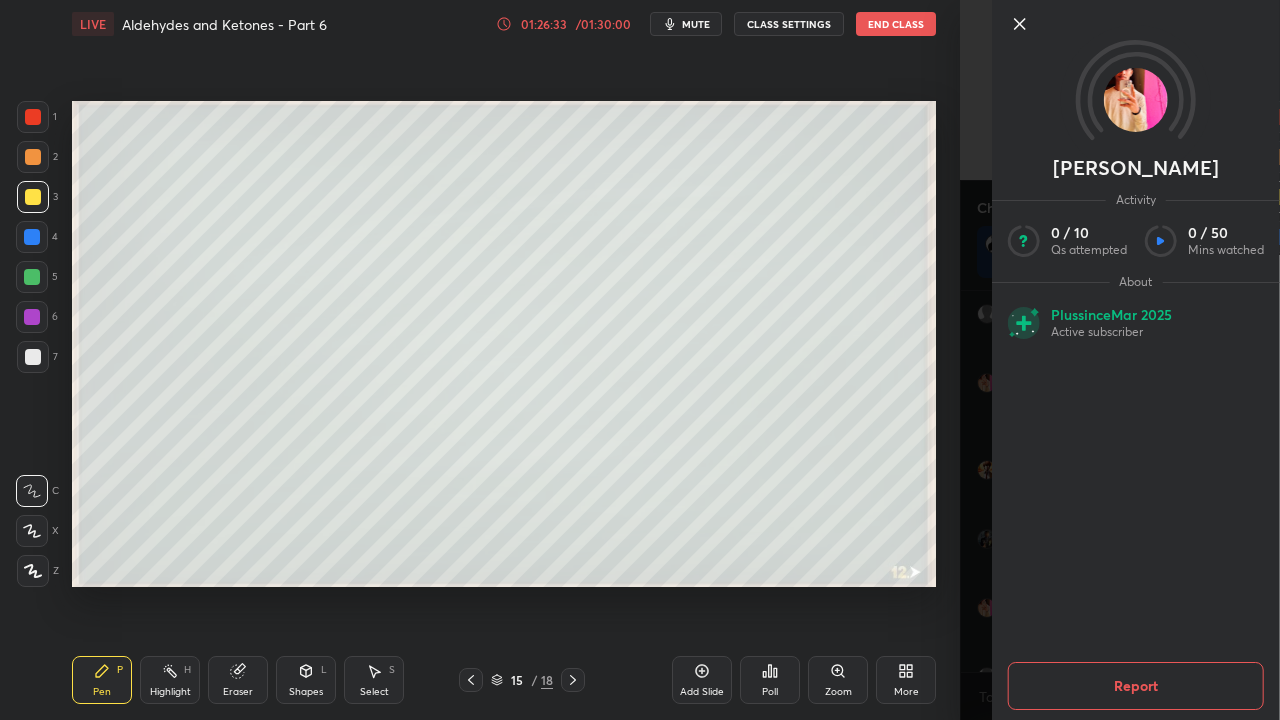 click on "1 2 3 4 5 6 7 C X Z C X Z E E Erase all   H H LIVE Aldehydes and Ketones - Part 6 01:26:33 /  01:30:00 mute CLASS SETTINGS End Class Setting up your live class Poll for   secs No correct answer Start poll Back Aldehydes and Ketones - Part 6 • L6 of JEE 2026: Comprensive Course on Aldehydes and Ketones [PERSON_NAME] [PERSON_NAME] Pen P Highlight H Eraser Shapes L Select S 15 / 18 Add Slide Poll Zoom More" at bounding box center [480, 360] 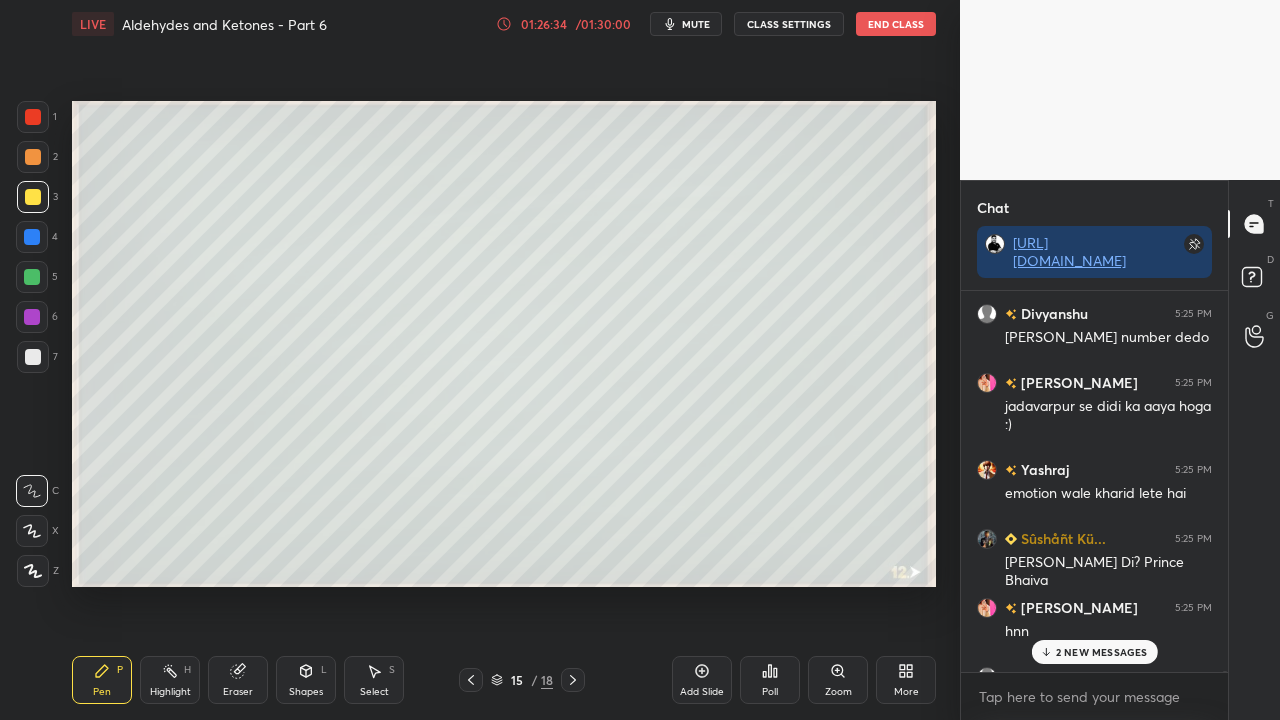 click on "2 NEW MESSAGES" at bounding box center [1102, 652] 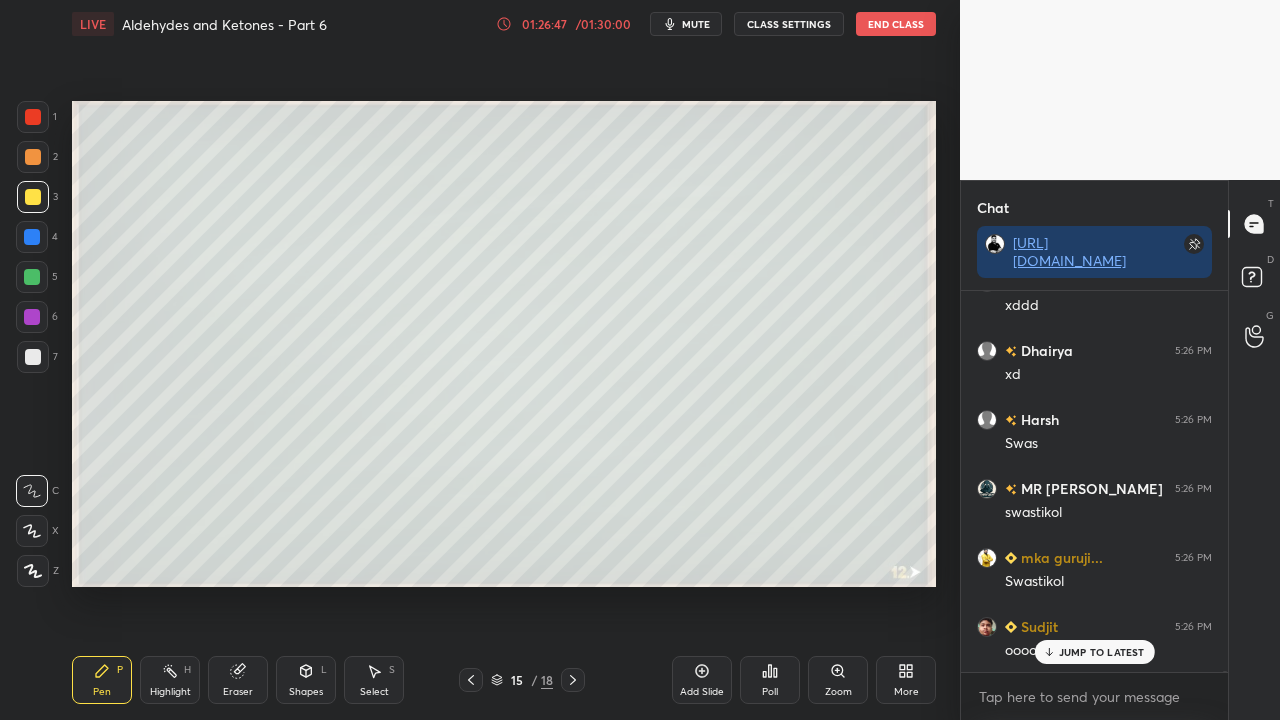 scroll, scrollTop: 159526, scrollLeft: 0, axis: vertical 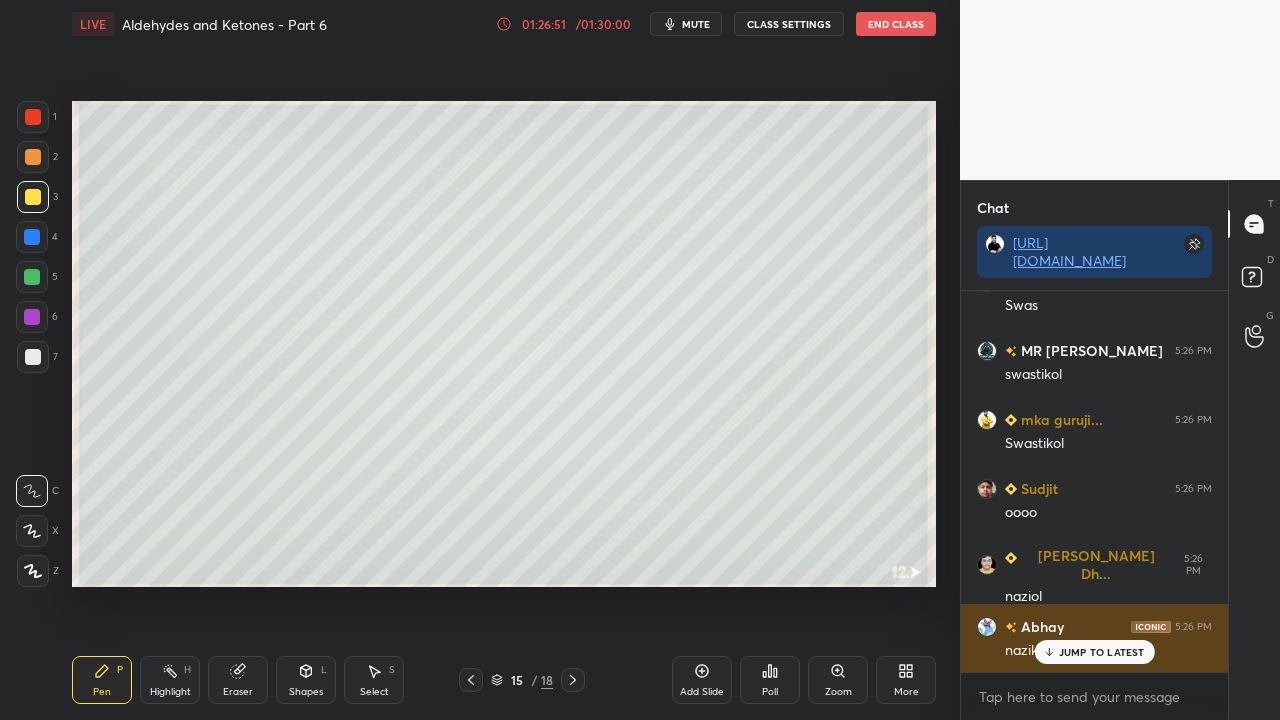 drag, startPoint x: 1076, startPoint y: 650, endPoint x: 1009, endPoint y: 668, distance: 69.375786 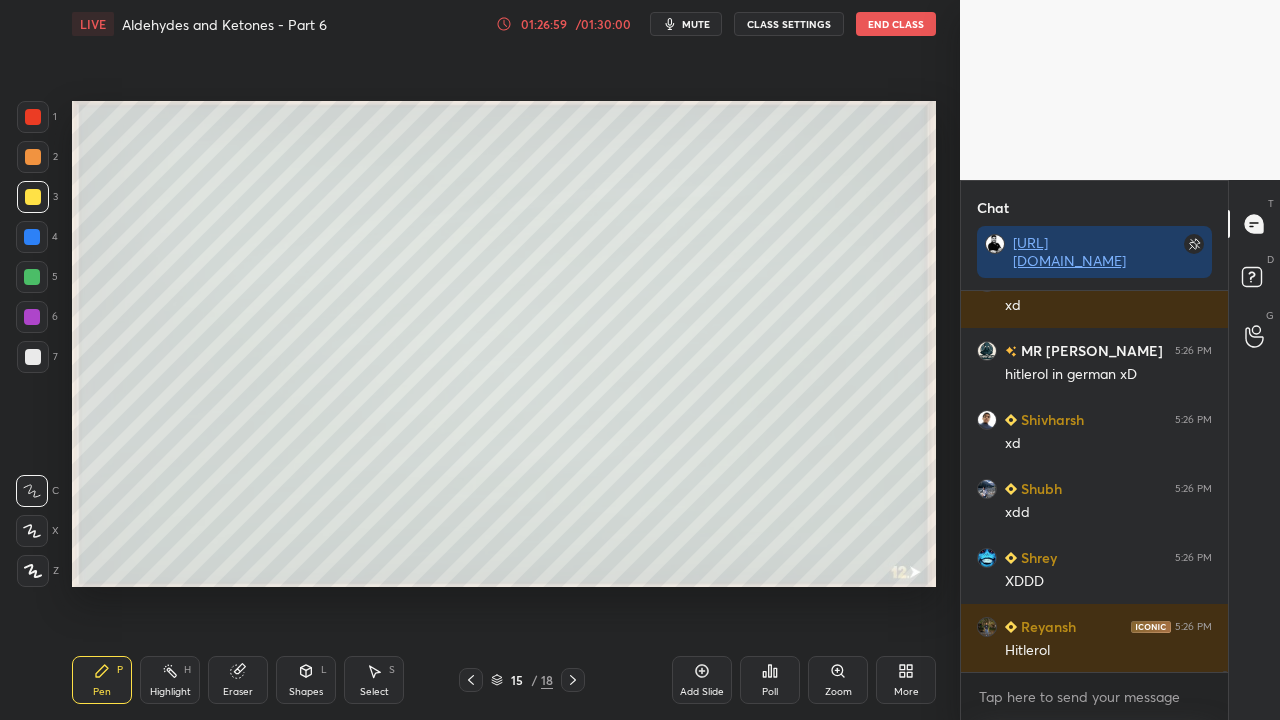 scroll, scrollTop: 160424, scrollLeft: 0, axis: vertical 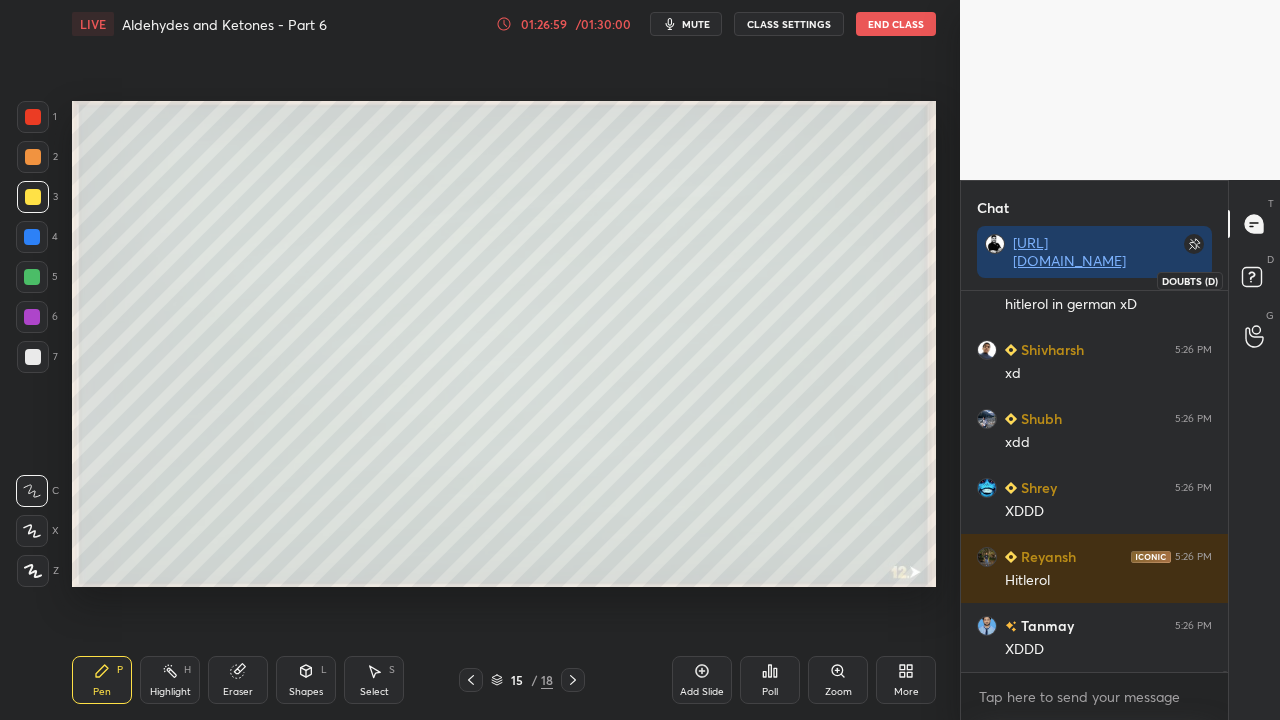 click 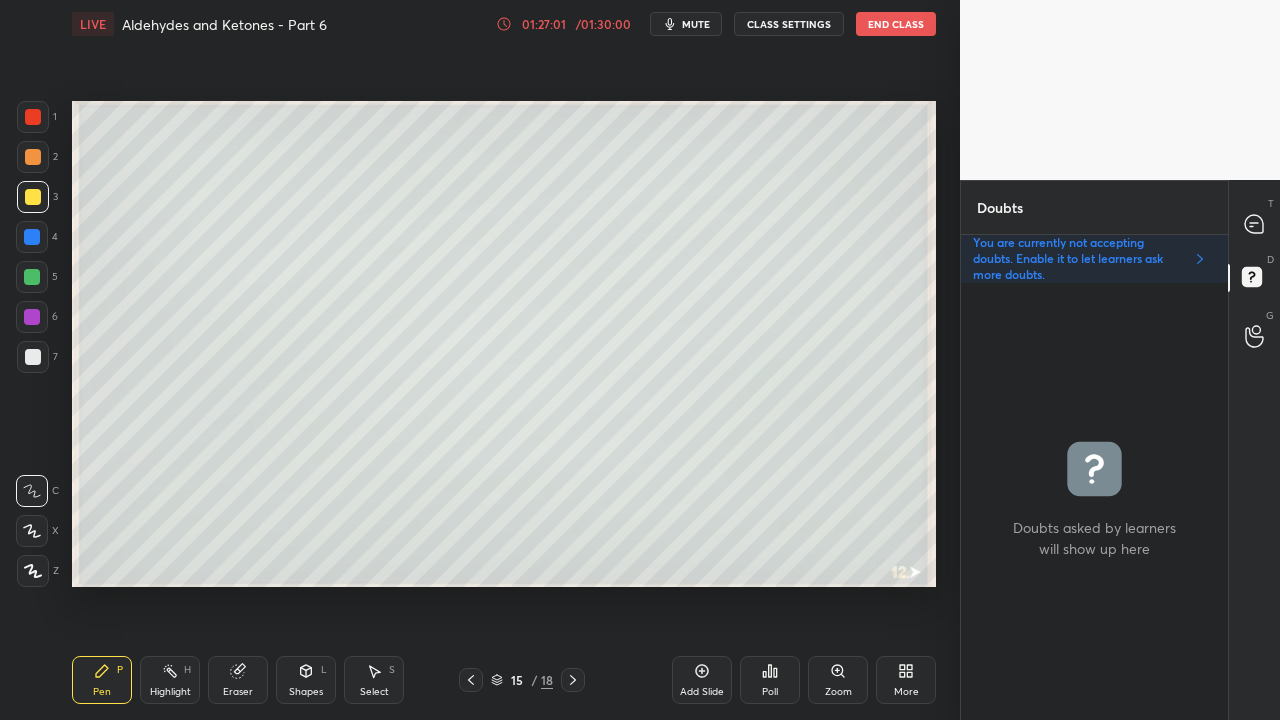 click at bounding box center [33, 357] 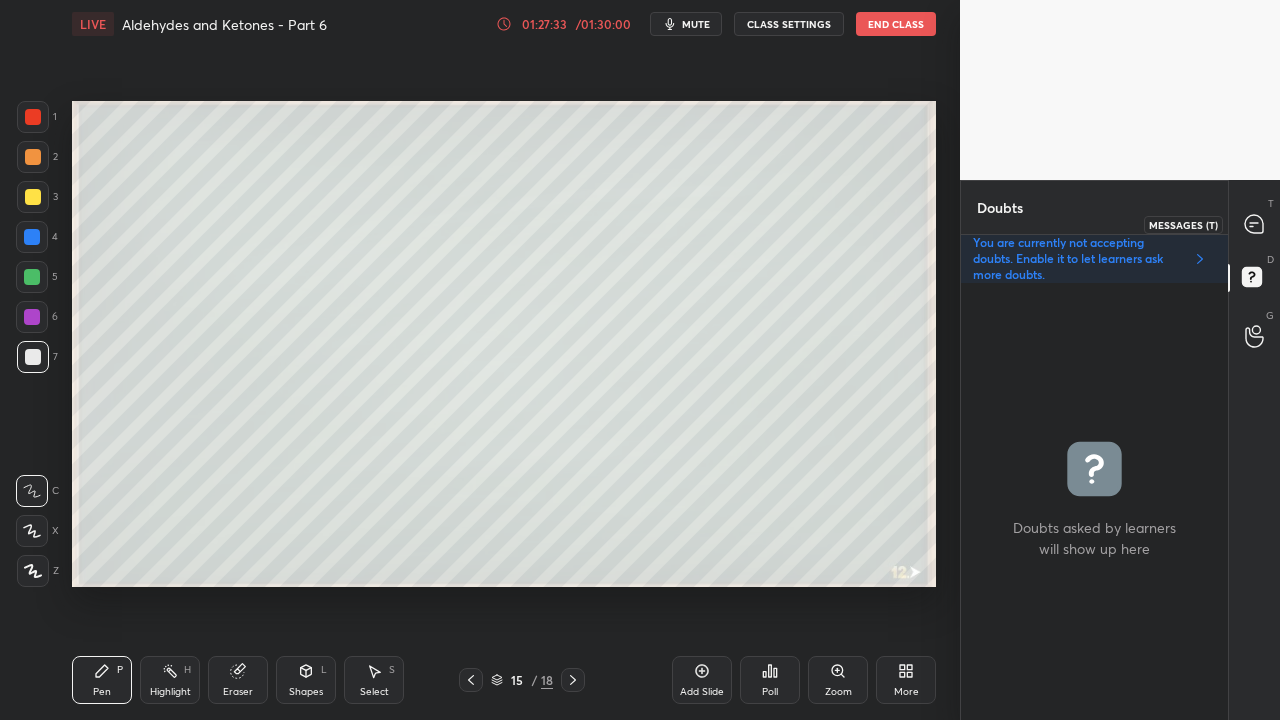 click 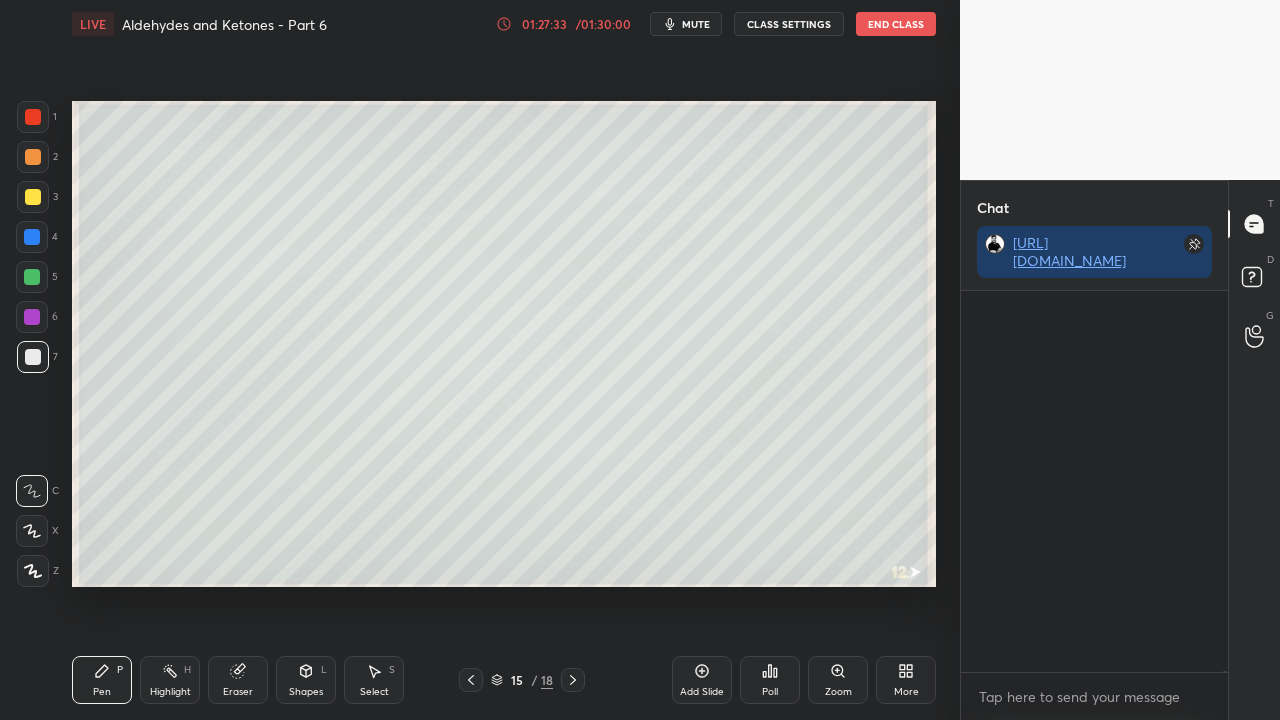 scroll, scrollTop: 160674, scrollLeft: 0, axis: vertical 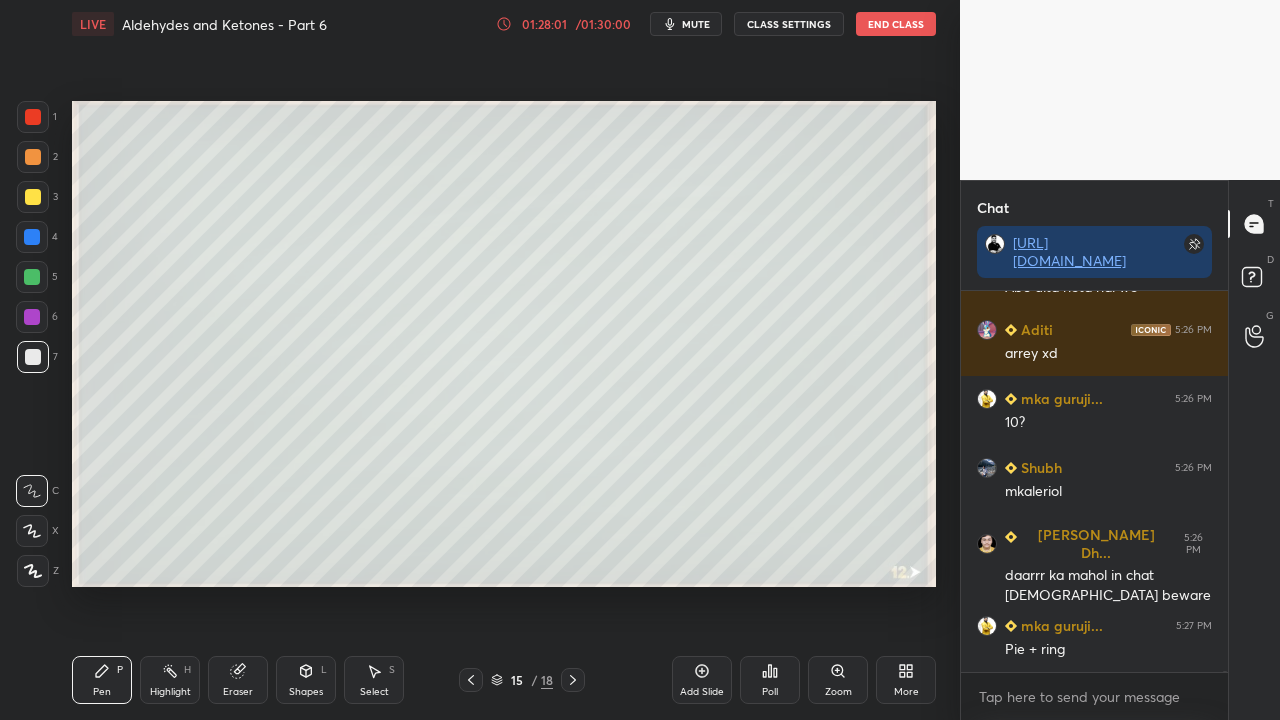 click at bounding box center [33, 197] 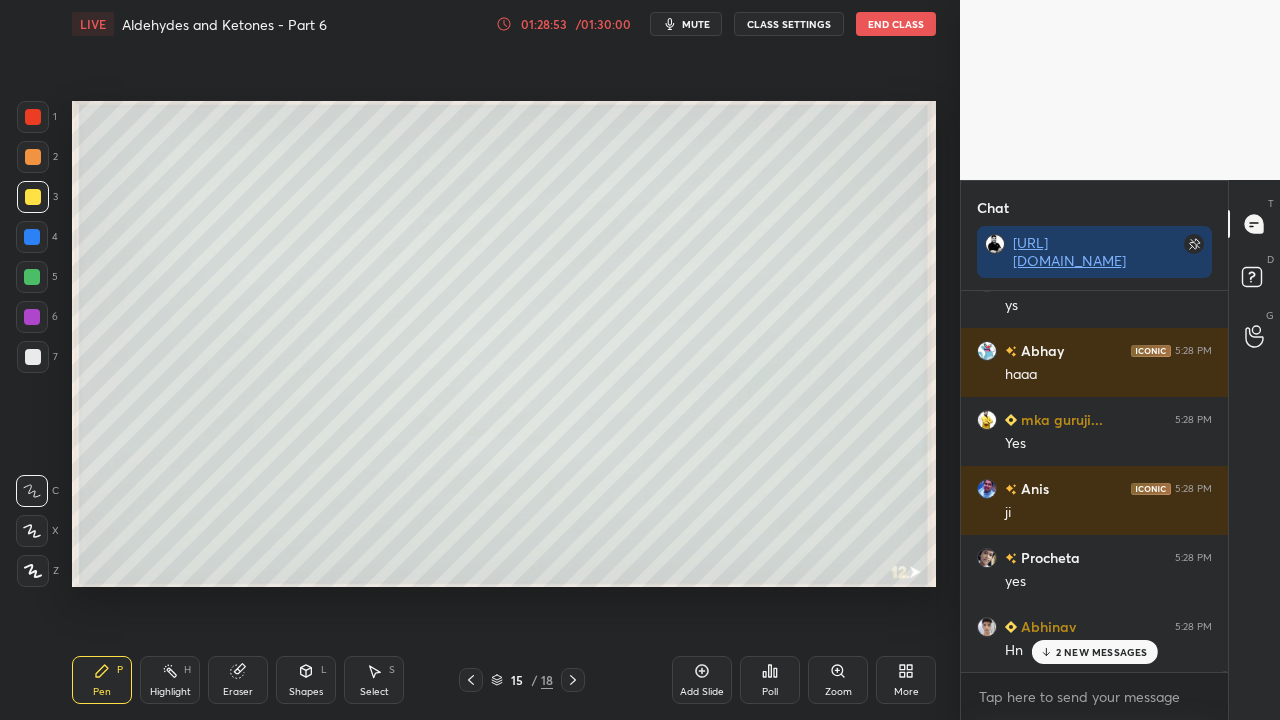 scroll, scrollTop: 165224, scrollLeft: 0, axis: vertical 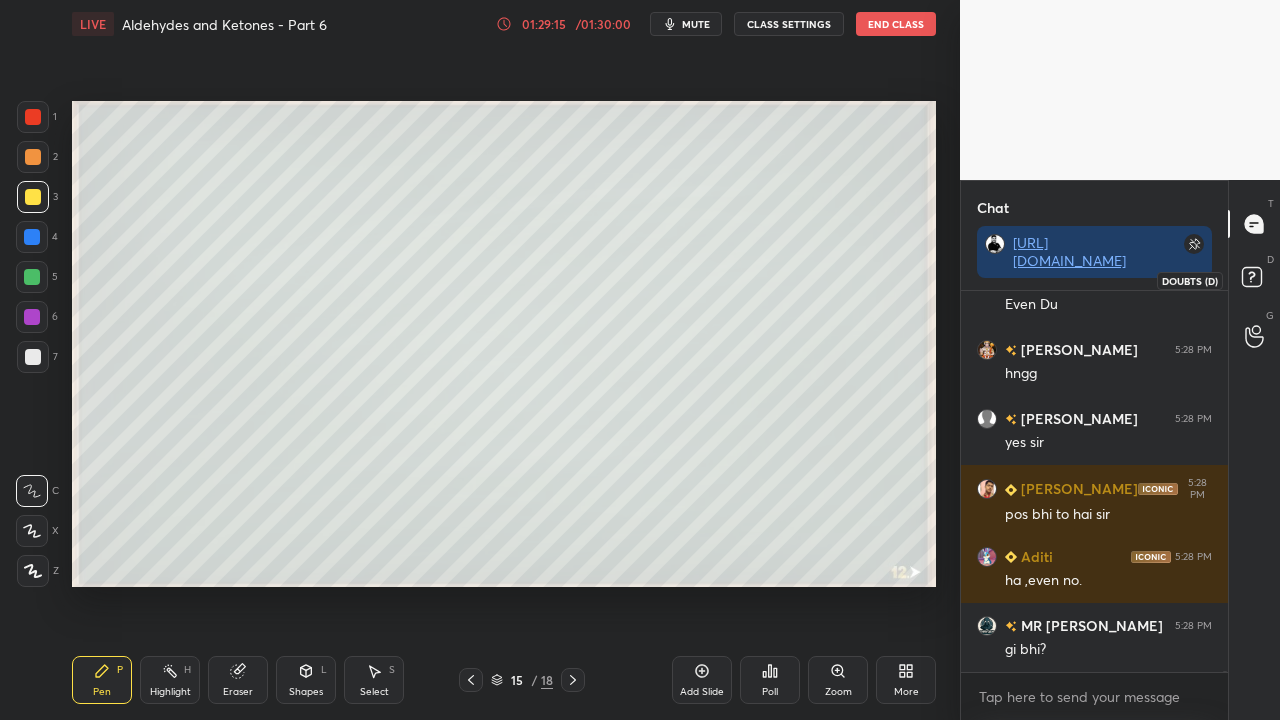 click 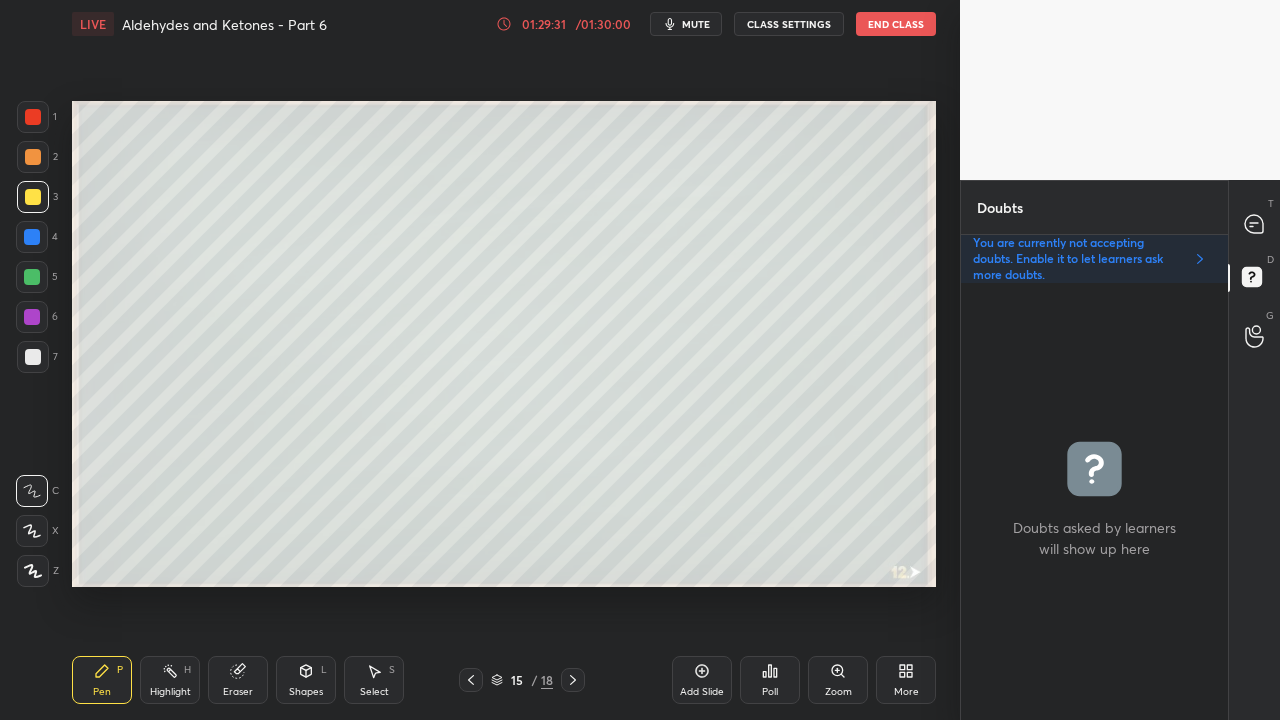 click at bounding box center (1255, 224) 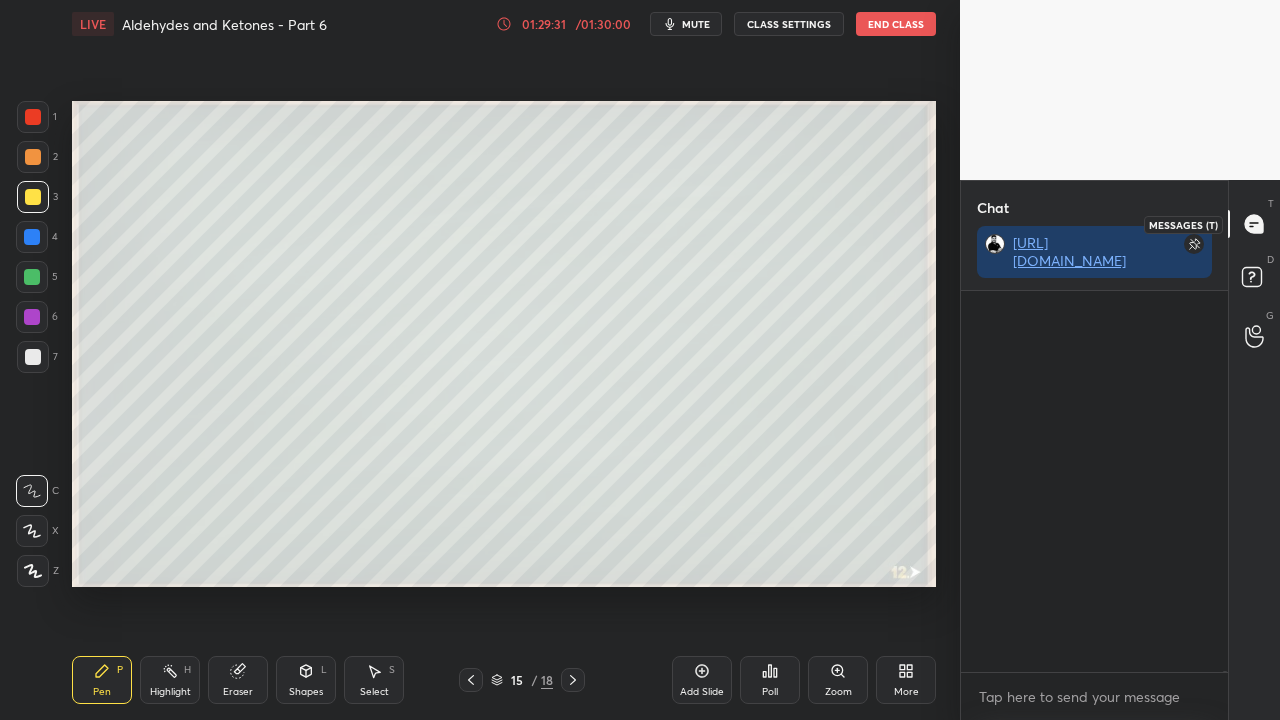 scroll, scrollTop: 423, scrollLeft: 261, axis: both 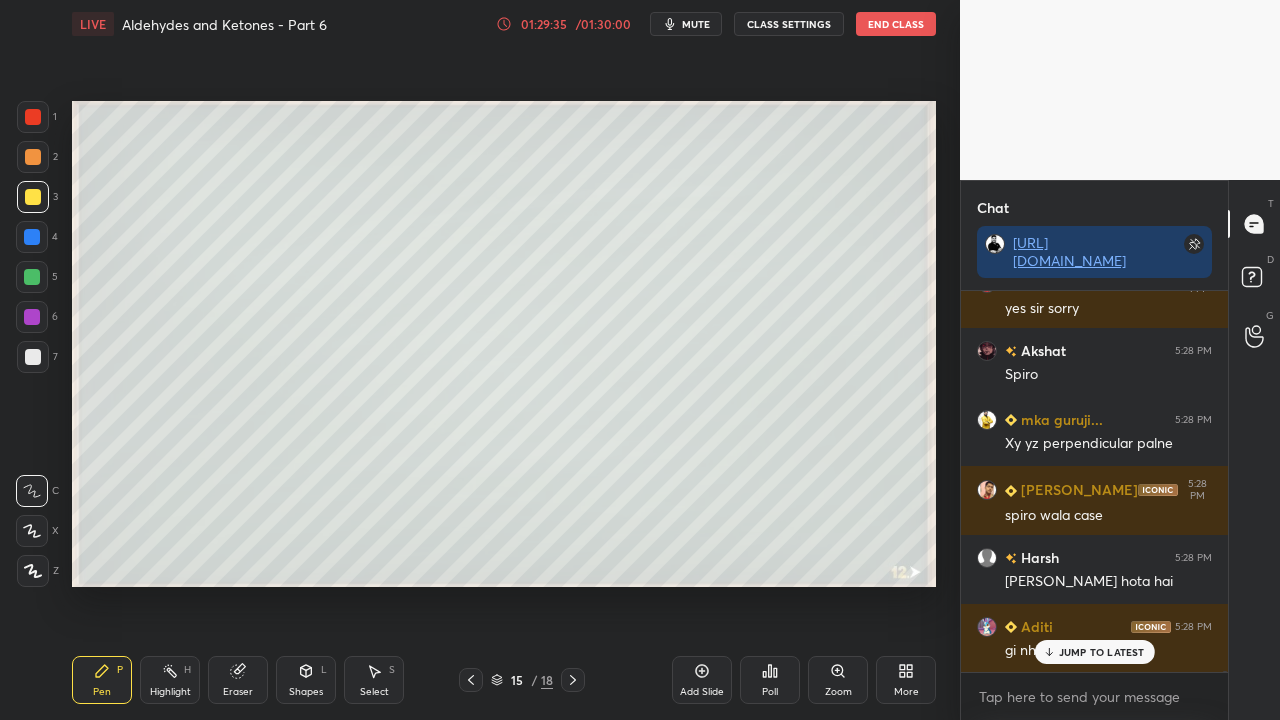 click on "JUMP TO LATEST" at bounding box center (1102, 652) 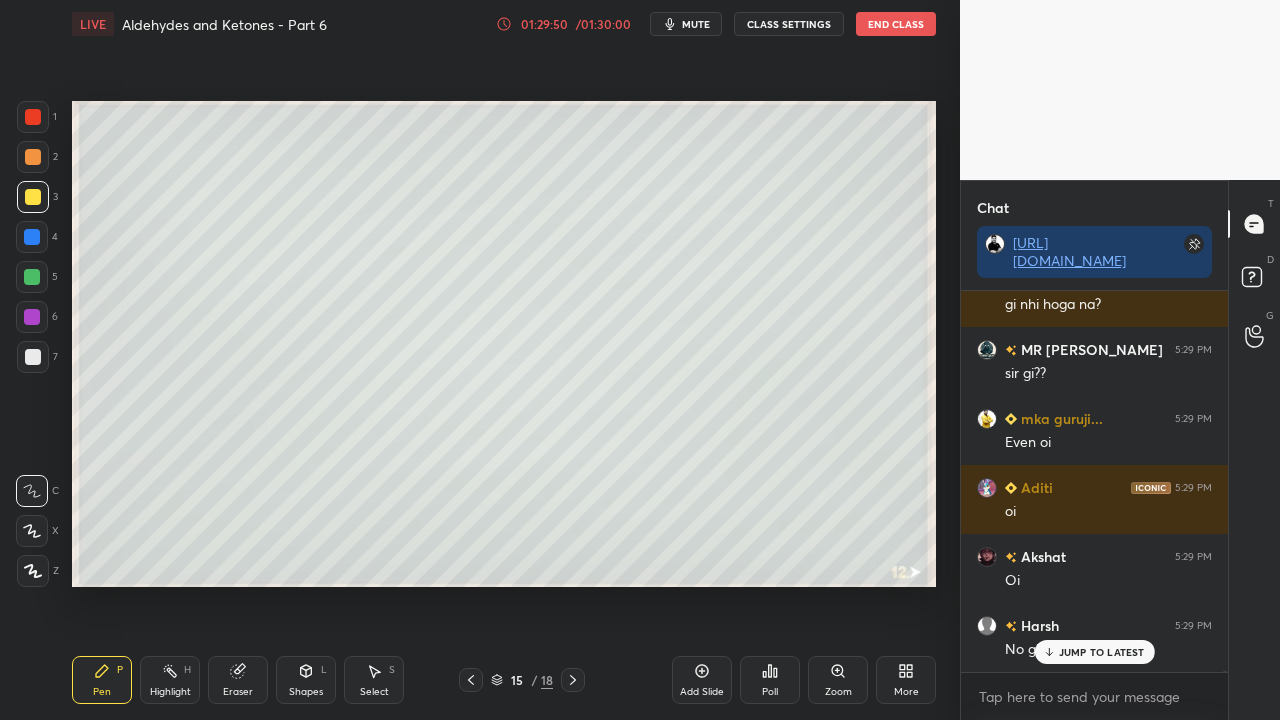 scroll, scrollTop: 167726, scrollLeft: 0, axis: vertical 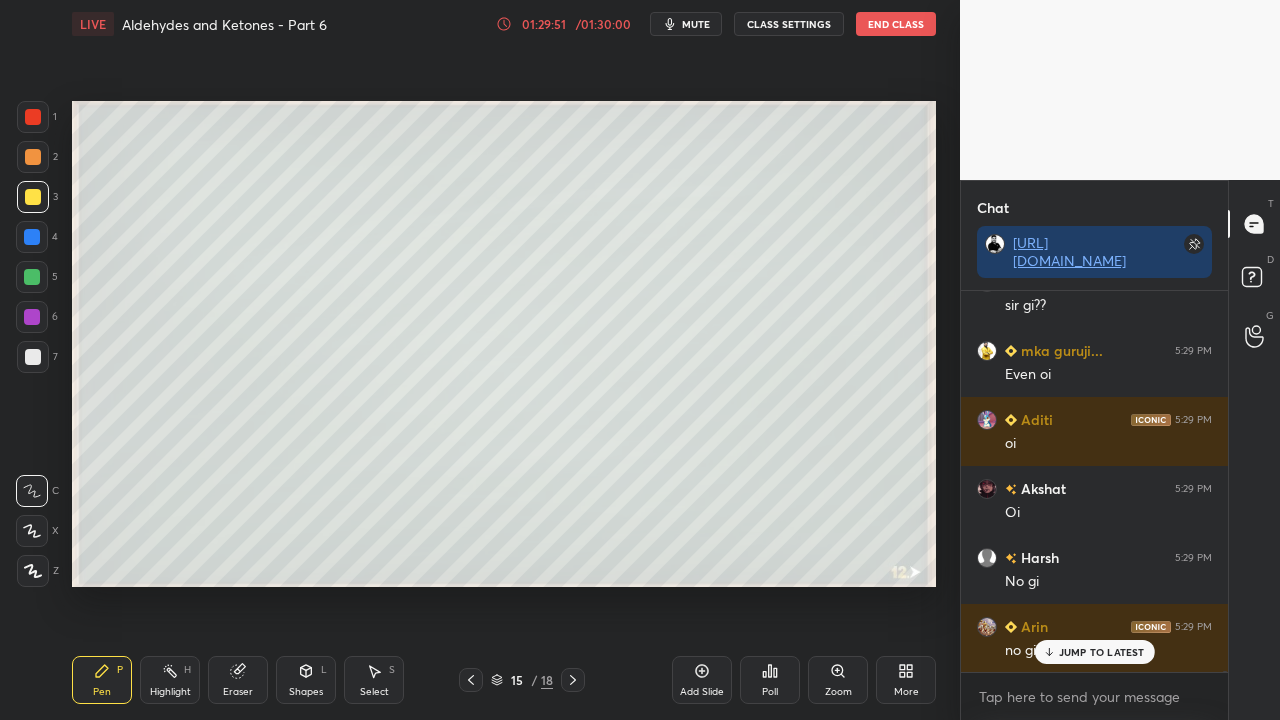 click 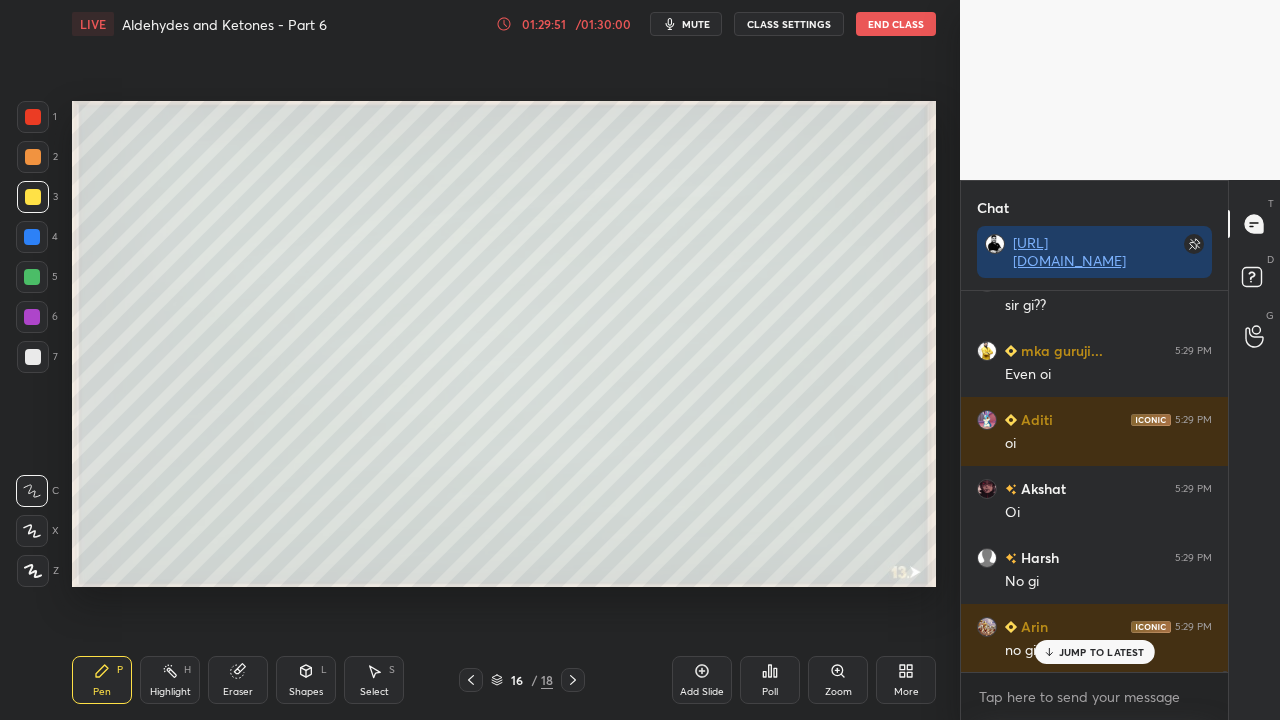 scroll, scrollTop: 167864, scrollLeft: 0, axis: vertical 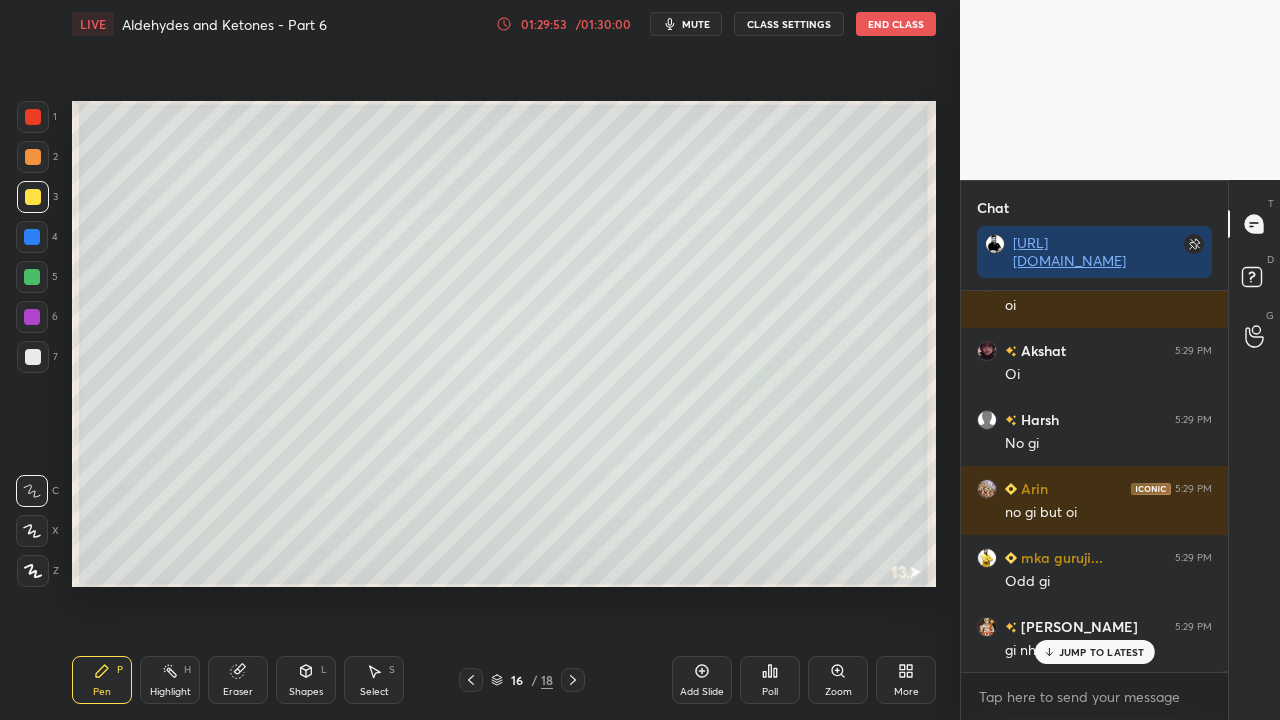 click on "D Doubts (D)" at bounding box center [1254, 280] 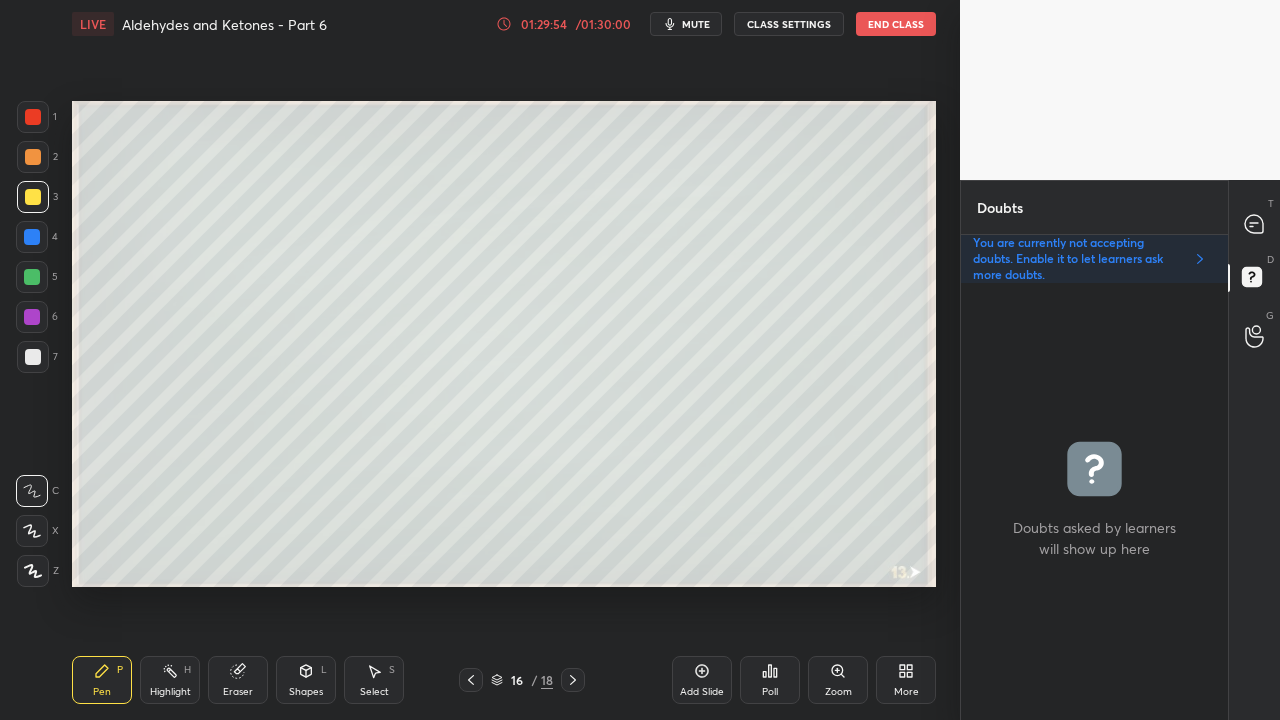 click at bounding box center [33, 197] 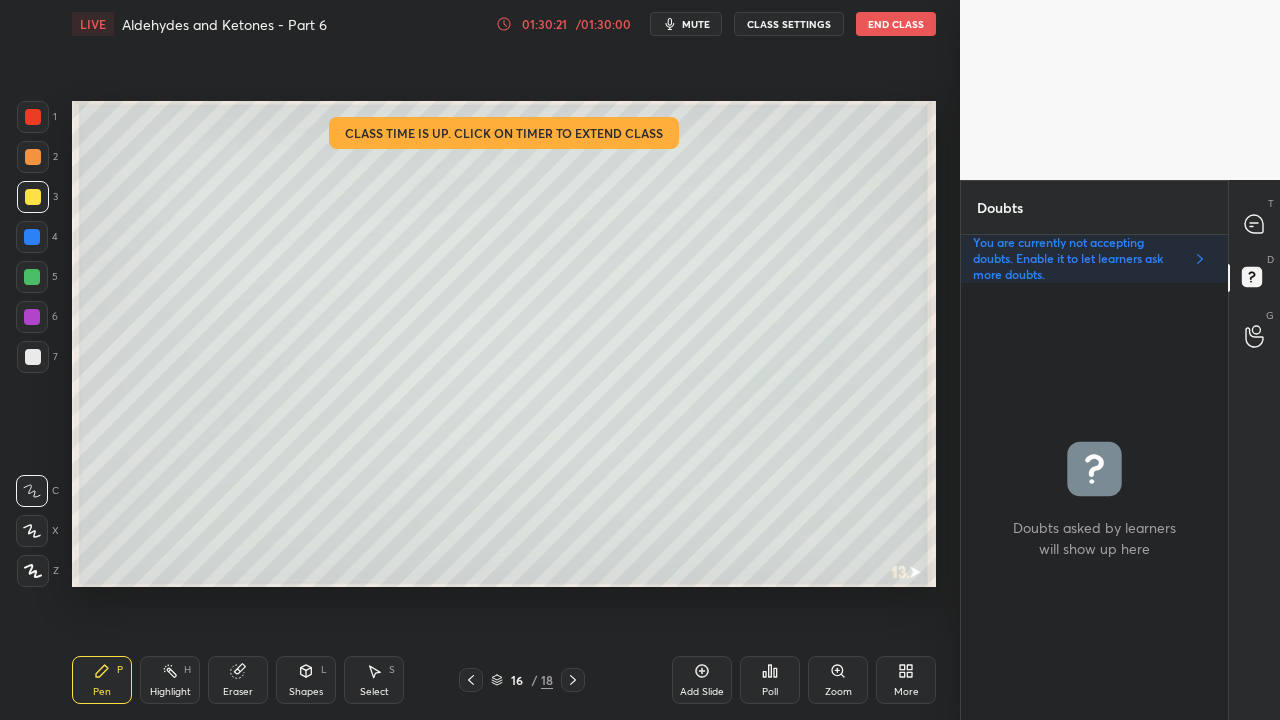 click on "/  01:30:00" at bounding box center (603, 24) 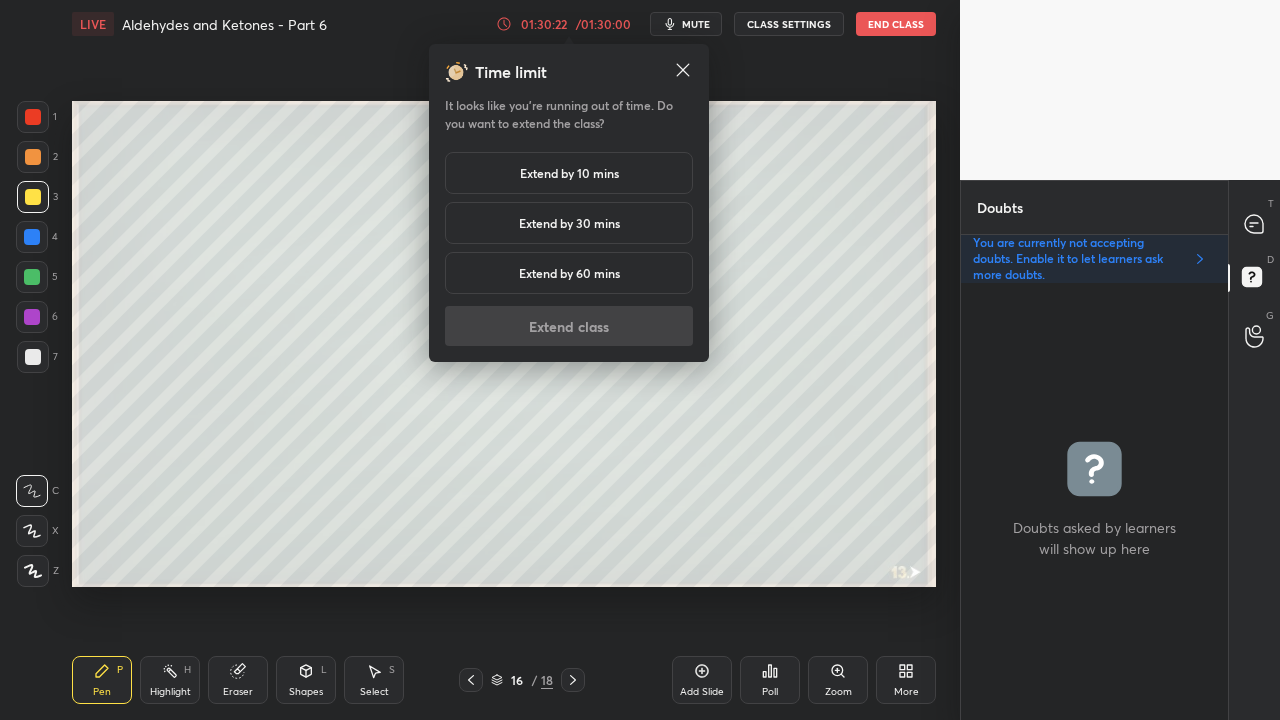 click 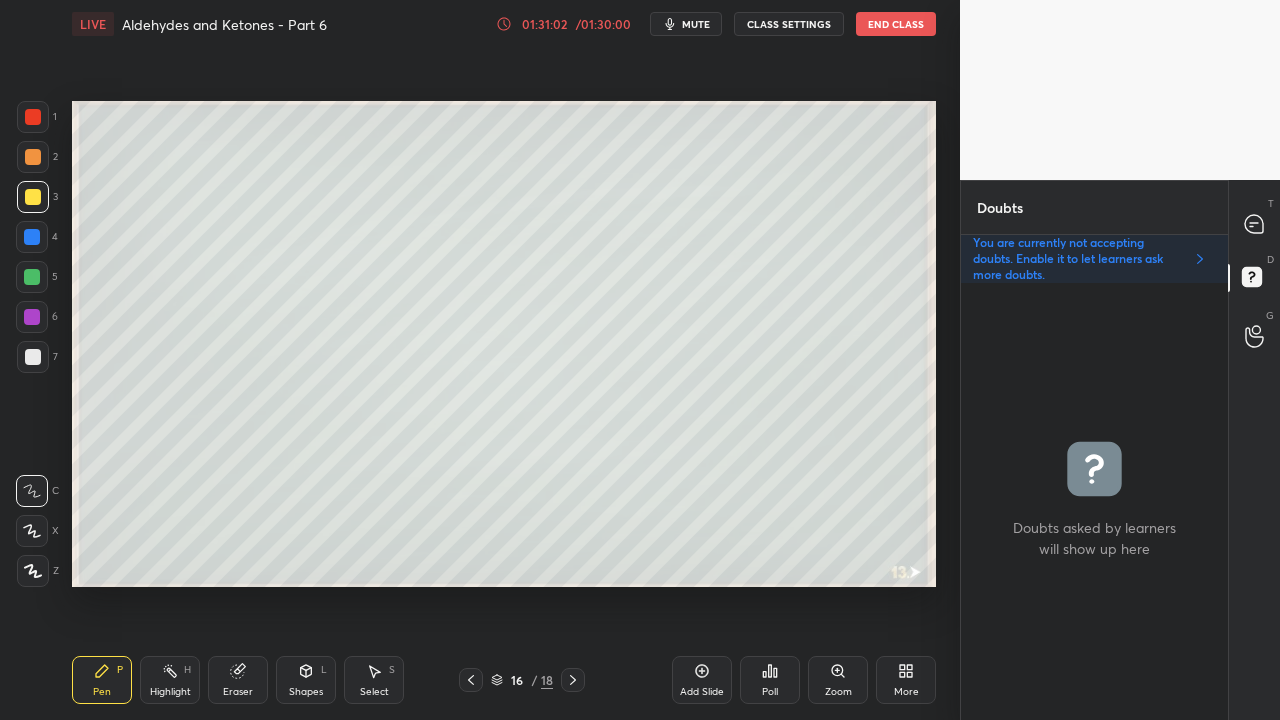 click at bounding box center (1255, 224) 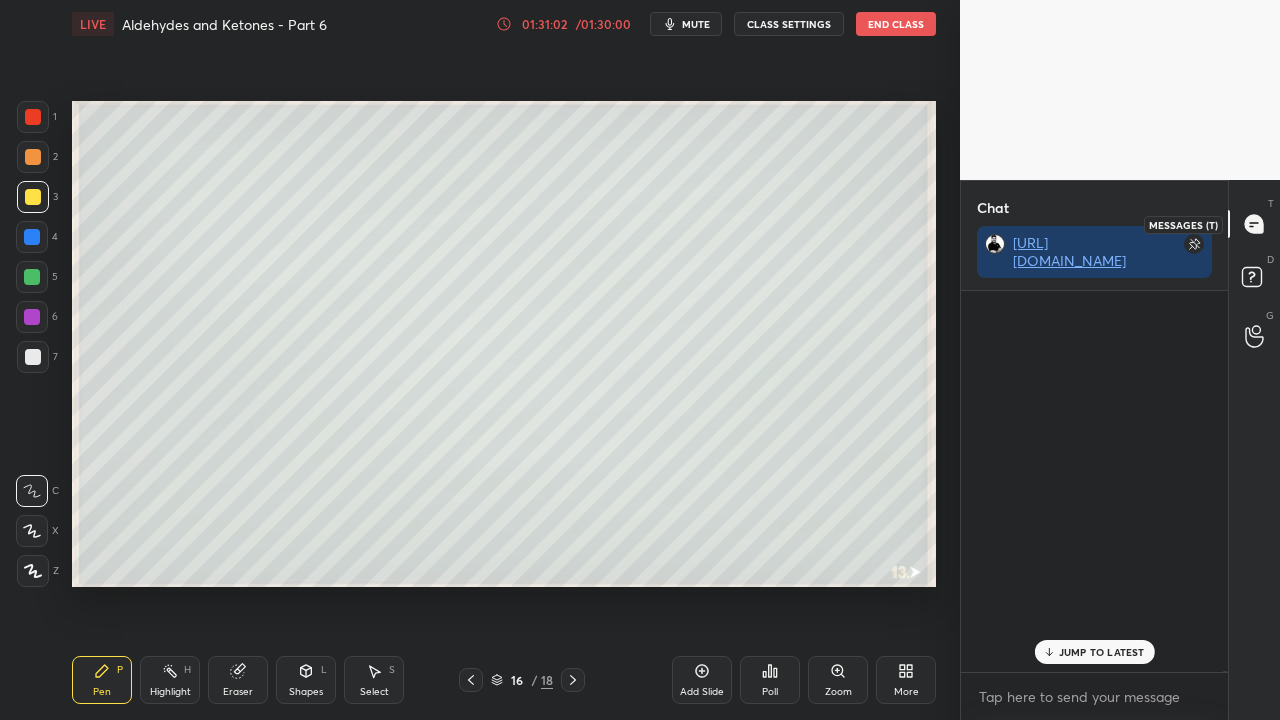 scroll, scrollTop: 423, scrollLeft: 261, axis: both 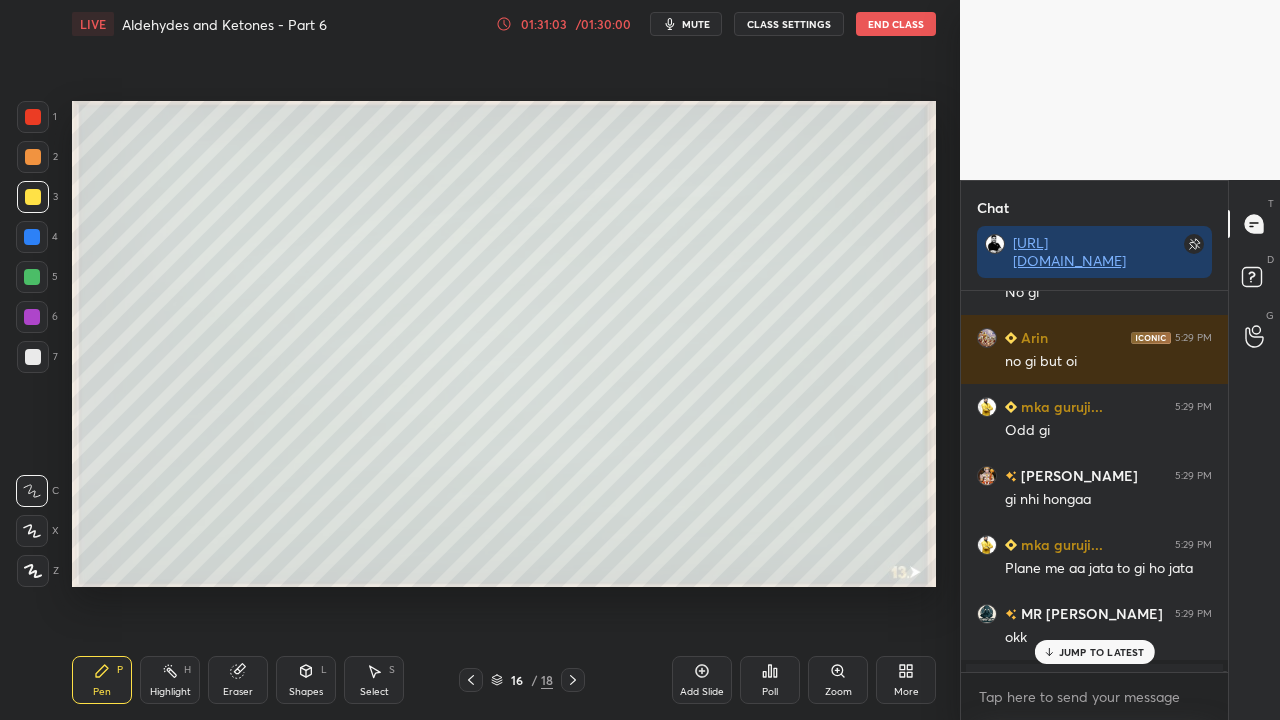 click on "JUMP TO LATEST" at bounding box center [1094, 652] 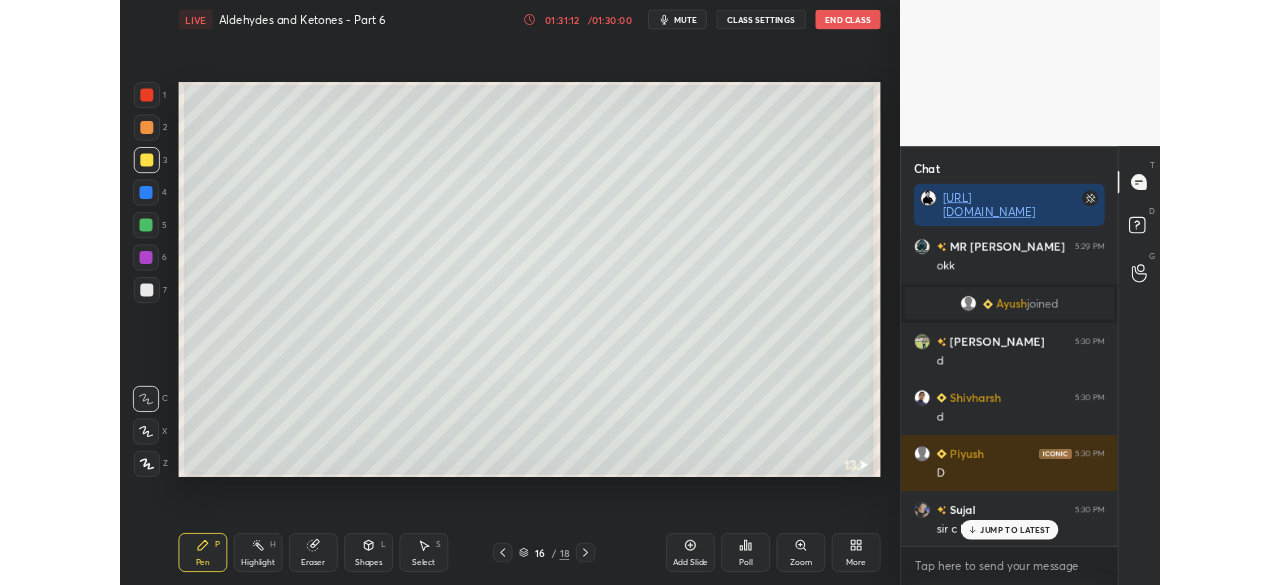 scroll, scrollTop: 168396, scrollLeft: 0, axis: vertical 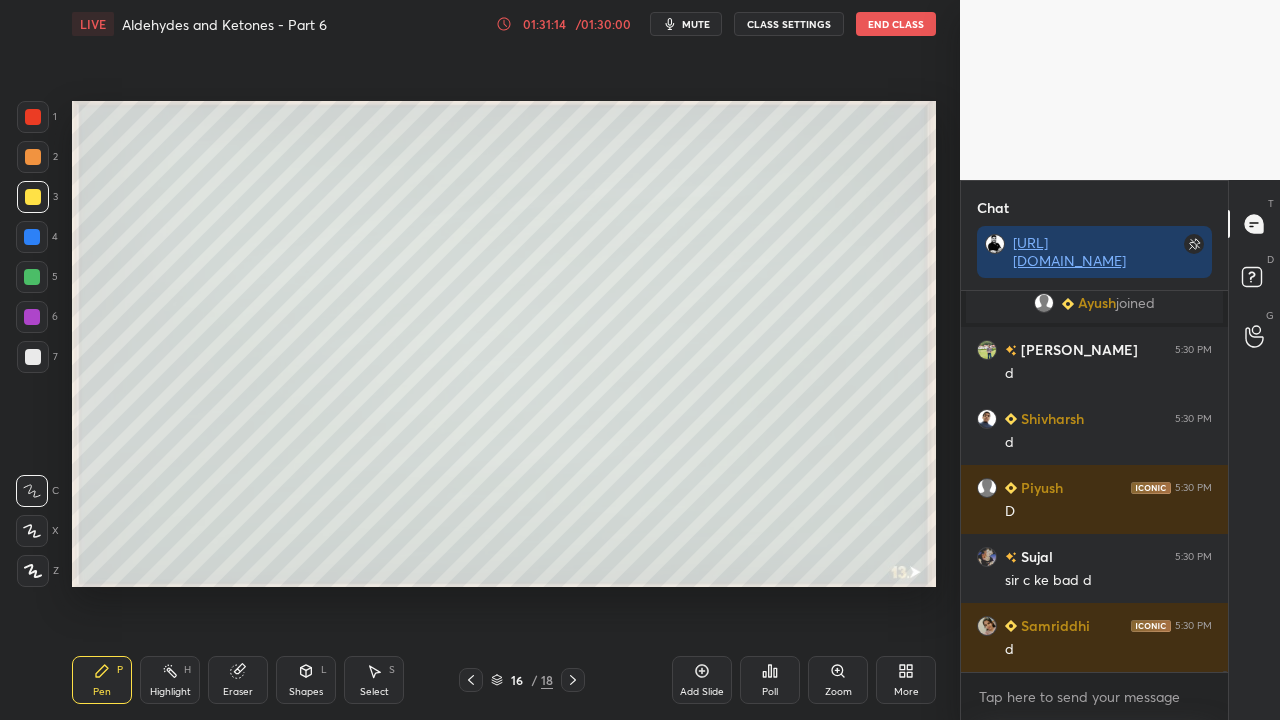 drag, startPoint x: 700, startPoint y: 20, endPoint x: 693, endPoint y: 30, distance: 12.206555 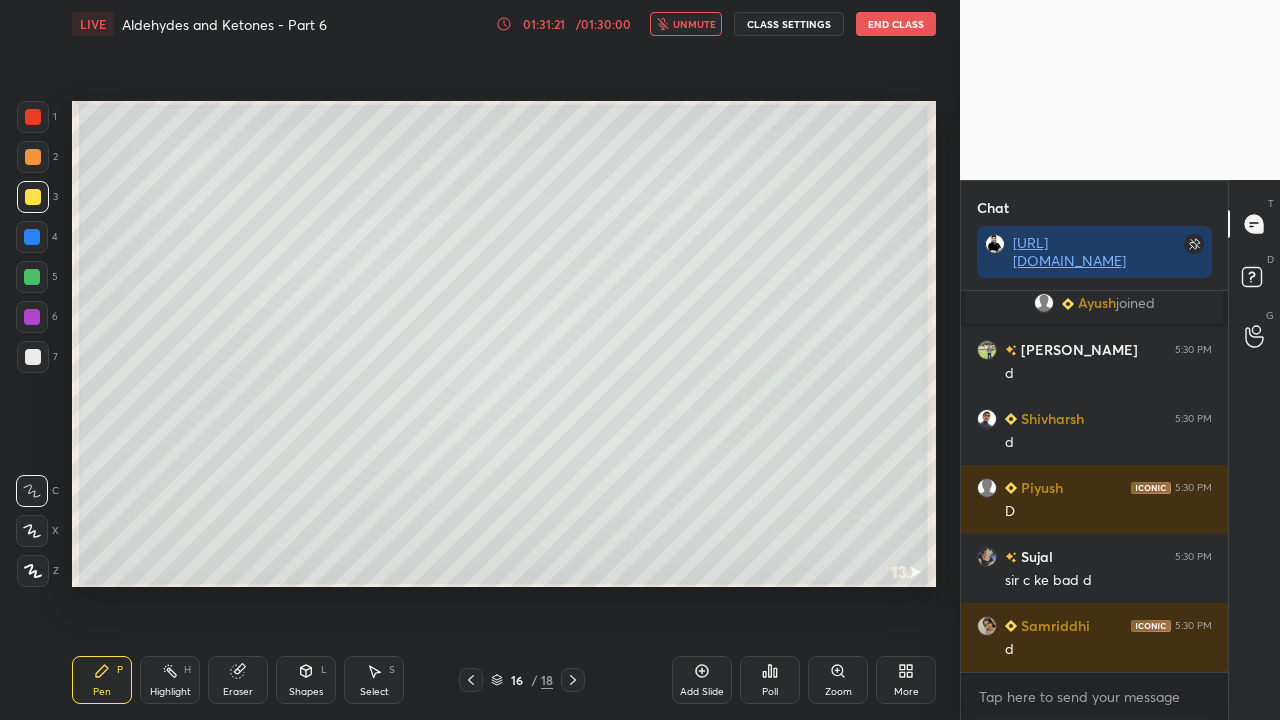 click on "unmute" at bounding box center [686, 24] 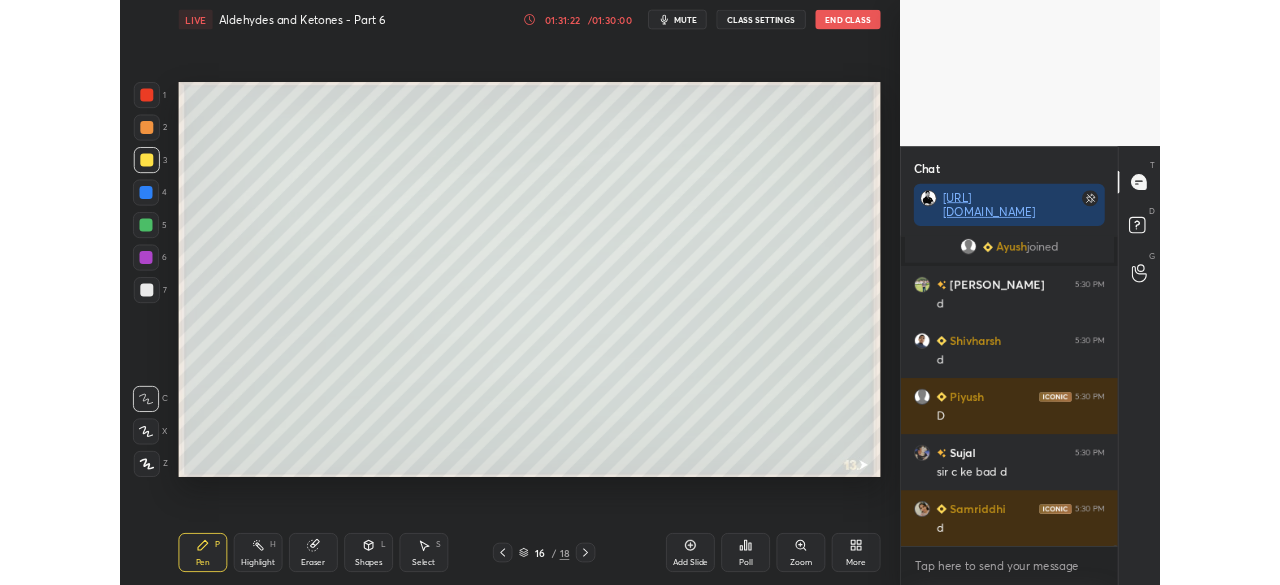scroll, scrollTop: 457, scrollLeft: 880, axis: both 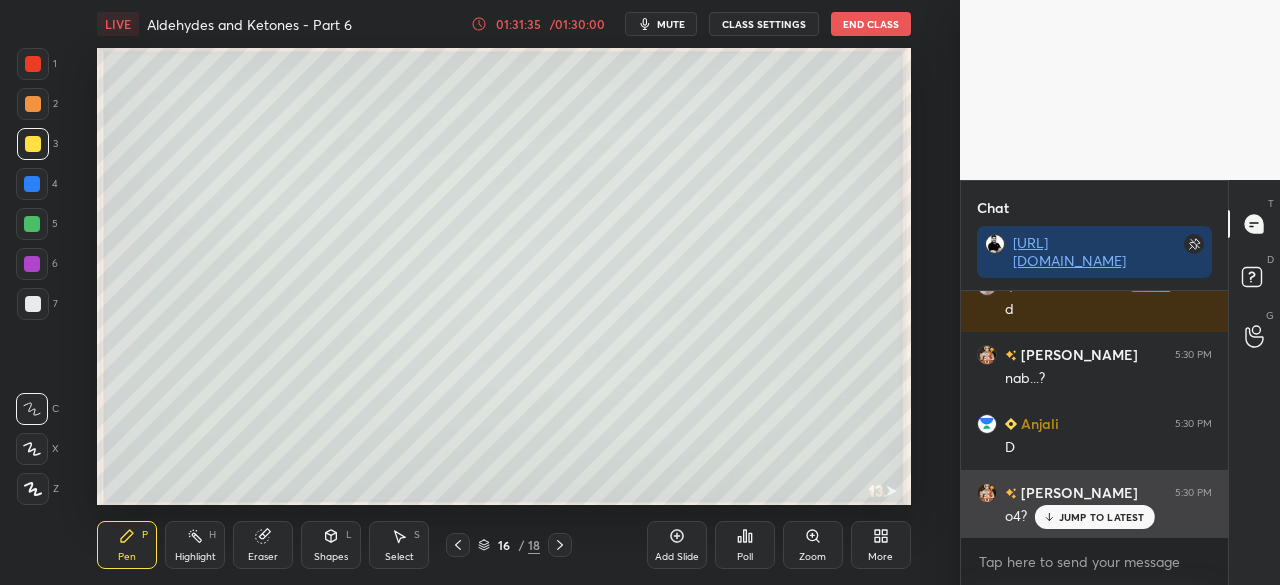 click on "JUMP TO LATEST" at bounding box center (1102, 517) 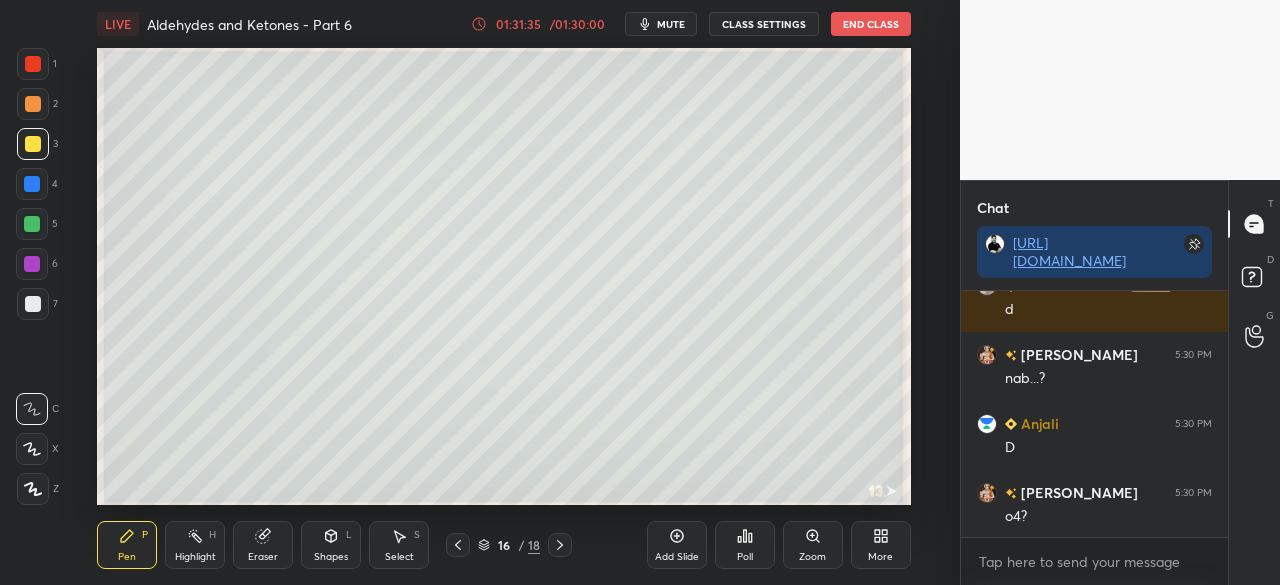 scroll, scrollTop: 168806, scrollLeft: 0, axis: vertical 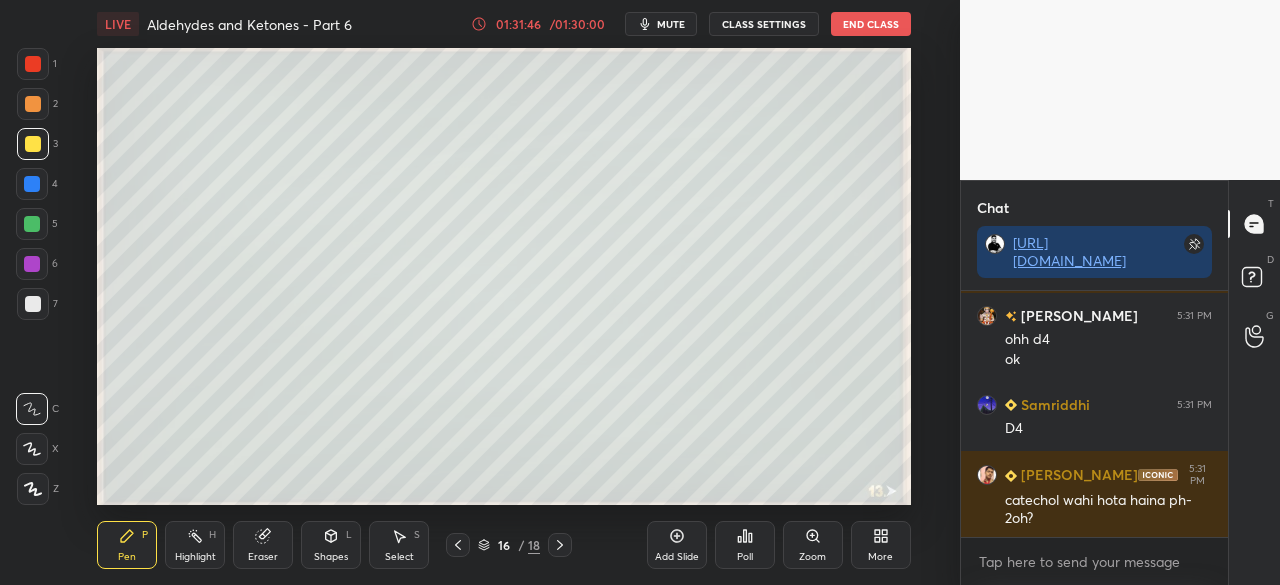 click on "More" at bounding box center [881, 545] 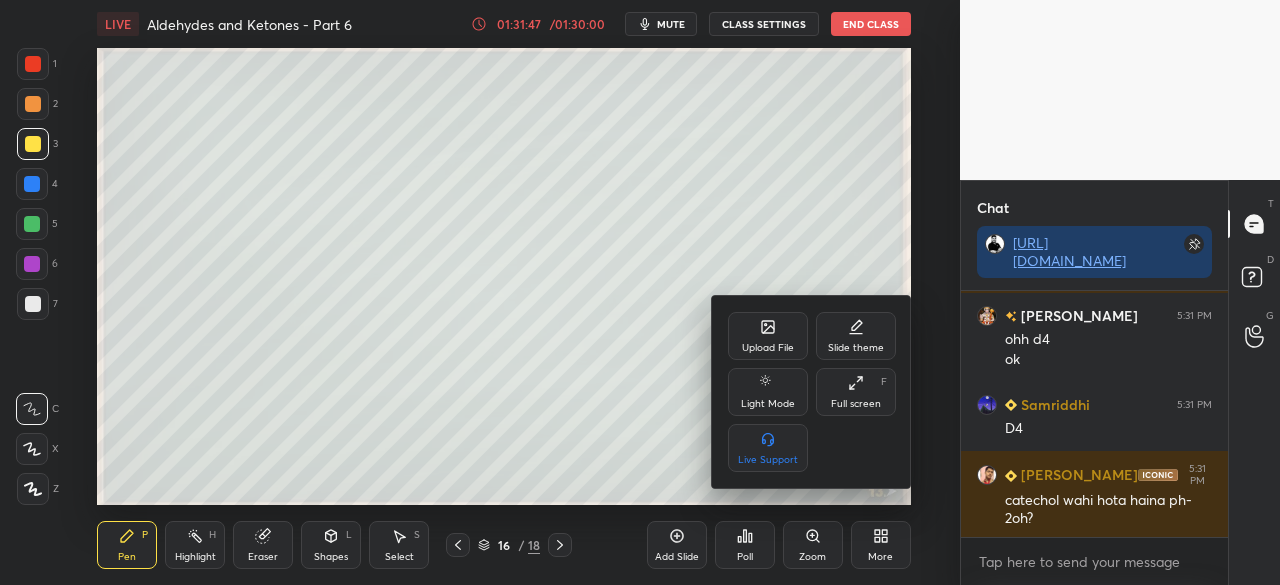 click on "Full screen F" at bounding box center [856, 392] 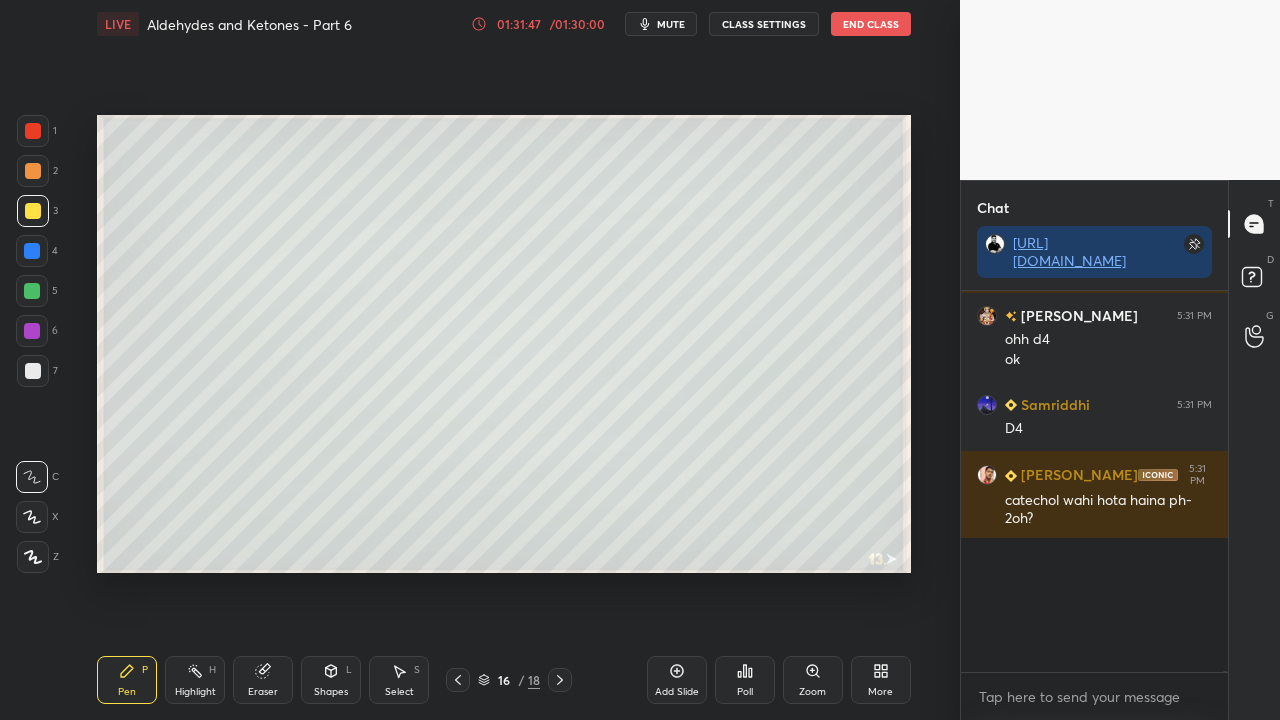 scroll, scrollTop: 99408, scrollLeft: 99120, axis: both 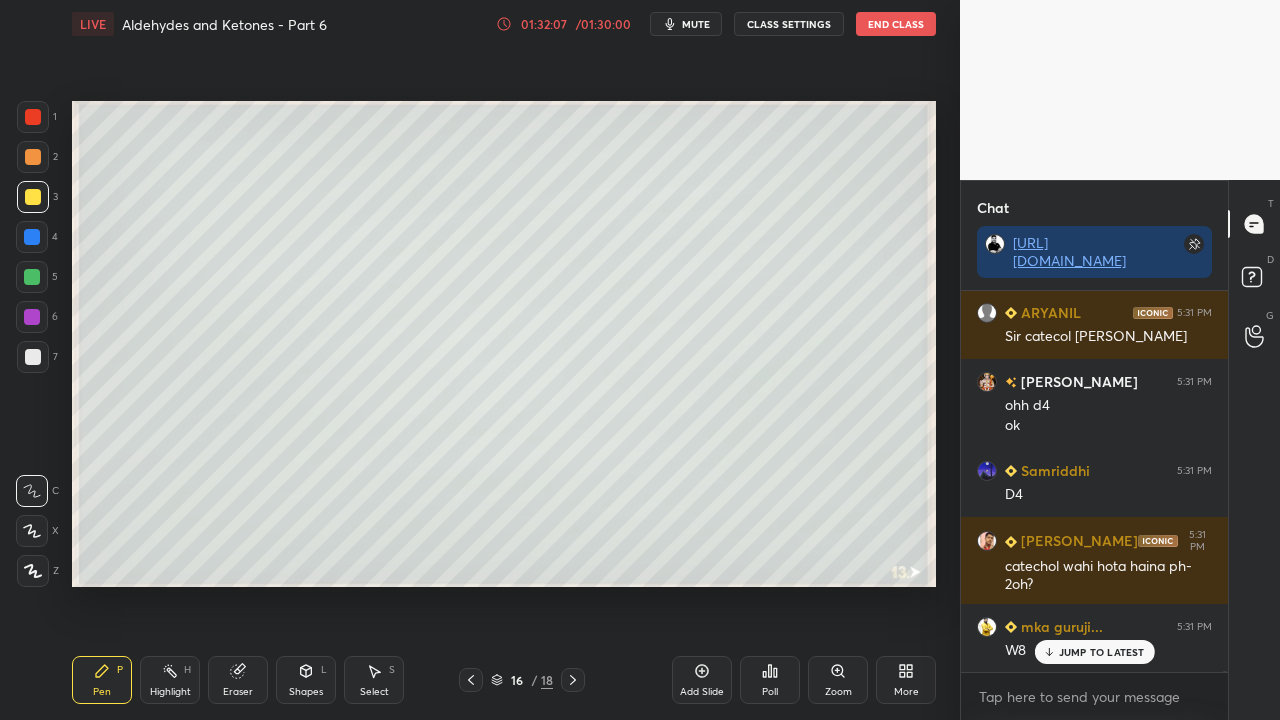 click at bounding box center (33, 117) 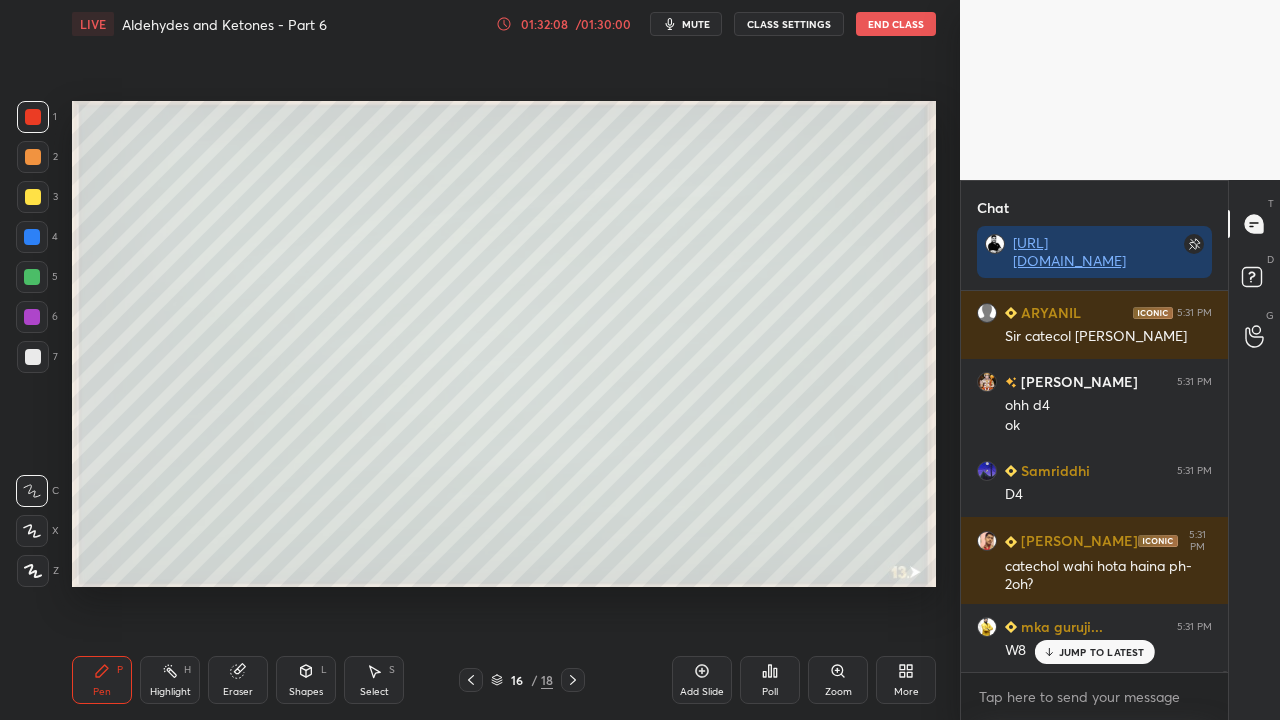 click at bounding box center (33, 117) 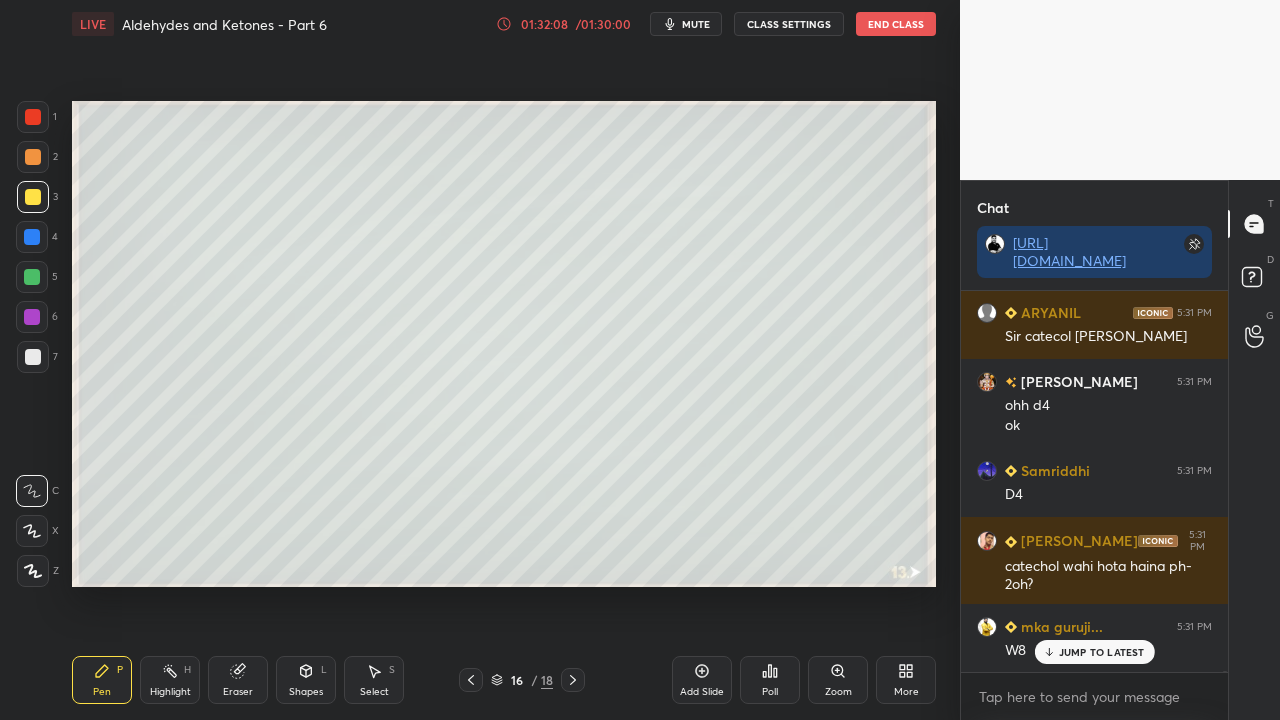 click at bounding box center (33, 197) 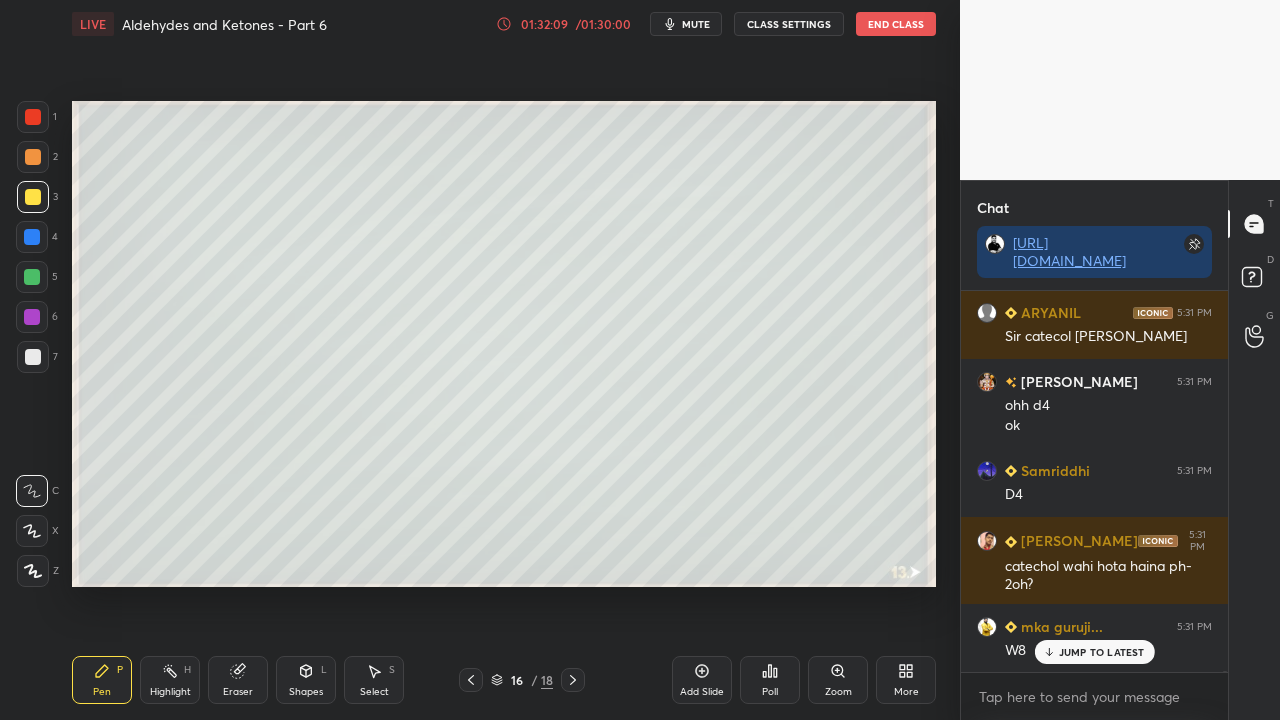 click at bounding box center (33, 197) 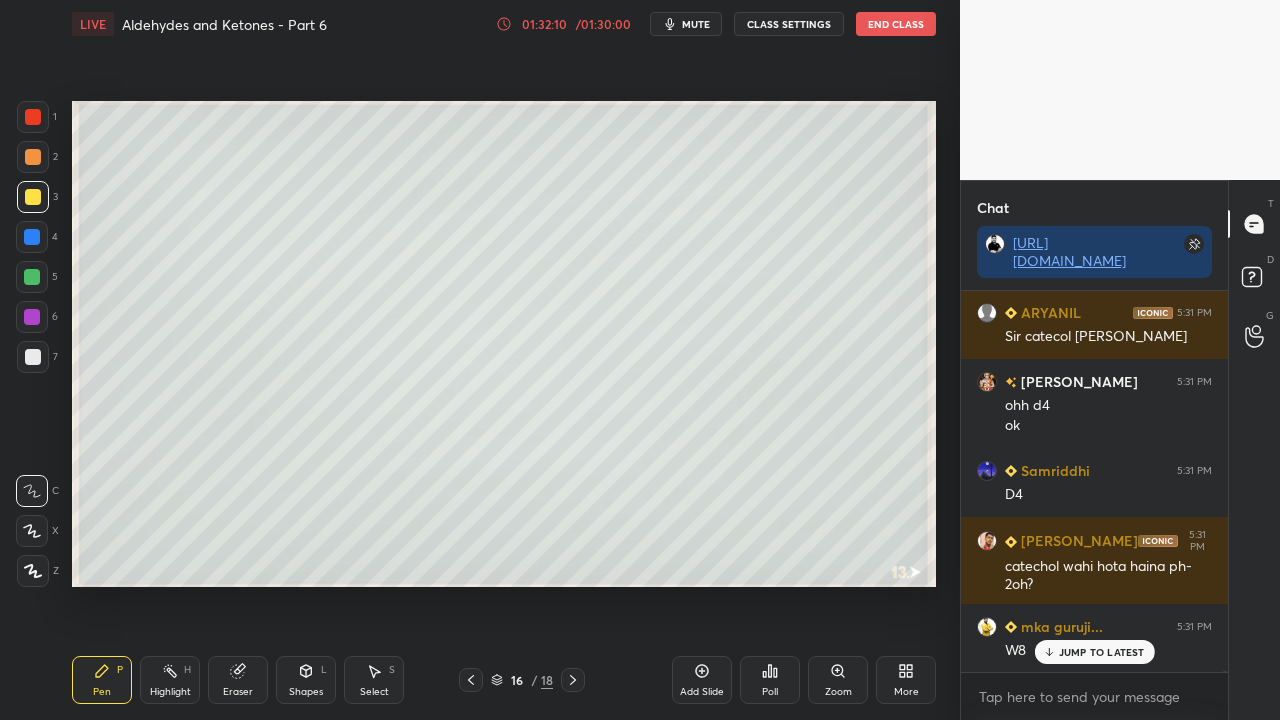click at bounding box center [33, 357] 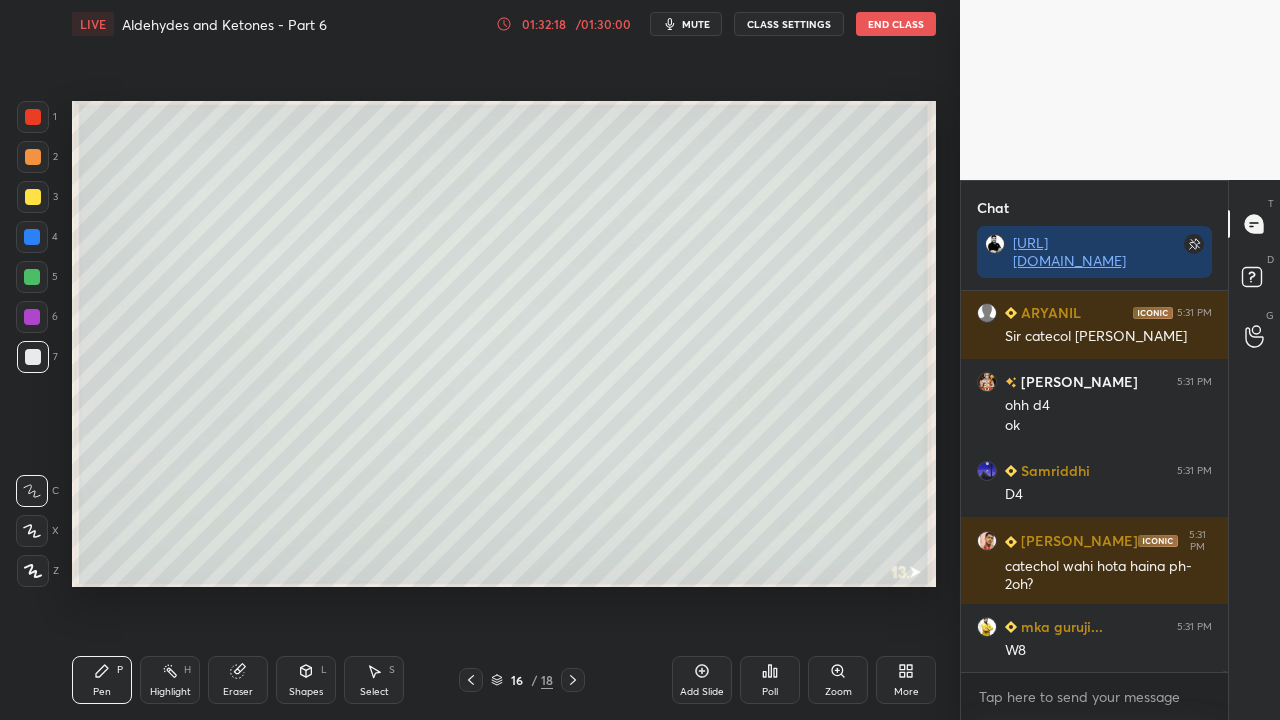 scroll, scrollTop: 169124, scrollLeft: 0, axis: vertical 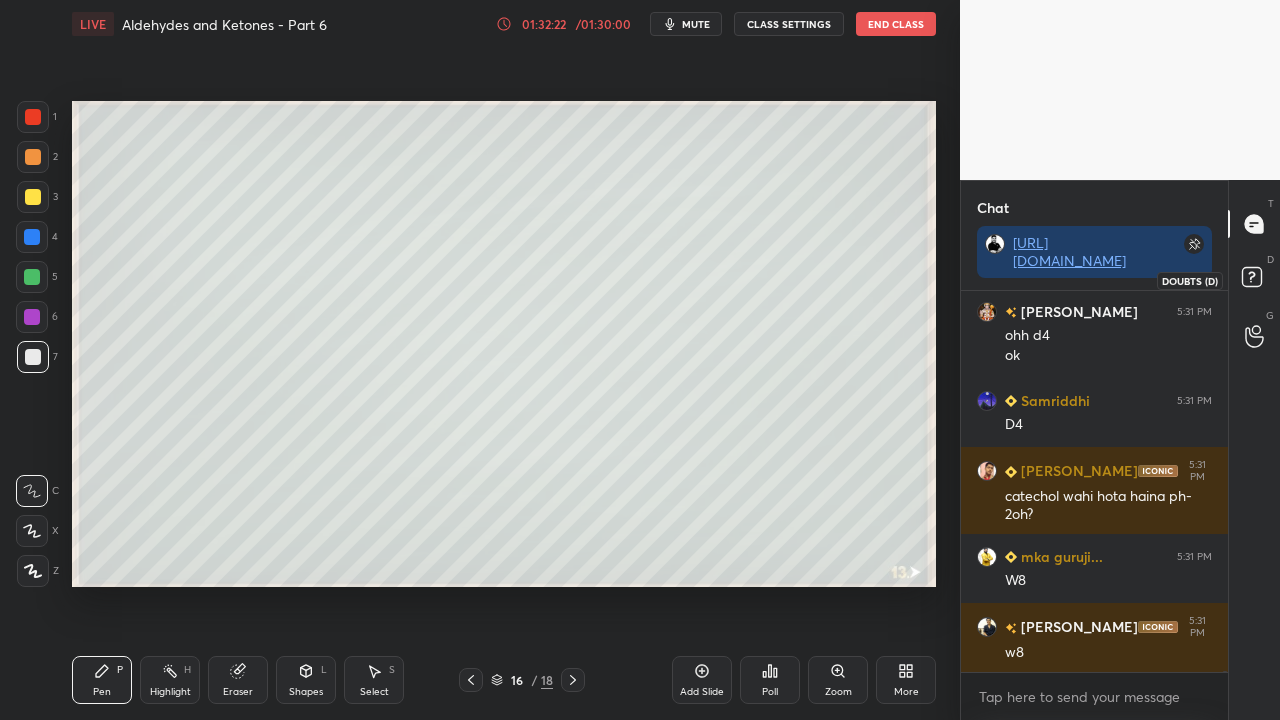 drag, startPoint x: 1260, startPoint y: 278, endPoint x: 1246, endPoint y: 270, distance: 16.124516 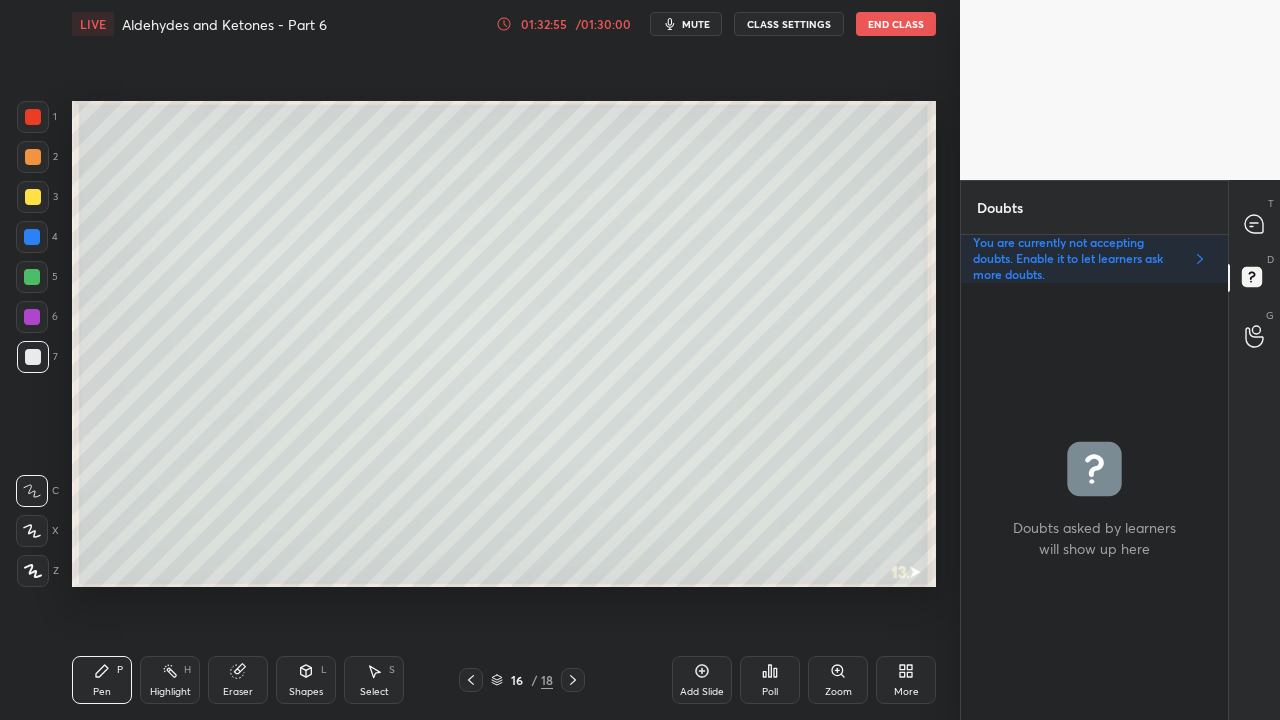 drag, startPoint x: 1271, startPoint y: 225, endPoint x: 1265, endPoint y: 216, distance: 10.816654 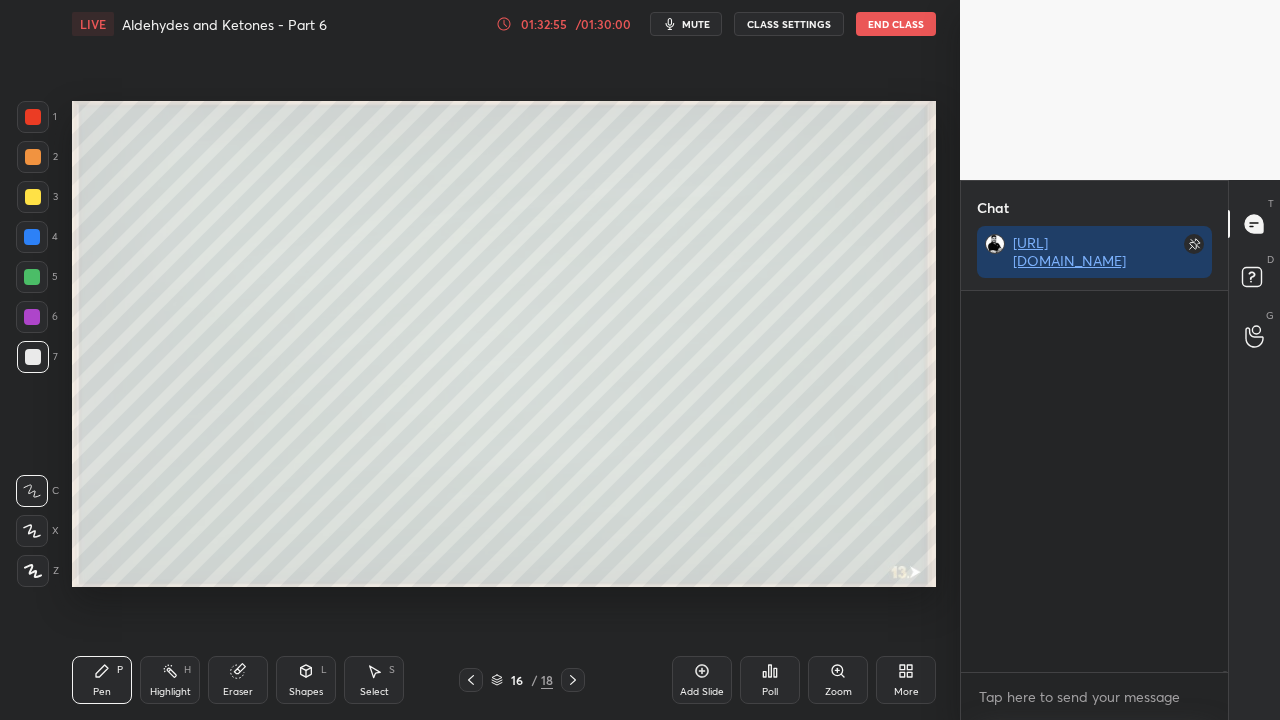 scroll, scrollTop: 169324, scrollLeft: 0, axis: vertical 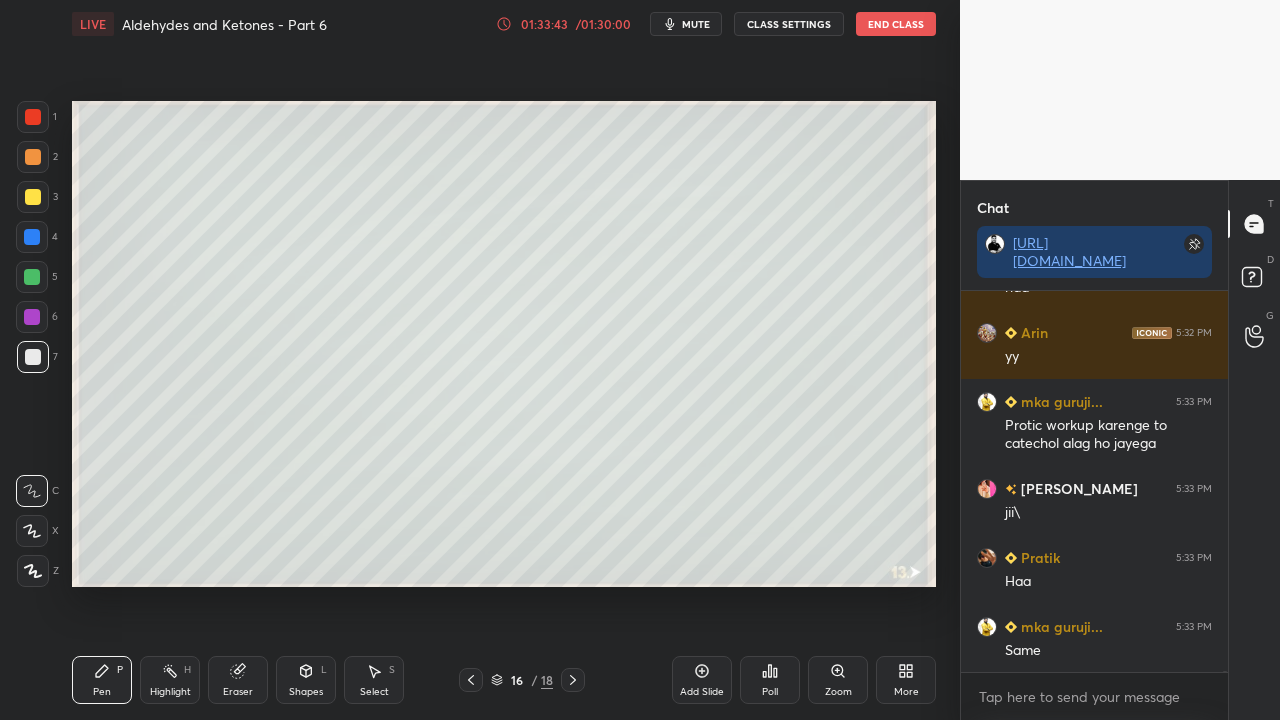 click on "Eraser" at bounding box center [238, 680] 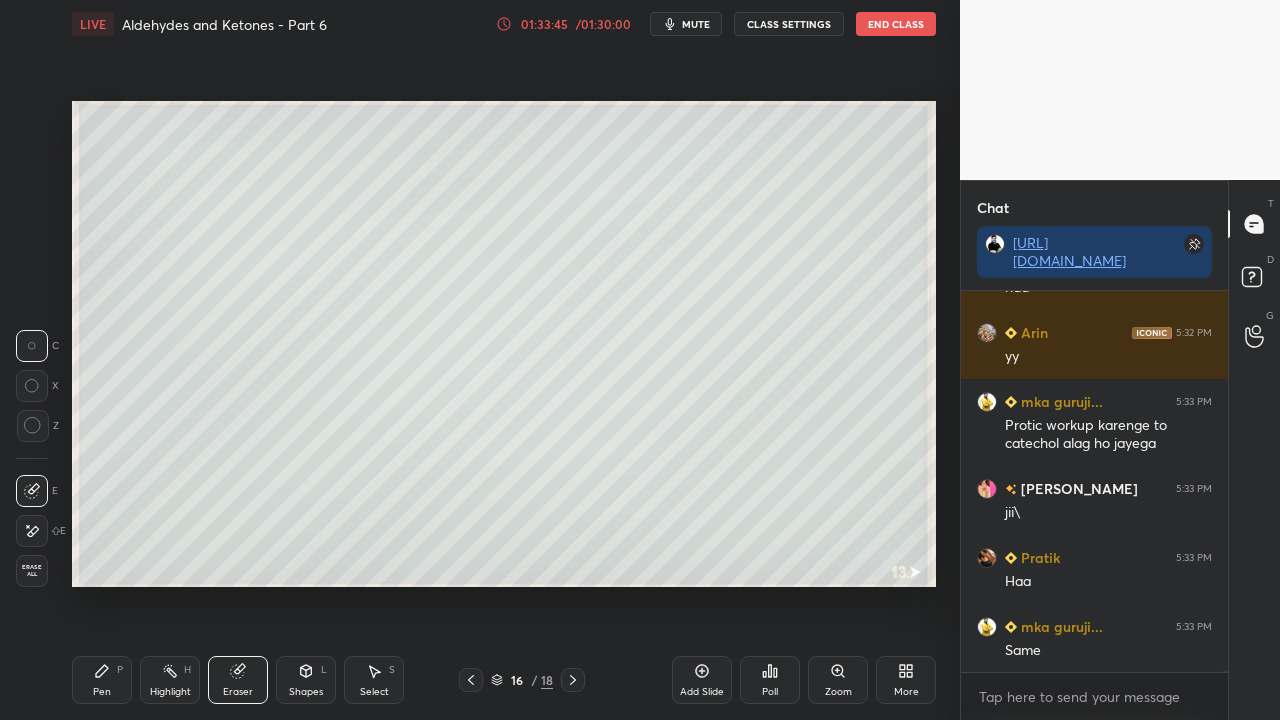 drag, startPoint x: 114, startPoint y: 690, endPoint x: 300, endPoint y: 614, distance: 200.92784 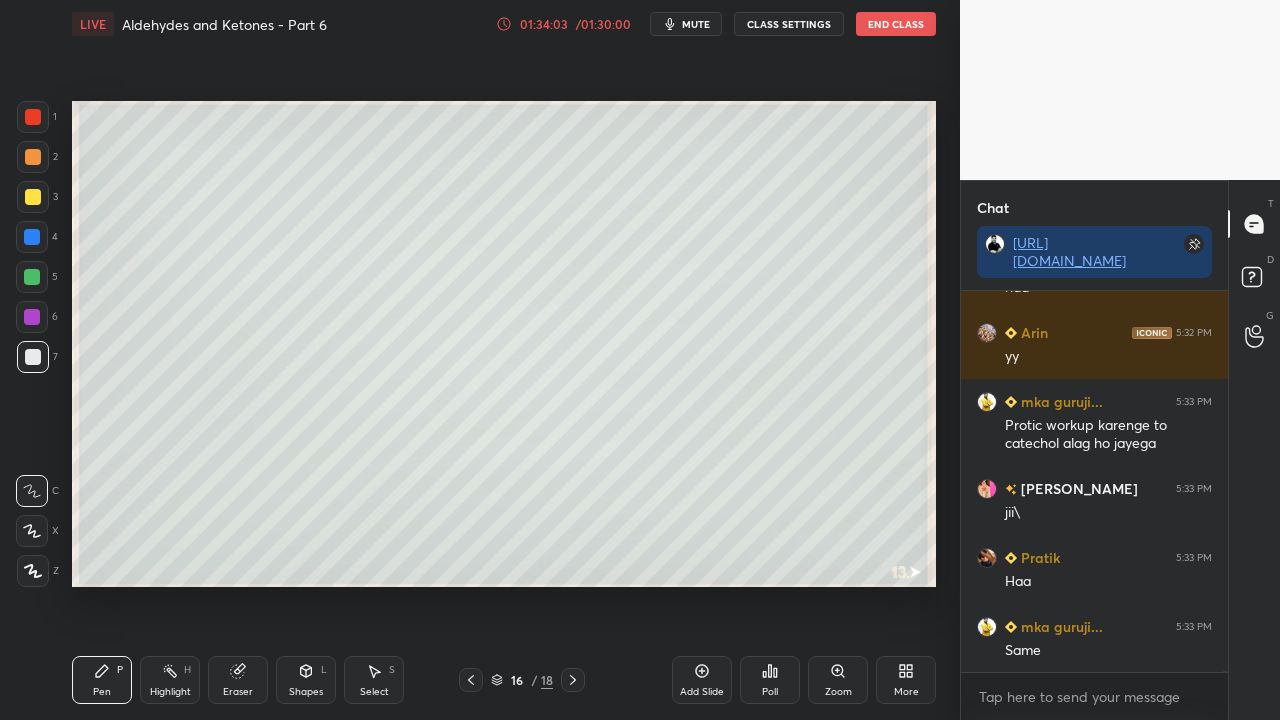 scroll, scrollTop: 160550, scrollLeft: 0, axis: vertical 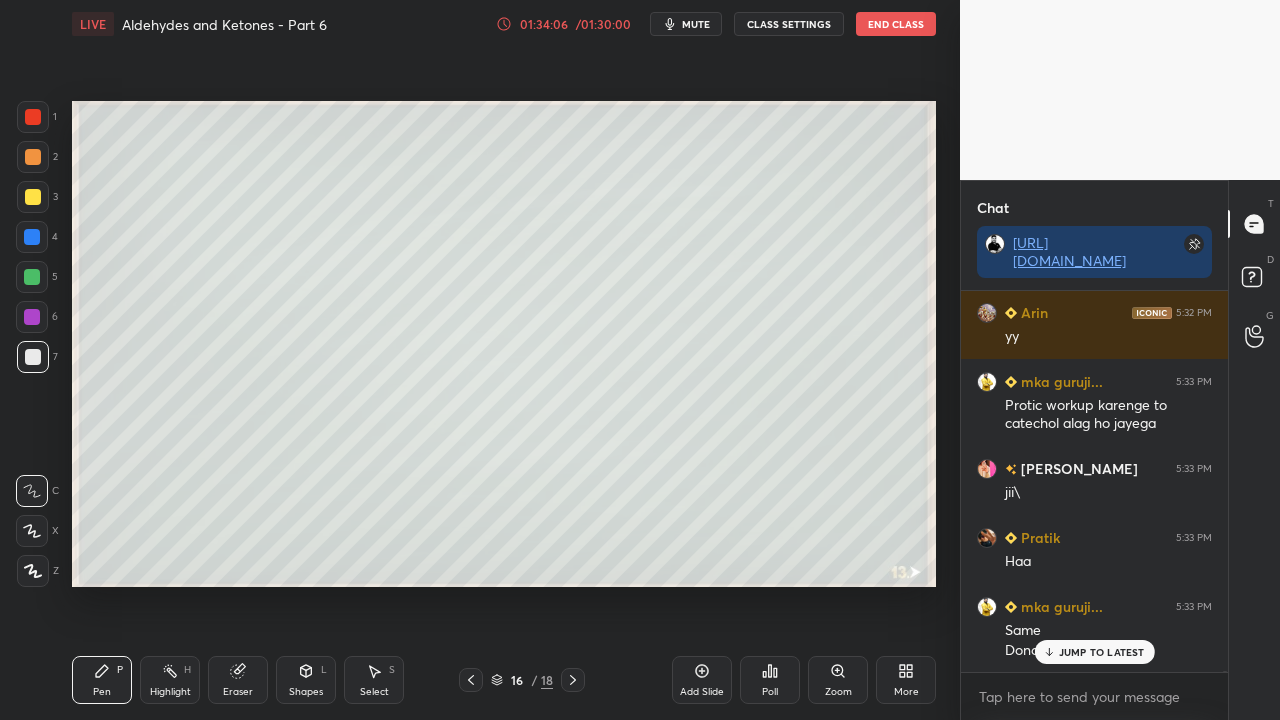 click at bounding box center (33, 197) 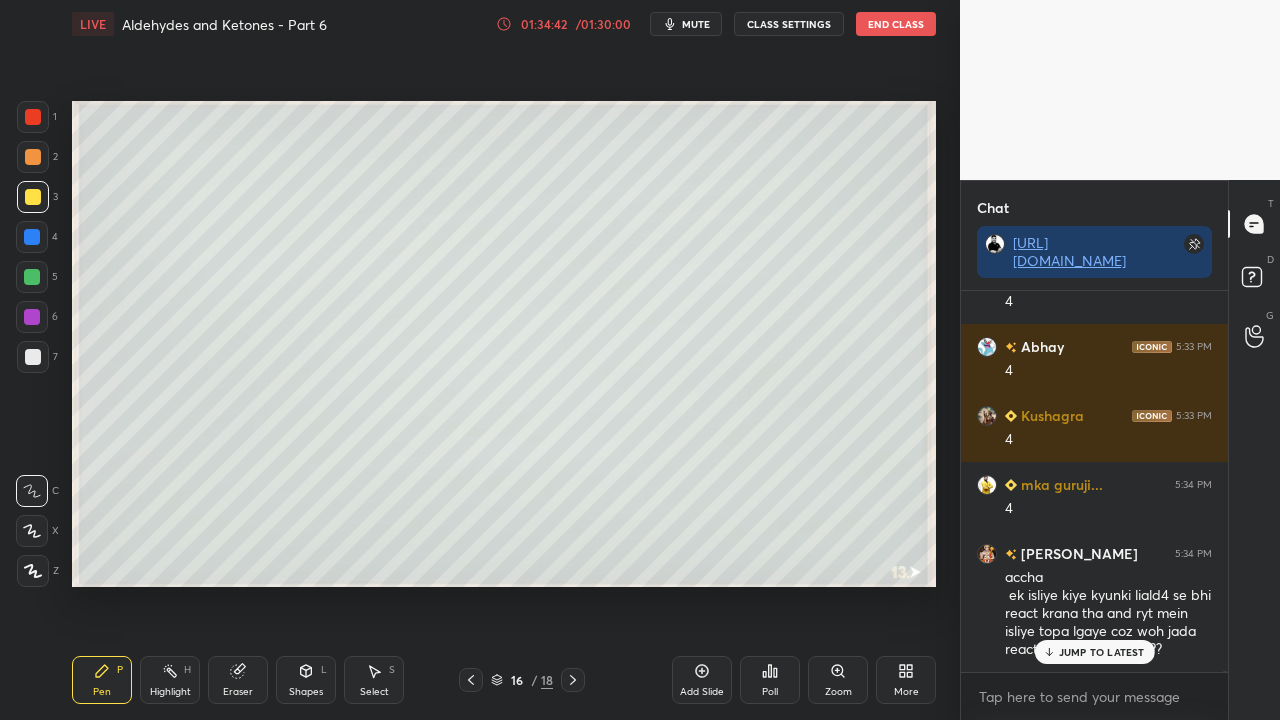scroll, scrollTop: 162278, scrollLeft: 0, axis: vertical 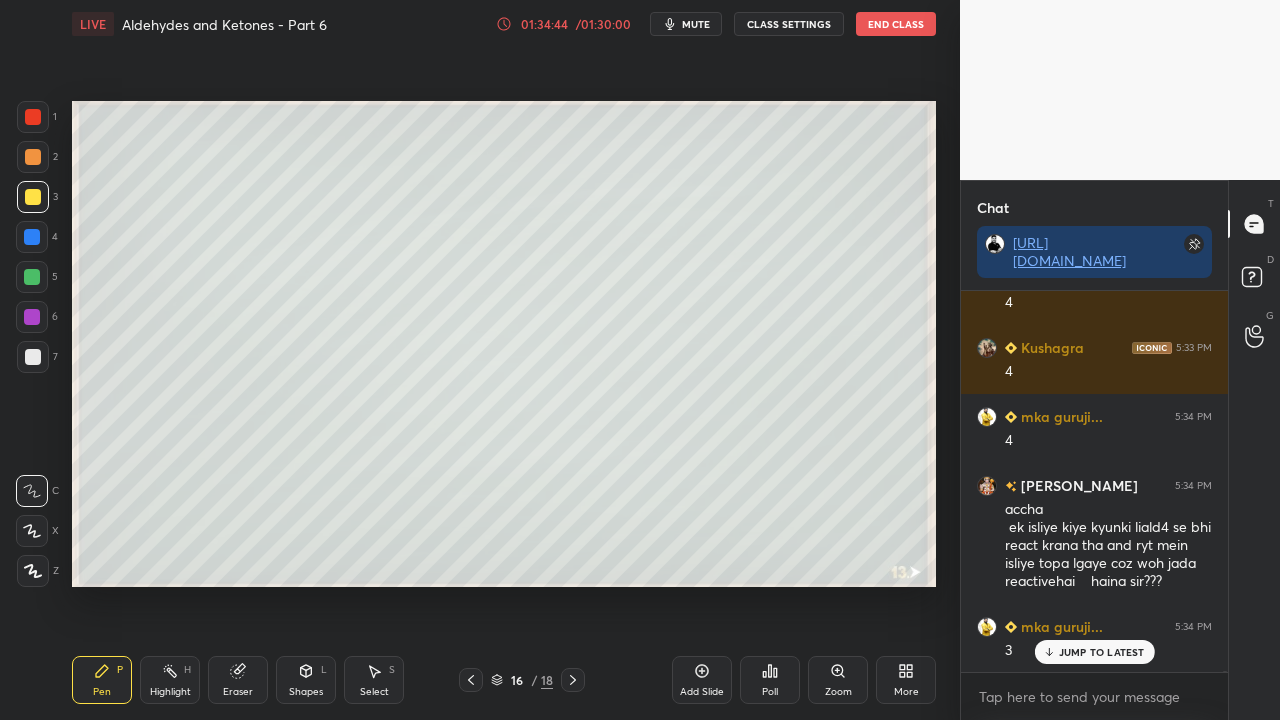 click 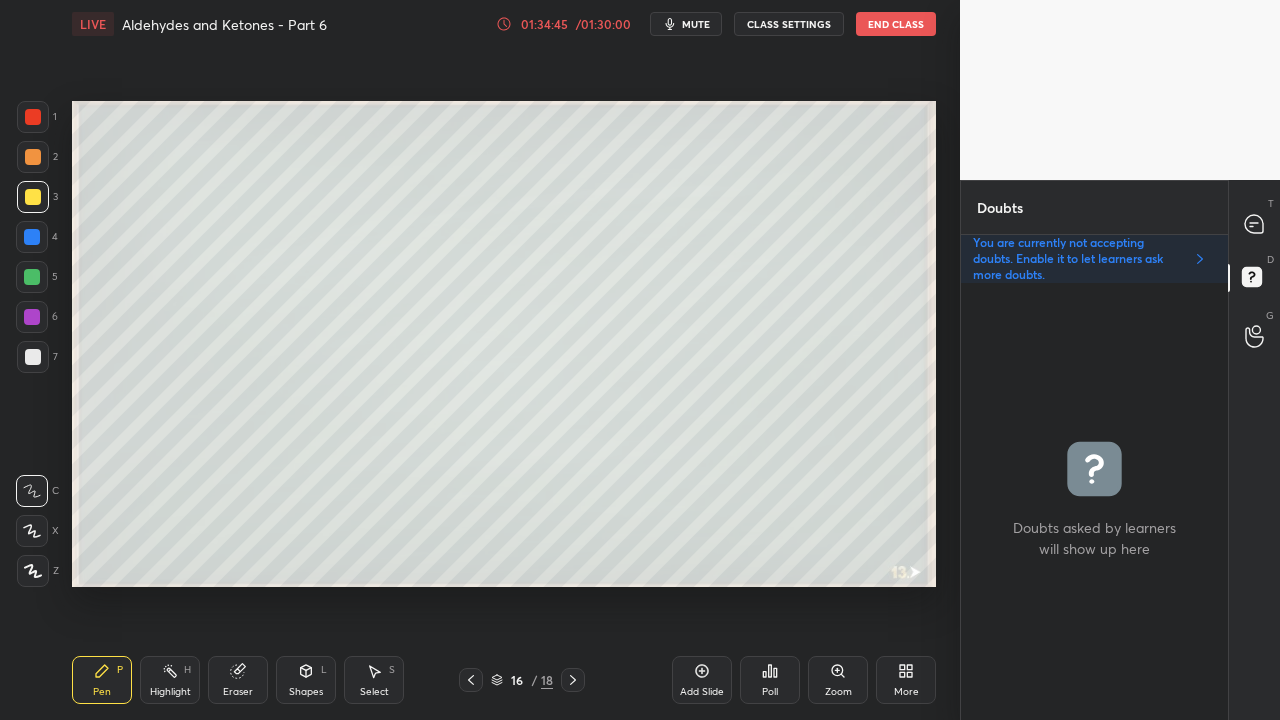 scroll, scrollTop: 6, scrollLeft: 6, axis: both 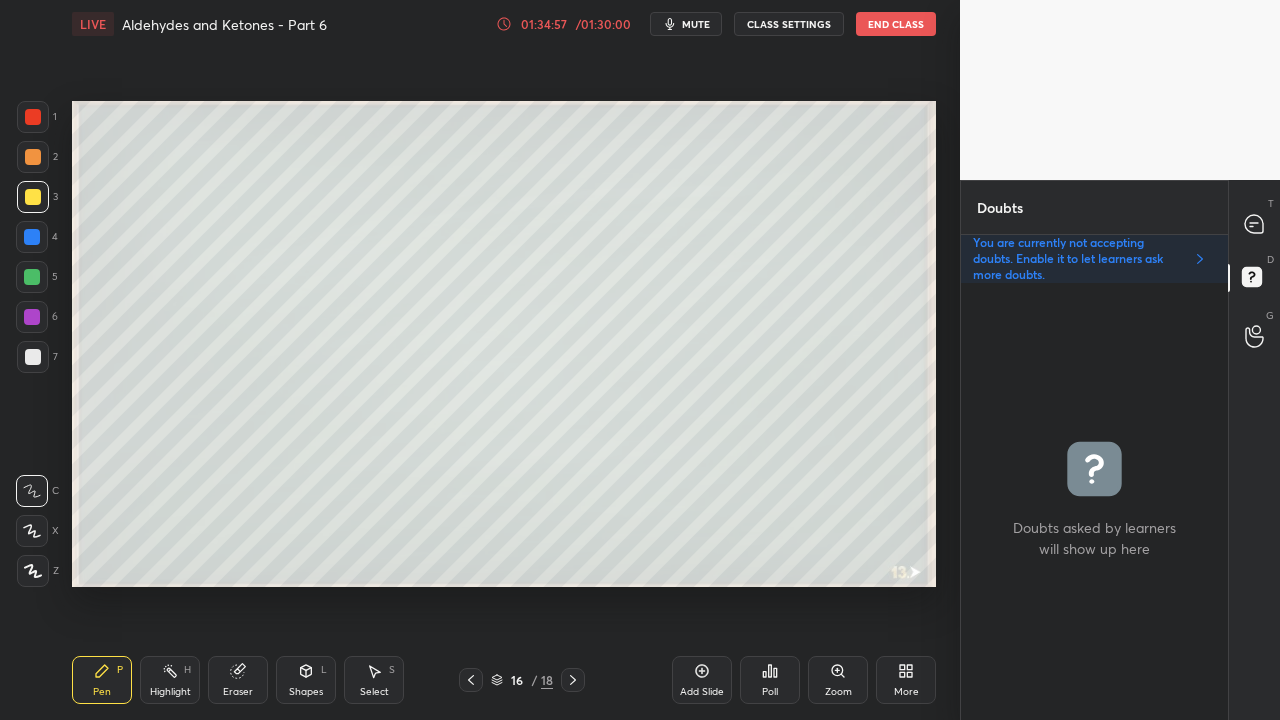 click at bounding box center (1255, 224) 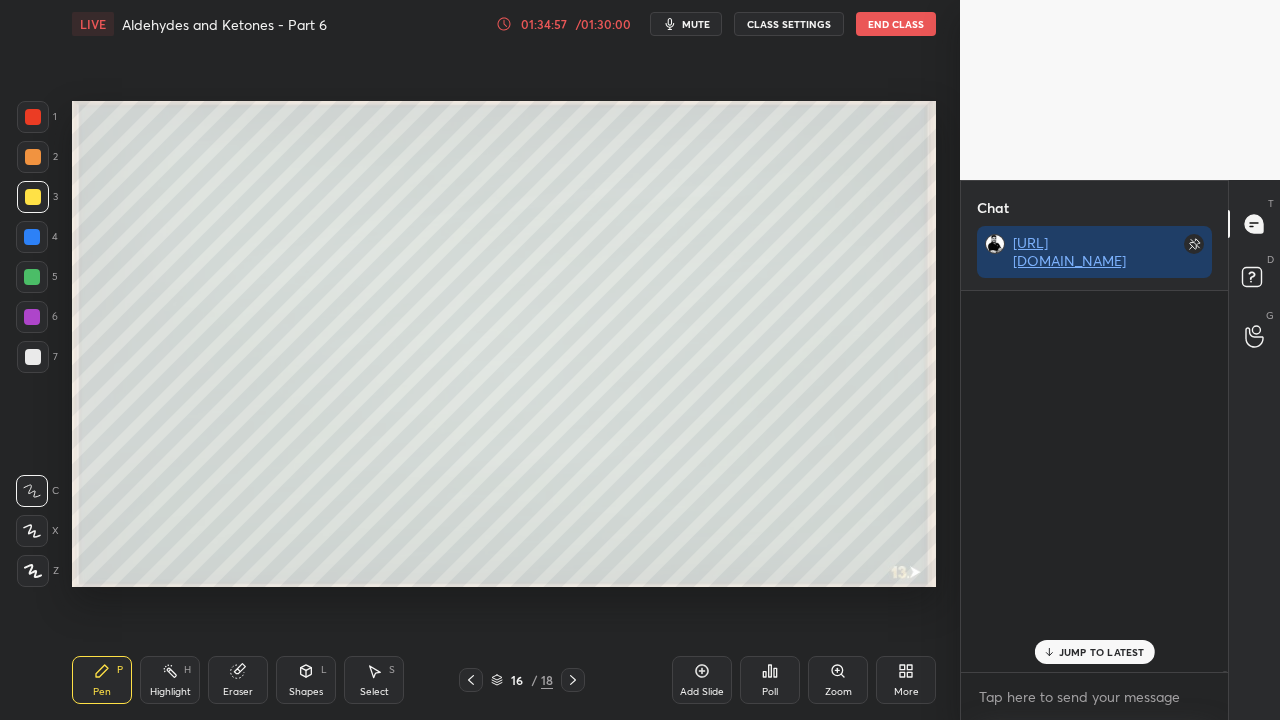 scroll, scrollTop: 163013, scrollLeft: 0, axis: vertical 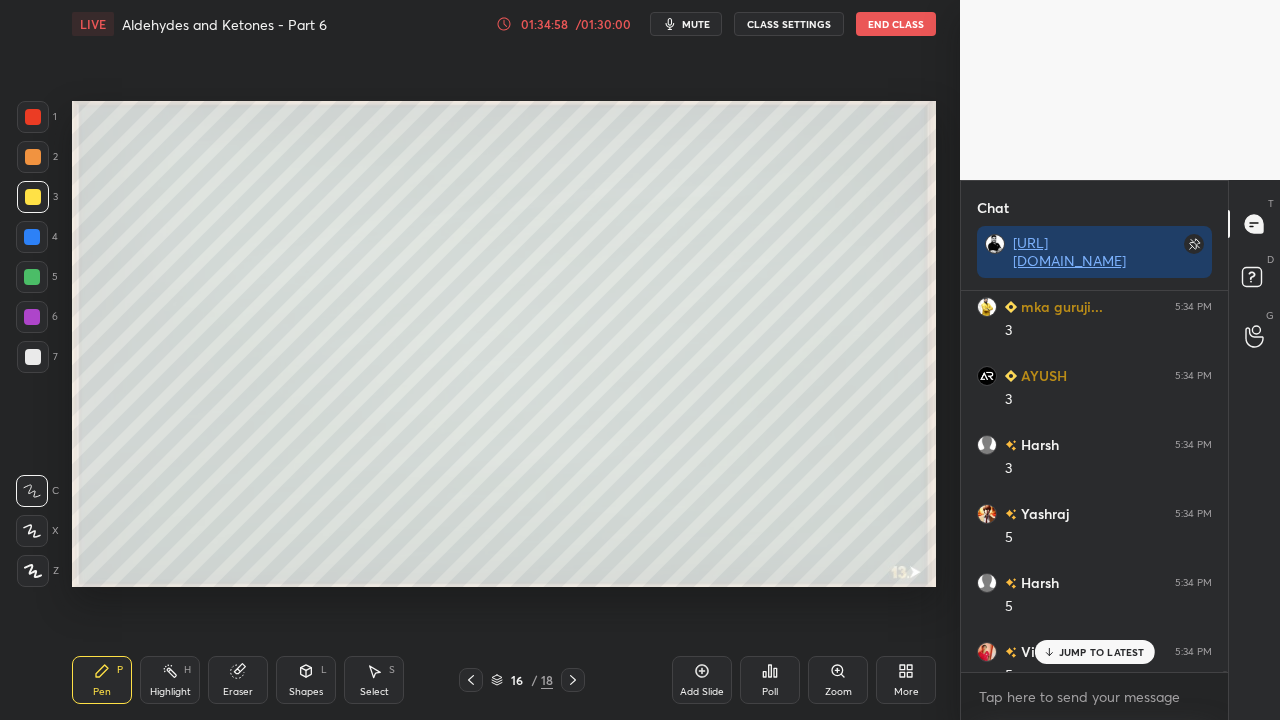 click on "JUMP TO LATEST" at bounding box center (1094, 652) 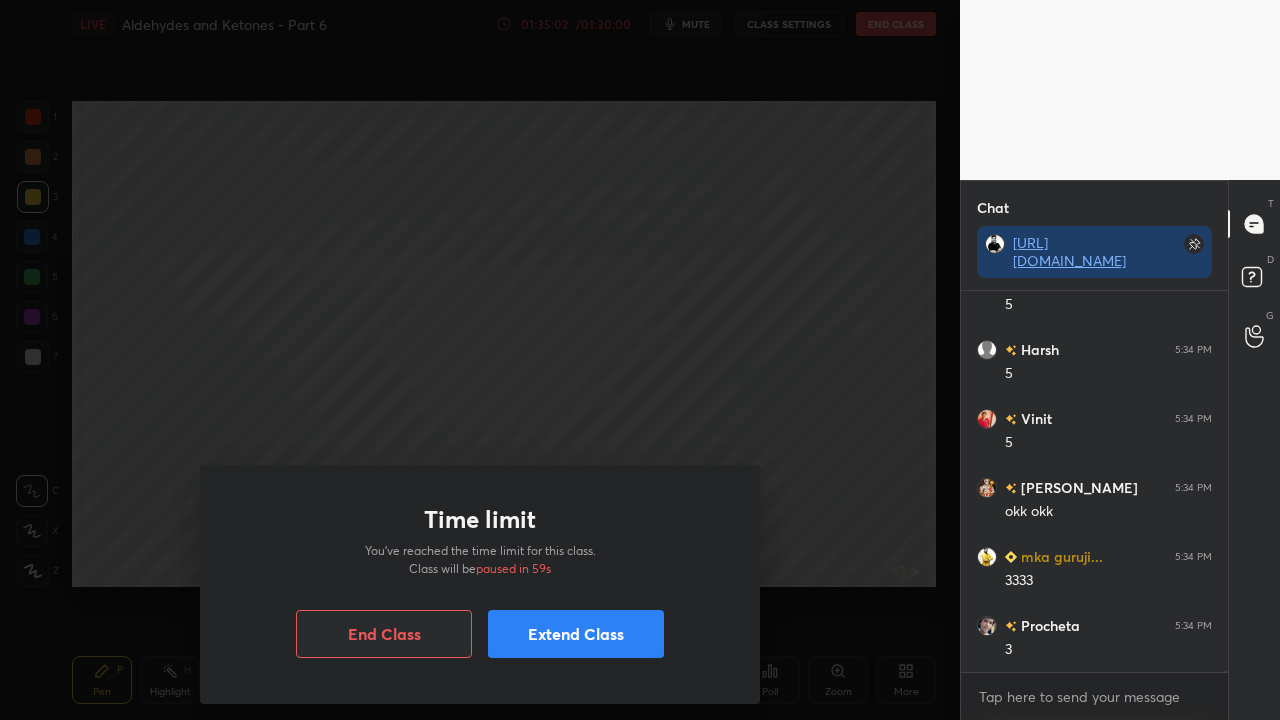scroll, scrollTop: 163452, scrollLeft: 0, axis: vertical 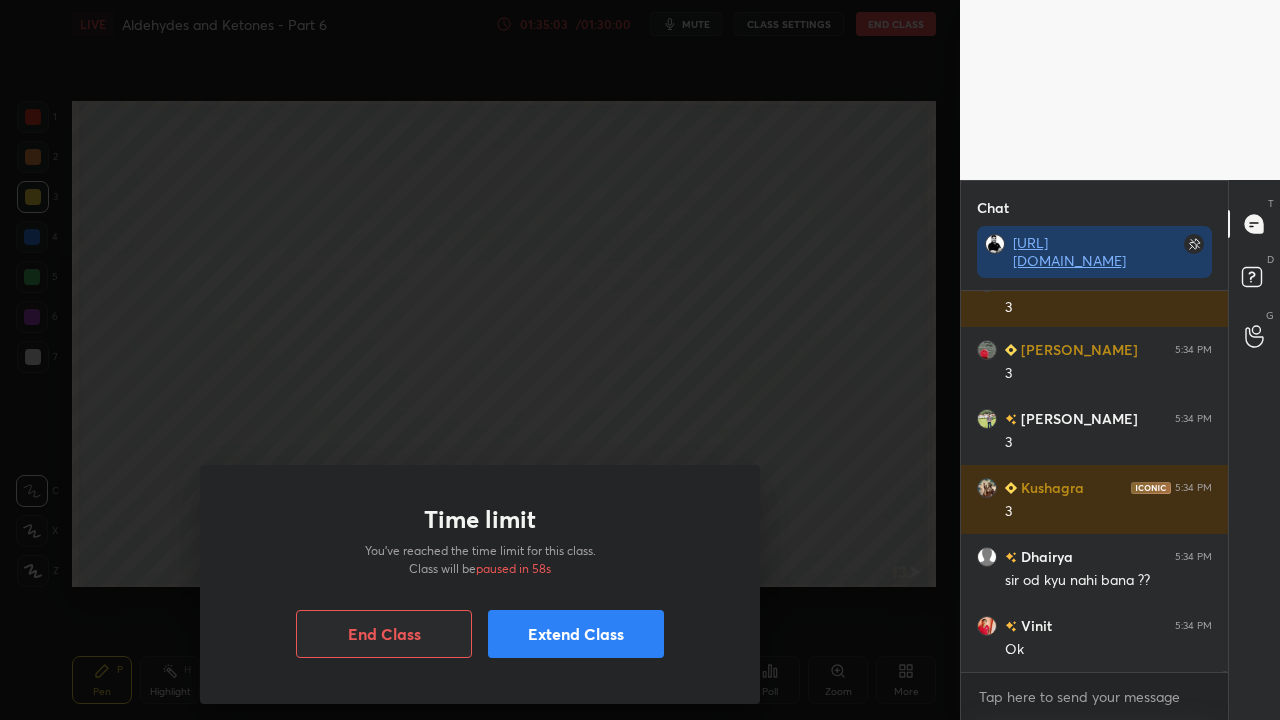 click on "Extend Class" at bounding box center (576, 634) 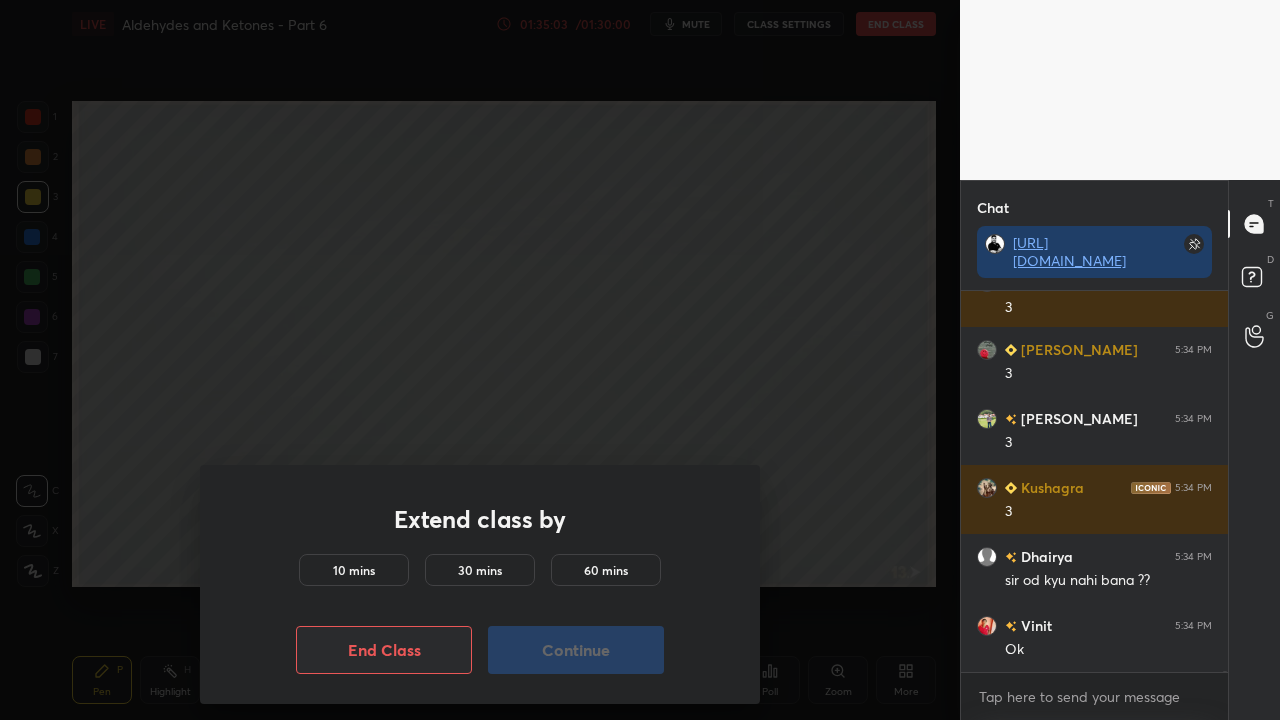 click on "10 mins" at bounding box center [354, 570] 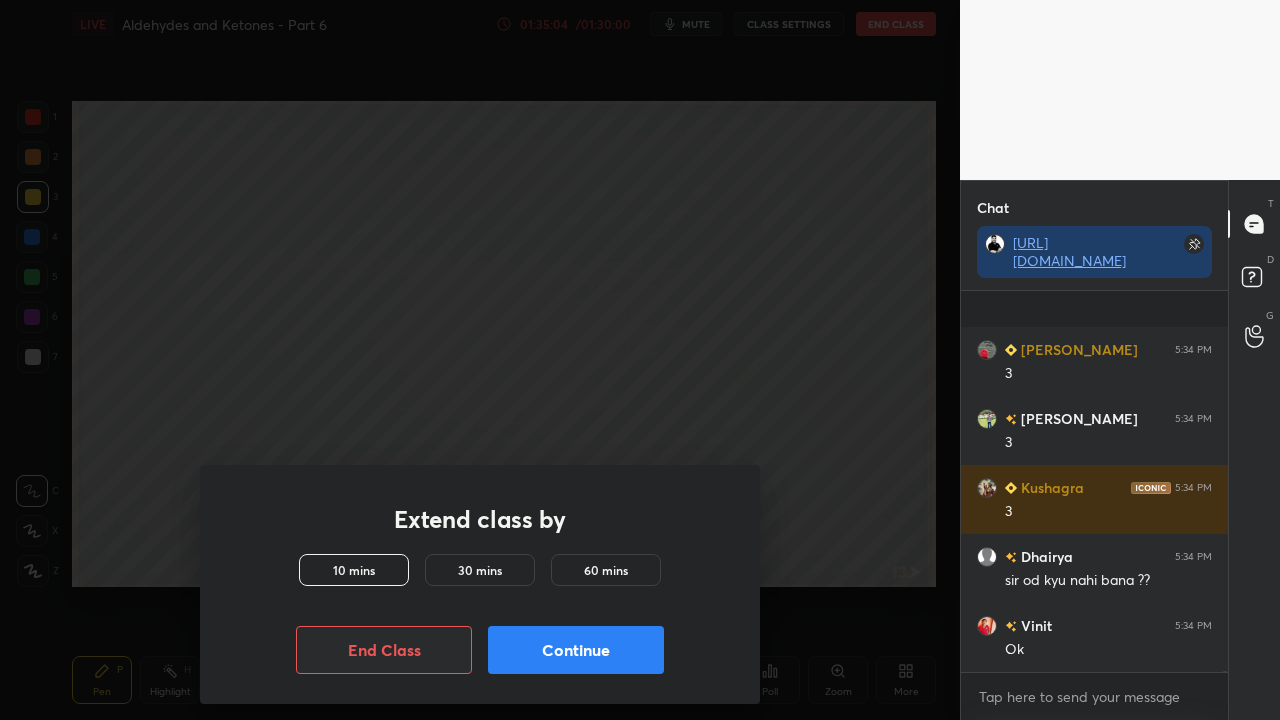 scroll, scrollTop: 163798, scrollLeft: 0, axis: vertical 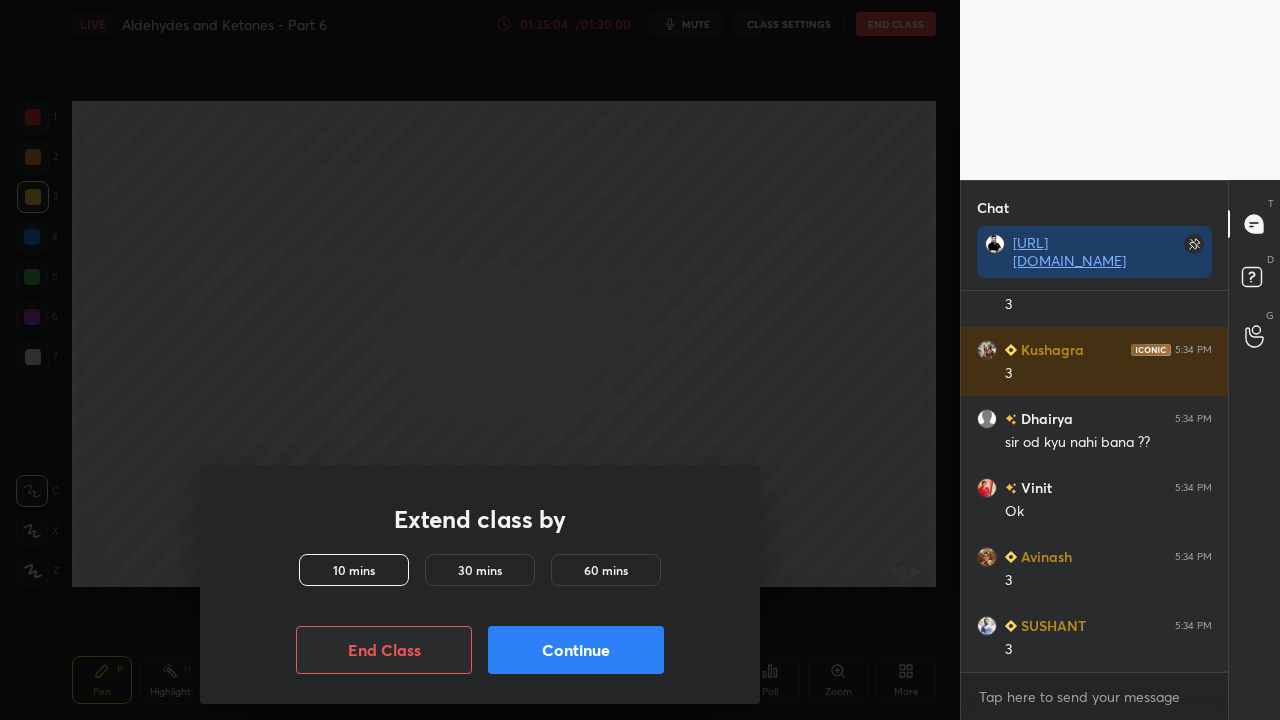drag, startPoint x: 562, startPoint y: 662, endPoint x: 549, endPoint y: 668, distance: 14.3178215 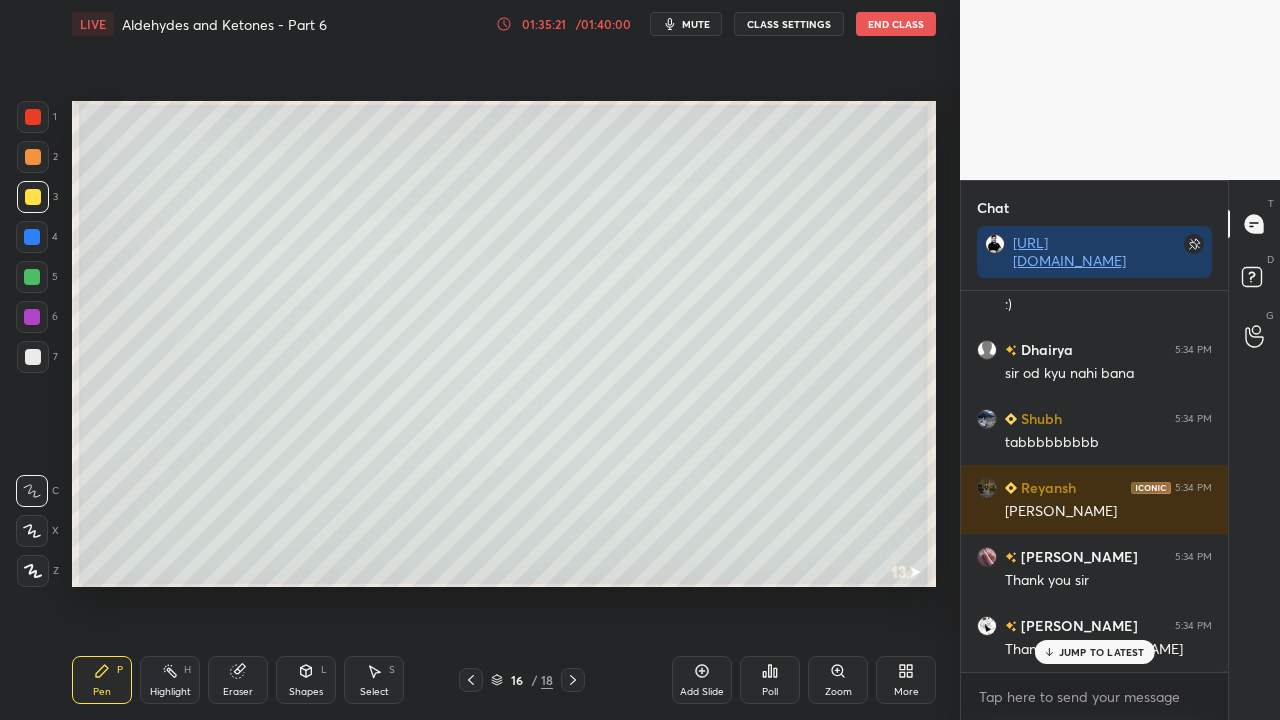scroll, scrollTop: 167094, scrollLeft: 0, axis: vertical 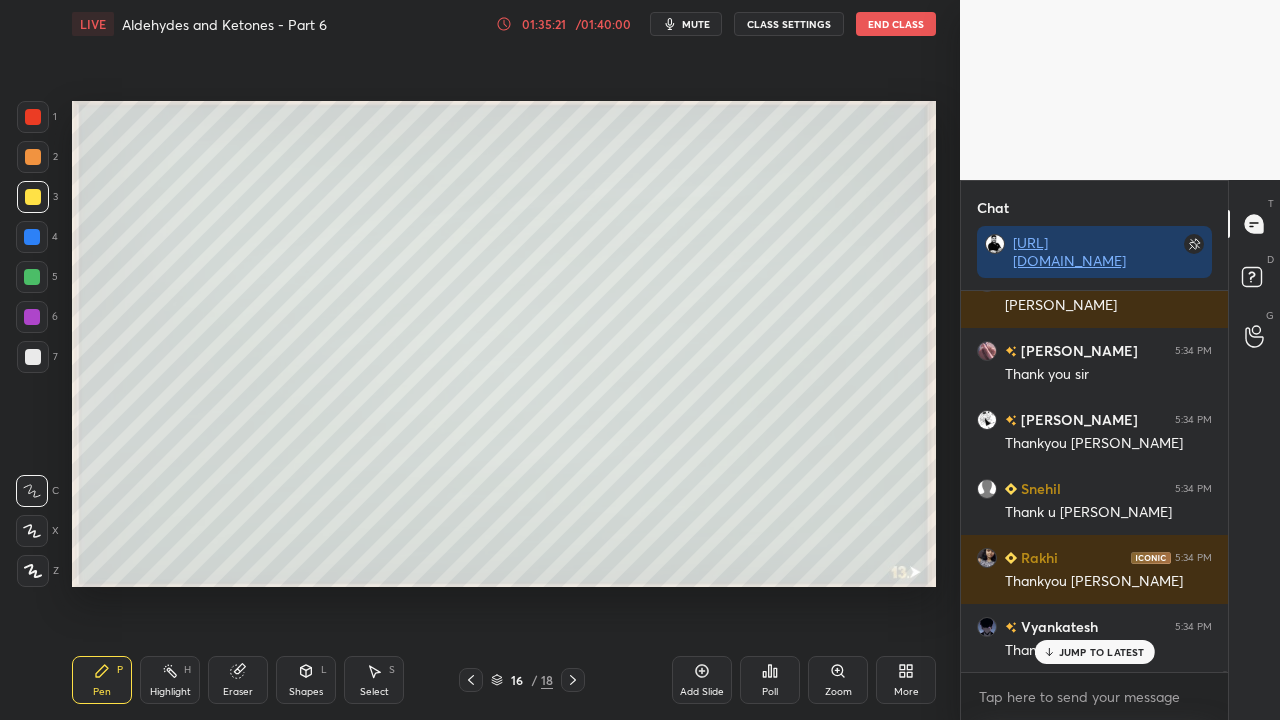 click 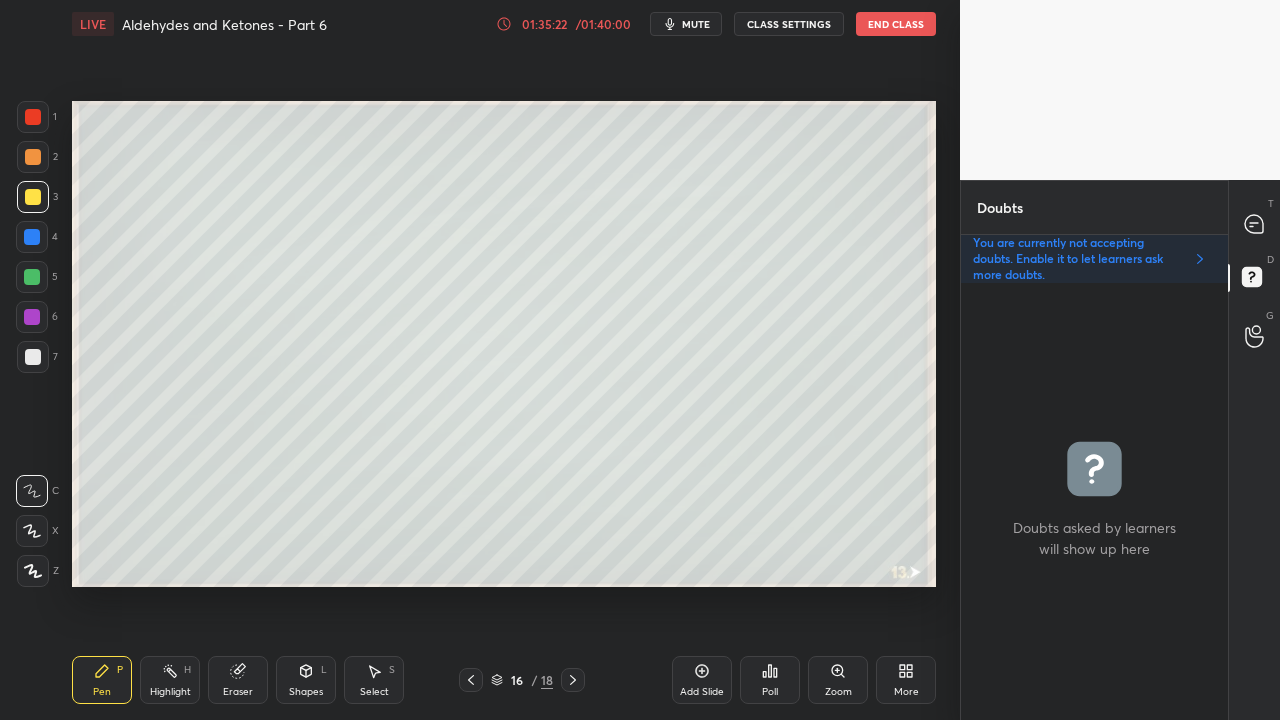 scroll, scrollTop: 6, scrollLeft: 6, axis: both 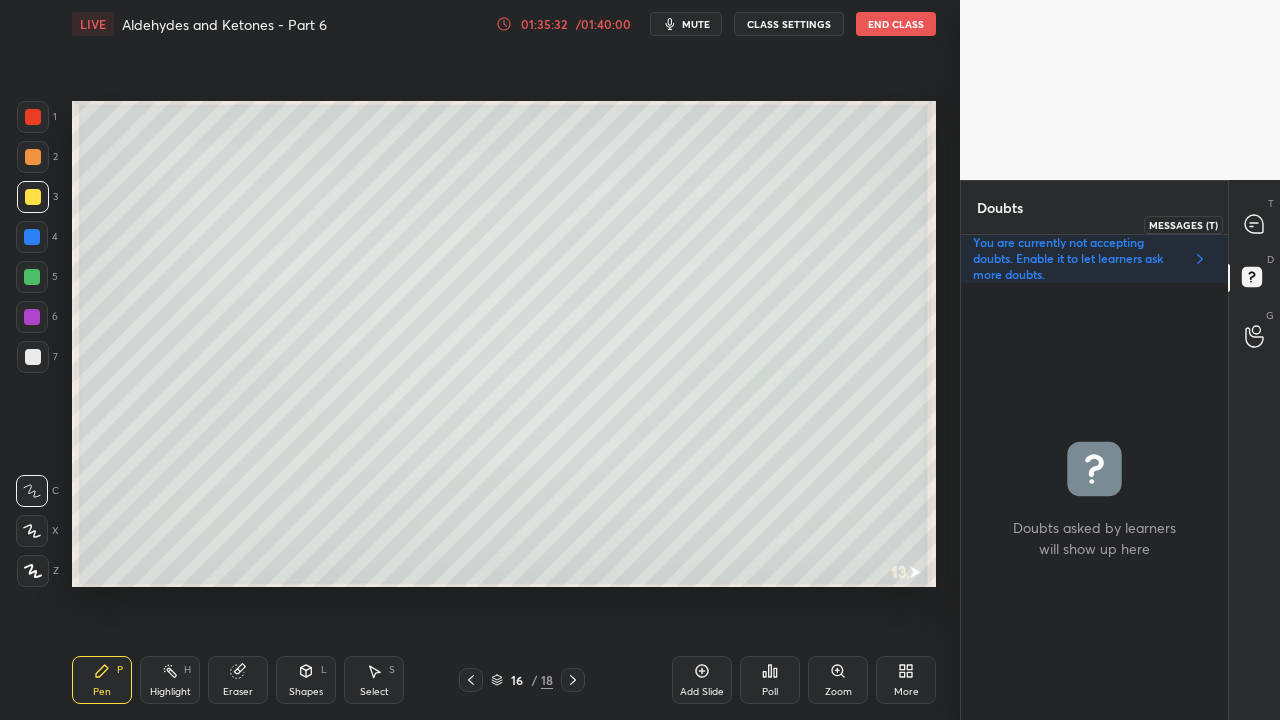 click at bounding box center [1255, 224] 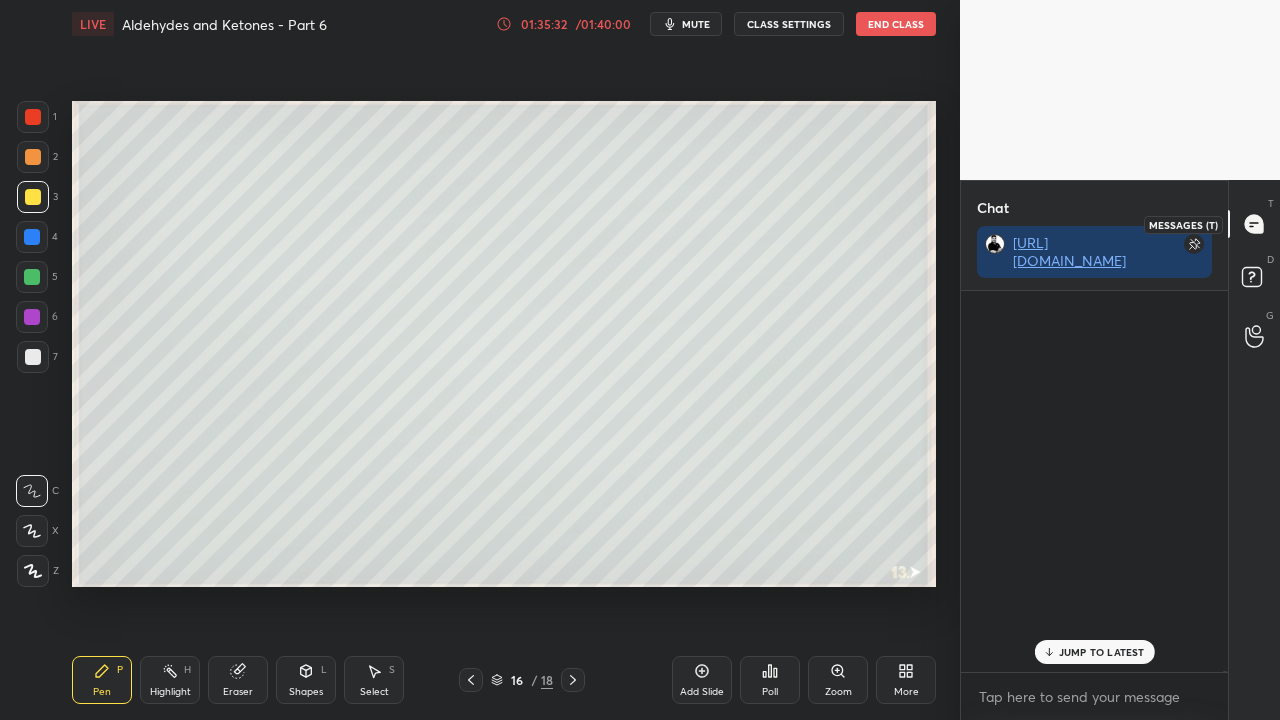 scroll, scrollTop: 168595, scrollLeft: 0, axis: vertical 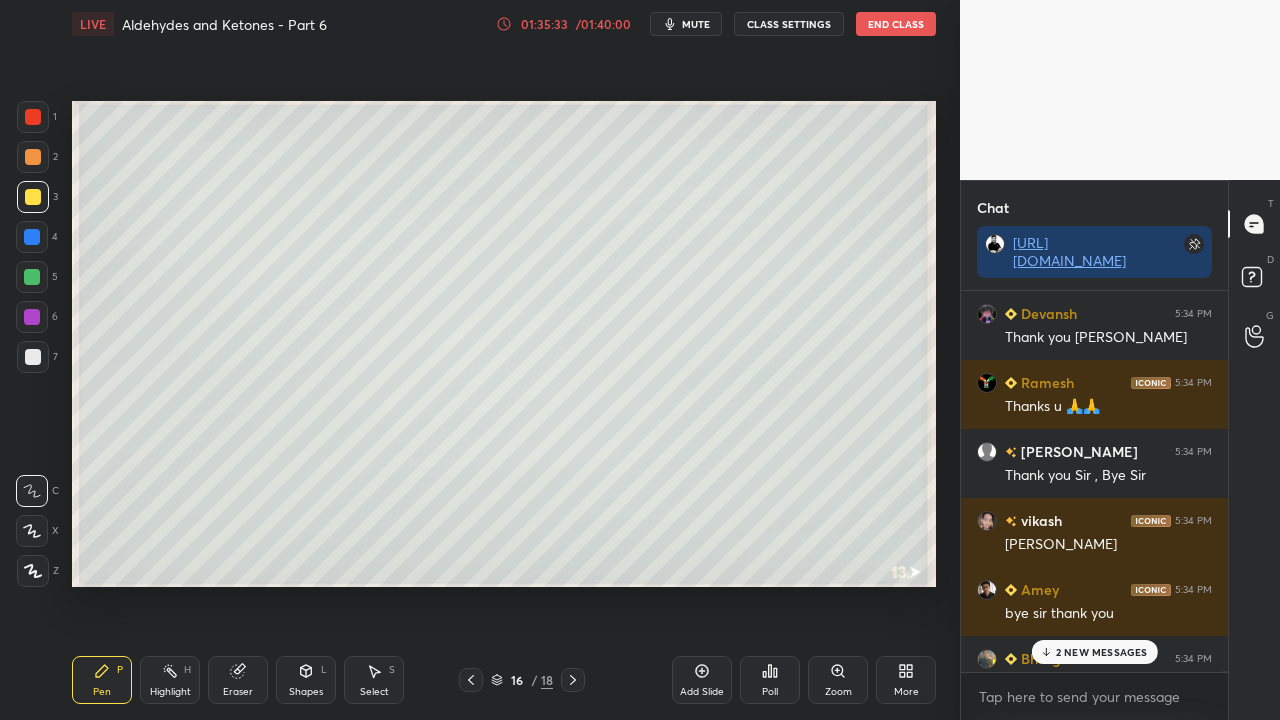 click on "2 NEW MESSAGES" at bounding box center [1102, 652] 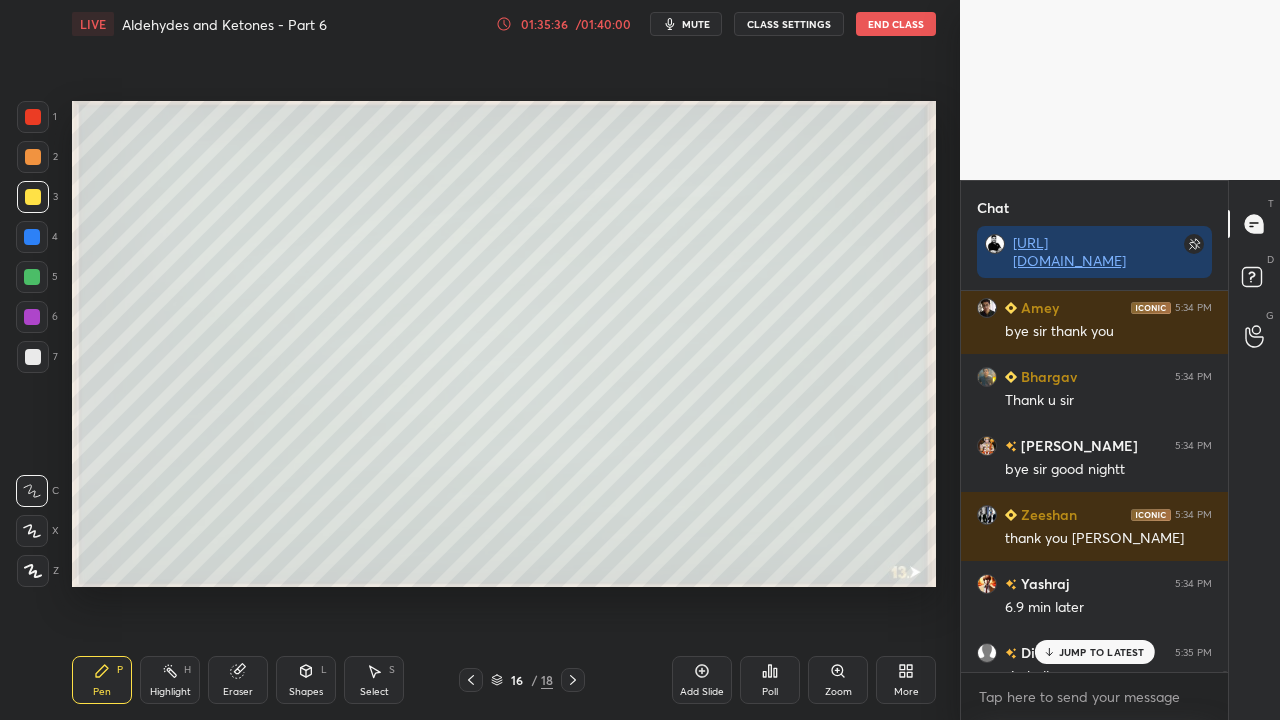 click on "CLASS SETTINGS" at bounding box center [789, 24] 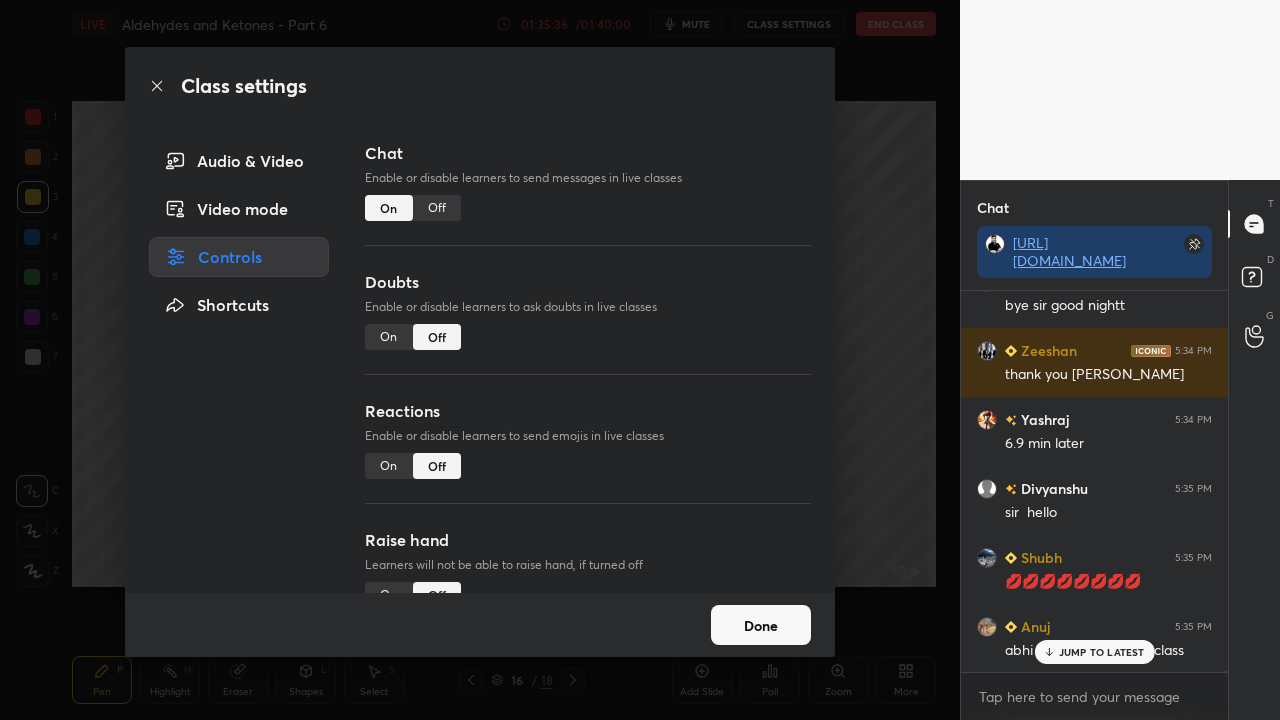 click on "On" at bounding box center (389, 337) 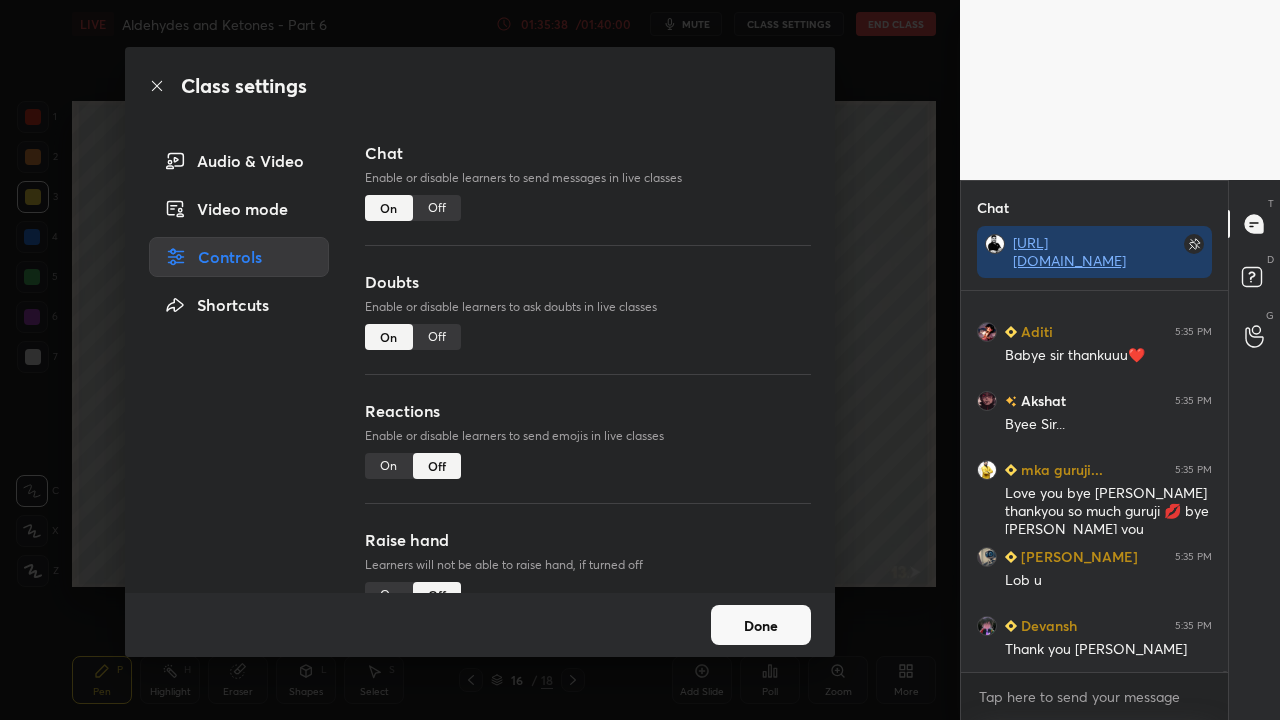 click on "Done" at bounding box center (761, 625) 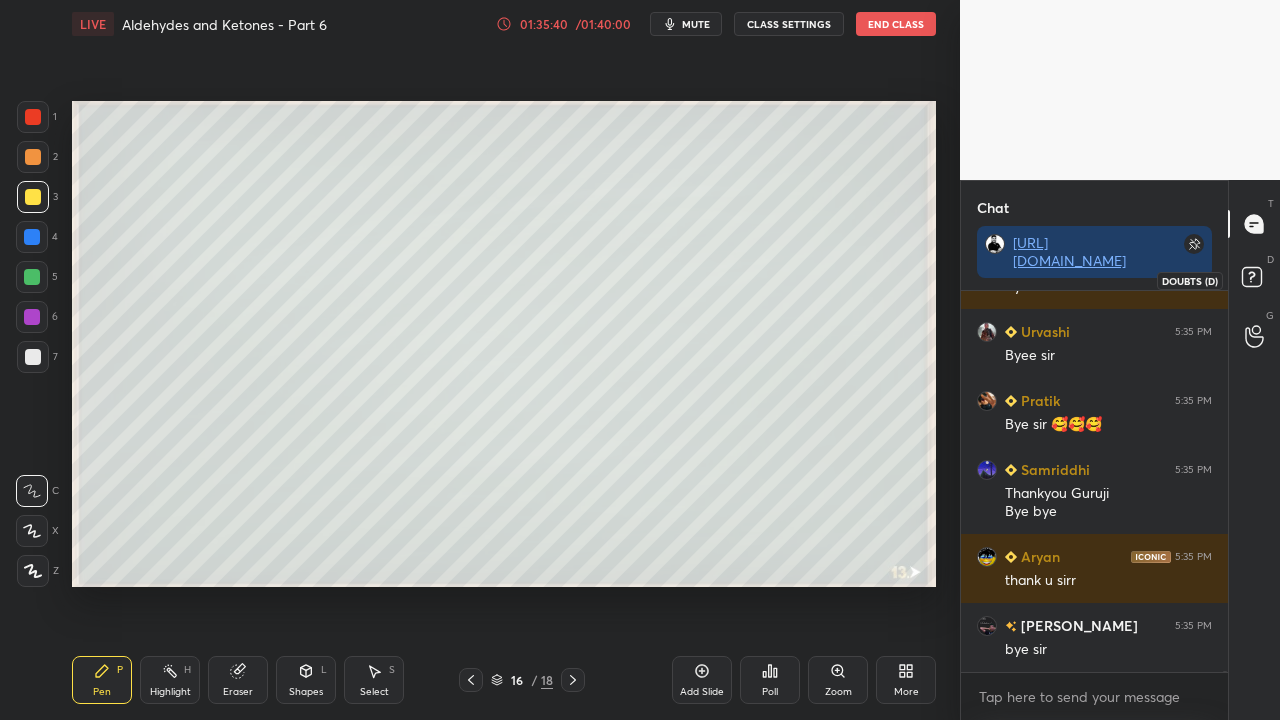 click 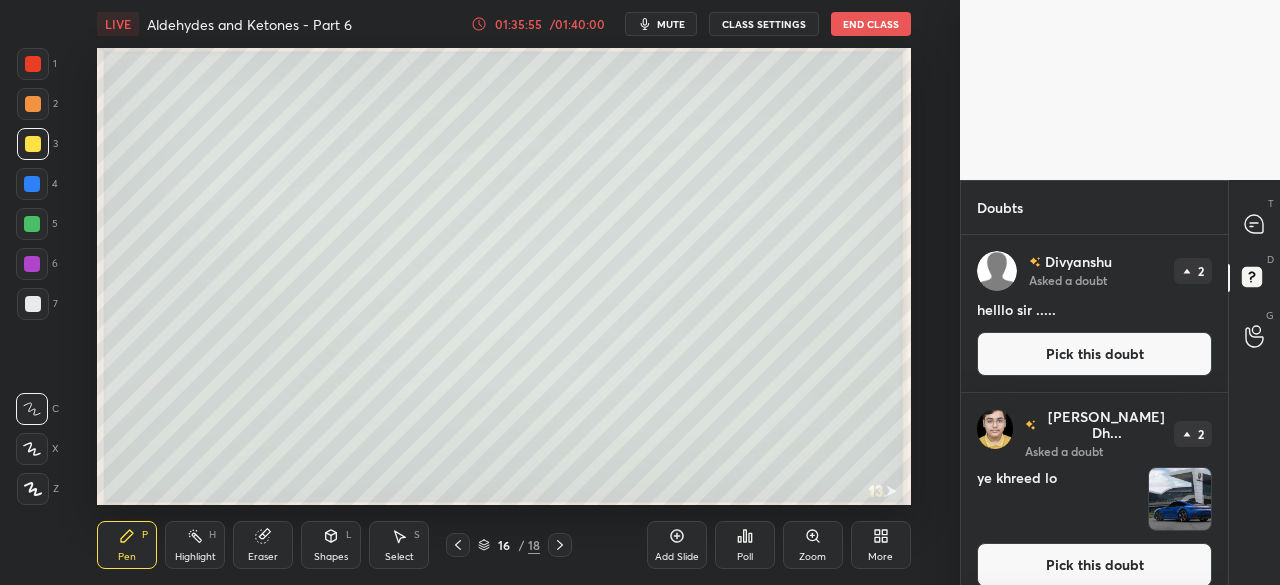 click on "[PERSON_NAME] Dh... Asked a doubt 2 ye khreed lo Pick this doubt" at bounding box center (1094, 498) 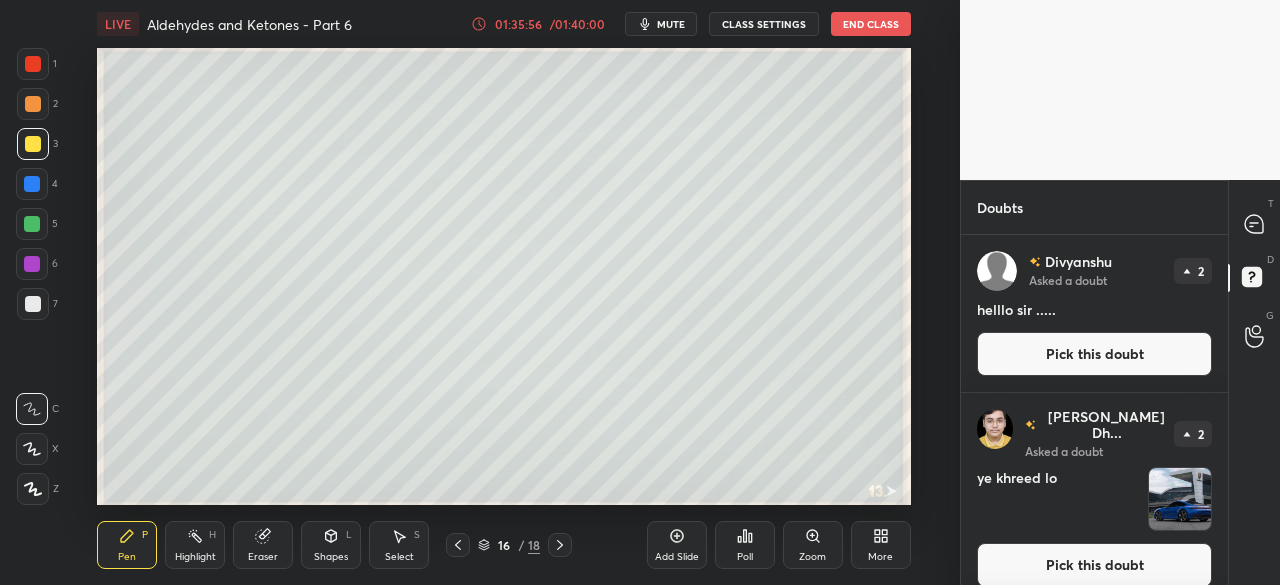 click on "[PERSON_NAME] Asked a doubt 2 helllo sir                         ..... Pick this doubt" at bounding box center [1094, 313] 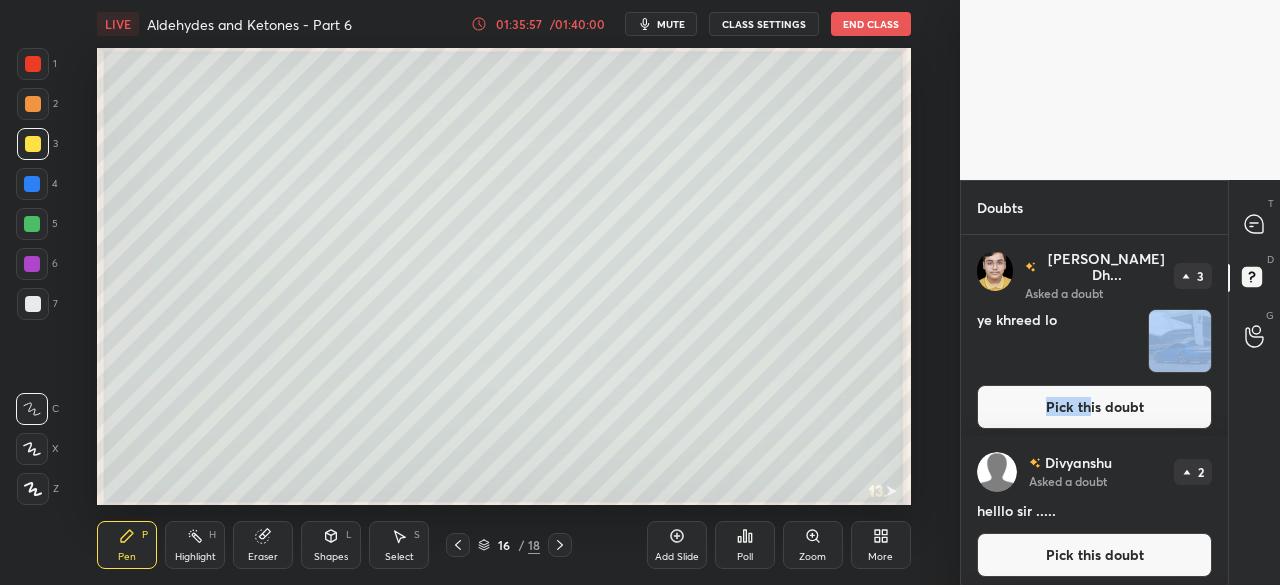 click on "Pick this doubt" at bounding box center (1094, 407) 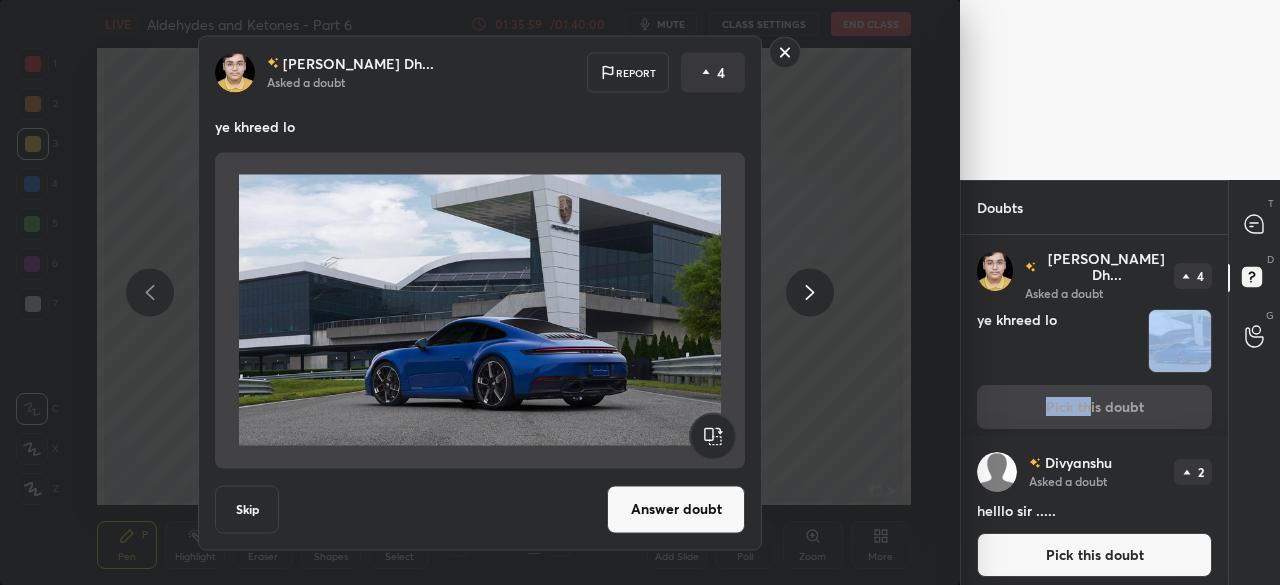 click on "Answer doubt" at bounding box center (676, 509) 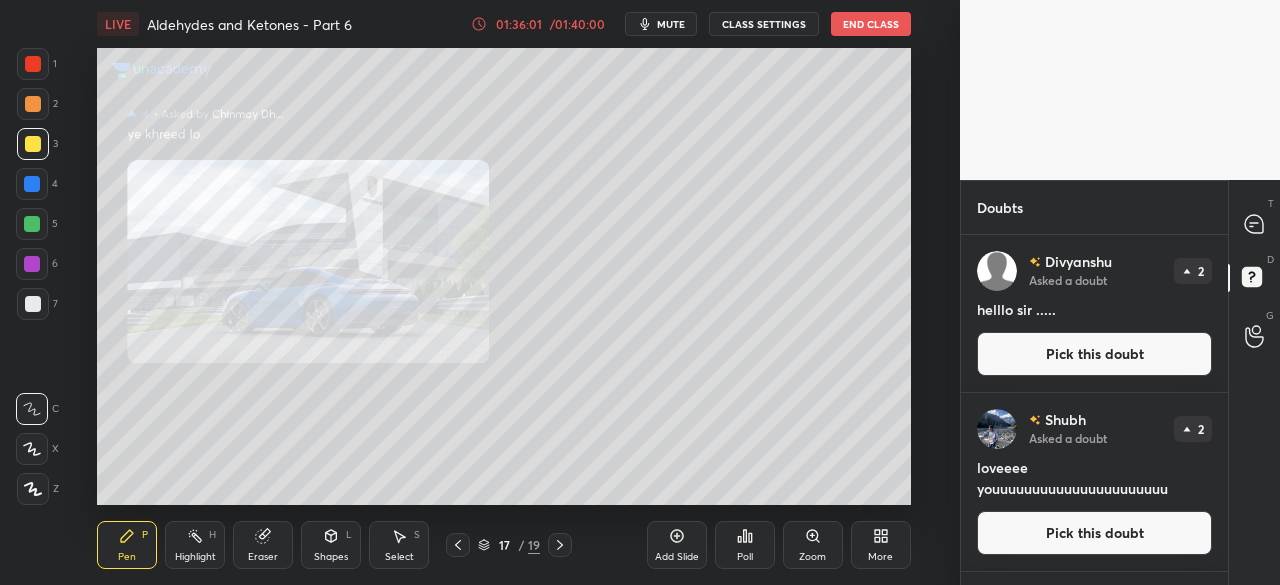 click on "Pick this doubt" at bounding box center (1094, 354) 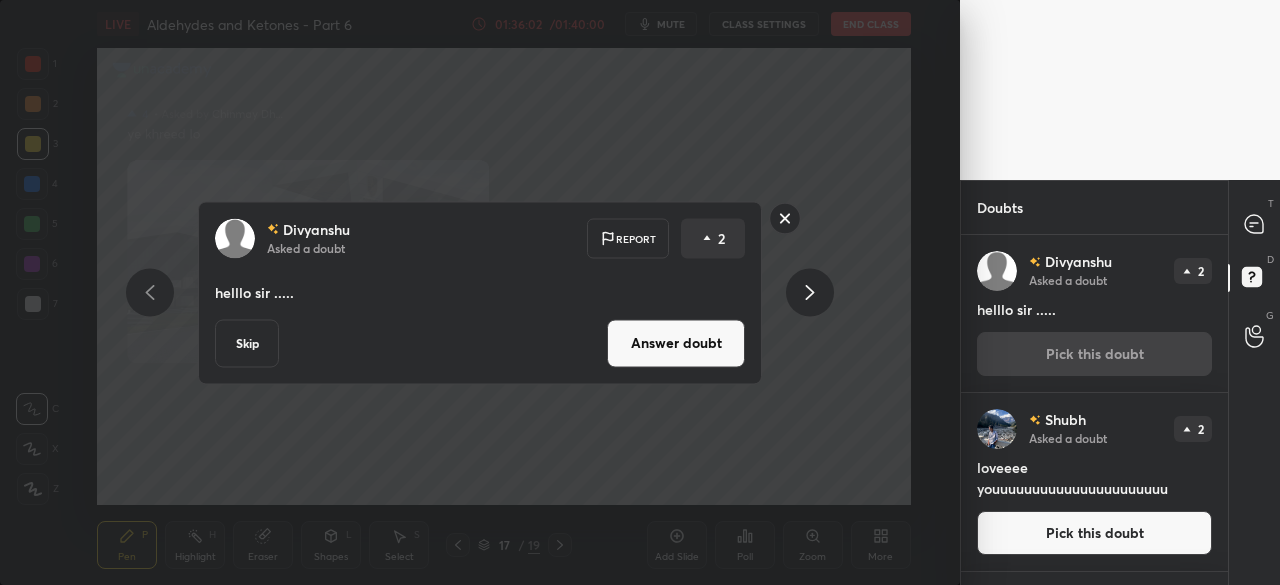click on "Answer doubt" at bounding box center (676, 343) 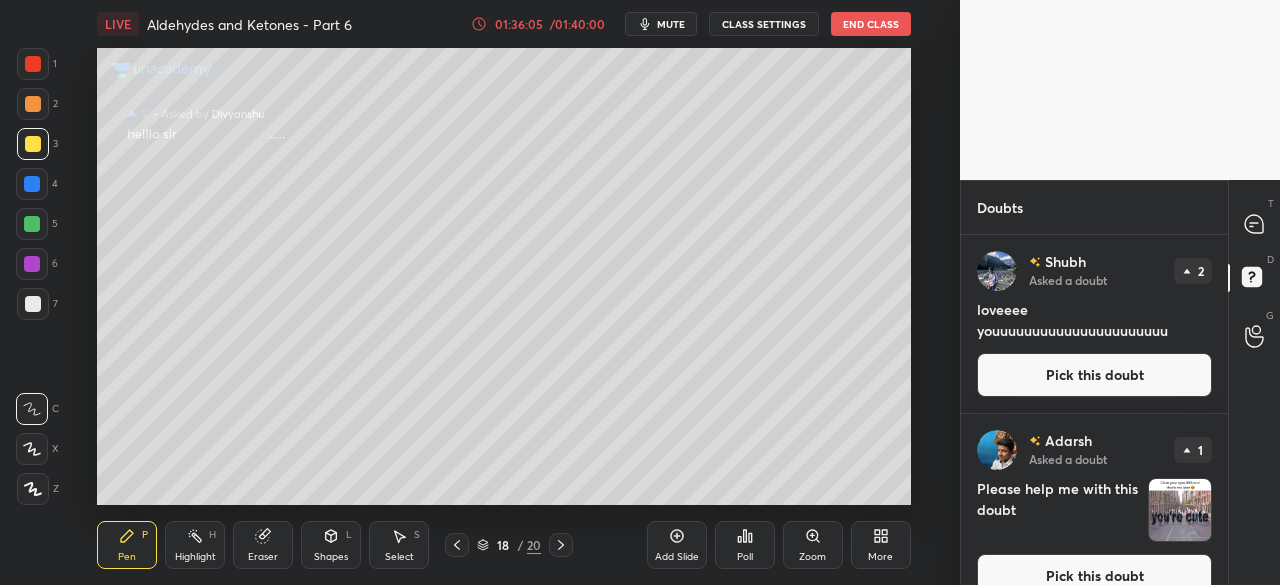 click on "Pick this doubt" at bounding box center (1094, 375) 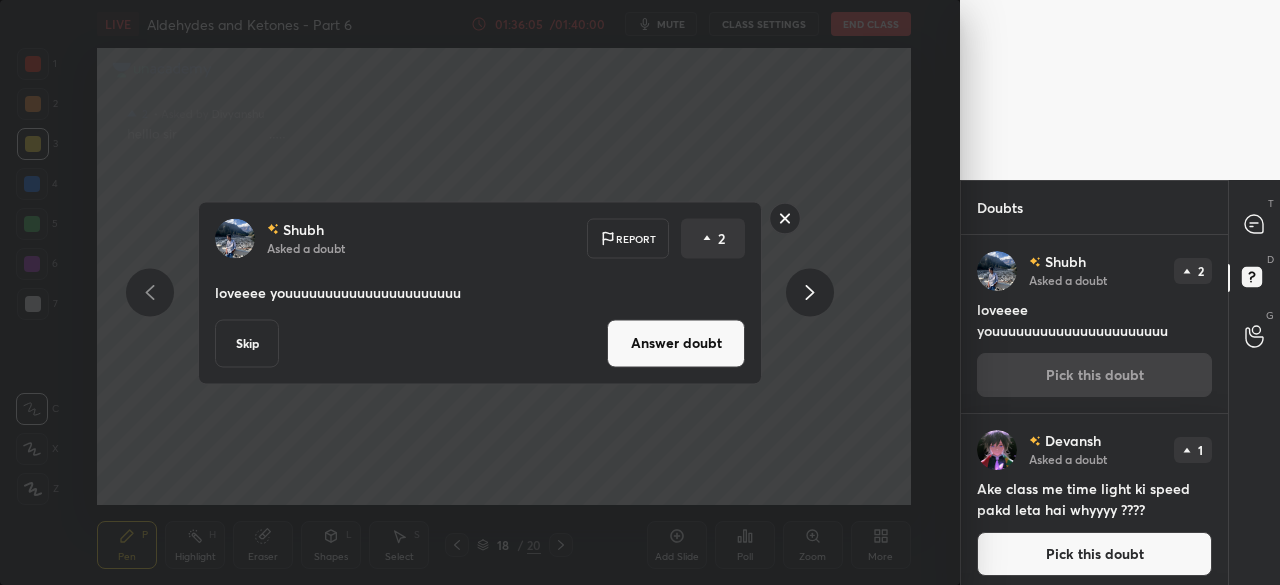 click on "Answer doubt" at bounding box center [676, 343] 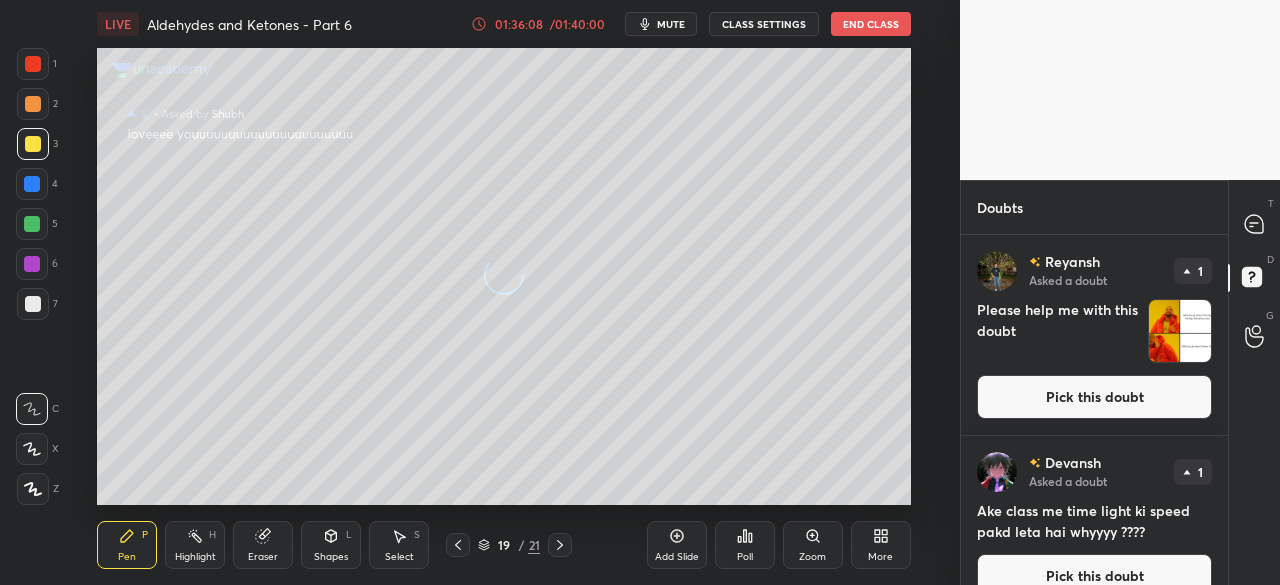click on "Pick this doubt" at bounding box center [1094, 397] 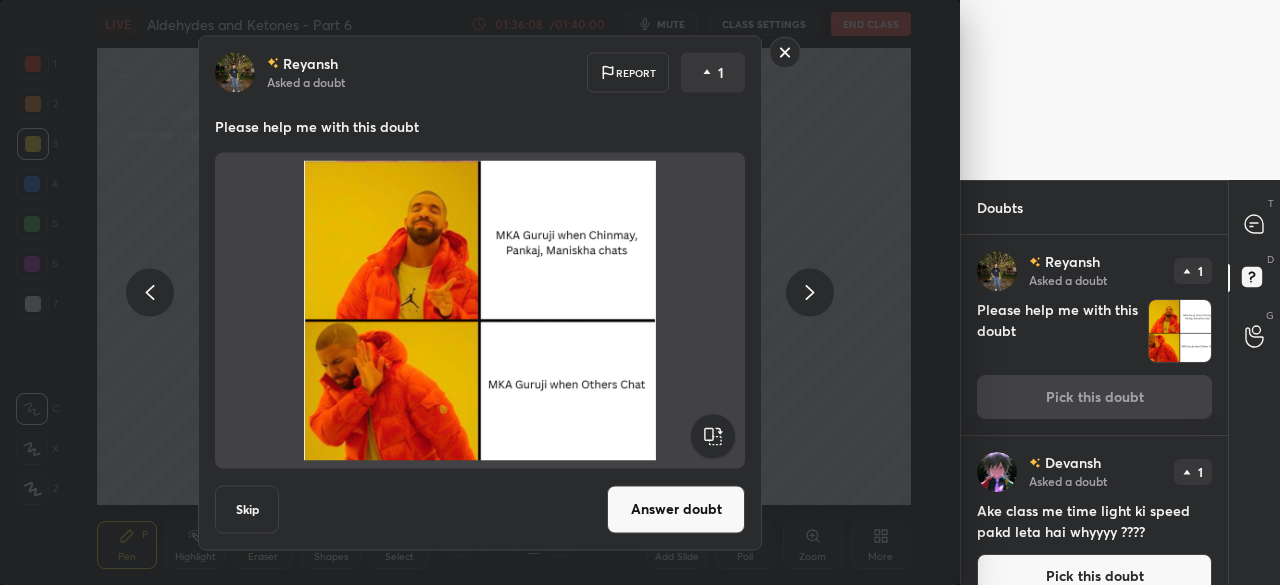 scroll, scrollTop: 29, scrollLeft: 0, axis: vertical 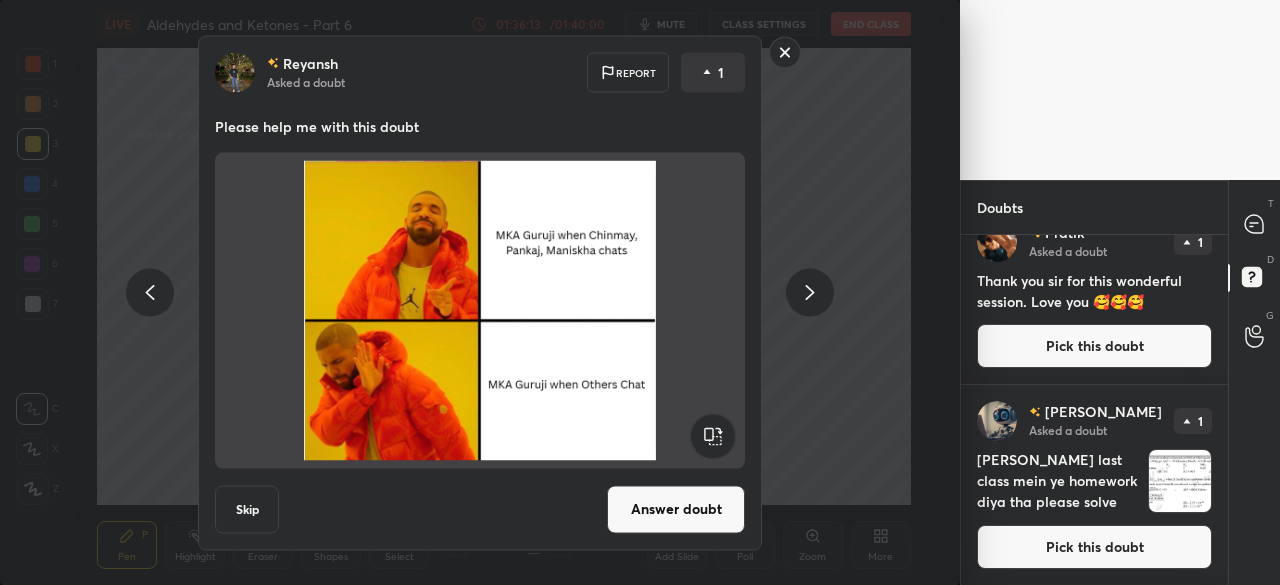 click on "Answer doubt" at bounding box center [676, 509] 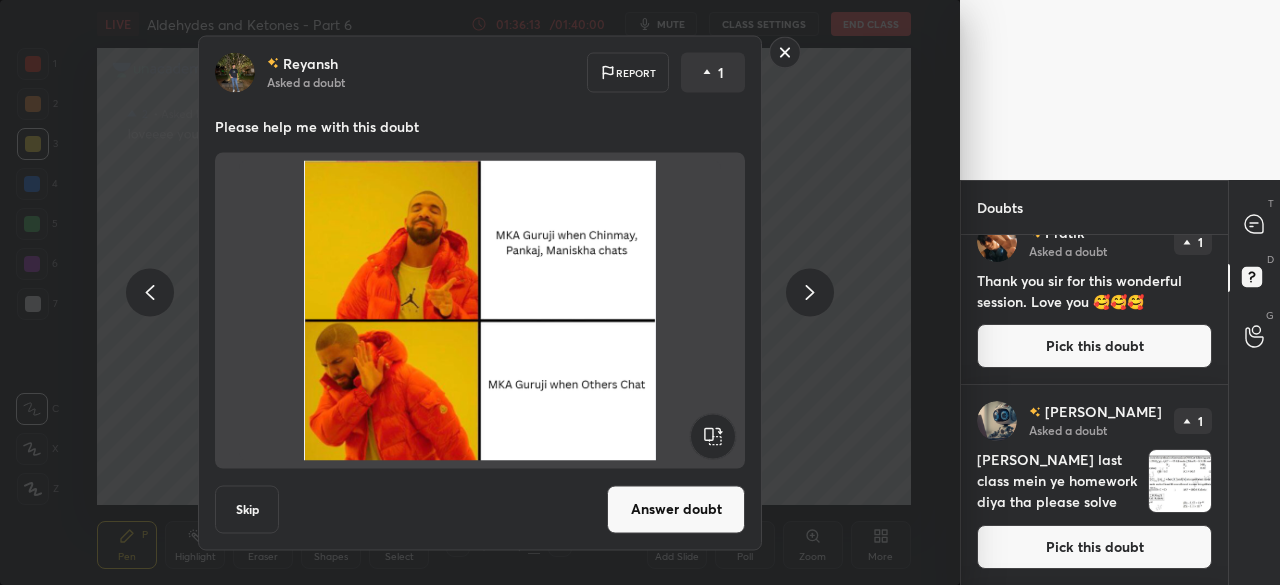 scroll, scrollTop: 0, scrollLeft: 0, axis: both 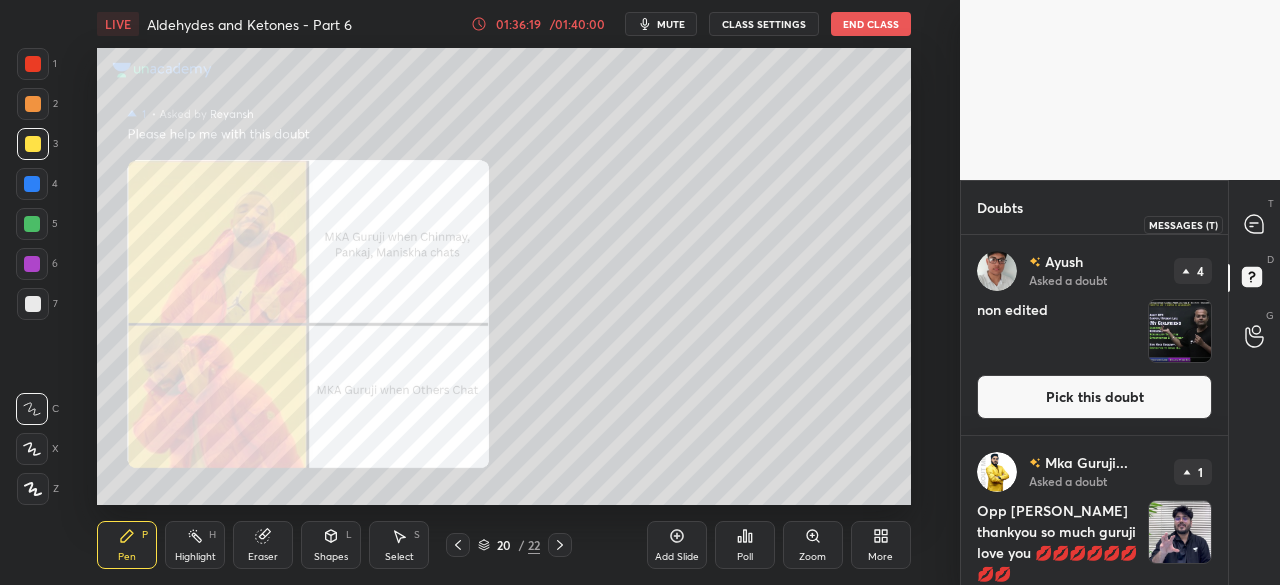 click at bounding box center (1255, 224) 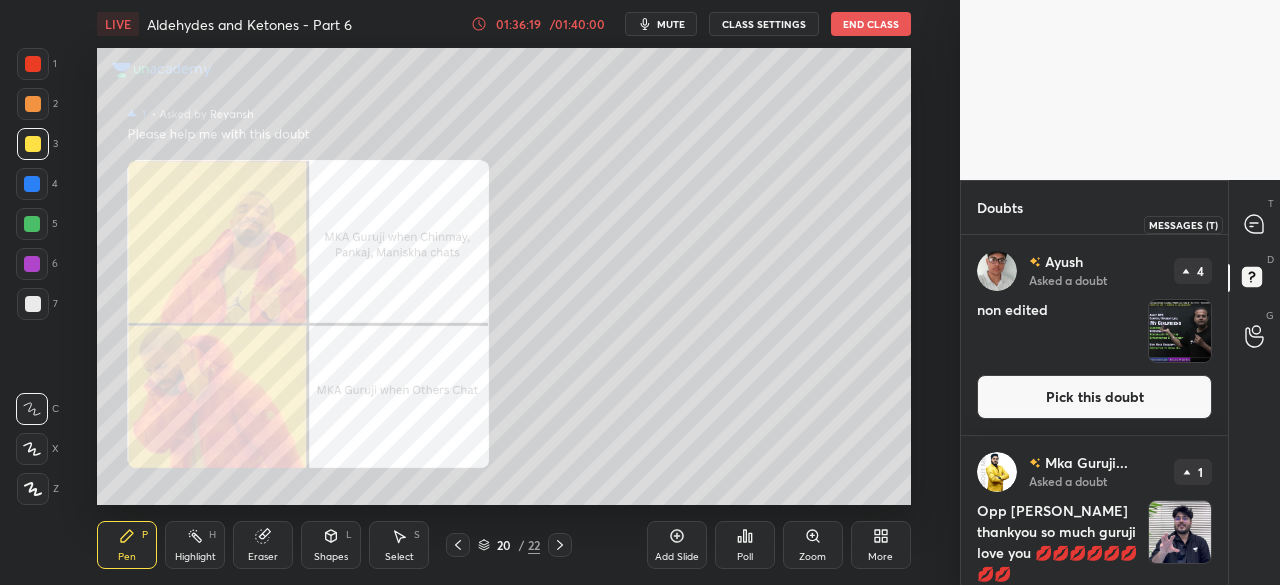scroll, scrollTop: 288, scrollLeft: 261, axis: both 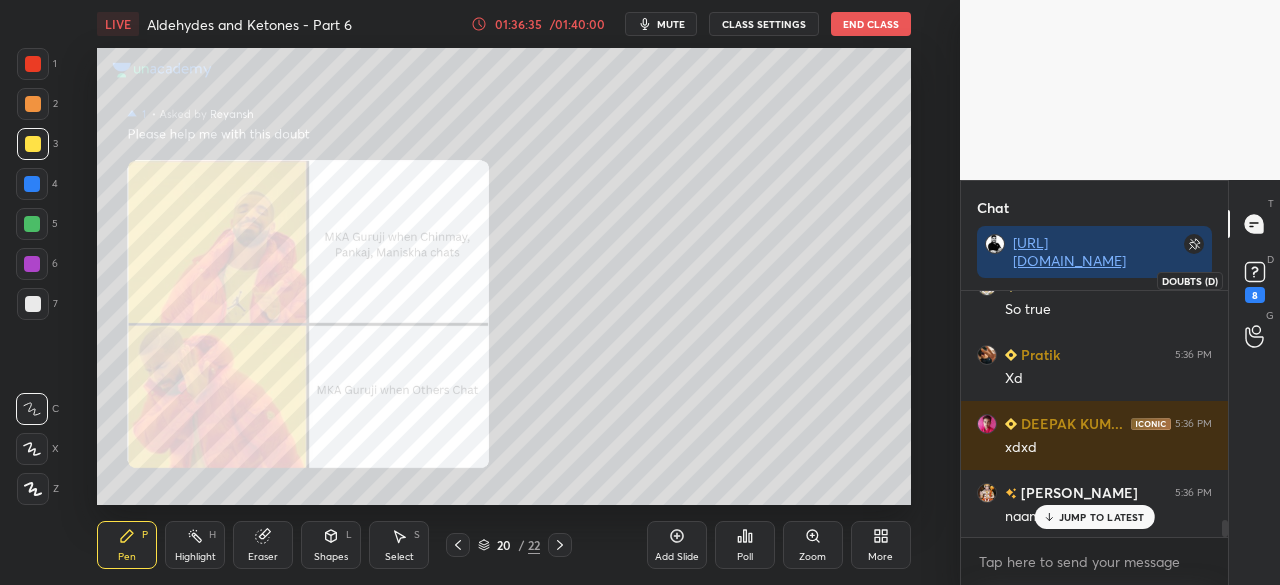 click 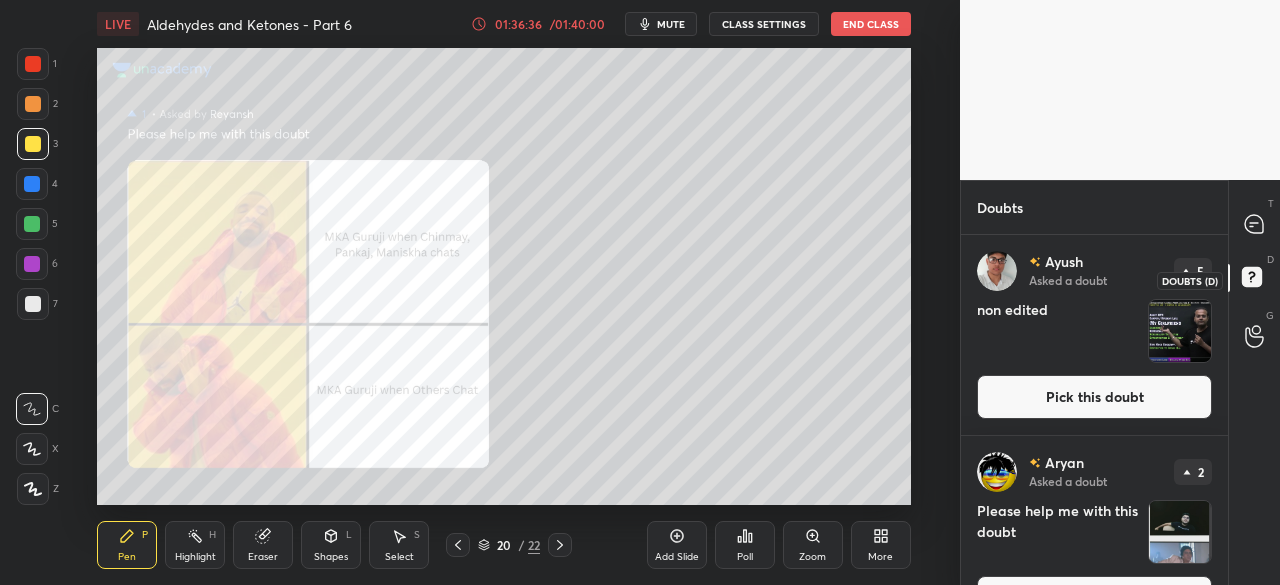 scroll, scrollTop: 7, scrollLeft: 6, axis: both 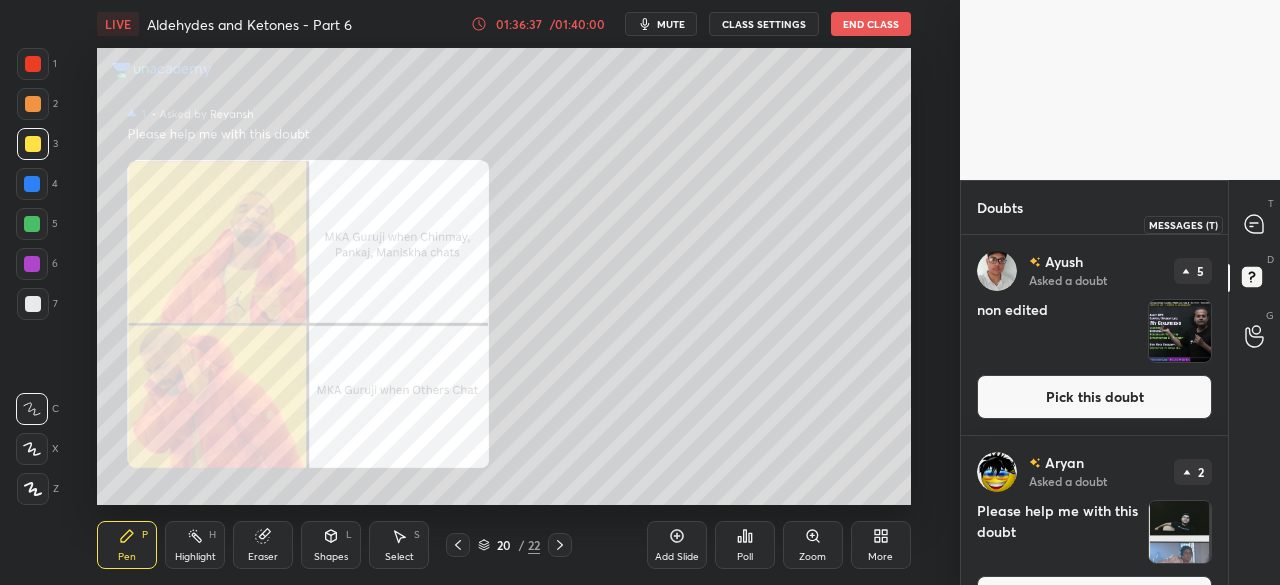 click 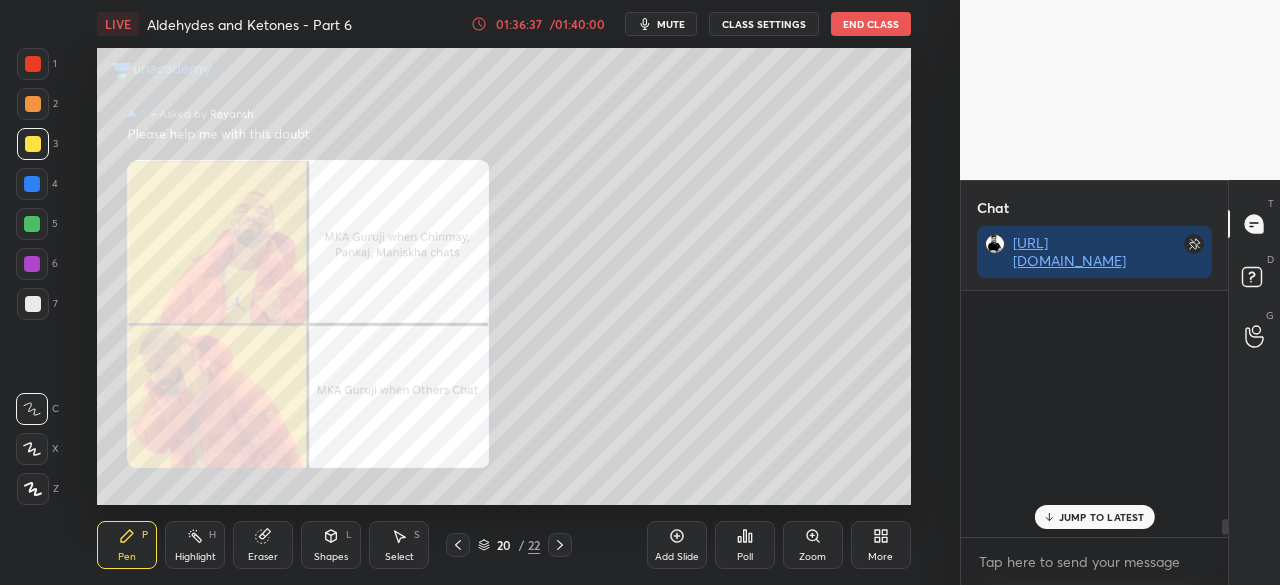 scroll, scrollTop: 288, scrollLeft: 261, axis: both 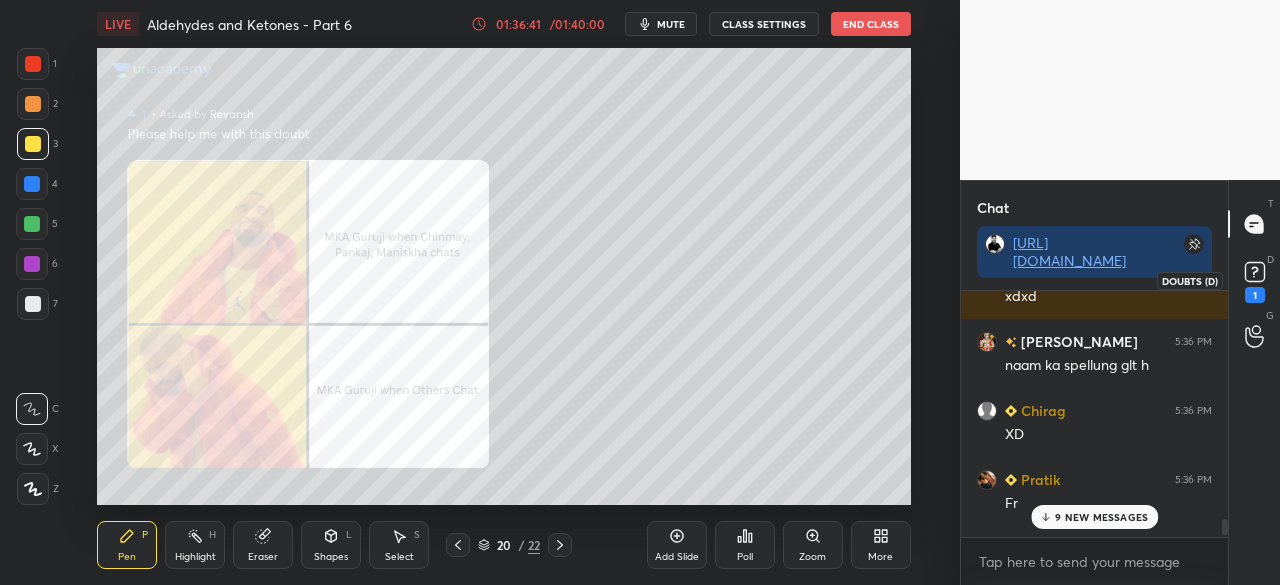 click on "1 2 3 4 5 6 7 C X Z C X Z E E Erase all   H H LIVE Aldehydes and Ketones - Part 6 01:36:41 /  01:40:00 mute CLASS SETTINGS End Class Setting up your live class Poll for   secs No correct answer Start poll Back Aldehydes and Ketones - Part 6 • L6 of JEE 2026: Comprensive Course on Aldehydes and Ketones [PERSON_NAME] [PERSON_NAME] Pen P Highlight H Eraser Shapes L Select S 20 / 22 Add Slide Poll Zoom More Chat [URL][DOMAIN_NAME] [PERSON_NAME] 5:36 PM Xd DEEPAK KUM... 5:36 PM xdxd [PERSON_NAME] 5:36 PM naam ka spellung glt h [PERSON_NAME] 5:36 PM XD [PERSON_NAME] 5:36 PM Fr [PERSON_NAME] 5:36 PM XD [PERSON_NAME] 5:36 PM xdddddddddd [PERSON_NAME] 5:36 PM lolllll Adrito 5:36 PM xD [PERSON_NAME] 5:36 PM I agree [PERSON_NAME]   has a doubt 5:36 PM View doubt [PERSON_NAME] 5:36 PM hn whii [PERSON_NAME] 5:36 PM lol [PERSON_NAME] 5:36 PM xdxd Siddhi 5:36 PM xdddd 9 NEW MESSAGES Enable hand raising Enable raise hand to speak to learners. Once enabled, chat will be turned off temporarily. Enable x   [PERSON_NAME] Asked a doubt 5 non edited Pick this doubt [PERSON_NAME] Asked a doubt 2 Ashish 1 T" at bounding box center [640, 0] 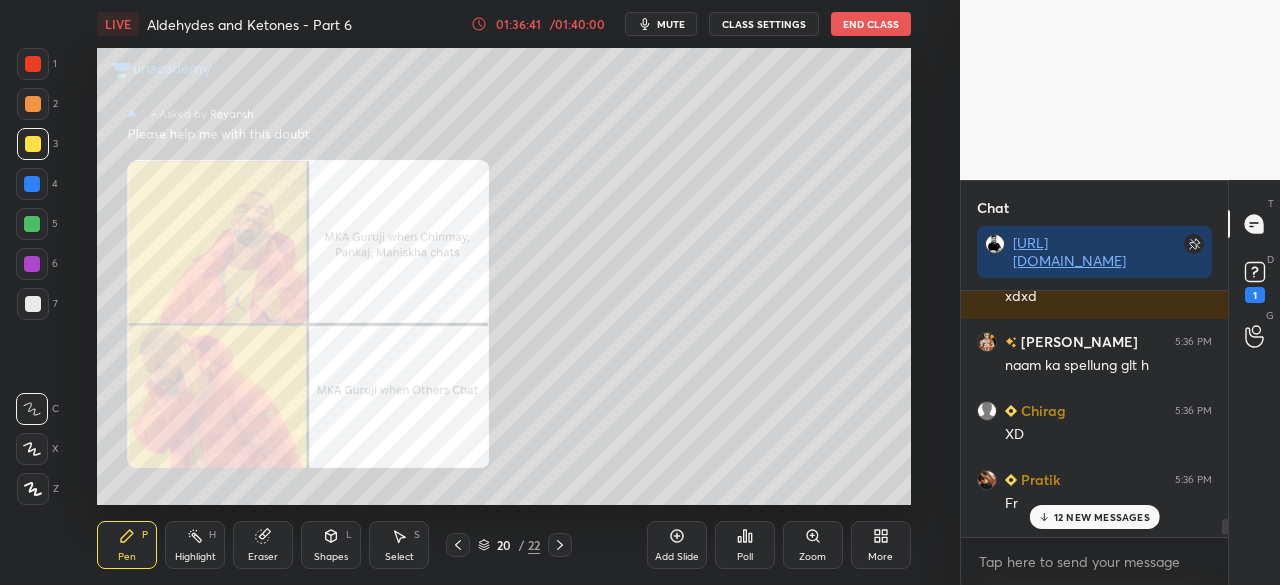 click on "12 NEW MESSAGES" at bounding box center [1102, 517] 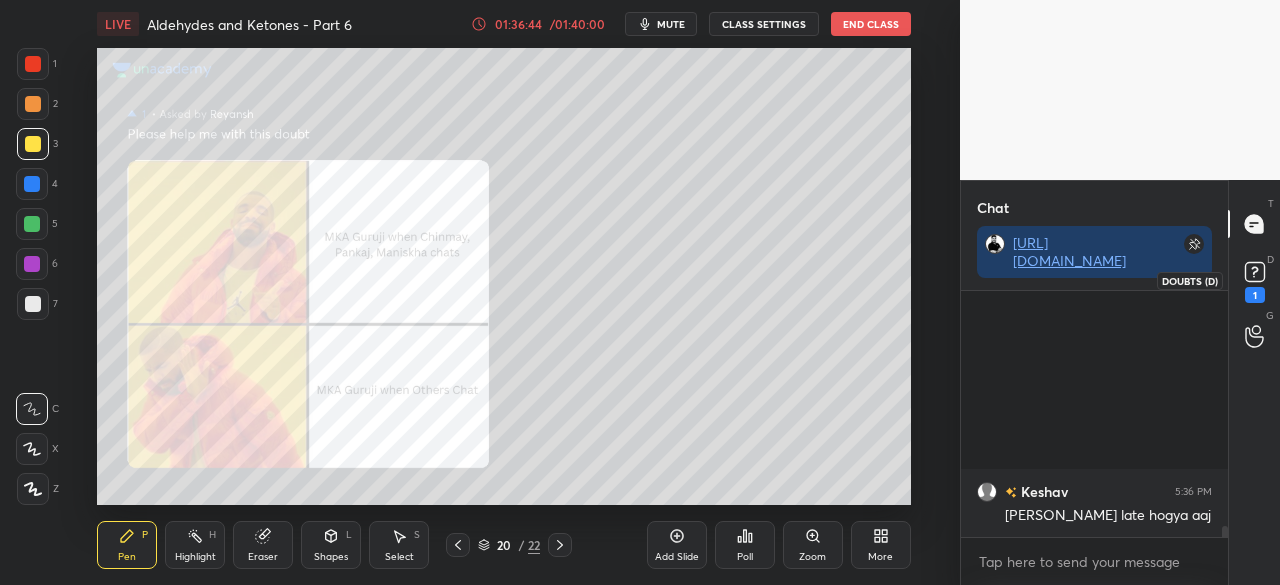 scroll, scrollTop: 5098, scrollLeft: 0, axis: vertical 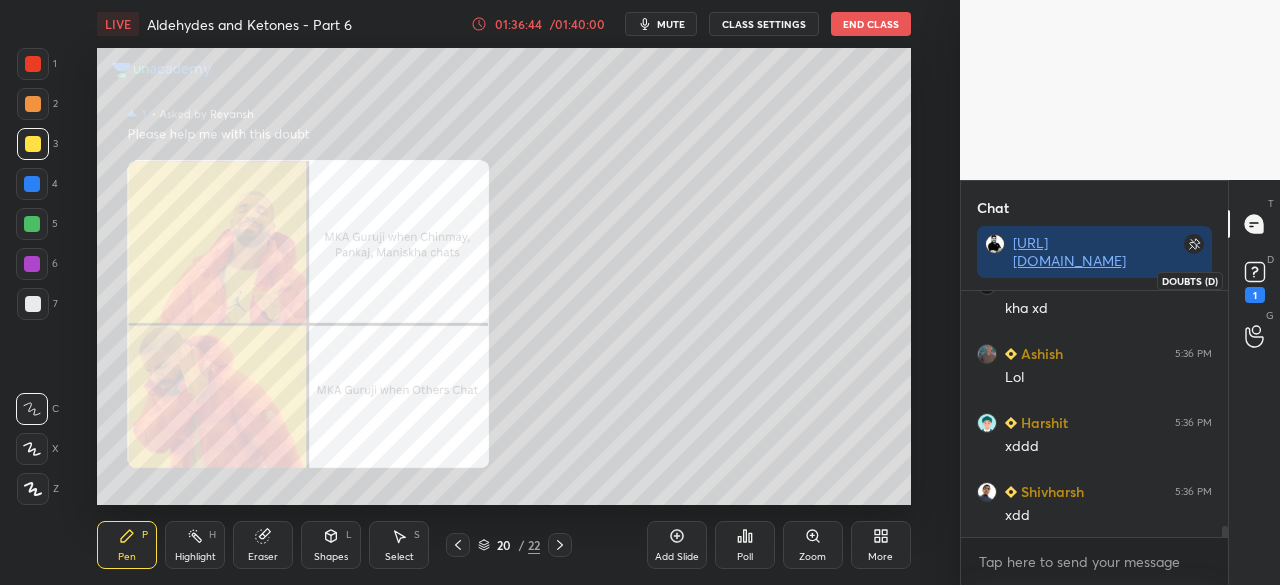 click 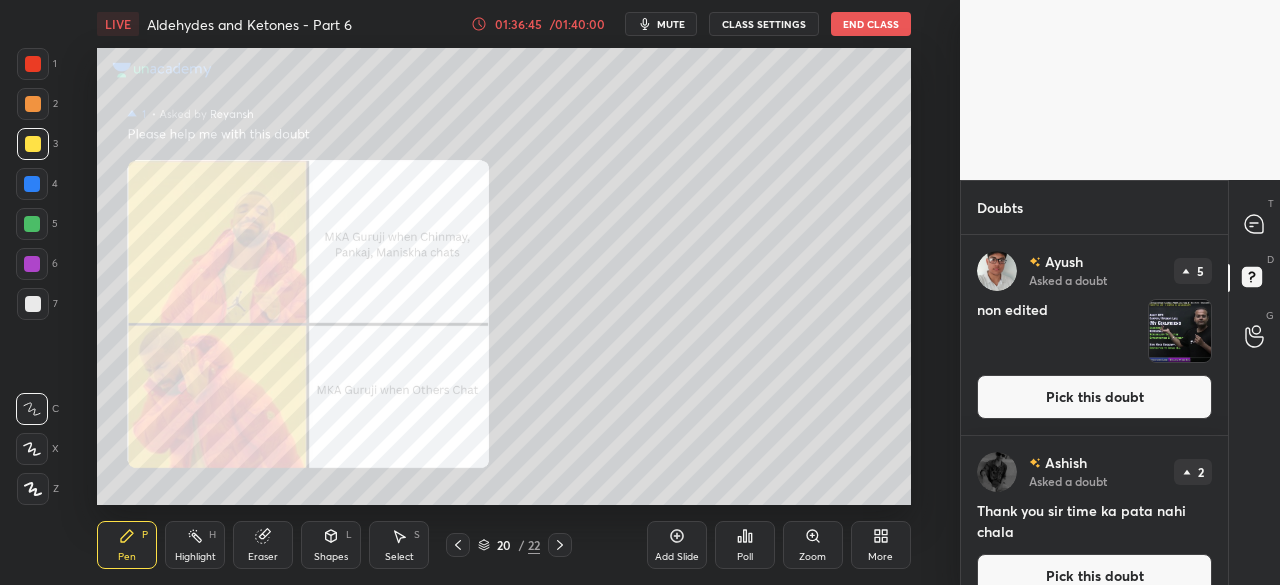 drag, startPoint x: 1097, startPoint y: 389, endPoint x: 1104, endPoint y: 377, distance: 13.892444 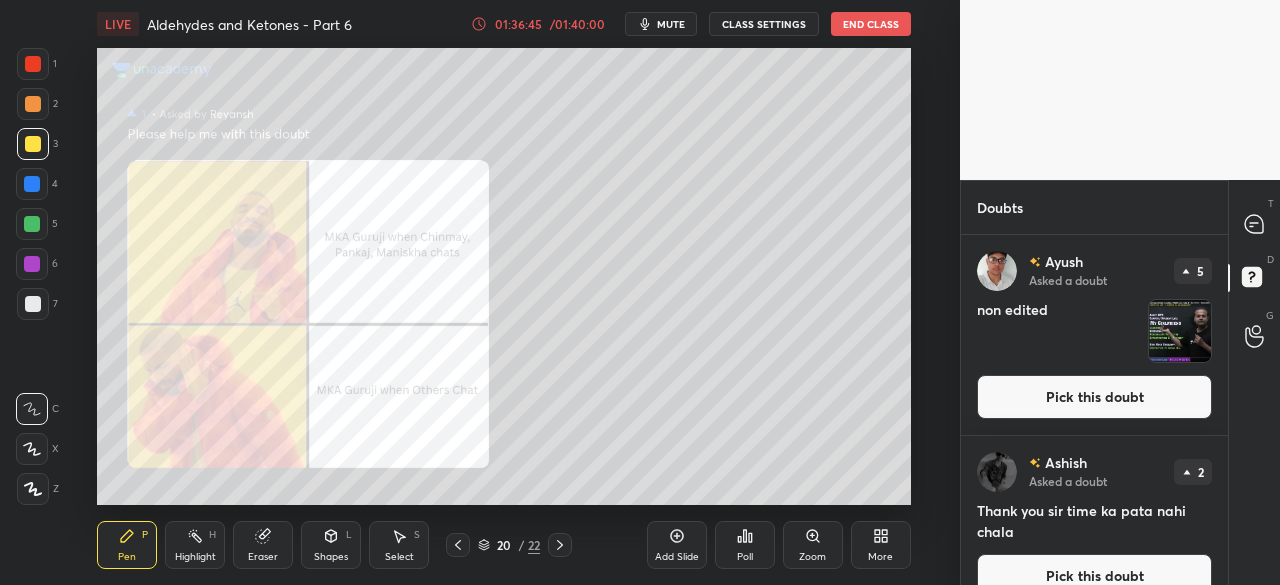 click on "Pick this doubt" at bounding box center (1094, 397) 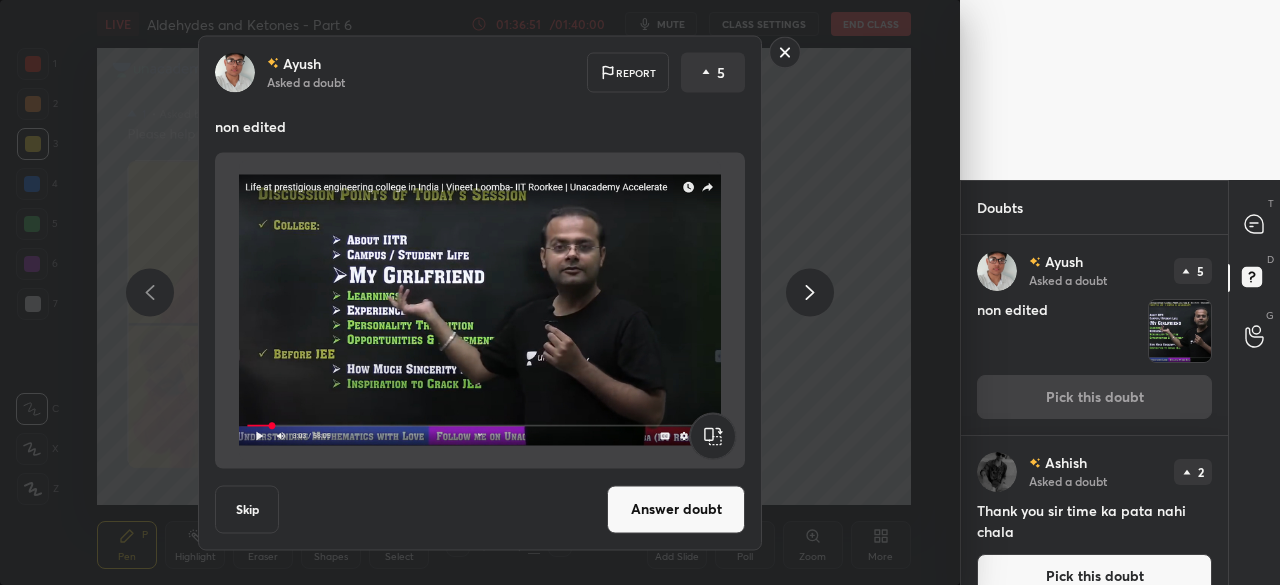click on "Skip" at bounding box center (247, 509) 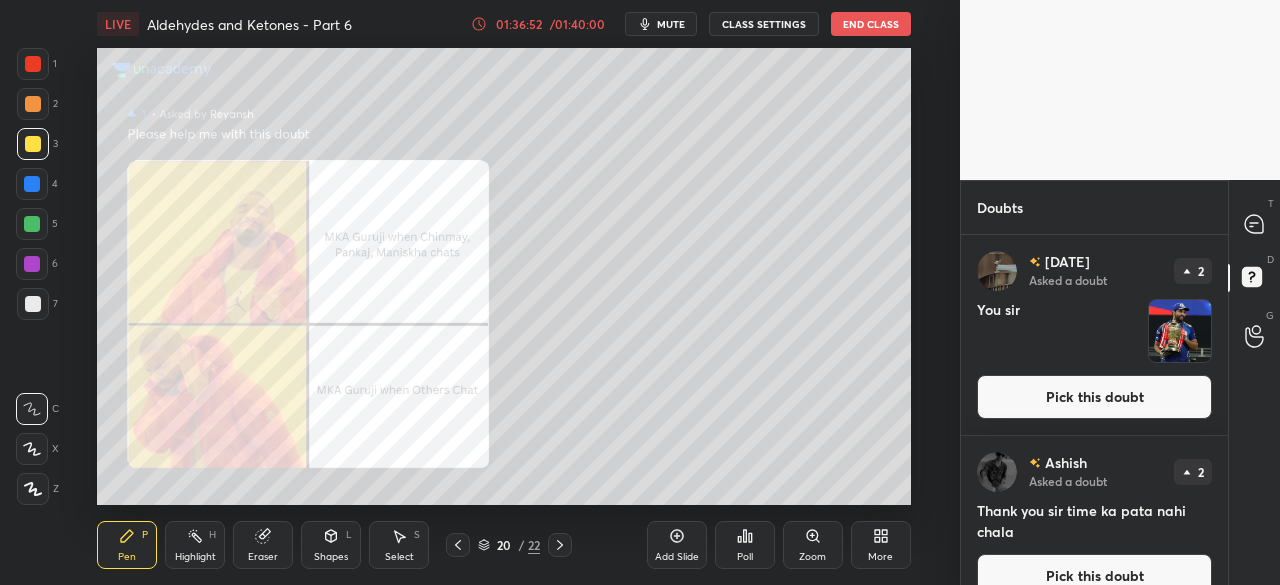 click on "[PERSON_NAME] Asked a doubt 2 You sir Pick this doubt" at bounding box center (1094, 335) 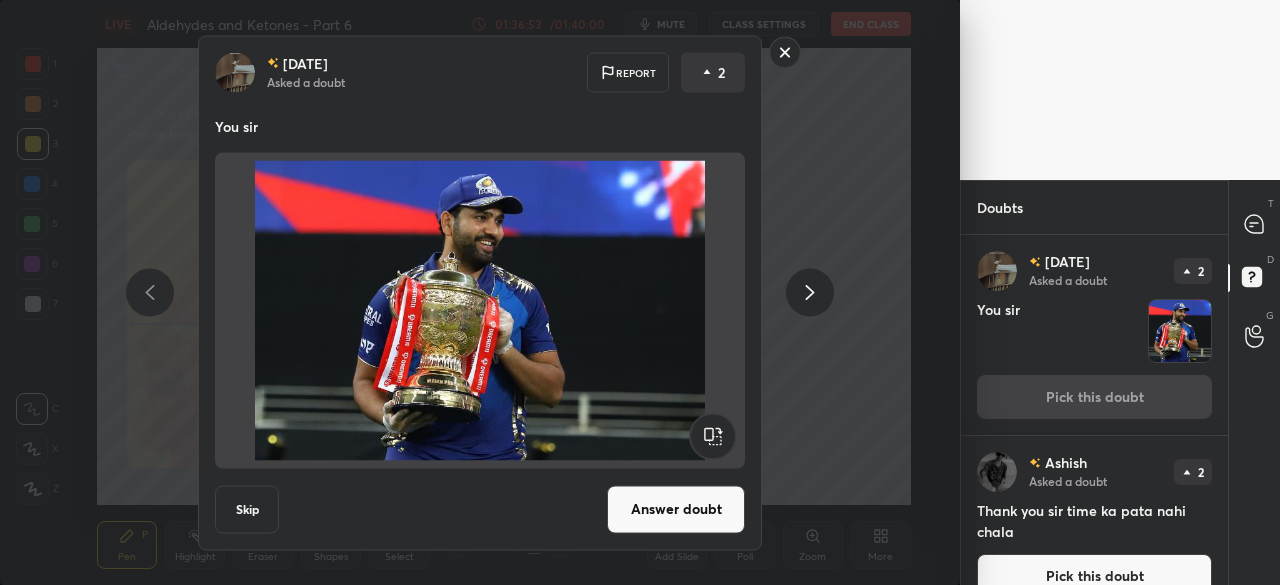 click on "Answer doubt" at bounding box center (676, 509) 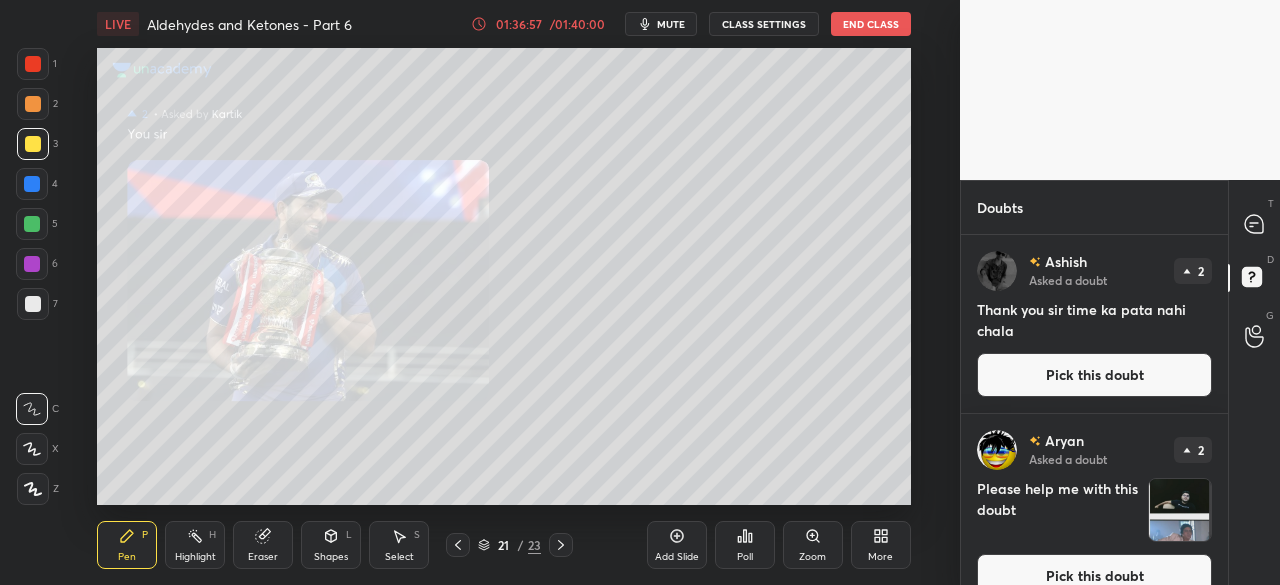 click on "Pick this doubt" at bounding box center [1094, 375] 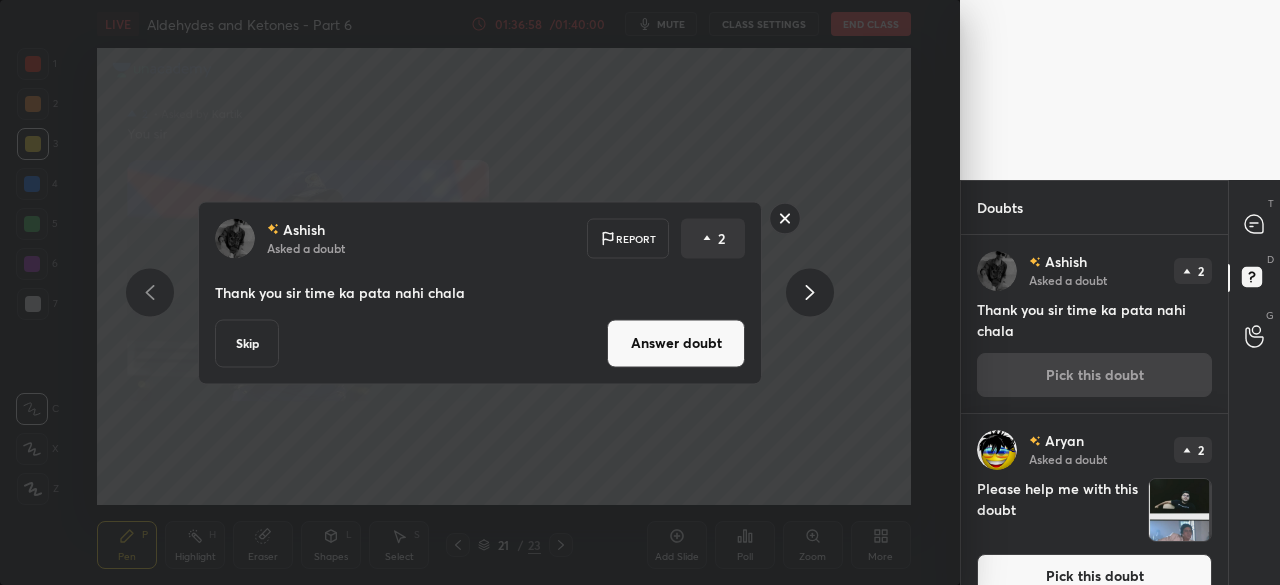 click on "Answer doubt" at bounding box center (676, 343) 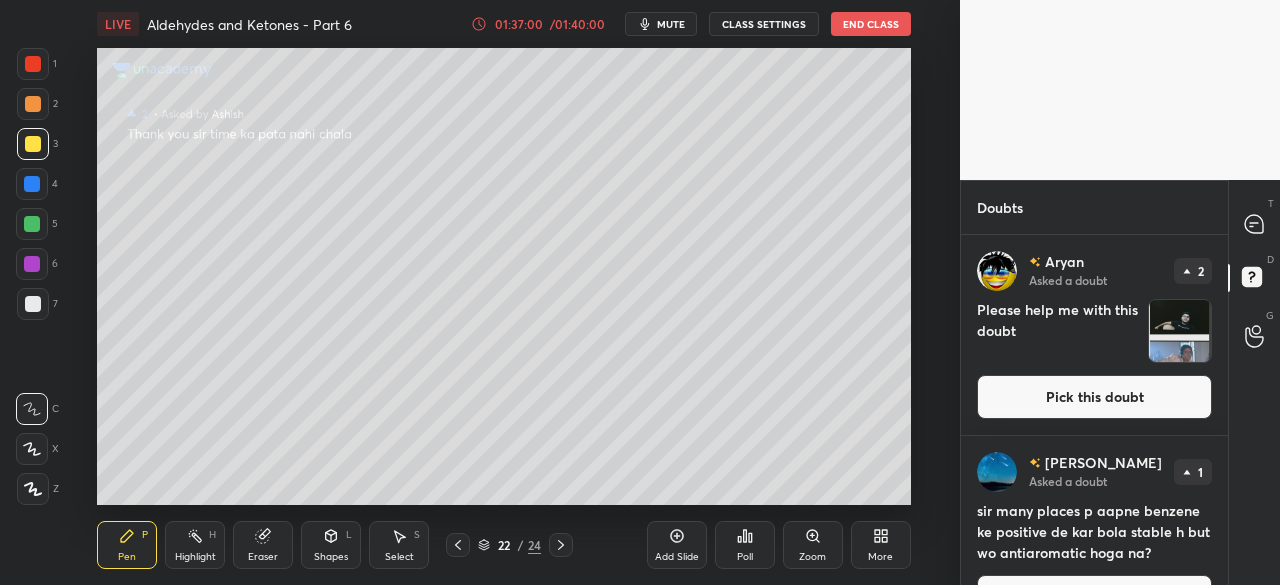 click on "Pick this doubt" at bounding box center (1094, 397) 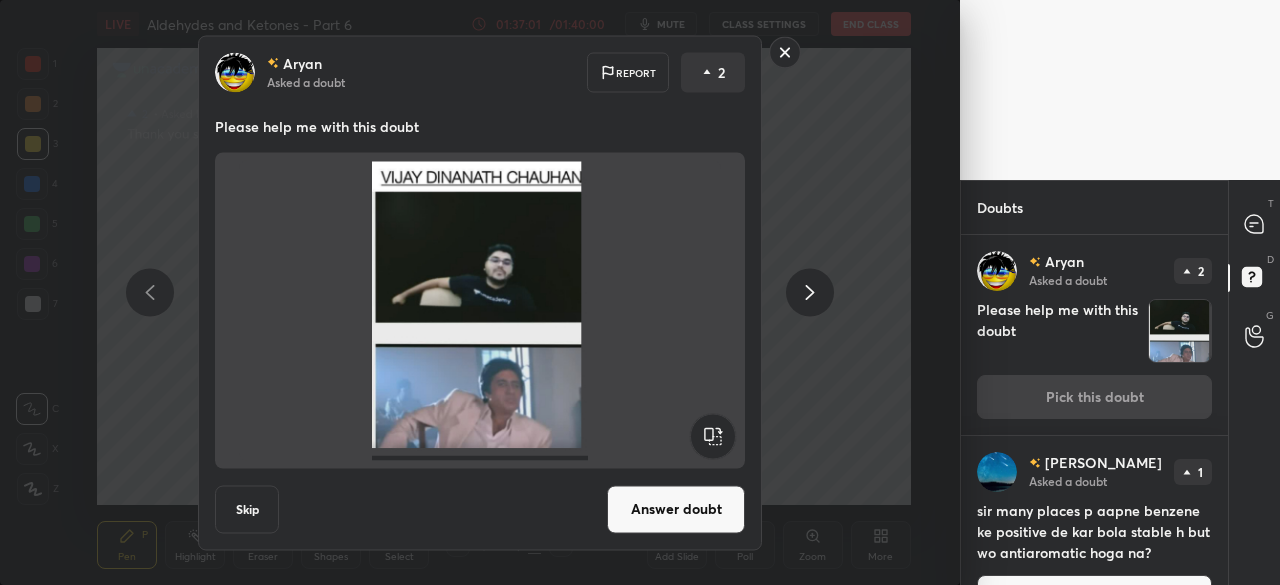 click on "Answer doubt" at bounding box center [676, 509] 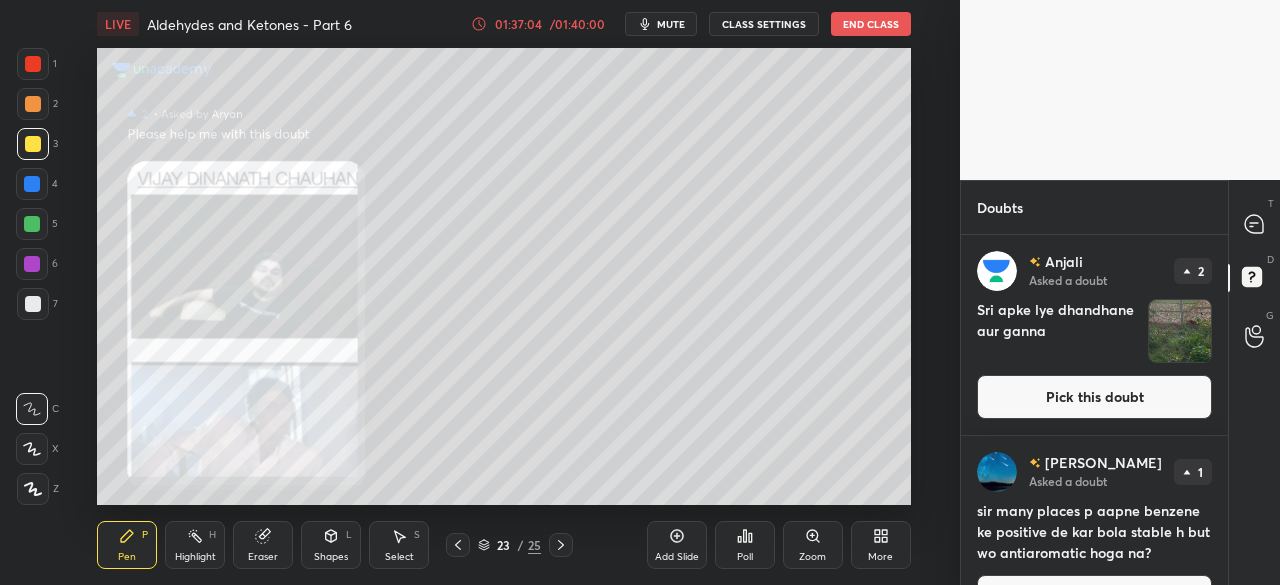 click on "Pick this doubt" at bounding box center (1094, 597) 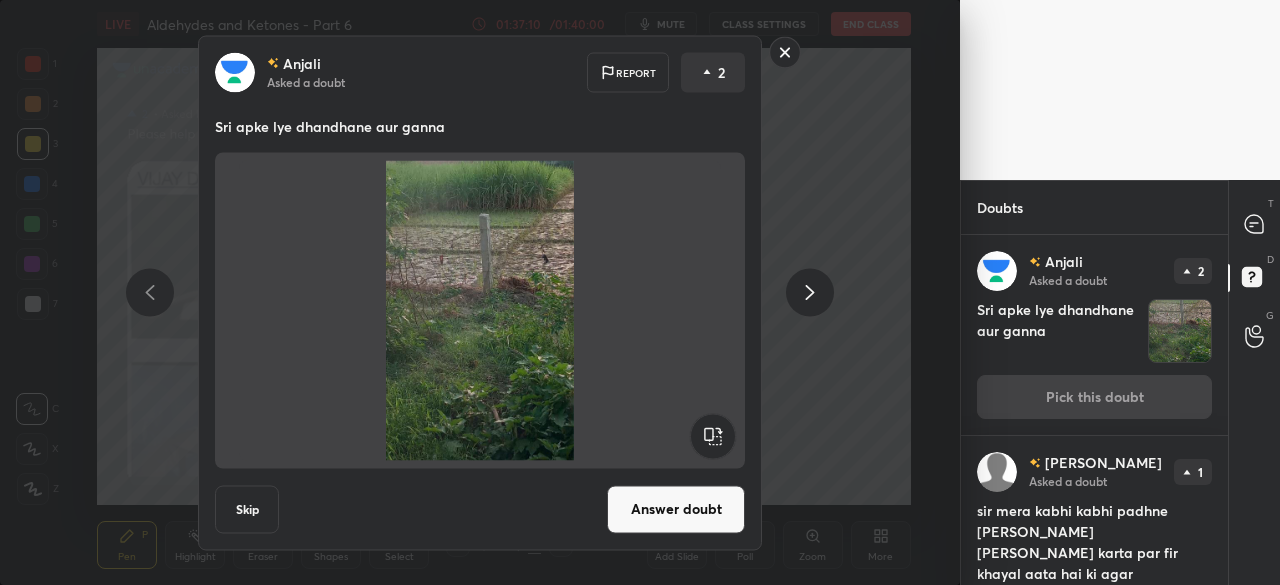 click on "Answer doubt" at bounding box center [676, 509] 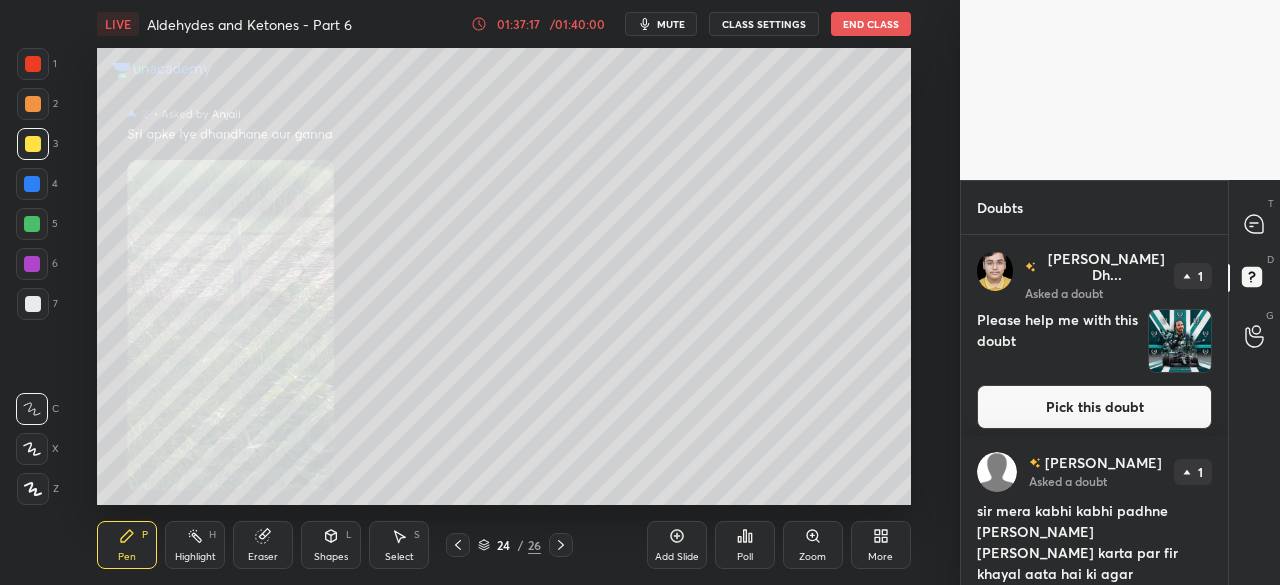 click on "Zoom" at bounding box center (813, 545) 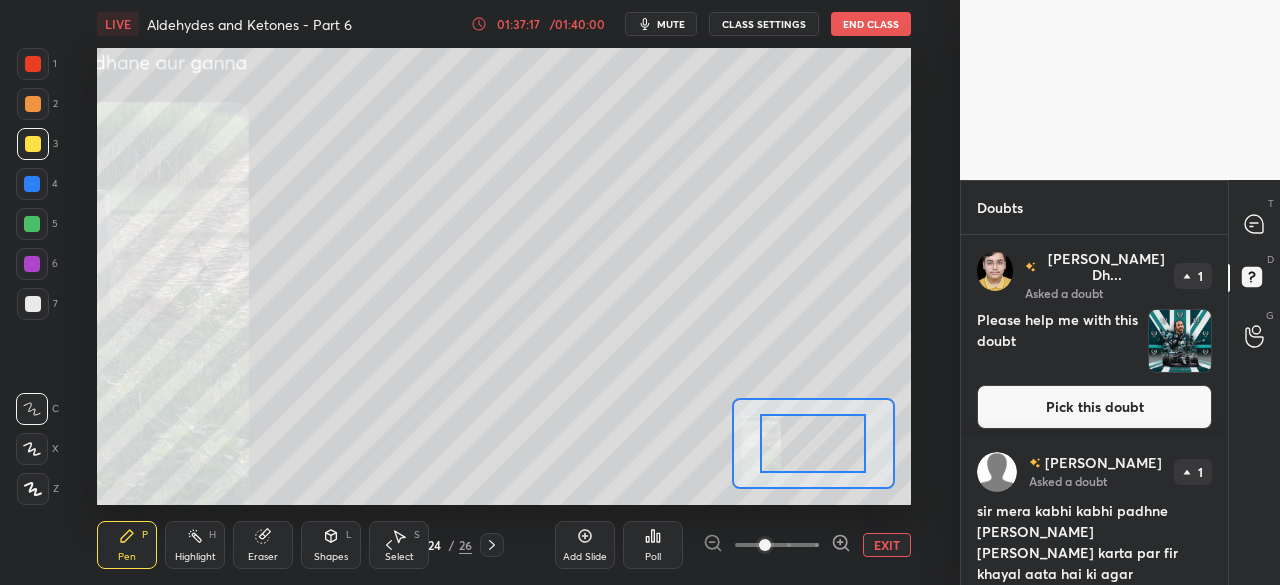 click at bounding box center [777, 545] 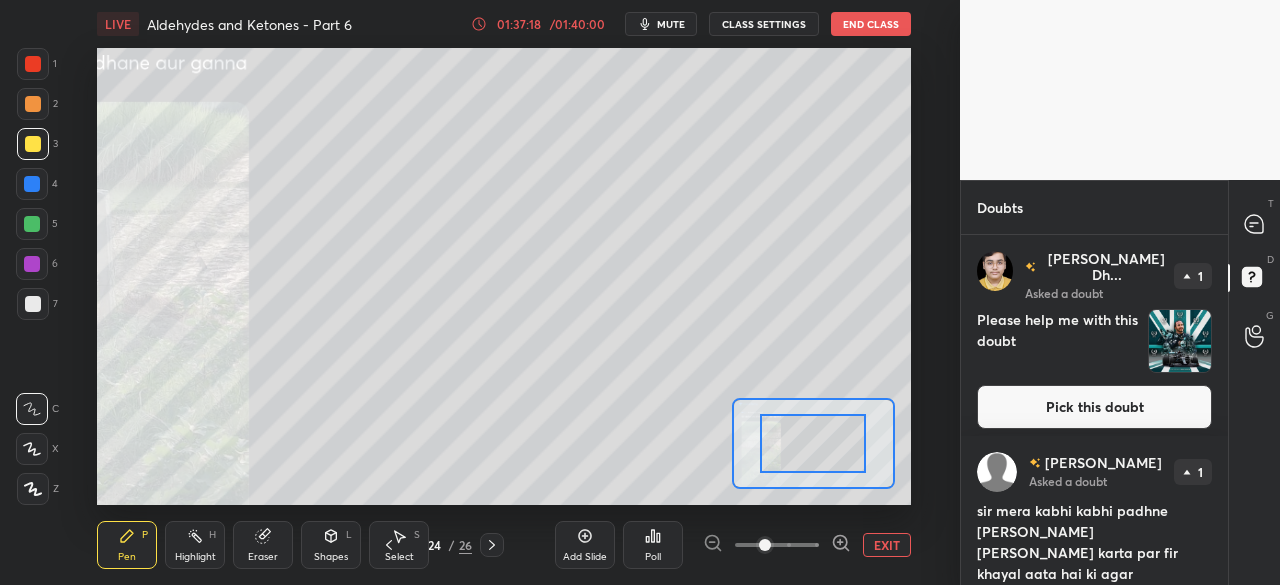 click at bounding box center [841, 545] 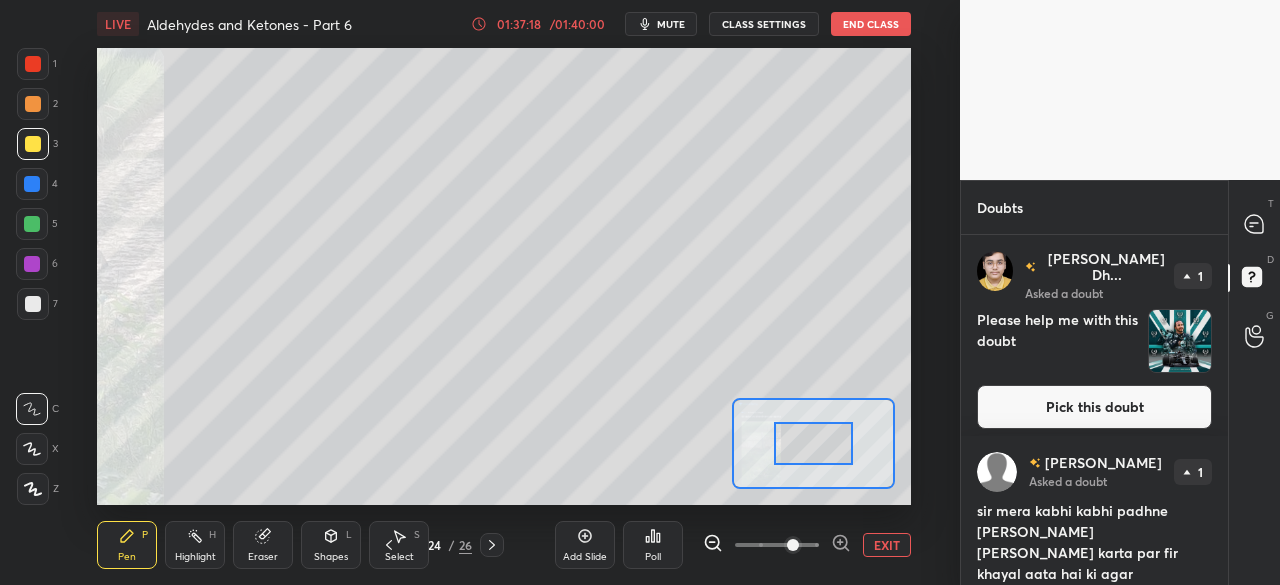 click 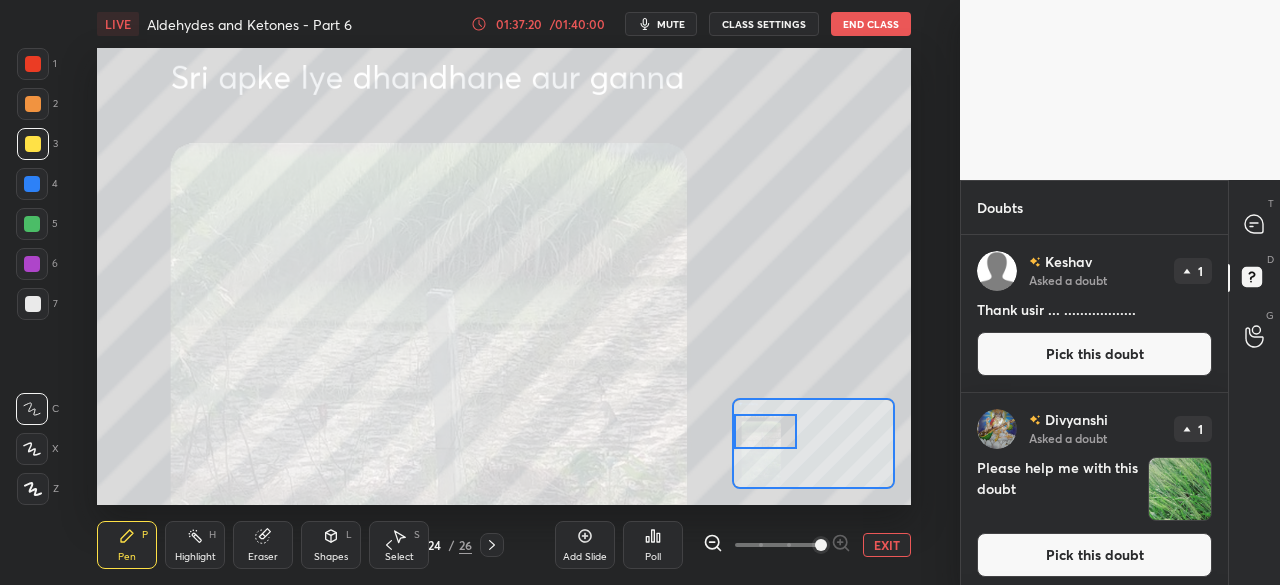 drag, startPoint x: 798, startPoint y: 449, endPoint x: 756, endPoint y: 434, distance: 44.598206 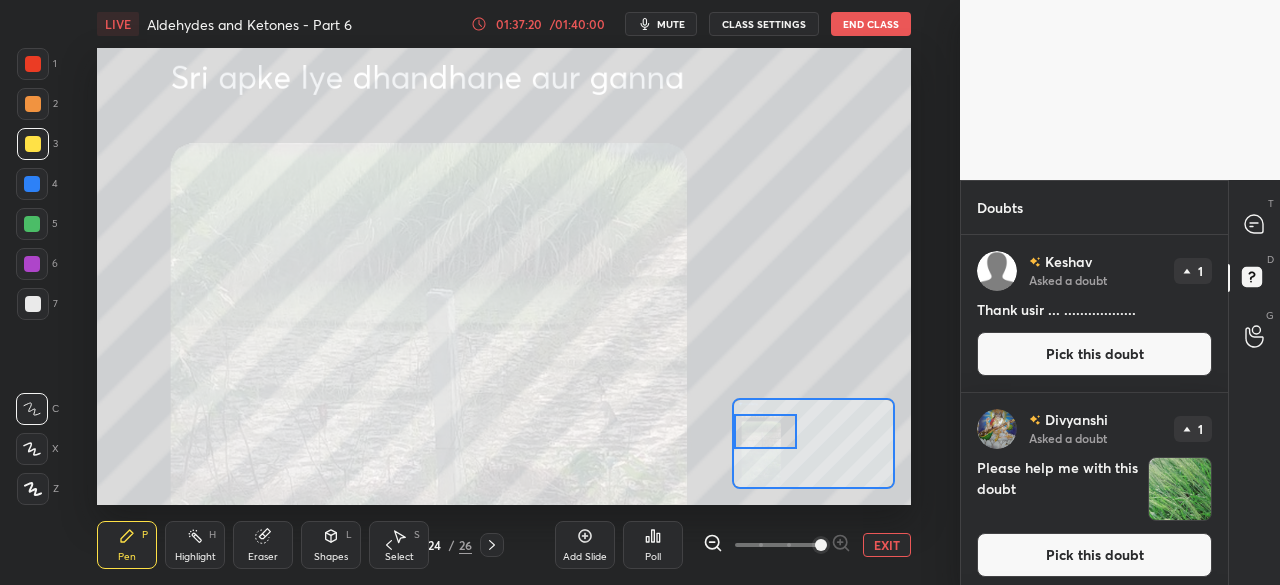click at bounding box center (765, 431) 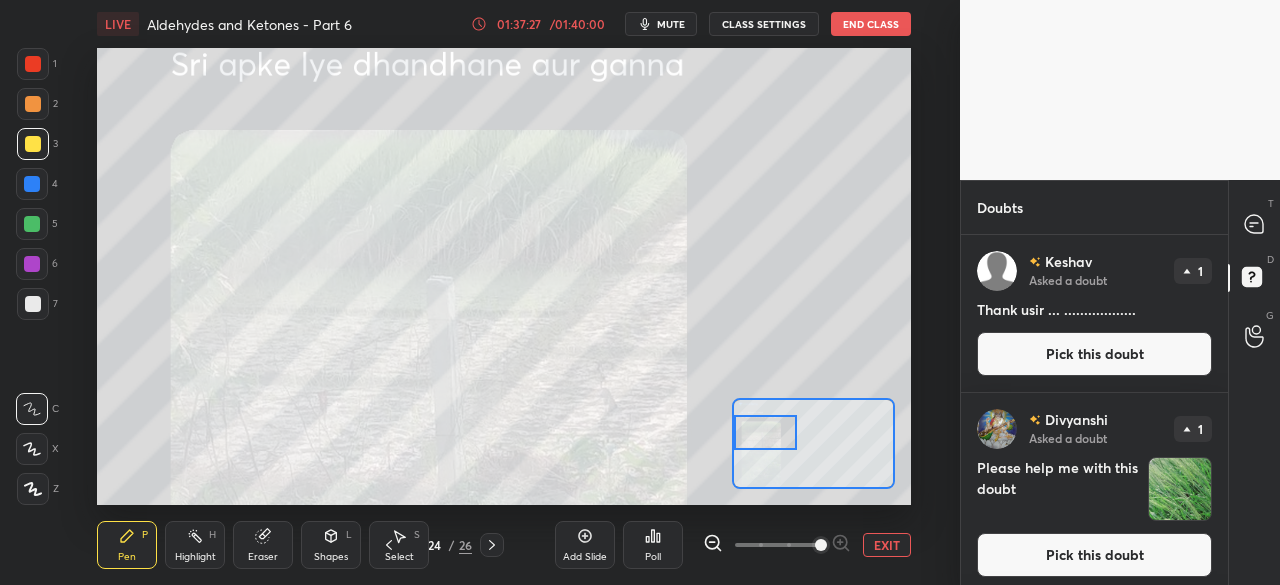 click at bounding box center (813, 443) 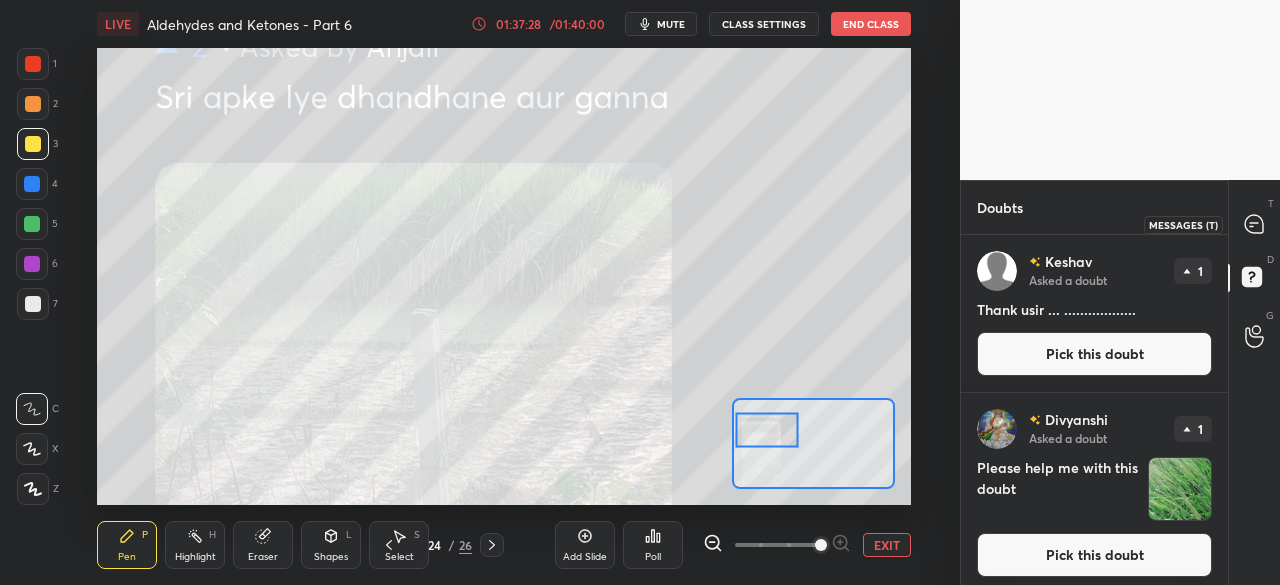 click 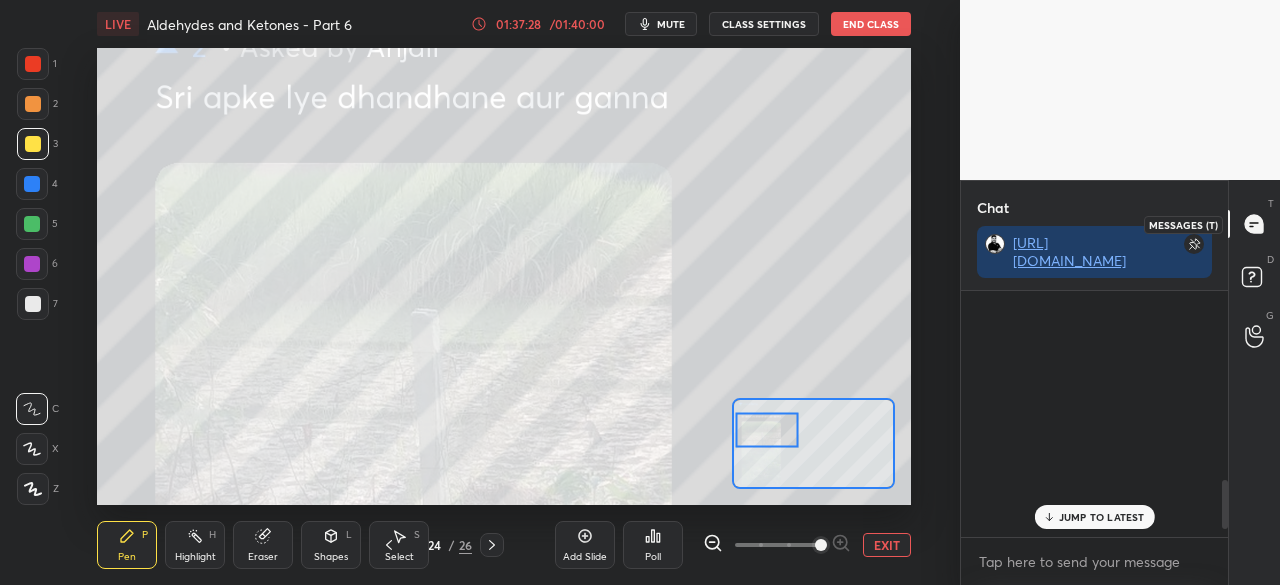 scroll, scrollTop: 288, scrollLeft: 261, axis: both 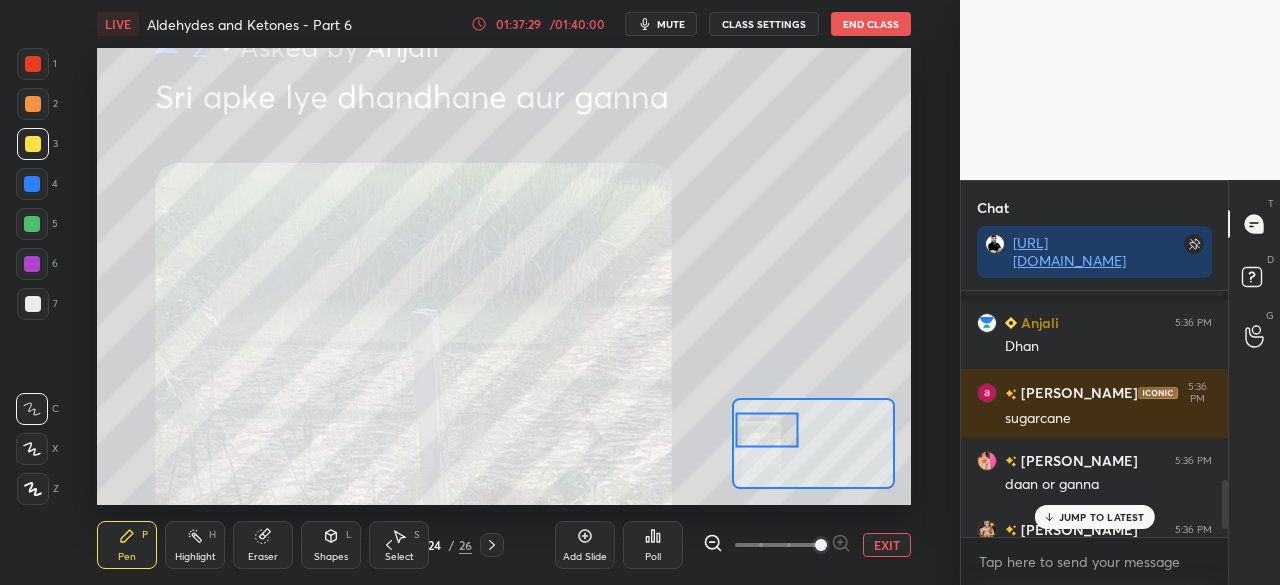 click on "JUMP TO LATEST" at bounding box center [1102, 517] 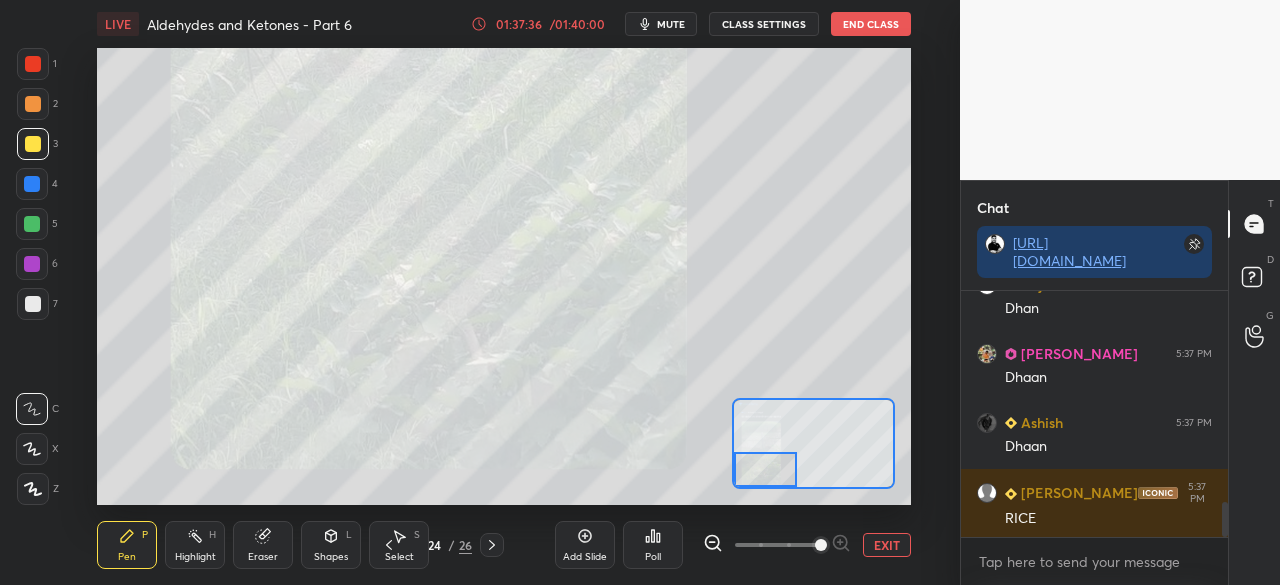 scroll, scrollTop: 1576, scrollLeft: 0, axis: vertical 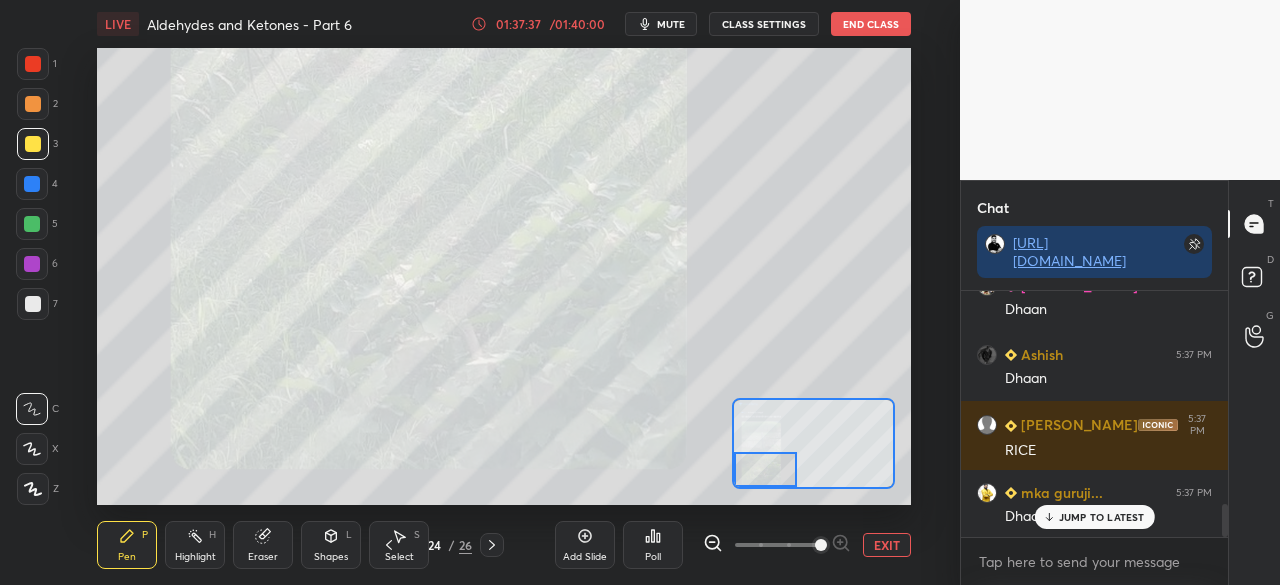 drag, startPoint x: 772, startPoint y: 436, endPoint x: 770, endPoint y: 477, distance: 41.04875 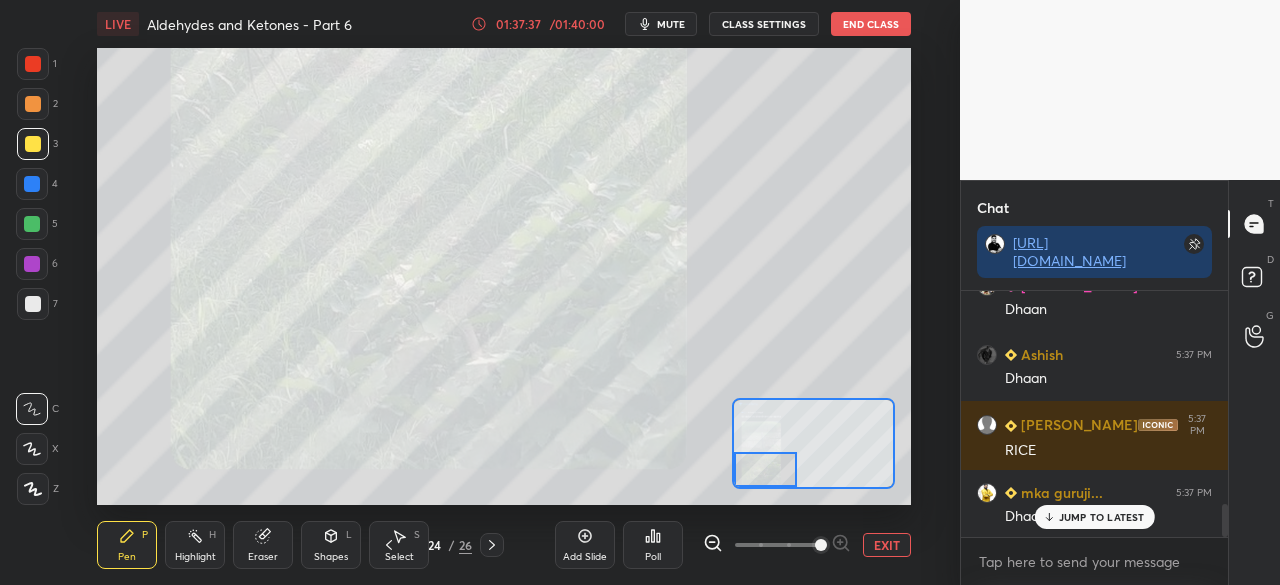 click at bounding box center (765, 469) 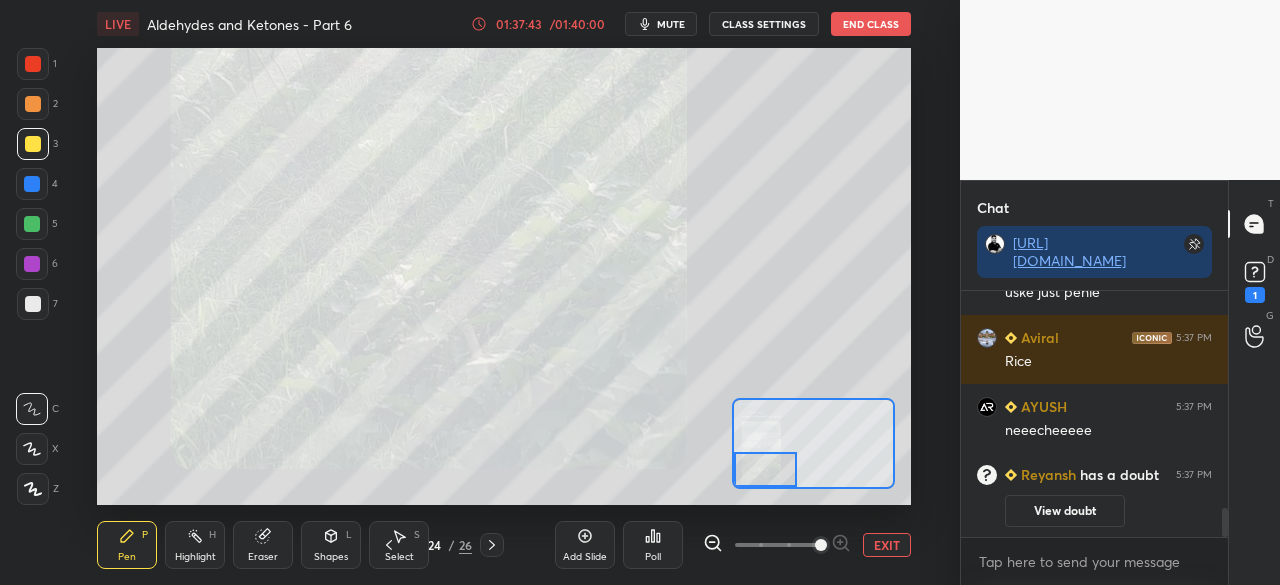 scroll, scrollTop: 1912, scrollLeft: 0, axis: vertical 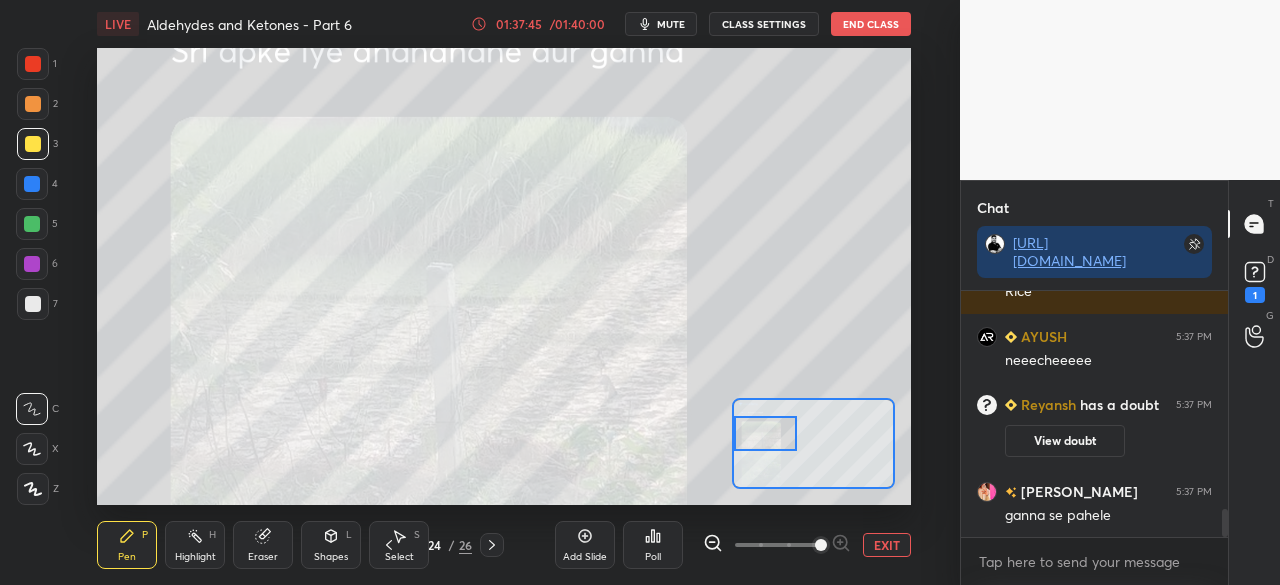 drag, startPoint x: 774, startPoint y: 465, endPoint x: 772, endPoint y: 435, distance: 30.066593 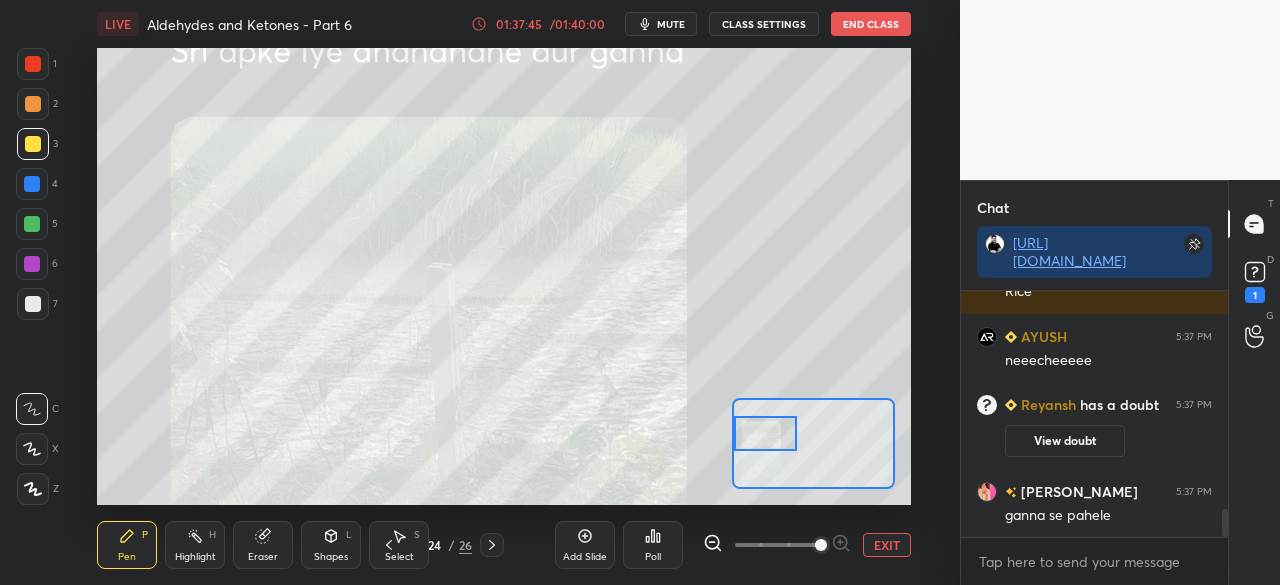 click at bounding box center (765, 433) 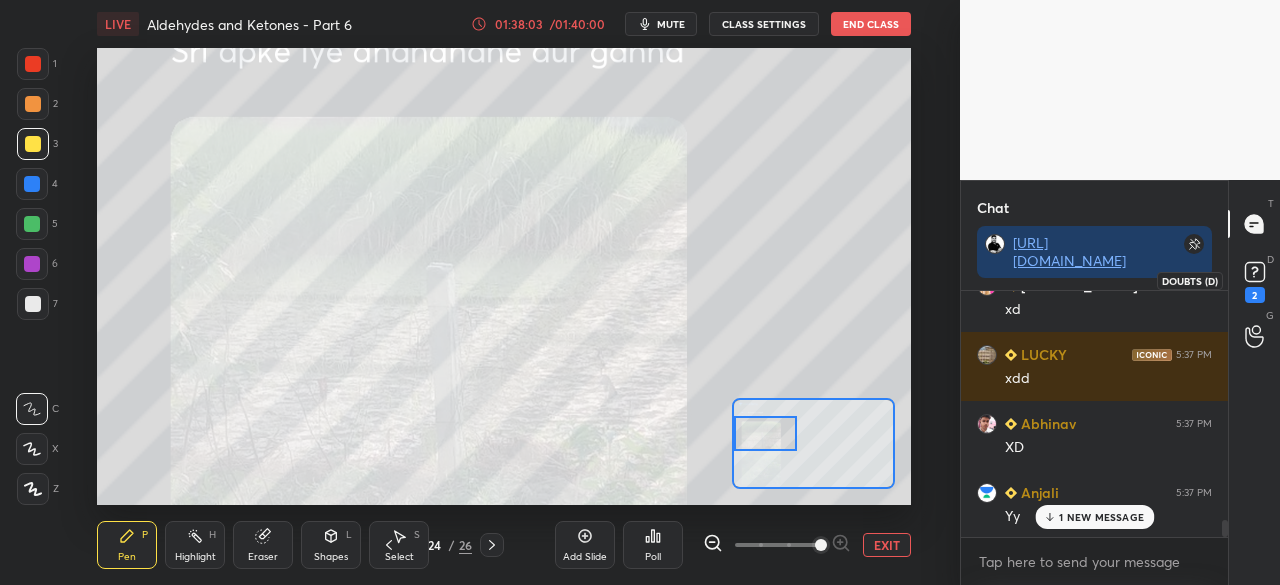 scroll, scrollTop: 3356, scrollLeft: 0, axis: vertical 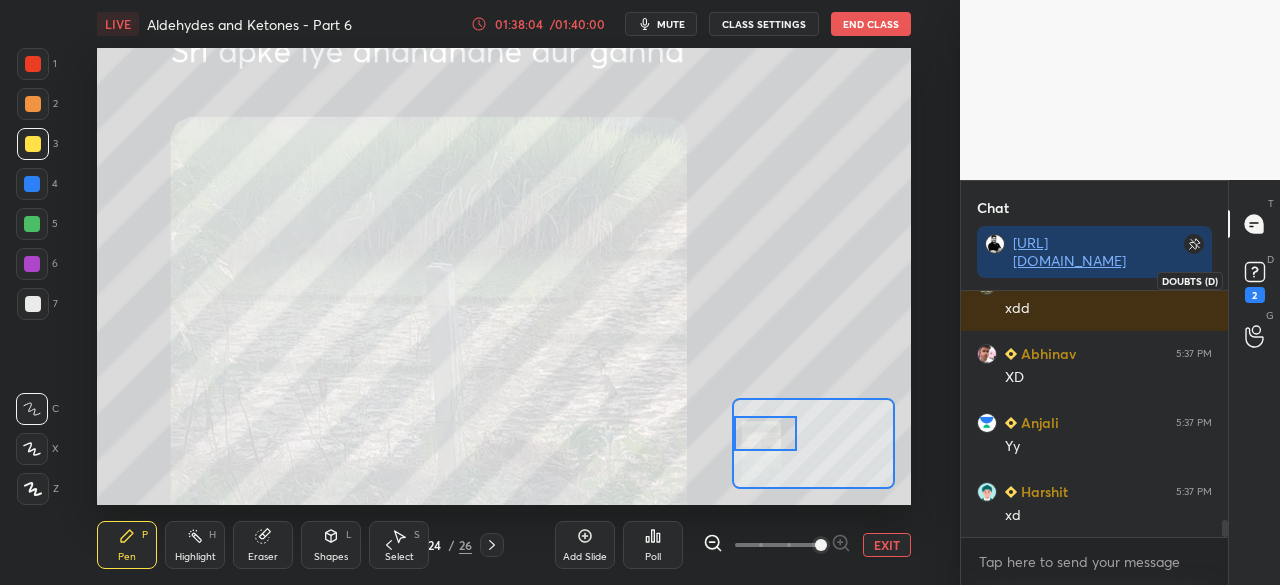 click 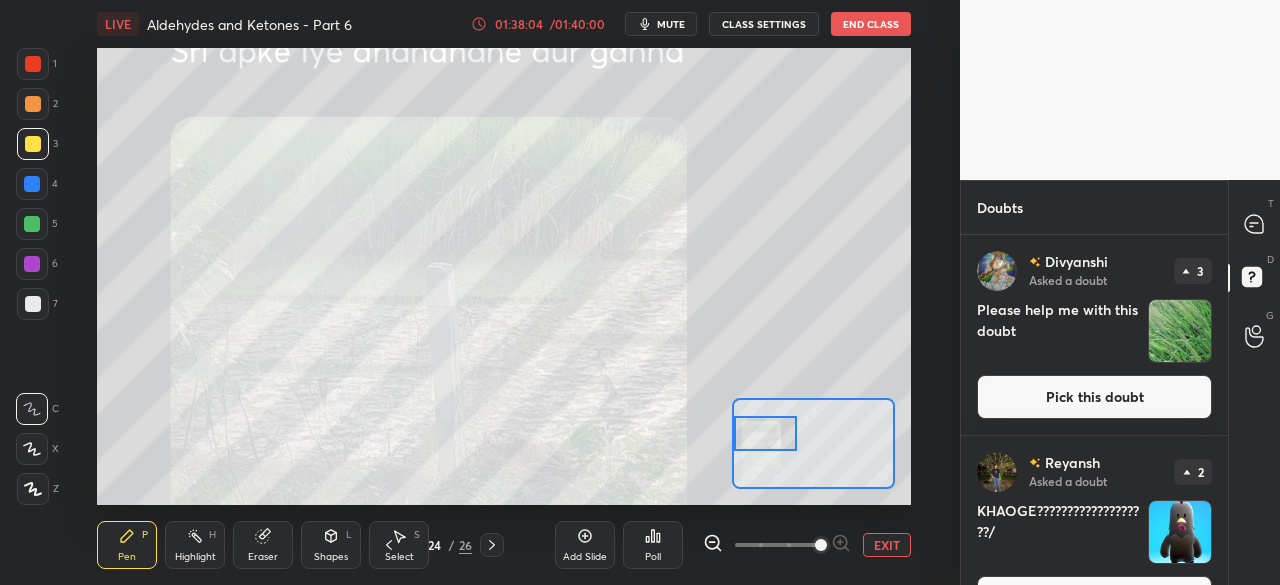 click on "Pick this doubt" at bounding box center (1094, 397) 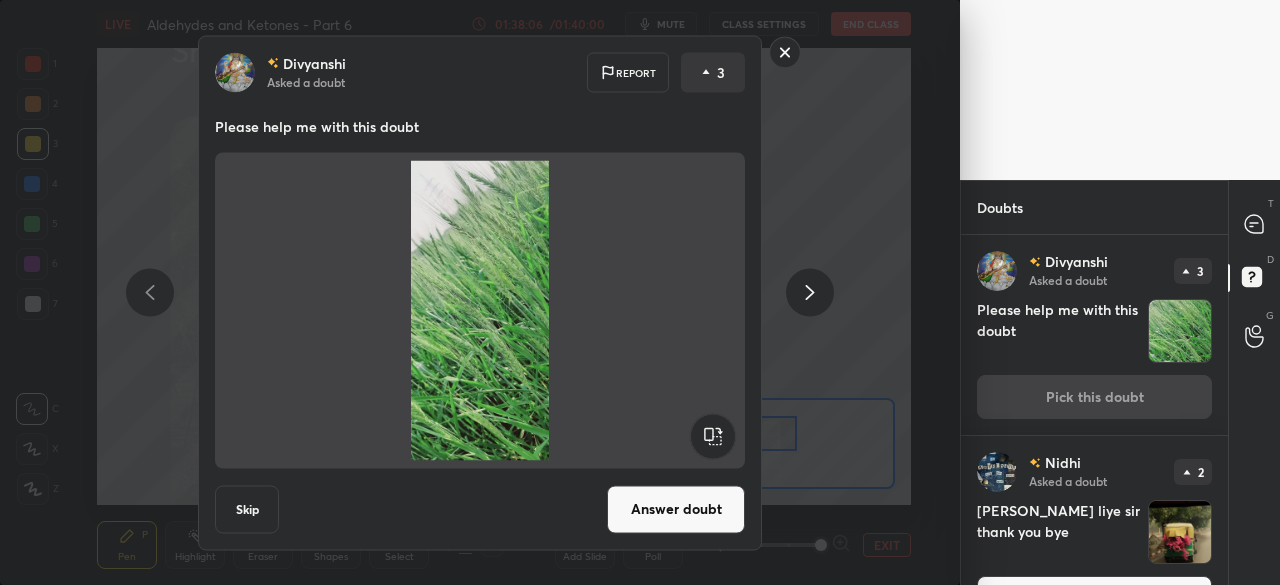 click on "Answer doubt" at bounding box center (676, 509) 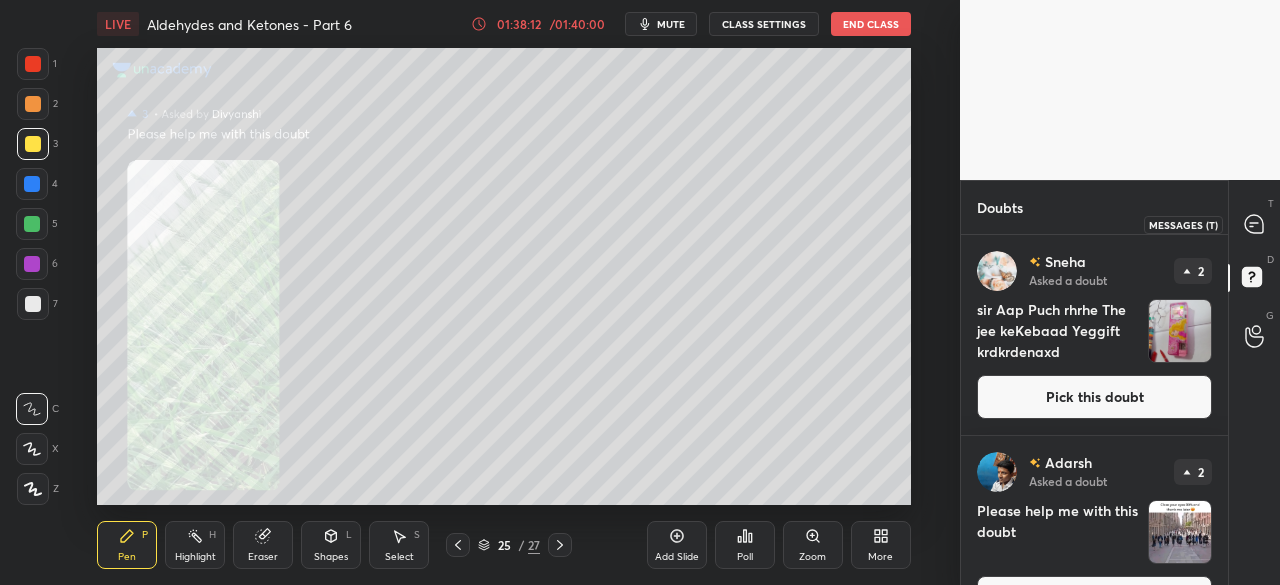 click 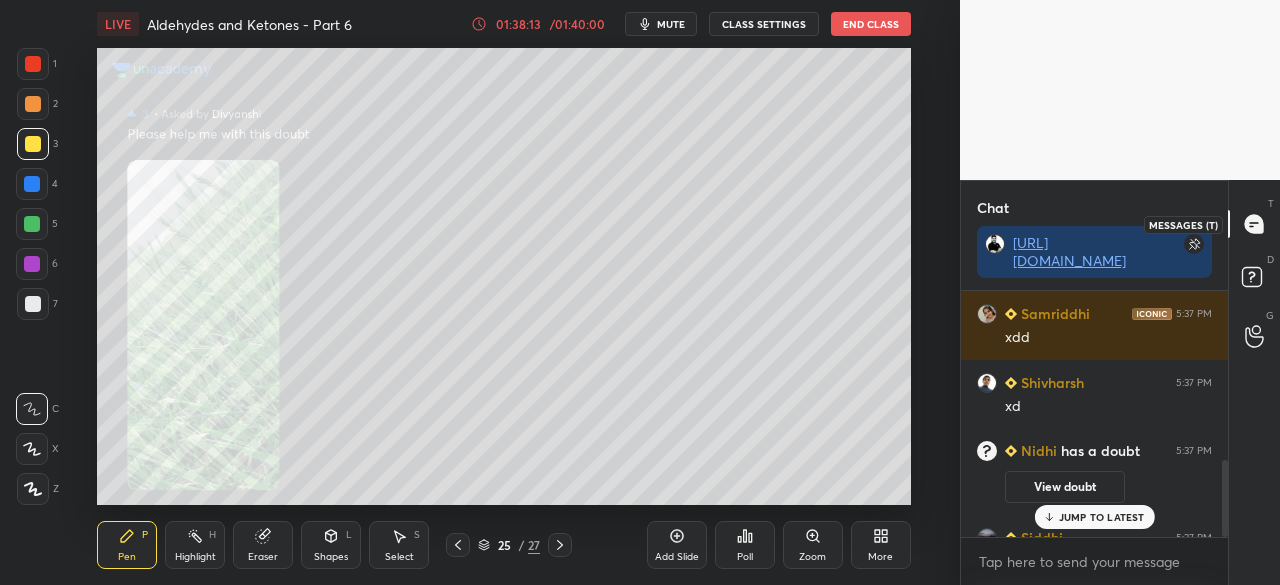 scroll, scrollTop: 546, scrollLeft: 0, axis: vertical 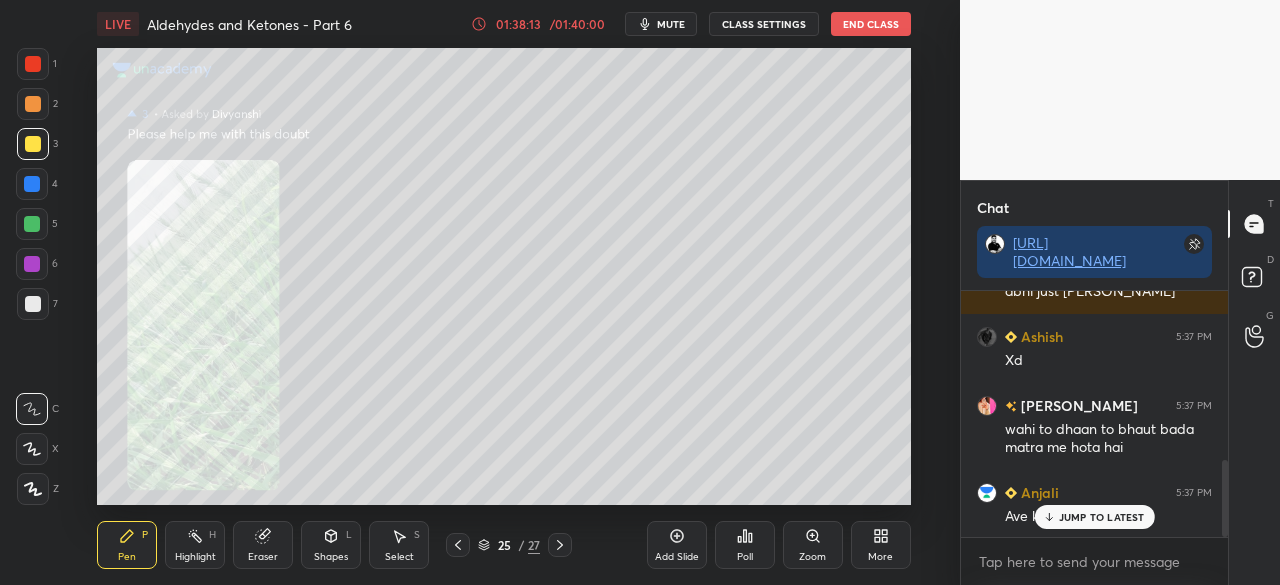 click on "JUMP TO LATEST" at bounding box center [1102, 517] 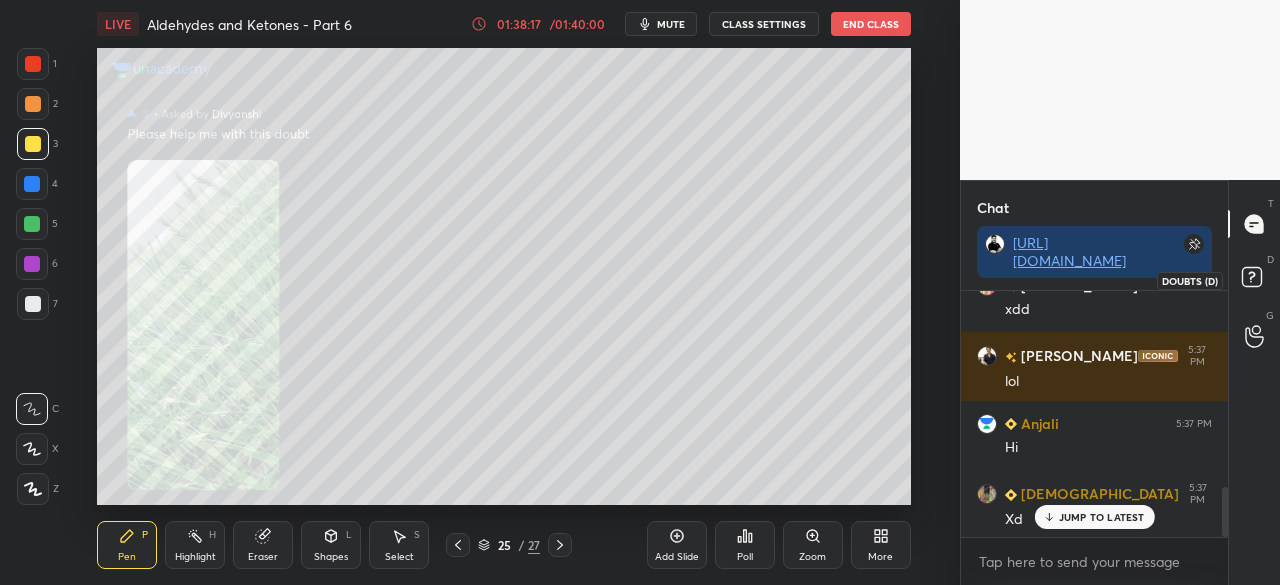 click 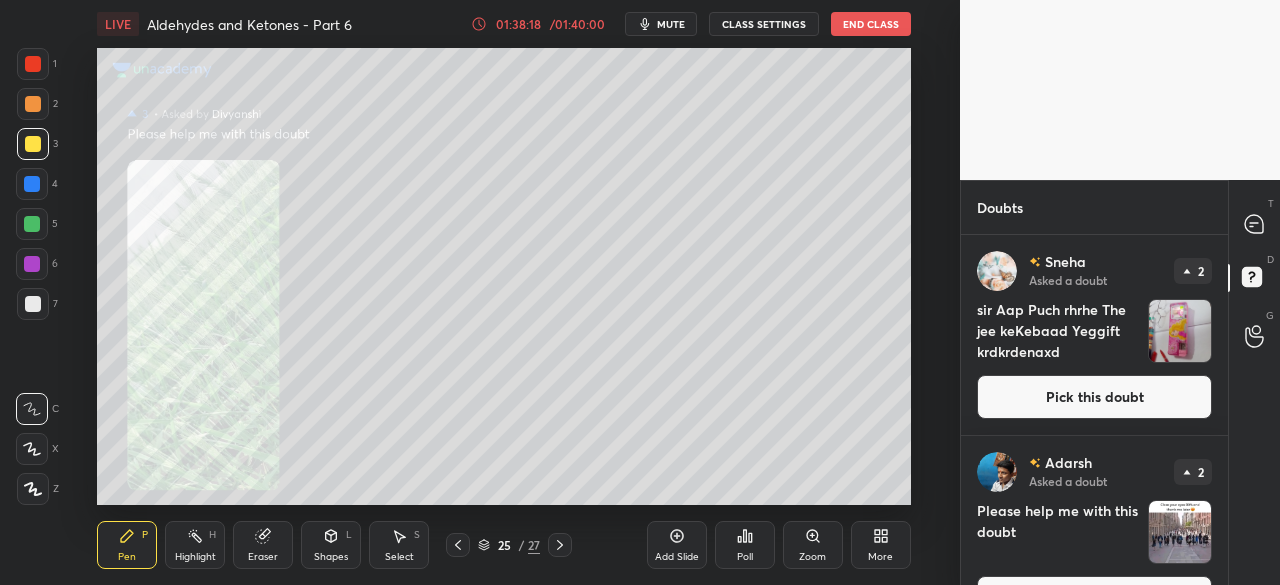 click on "Pick this doubt" at bounding box center (1094, 397) 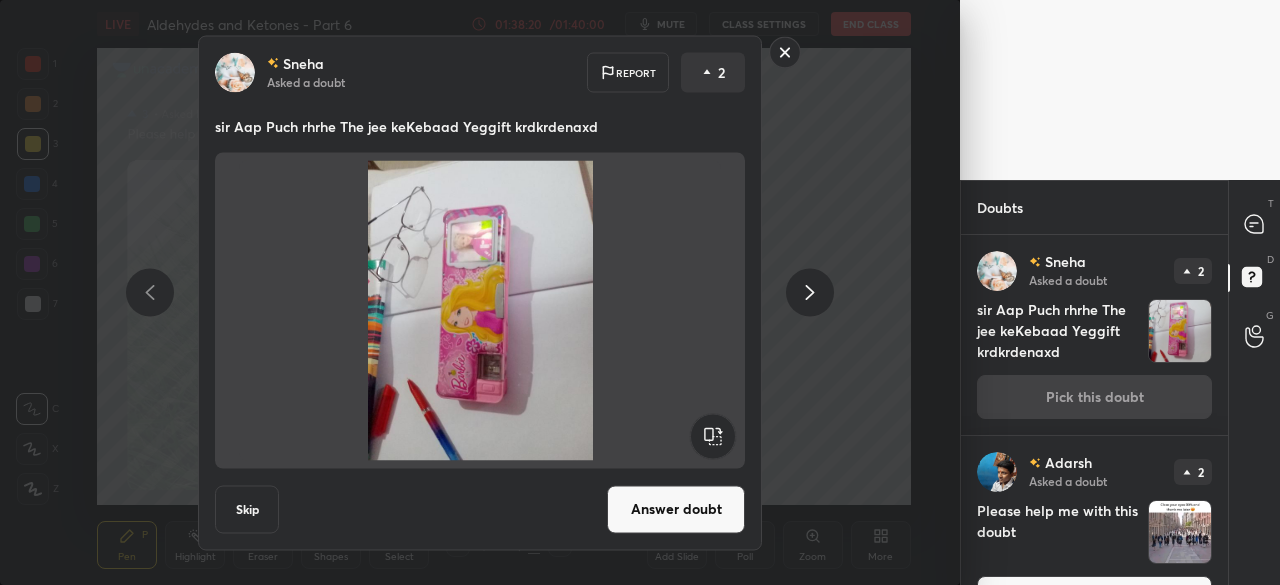 click on "Answer doubt" at bounding box center (676, 509) 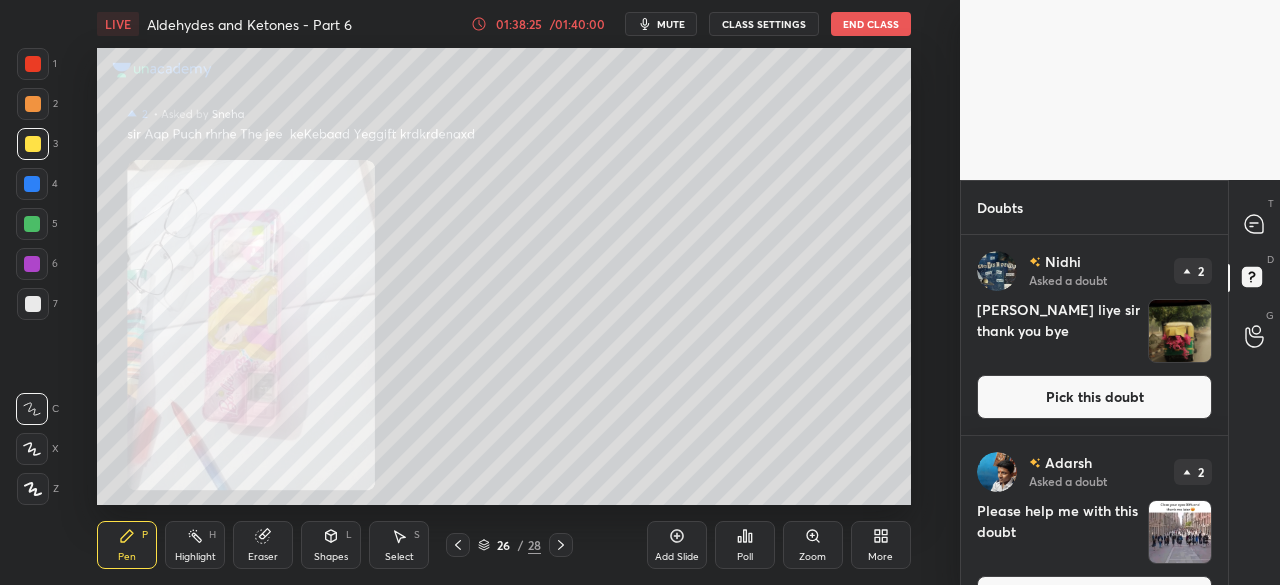 click on "Pick this doubt" at bounding box center [1094, 397] 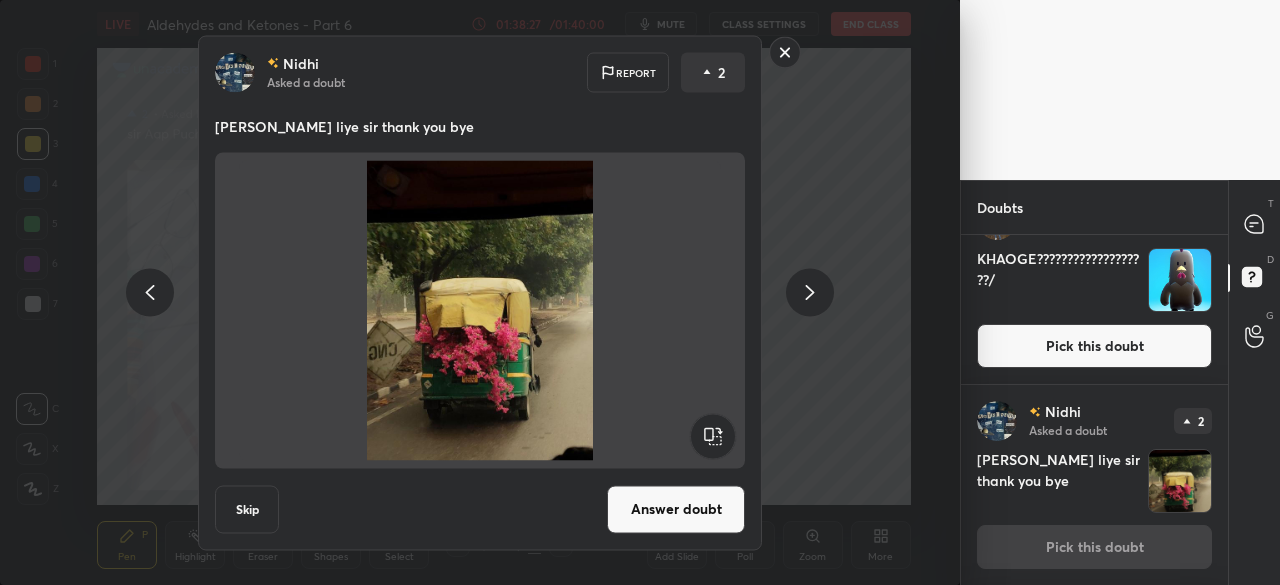 click on "Answer doubt" at bounding box center [676, 509] 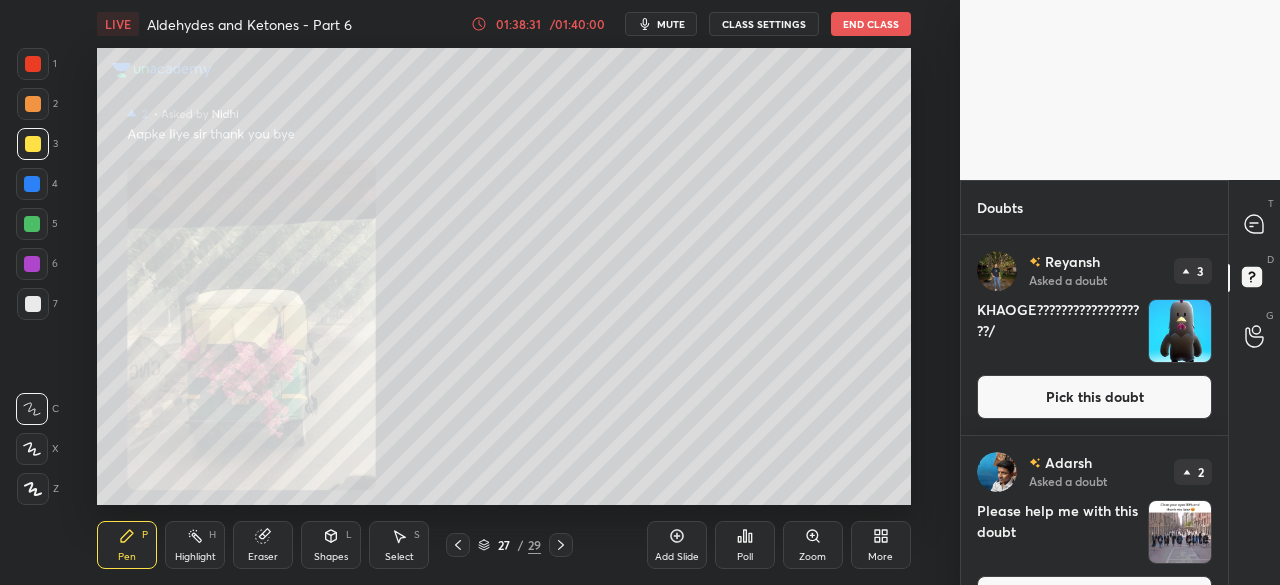 click on "Zoom" at bounding box center (812, 557) 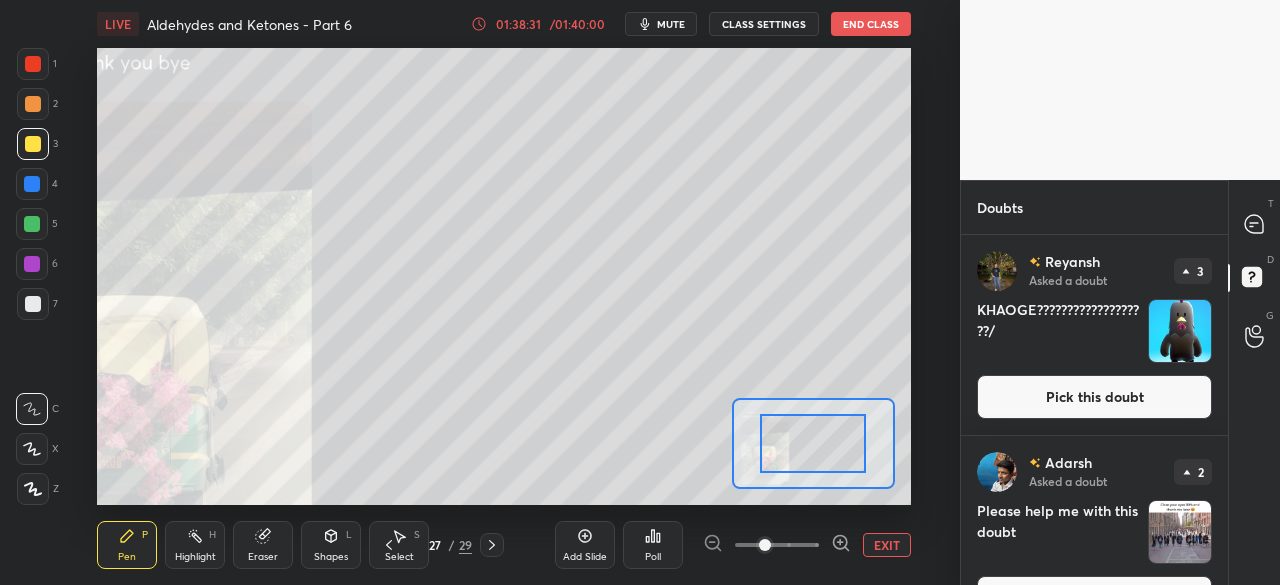click at bounding box center [777, 545] 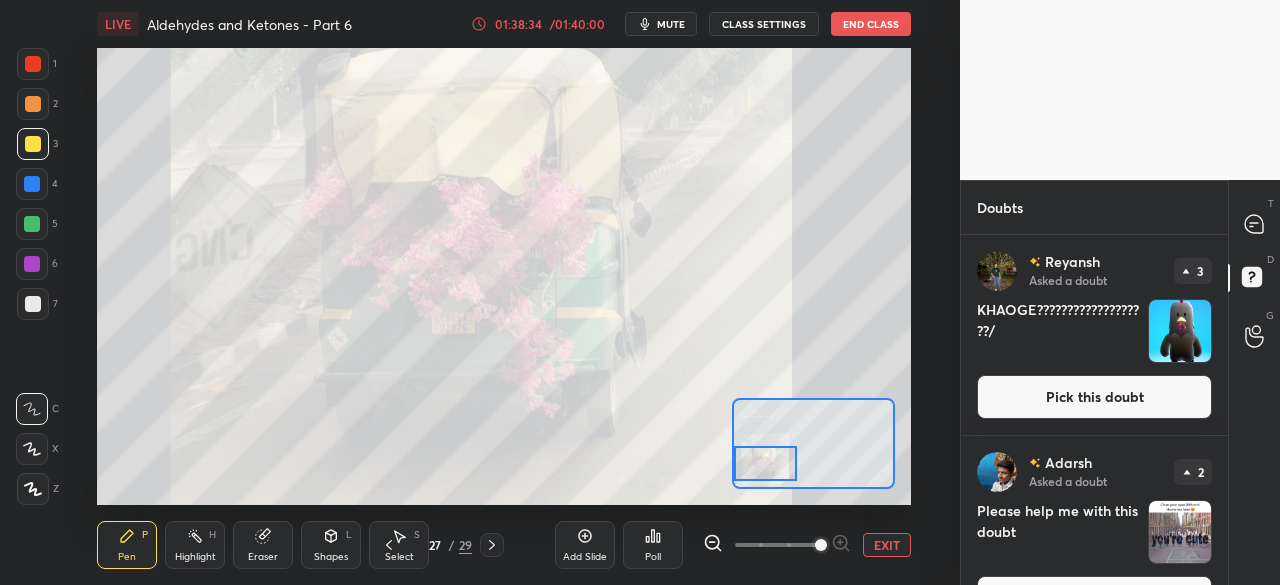 drag, startPoint x: 754, startPoint y: 447, endPoint x: 752, endPoint y: 459, distance: 12.165525 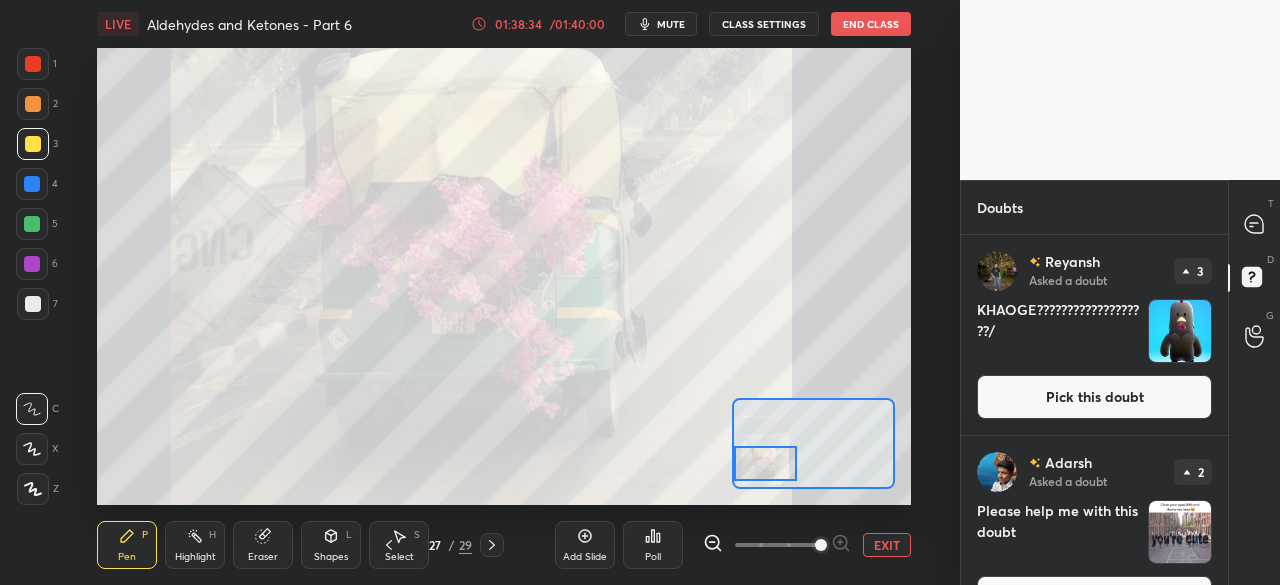 click at bounding box center [765, 463] 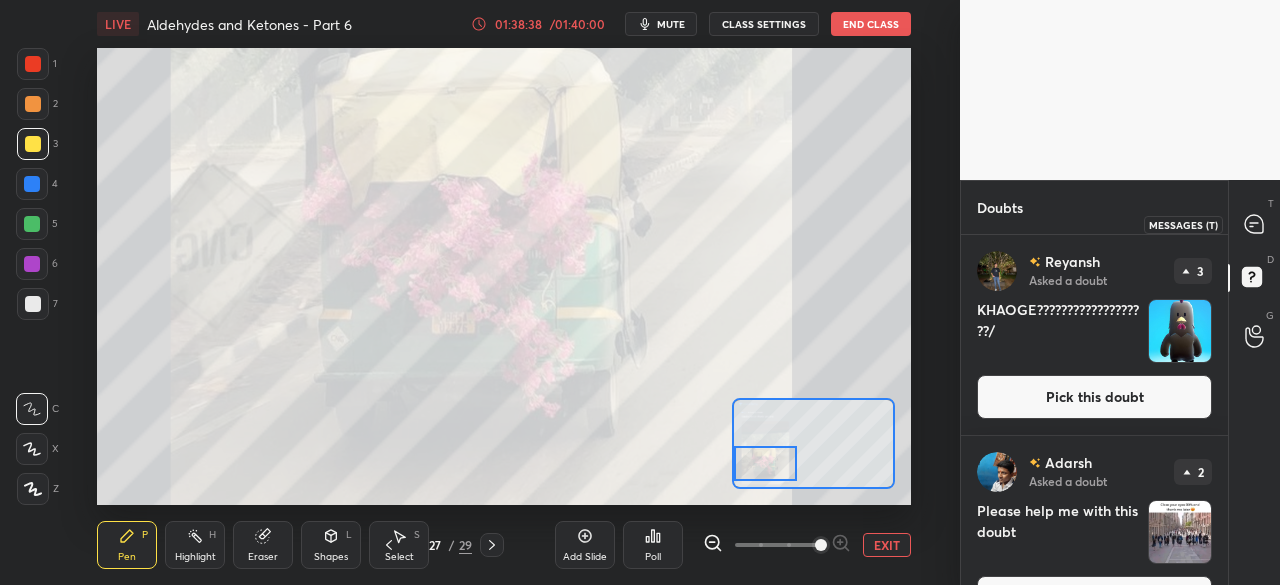 click 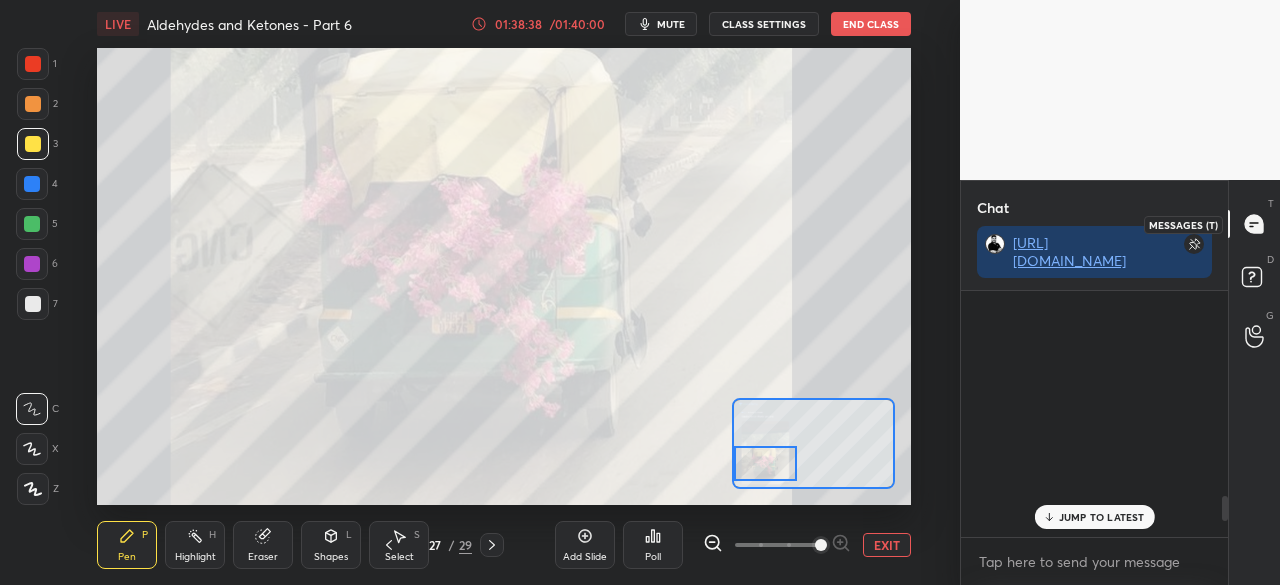 scroll, scrollTop: 1975, scrollLeft: 0, axis: vertical 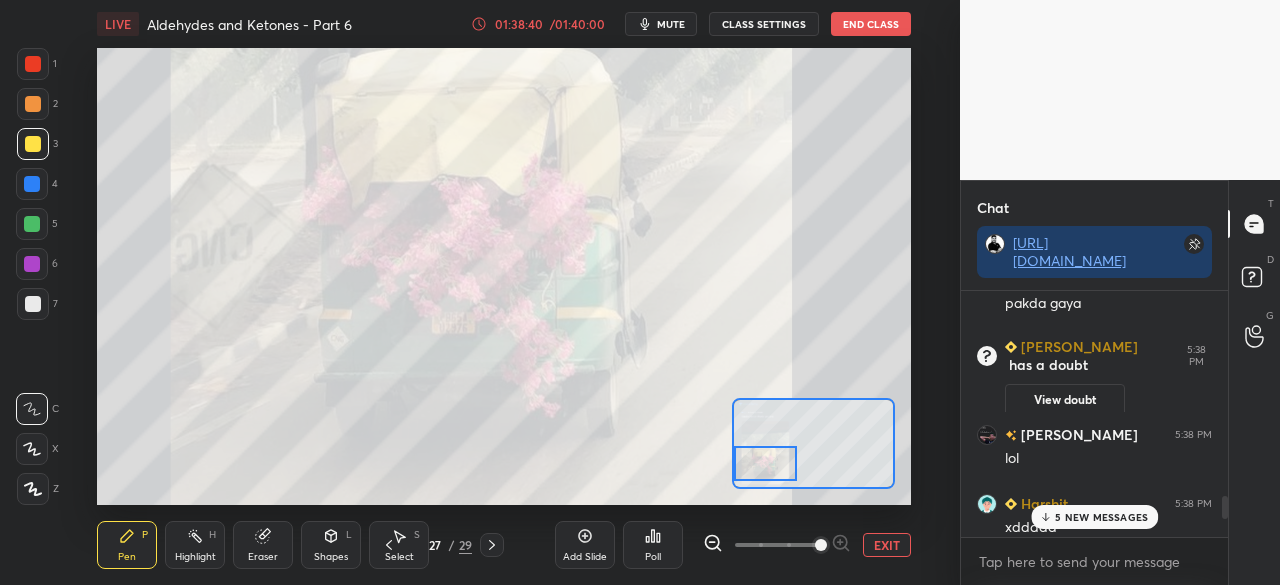 click on "5 NEW MESSAGES" at bounding box center (1101, 517) 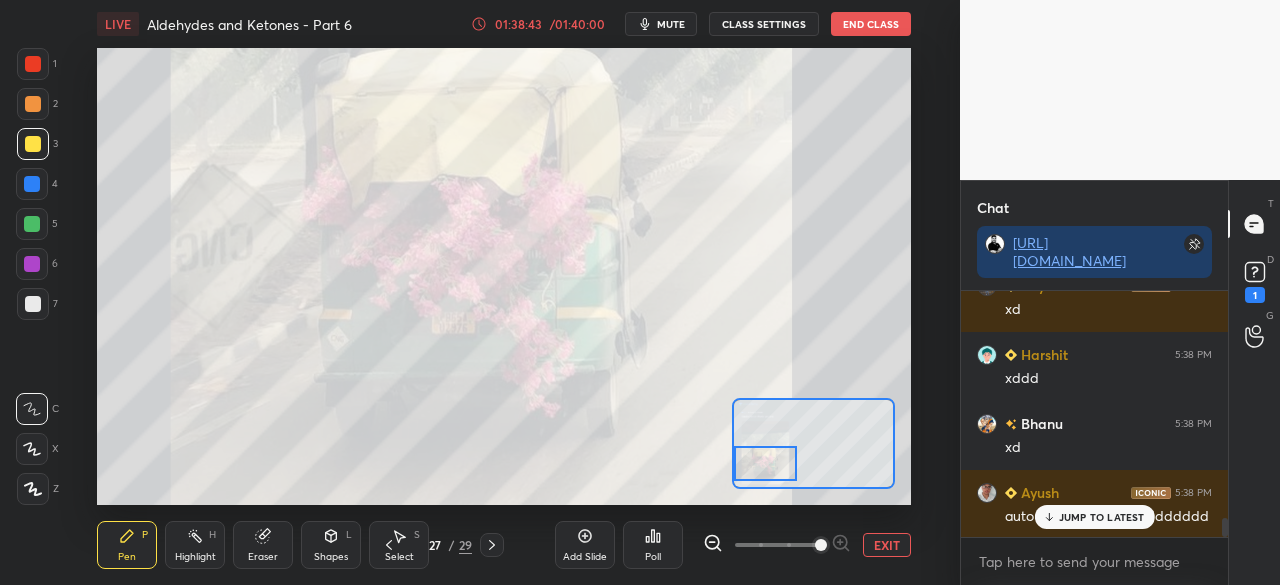scroll, scrollTop: 2954, scrollLeft: 0, axis: vertical 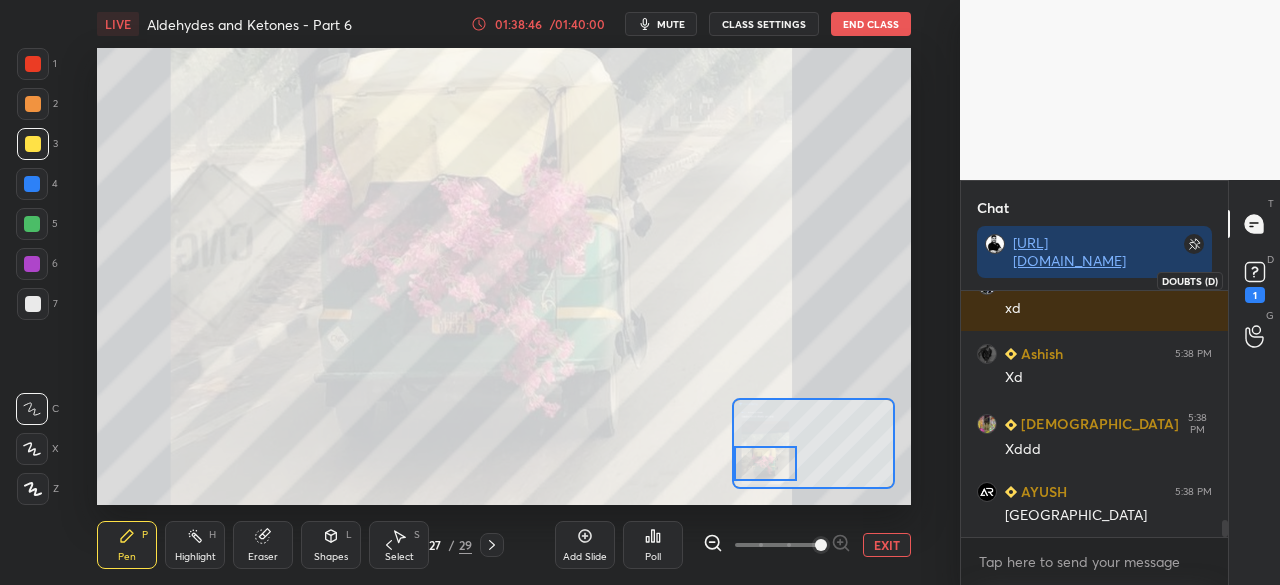 click 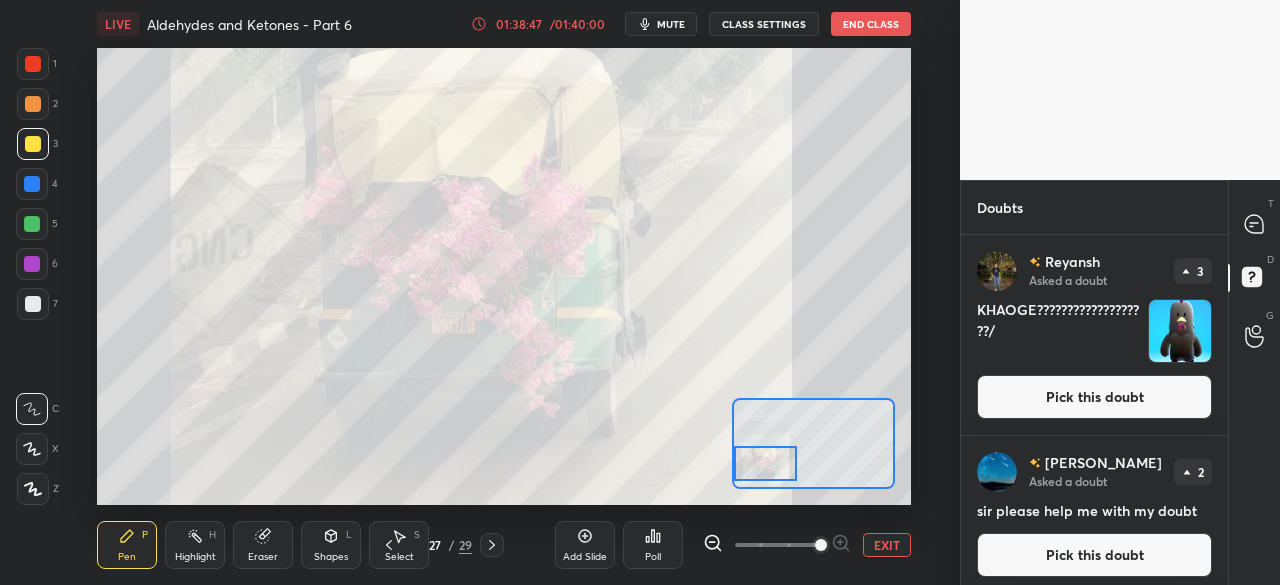 click on "Pick this doubt" at bounding box center (1094, 397) 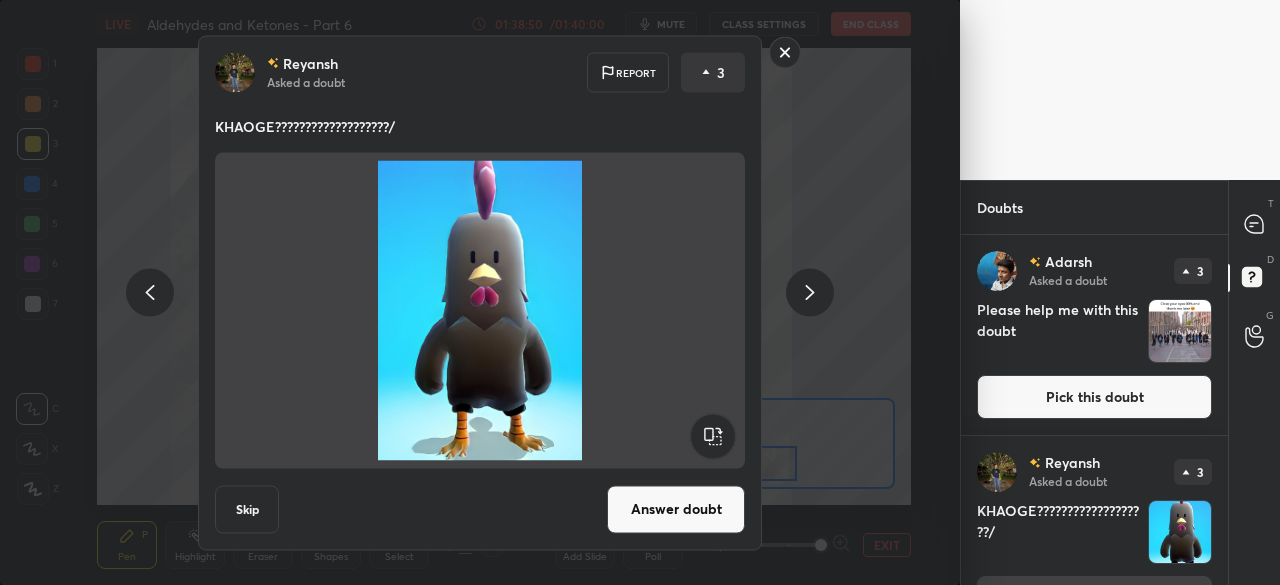 click on "Skip" at bounding box center (247, 509) 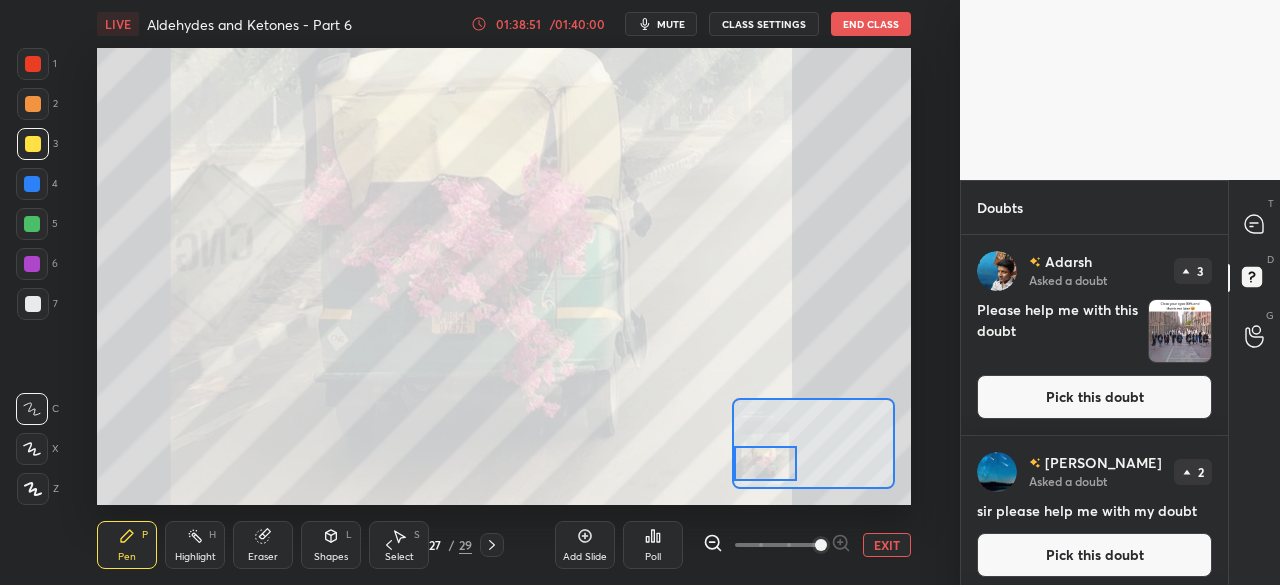 click on "Pick this doubt" at bounding box center [1094, 397] 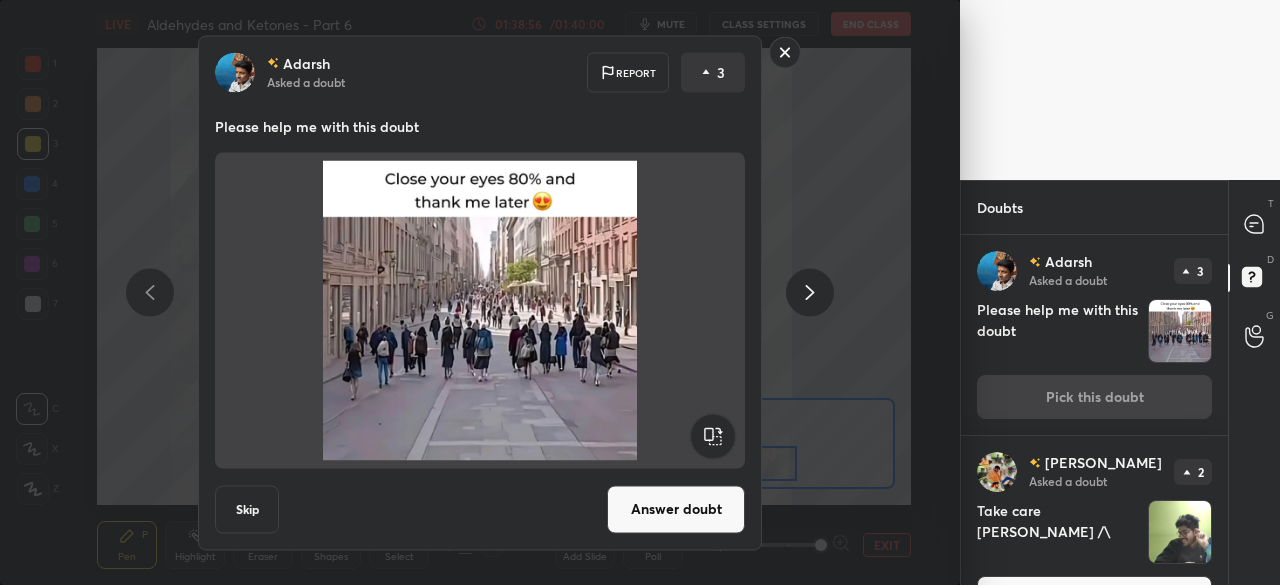 click on "Answer doubt" at bounding box center [676, 509] 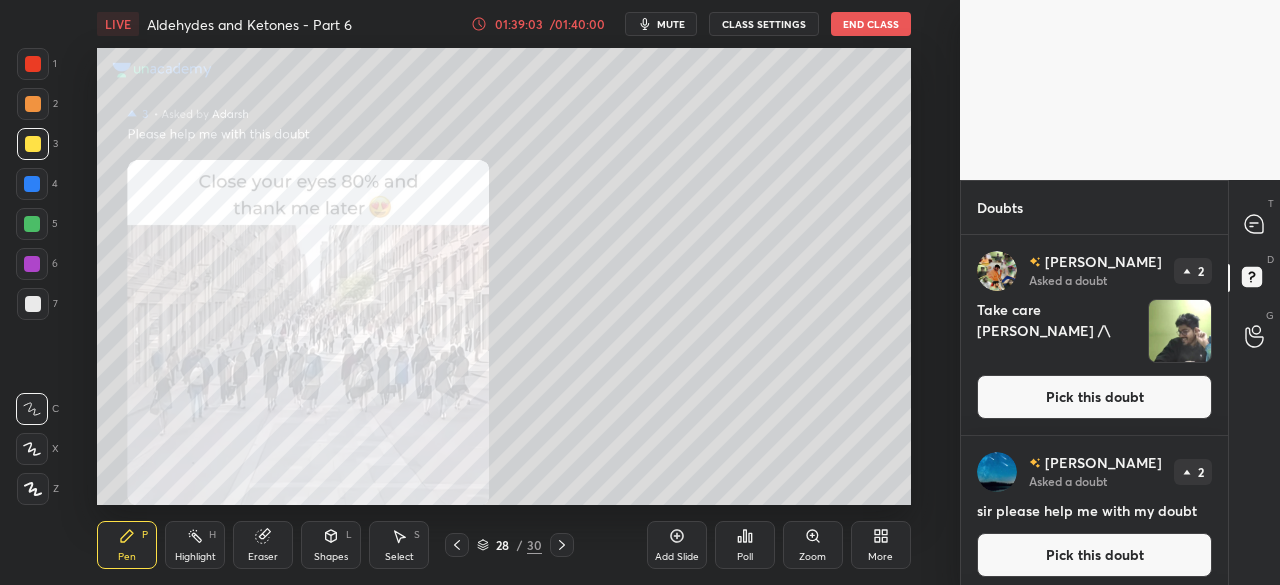 click on "Pick this doubt" at bounding box center (1094, 397) 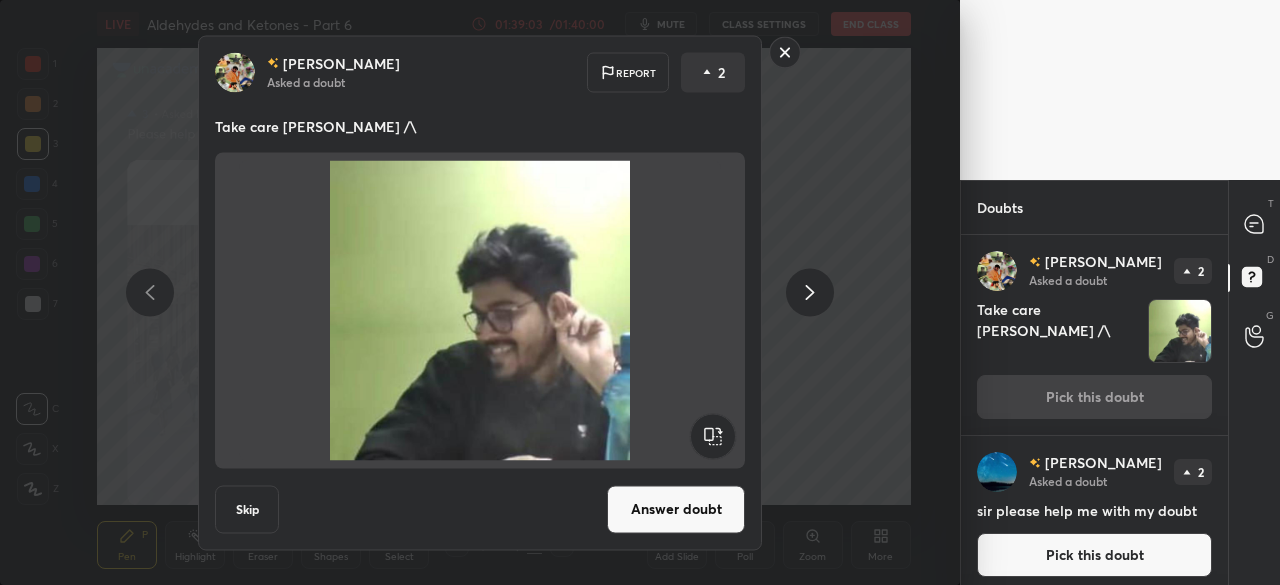 click on "[PERSON_NAME] Asked a doubt Report 2 Take care [PERSON_NAME] /\ Skip Answer doubt" at bounding box center (480, 292) 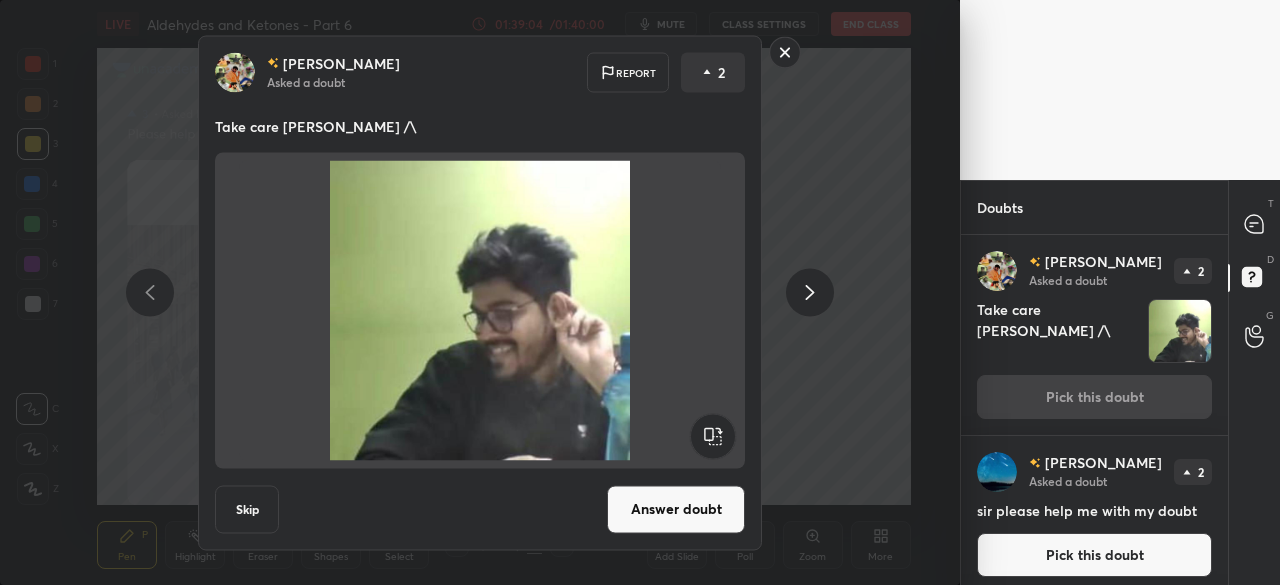 click on "Answer doubt" at bounding box center (676, 509) 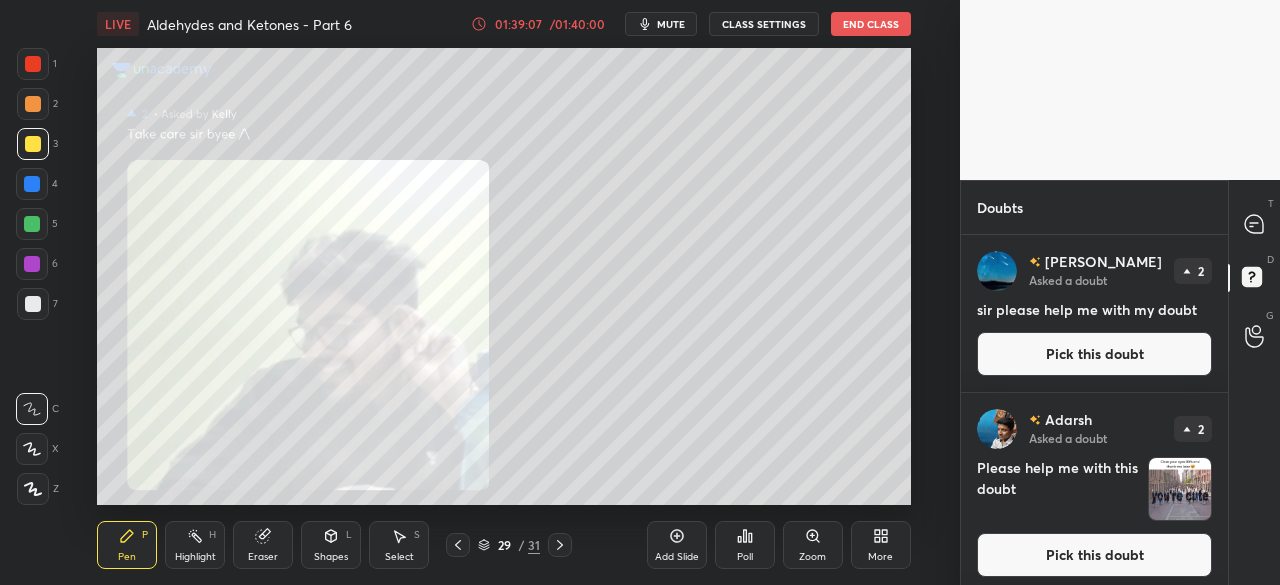 click on "Pick this doubt" at bounding box center (1094, 354) 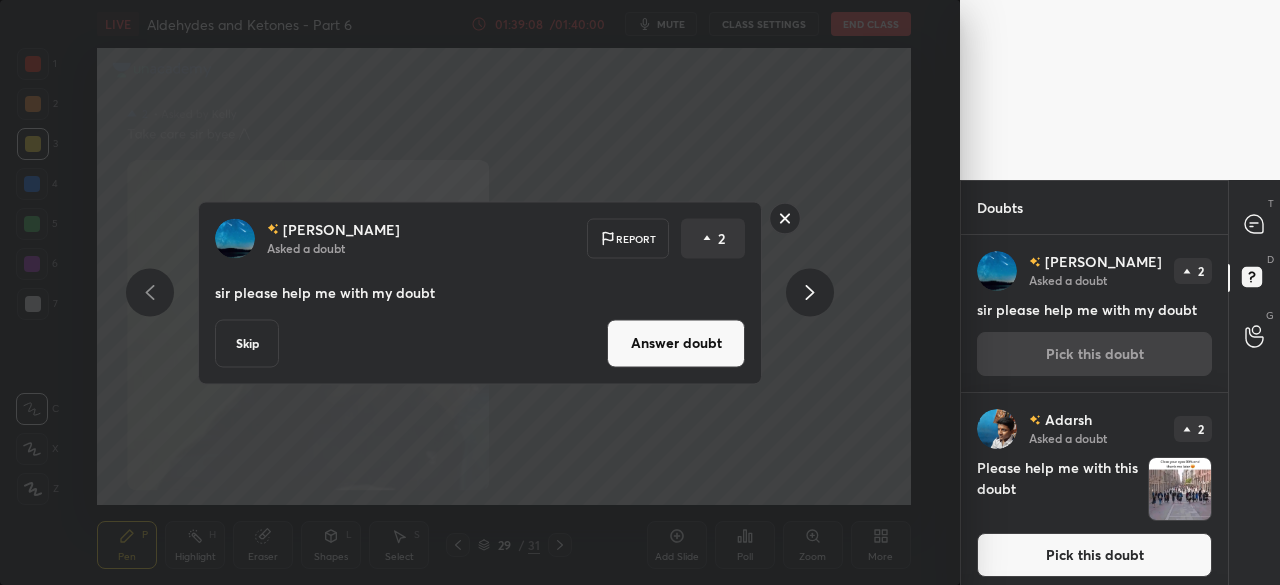 click on "Answer doubt" at bounding box center [676, 343] 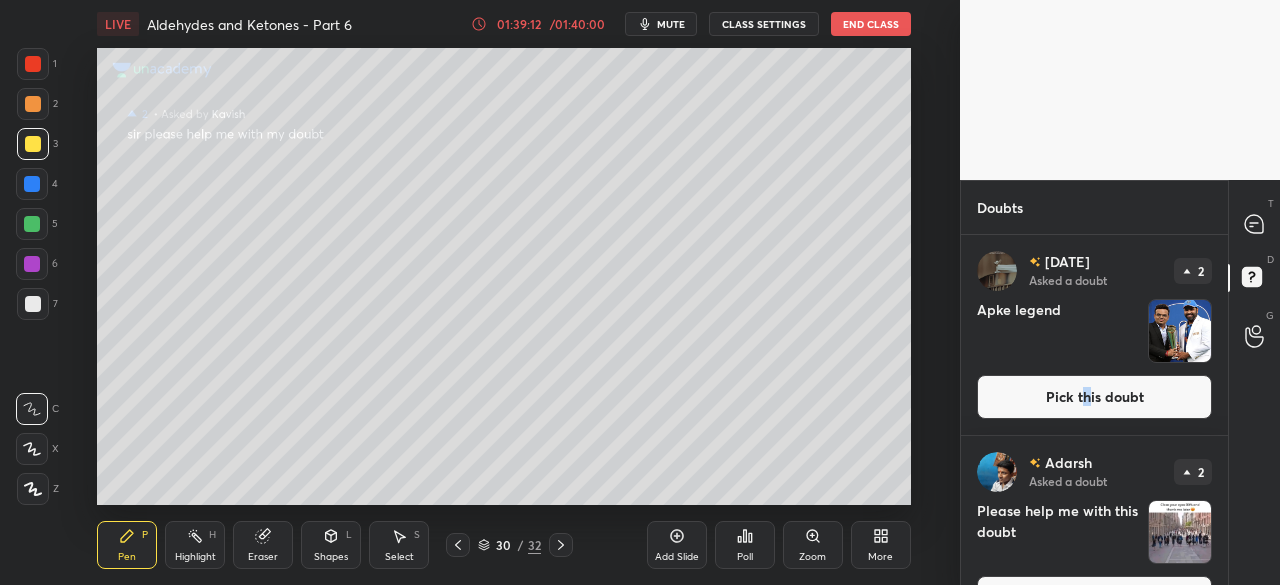 click on "Pick this doubt" at bounding box center (1094, 397) 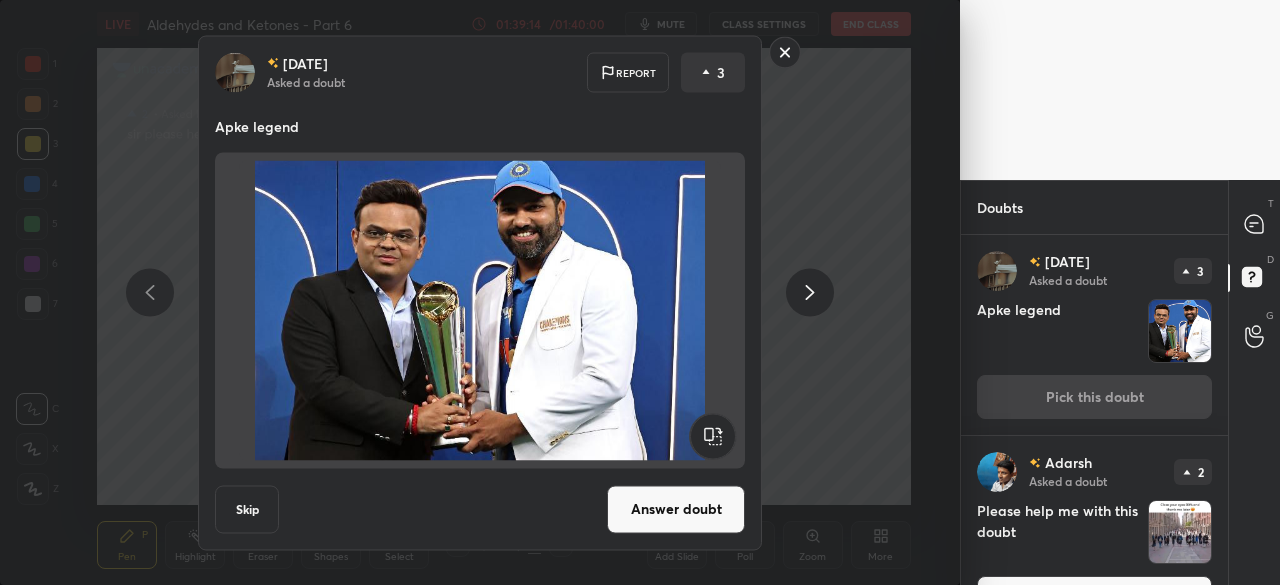 click on "Answer doubt" at bounding box center [676, 509] 